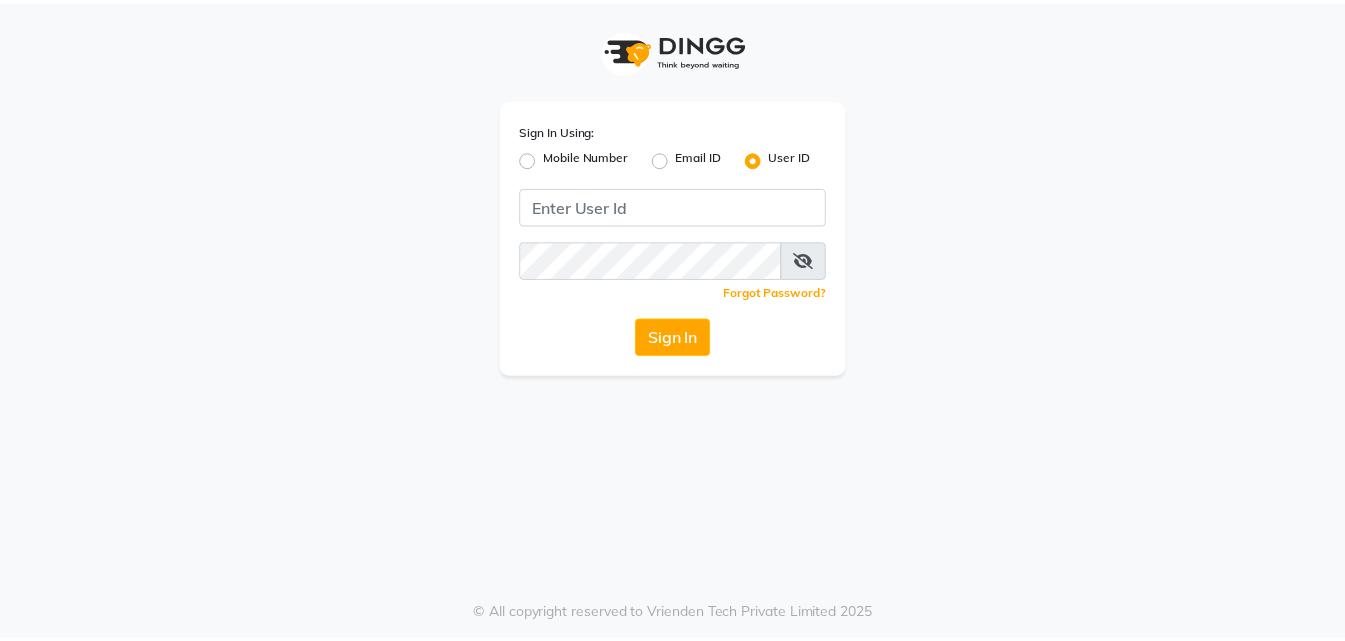 scroll, scrollTop: 0, scrollLeft: 0, axis: both 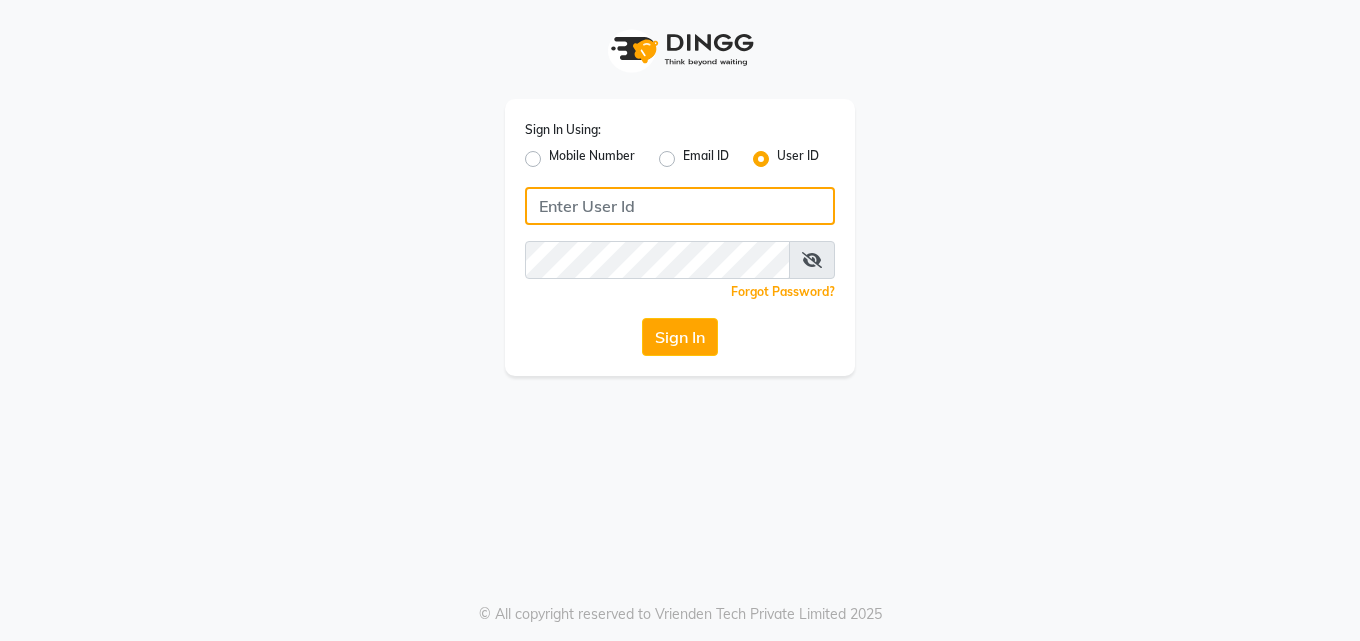 click 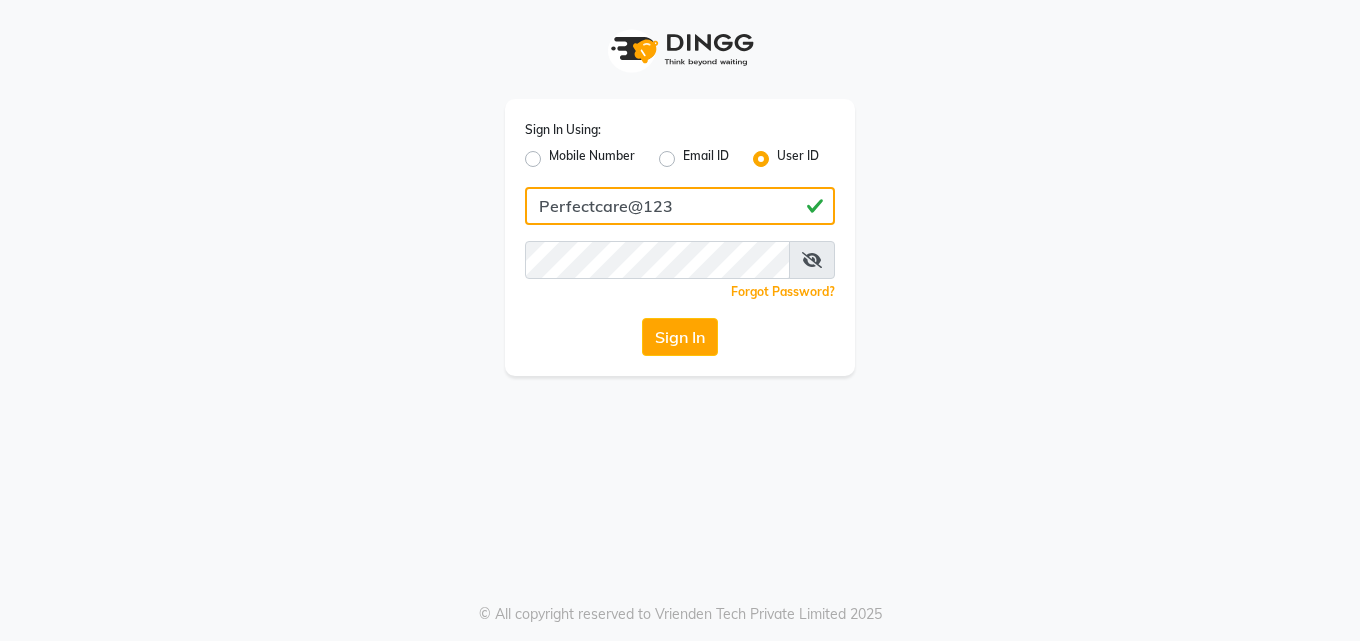 type on "Perfectcare@123" 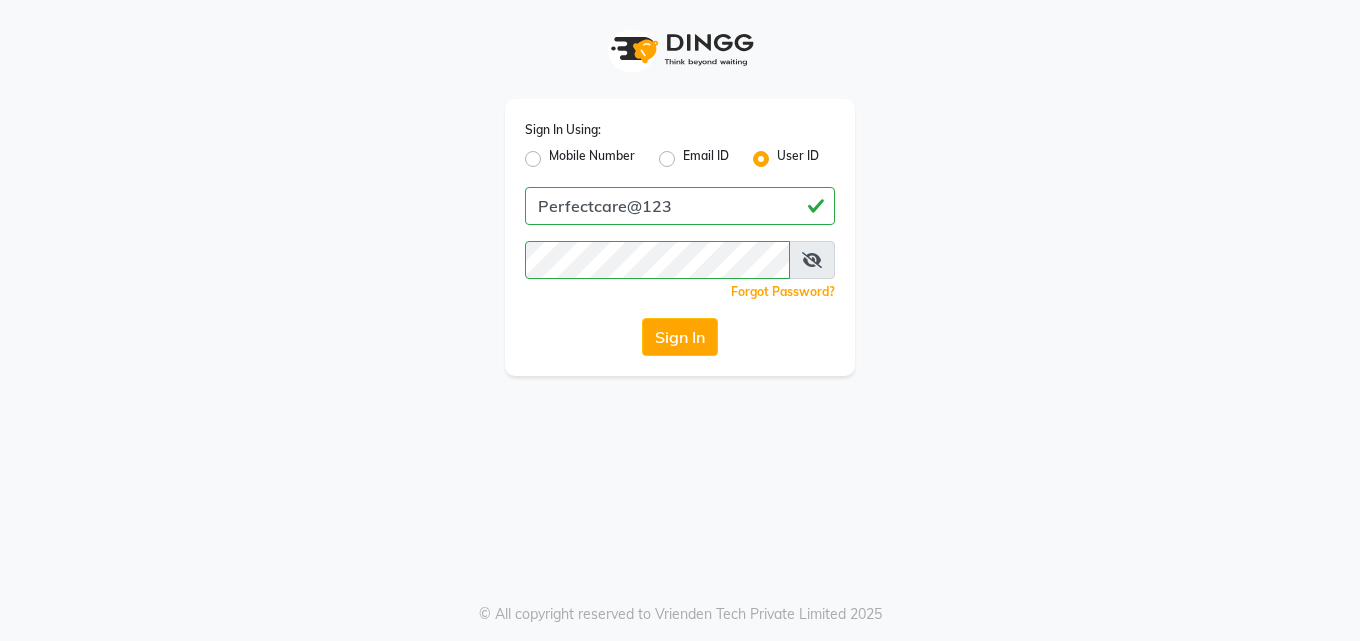 click at bounding box center (812, 260) 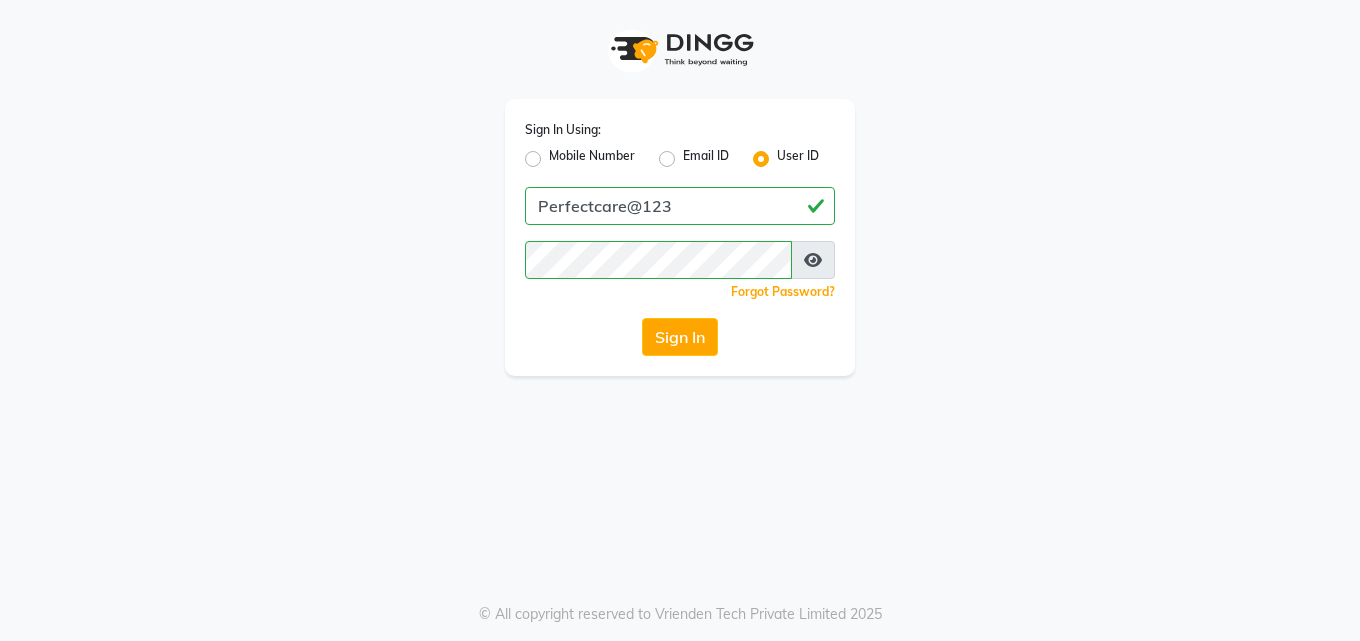 click at bounding box center (813, 260) 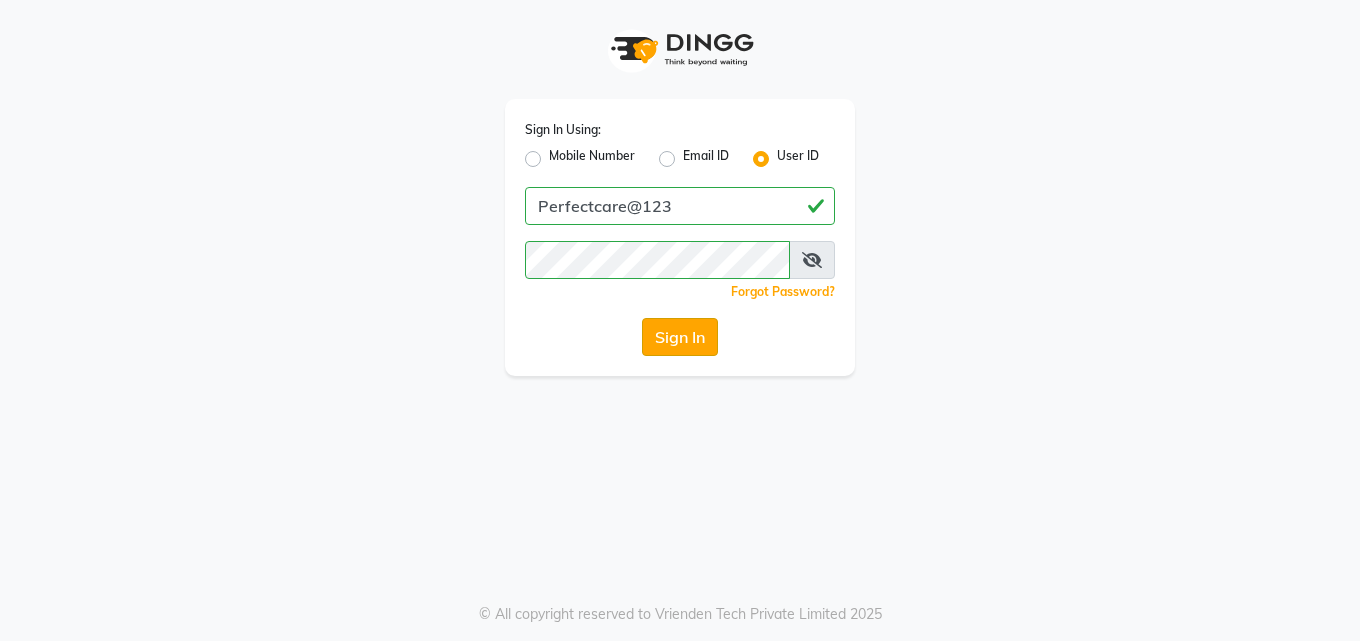 click on "Sign In" 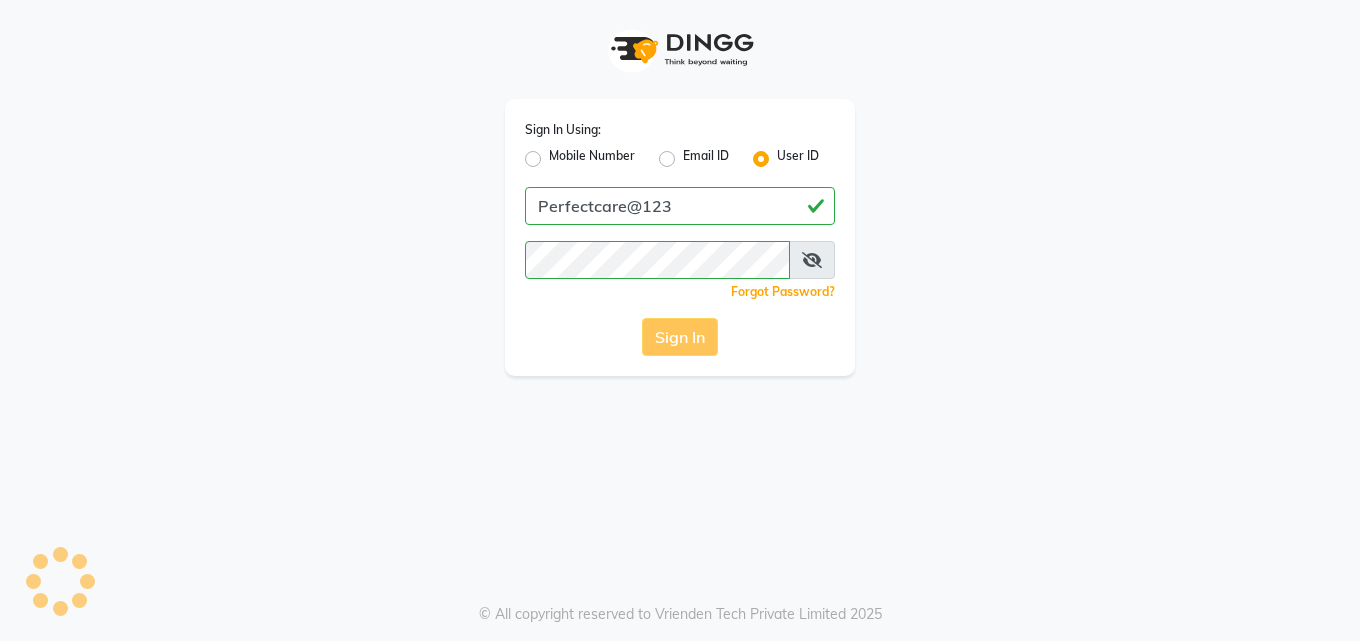 click on "Sign In" 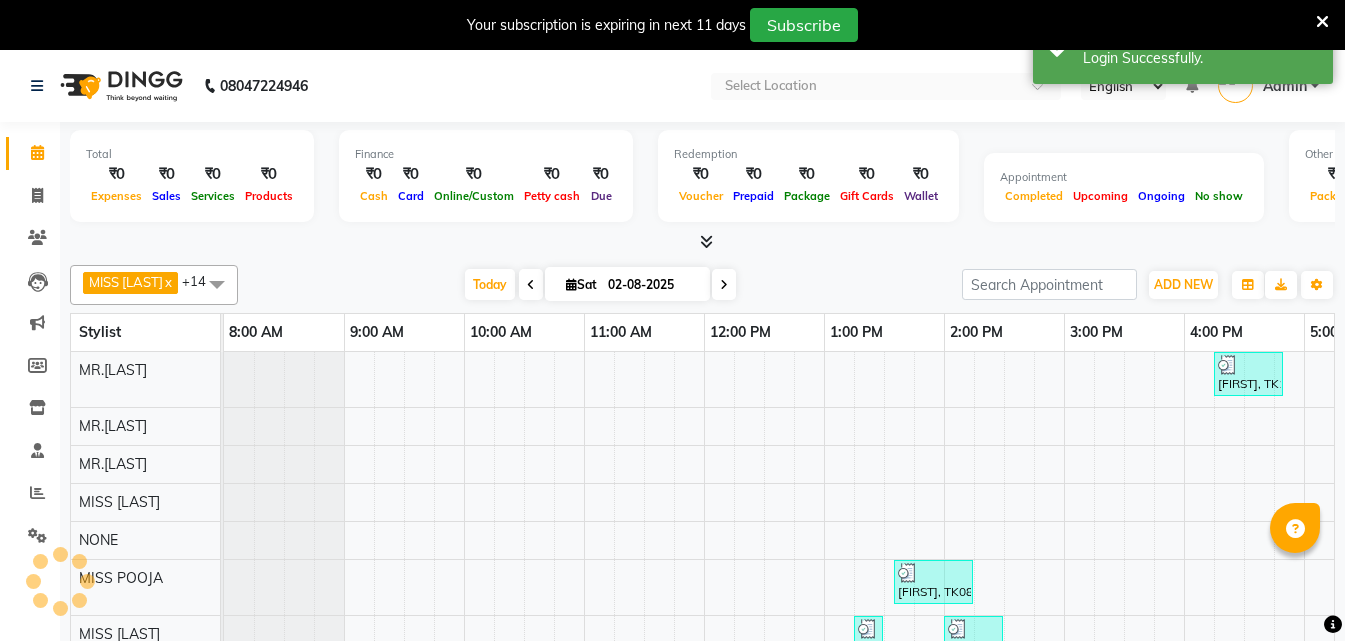 scroll, scrollTop: 0, scrollLeft: 450, axis: horizontal 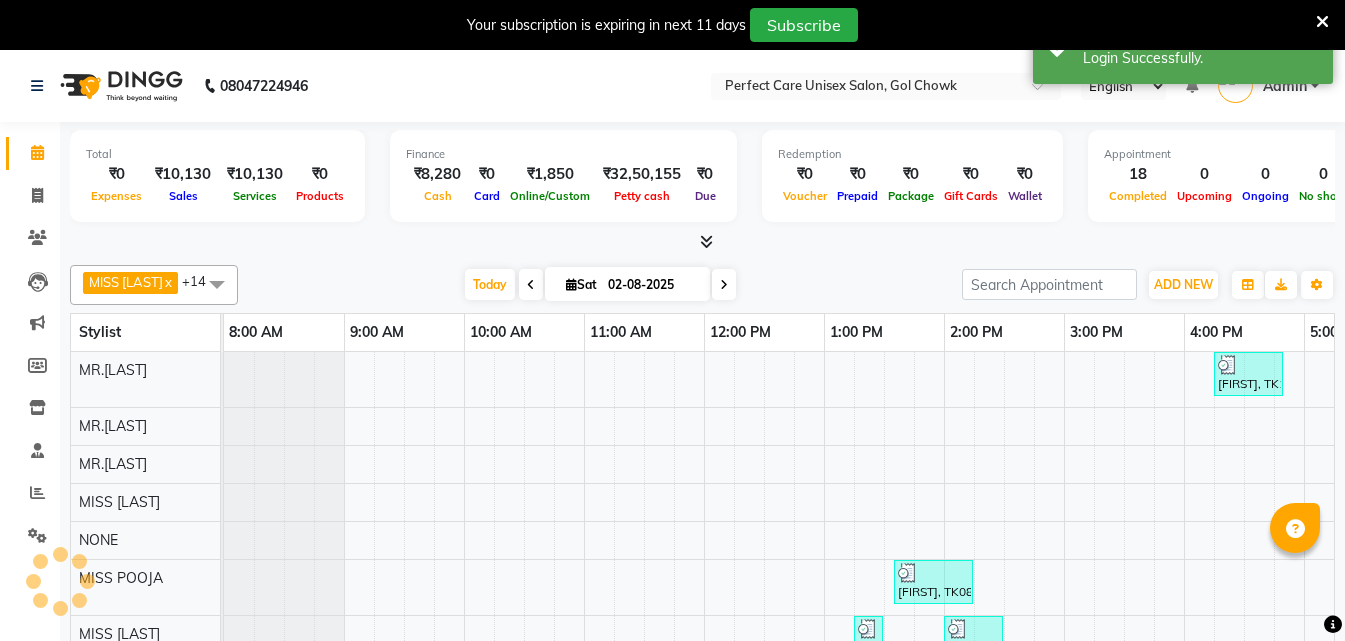 click at bounding box center (1322, 22) 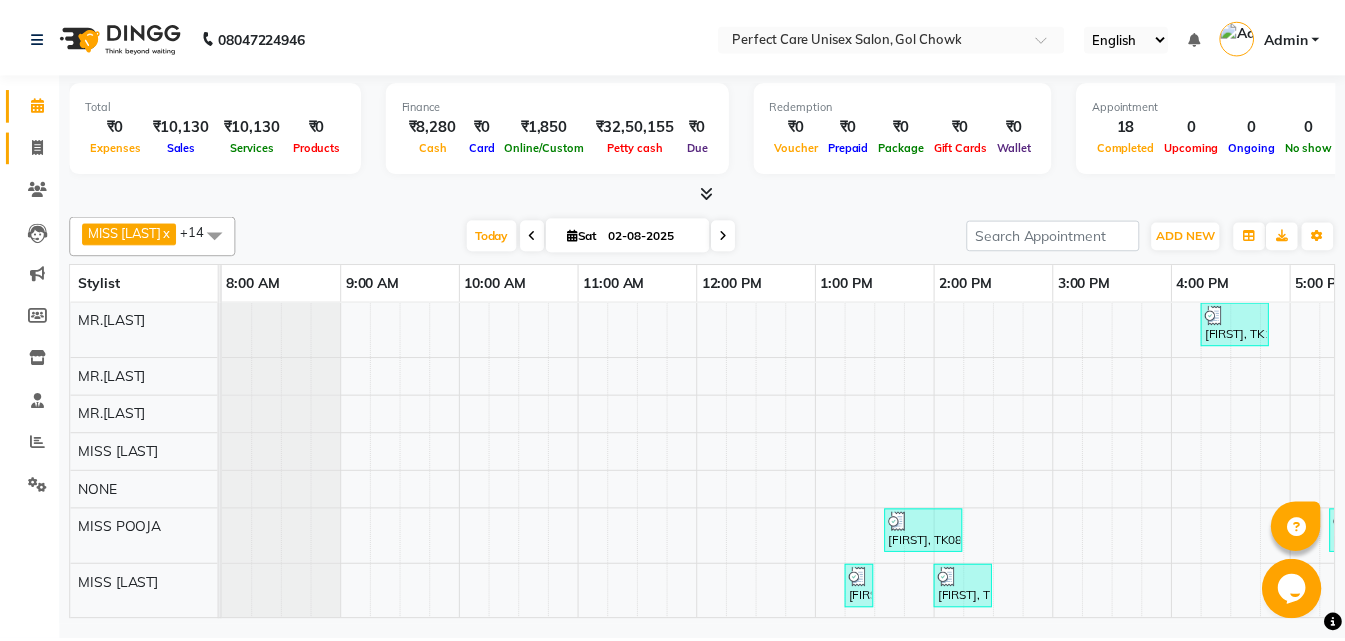 scroll, scrollTop: 0, scrollLeft: 0, axis: both 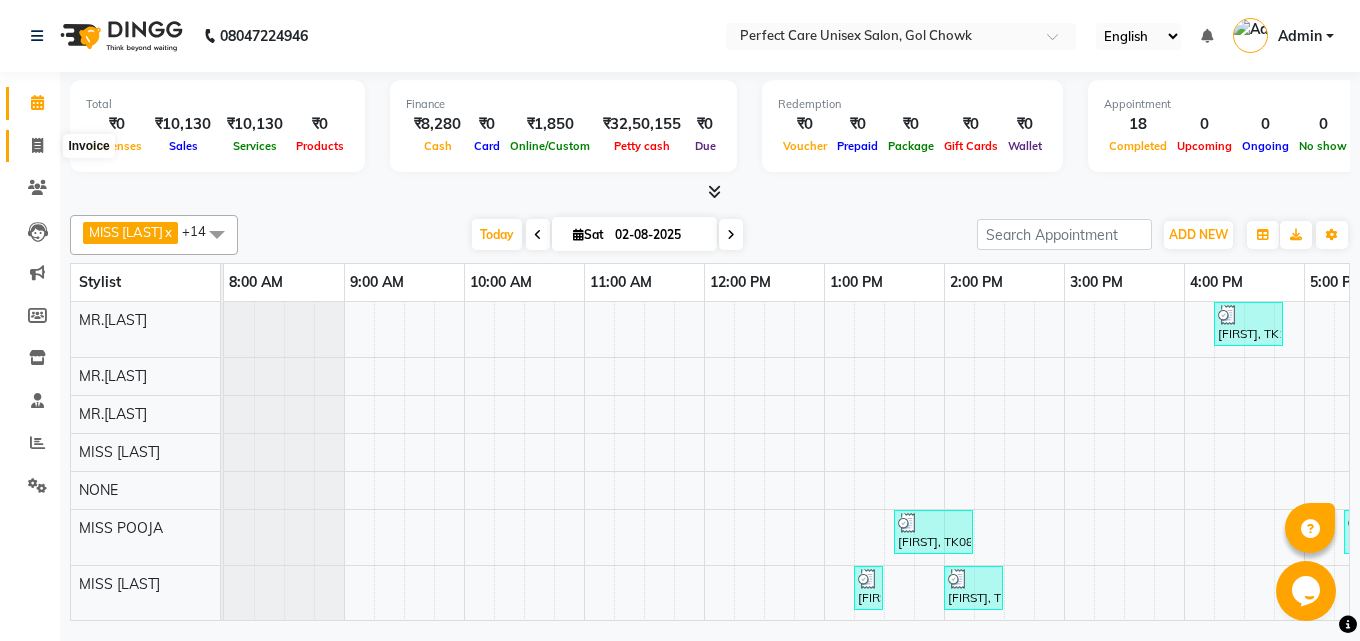 click 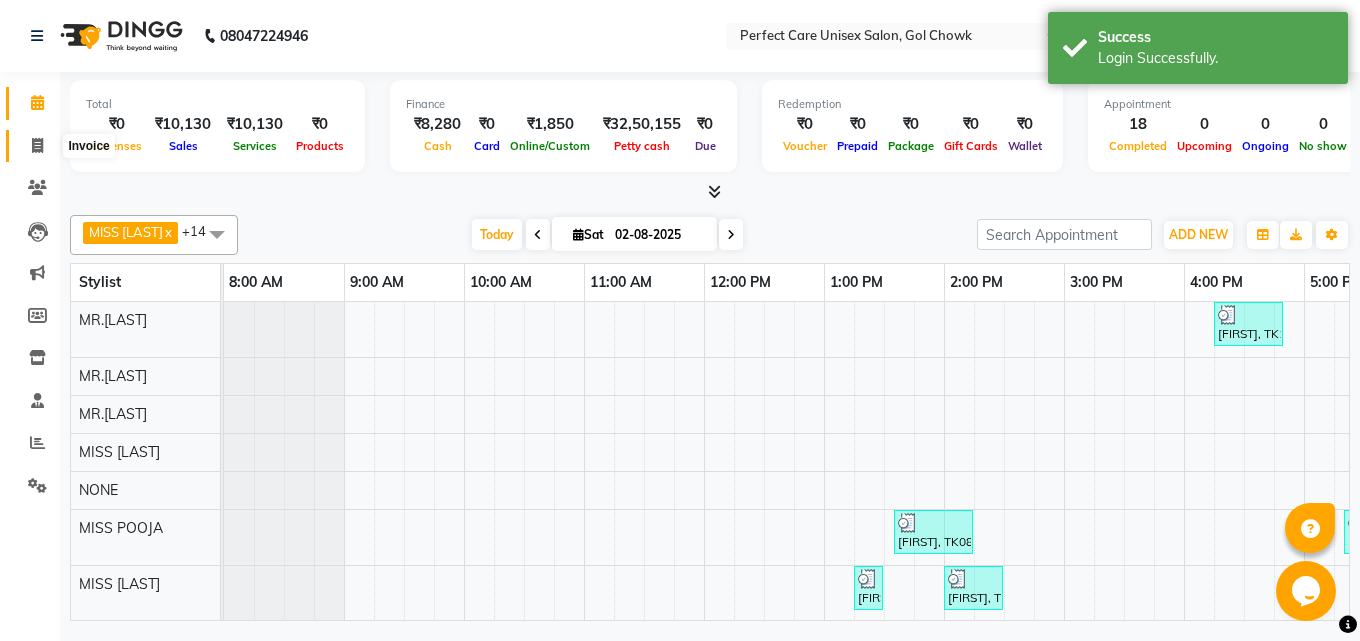 select on "4751" 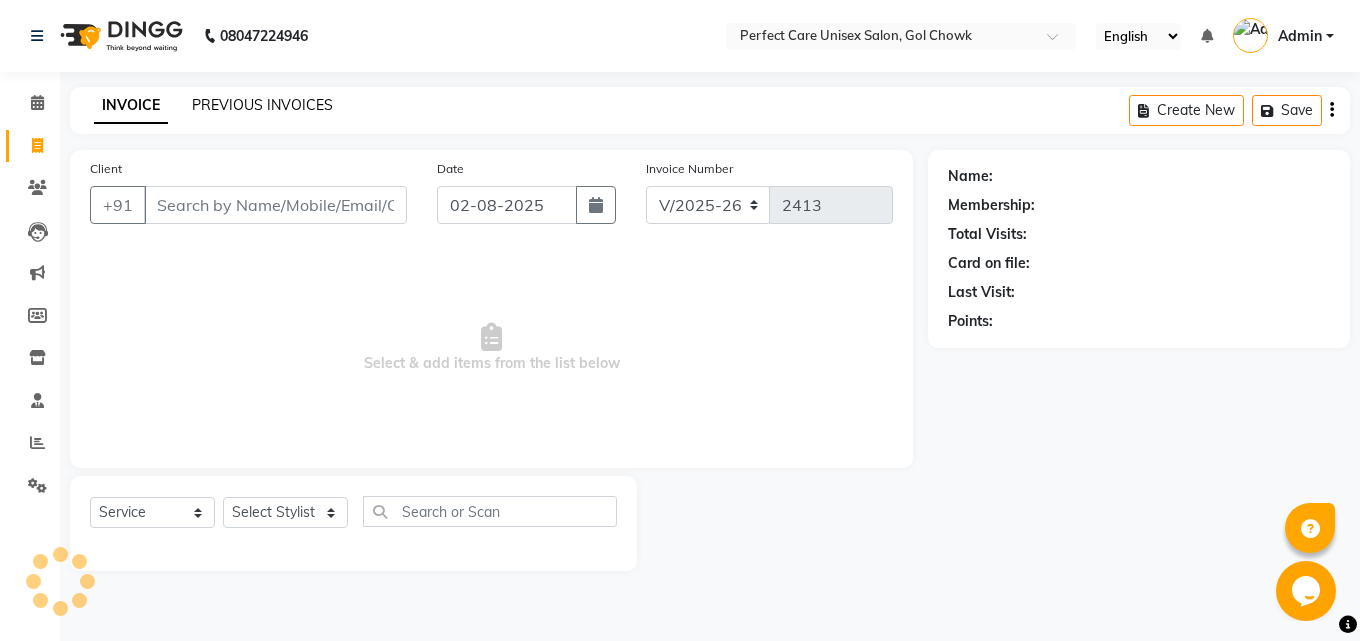 click on "PREVIOUS INVOICES" 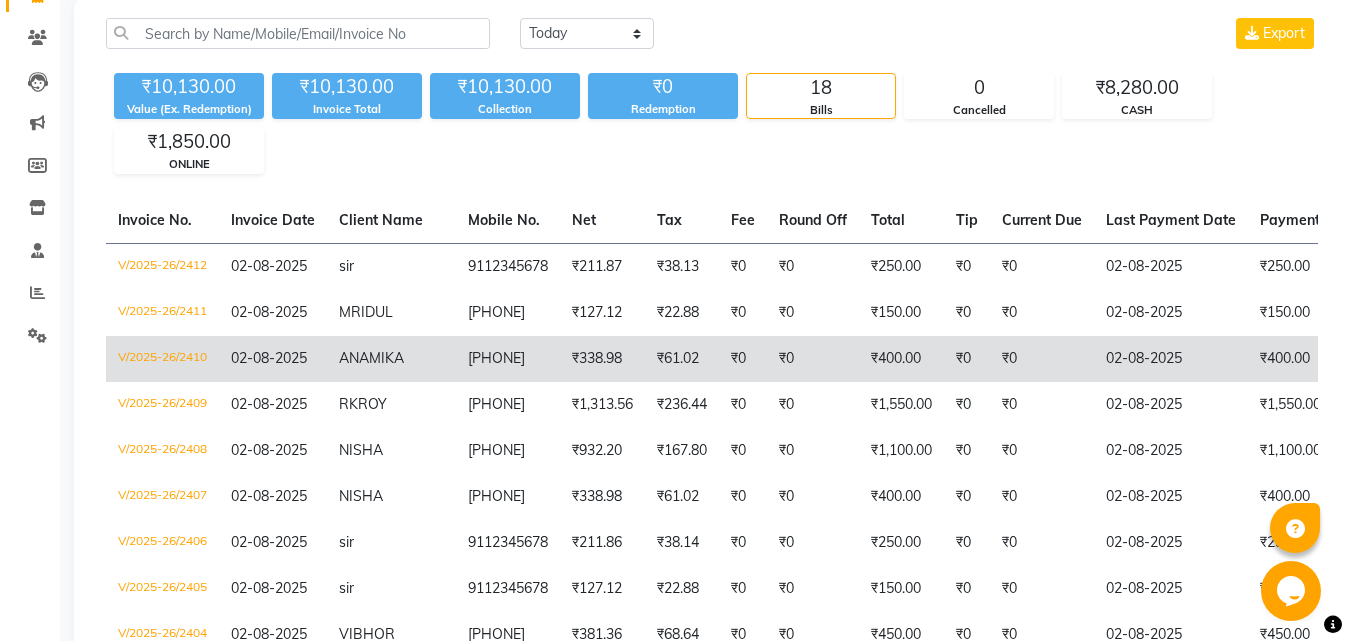 scroll, scrollTop: 100, scrollLeft: 0, axis: vertical 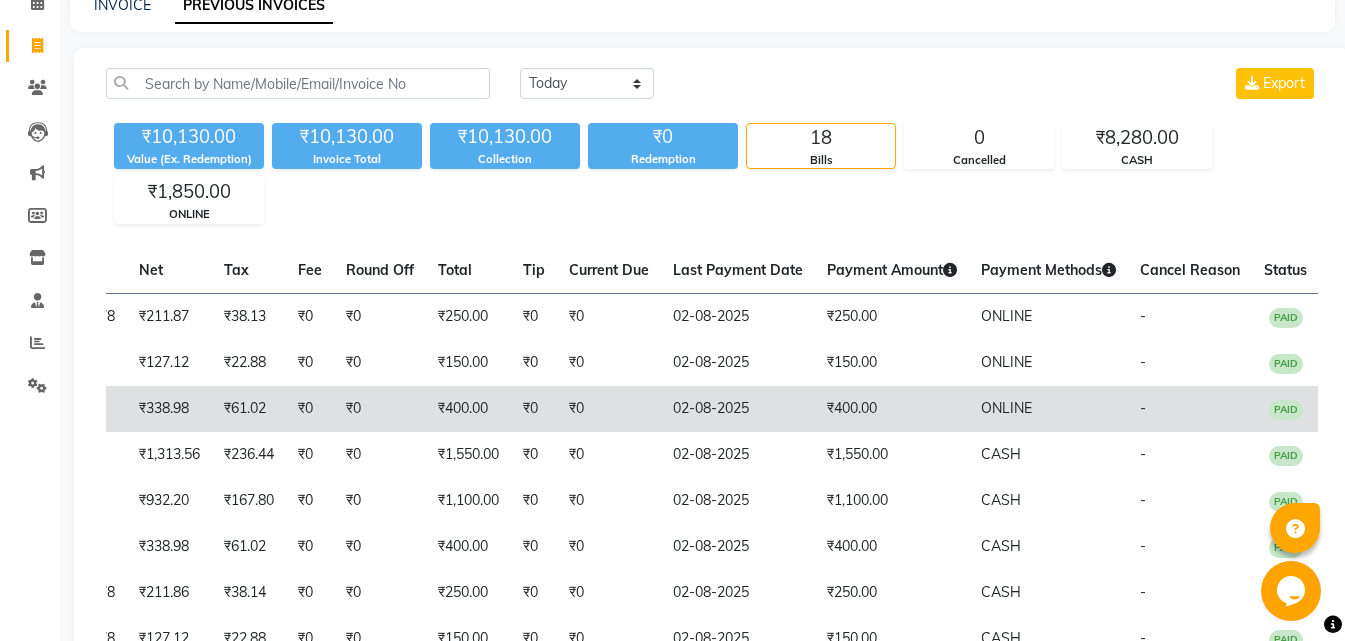 drag, startPoint x: 888, startPoint y: 423, endPoint x: 912, endPoint y: 426, distance: 24.186773 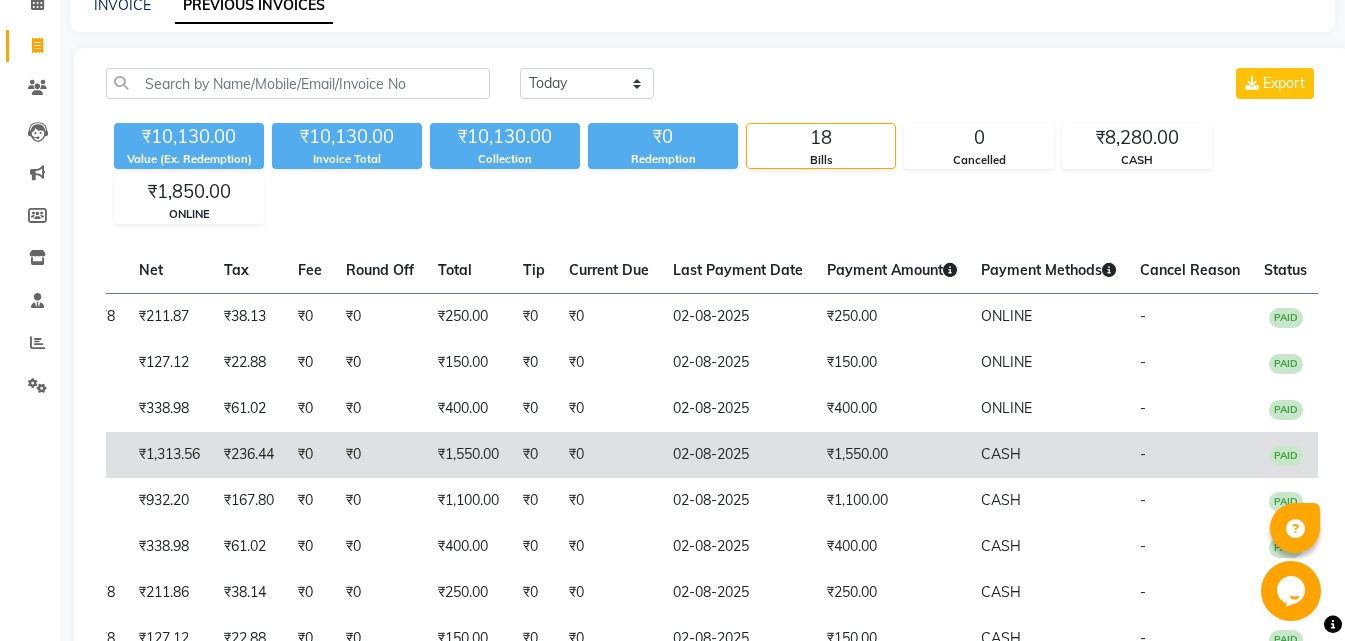 scroll, scrollTop: 0, scrollLeft: 0, axis: both 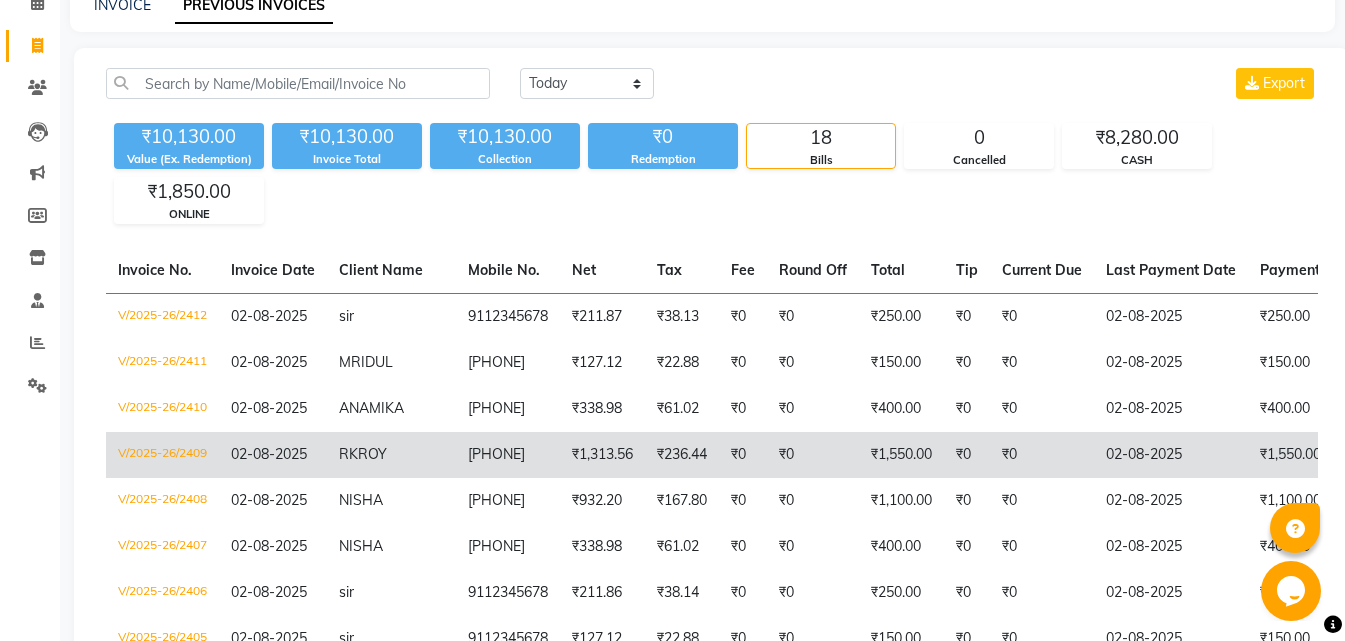 drag, startPoint x: 887, startPoint y: 468, endPoint x: 398, endPoint y: 443, distance: 489.63864 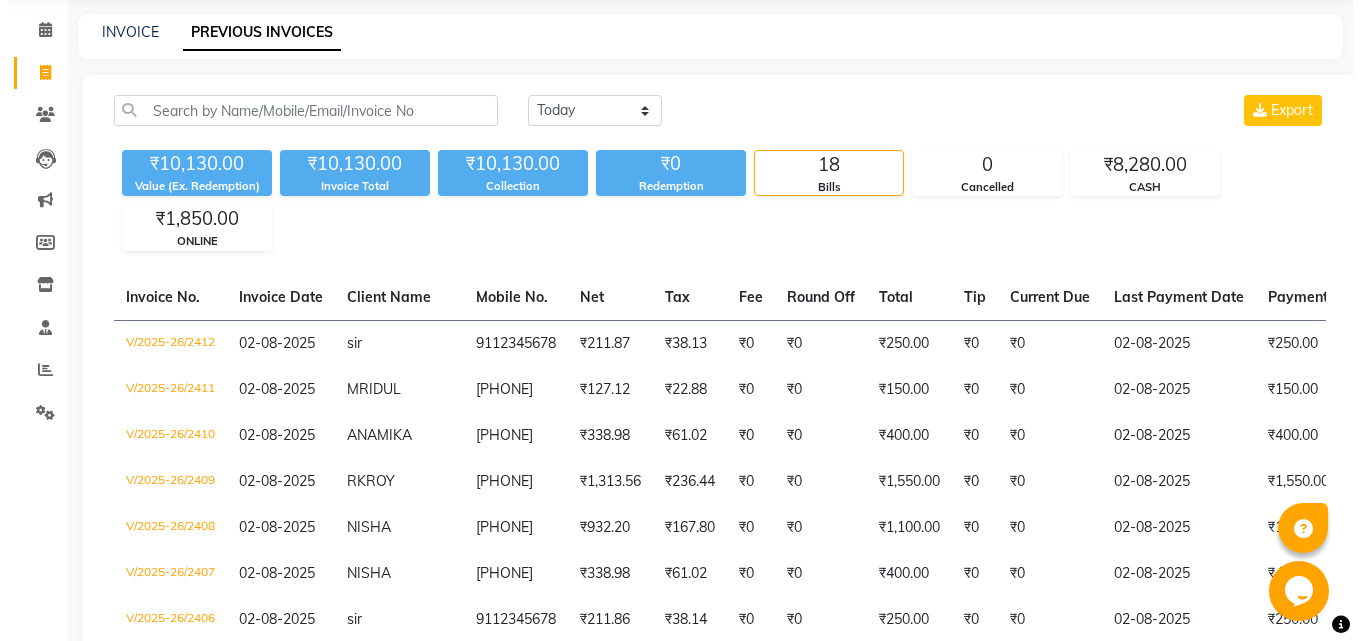 scroll, scrollTop: 0, scrollLeft: 0, axis: both 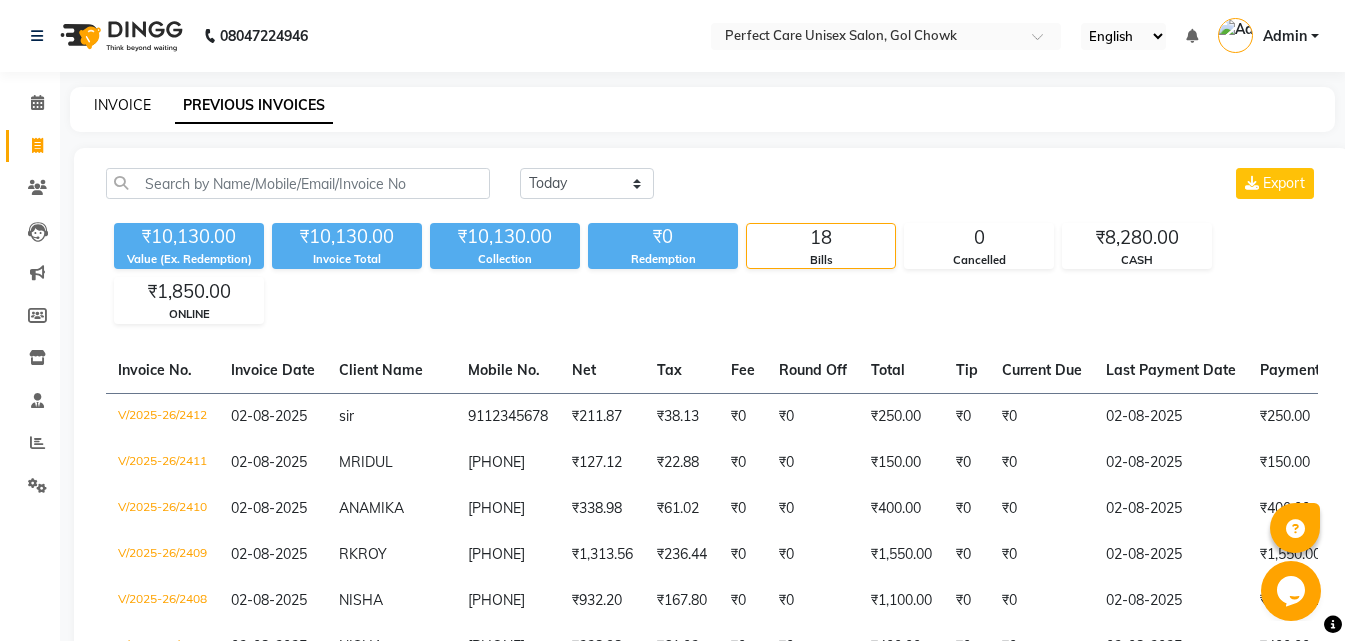 click on "INVOICE" 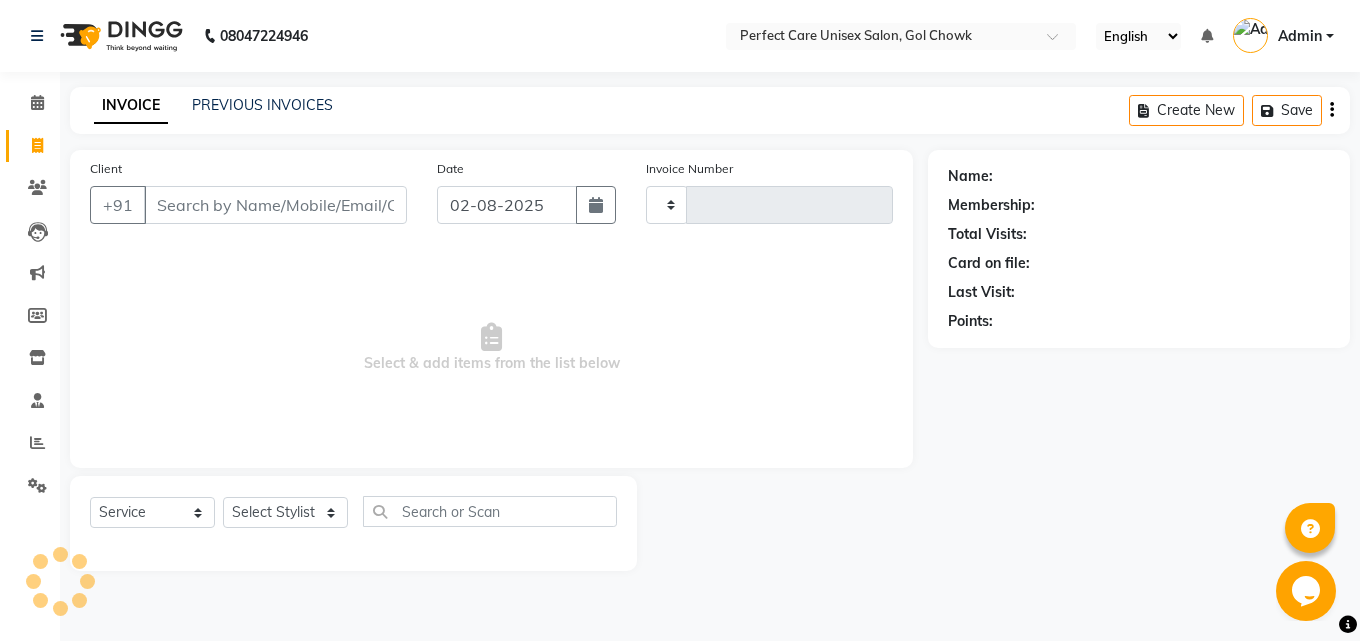 type on "2413" 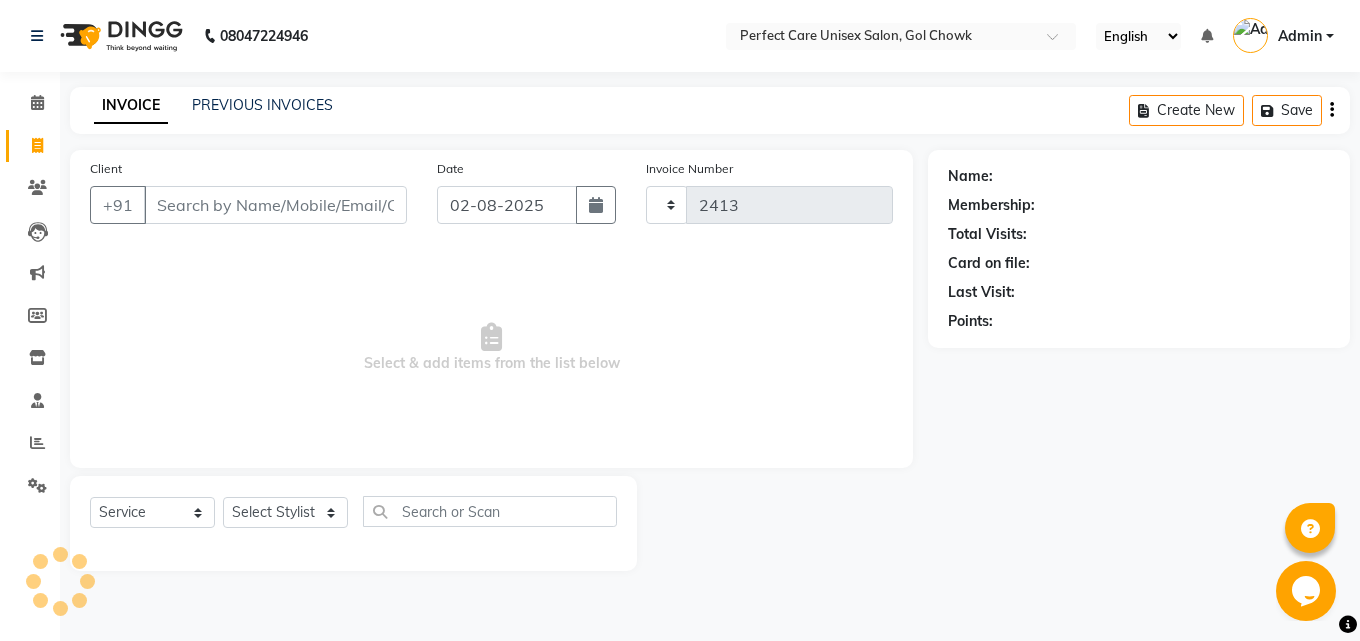 select on "4751" 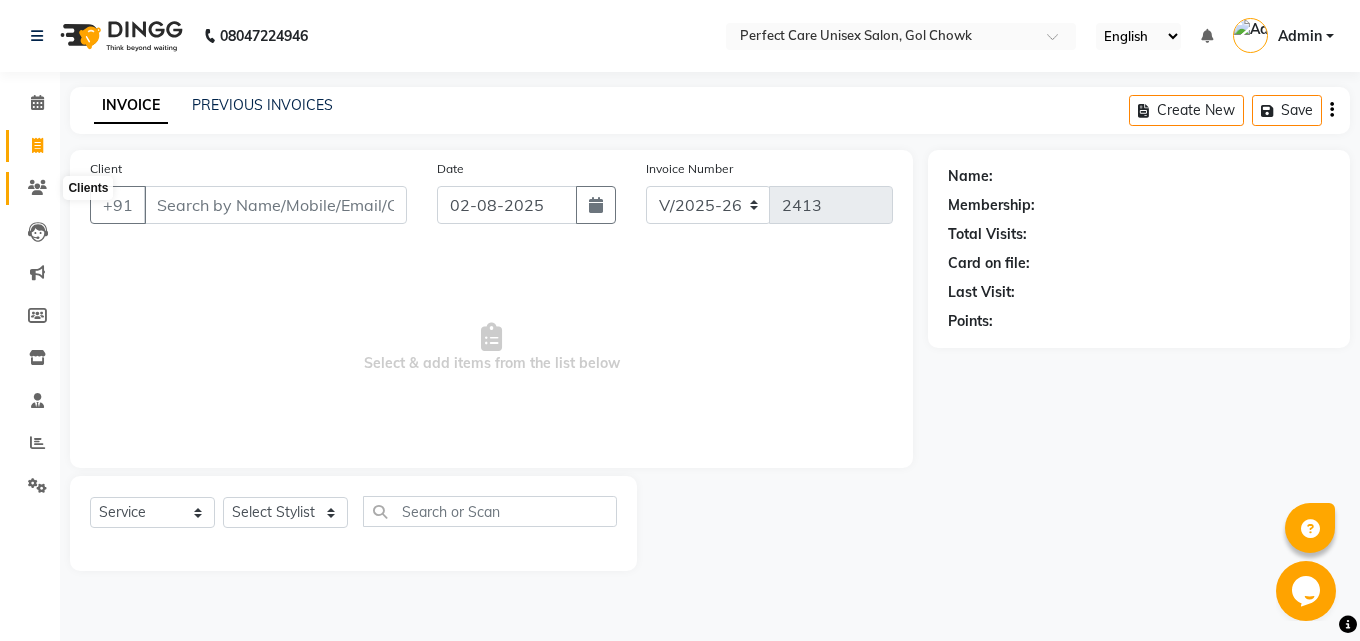 click 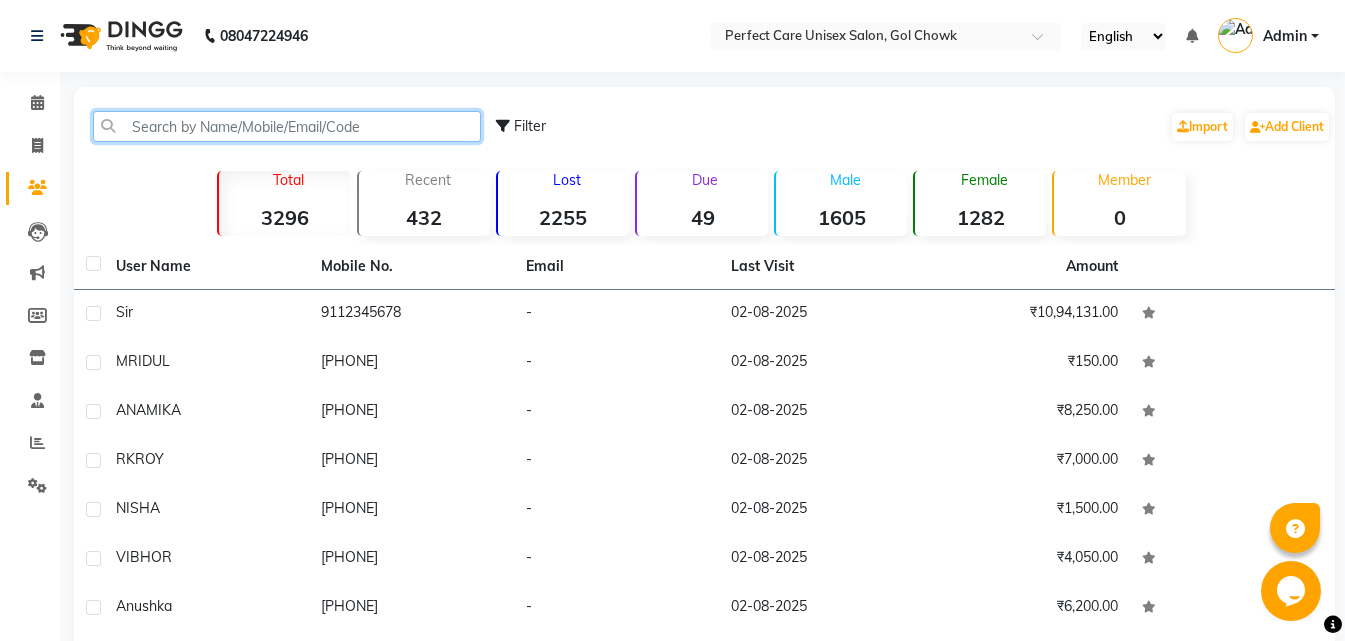 click 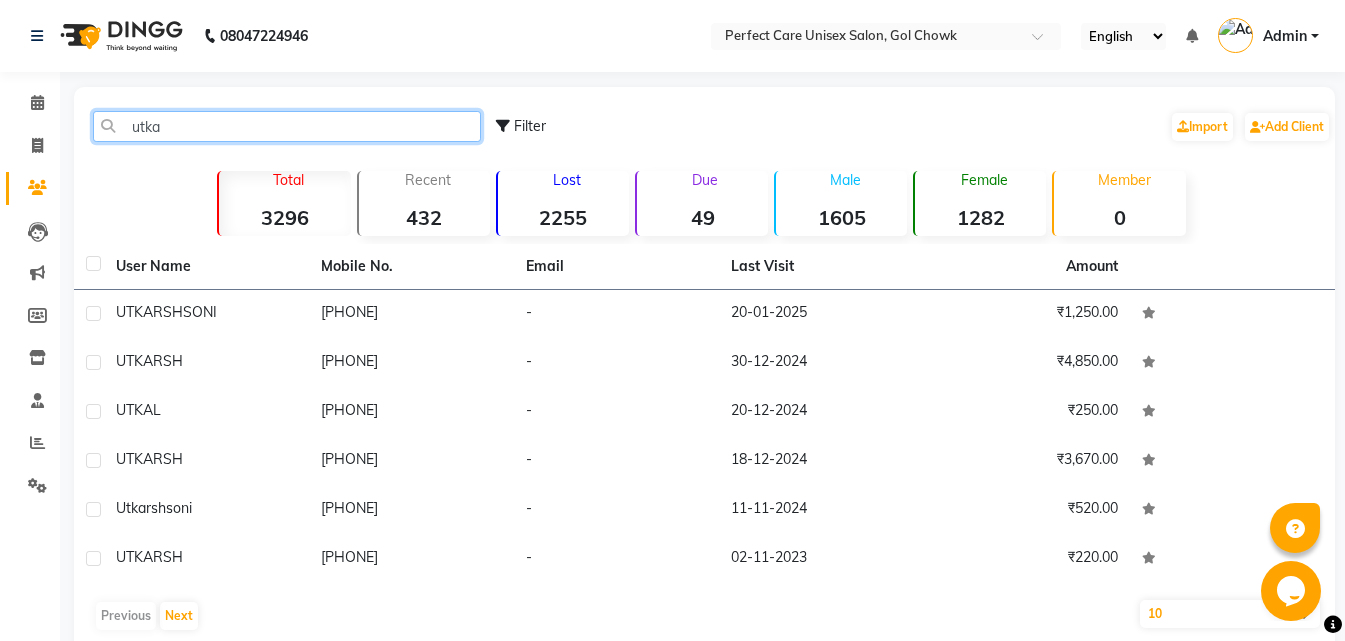 type on "utkar" 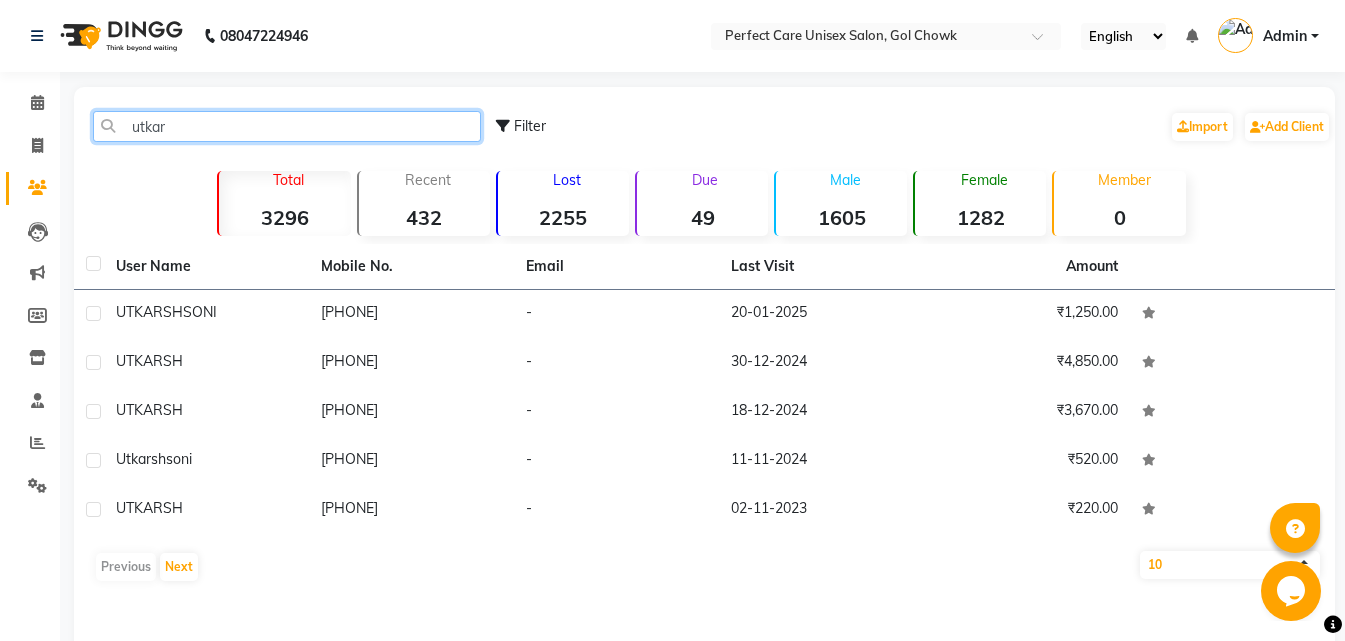 drag, startPoint x: 202, startPoint y: 124, endPoint x: 119, endPoint y: 136, distance: 83.86298 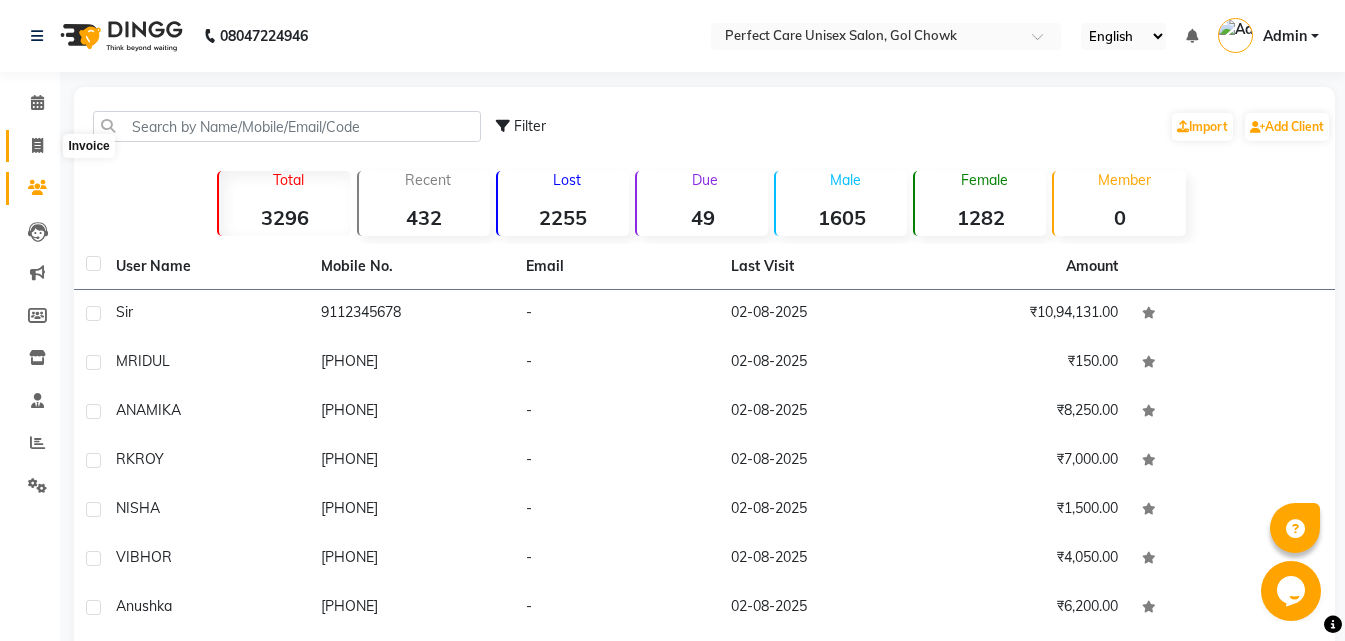click 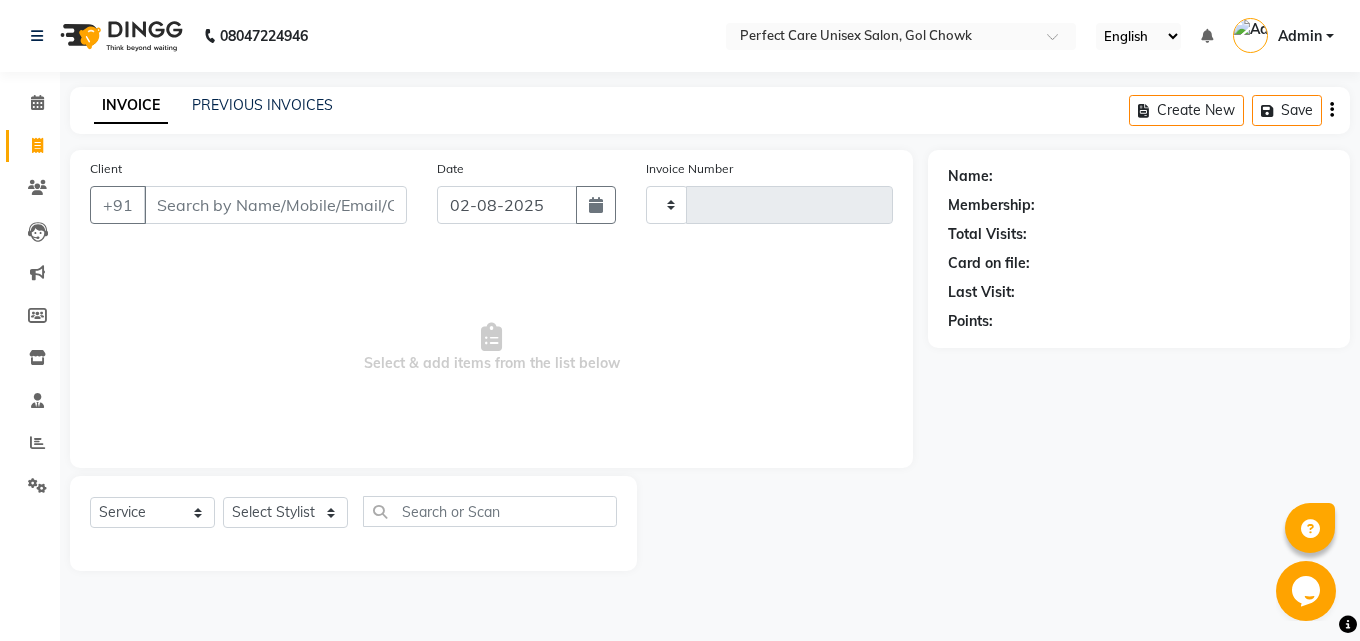 type on "2413" 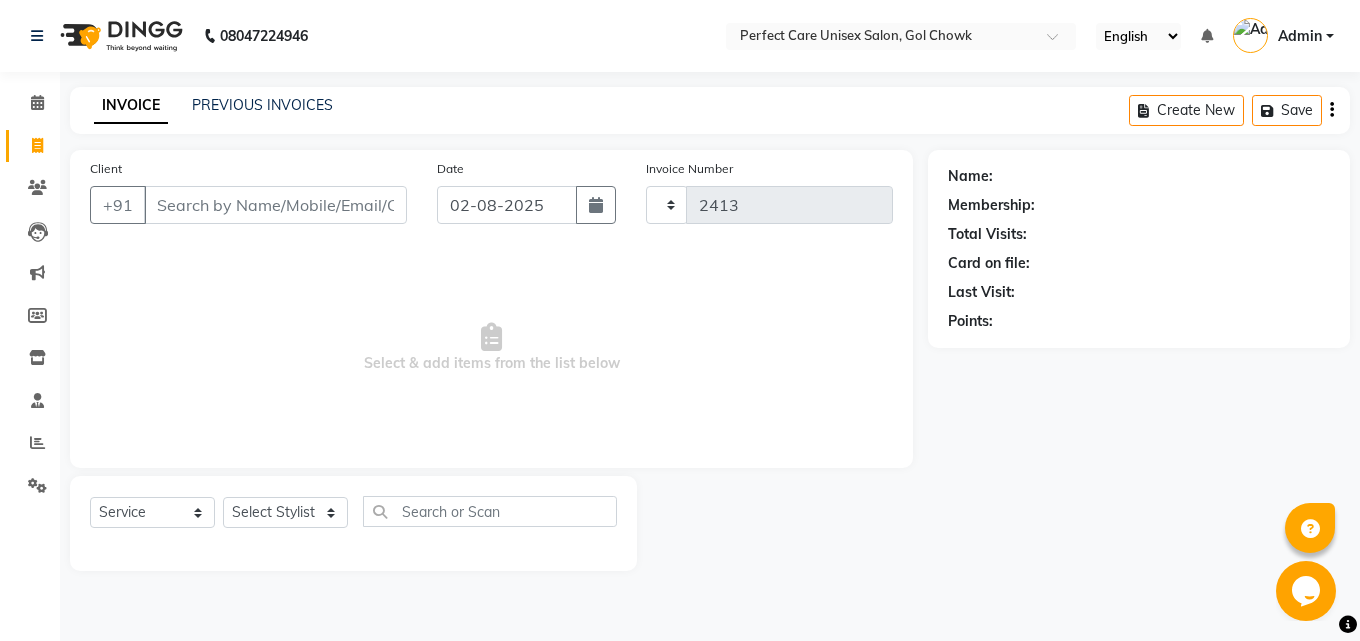 select on "4751" 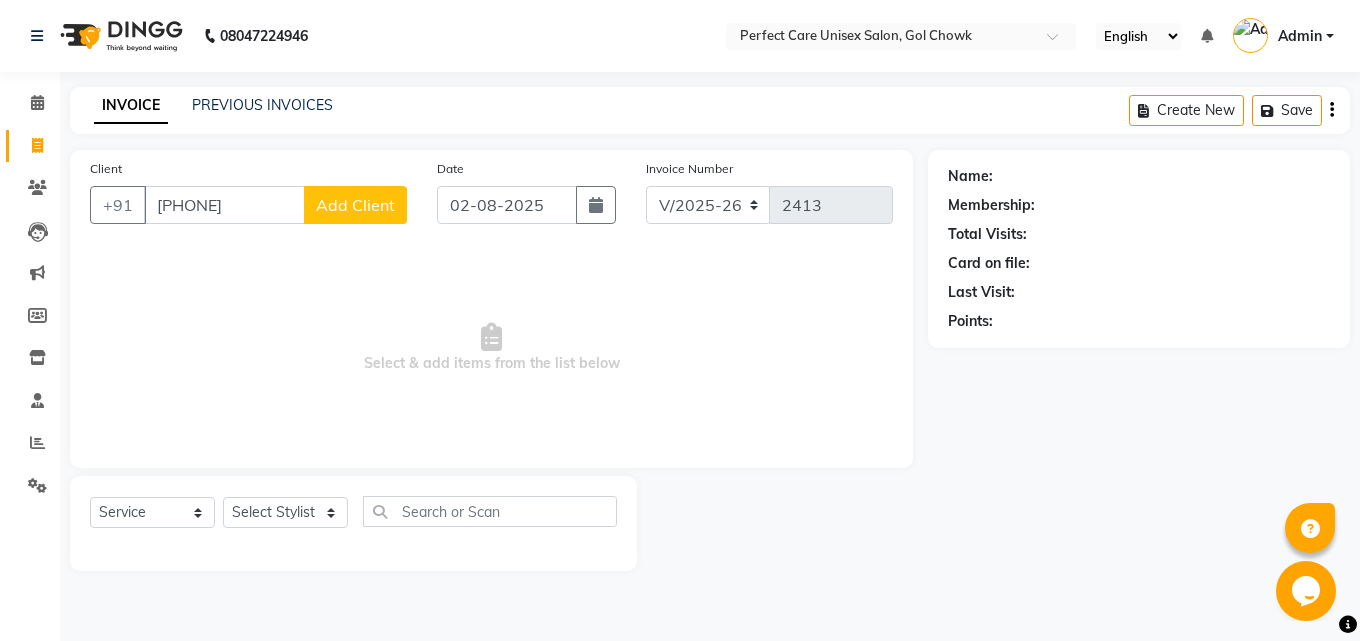 type on "9301649620" 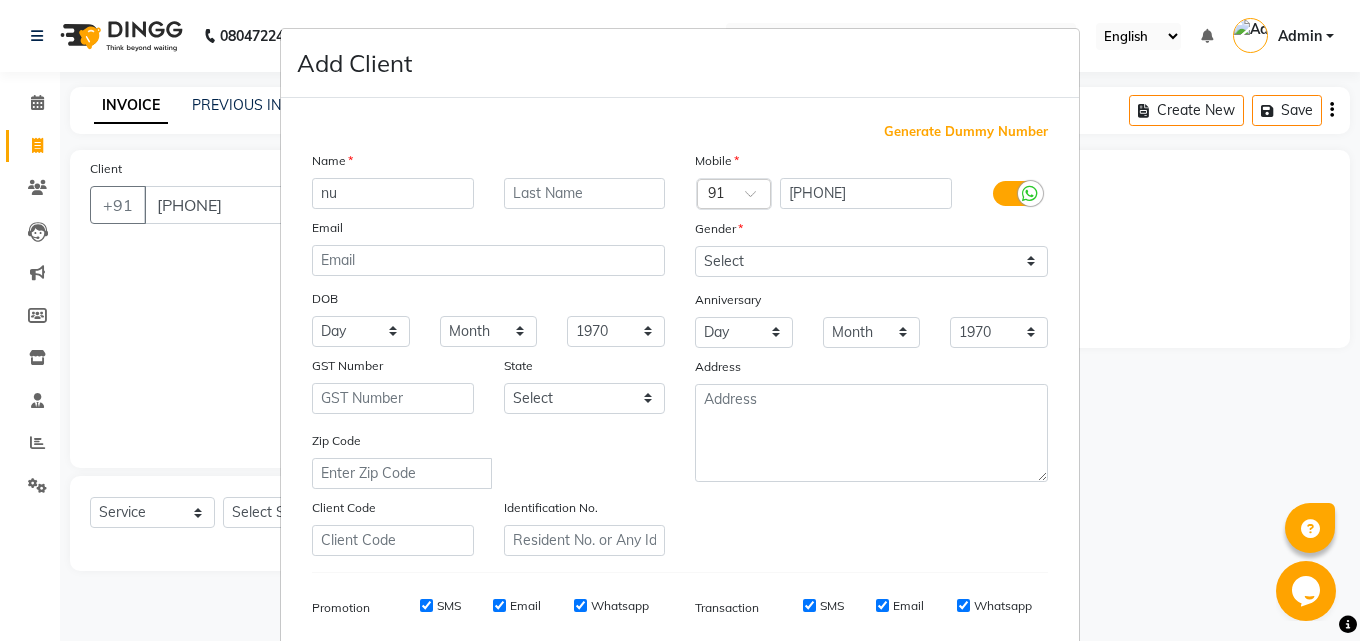 type on "n" 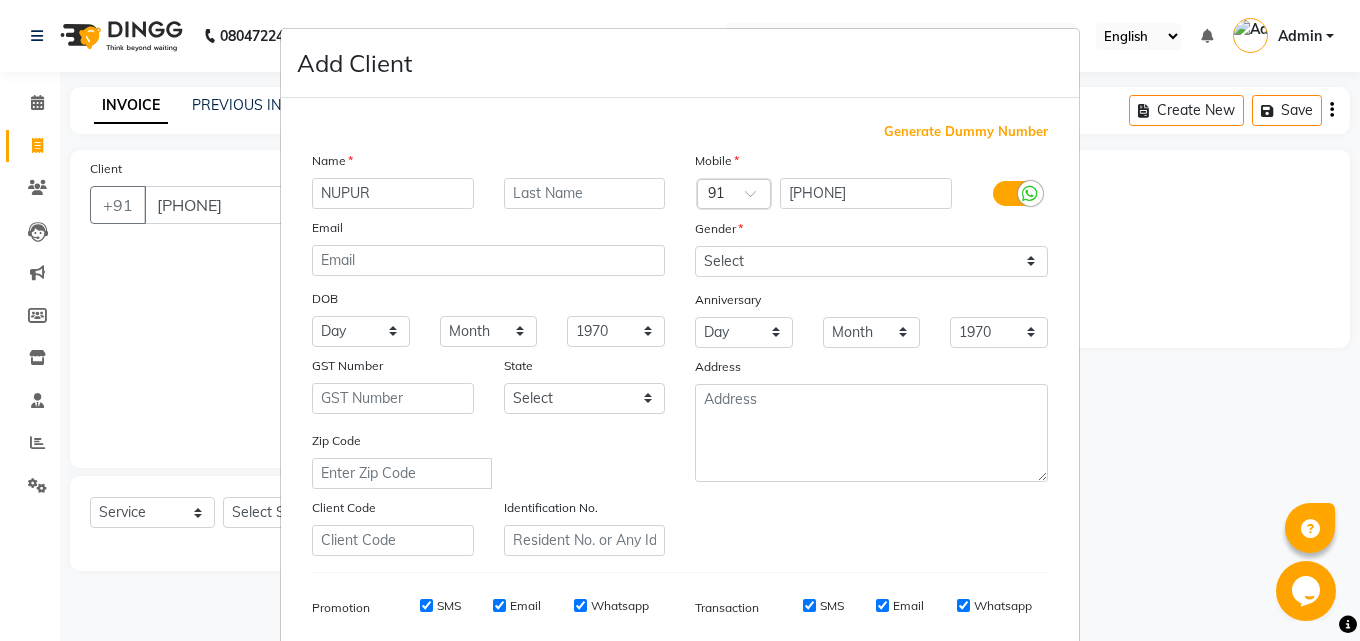 type on "NUPUR" 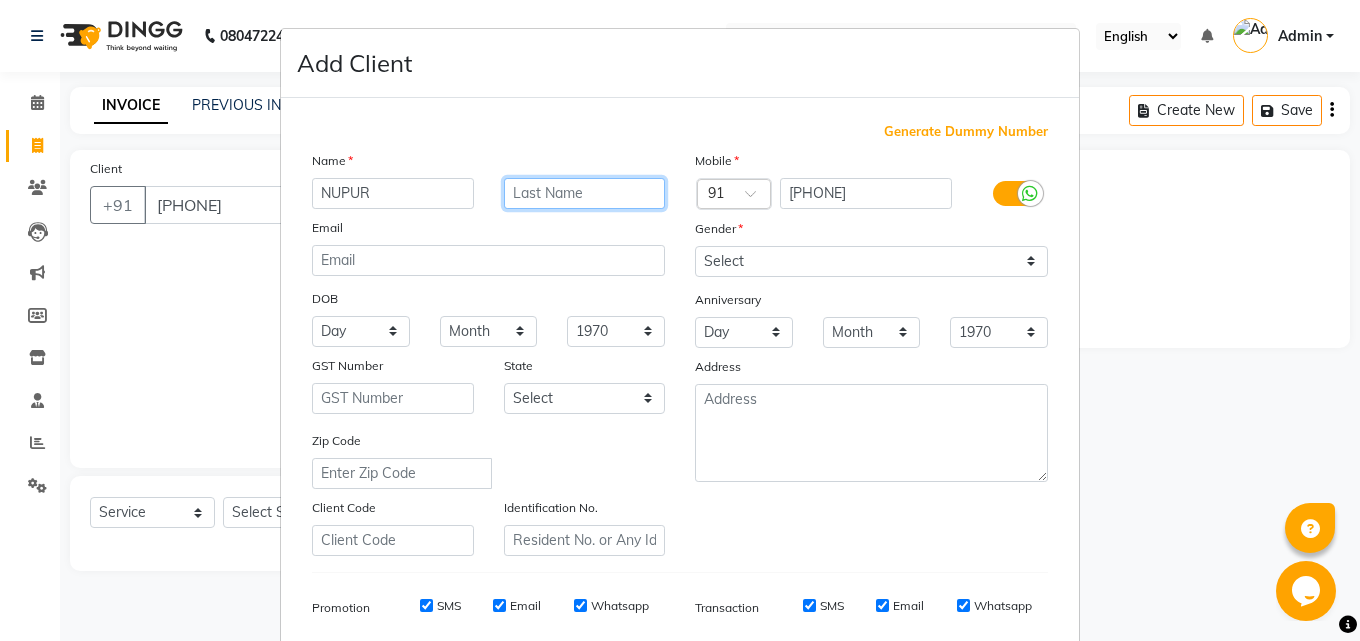 click at bounding box center [585, 193] 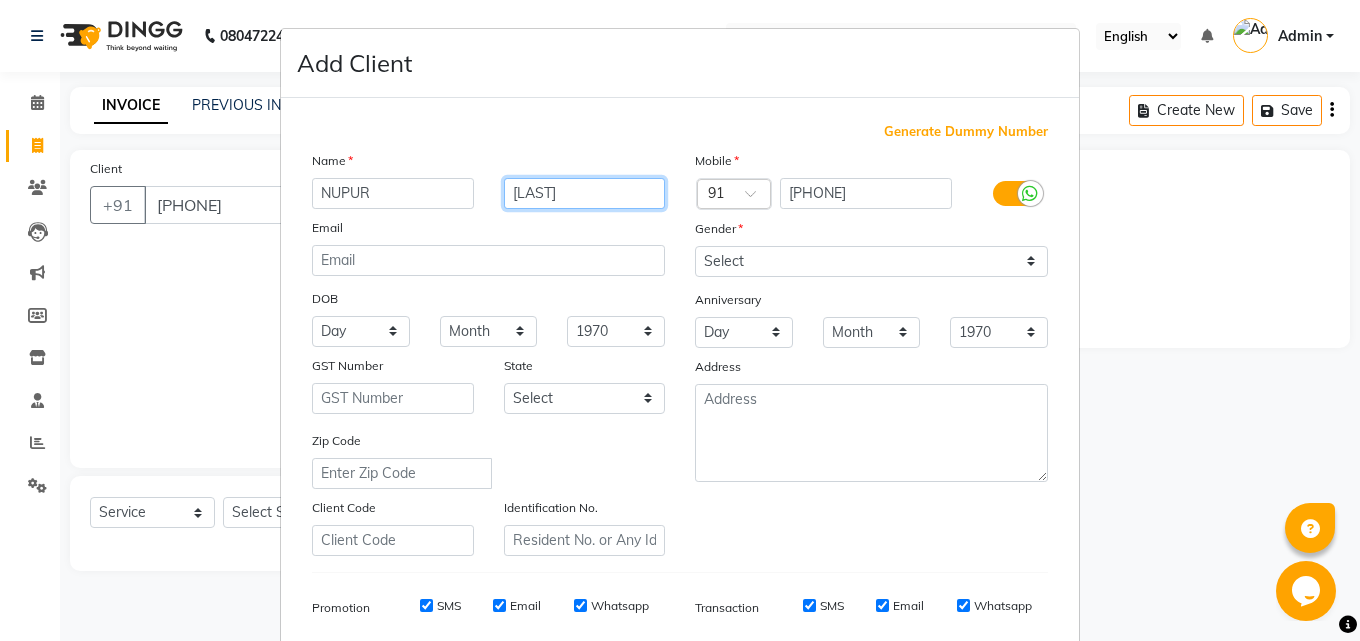 type on "[NAME]" 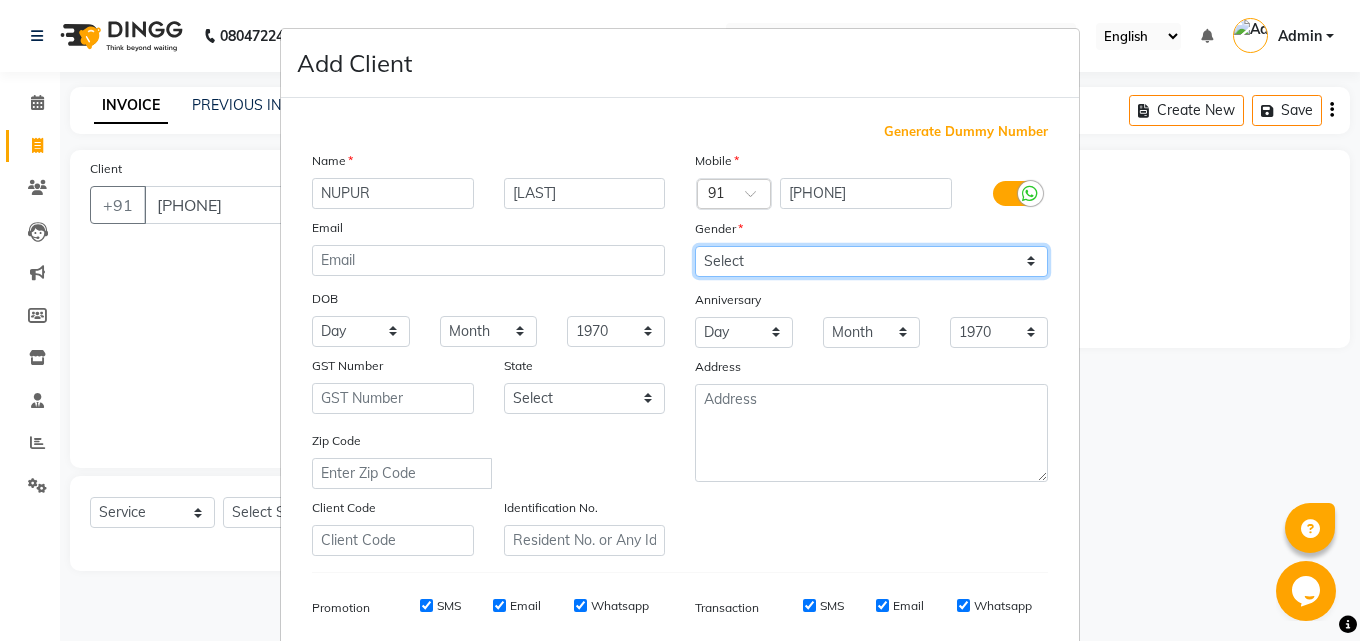 click on "Select Male Female Other Prefer Not To Say" at bounding box center (871, 261) 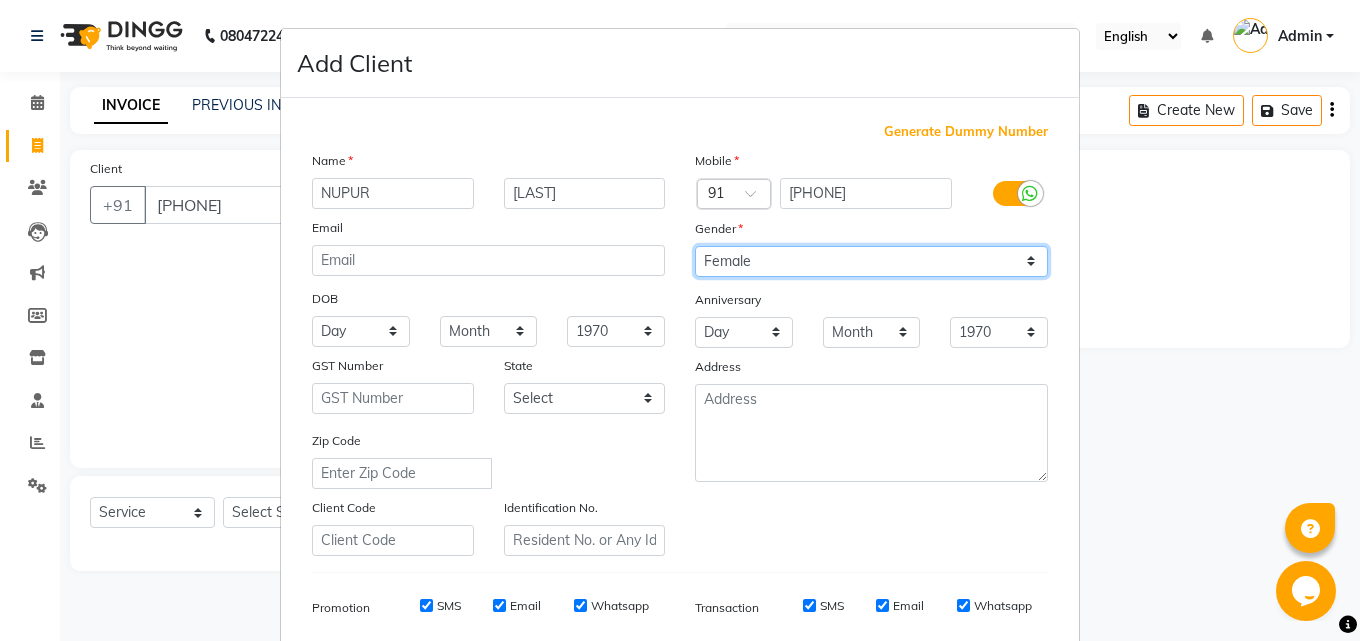 click on "Select Male Female Other Prefer Not To Say" at bounding box center [871, 261] 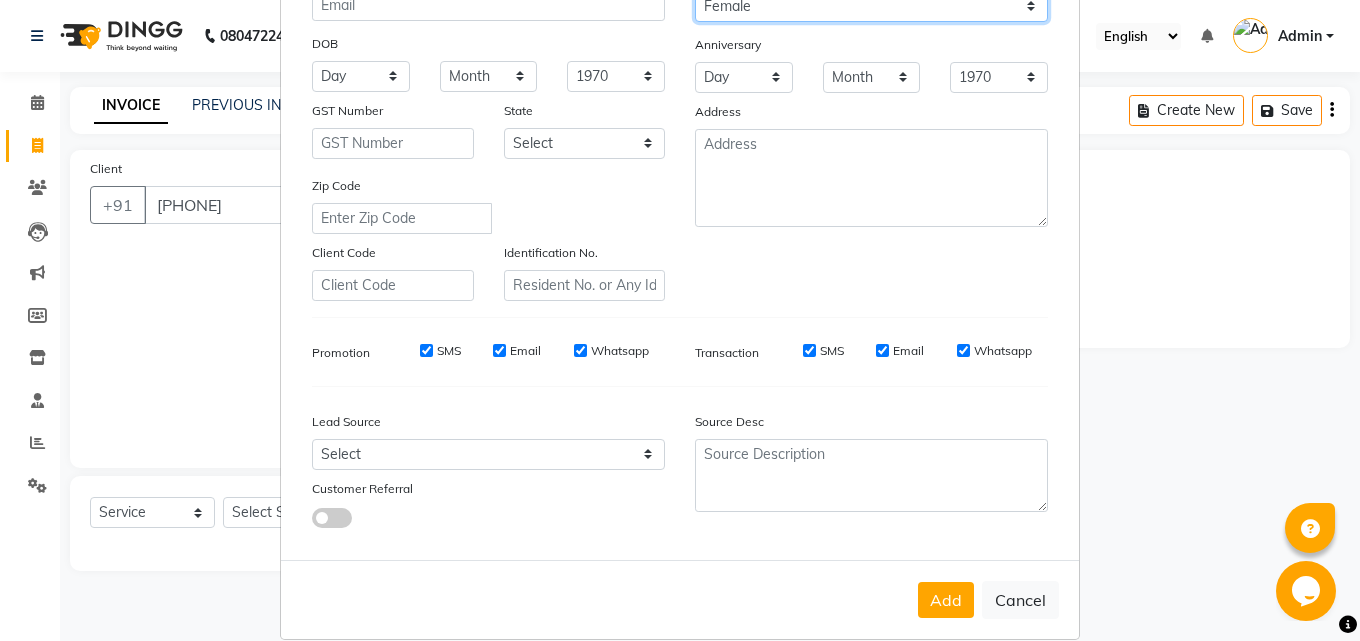 scroll, scrollTop: 282, scrollLeft: 0, axis: vertical 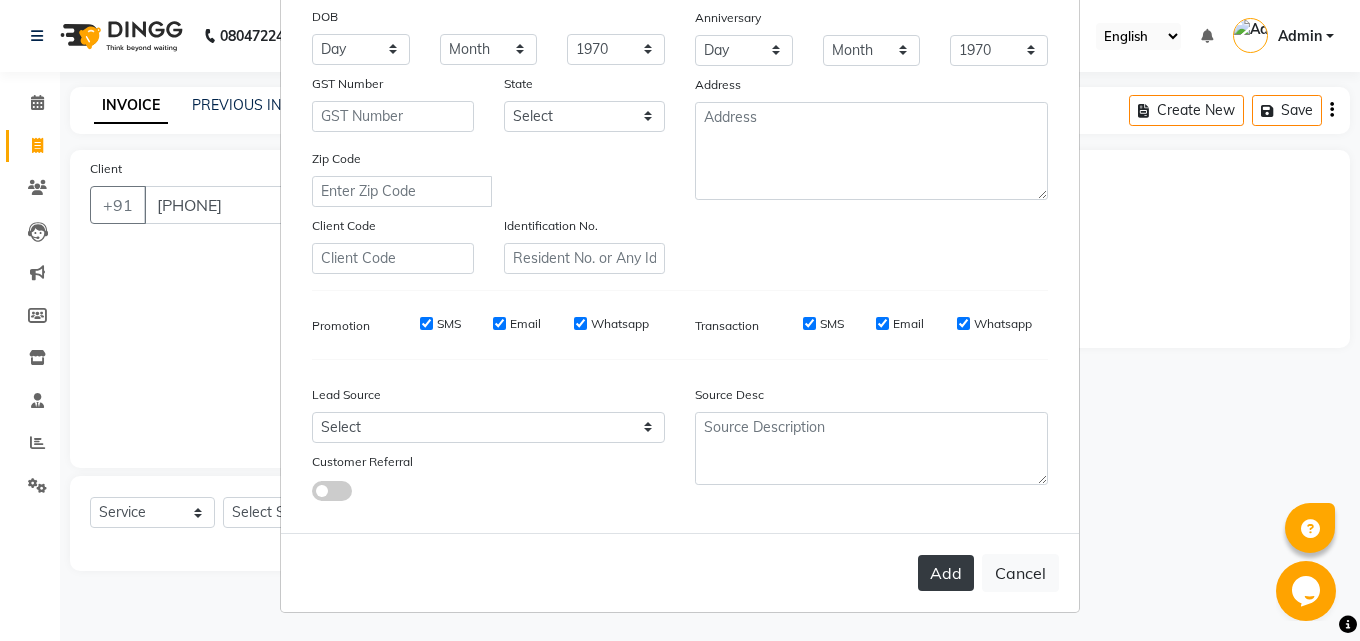 click on "Add" at bounding box center (946, 573) 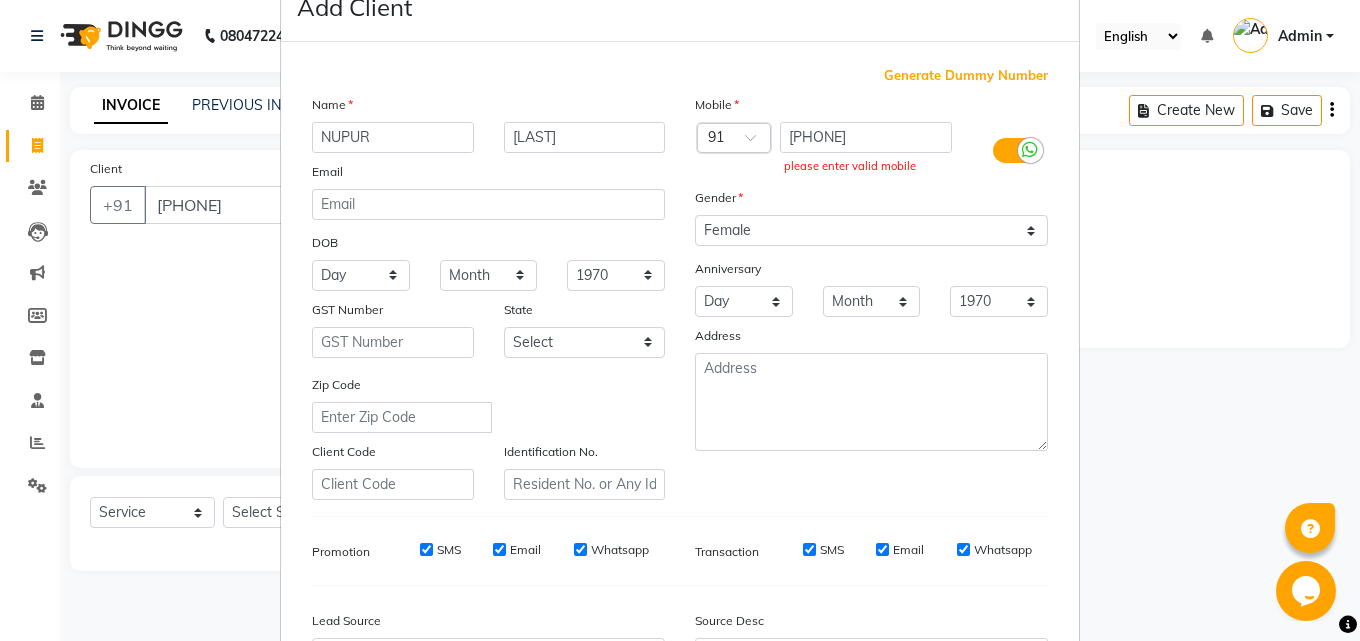 scroll, scrollTop: 0, scrollLeft: 0, axis: both 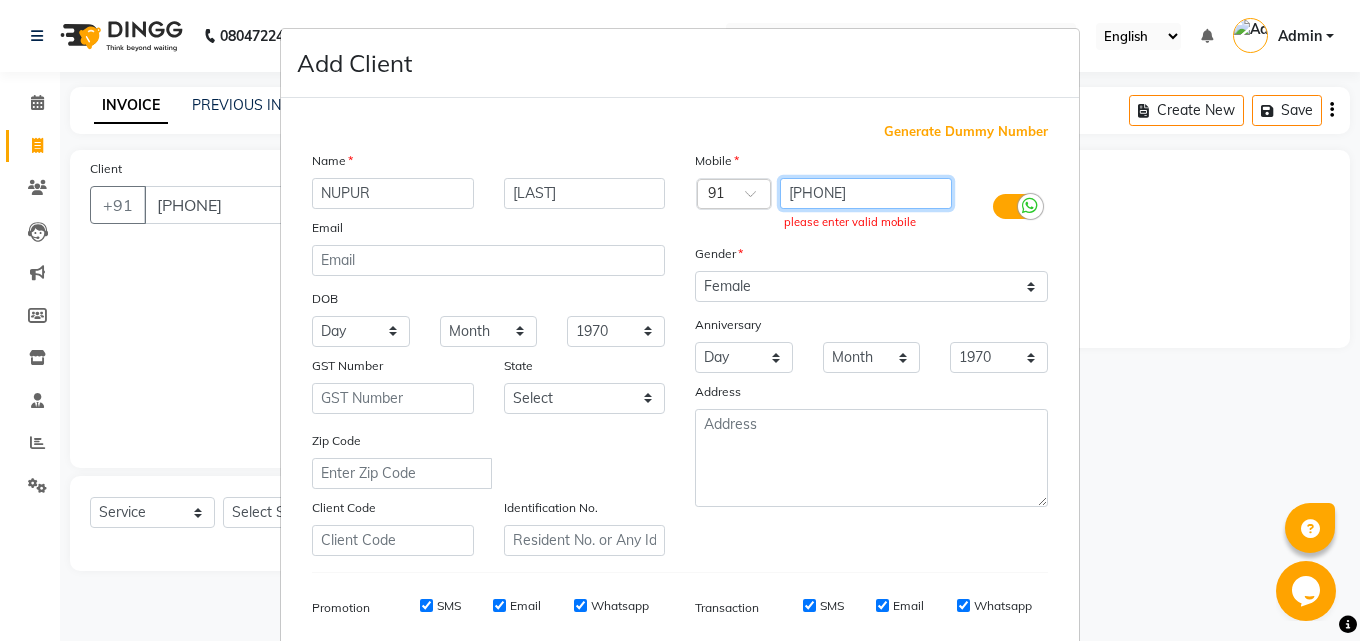 click on "9301649620" at bounding box center [866, 193] 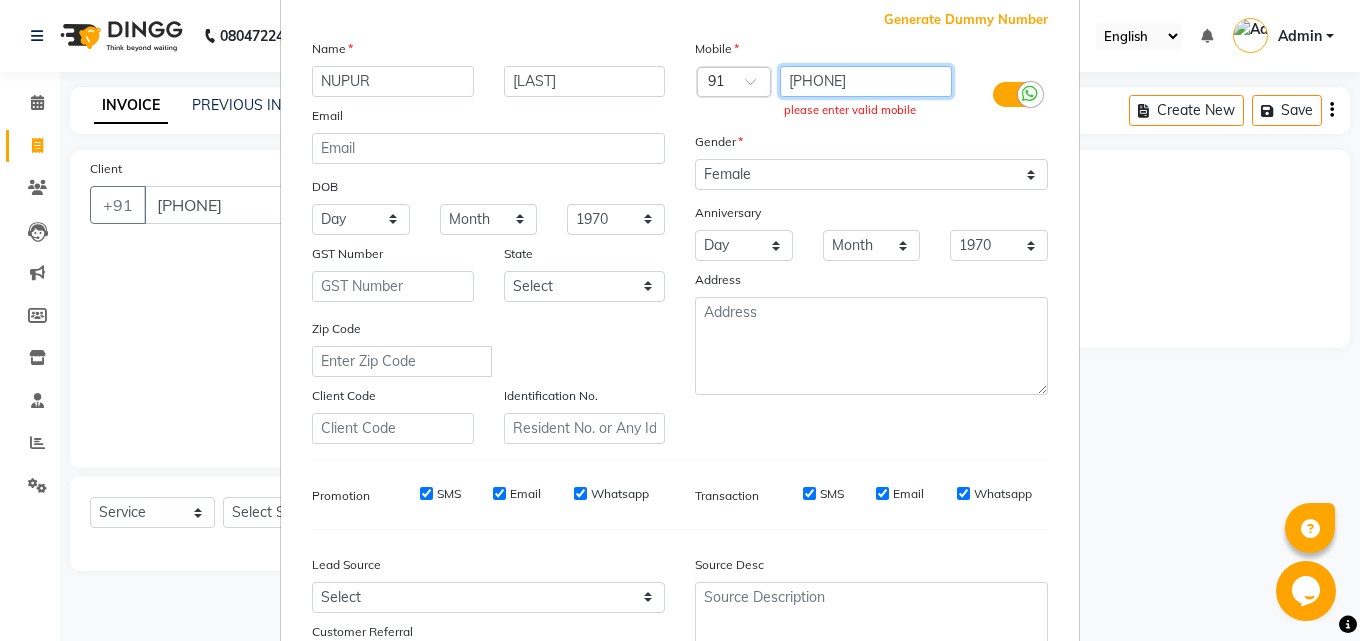scroll, scrollTop: 282, scrollLeft: 0, axis: vertical 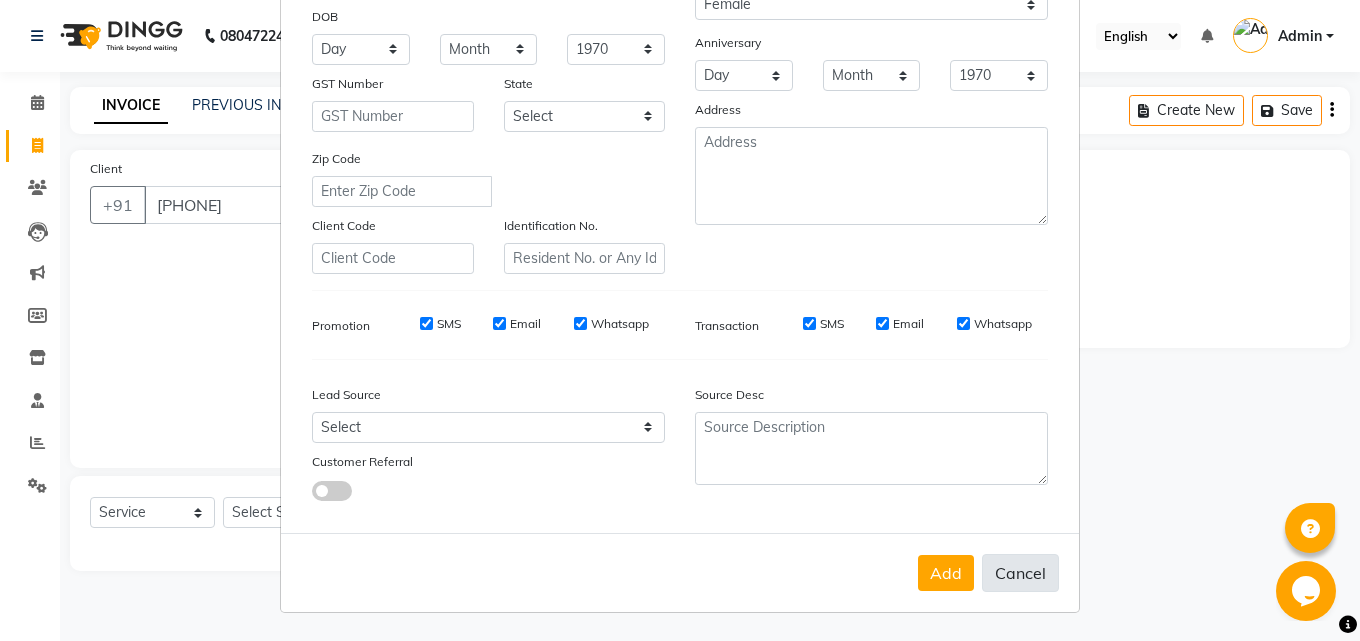 click on "Cancel" at bounding box center [1020, 573] 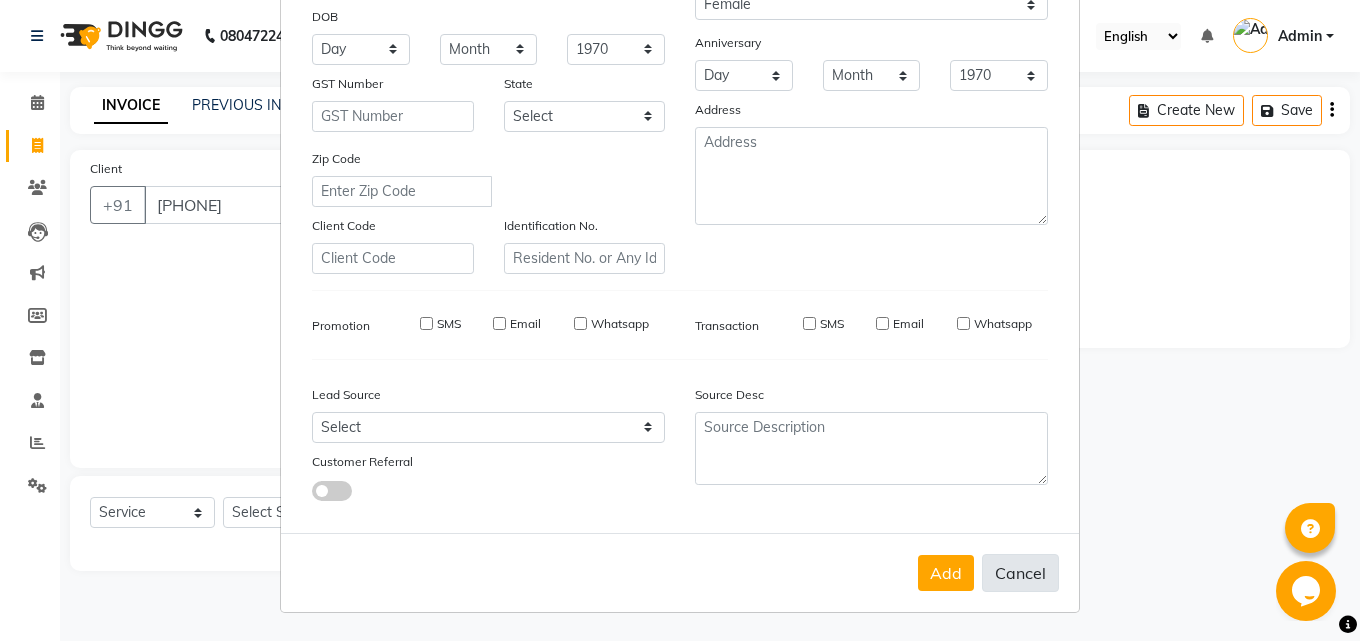 type 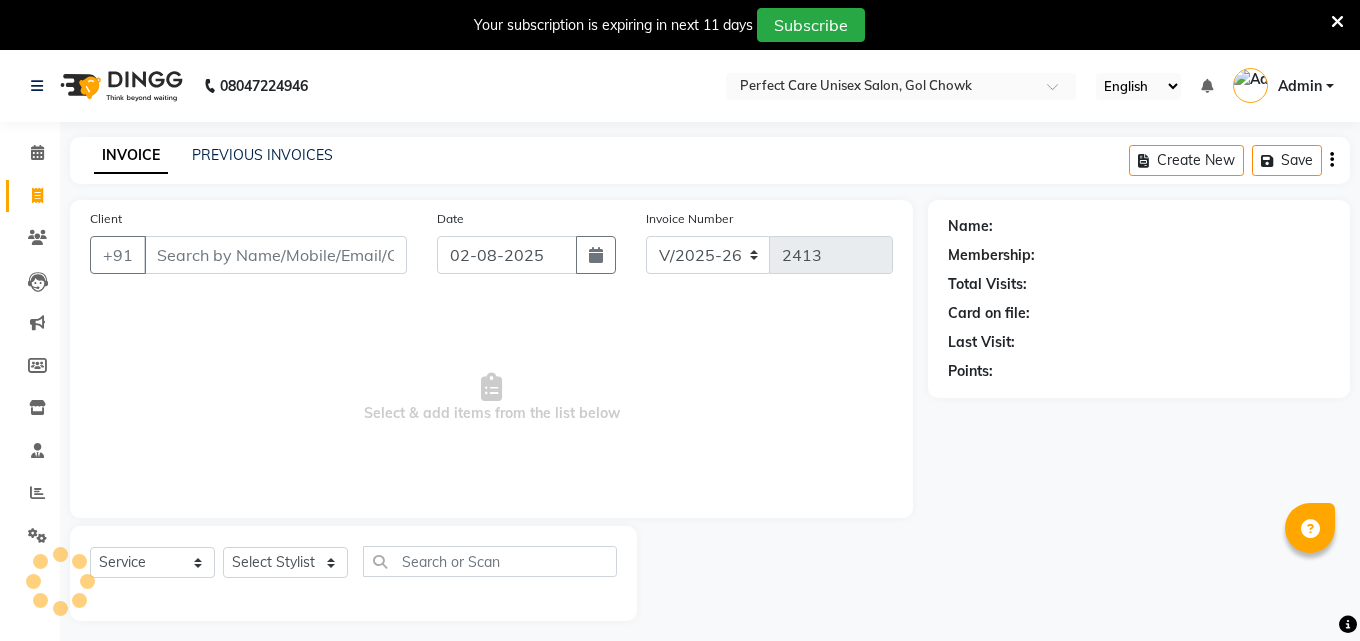 select on "4751" 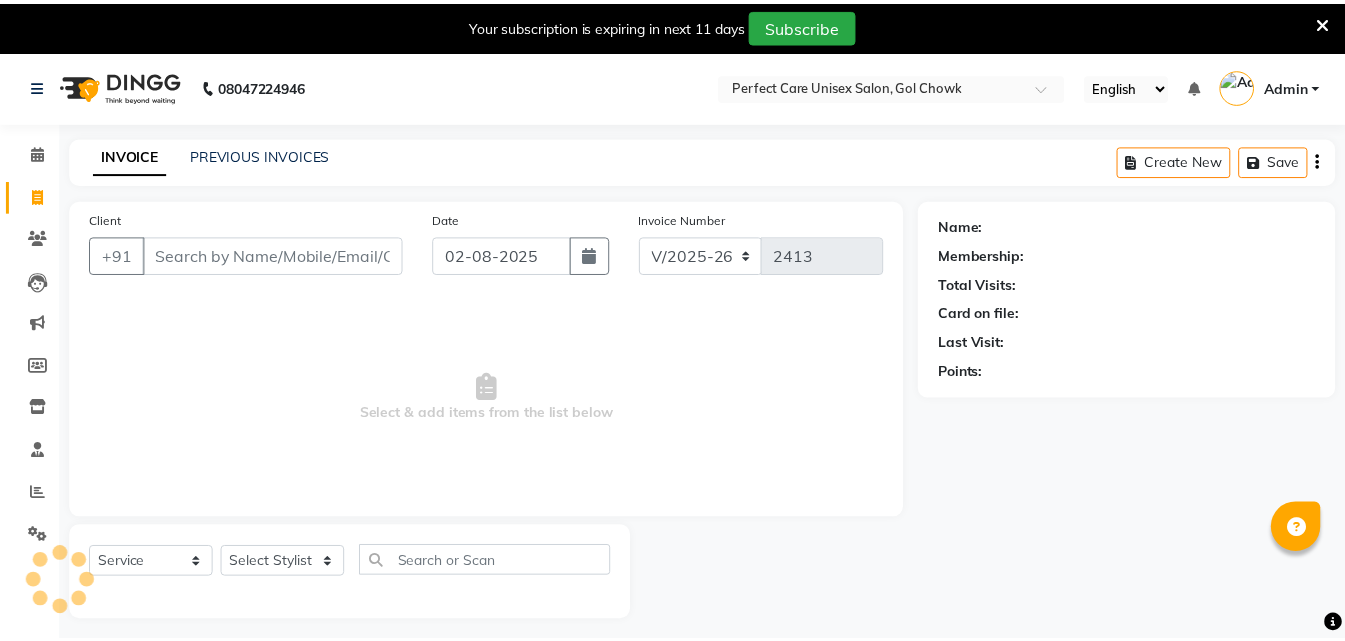 scroll, scrollTop: 0, scrollLeft: 0, axis: both 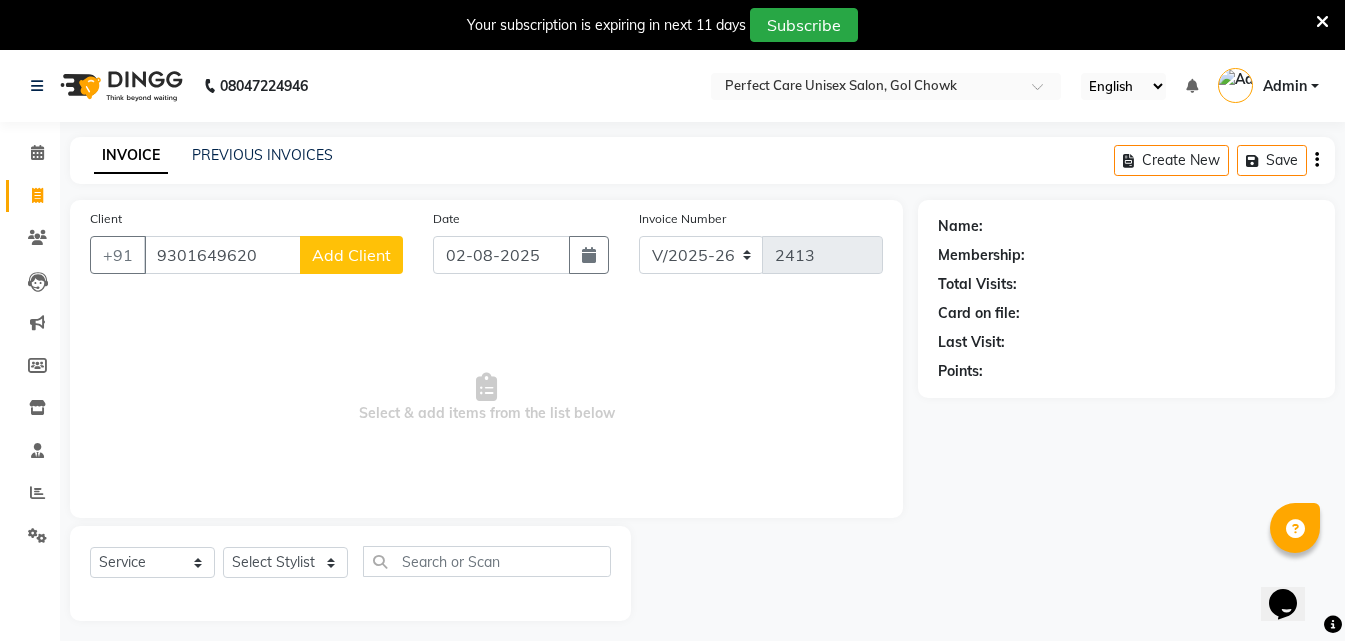 type on "9301649620" 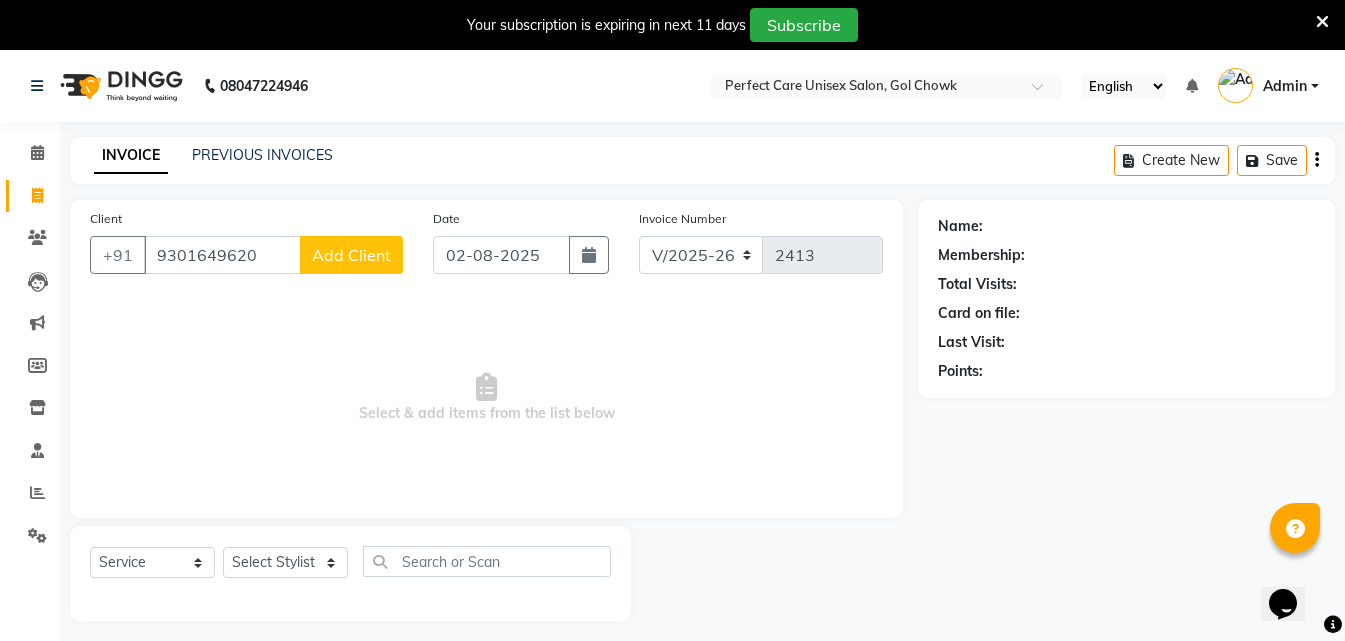 click on "Add Client" 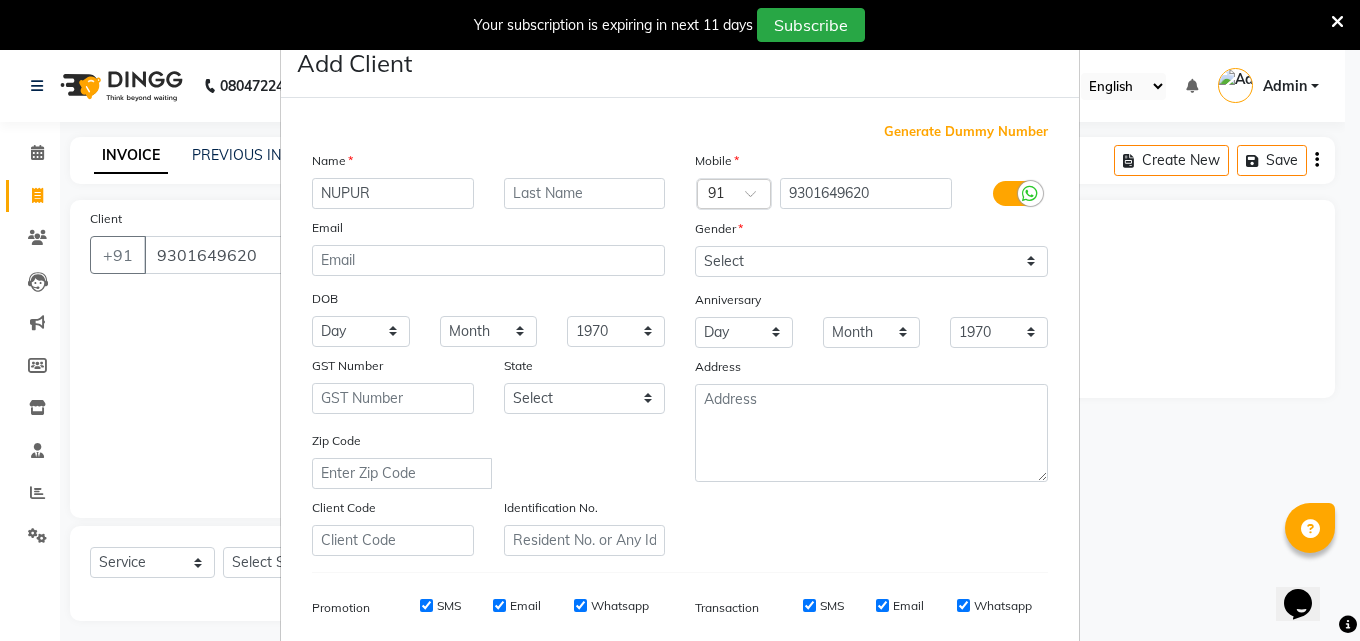 type on "NUPUR" 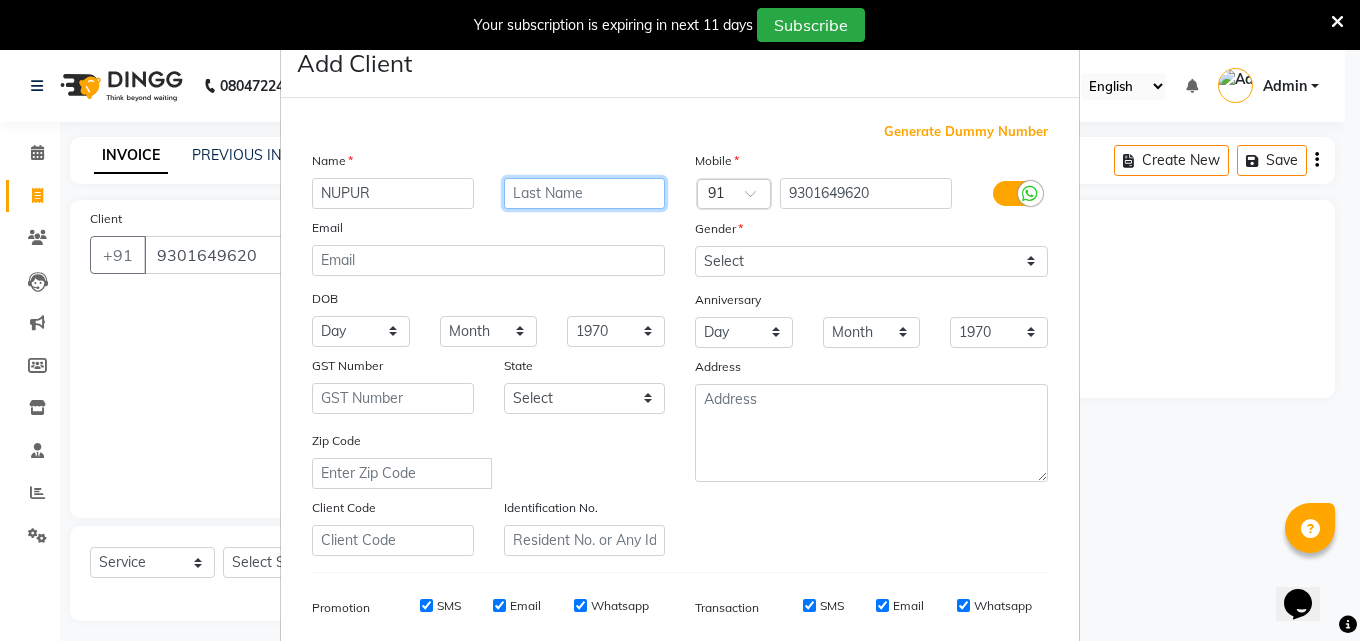click at bounding box center [585, 193] 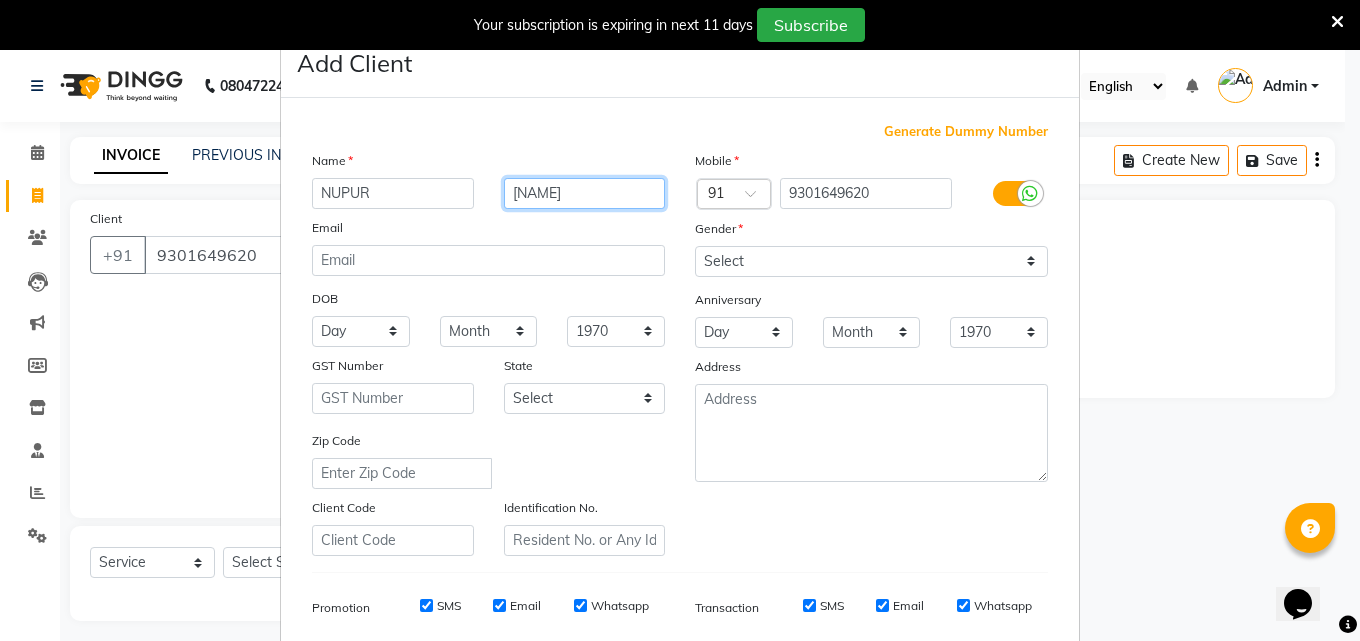 type on "[NAME]" 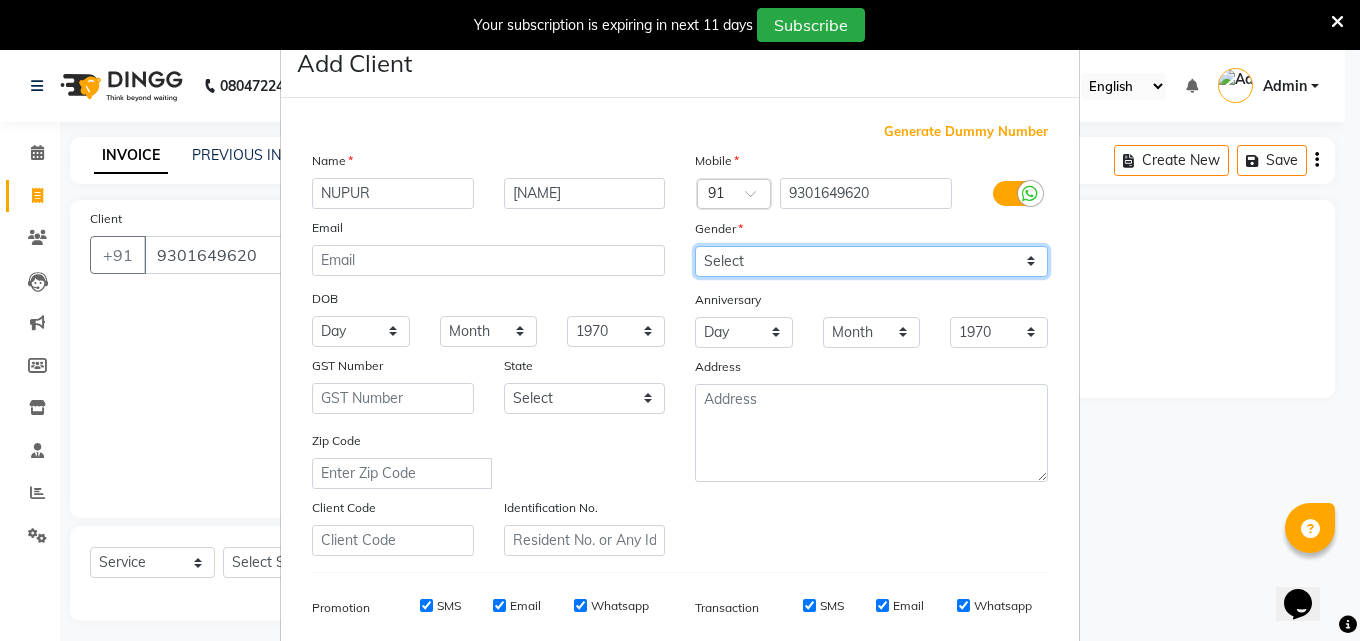 click on "Select Male Female Other Prefer Not To Say" at bounding box center [871, 261] 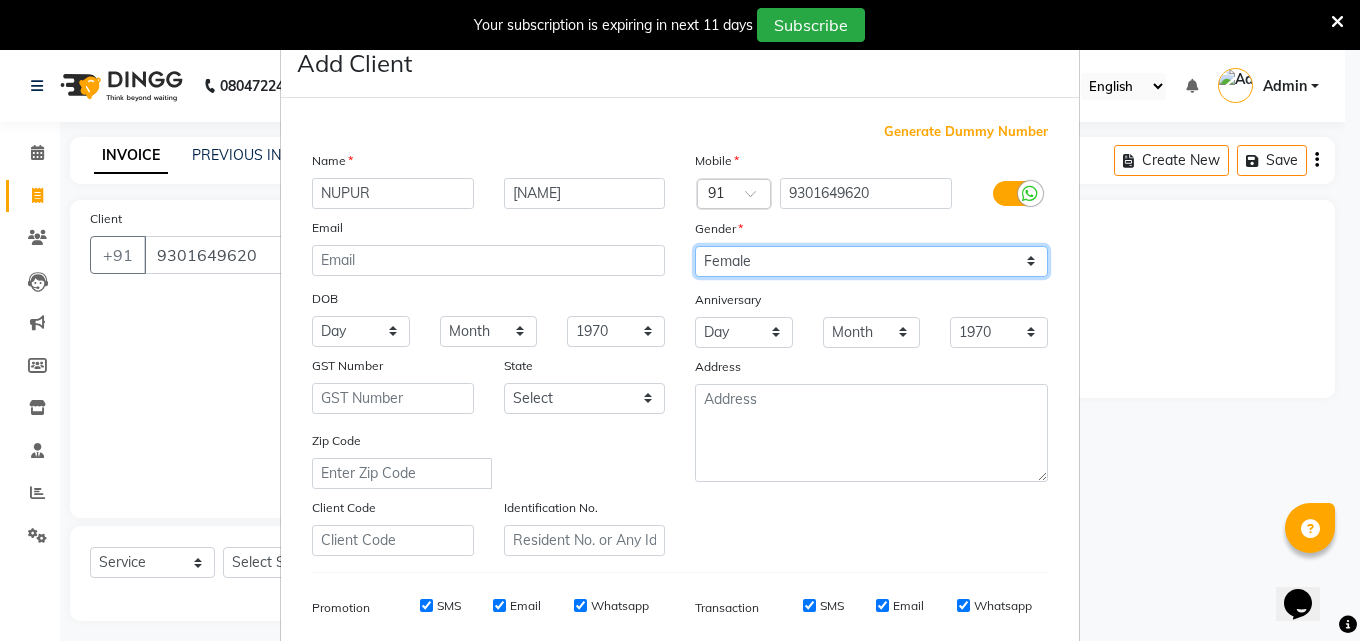 click on "Select Male Female Other Prefer Not To Say" at bounding box center (871, 261) 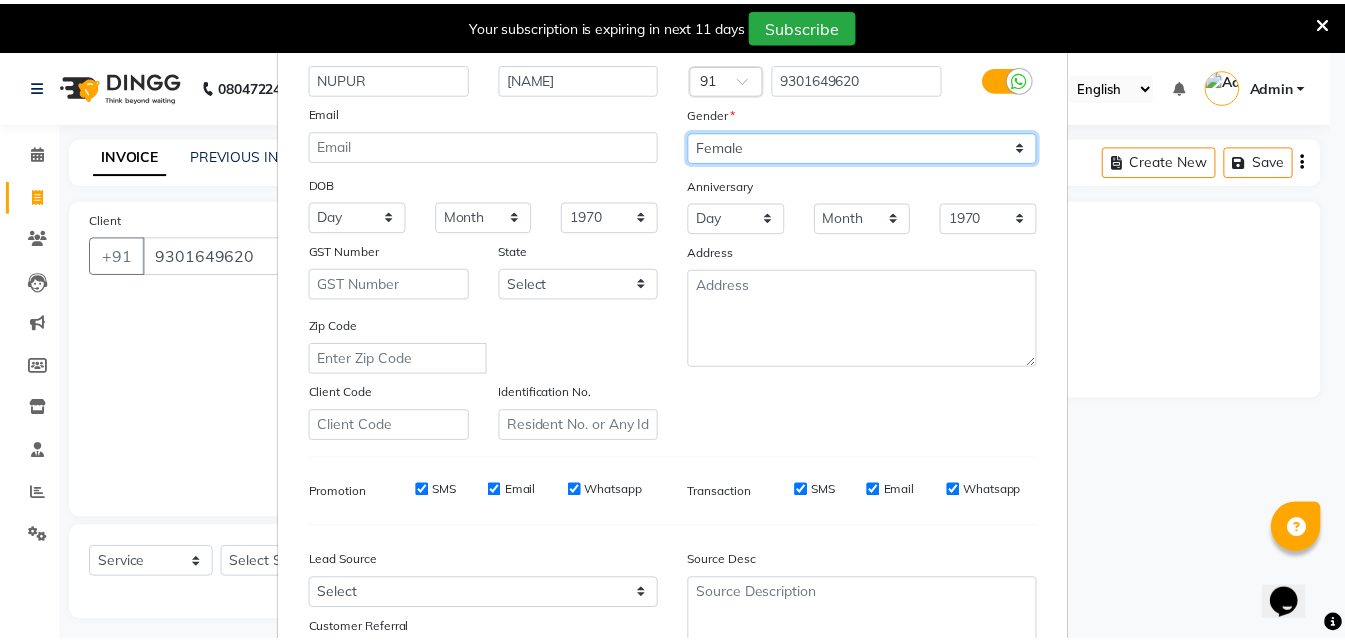 scroll, scrollTop: 282, scrollLeft: 0, axis: vertical 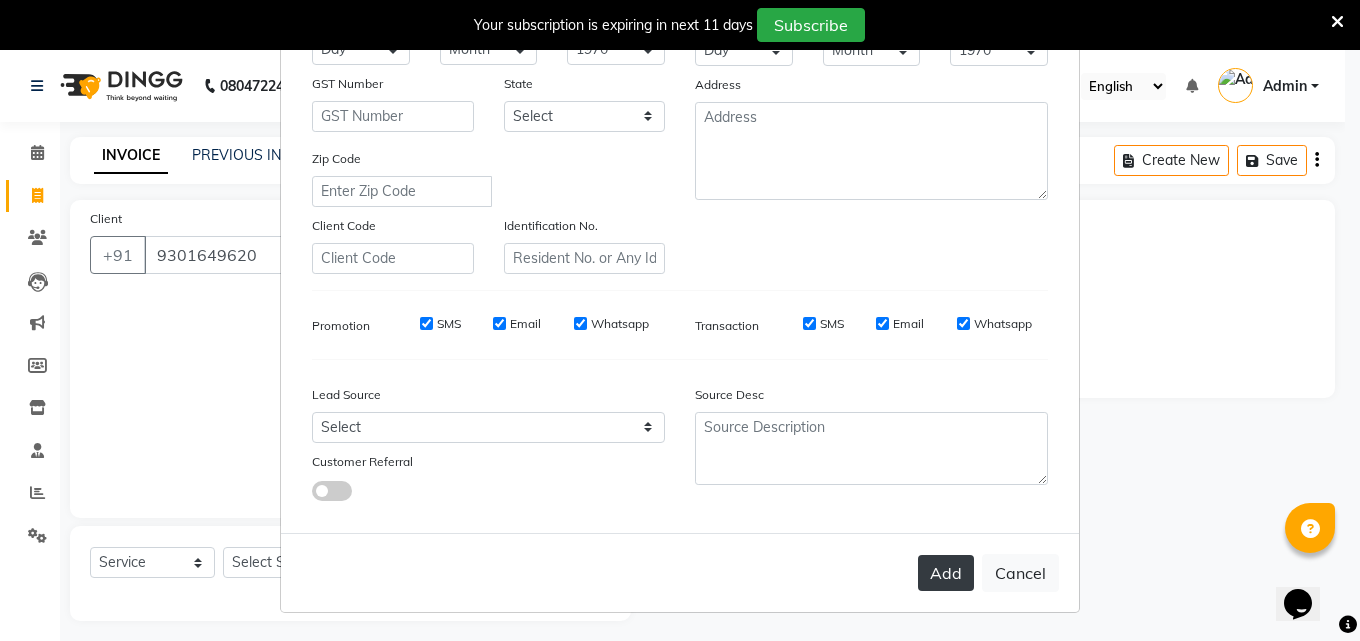 click on "Add" at bounding box center (946, 573) 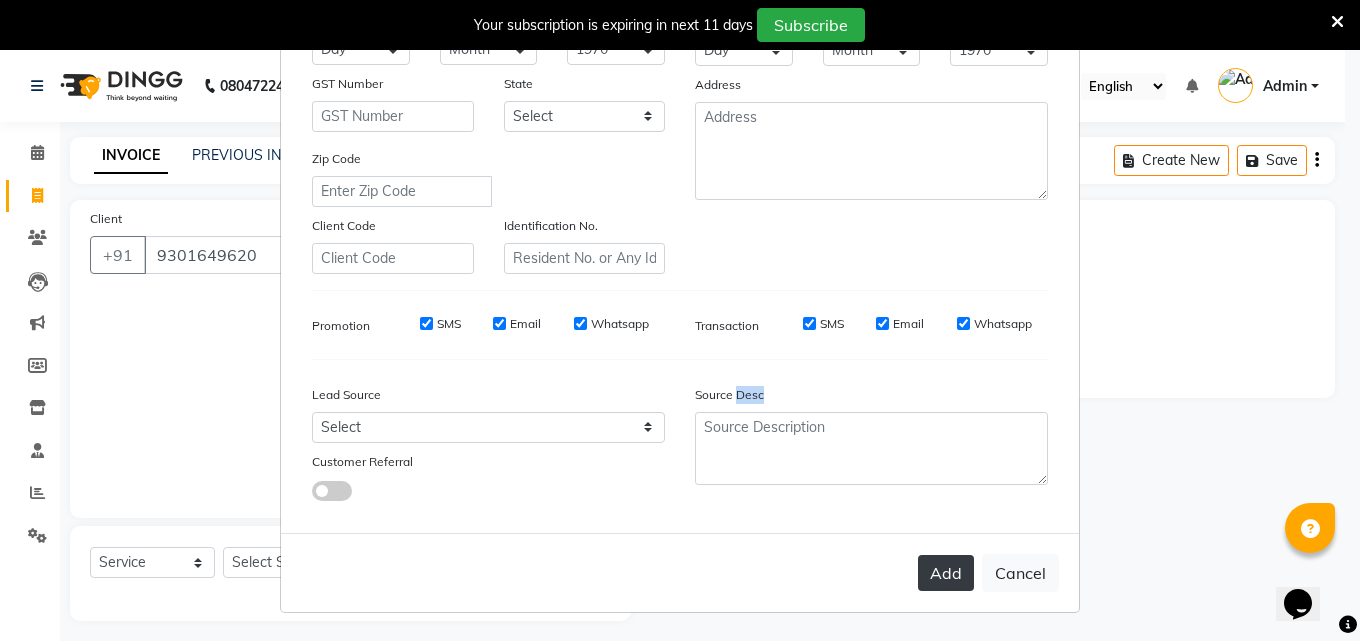 click on "Add   Cancel" at bounding box center (680, 572) 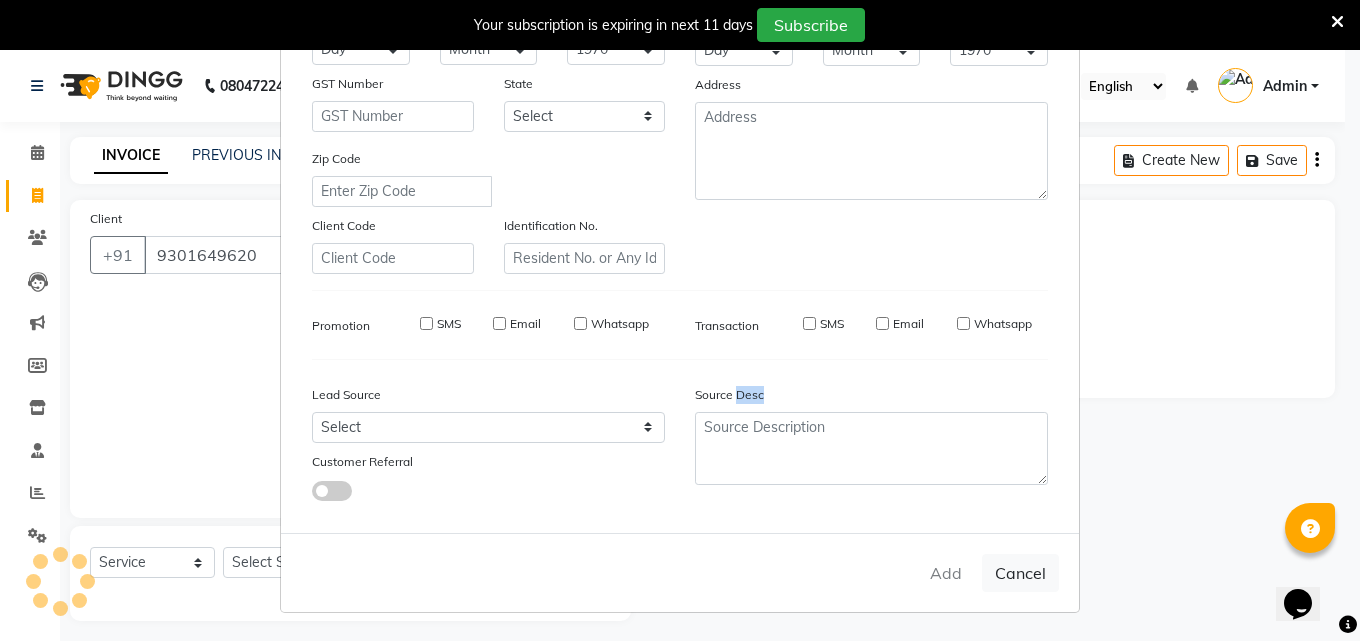 type 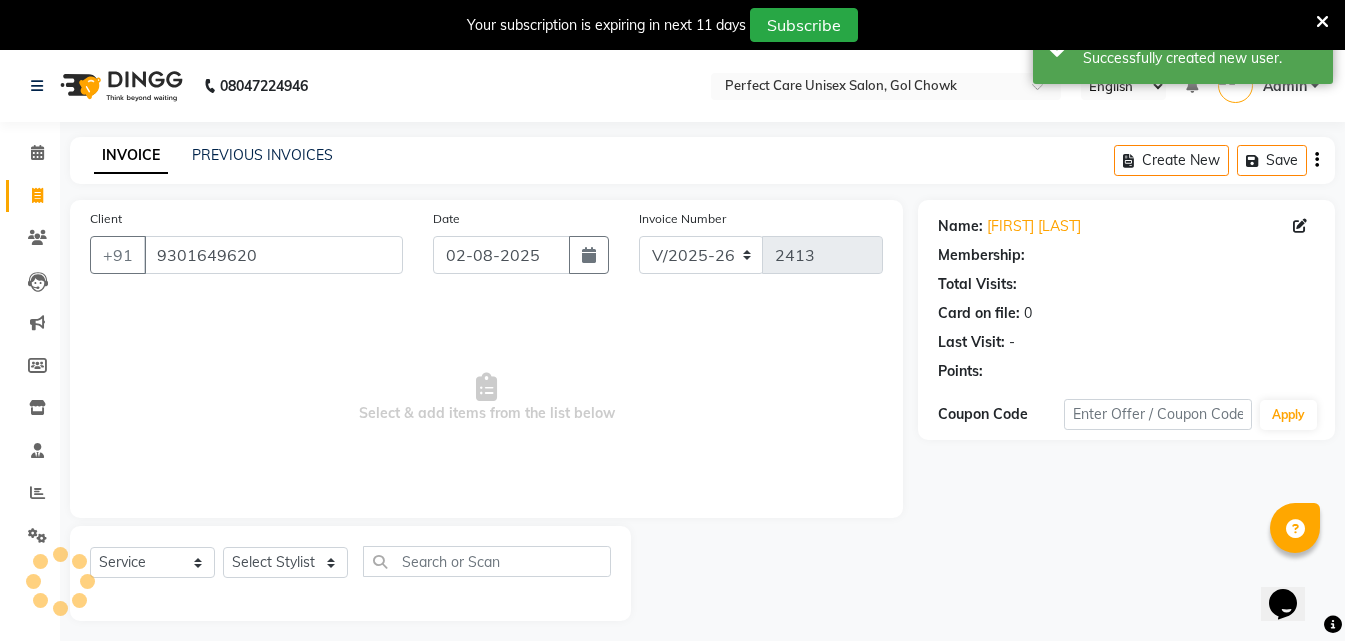 select on "1: Object" 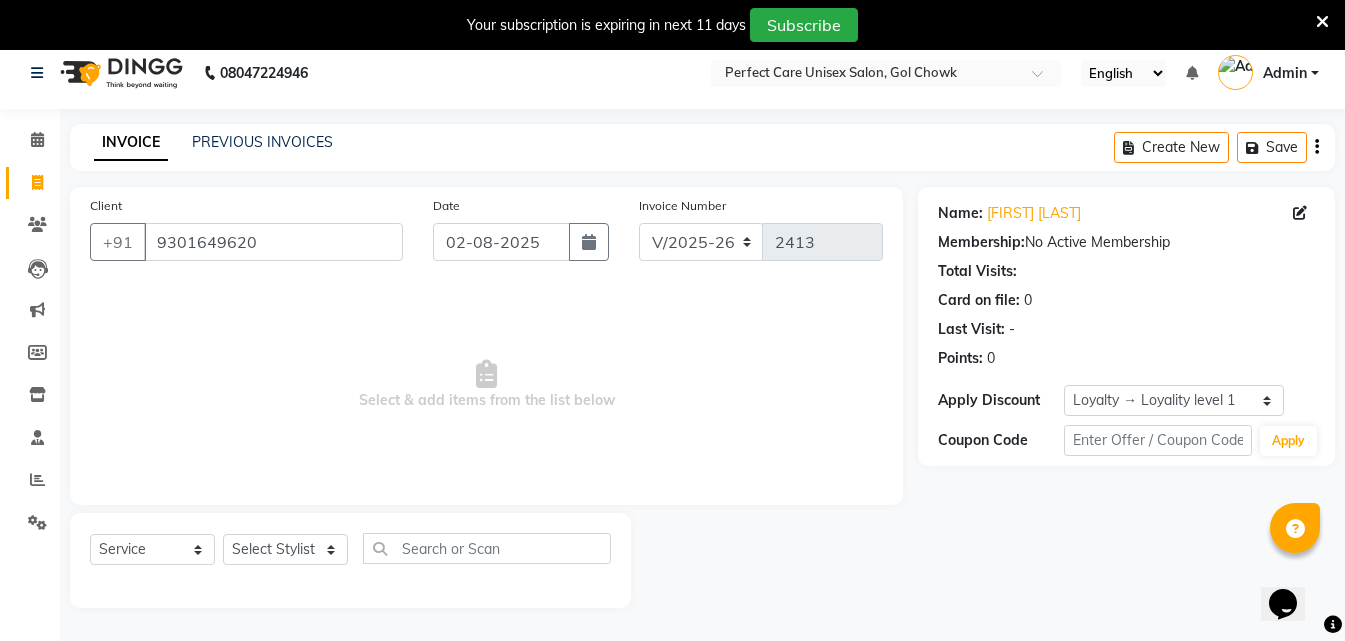 scroll, scrollTop: 50, scrollLeft: 0, axis: vertical 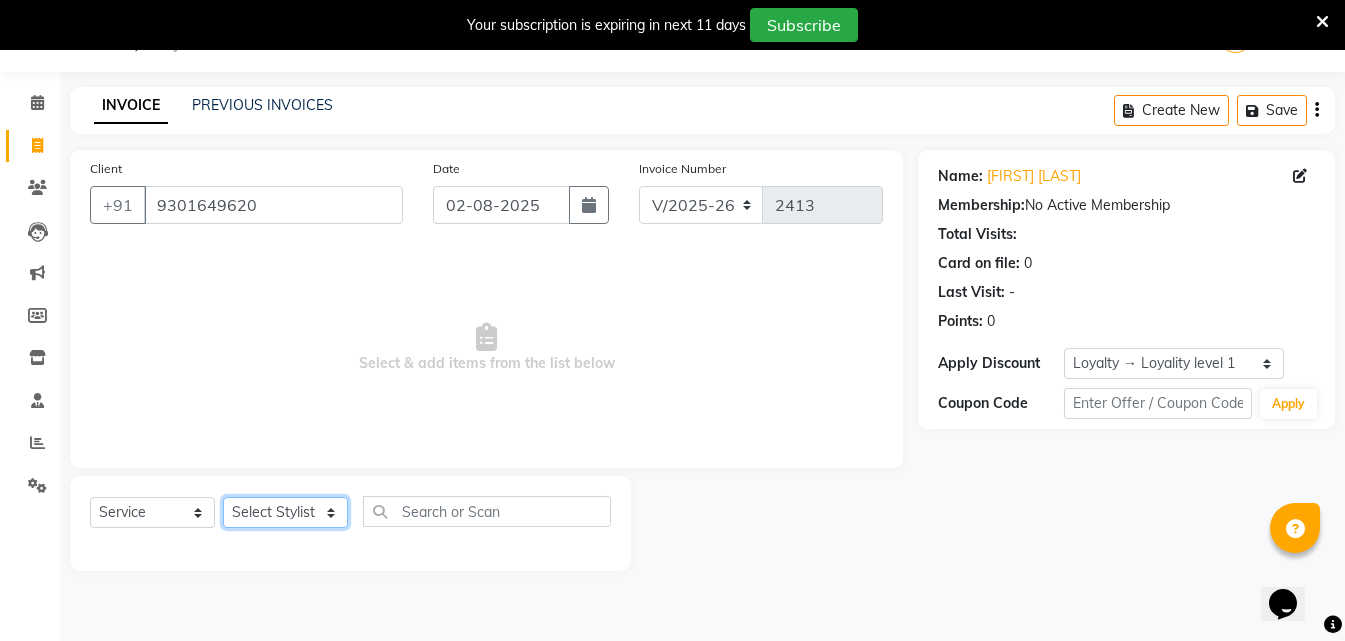 click on "Select Stylist MISS CHANDA MISS KAYNAT MISS KRITIKA MISS PIHU MISS POOJA MISS.SHRADDHA MISS.SHREYA MISS SUDHA MISS. USHA MISS YAMINI mohbat MR. AARIF MR.ANGAD MR. ARBAZ MR. ARUN MR ARYAN MR. AVINASH MR. FARMAN MR.KARAN MR.KASIM MR. NAUSHAD MR.NAZIM MR. SAM MR.SAMEER MR.VIKASH MR.VISHAL MS RAMCHARAN NONE rashmi" 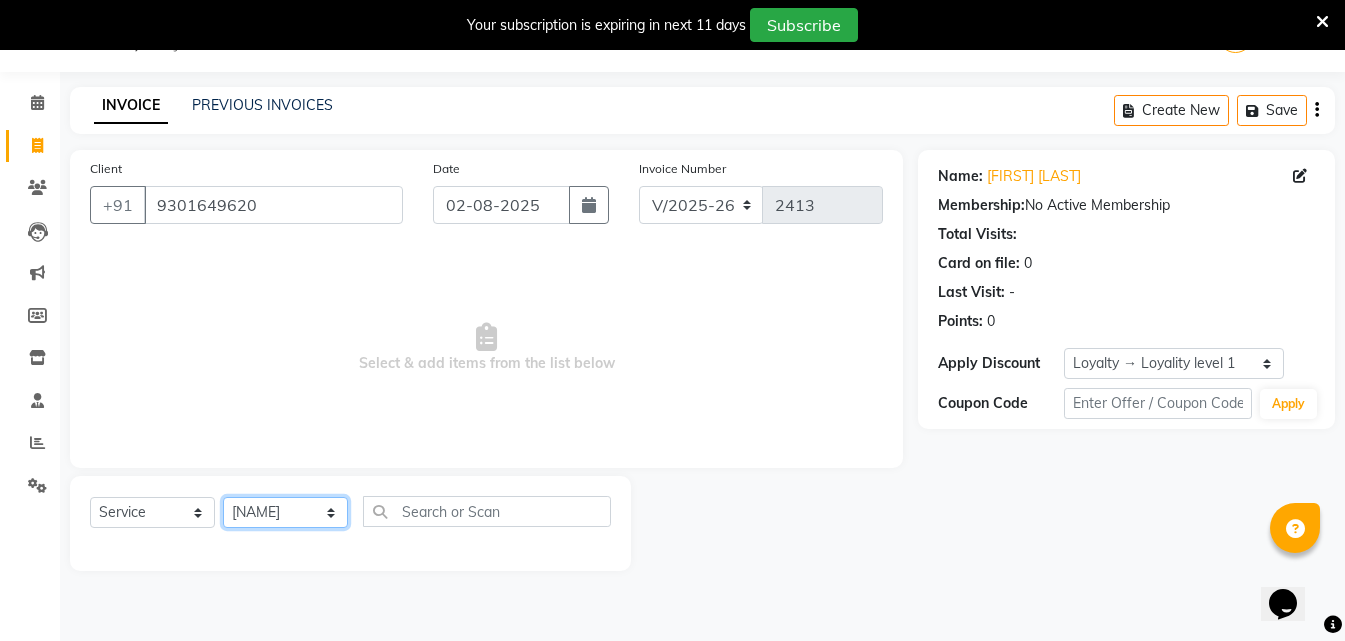 click on "Select Stylist MISS CHANDA MISS KAYNAT MISS KRITIKA MISS PIHU MISS POOJA MISS.SHRADDHA MISS.SHREYA MISS SUDHA MISS. USHA MISS YAMINI mohbat MR. AARIF MR.ANGAD MR. ARBAZ MR. ARUN MR ARYAN MR. AVINASH MR. FARMAN MR.KARAN MR.KASIM MR. NAUSHAD MR.NAZIM MR. SAM MR.SAMEER MR.VIKASH MR.VISHAL MS RAMCHARAN NONE rashmi" 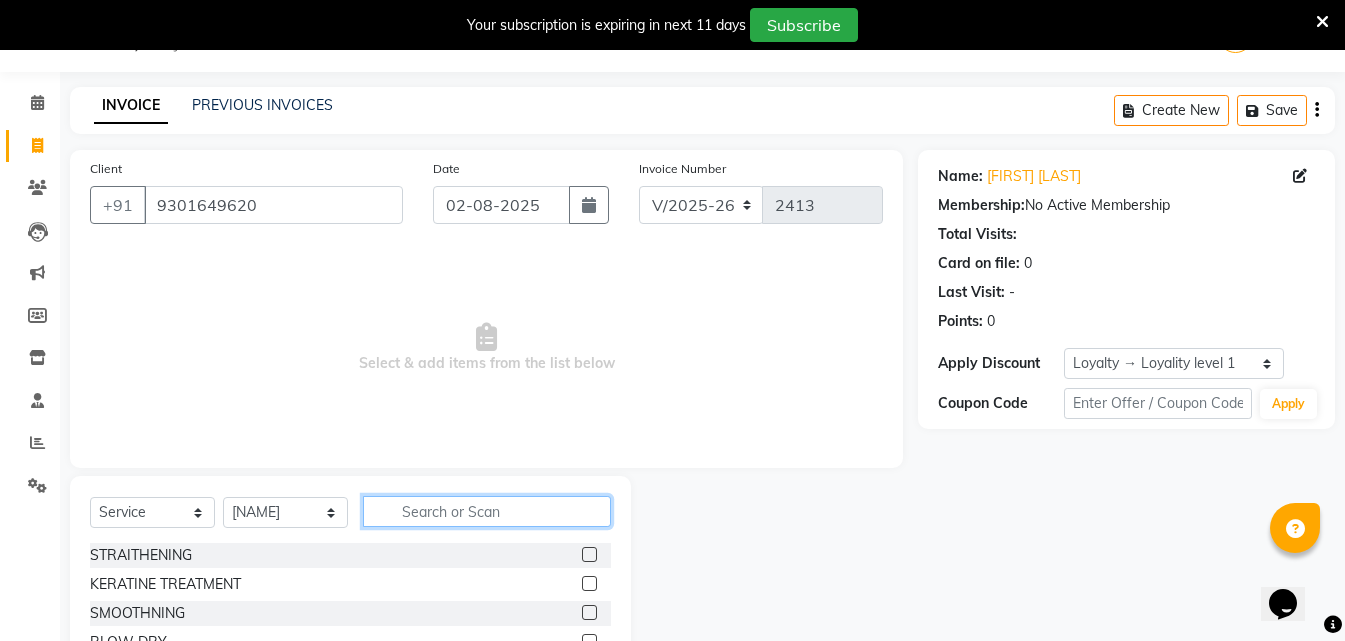 click 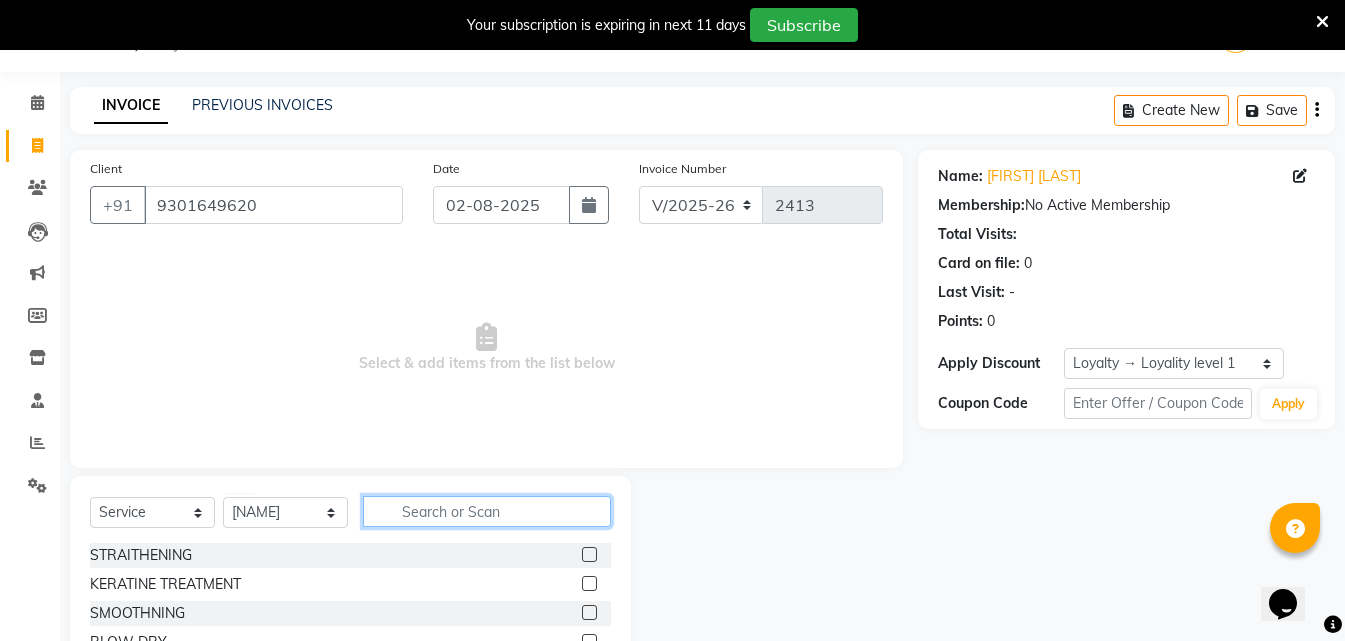 click 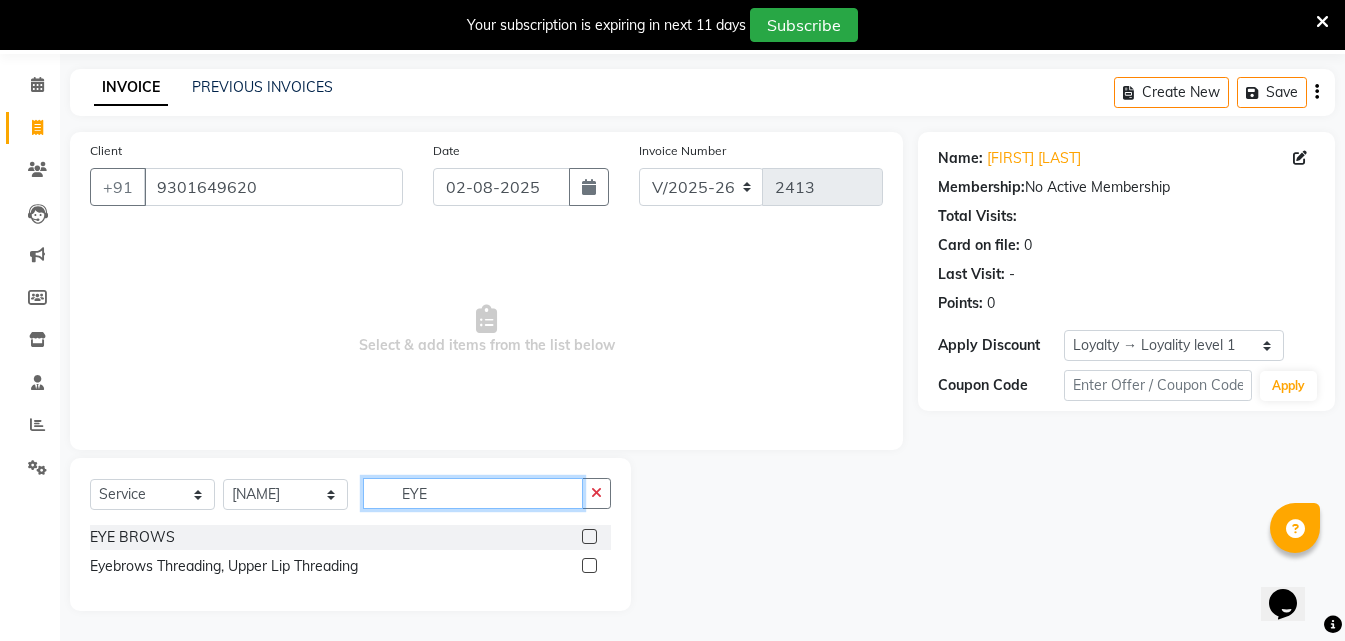 scroll, scrollTop: 68, scrollLeft: 0, axis: vertical 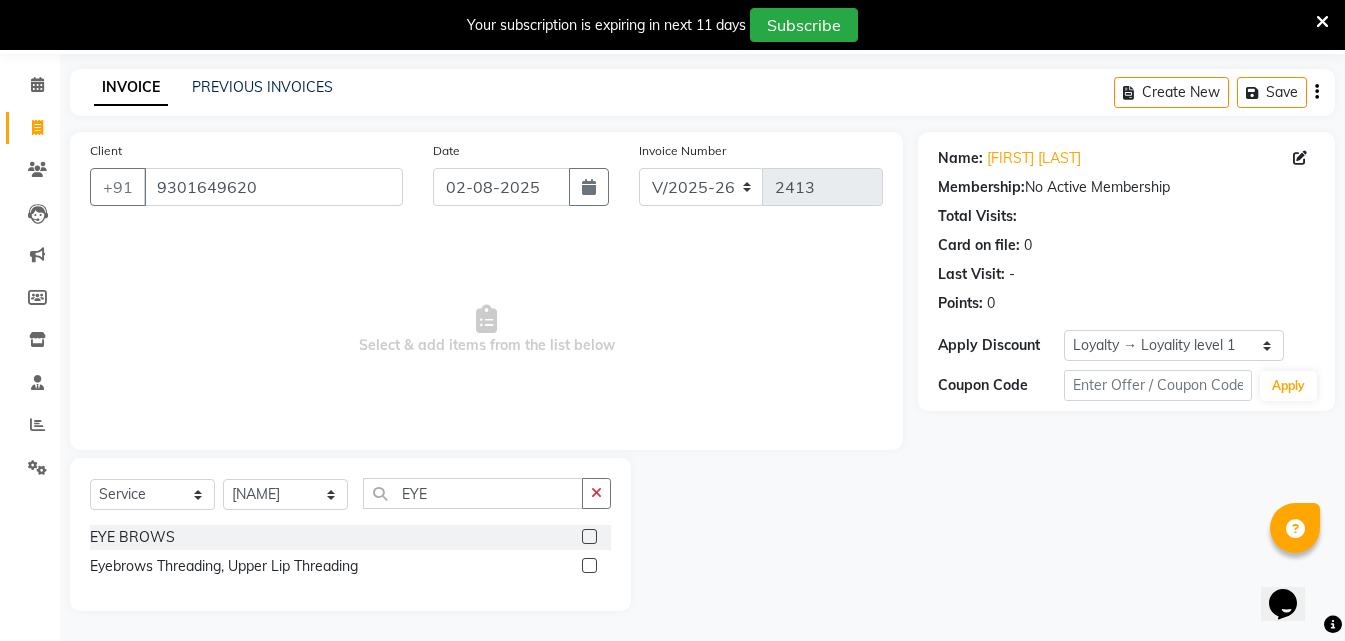 click 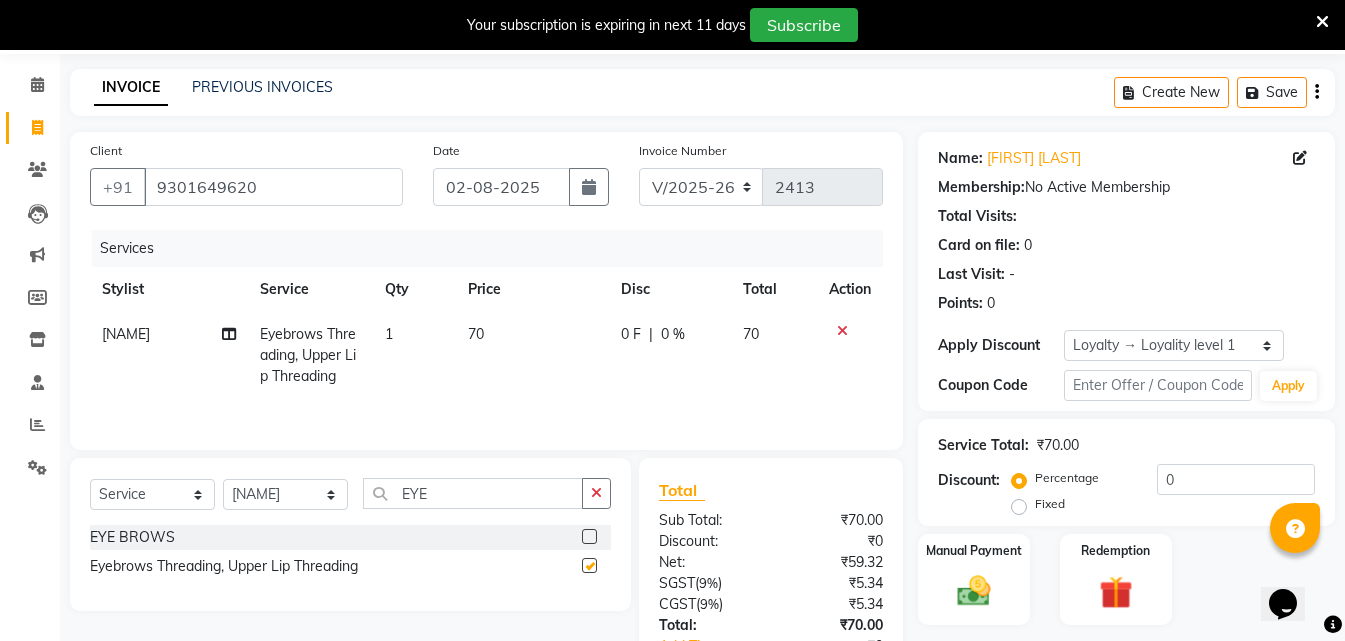 checkbox on "false" 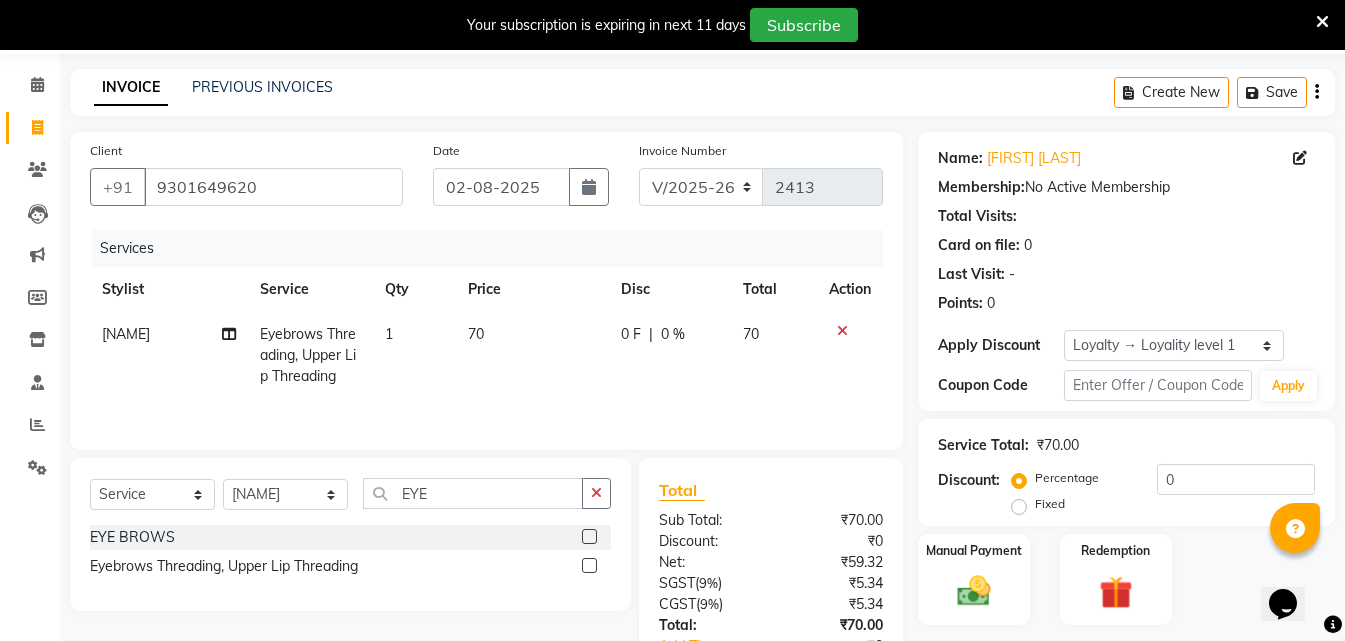 click on "70" 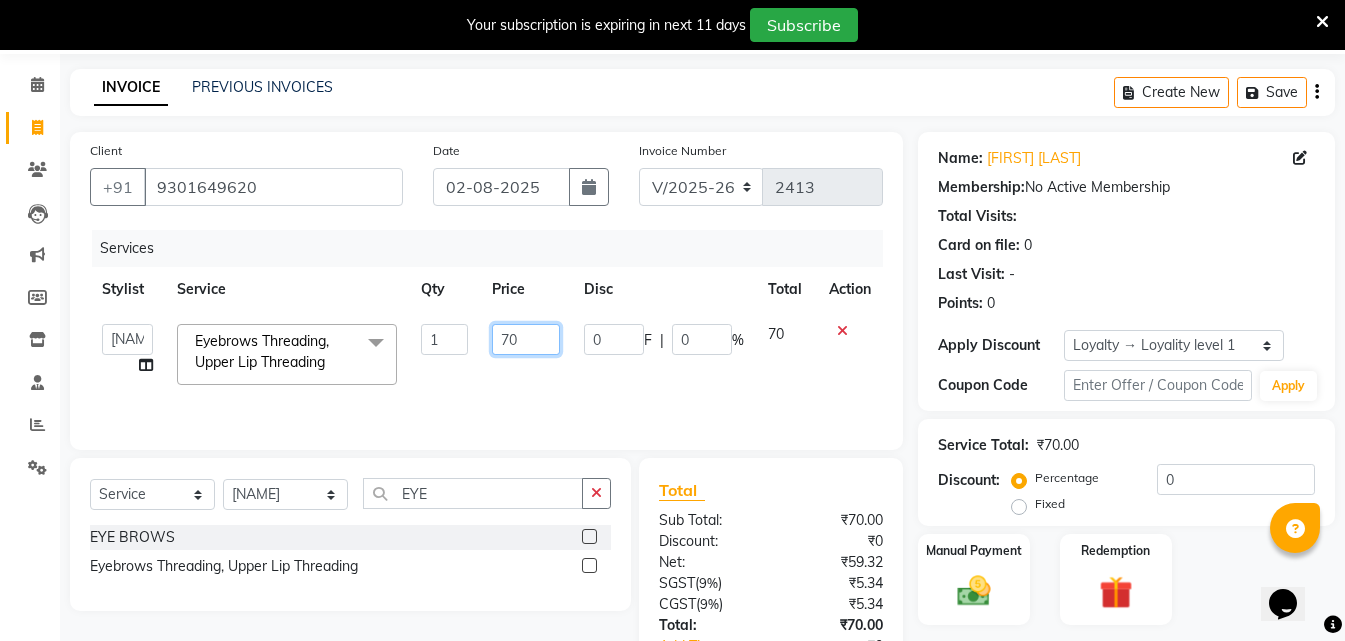 click on "70" 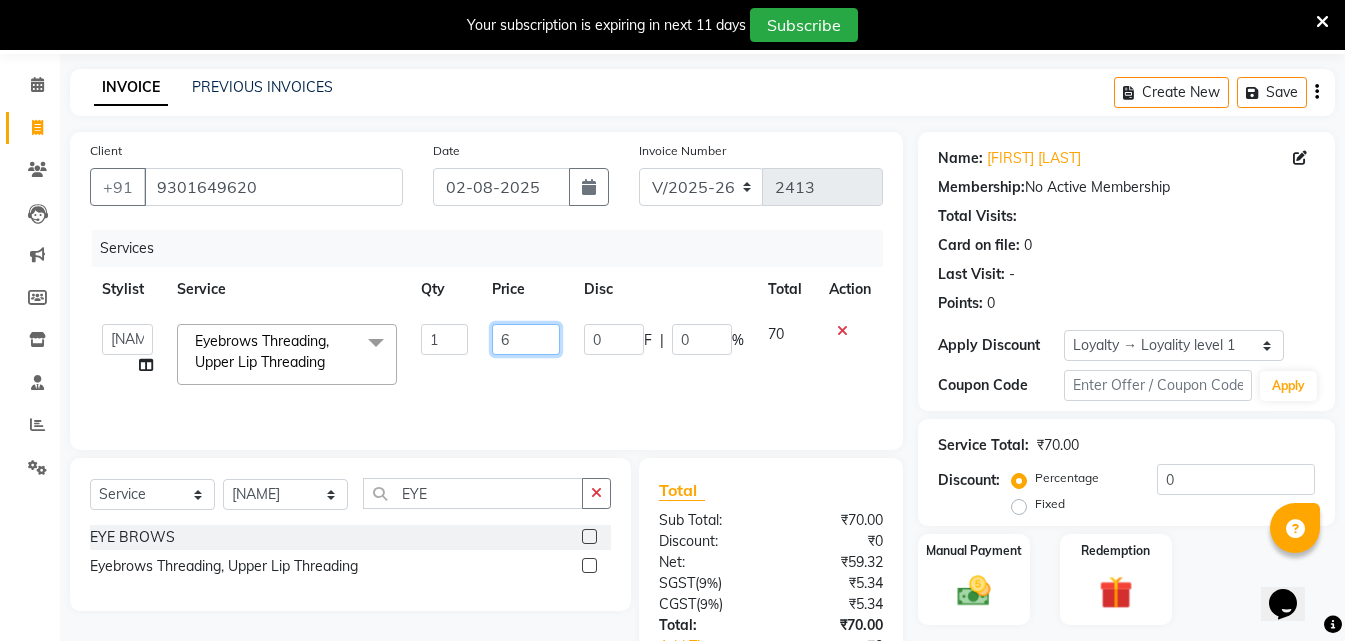 type on "60" 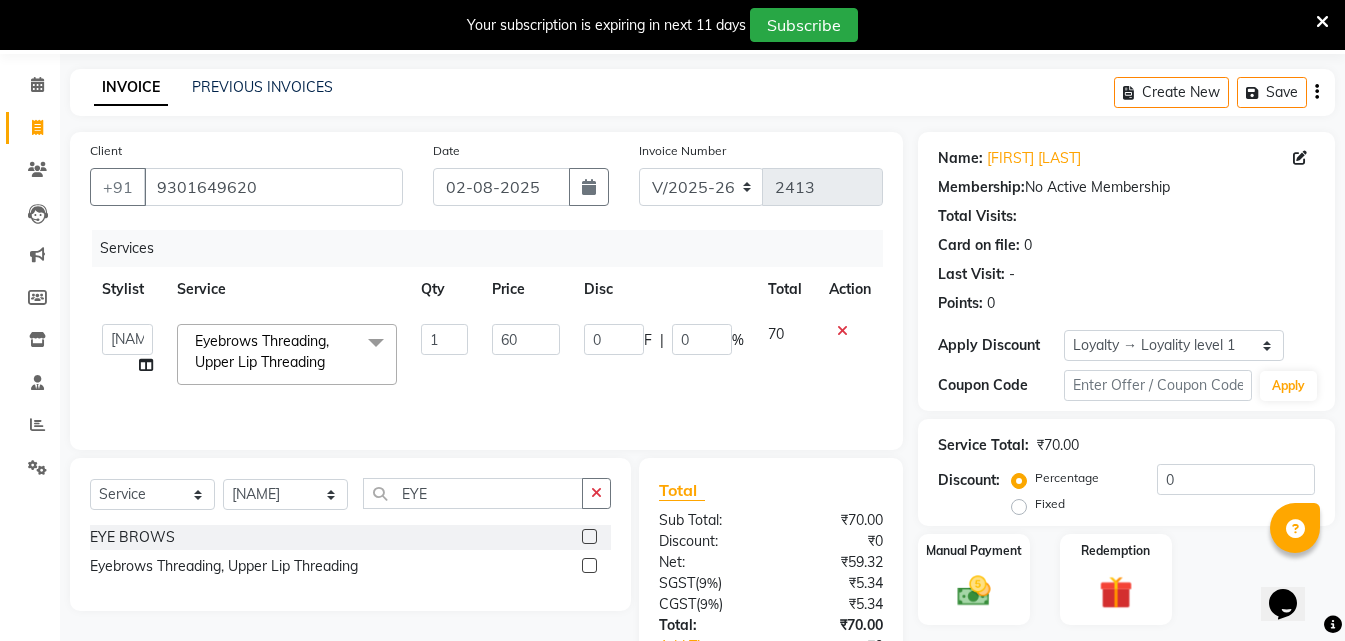 click on "60" 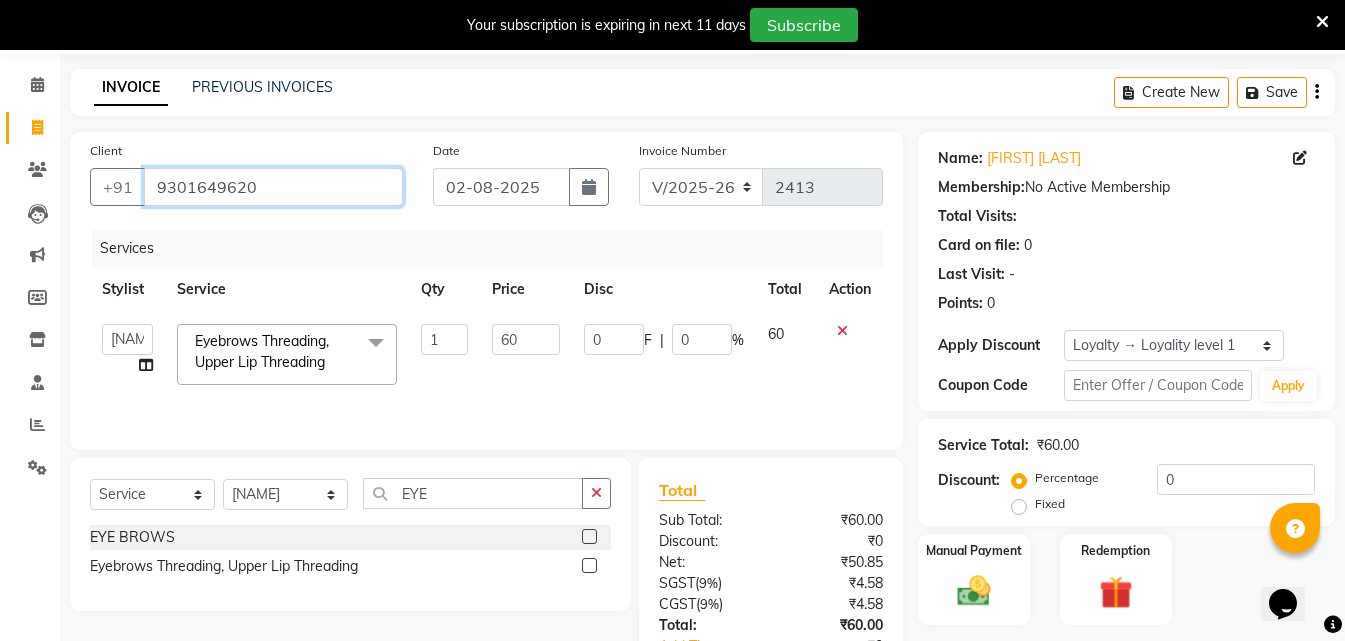 click on "9301649620" at bounding box center [273, 187] 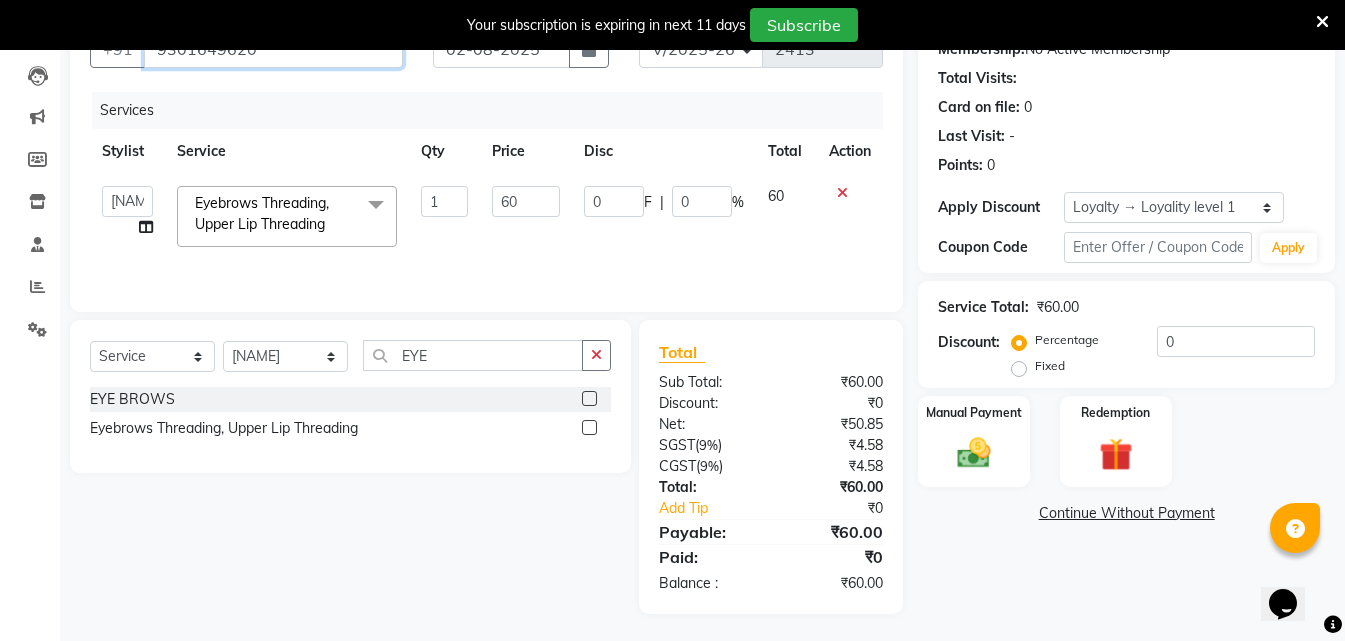 scroll, scrollTop: 209, scrollLeft: 0, axis: vertical 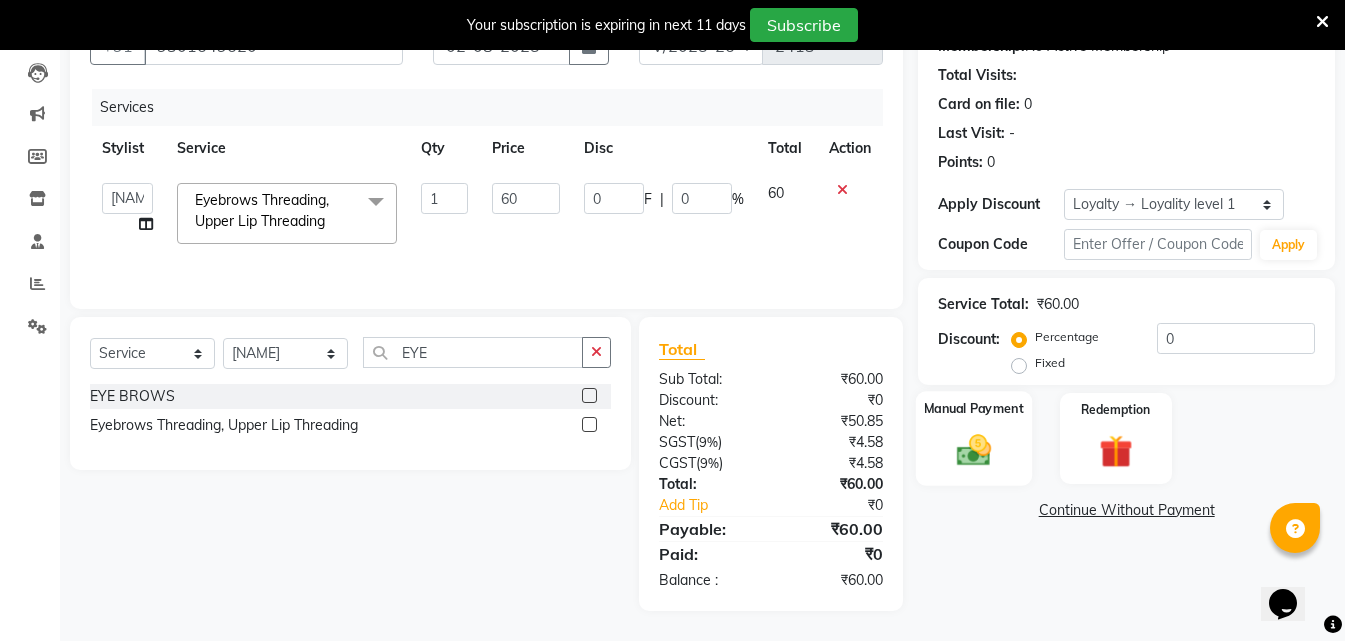 click on "Manual Payment" 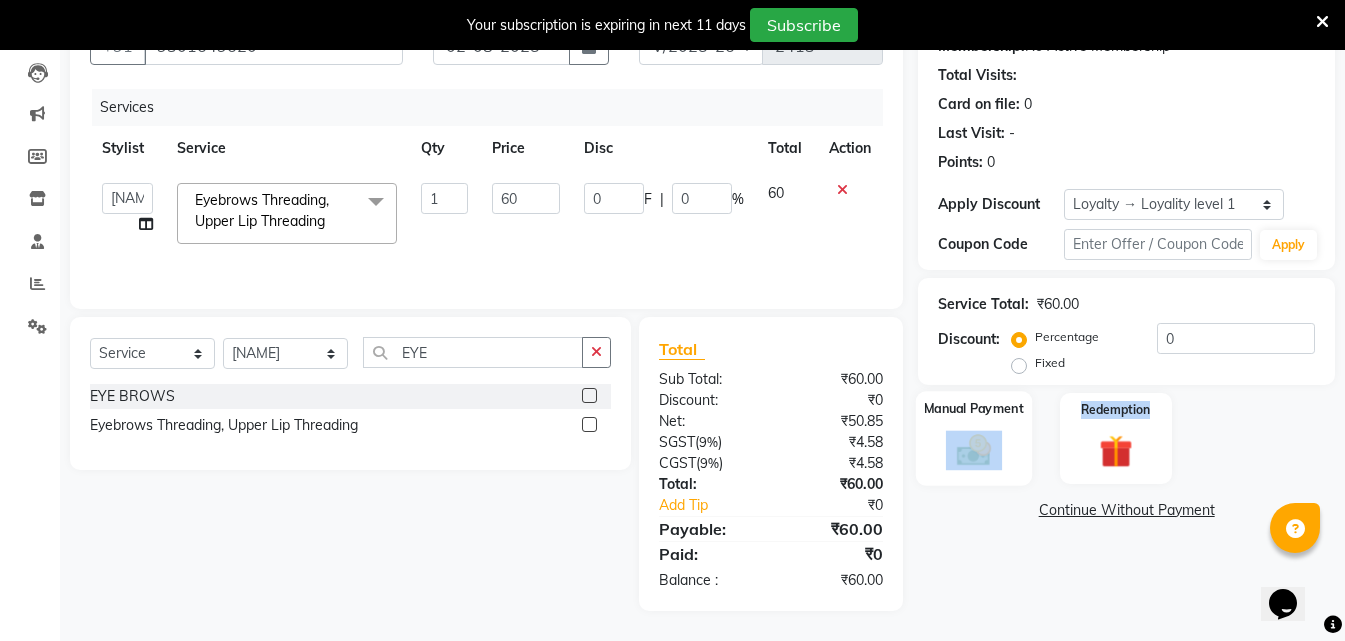 click on "Manual Payment" 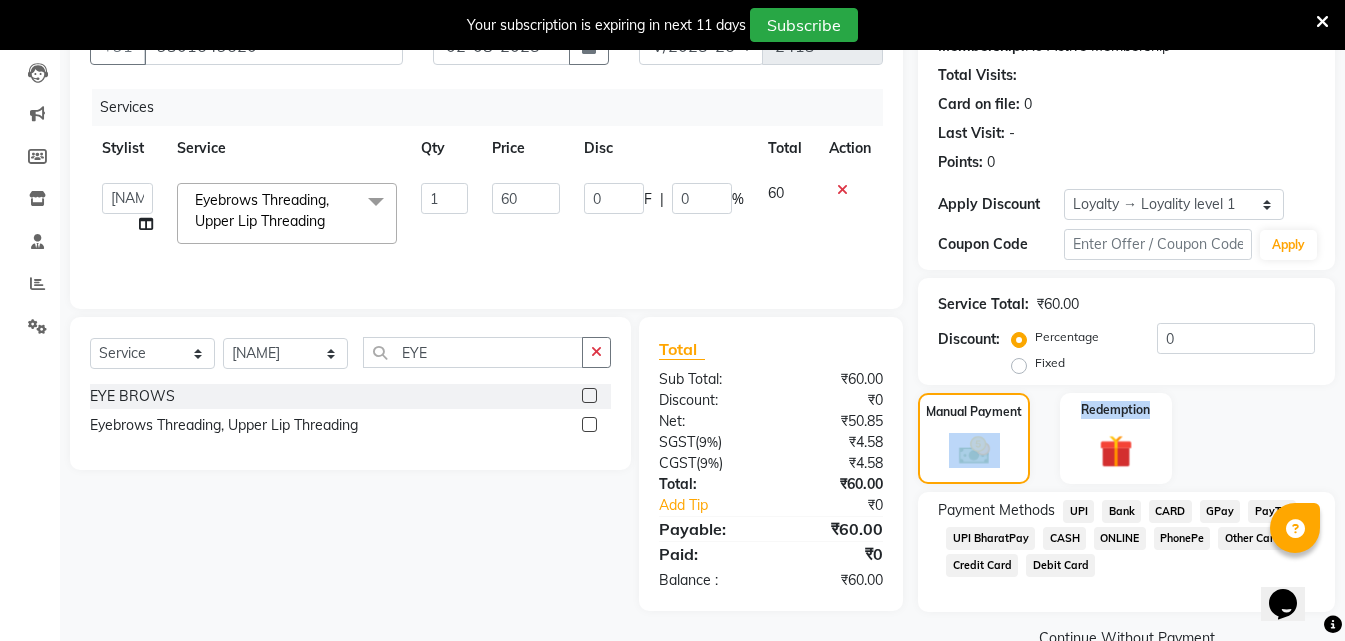 click on "ONLINE" 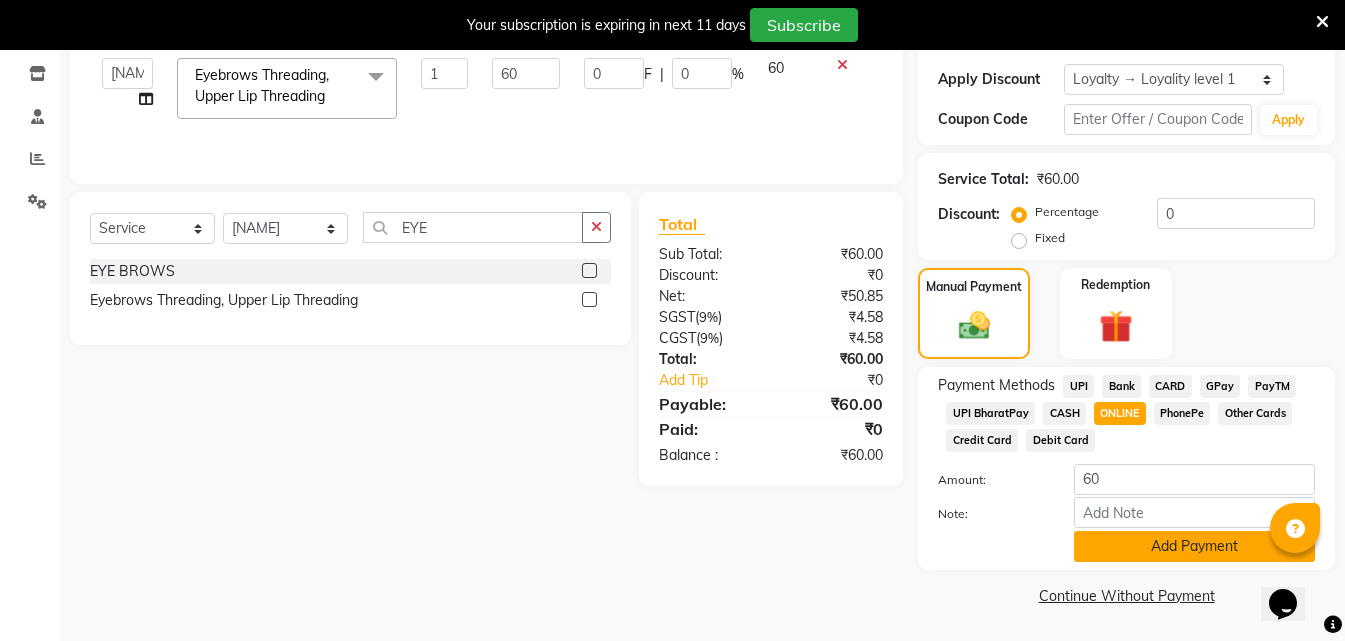 click on "Add Payment" 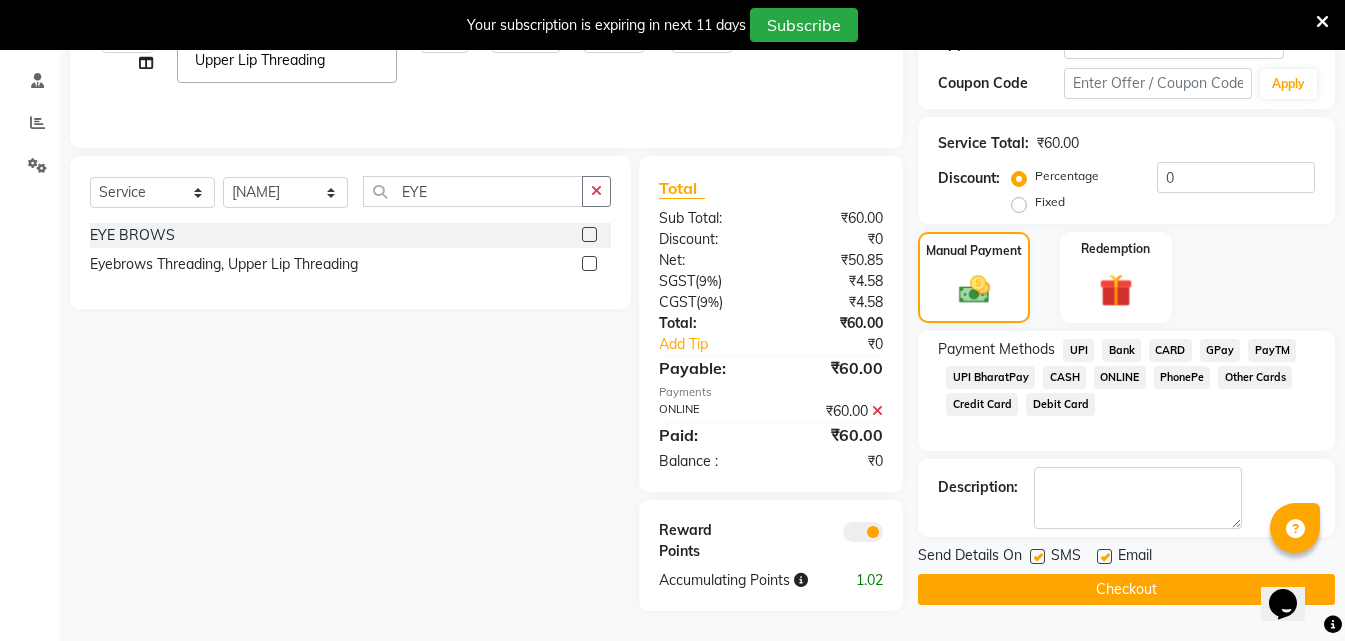 click on "Checkout" 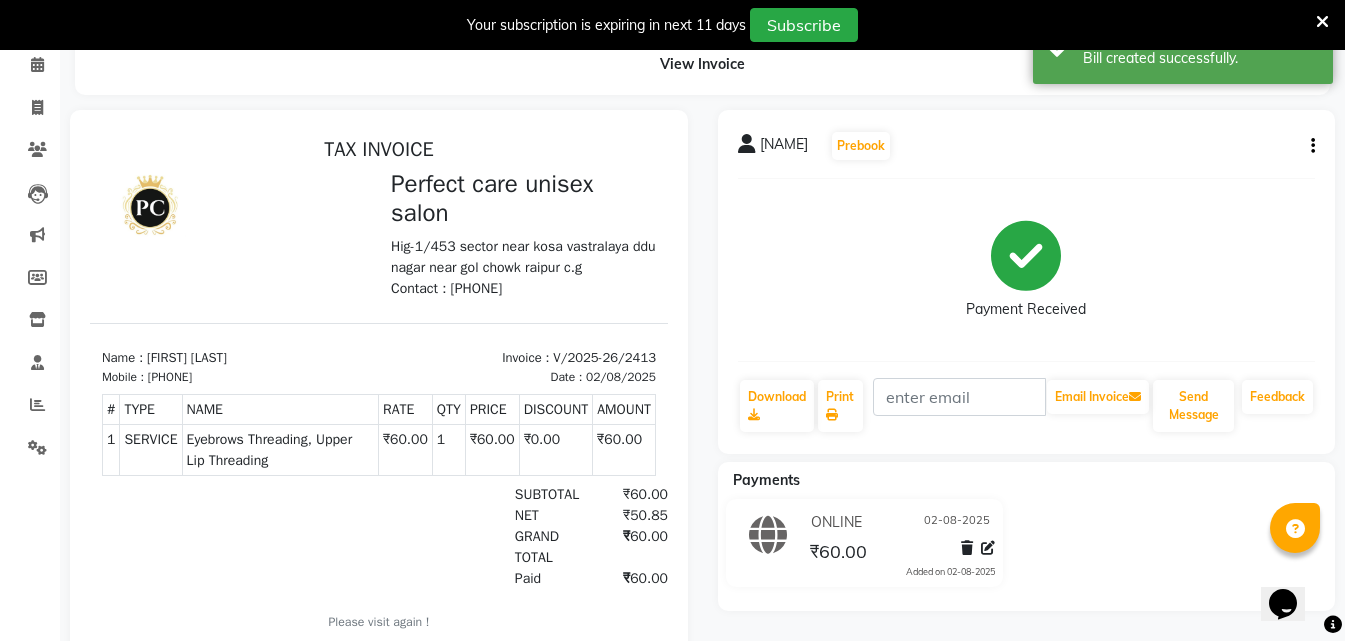 scroll, scrollTop: 167, scrollLeft: 0, axis: vertical 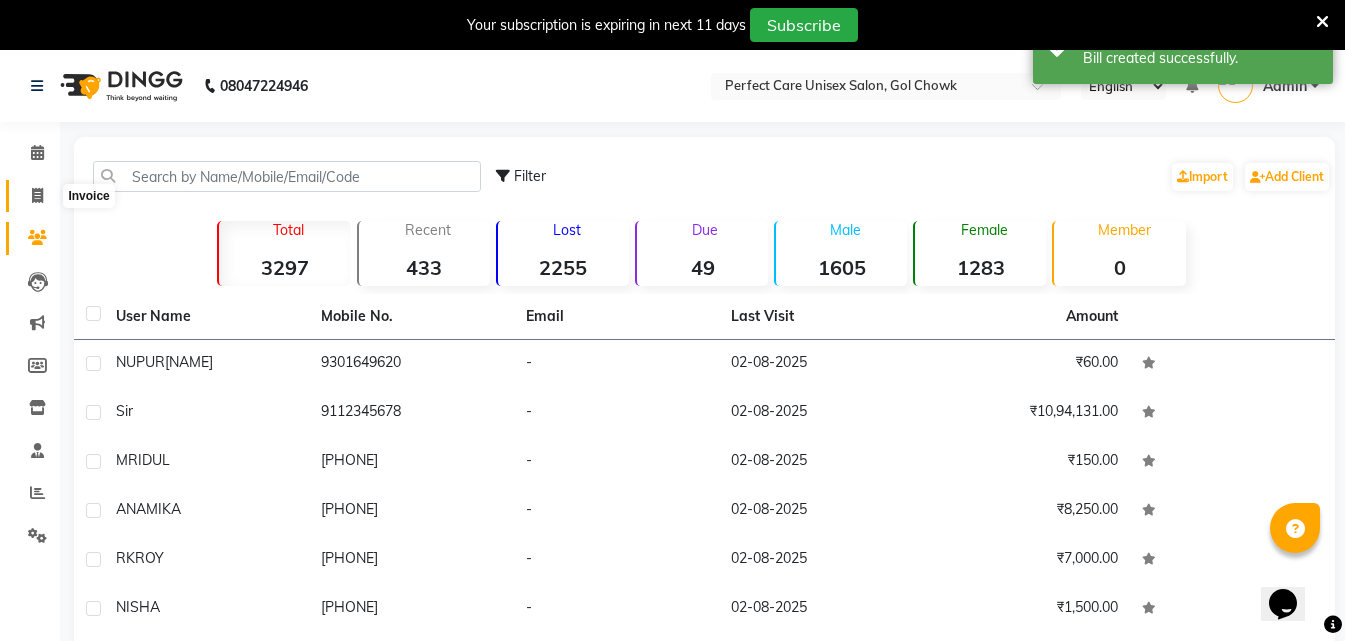 click 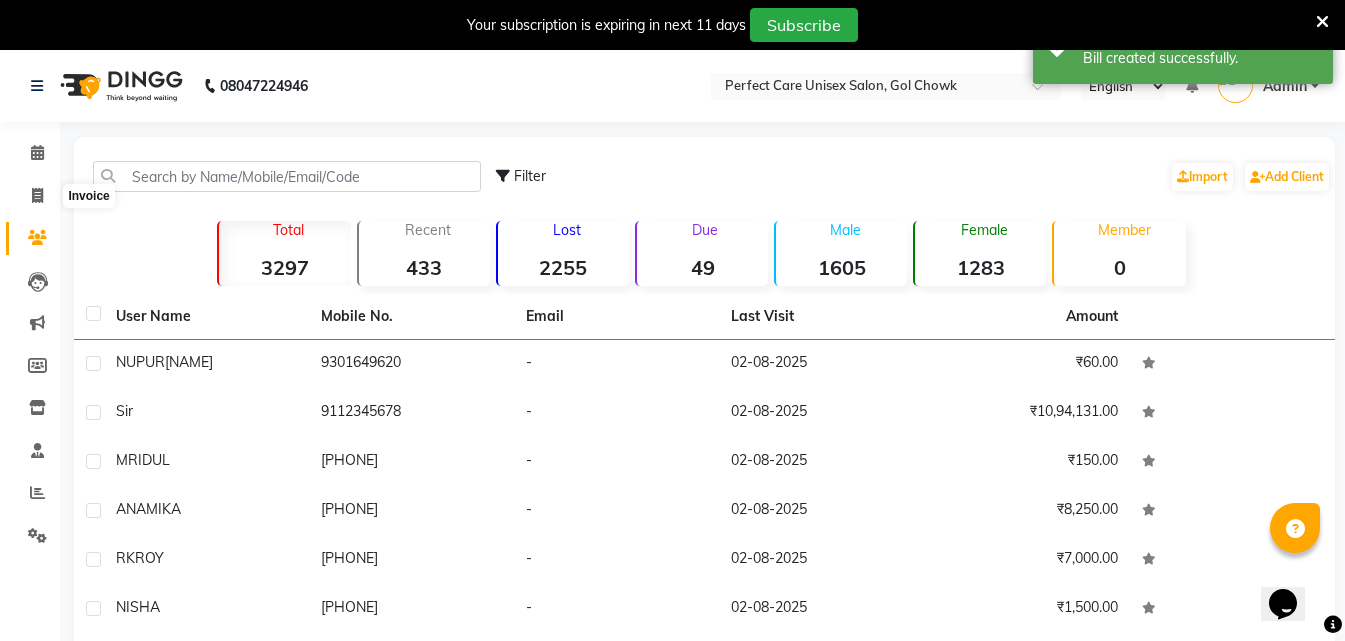 select on "4751" 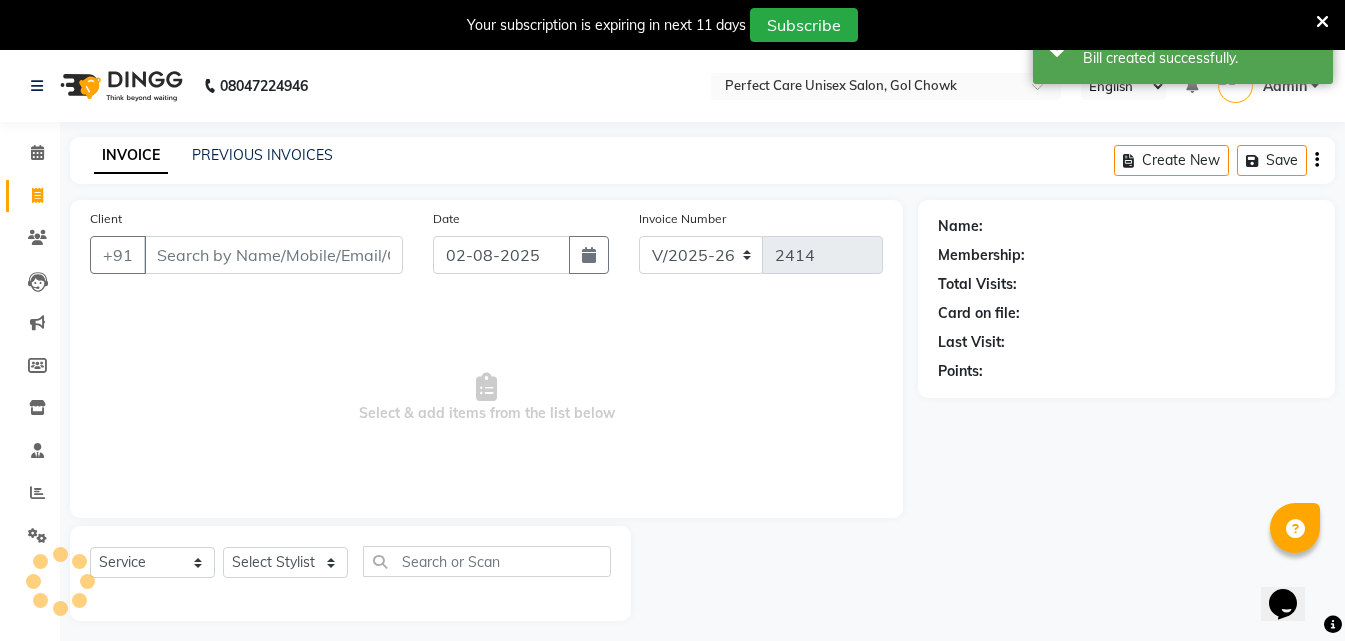 scroll, scrollTop: 50, scrollLeft: 0, axis: vertical 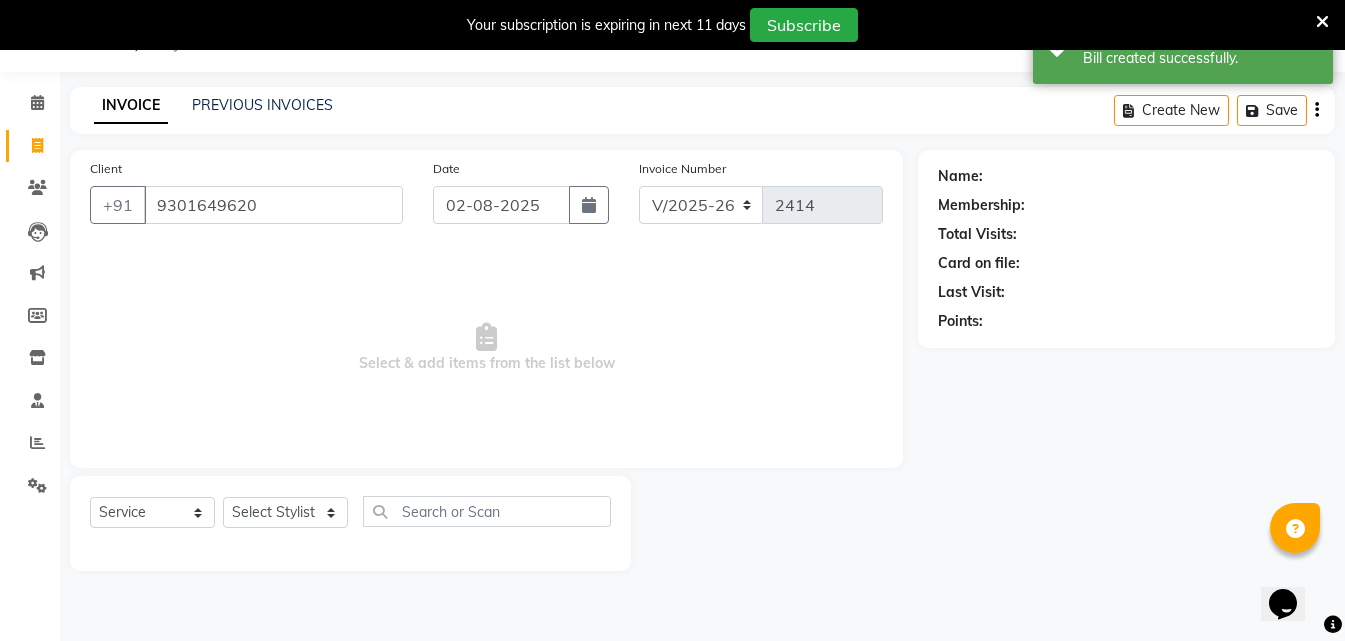 type on "9301649620" 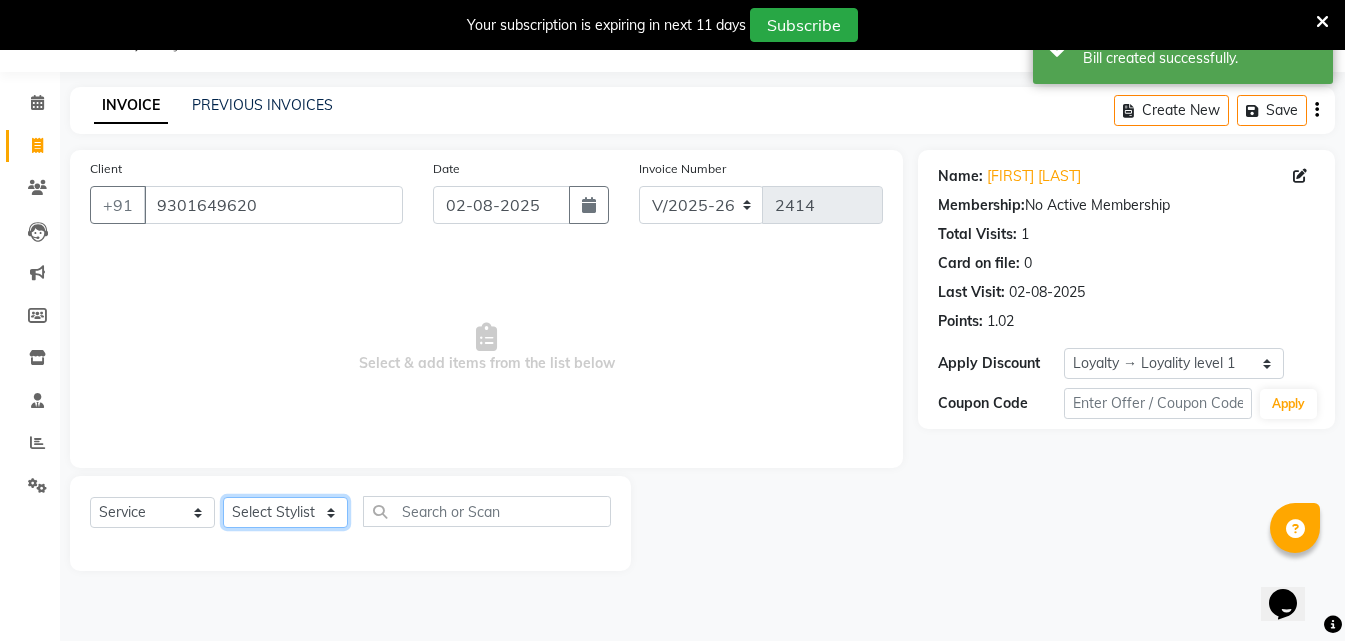 click on "Select Stylist MISS CHANDA MISS KAYNAT MISS KRITIKA MISS PIHU MISS POOJA MISS.SHRADDHA MISS.SHREYA MISS SUDHA MISS. USHA MISS YAMINI mohbat MR. AARIF MR.ANGAD MR. ARBAZ MR. ARUN MR ARYAN MR. AVINASH MR. FARMAN MR.KARAN MR.KASIM MR. NAUSHAD MR.NAZIM MR. SAM MR.SAMEER MR.VIKASH MR.VISHAL MS RAMCHARAN NONE rashmi" 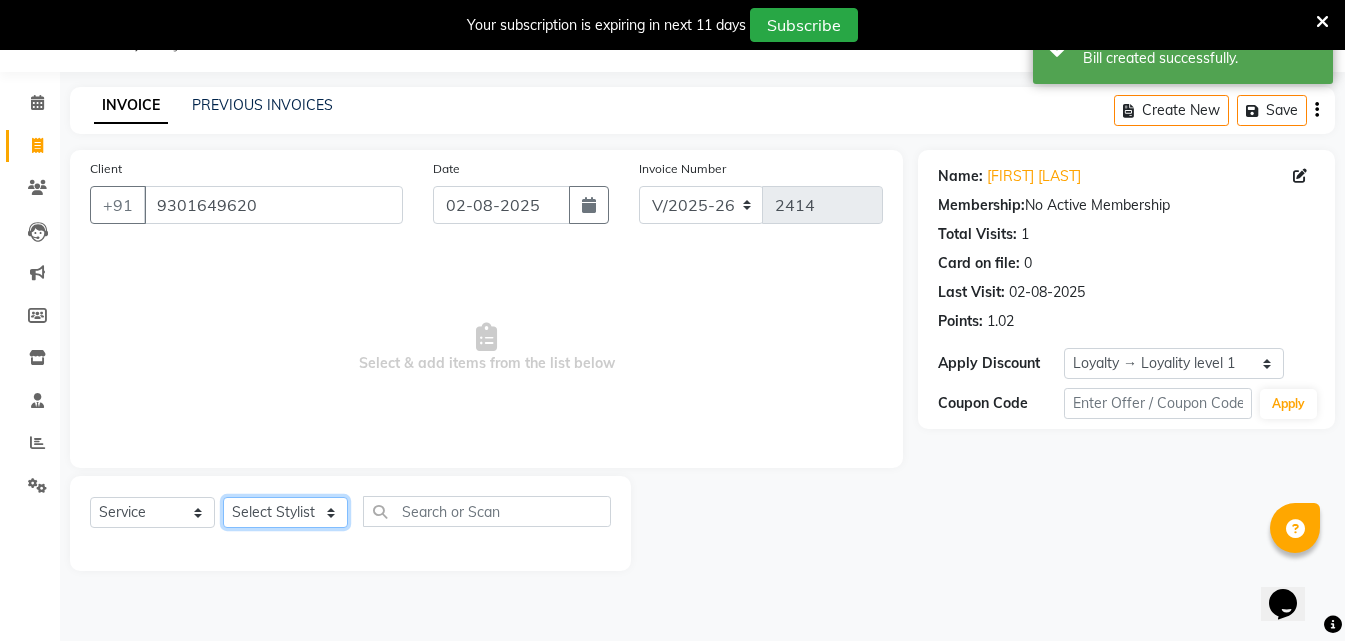 select on "28404" 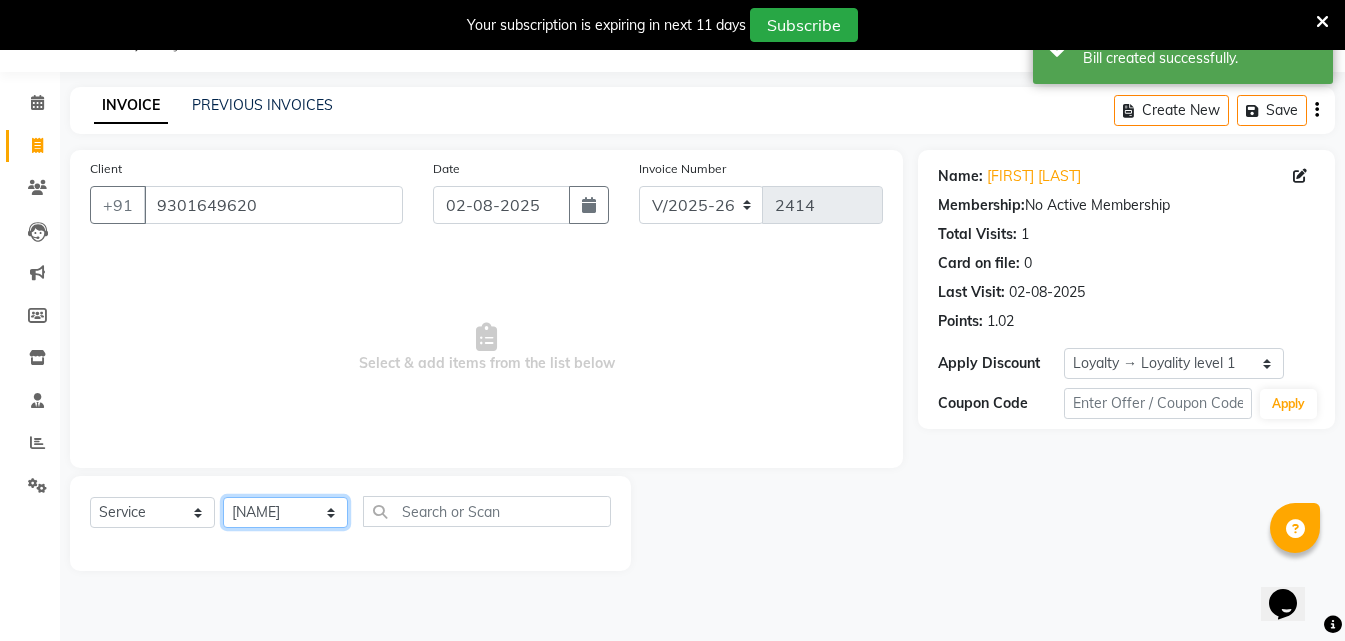 click on "Select Stylist MISS CHANDA MISS KAYNAT MISS KRITIKA MISS PIHU MISS POOJA MISS.SHRADDHA MISS.SHREYA MISS SUDHA MISS. USHA MISS YAMINI mohbat MR. AARIF MR.ANGAD MR. ARBAZ MR. ARUN MR ARYAN MR. AVINASH MR. FARMAN MR.KARAN MR.KASIM MR. NAUSHAD MR.NAZIM MR. SAM MR.SAMEER MR.VIKASH MR.VISHAL MS RAMCHARAN NONE rashmi" 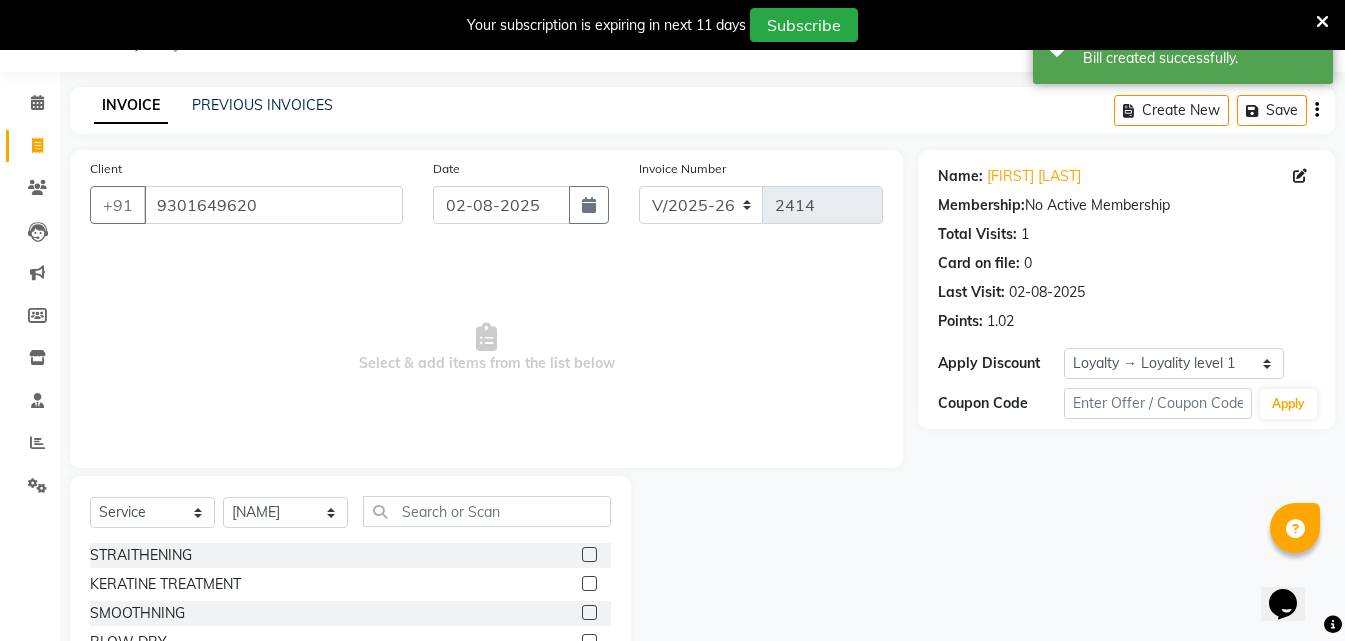 click on "Select & add items from the list below" at bounding box center (486, 348) 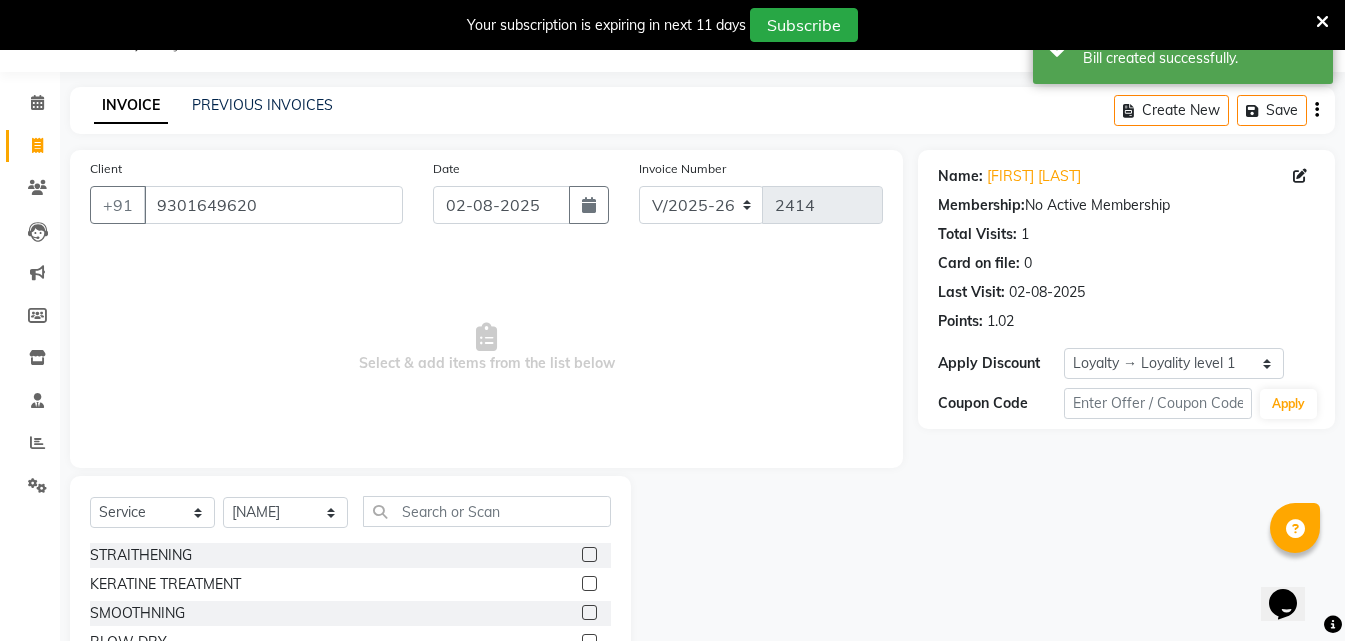 drag, startPoint x: 408, startPoint y: 533, endPoint x: 413, endPoint y: 517, distance: 16.763054 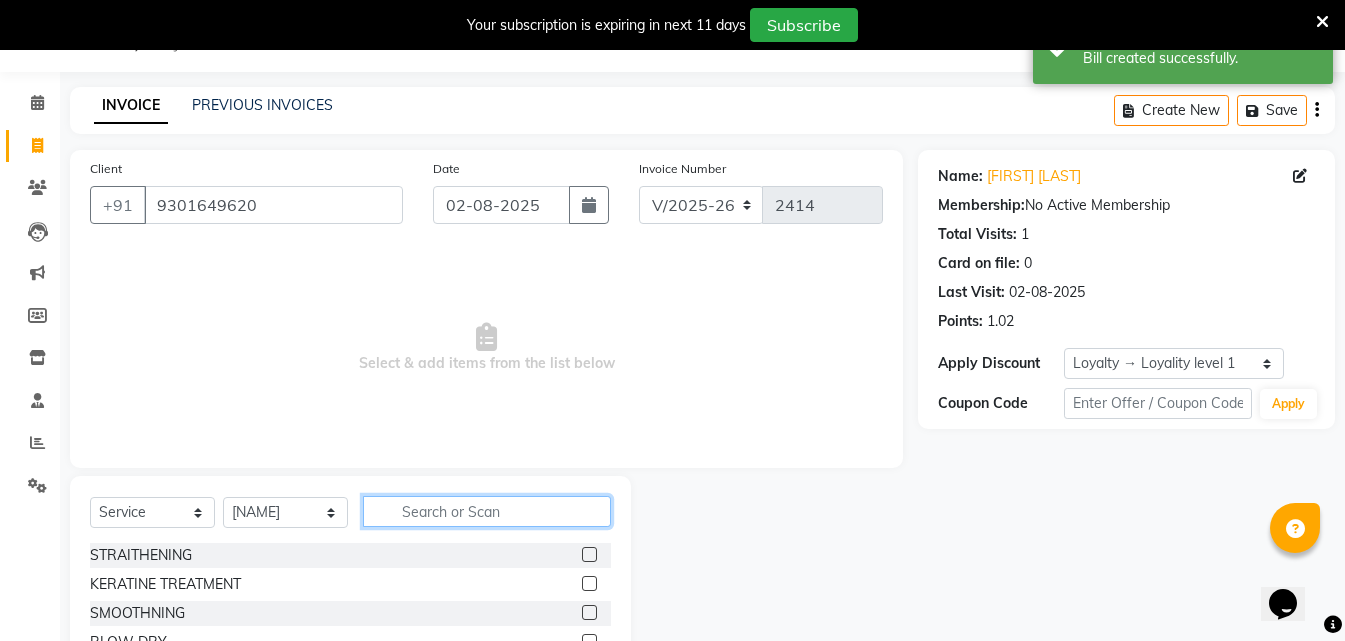 click 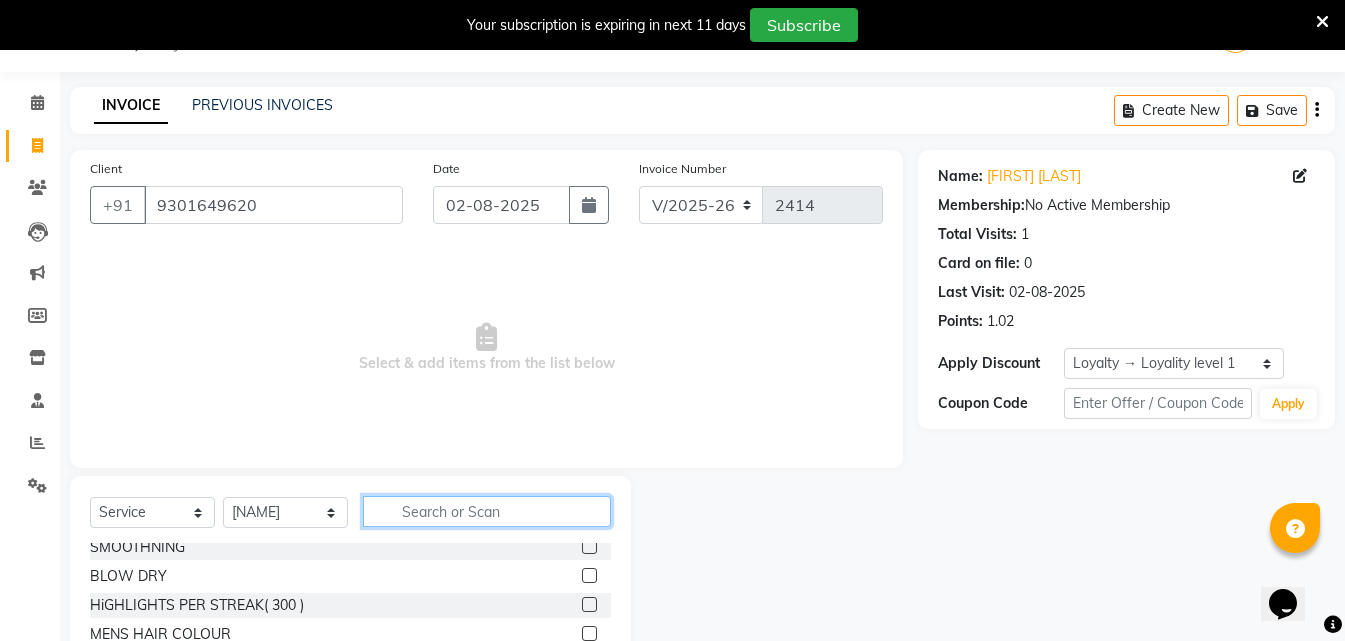 scroll, scrollTop: 100, scrollLeft: 0, axis: vertical 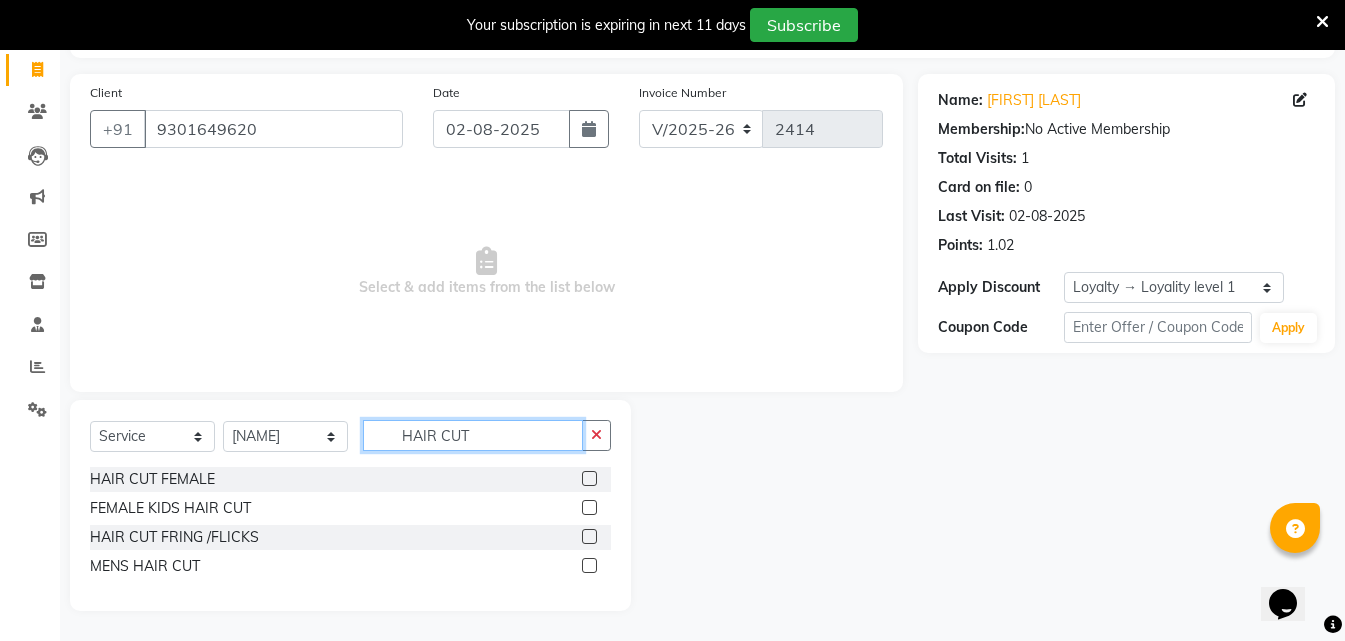 type on "HAIR CUT" 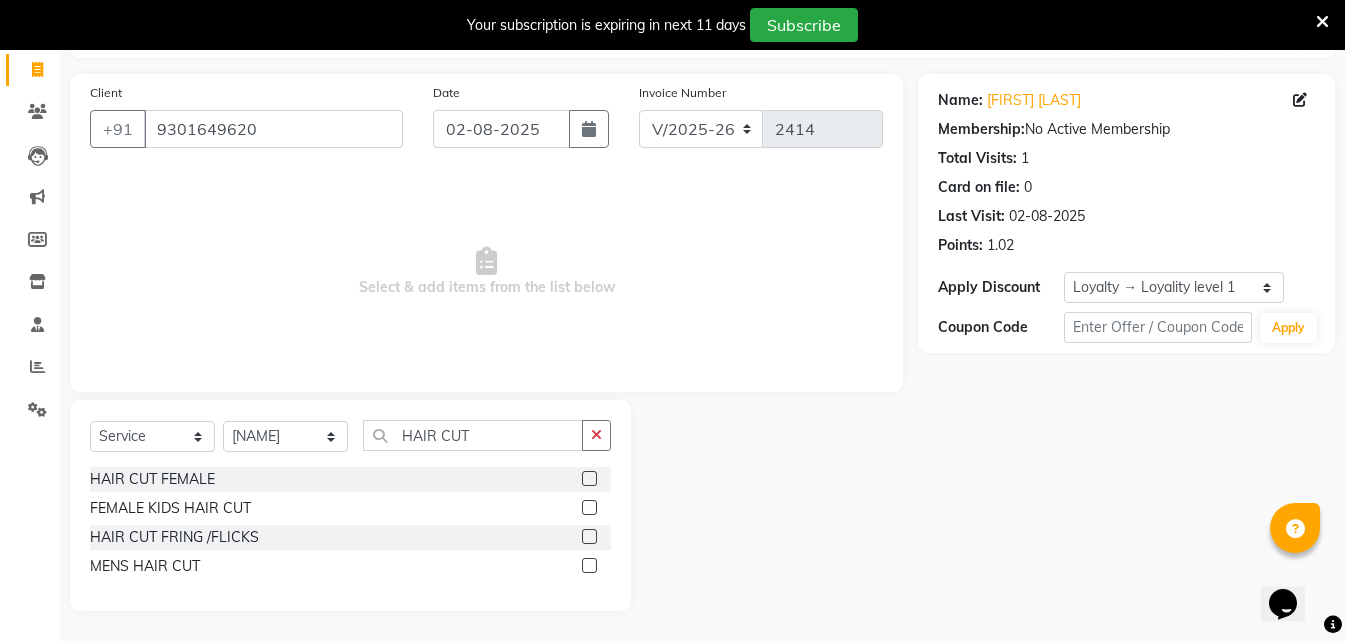 click 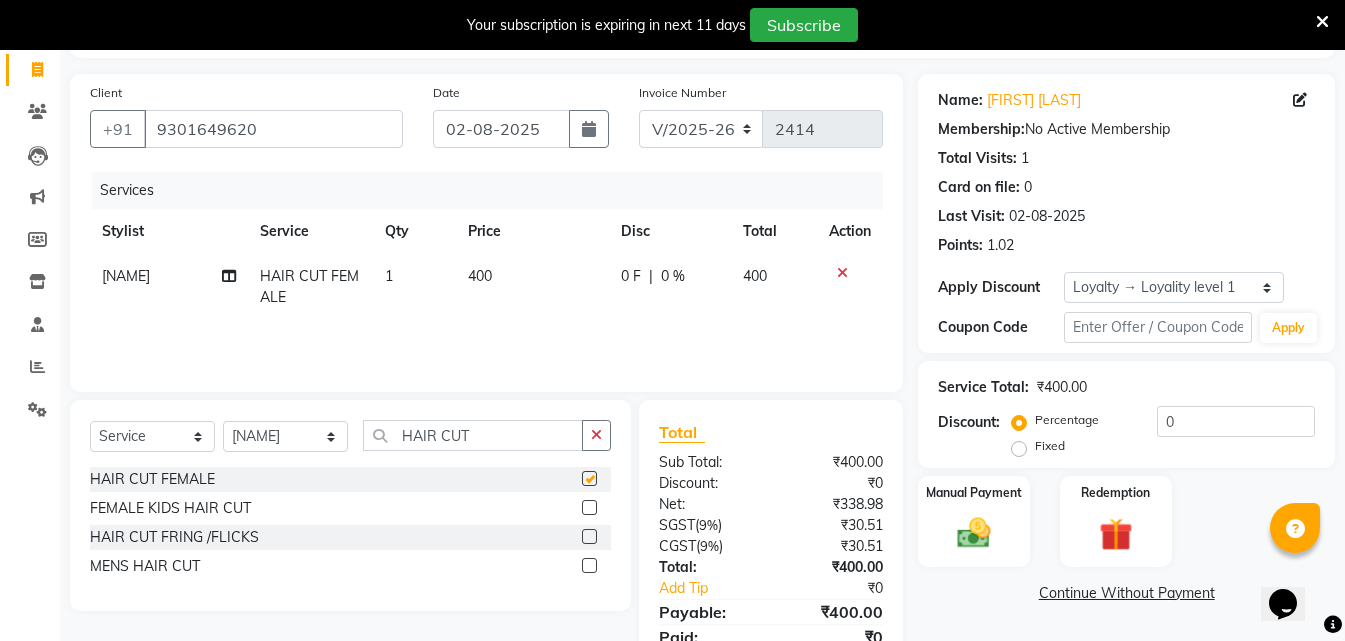 checkbox on "false" 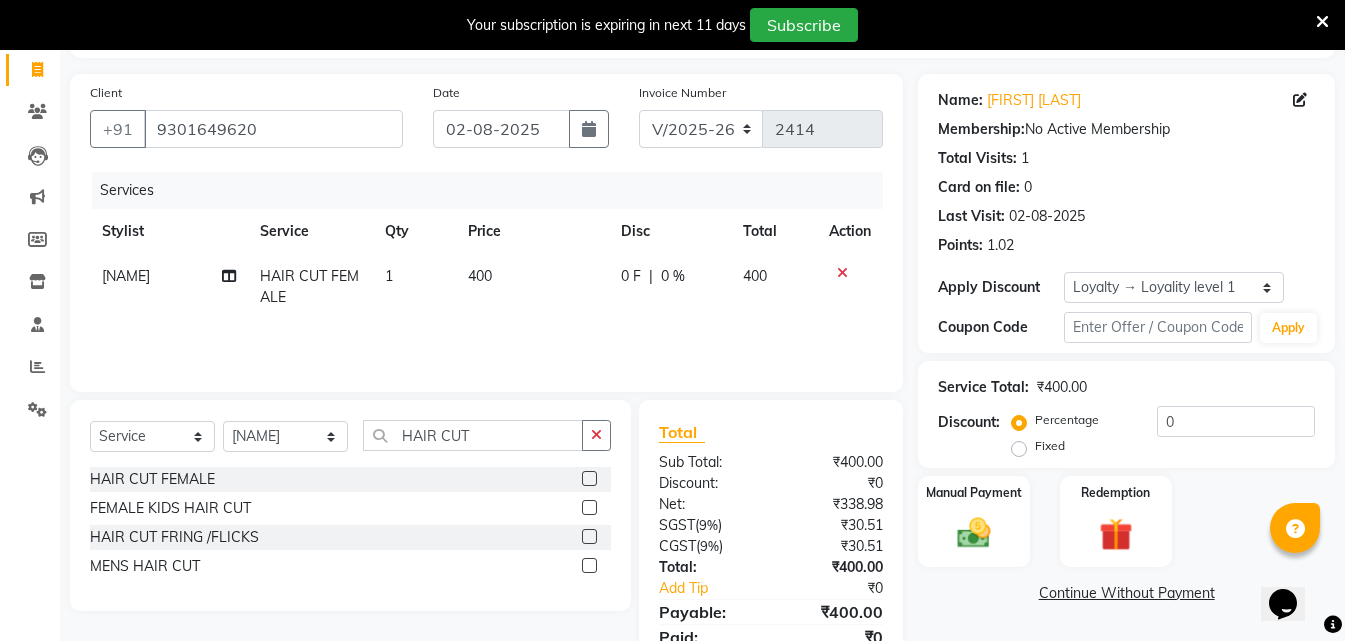 click on "1" 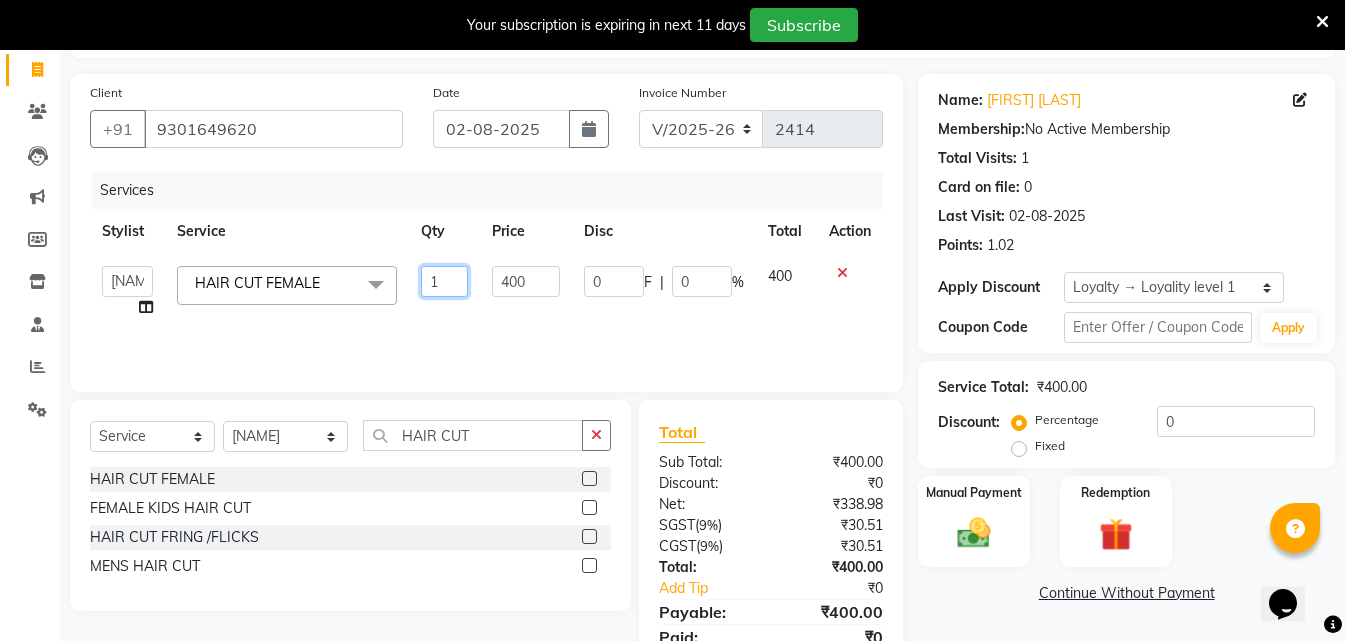 click on "1" 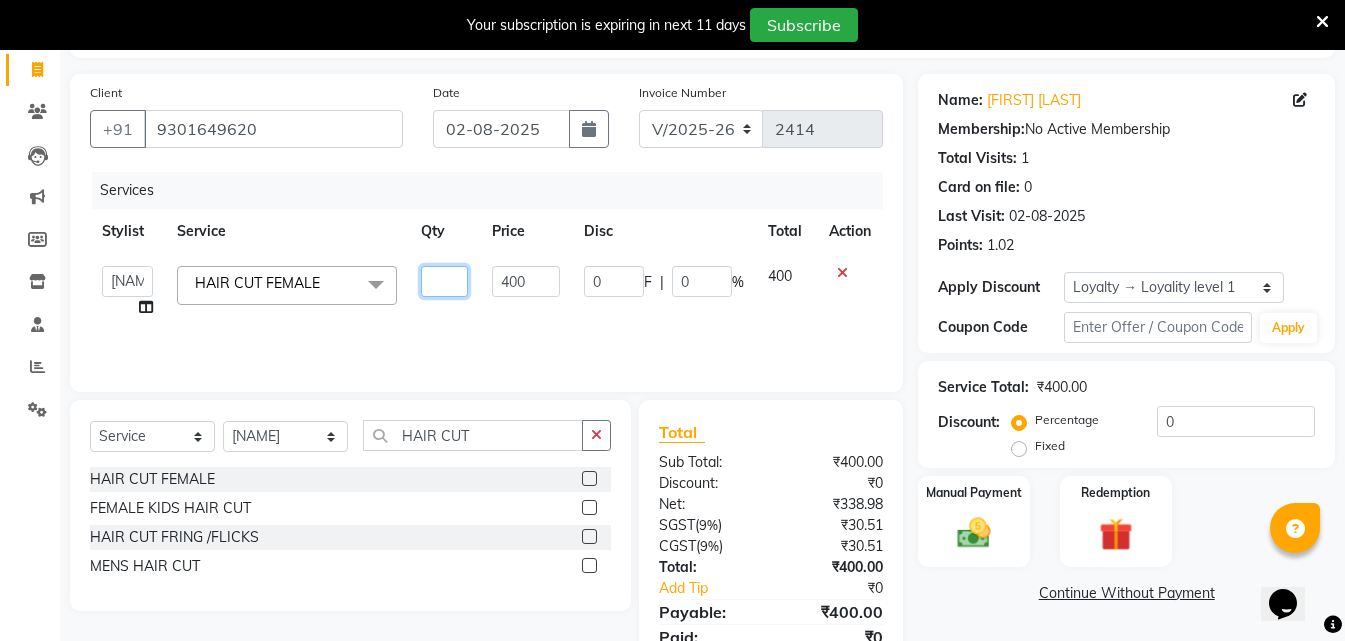 type on "2" 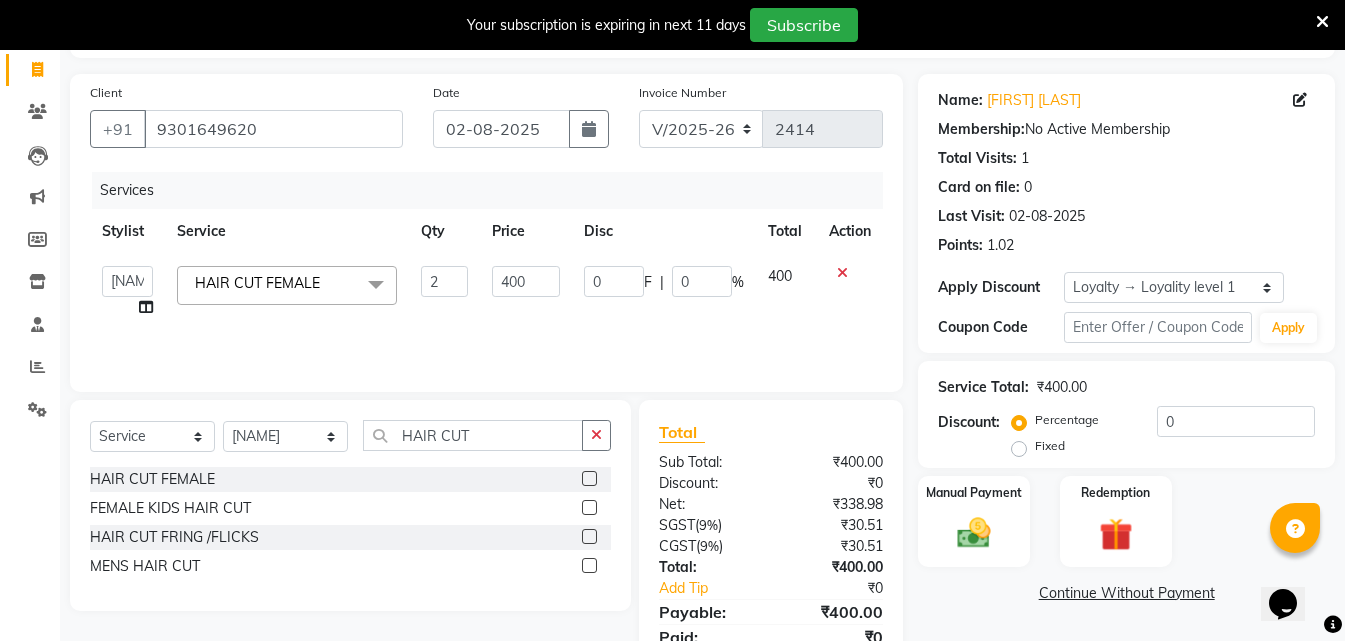 click on "MISS CHANDA MISS KAYNAT MISS KRITIKA MISS PIHU MISS POOJA MISS.SHRADDHA MISS.SHREYA MISS SUDHA MISS. USHA MISS YAMINI mohbat MR. AARIF MR.ANGAD MR. ARBAZ MR. ARUN MR ARYAN MR. AVINASH MR. FARMAN MR.KARAN MR.KASIM MR. NAUSHAD MR.NAZIM MR. SAM MR.SAMEER MR.VIKASH MR.VISHAL MS RAMCHARAN NONE rashmi HAIR CUT FEMALE x STRAITHENING KERATINE TREATMENT SMOOTHNING BLOW DRY HiGHLIGHTS PER STREAK( 300 ) MENS HAIR COLOUR MENS BEARD COLOUR ROOT TOUCHUP FEMALE FULL HAND CHOCLATE WAX FULL LEG CHOCLATE WAX UNDERARMS CHOCLATE WAX FULL HAND NORMAL WAX UNDERARMS NORMAL WAX FULL LEG NORMAL WAX FULL HAND RICA WAX FULL LEG RICA WAX EYE BROWS UPPER LIP FOR HEAD CHIN SIDE LOCK NORMAL WAX SIDE LOCK THREAD SIDE LOCK RICA WAX HAIR SPA HAIR IRONING FEMALE HAIR WASH FEMALE HAIR DO NOSE WAX HAIR CUT FEMALE TOUCH-UP FACIAL BLEACH BODY POLISH BEARD STYLING GLOBAL COLOR B WAXING HALF LEG RICA WAX UNDERARMS RICA WAX NORMAL FULL BODY WAX AMINEXIL TREATMENT CLEAN SHAVE" 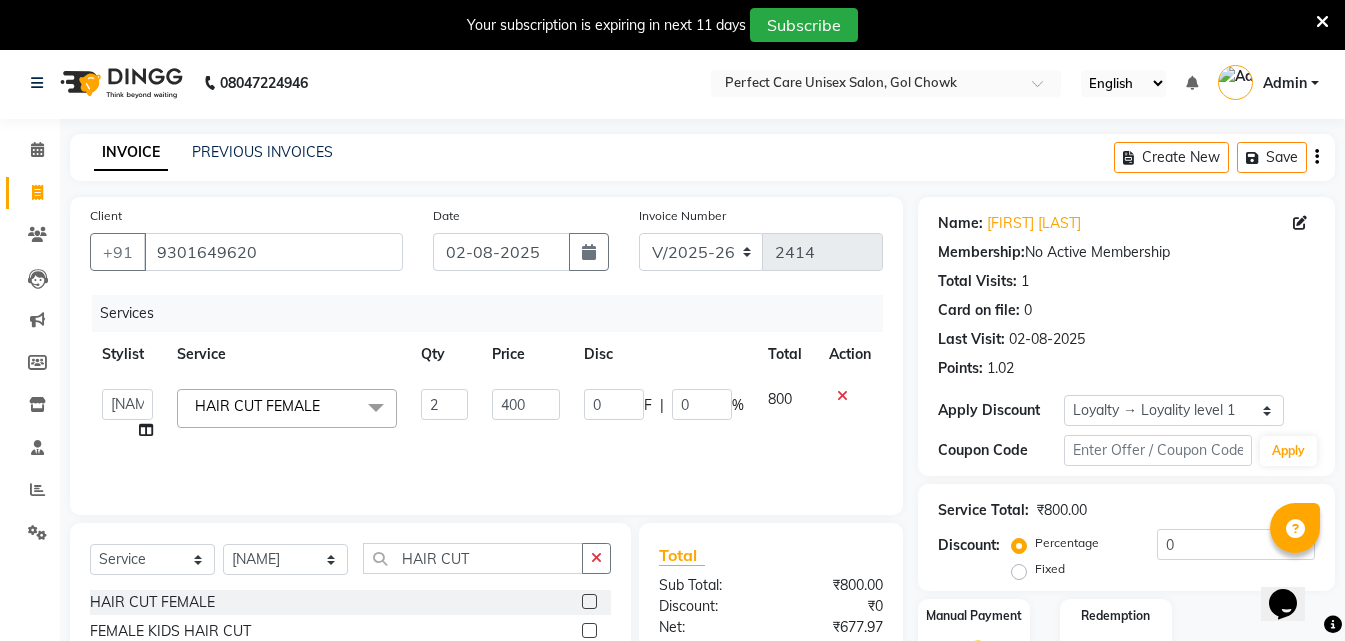 scroll, scrollTop: 0, scrollLeft: 0, axis: both 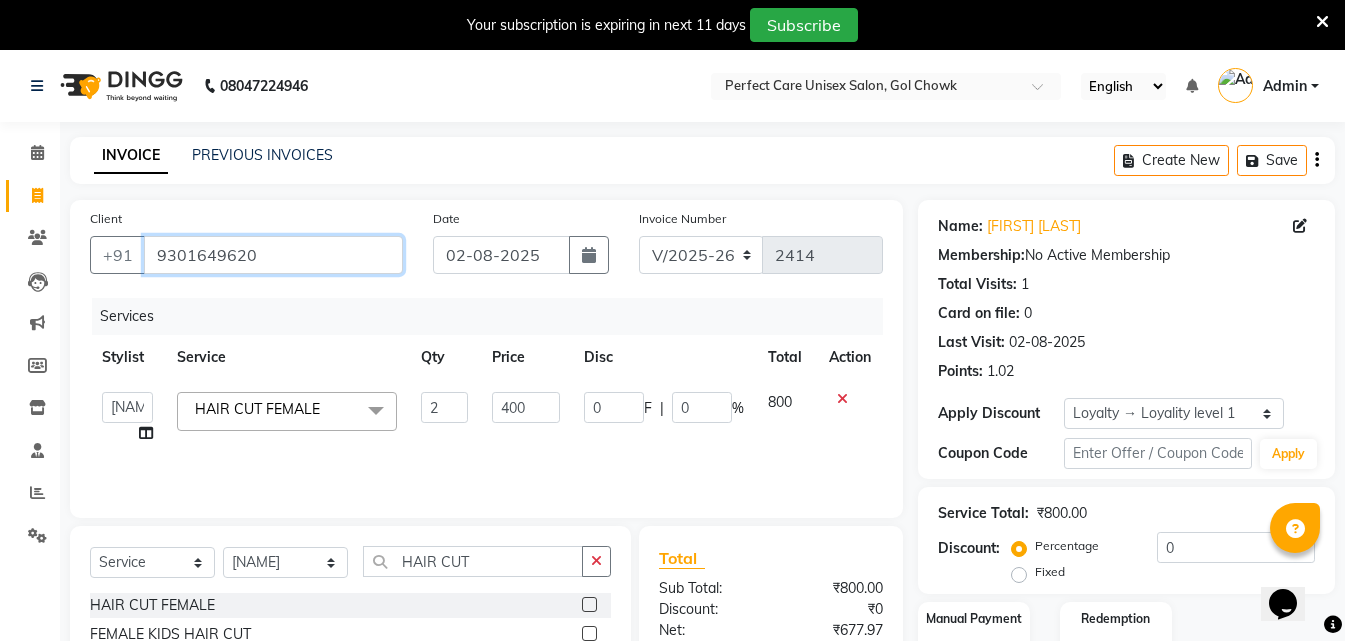 click on "9301649620" at bounding box center [273, 255] 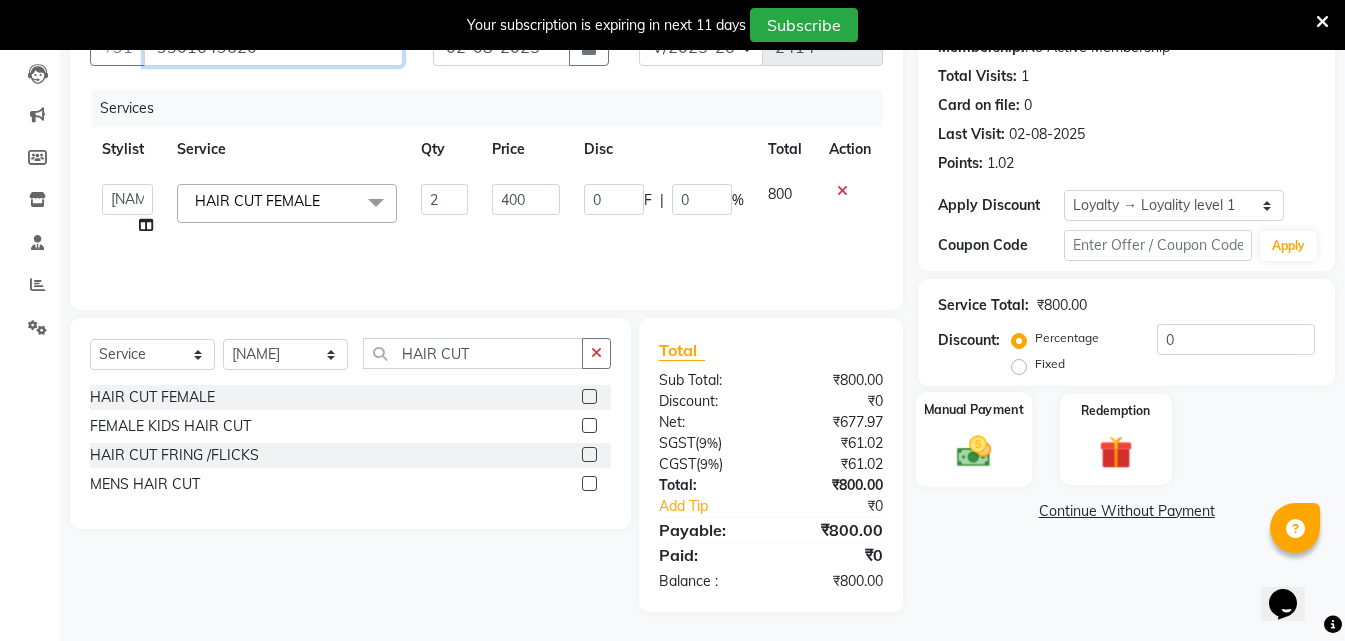 scroll, scrollTop: 209, scrollLeft: 0, axis: vertical 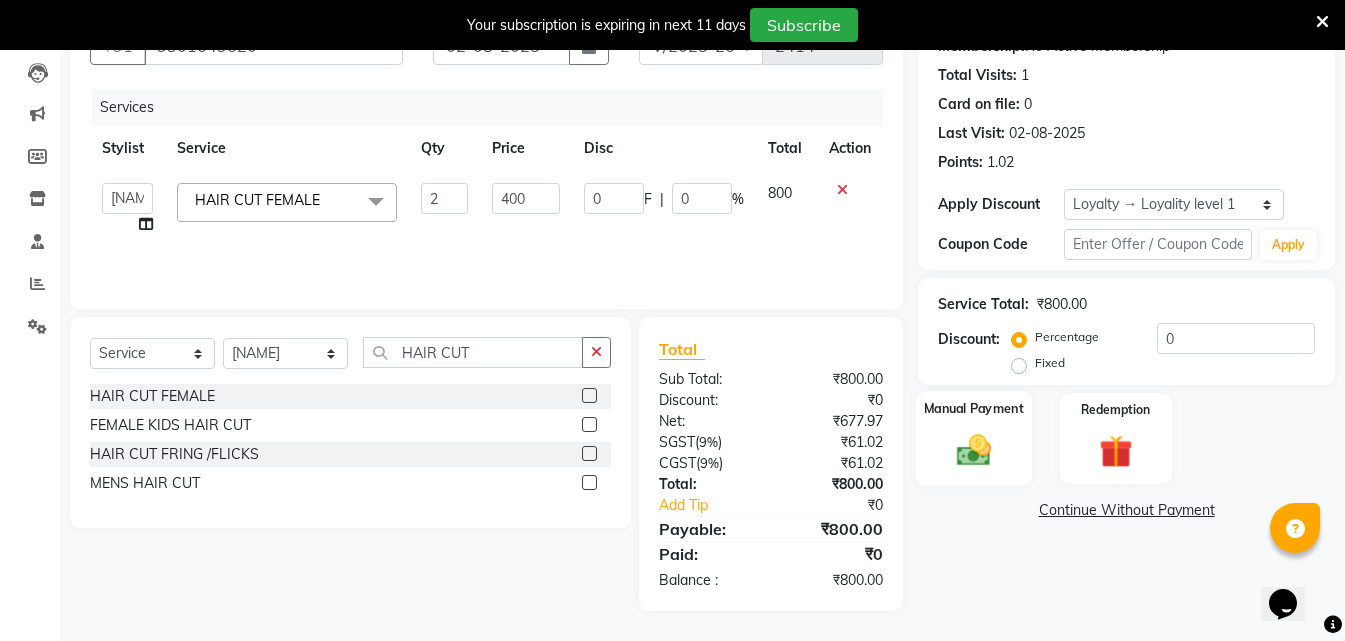 click on "Manual Payment" 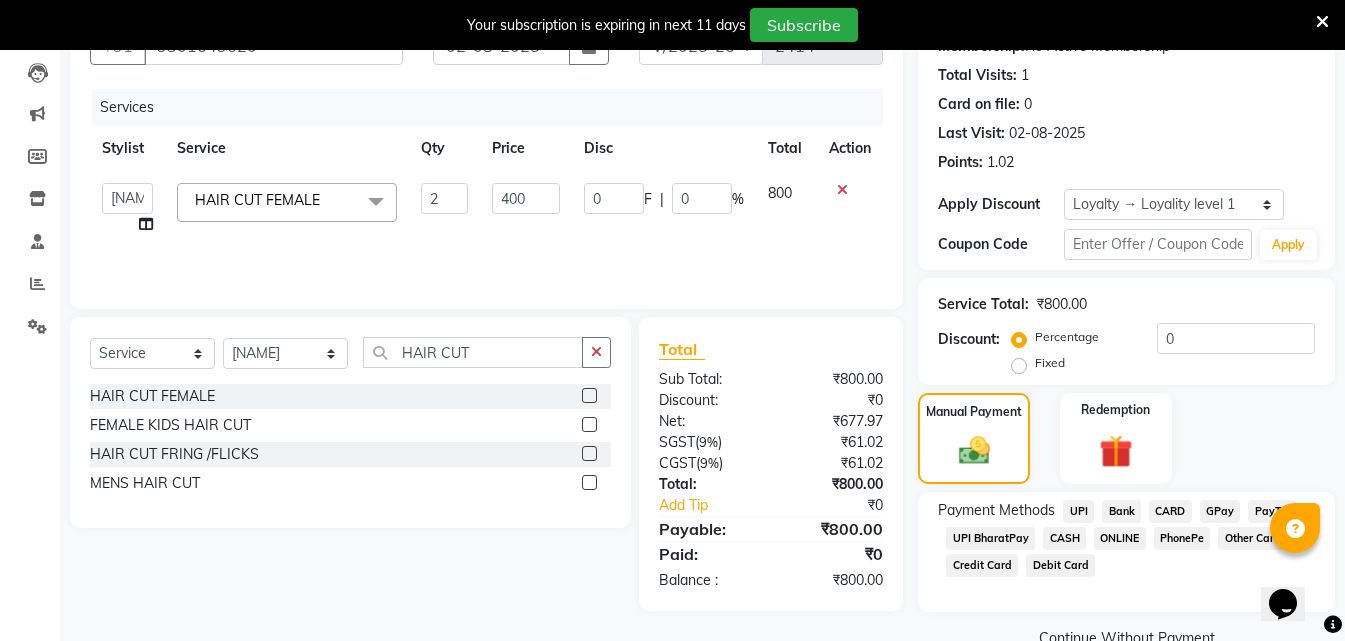 click on "ONLINE" 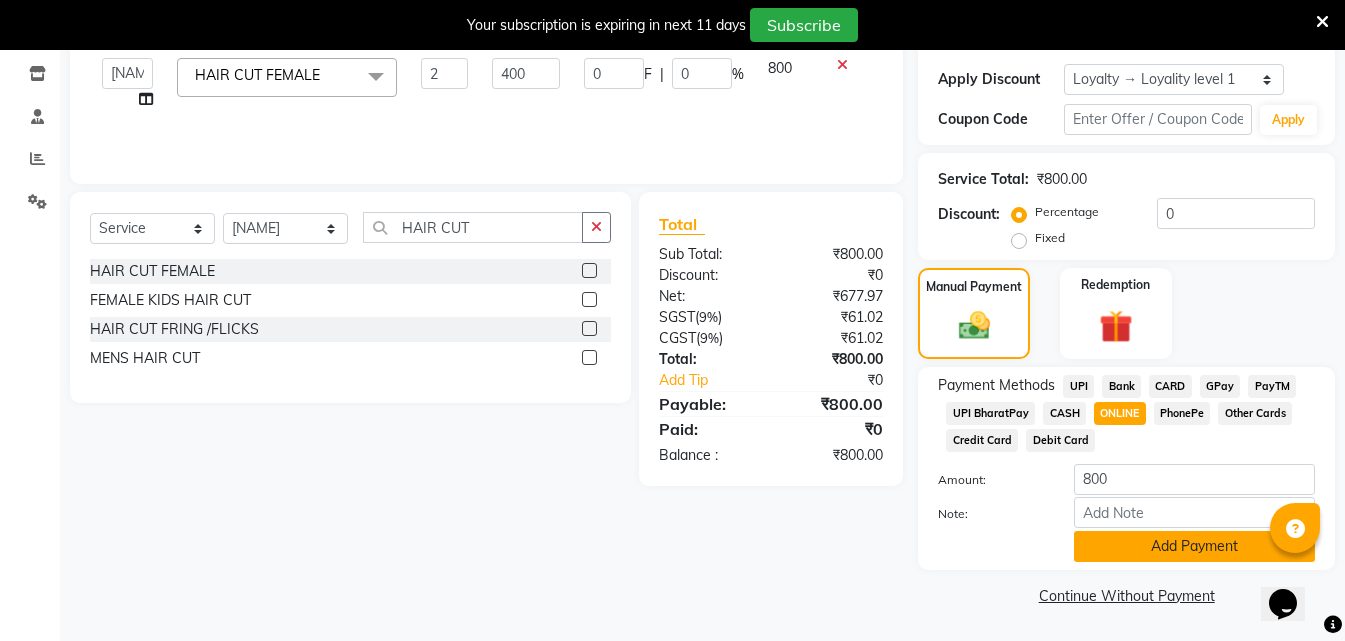 click on "Add Payment" 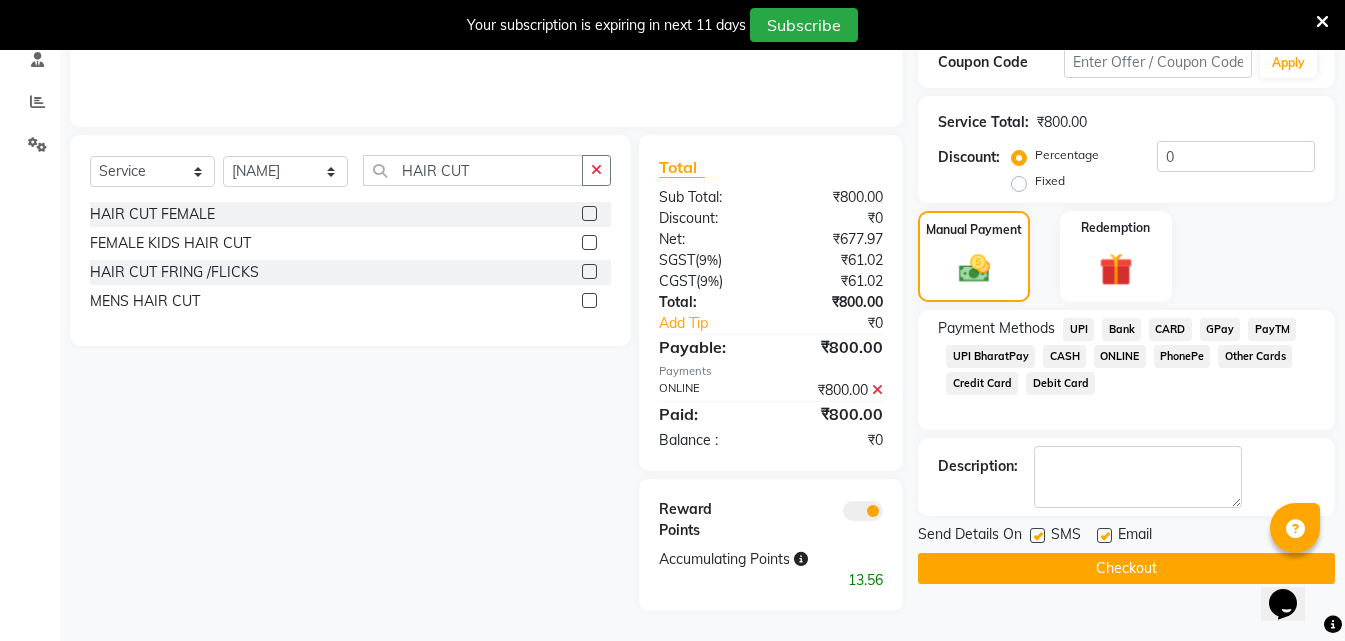 click on "Checkout" 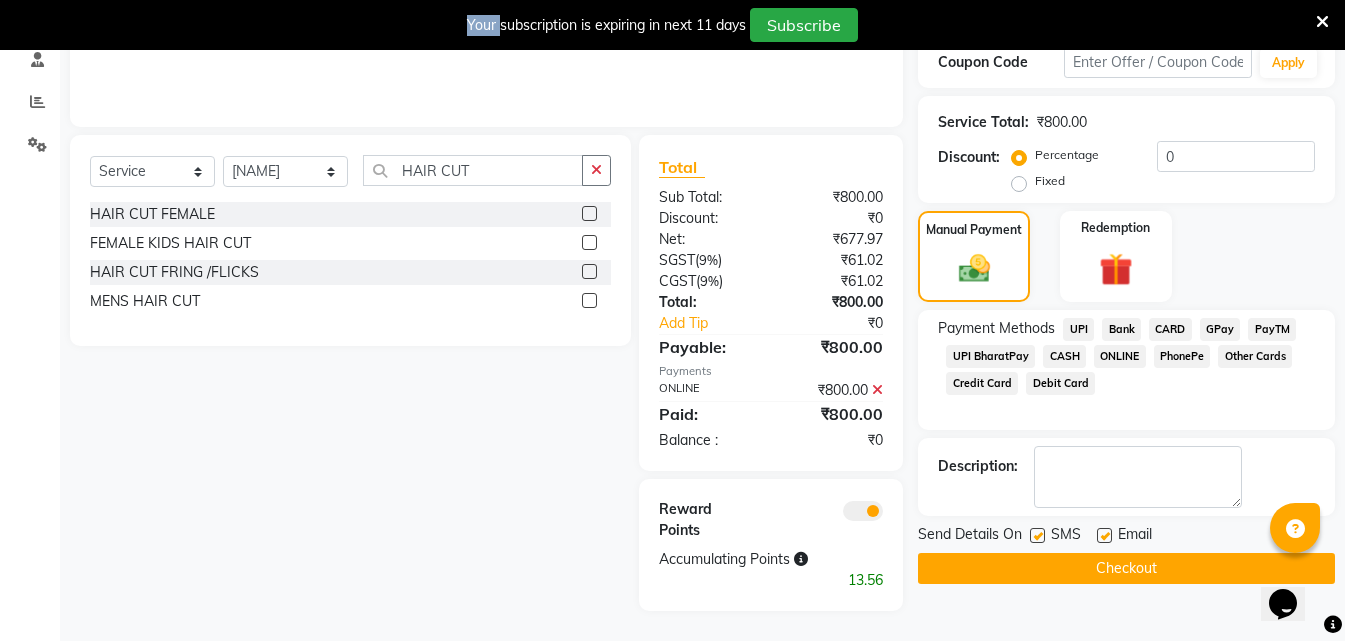 click on "Checkout" 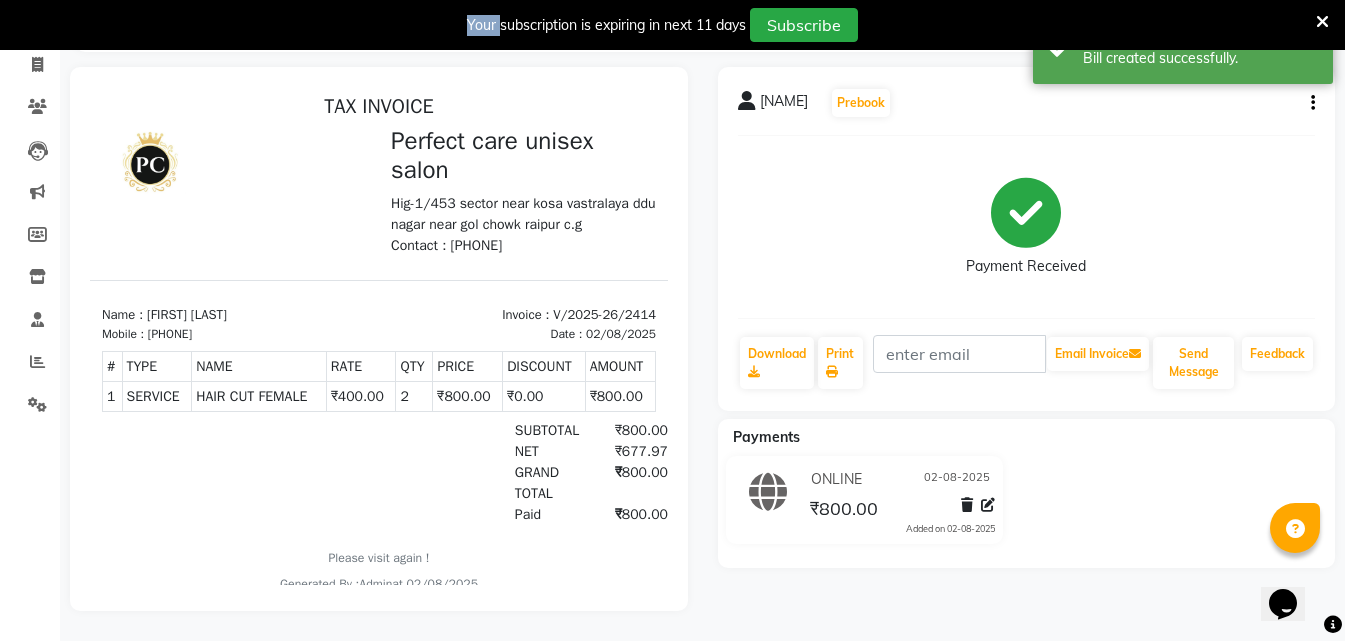 scroll, scrollTop: 0, scrollLeft: 0, axis: both 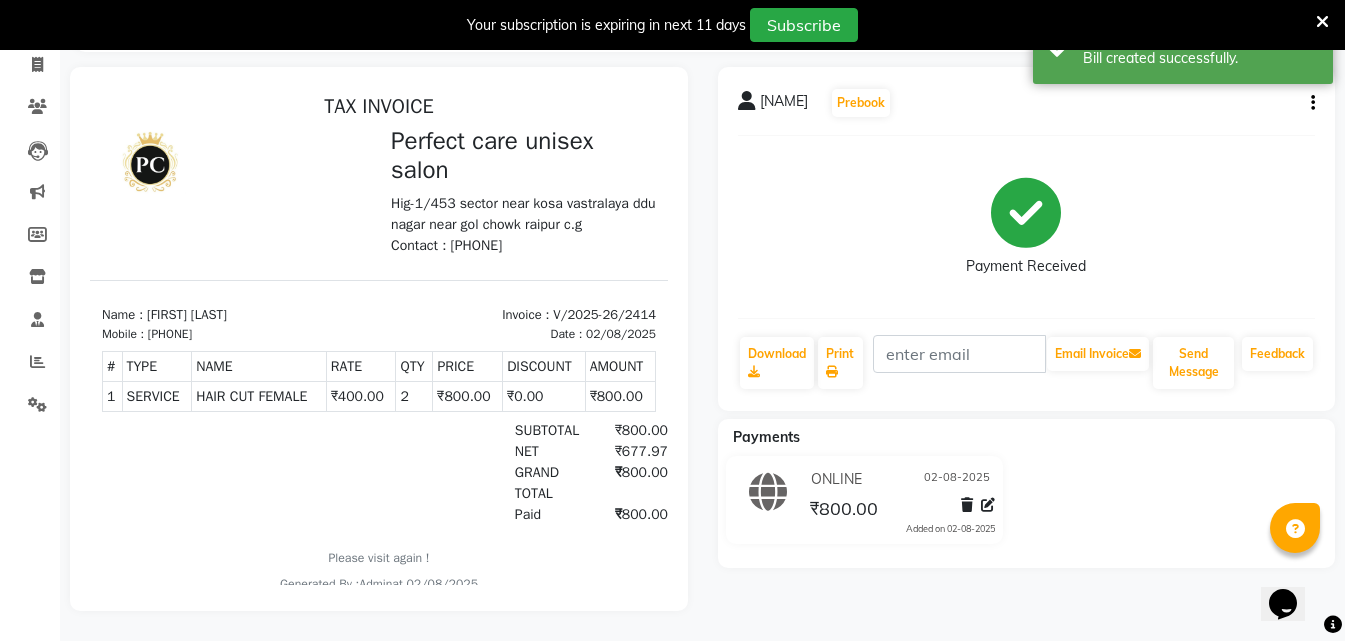 select on "4751" 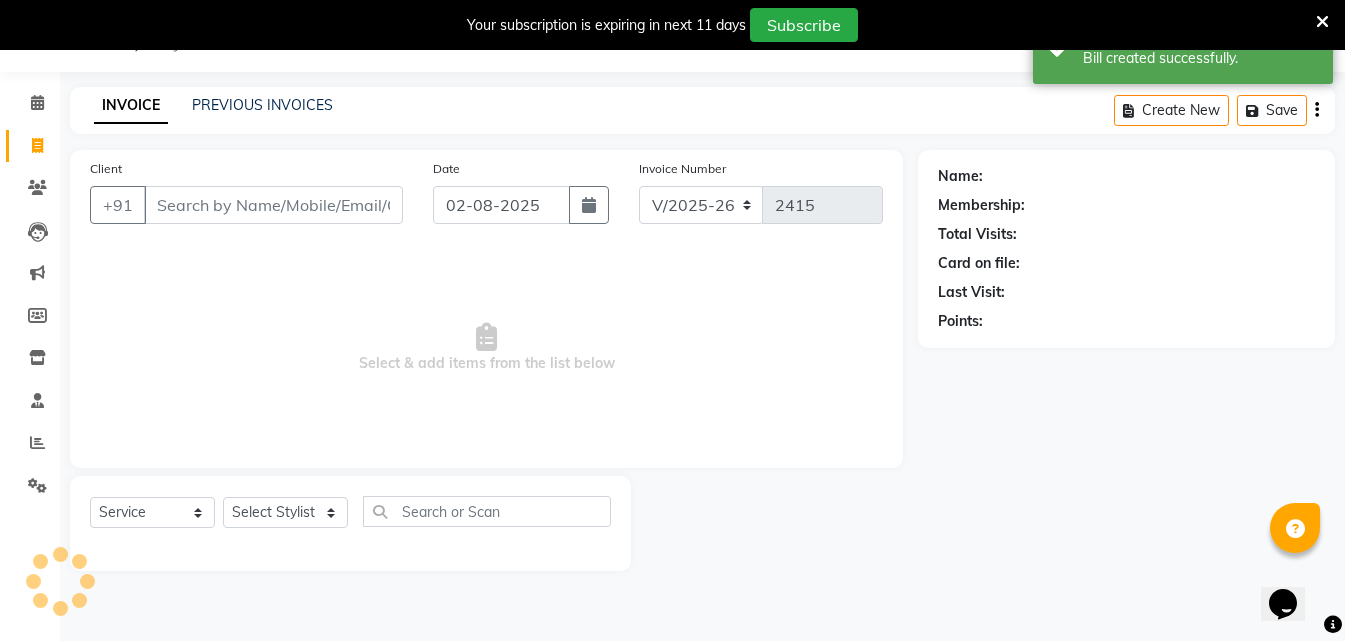 scroll, scrollTop: 50, scrollLeft: 0, axis: vertical 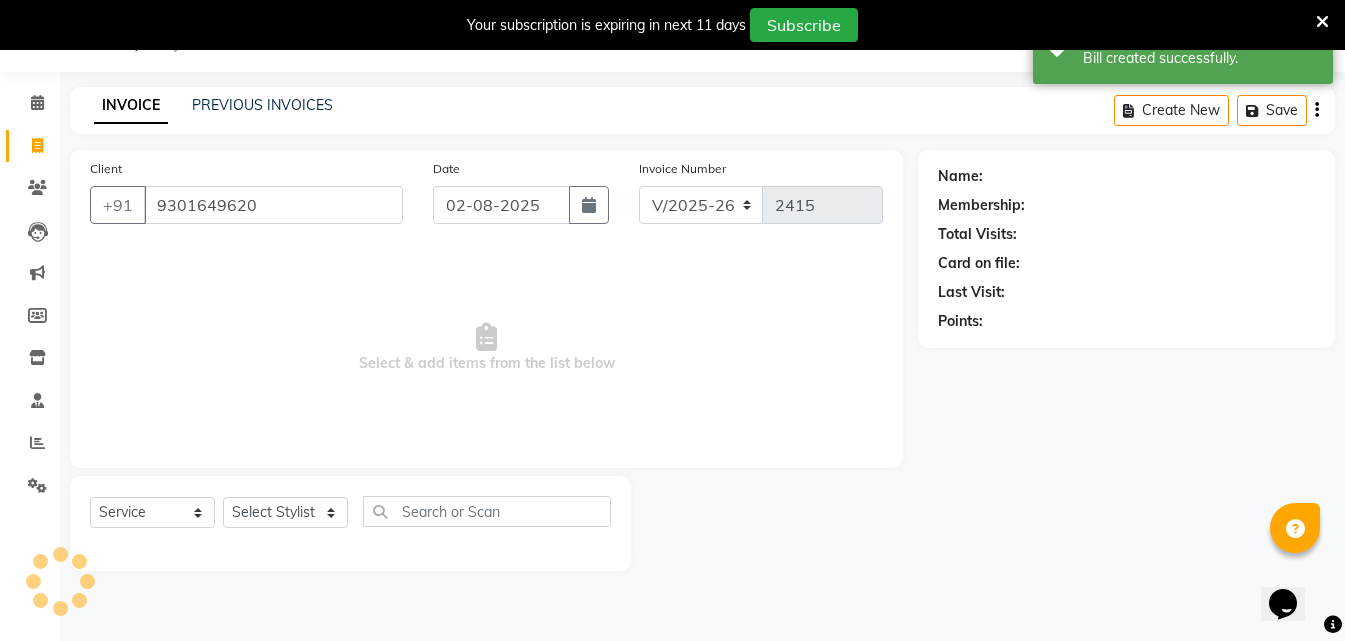 type on "9301649620" 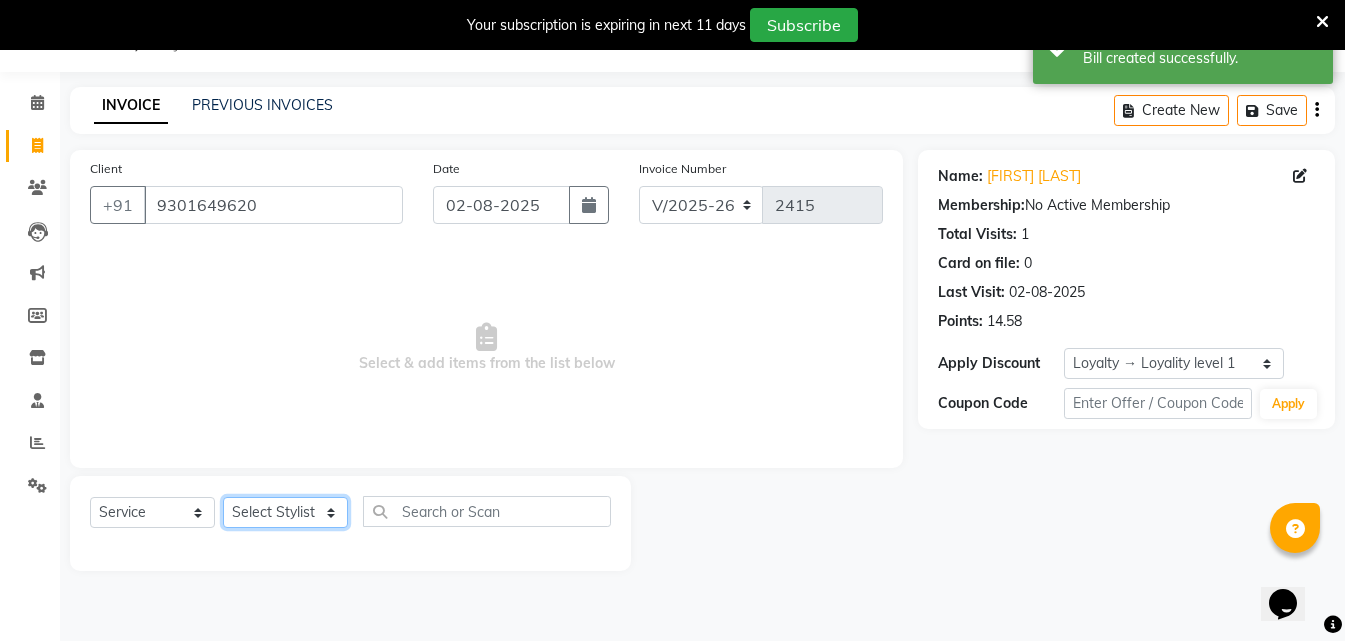 click on "Select Stylist MISS CHANDA MISS KAYNAT MISS KRITIKA MISS PIHU MISS POOJA MISS.SHRADDHA MISS.SHREYA MISS SUDHA MISS. USHA MISS YAMINI mohbat MR. AARIF MR.ANGAD MR. ARBAZ MR. ARUN MR ARYAN MR. AVINASH MR. FARMAN MR.KARAN MR.KASIM MR. NAUSHAD MR.NAZIM MR. SAM MR.SAMEER MR.VIKASH MR.VISHAL MS RAMCHARAN NONE rashmi" 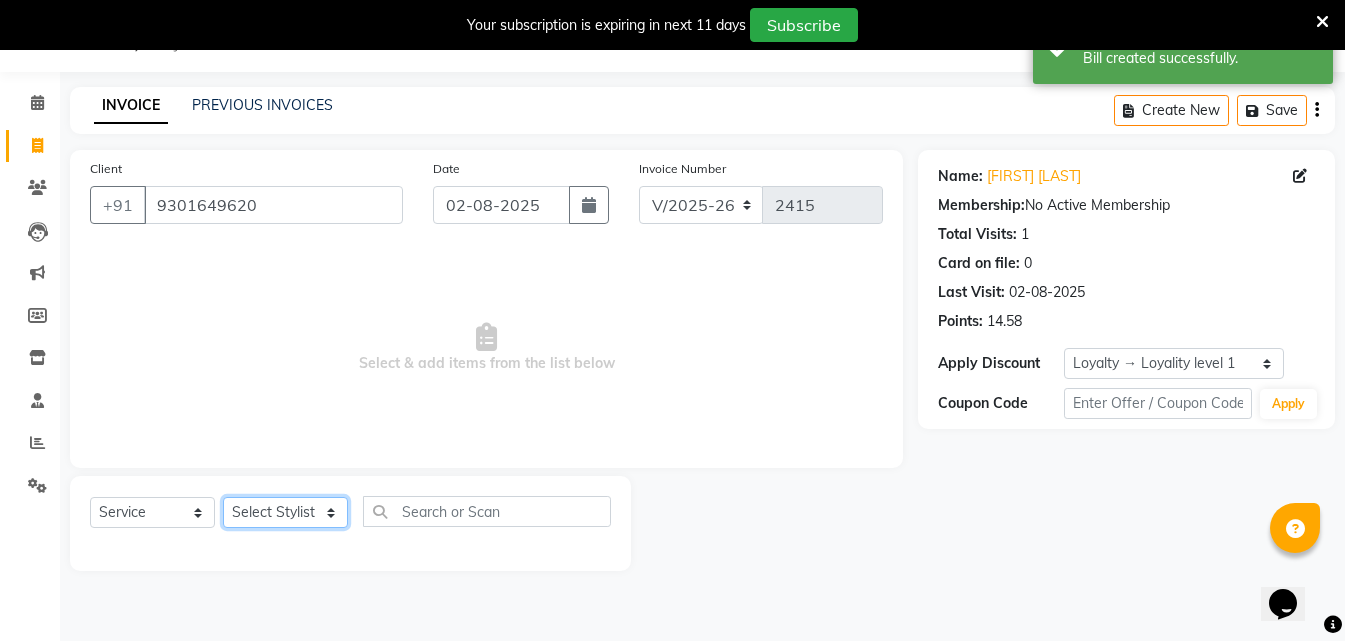 select on "67638" 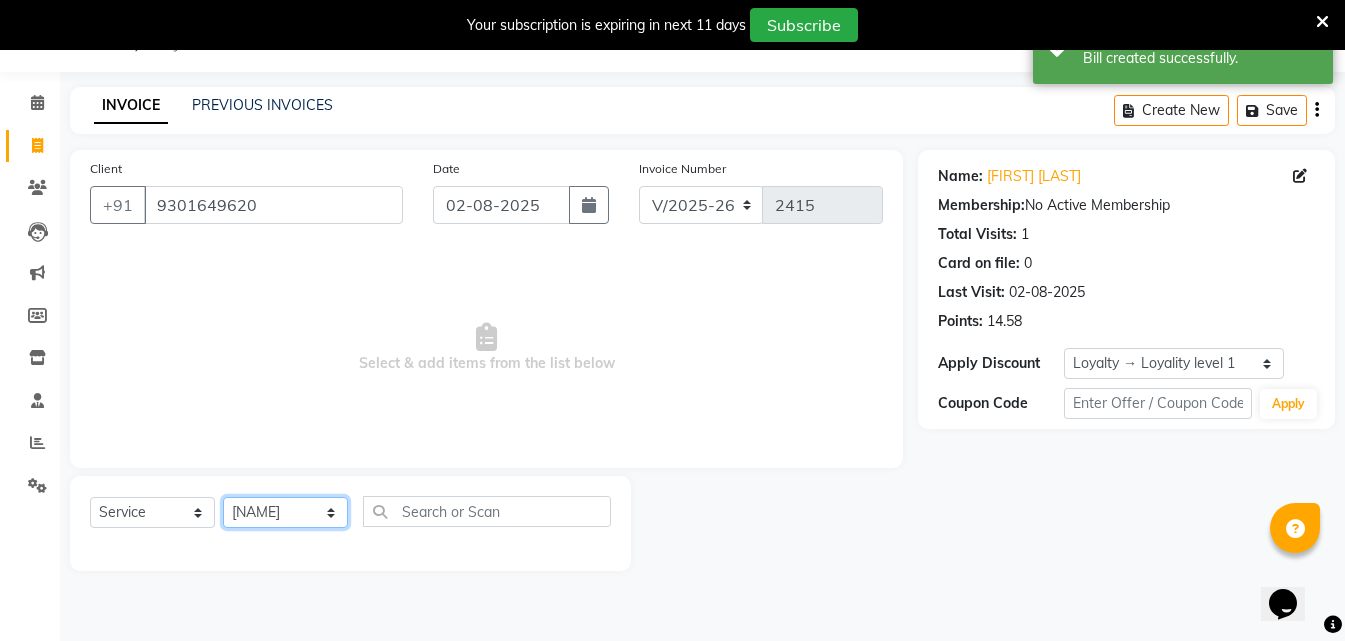 click on "Select Stylist MISS CHANDA MISS KAYNAT MISS KRITIKA MISS PIHU MISS POOJA MISS.SHRADDHA MISS.SHREYA MISS SUDHA MISS. USHA MISS YAMINI mohbat MR. AARIF MR.ANGAD MR. ARBAZ MR. ARUN MR ARYAN MR. AVINASH MR. FARMAN MR.KARAN MR.KASIM MR. NAUSHAD MR.NAZIM MR. SAM MR.SAMEER MR.VIKASH MR.VISHAL MS RAMCHARAN NONE rashmi" 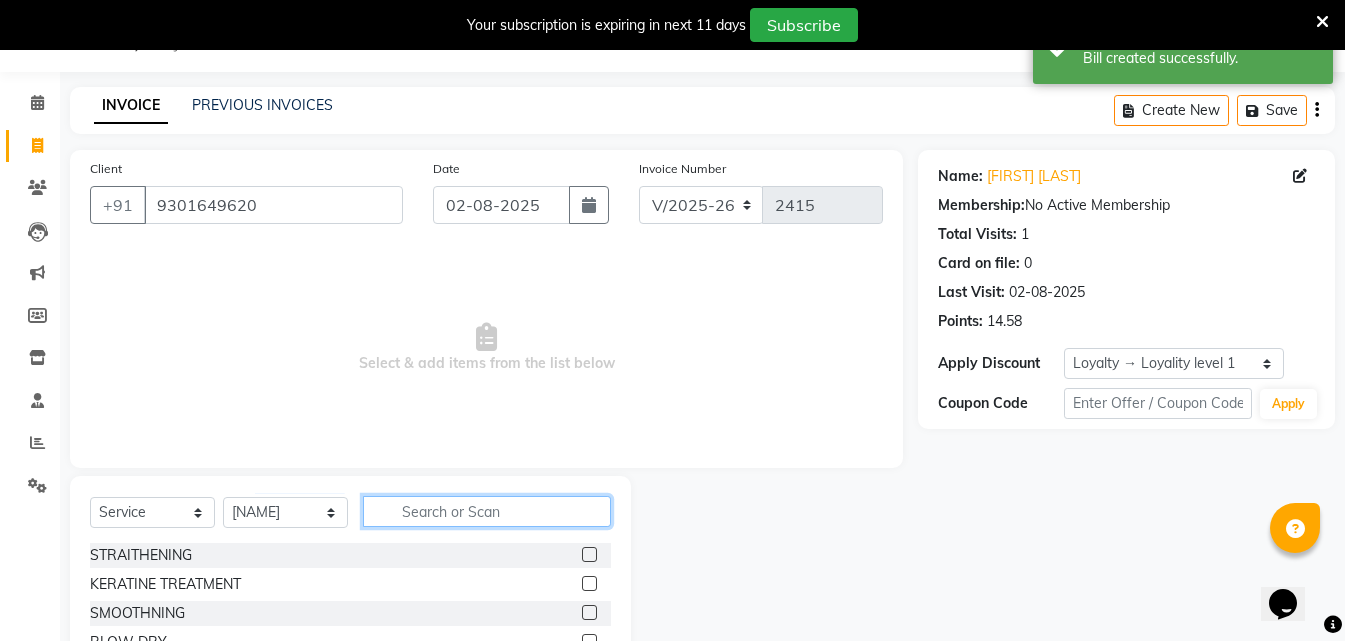 click 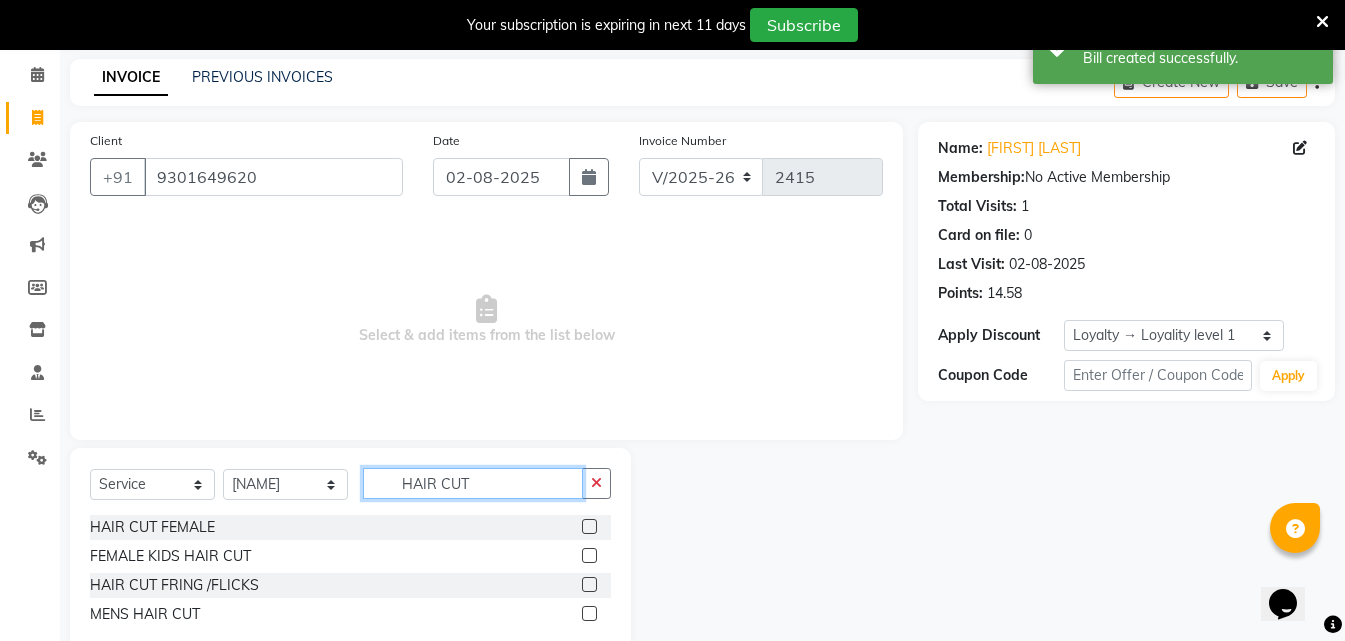scroll, scrollTop: 126, scrollLeft: 0, axis: vertical 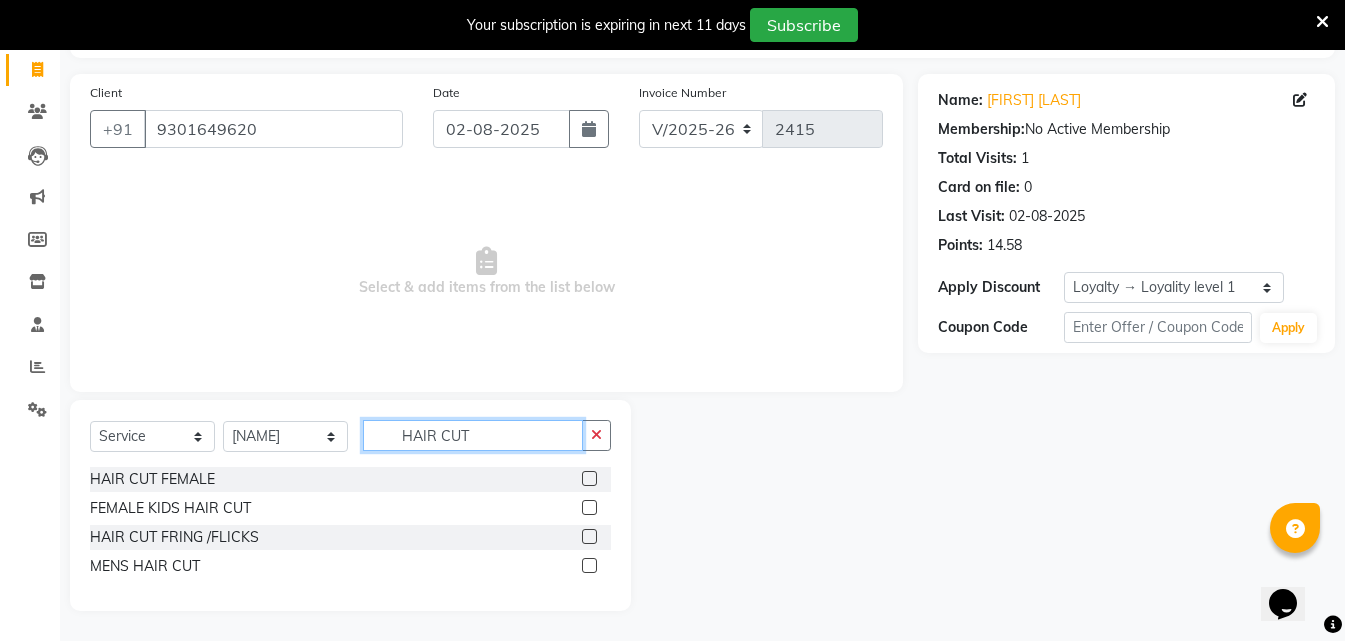 type on "HAIR CUT" 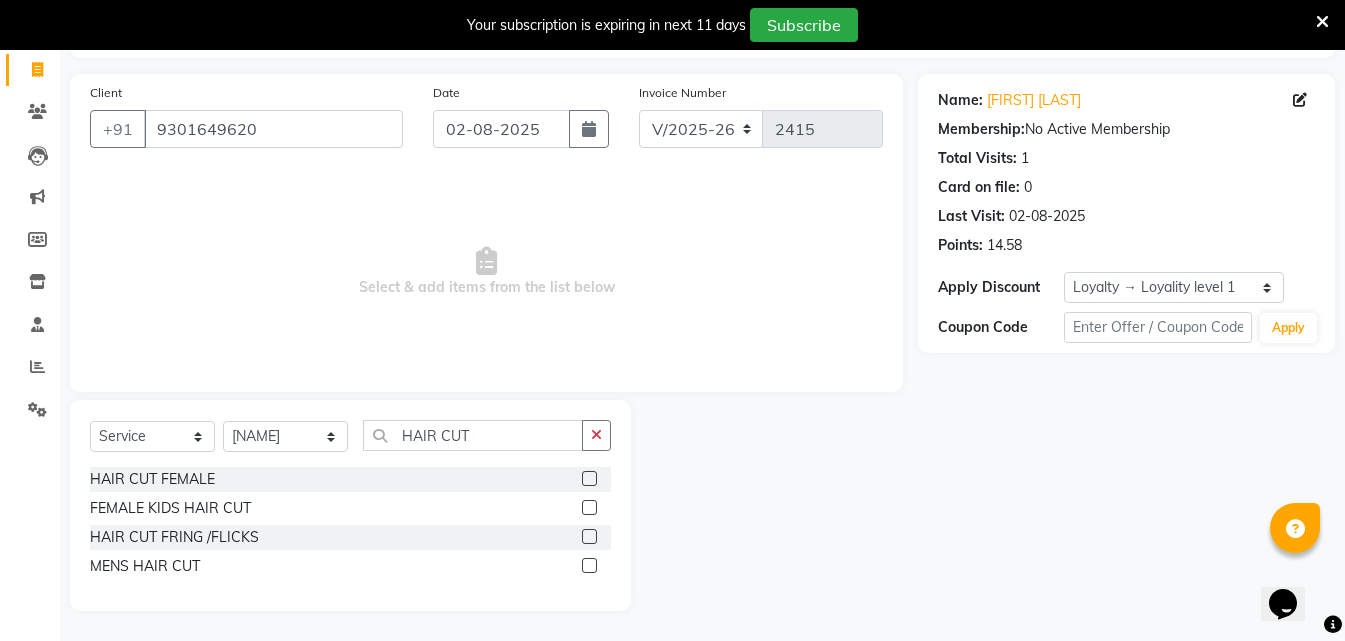 click 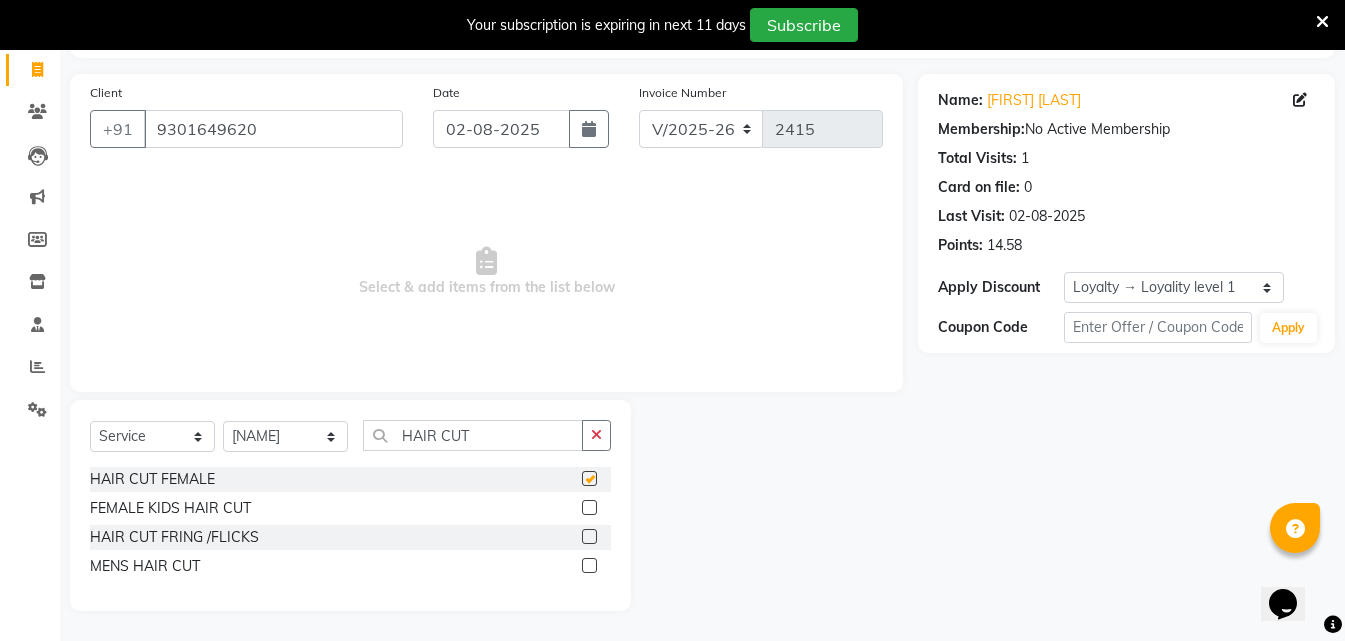 click 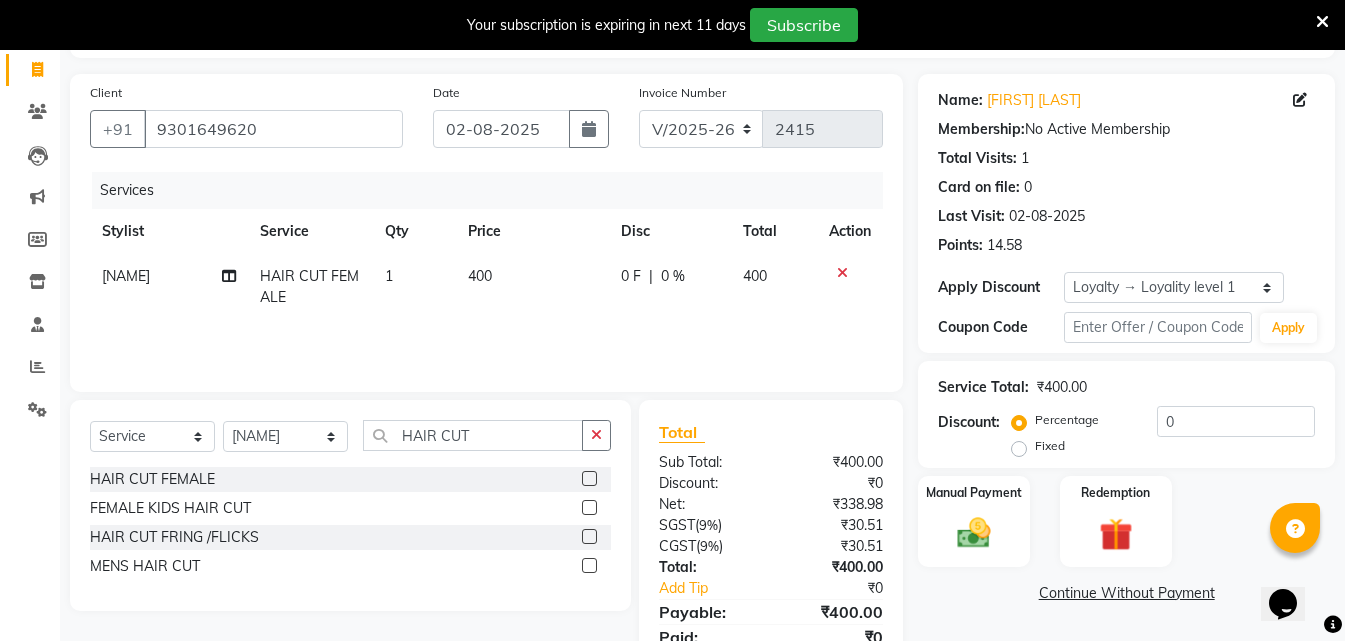 scroll, scrollTop: 209, scrollLeft: 0, axis: vertical 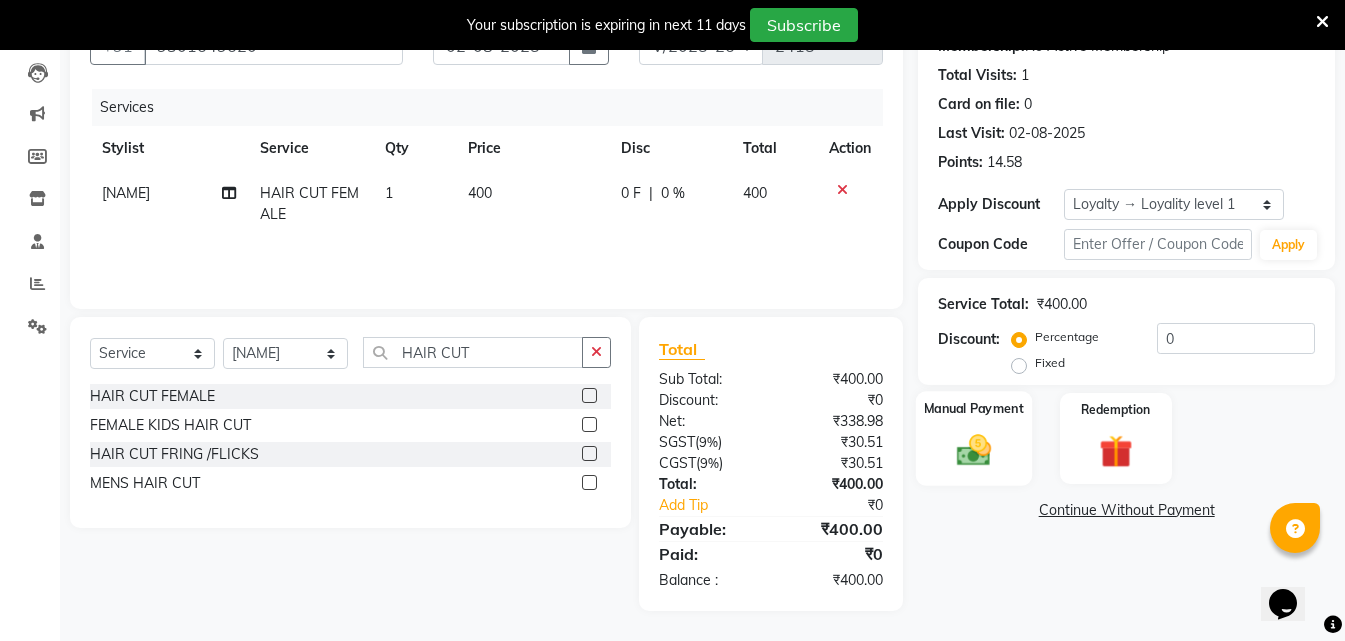 click 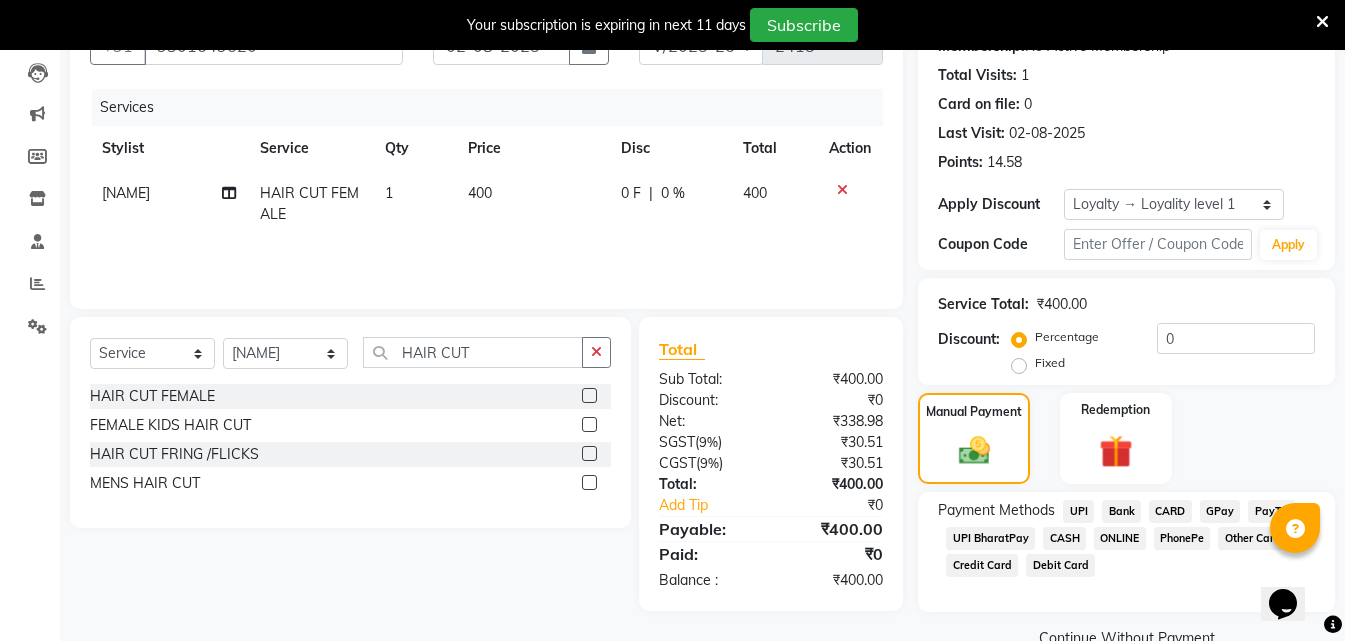 click on "ONLINE" 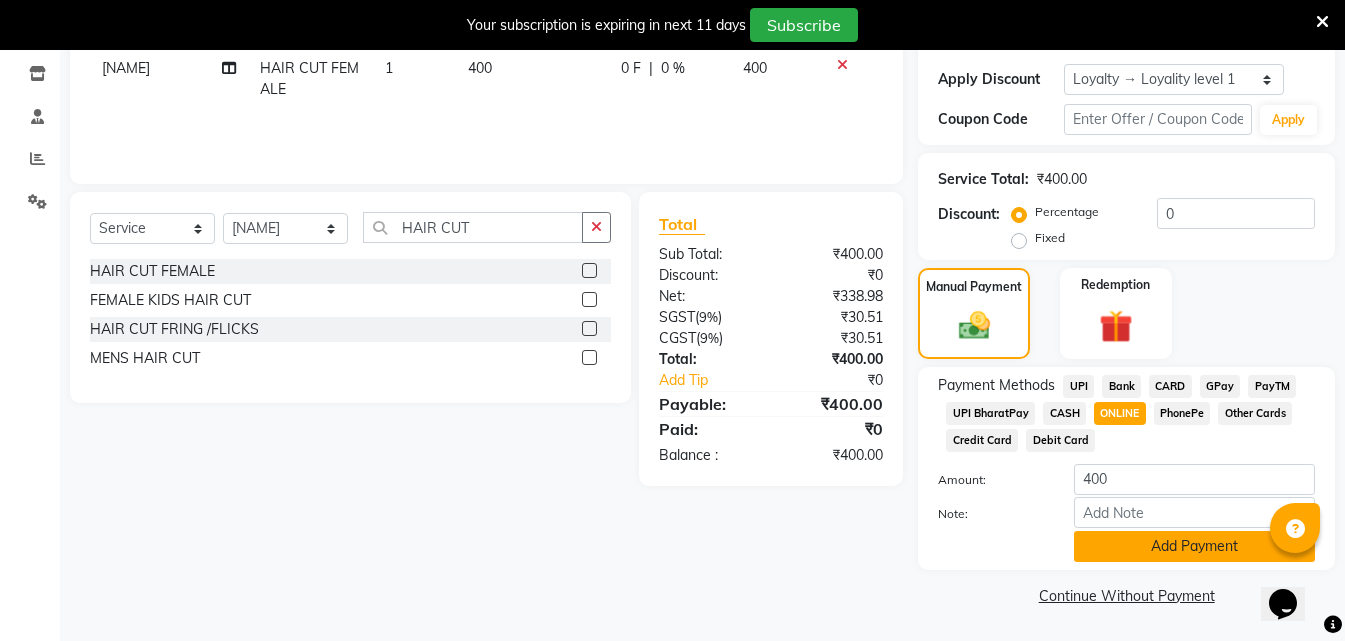 click on "Add Payment" 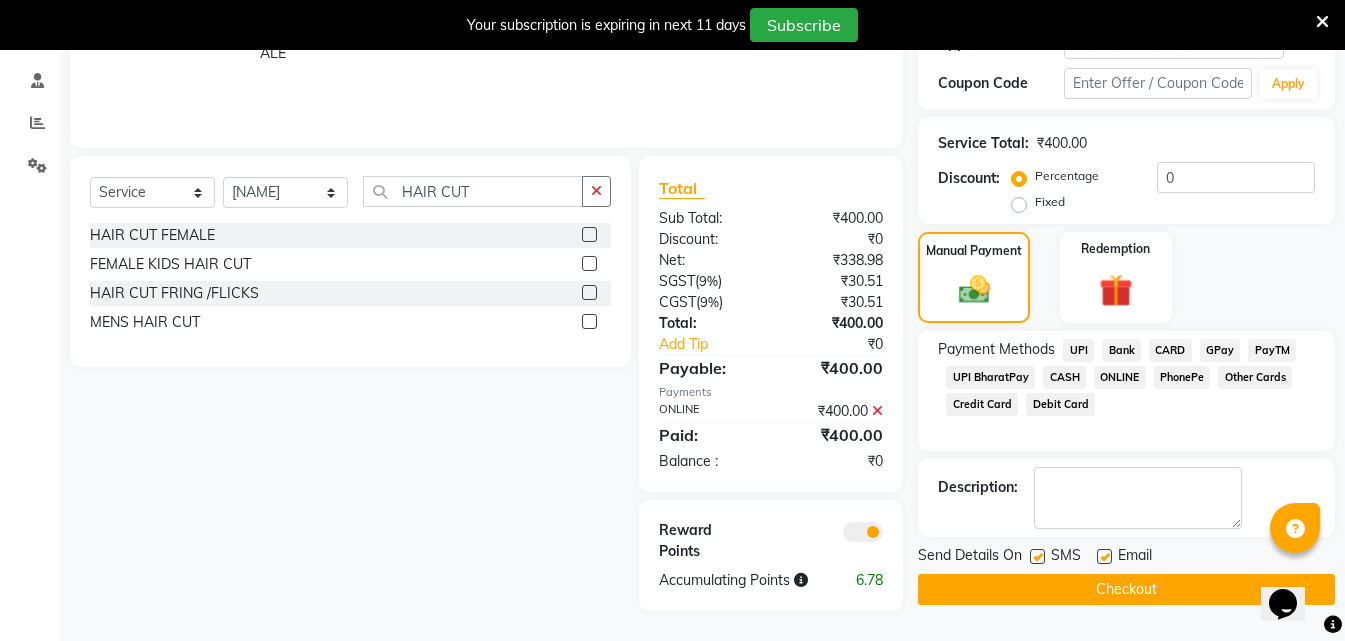 click on "Checkout" 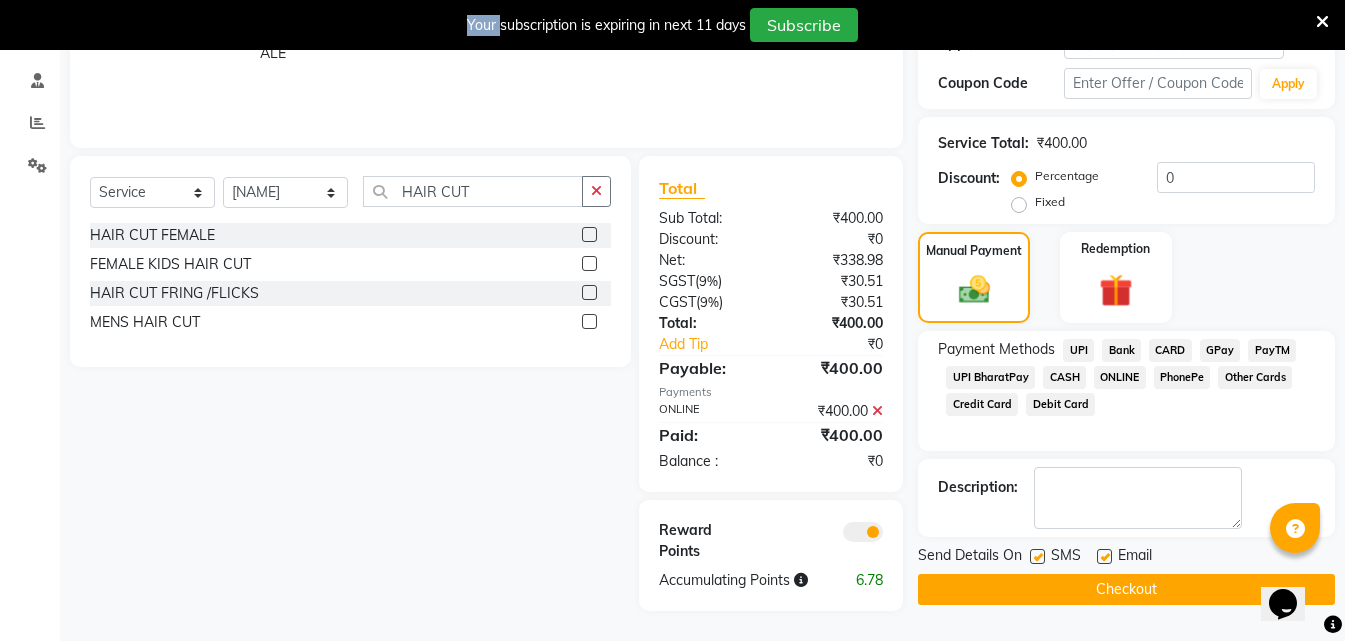 click on "Checkout" 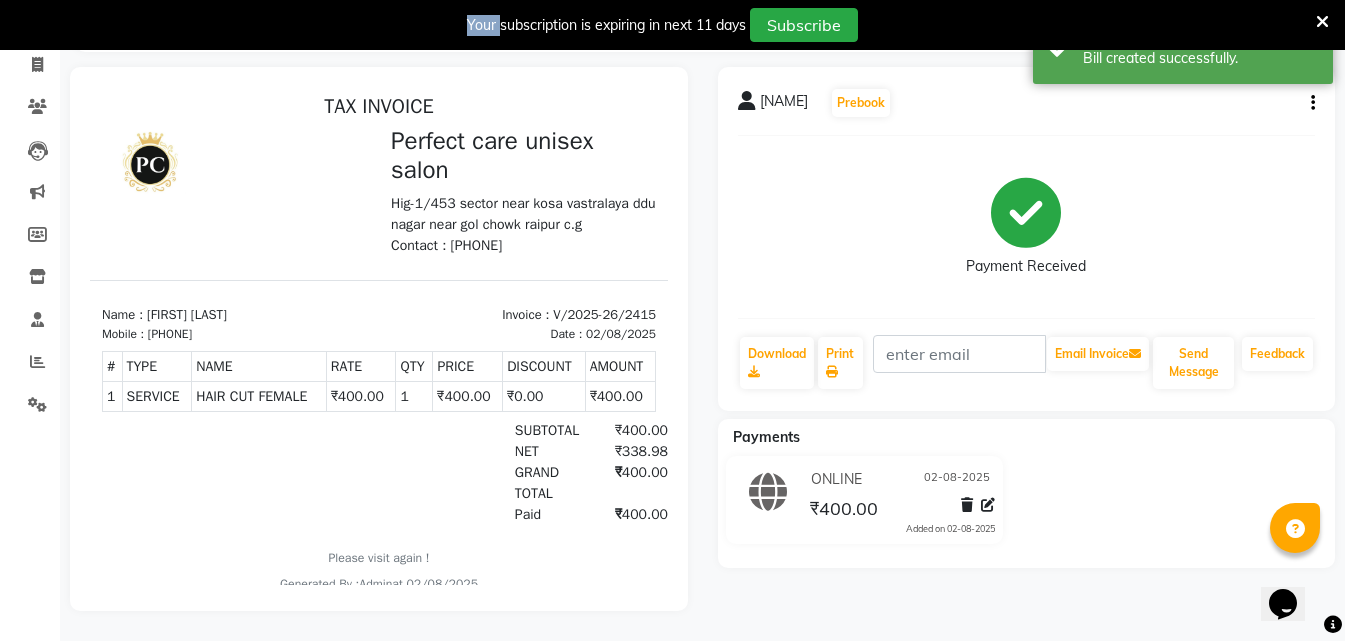 scroll, scrollTop: 0, scrollLeft: 0, axis: both 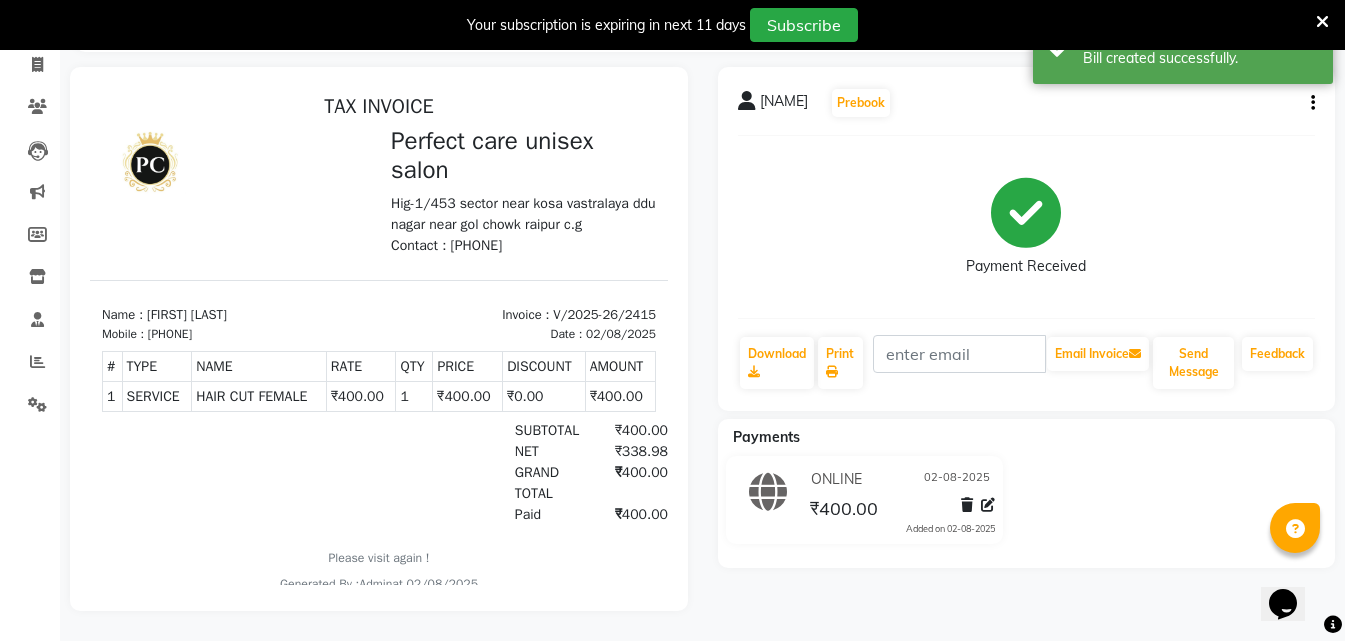 click at bounding box center [1322, 22] 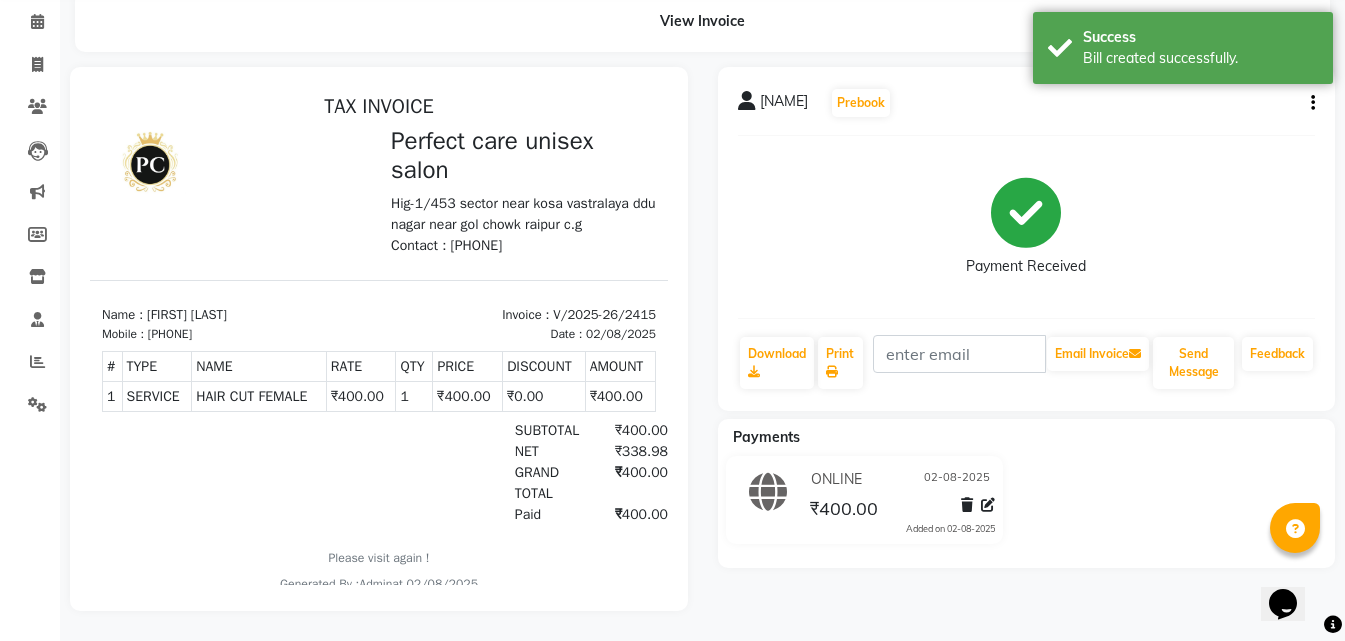 scroll, scrollTop: 0, scrollLeft: 0, axis: both 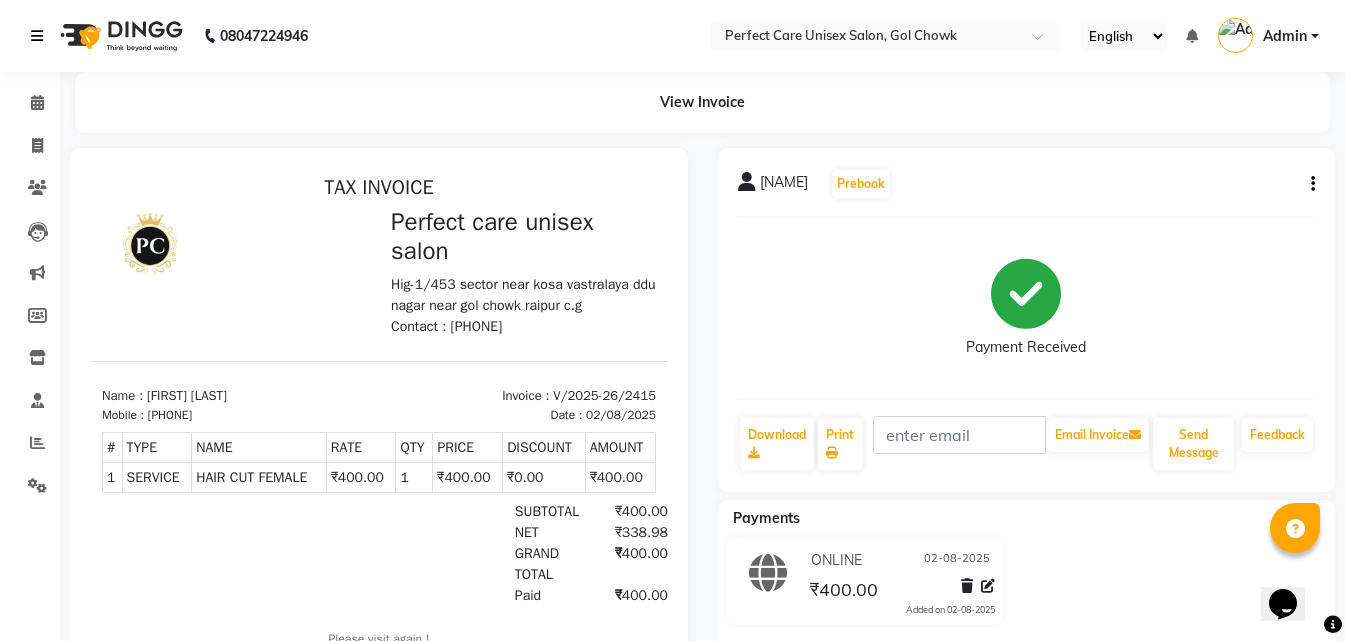 select on "service" 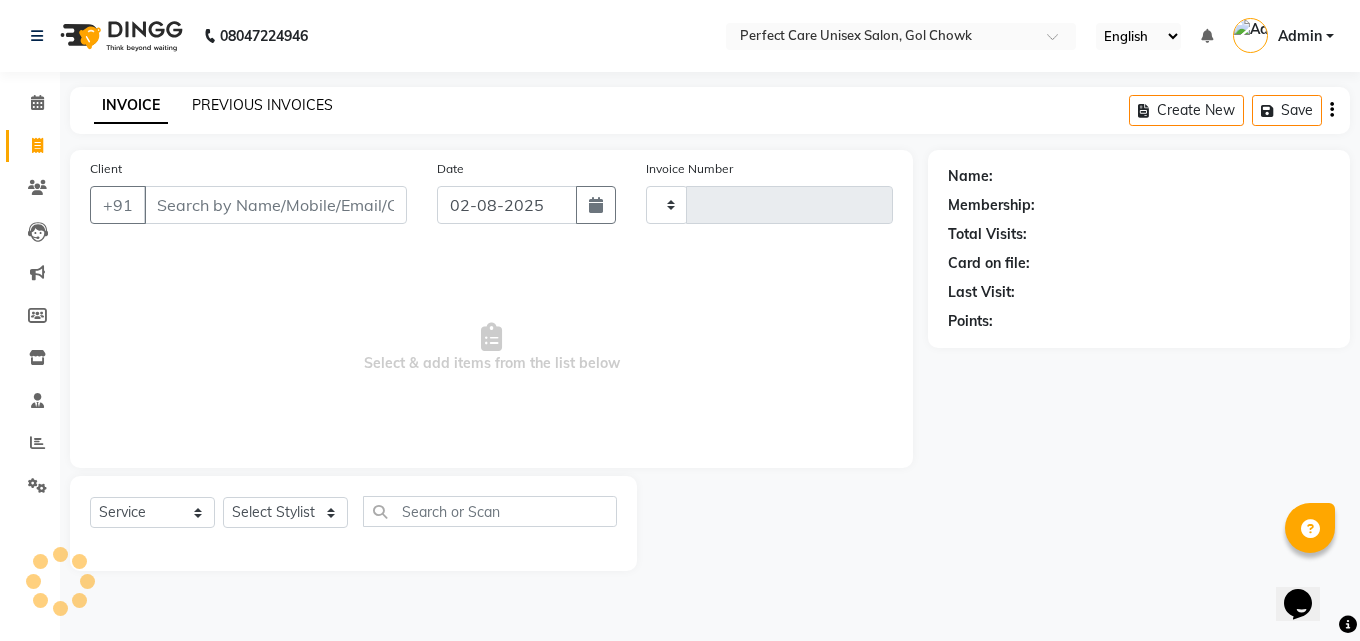 type on "2416" 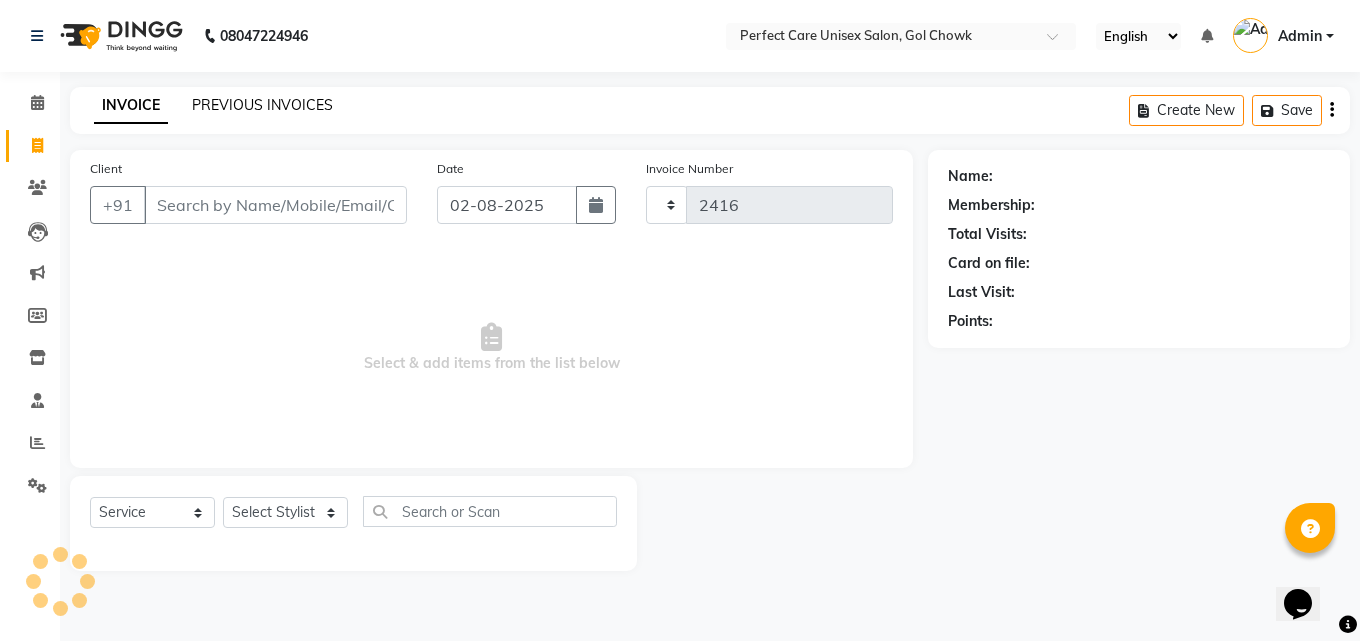 select on "4751" 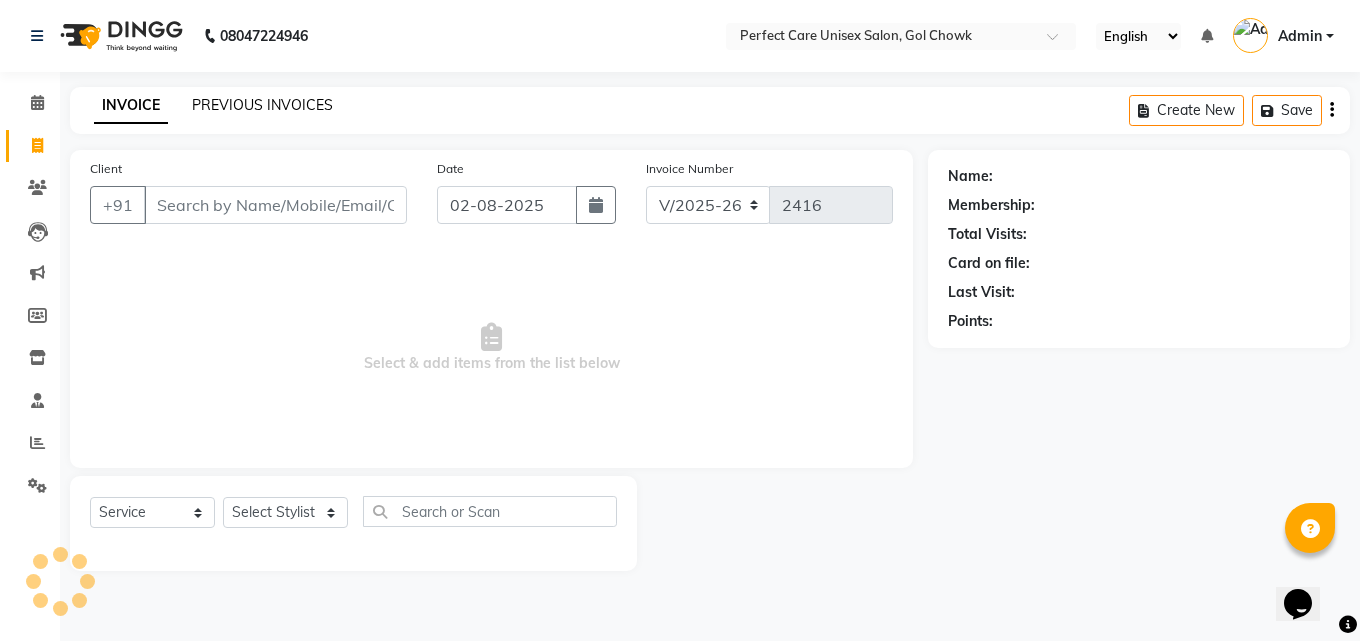 click on "PREVIOUS INVOICES" 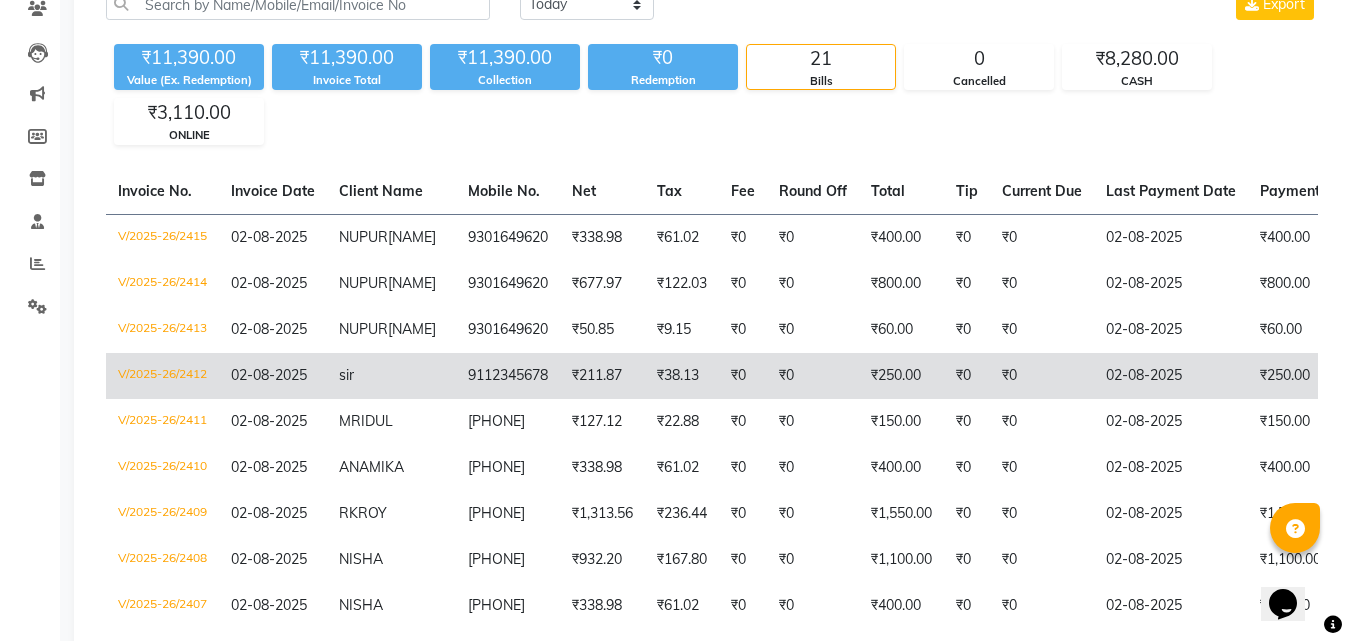 scroll, scrollTop: 200, scrollLeft: 0, axis: vertical 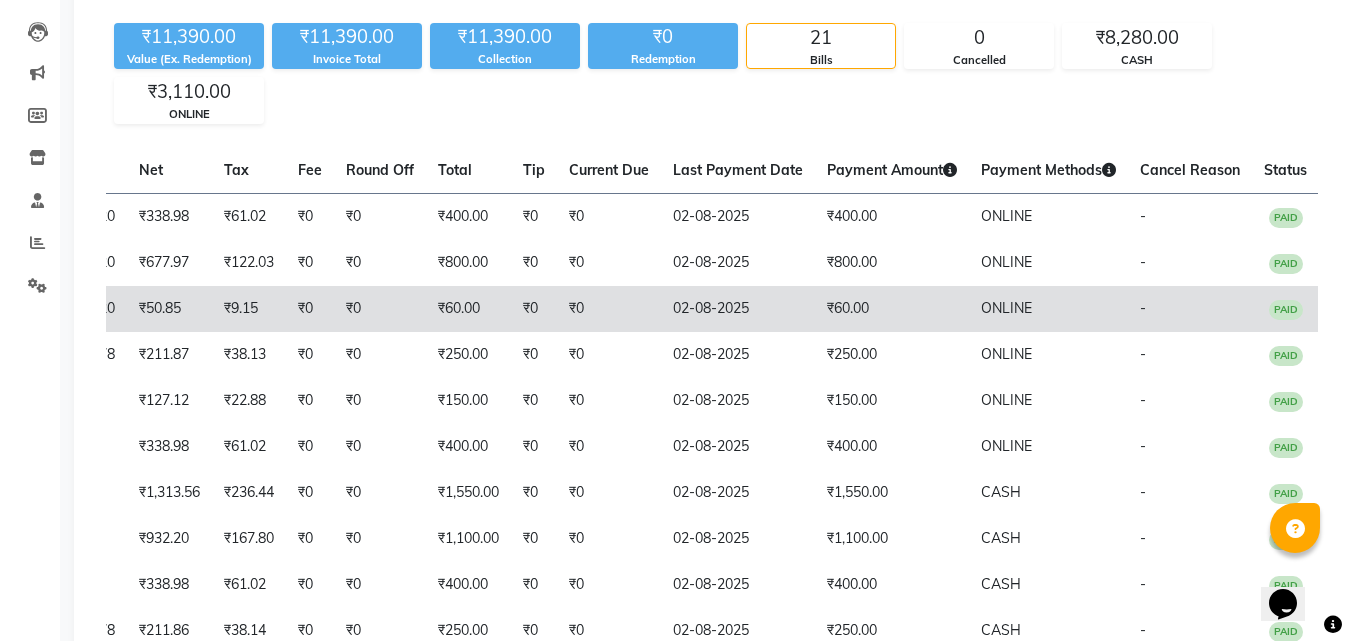 drag, startPoint x: 754, startPoint y: 360, endPoint x: 927, endPoint y: 372, distance: 173.41568 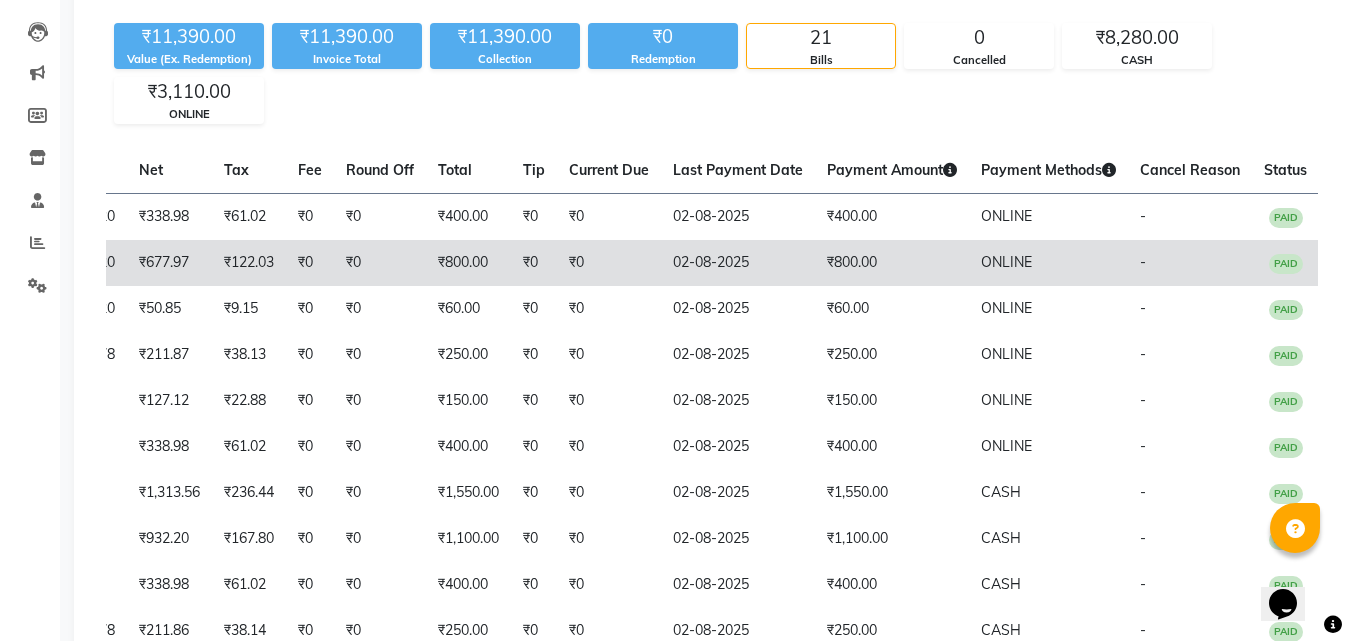 scroll, scrollTop: 0, scrollLeft: 0, axis: both 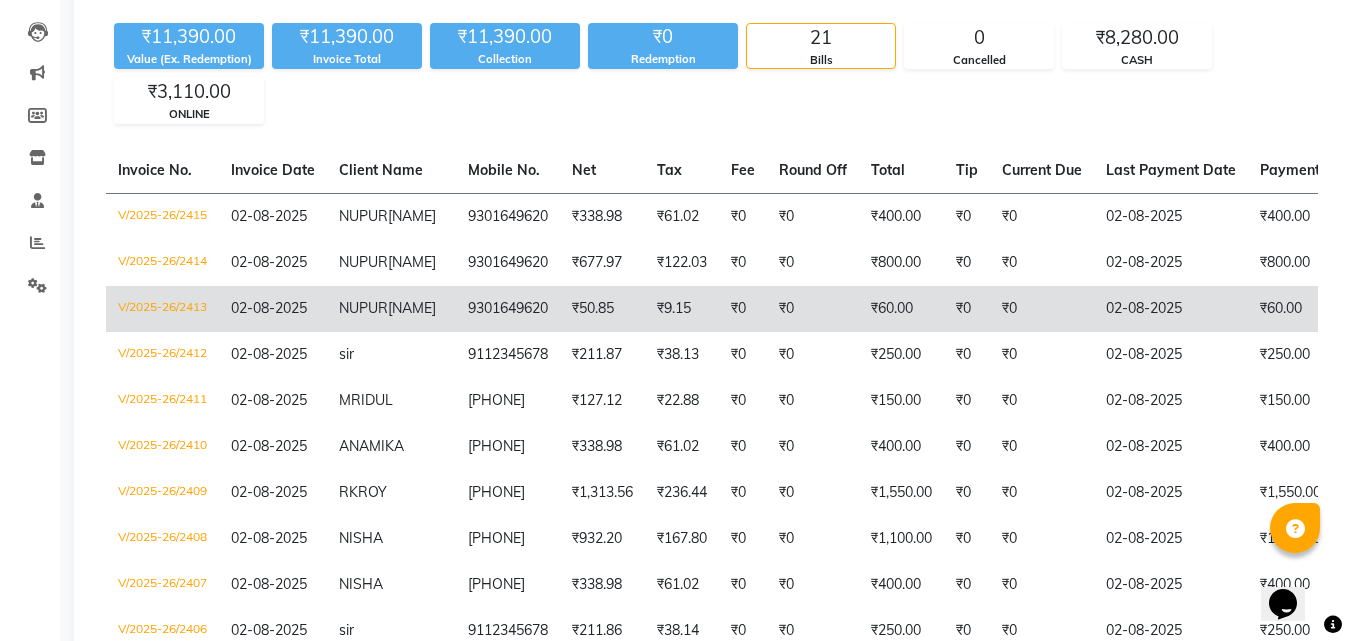 drag, startPoint x: 842, startPoint y: 318, endPoint x: 460, endPoint y: 331, distance: 382.22113 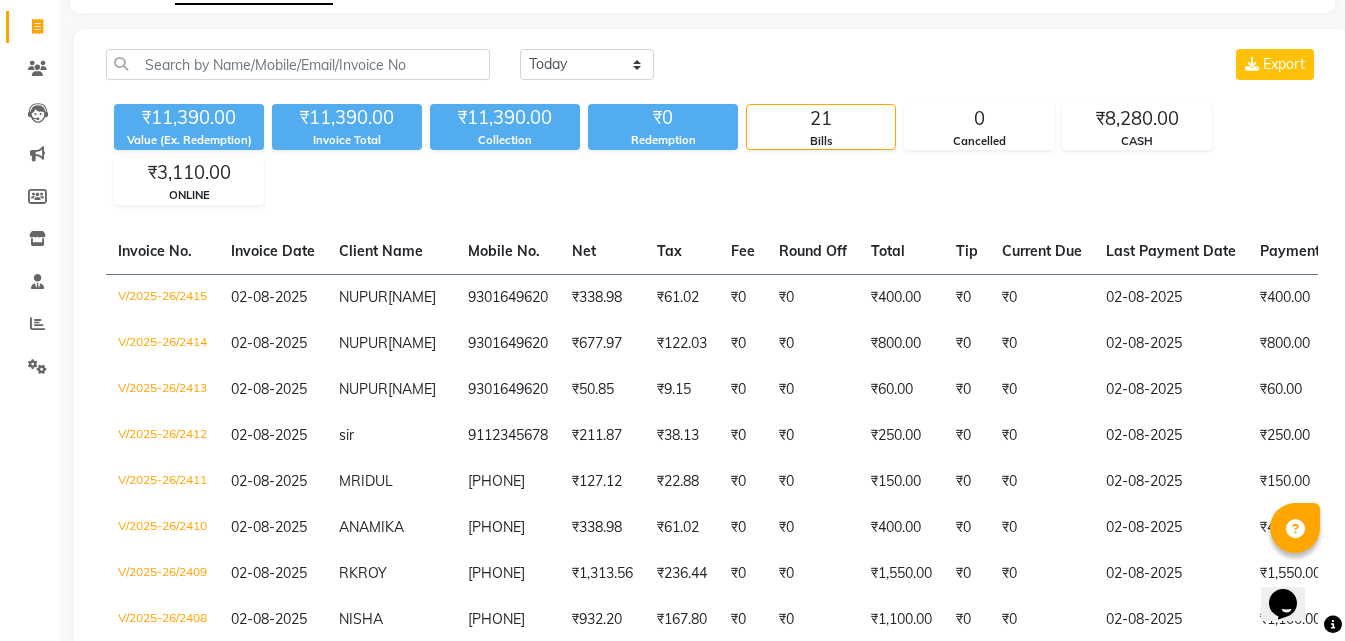 scroll, scrollTop: 0, scrollLeft: 0, axis: both 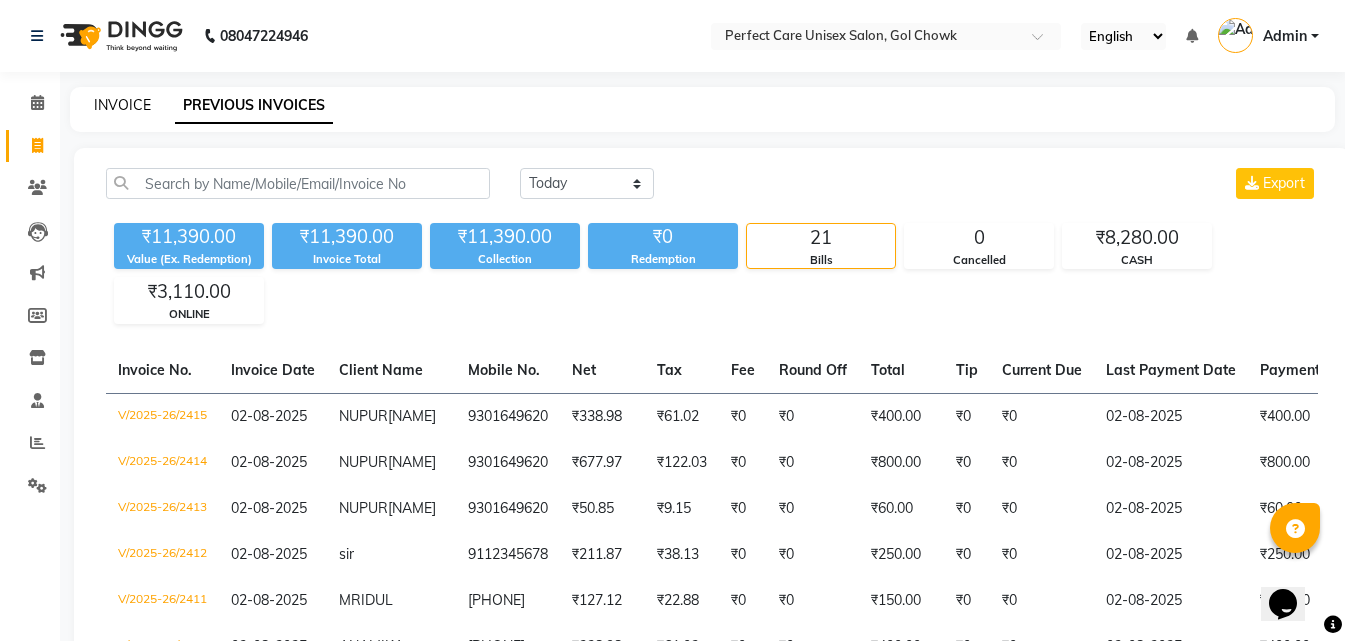 click on "INVOICE" 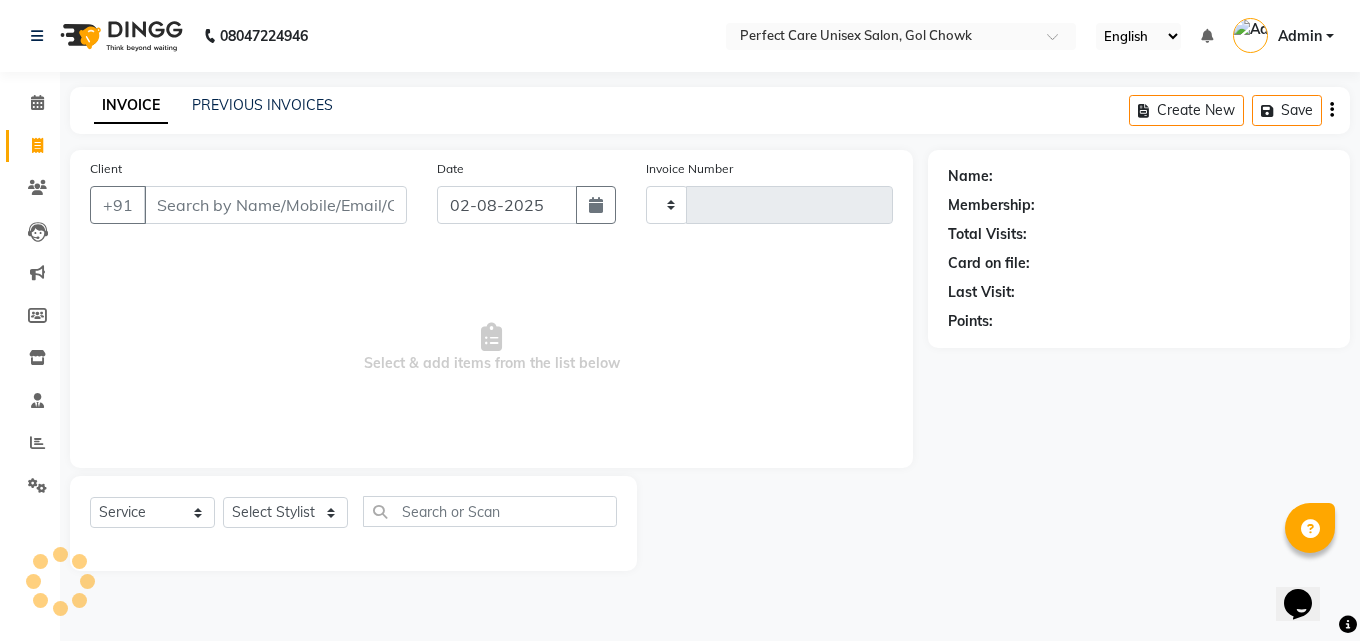 type on "2416" 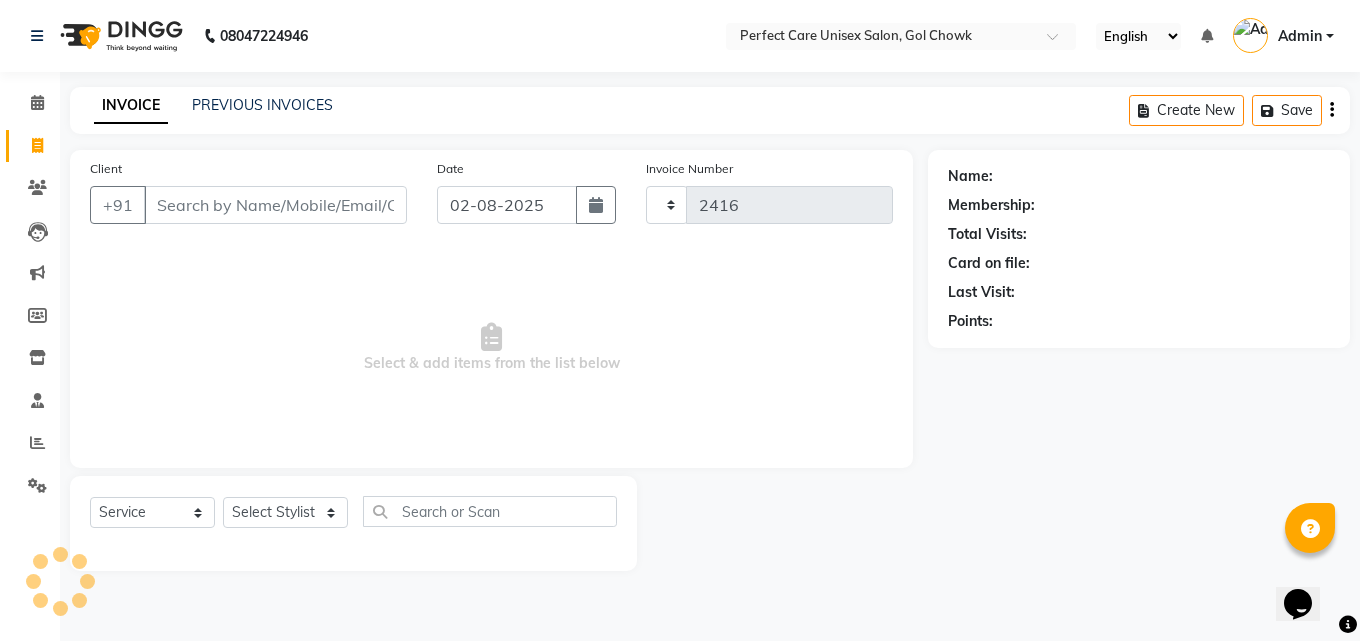 select on "4751" 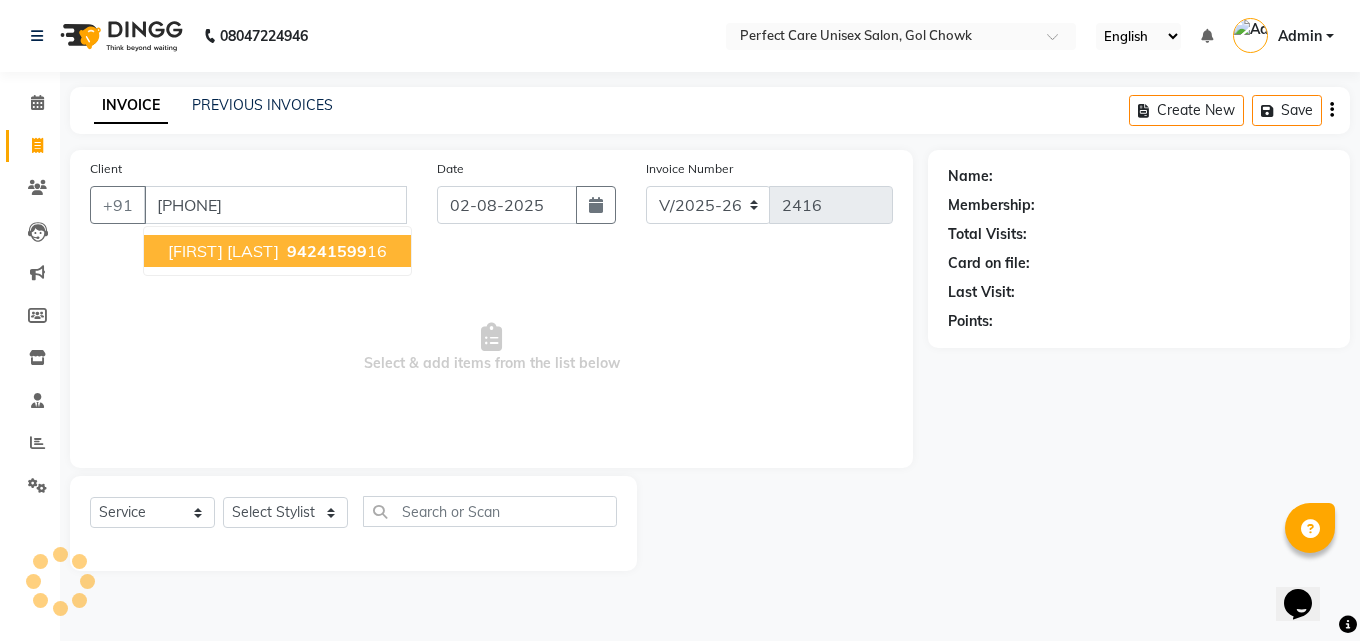 type on "[PHONE]" 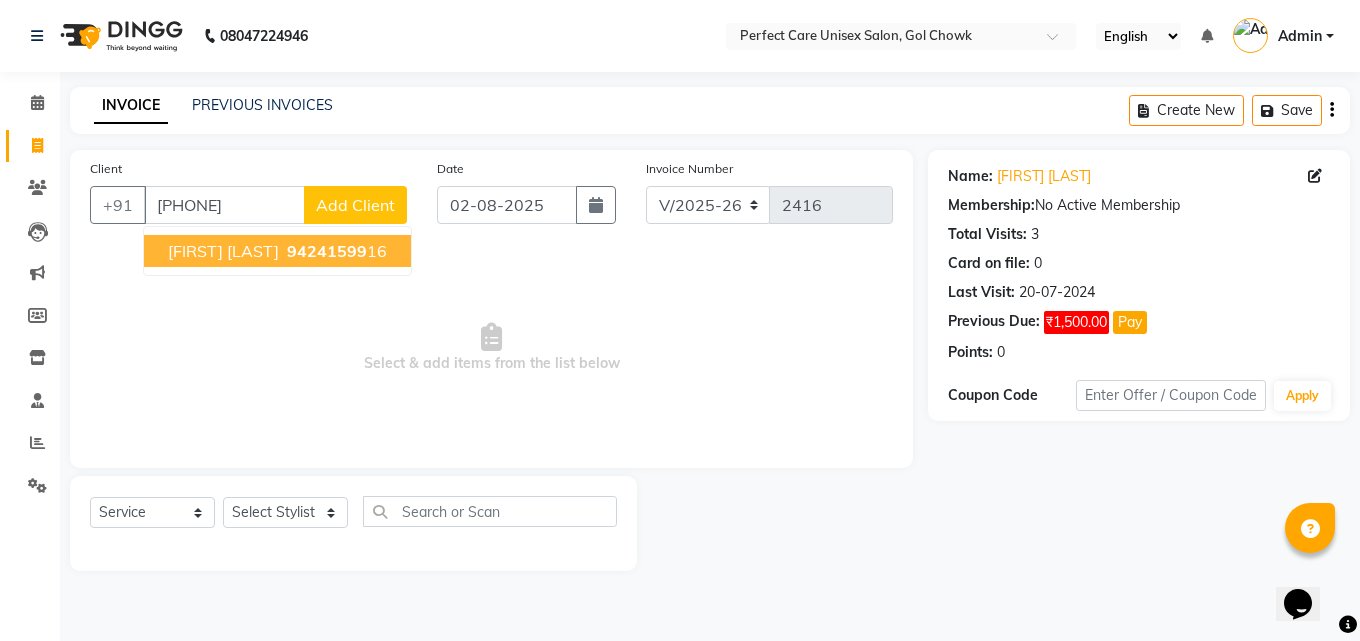 click on "94241599" at bounding box center [327, 251] 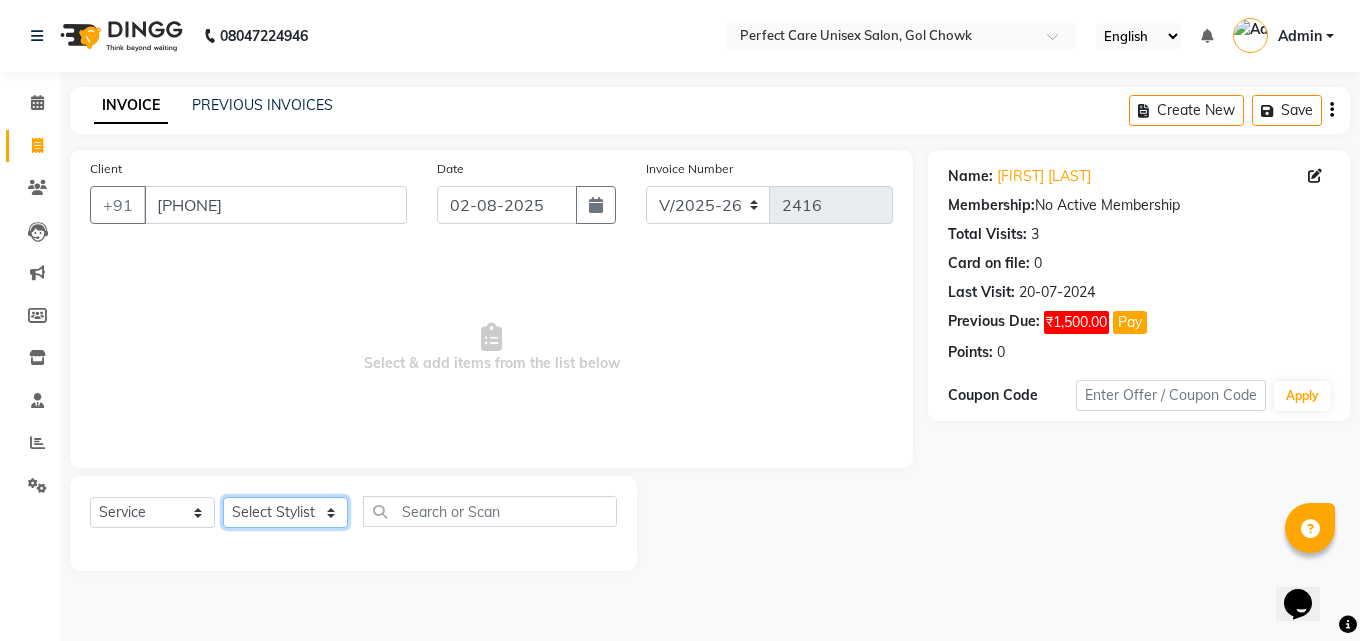 drag, startPoint x: 285, startPoint y: 520, endPoint x: 291, endPoint y: 508, distance: 13.416408 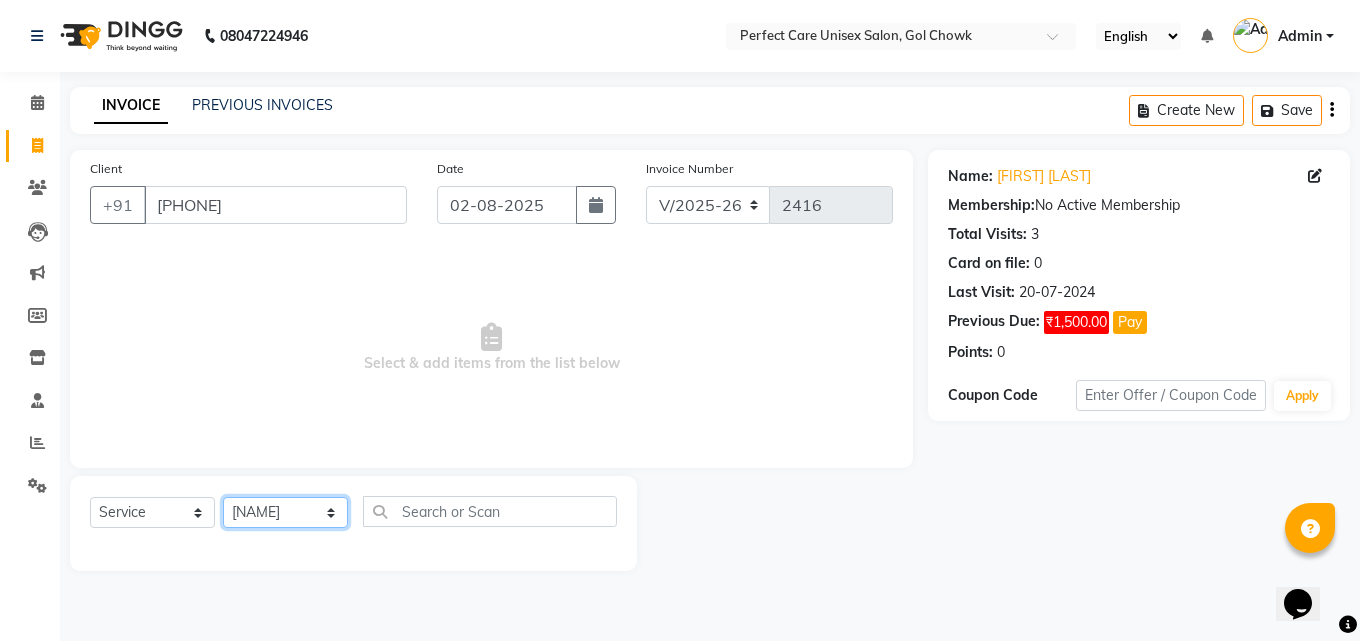 click on "Select Stylist MISS CHANDA MISS KAYNAT MISS KRITIKA MISS PIHU MISS POOJA MISS.SHRADDHA MISS.SHREYA MISS SUDHA MISS. USHA MISS YAMINI mohbat MR. AARIF MR.ANGAD MR. ARBAZ MR. ARUN MR ARYAN MR. AVINASH MR. FARMAN MR.KARAN MR.KASIM MR. NAUSHAD MR.NAZIM MR. SAM MR.SAMEER MR.VIKASH MR.VISHAL MS RAMCHARAN NONE rashmi" 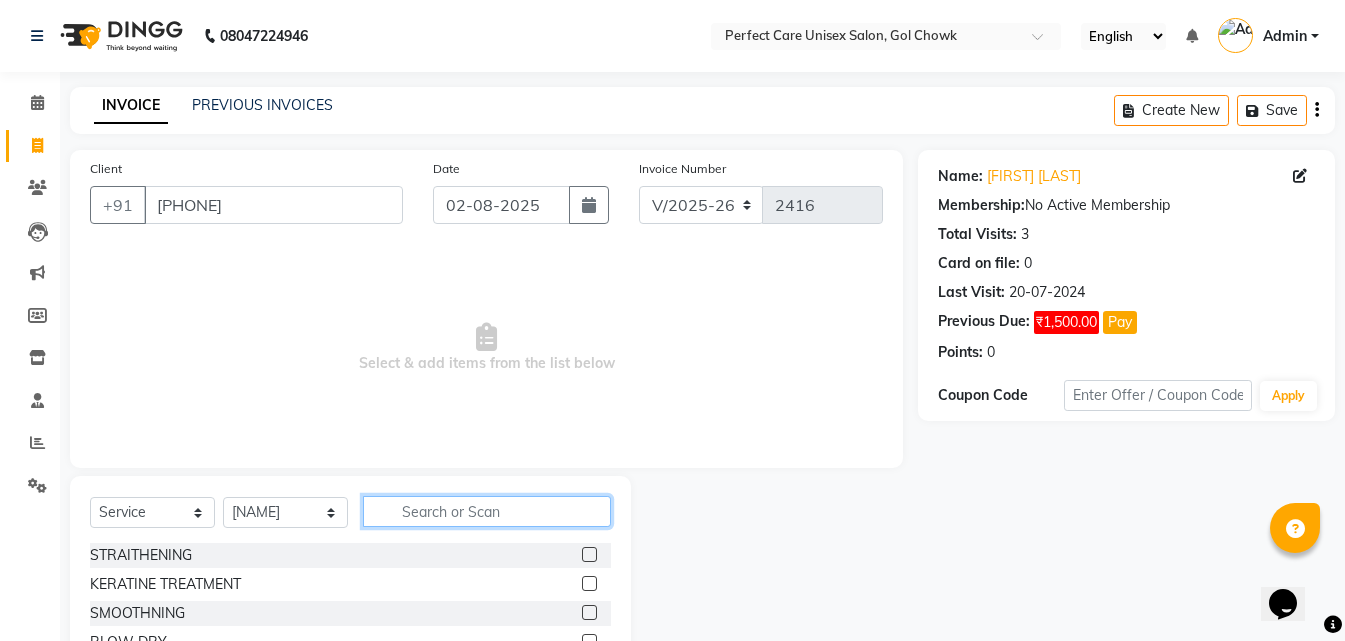 click 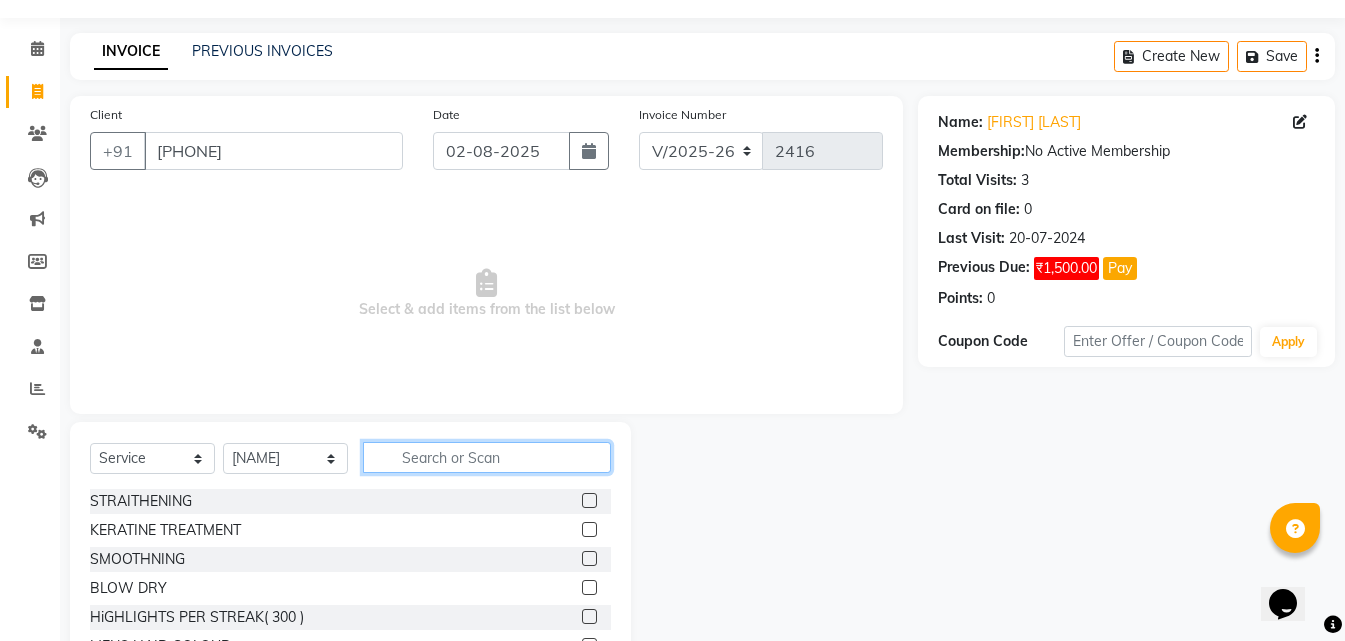 scroll, scrollTop: 160, scrollLeft: 0, axis: vertical 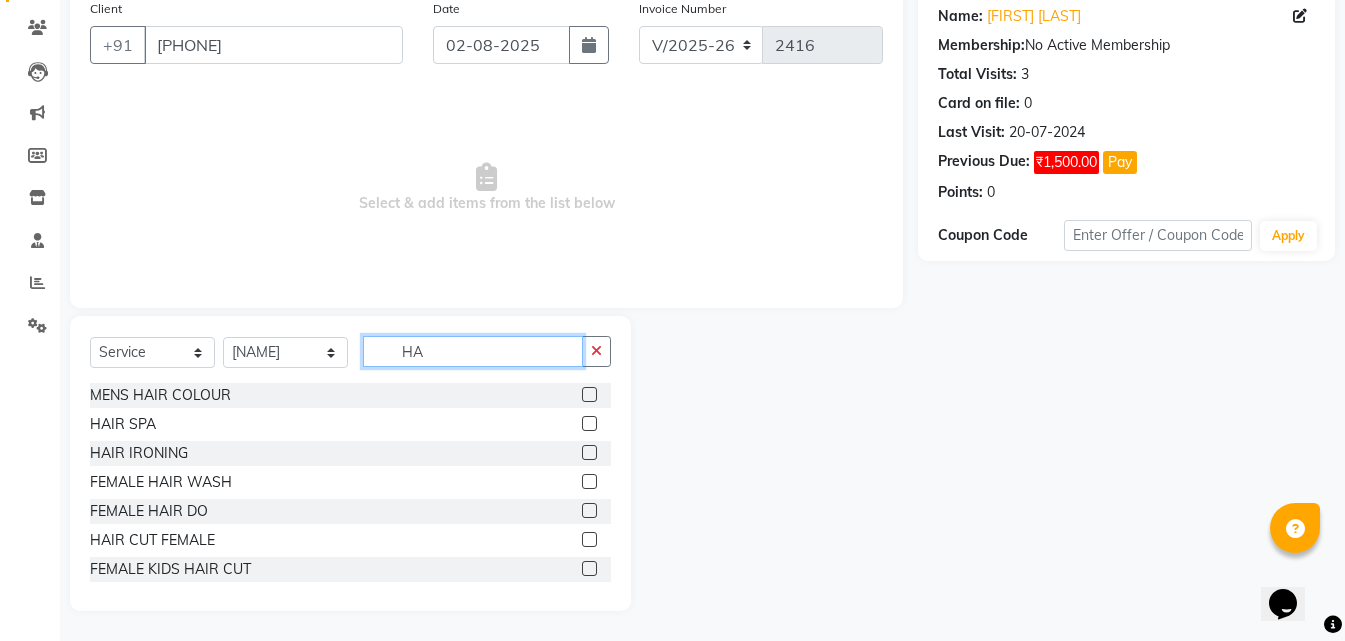 type on "H" 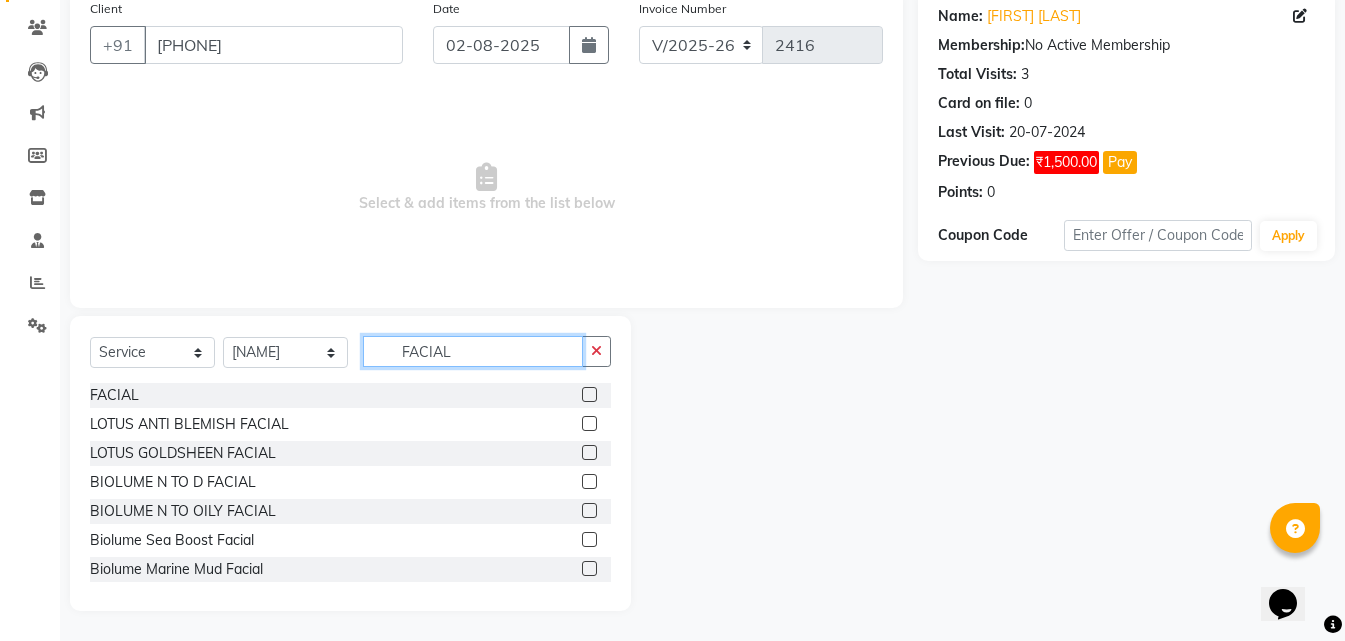 type on "FACIAL" 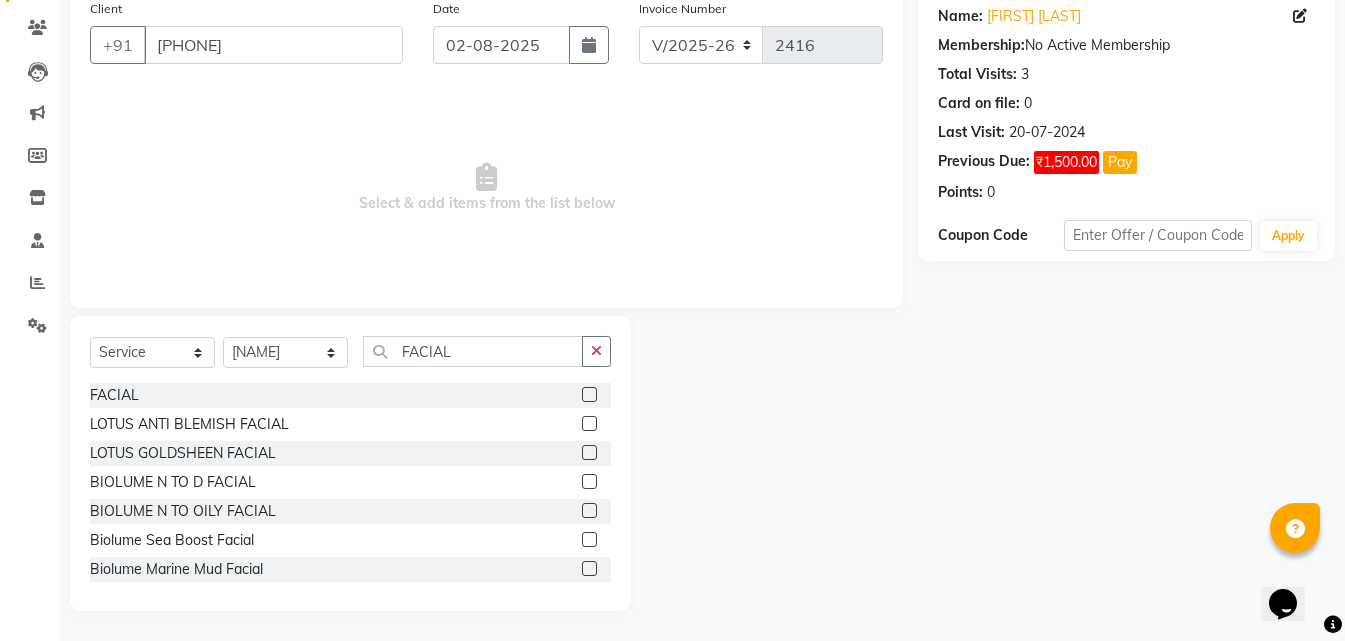 click 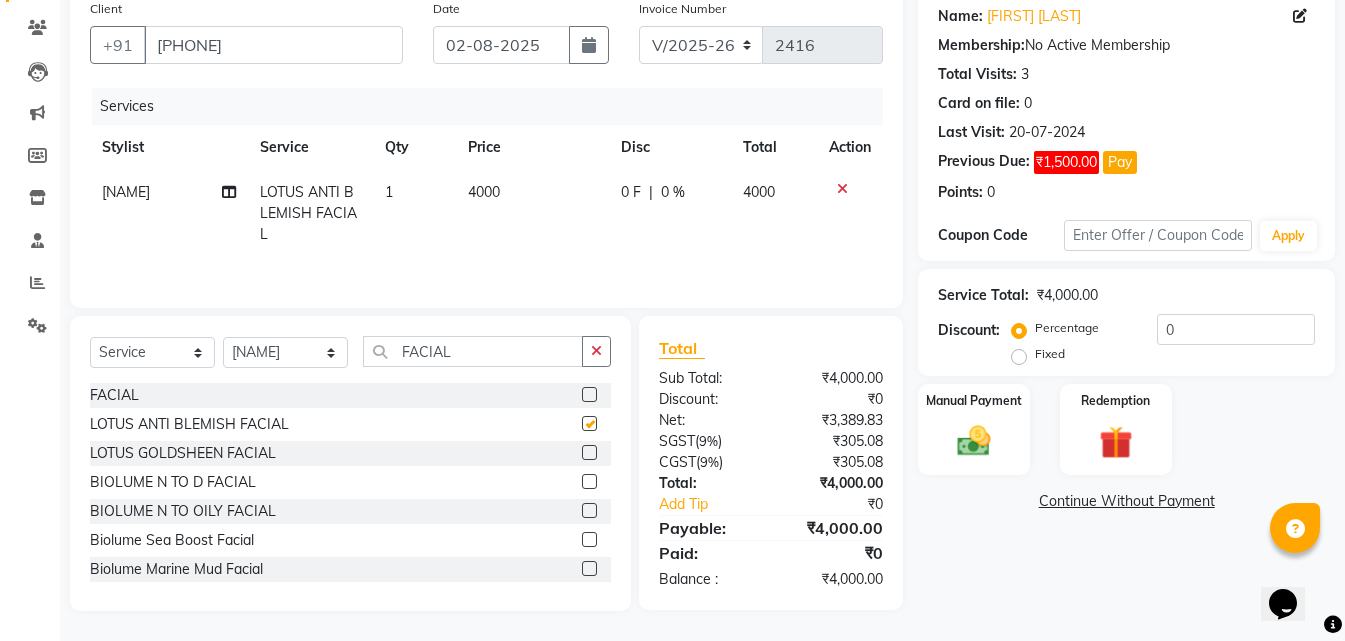 checkbox on "false" 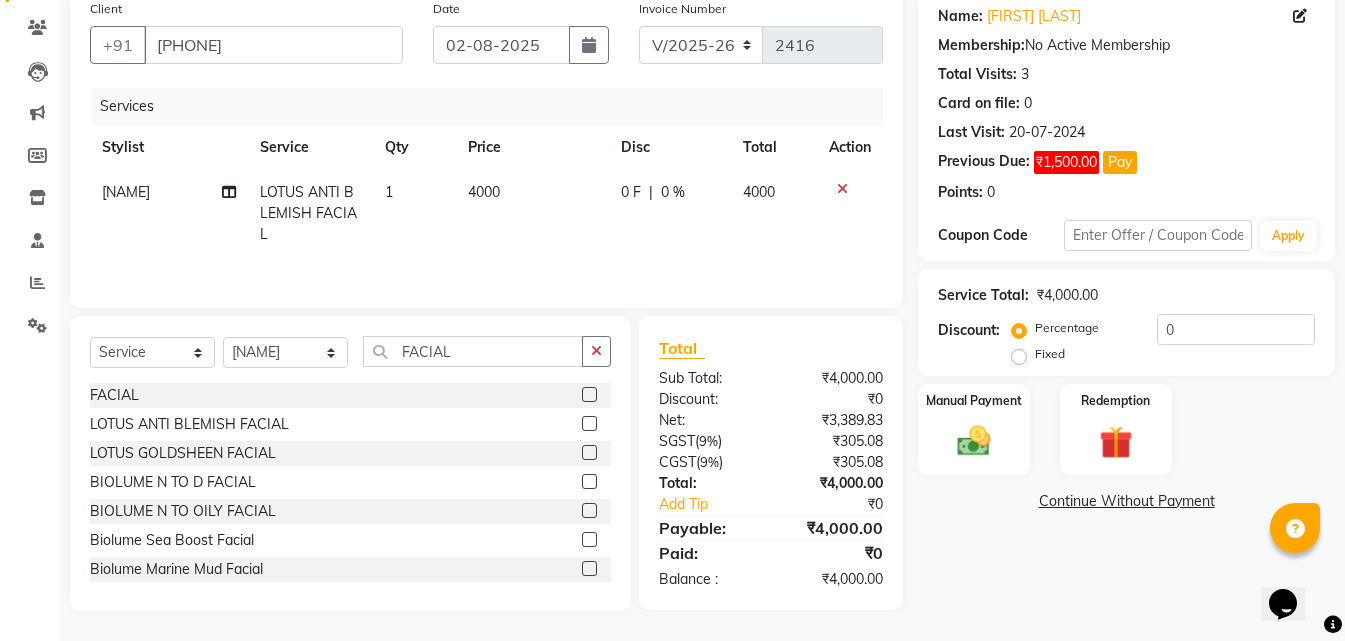 click 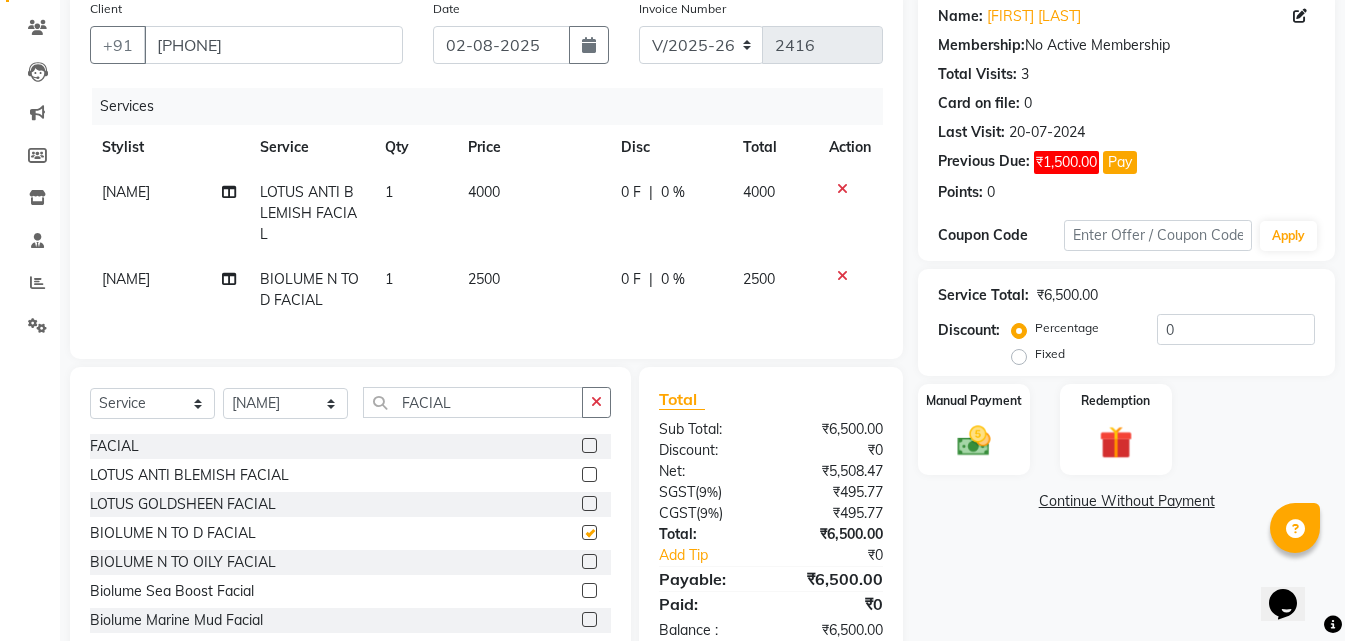 checkbox on "false" 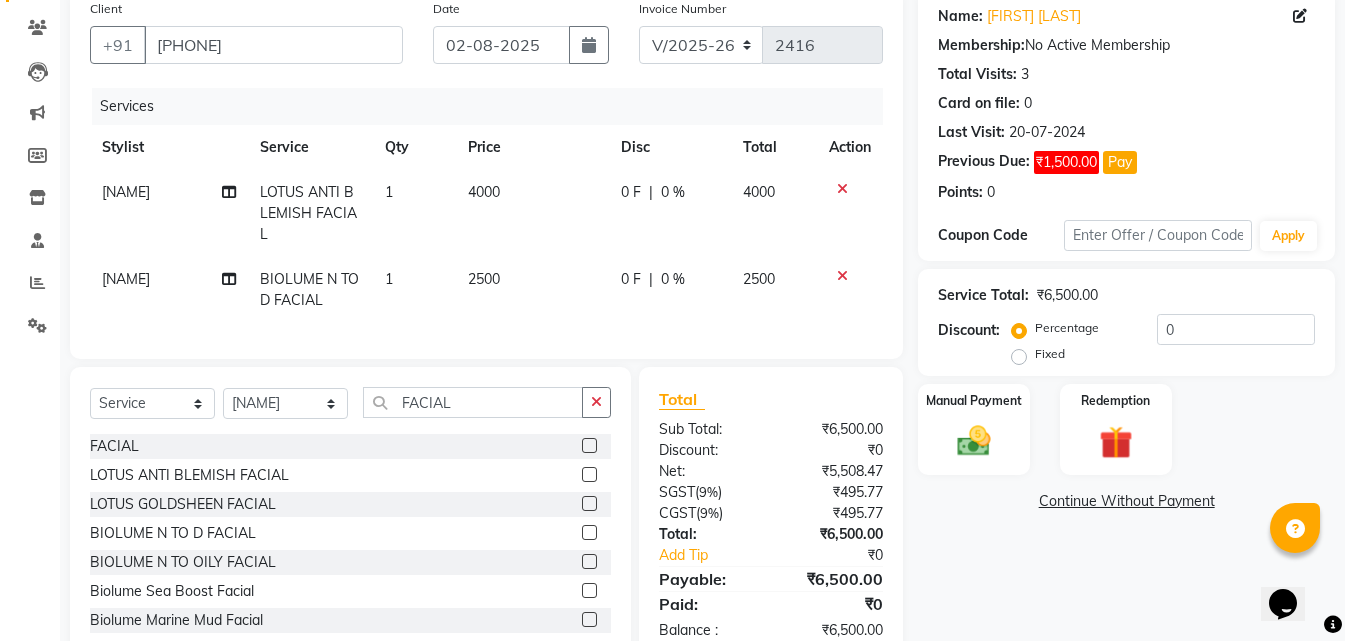 click 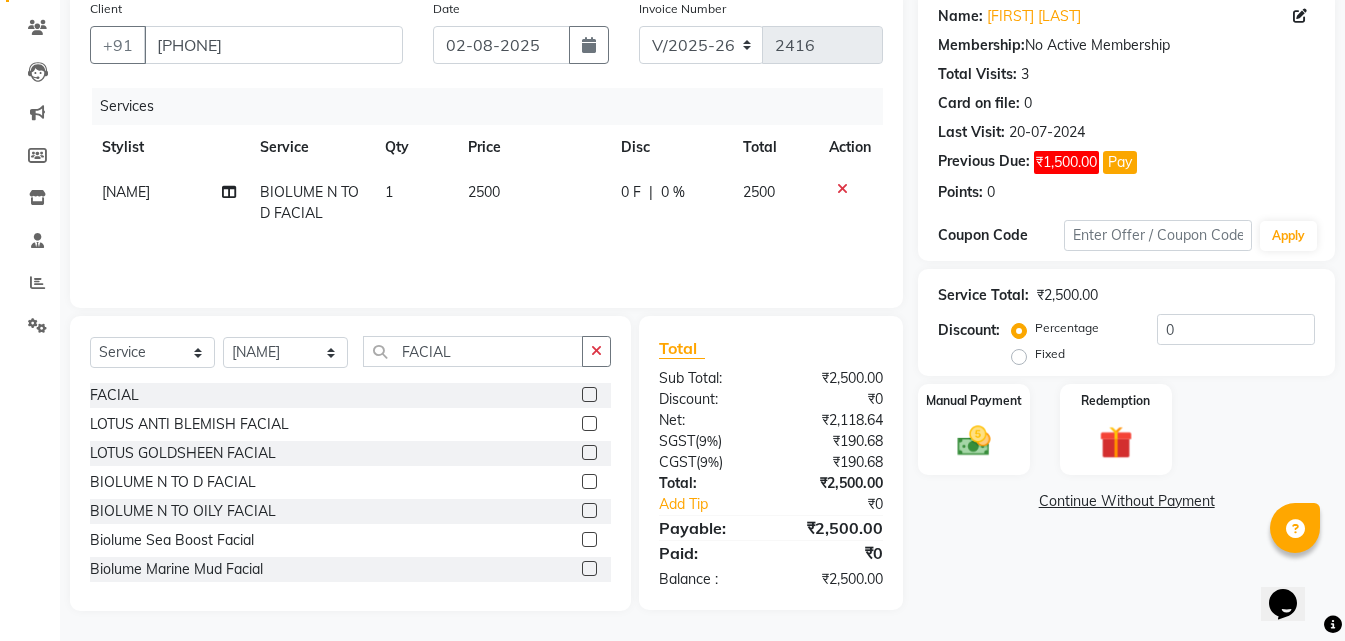 click on "2500" 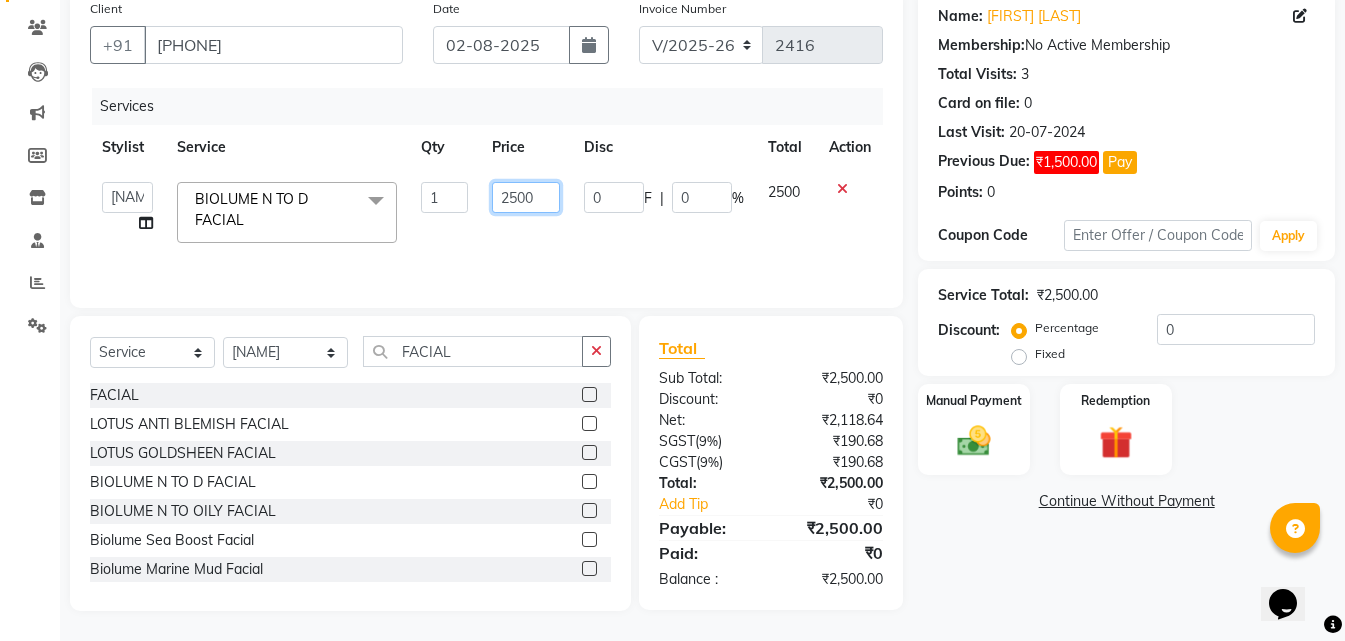 click on "2500" 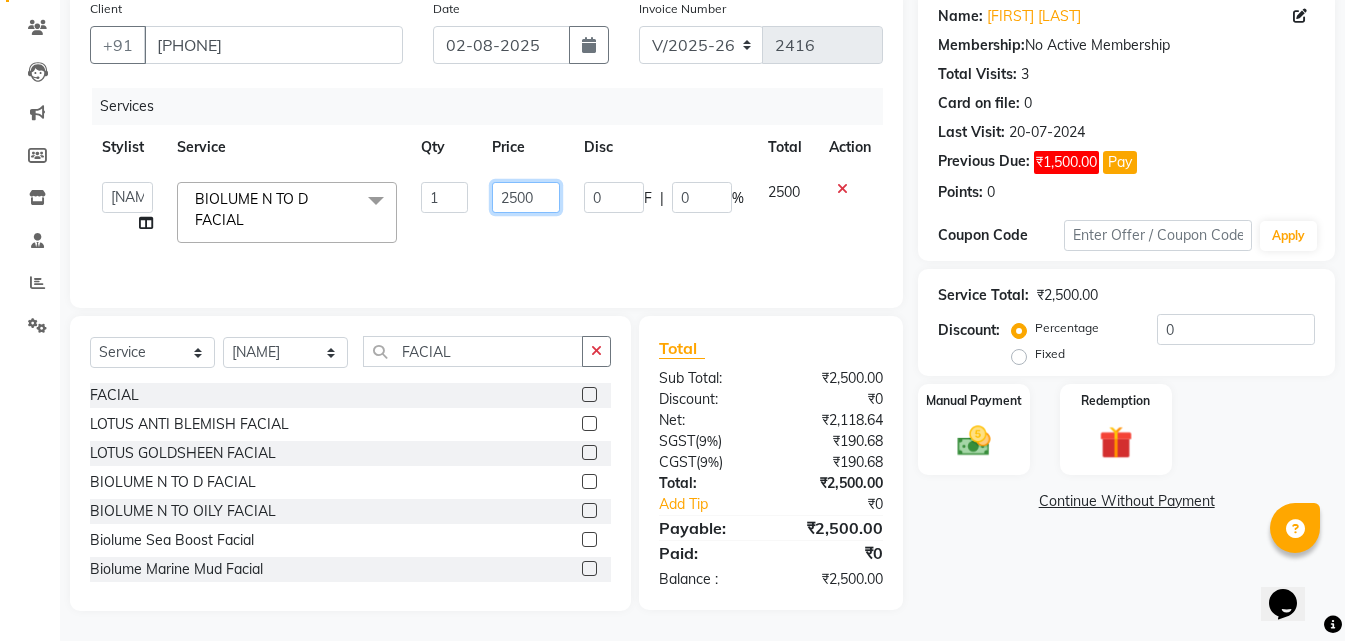 click on "2500" 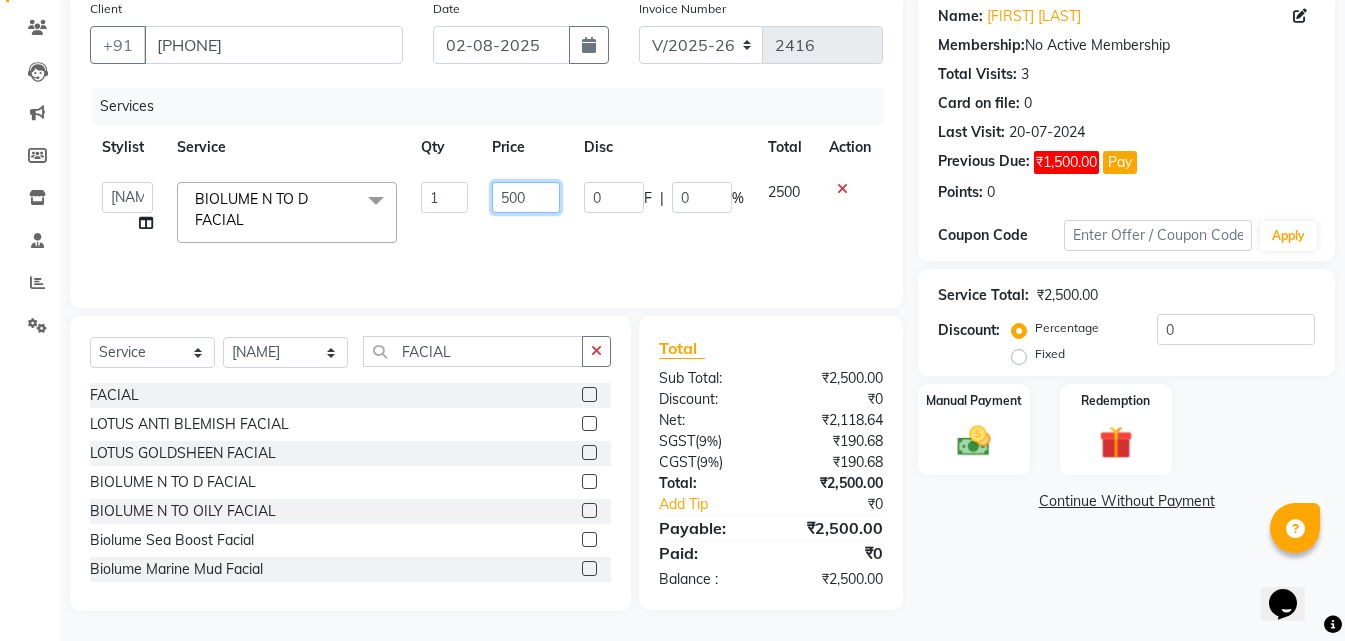 type on "1500" 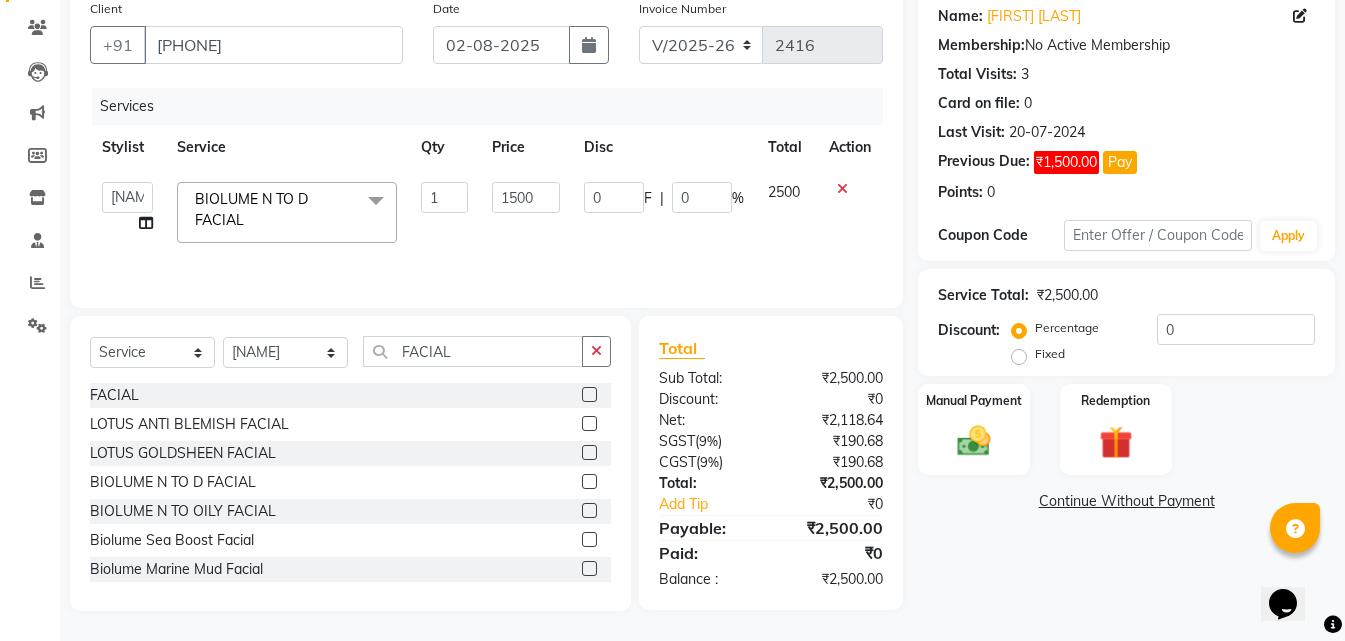 click on "0 F | 0 %" 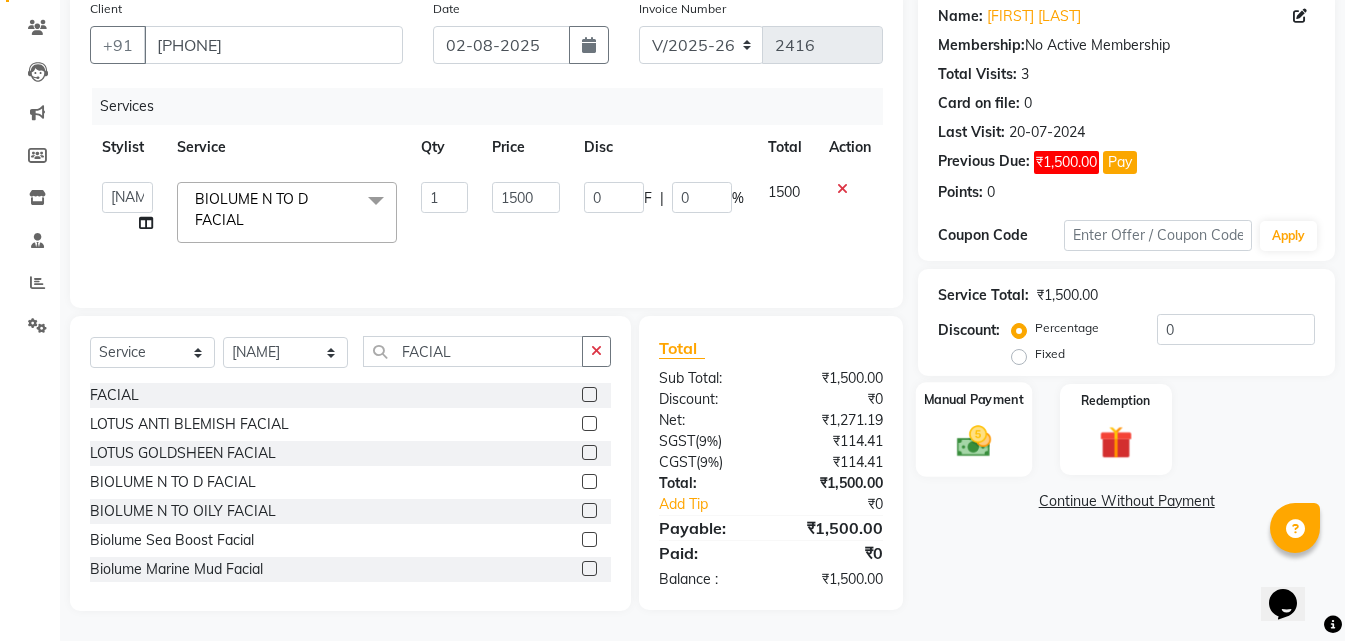 click on "Manual Payment" 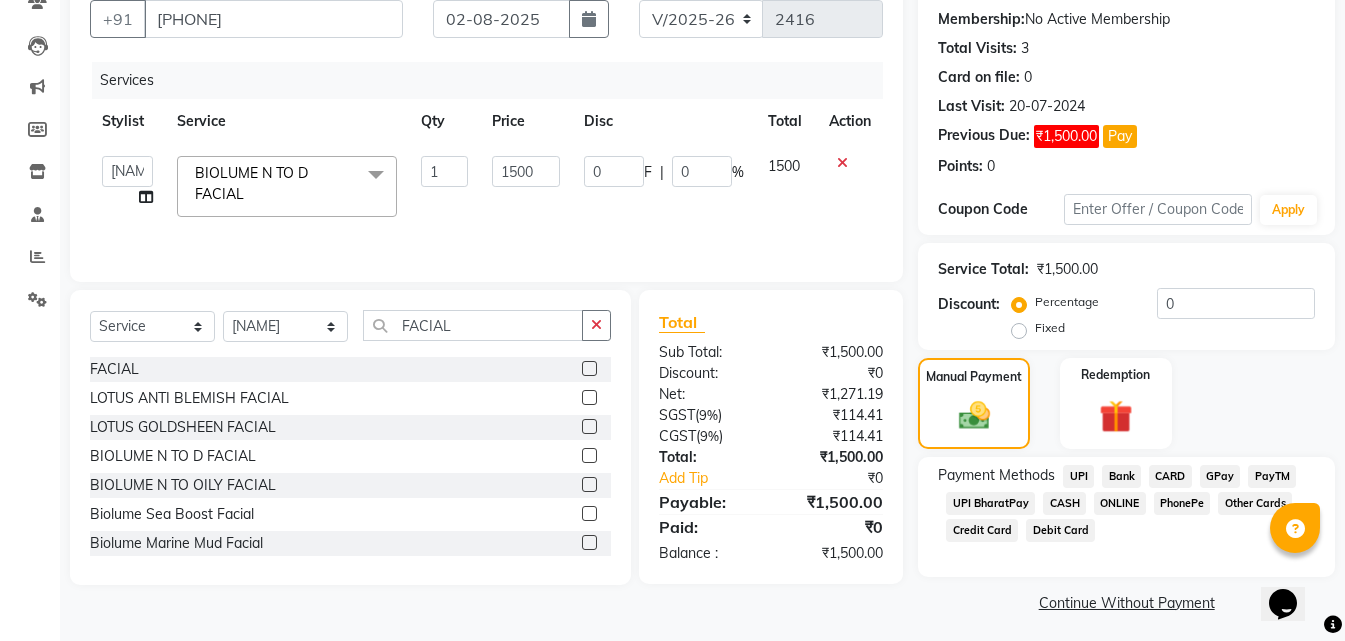 scroll, scrollTop: 193, scrollLeft: 0, axis: vertical 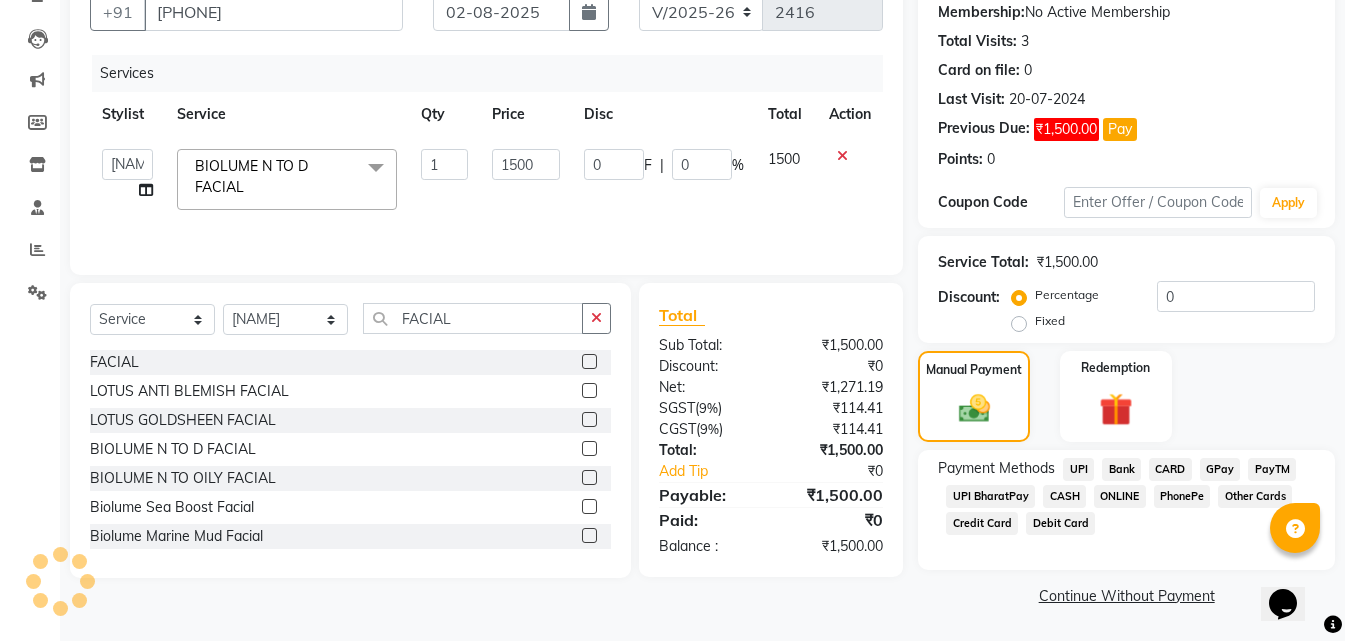 click on "ONLINE" 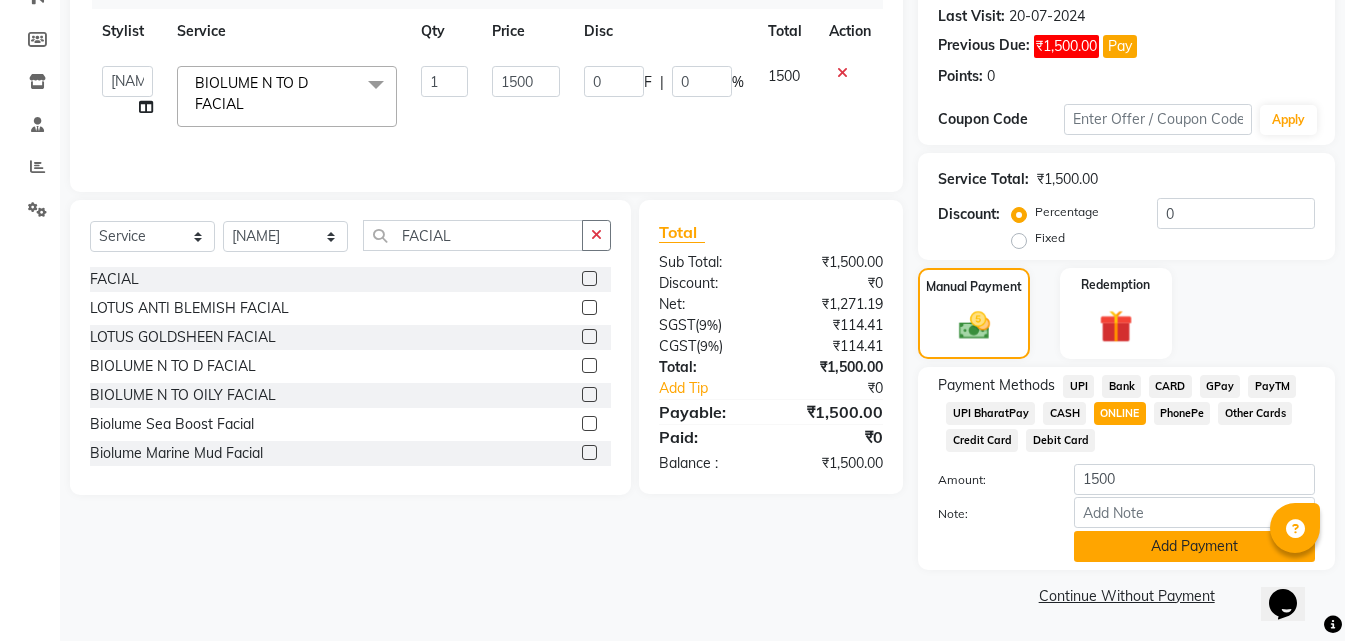 click on "Add Payment" 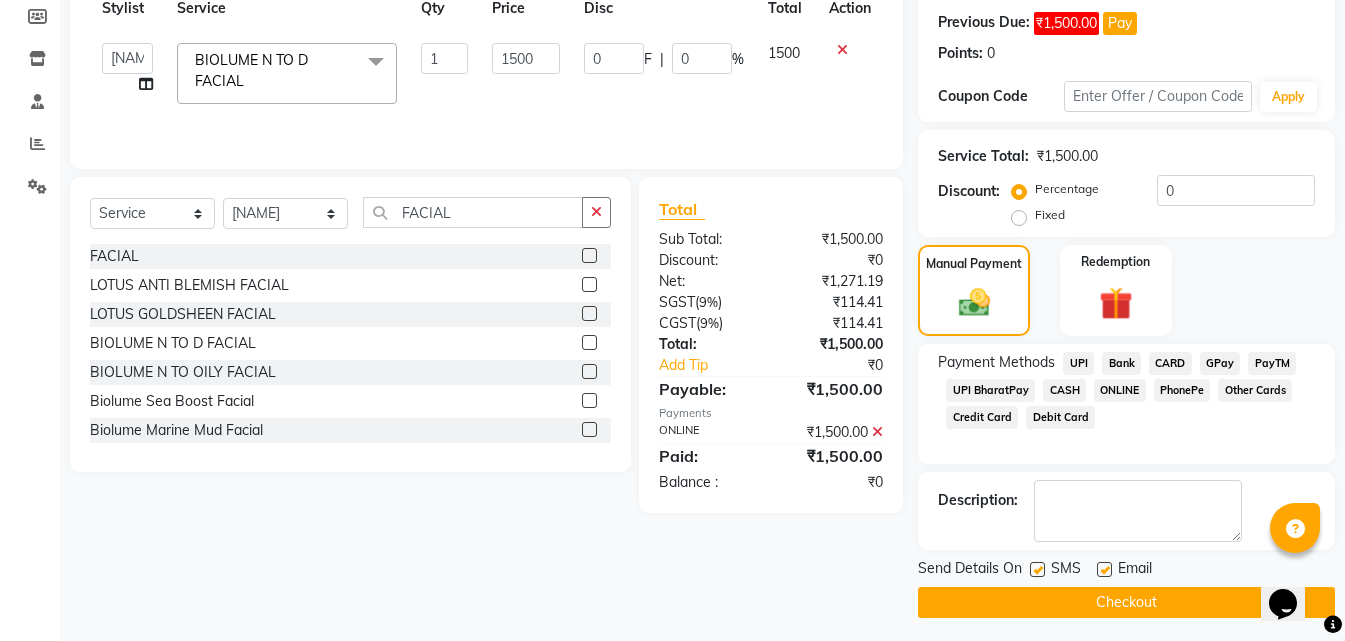 scroll, scrollTop: 306, scrollLeft: 0, axis: vertical 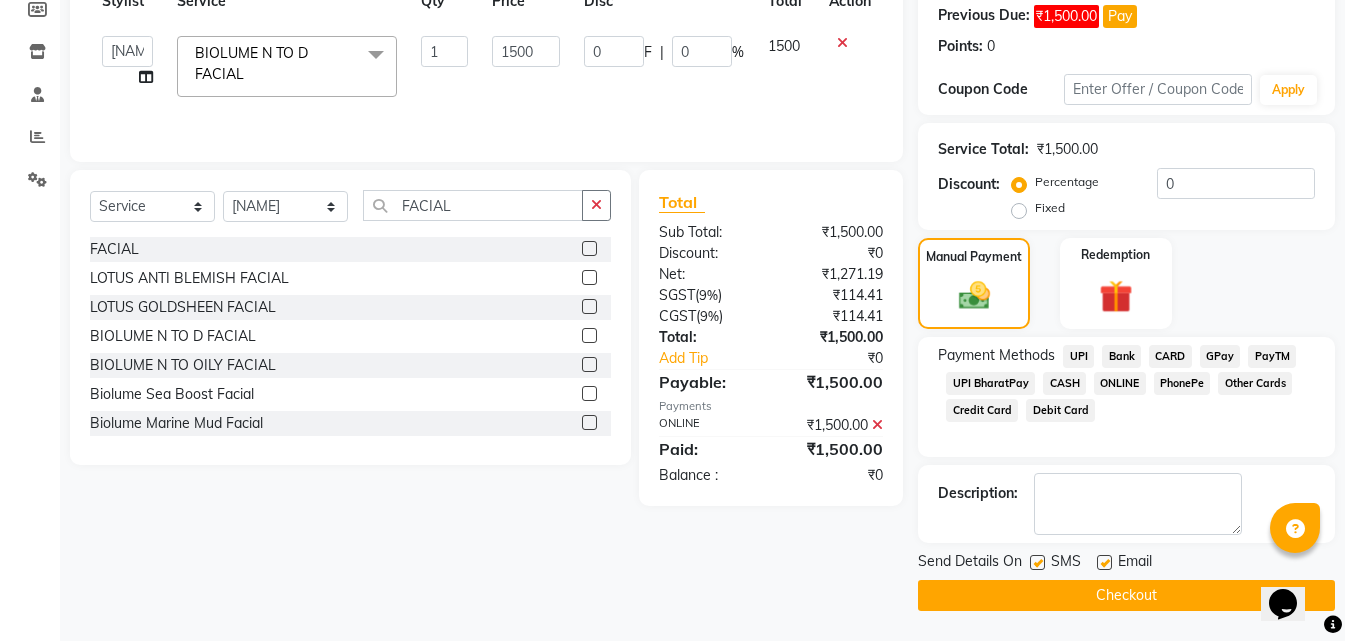click on "Checkout" 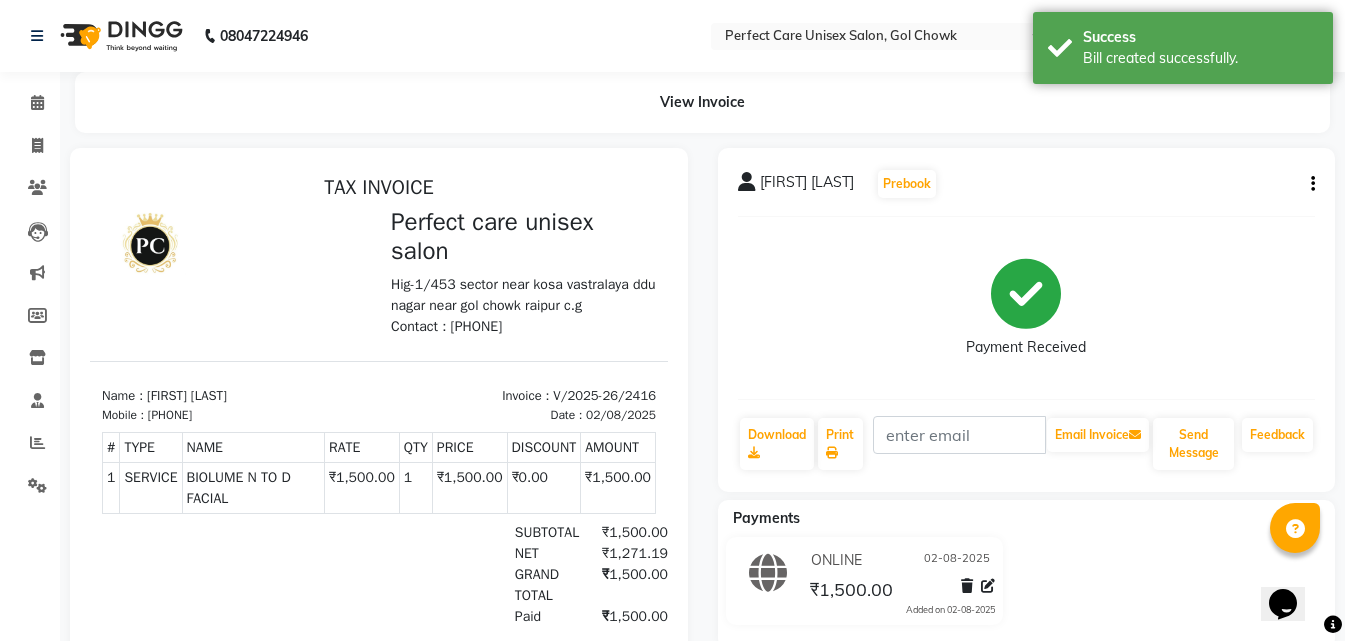 scroll, scrollTop: 0, scrollLeft: 0, axis: both 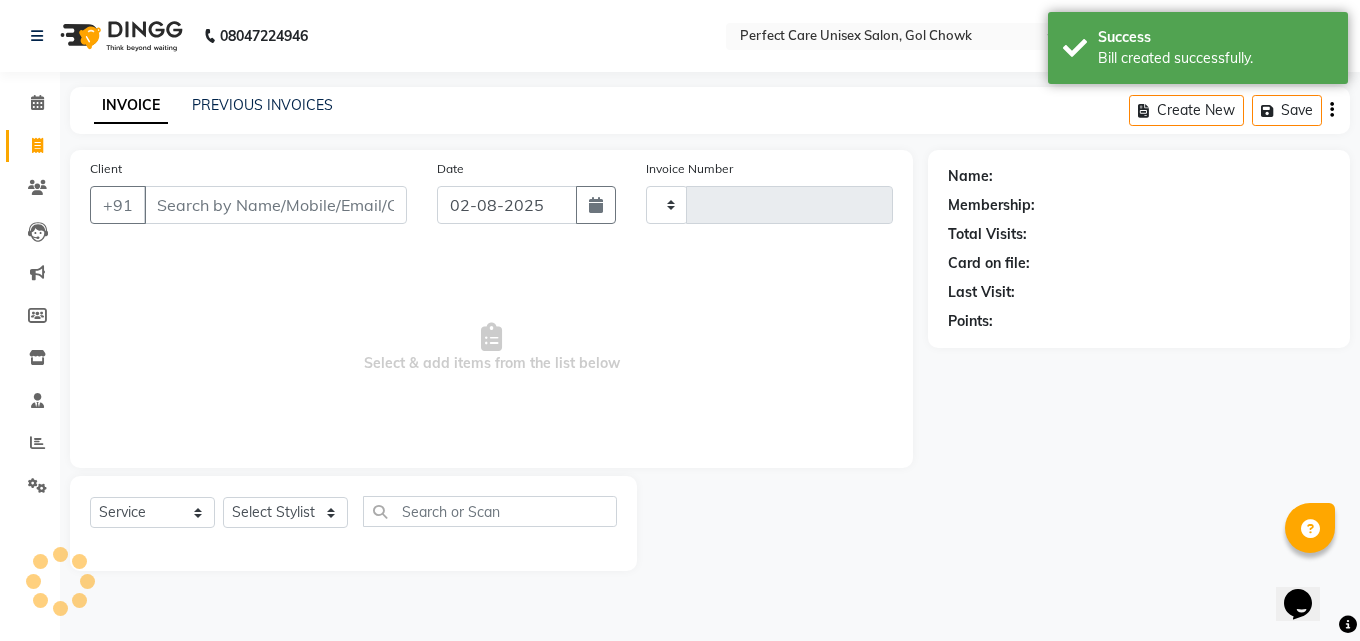 type on "2417" 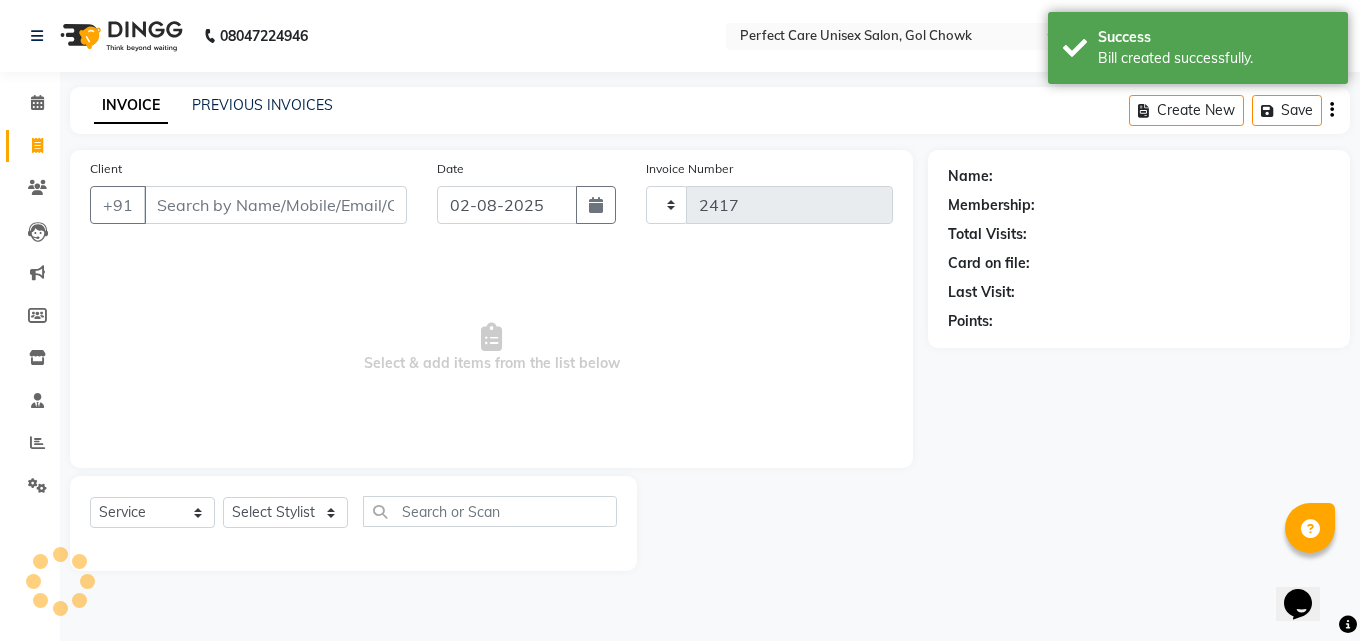 select on "4751" 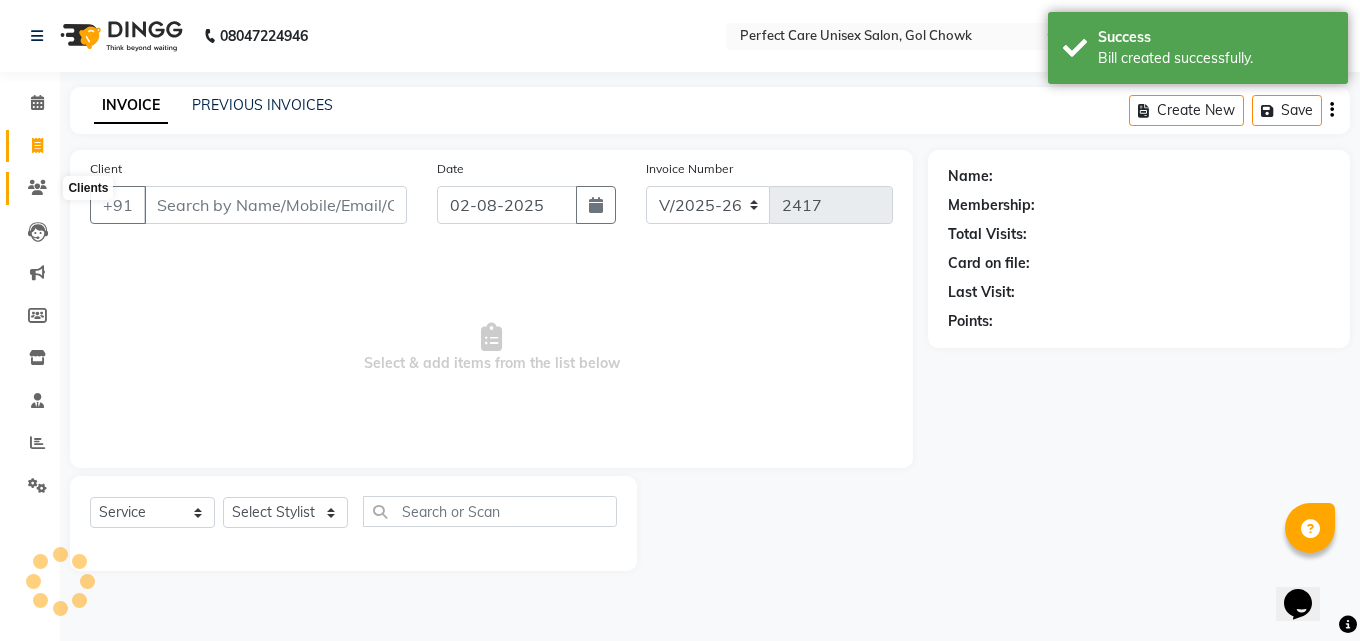click 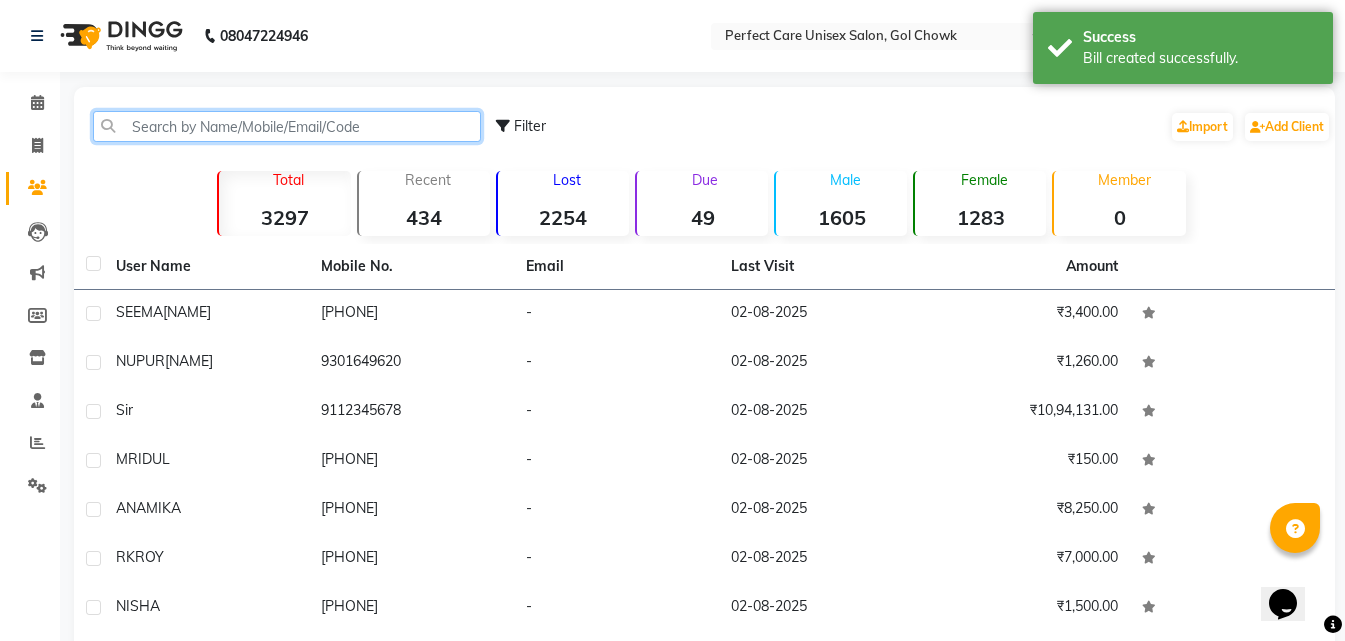 click 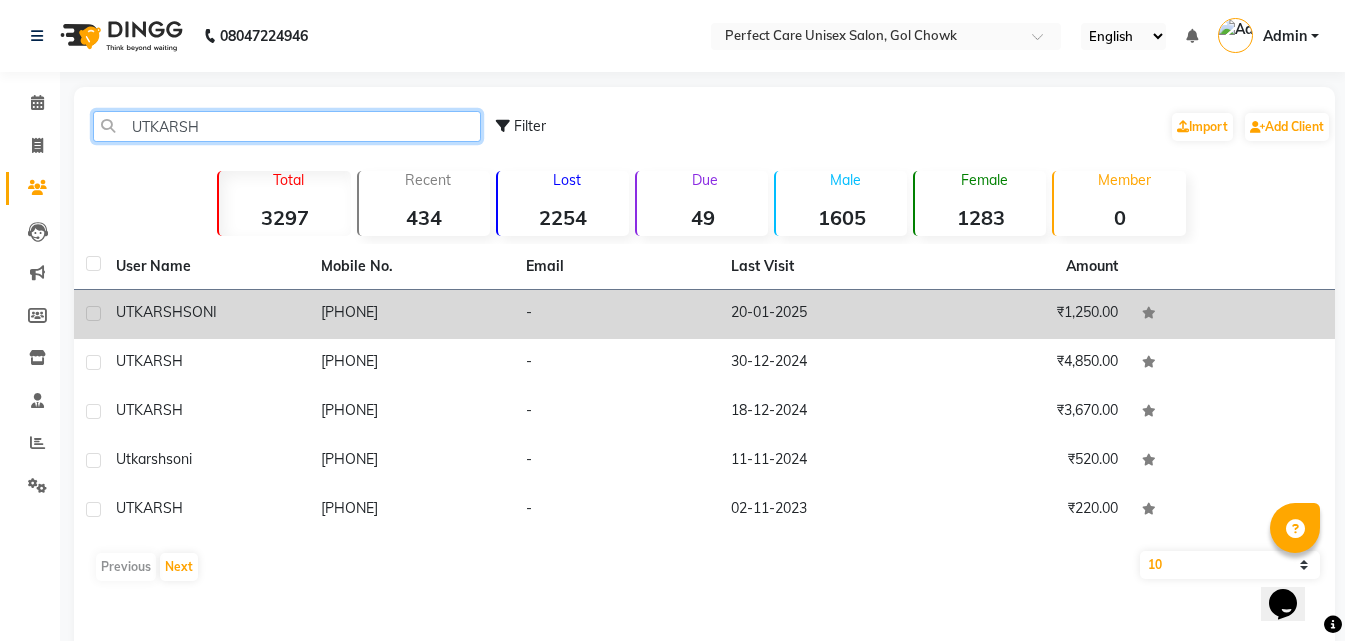 type on "UTKARSH" 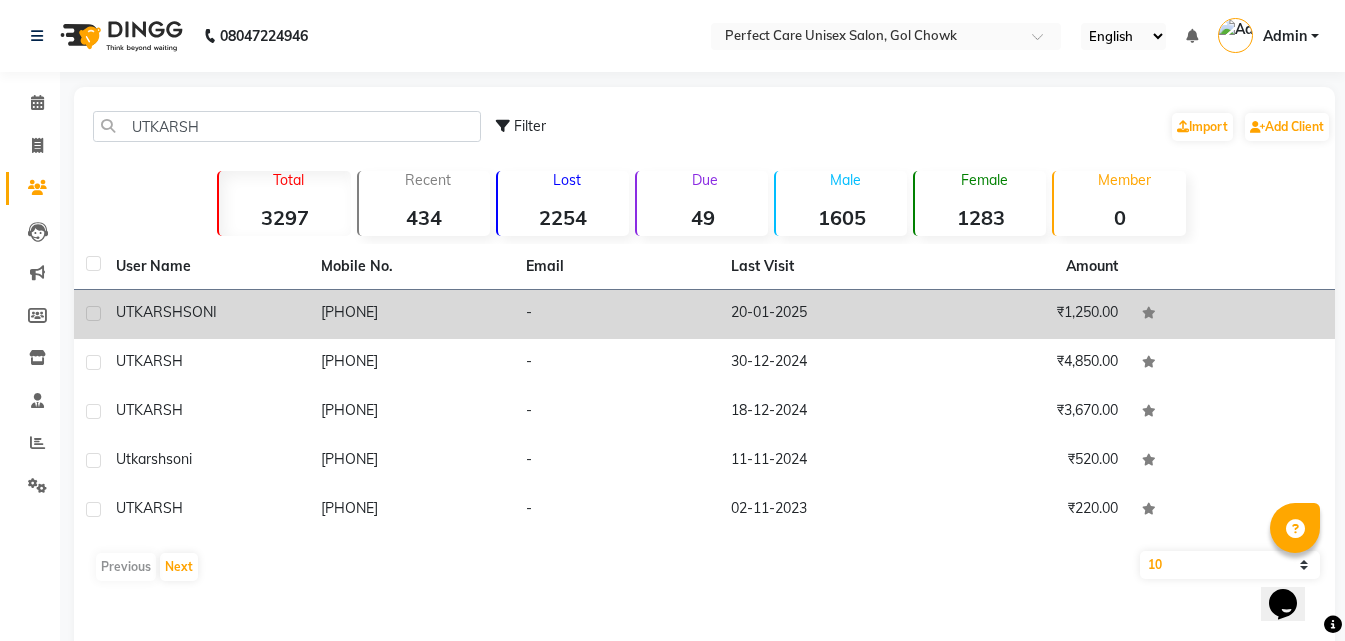 click on "[PHONE]" 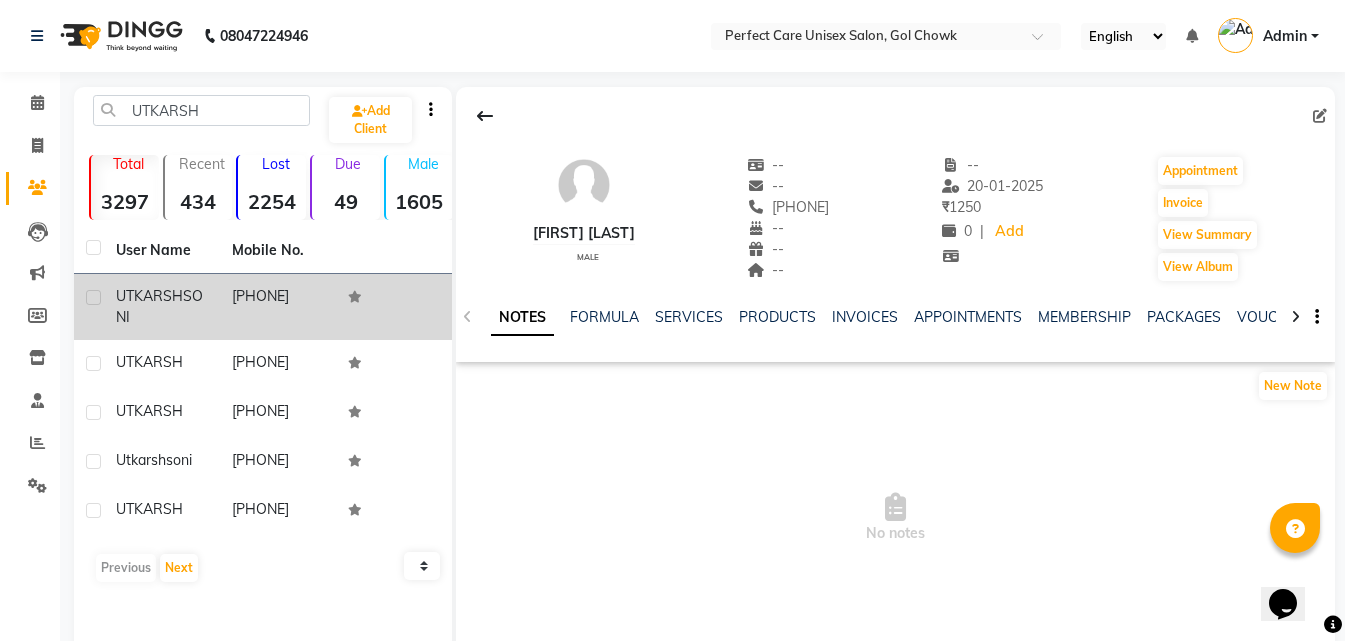 click on "[PHONE]" 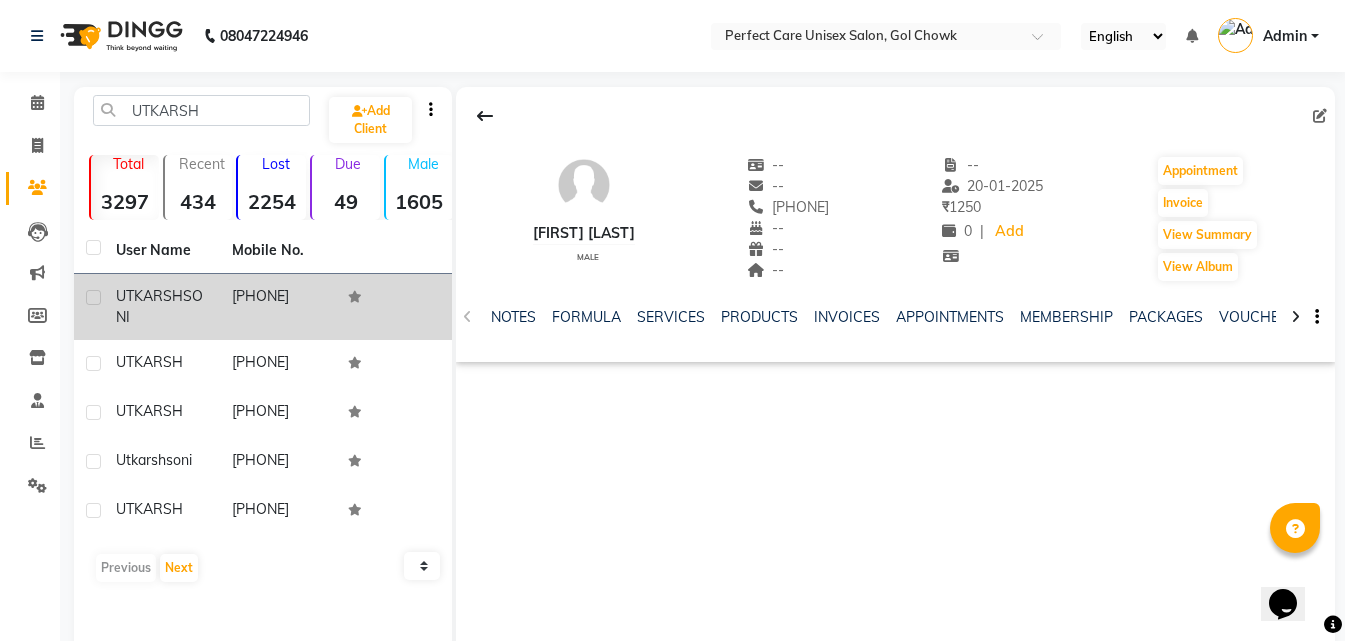 drag, startPoint x: 271, startPoint y: 297, endPoint x: 339, endPoint y: 297, distance: 68 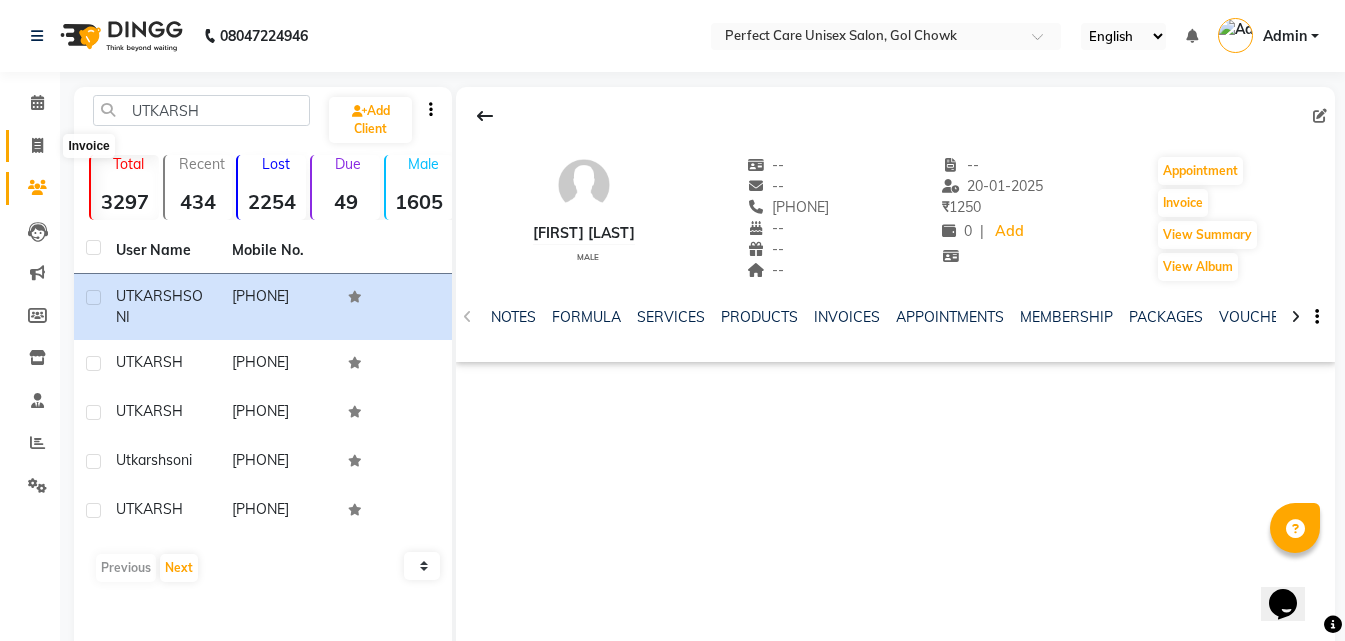 click 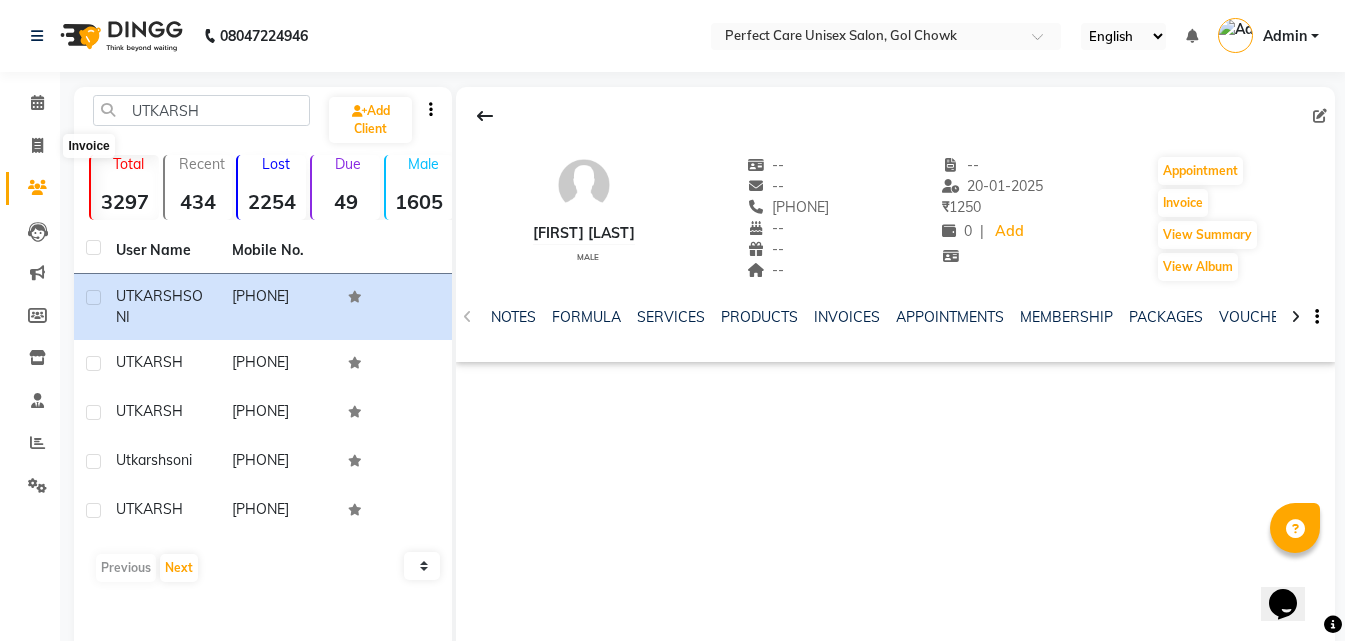 select on "service" 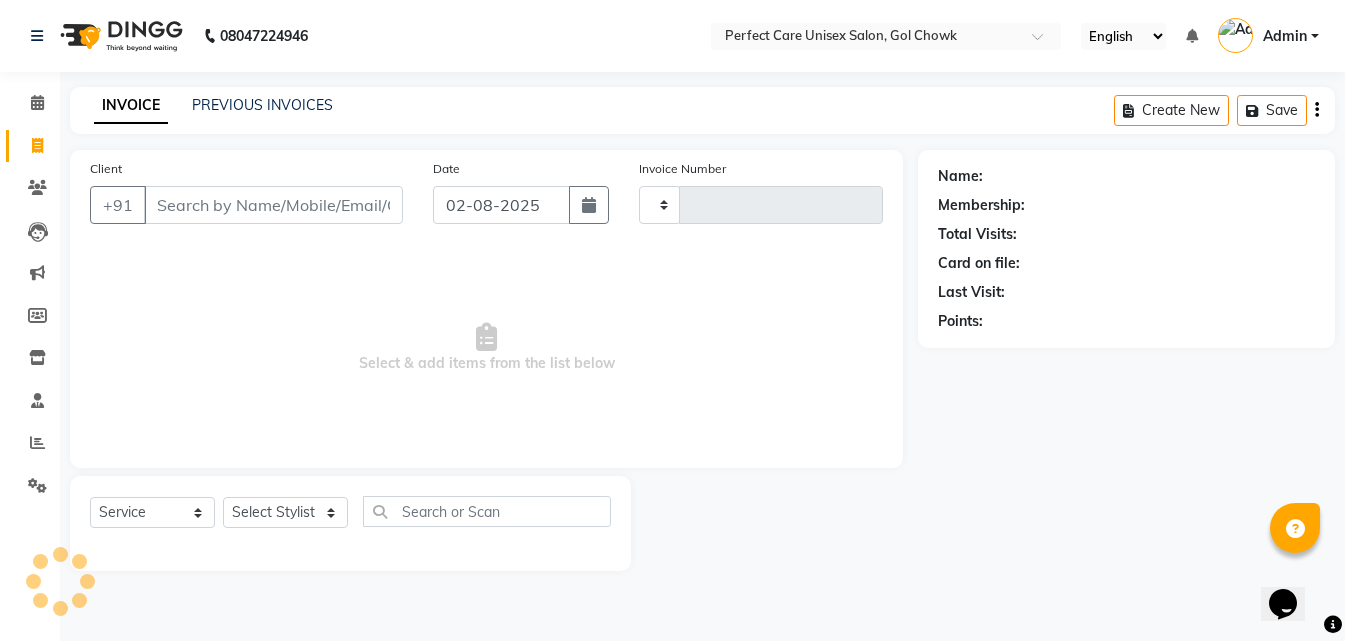 type on "2417" 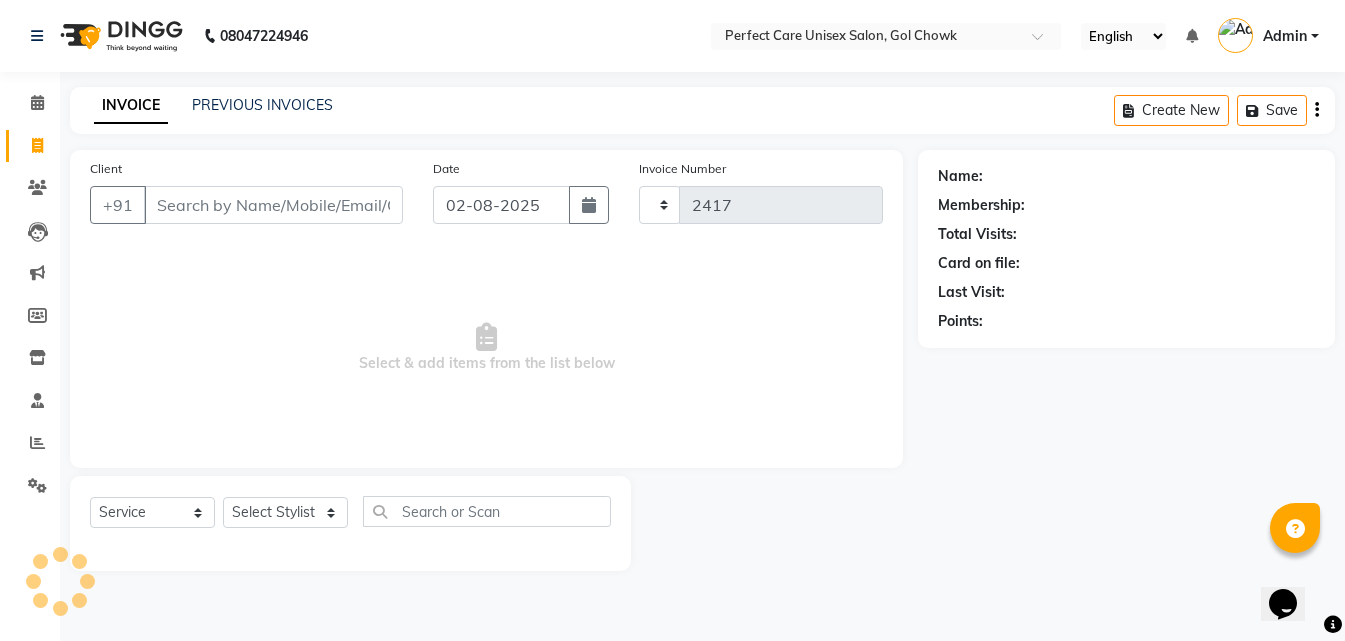 select on "4751" 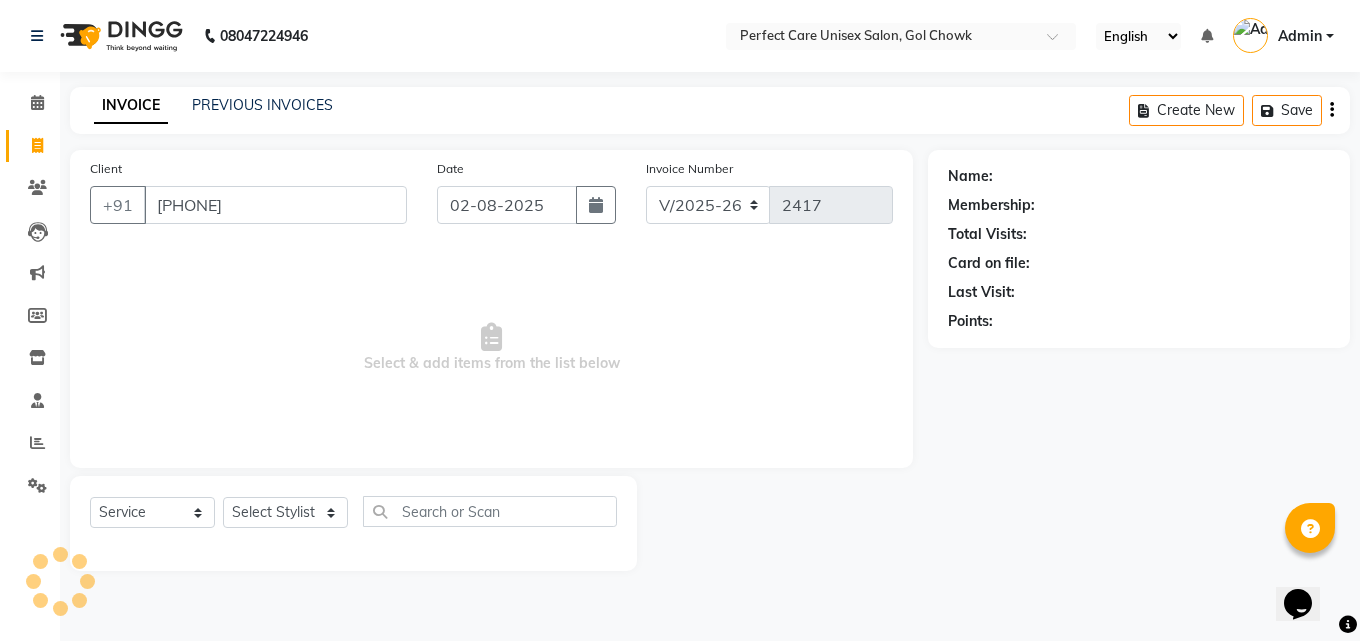 type on "[PHONE]" 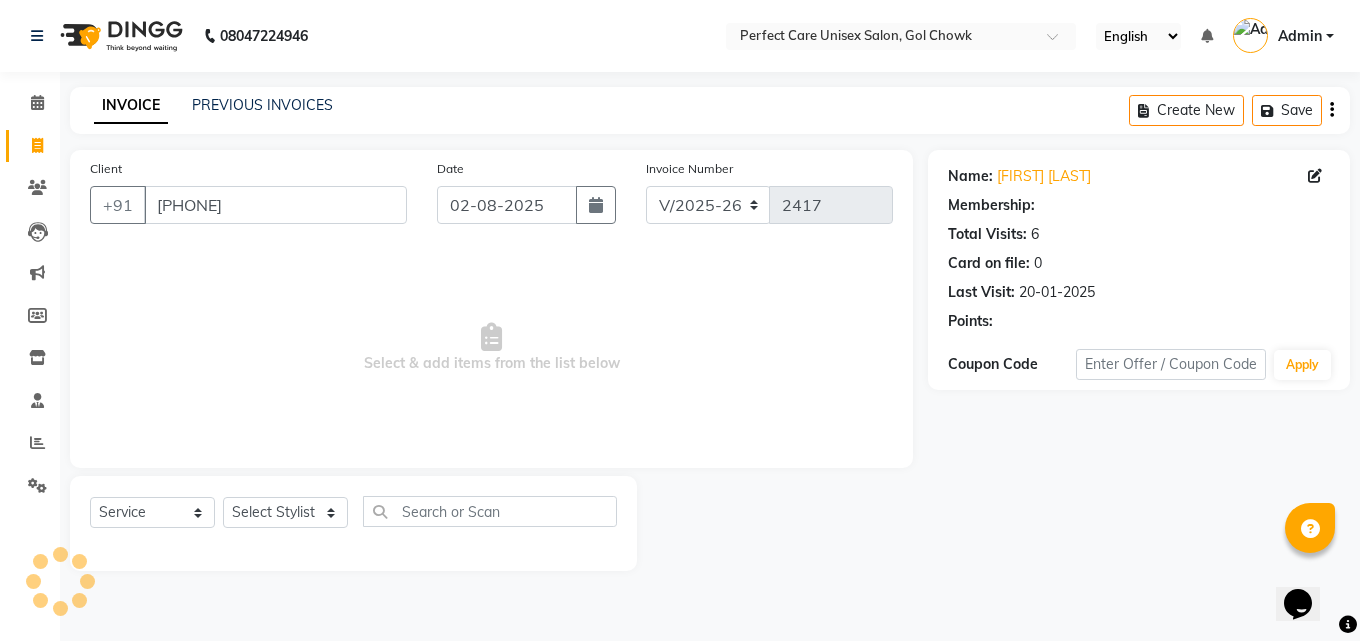 select on "1: Object" 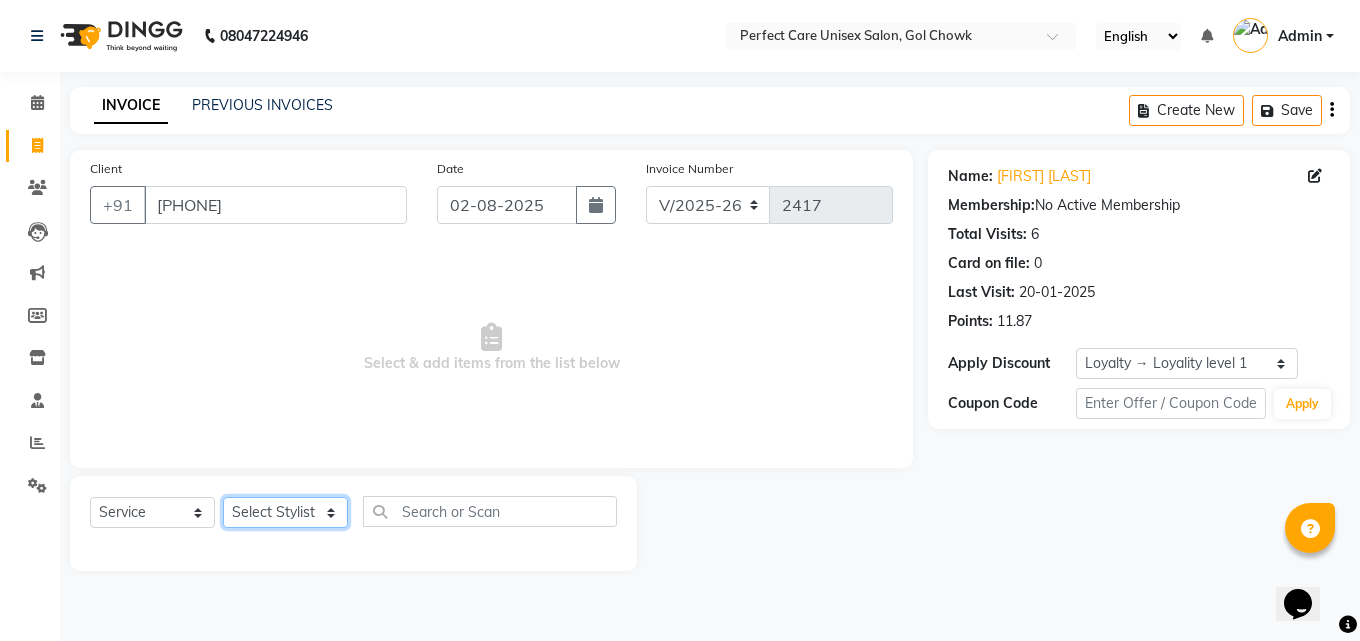 click on "Select Stylist MISS CHANDA MISS KAYNAT MISS KRITIKA MISS PIHU MISS POOJA MISS.SHRADDHA MISS.SHREYA MISS SUDHA MISS. USHA MISS YAMINI mohbat MR. AARIF MR.ANGAD MR. ARBAZ MR. ARUN MR ARYAN MR. AVINASH MR. FARMAN MR.KARAN MR.KASIM MR. NAUSHAD MR.NAZIM MR. SAM MR.SAMEER MR.VIKASH MR.VISHAL MS RAMCHARAN NONE rashmi" 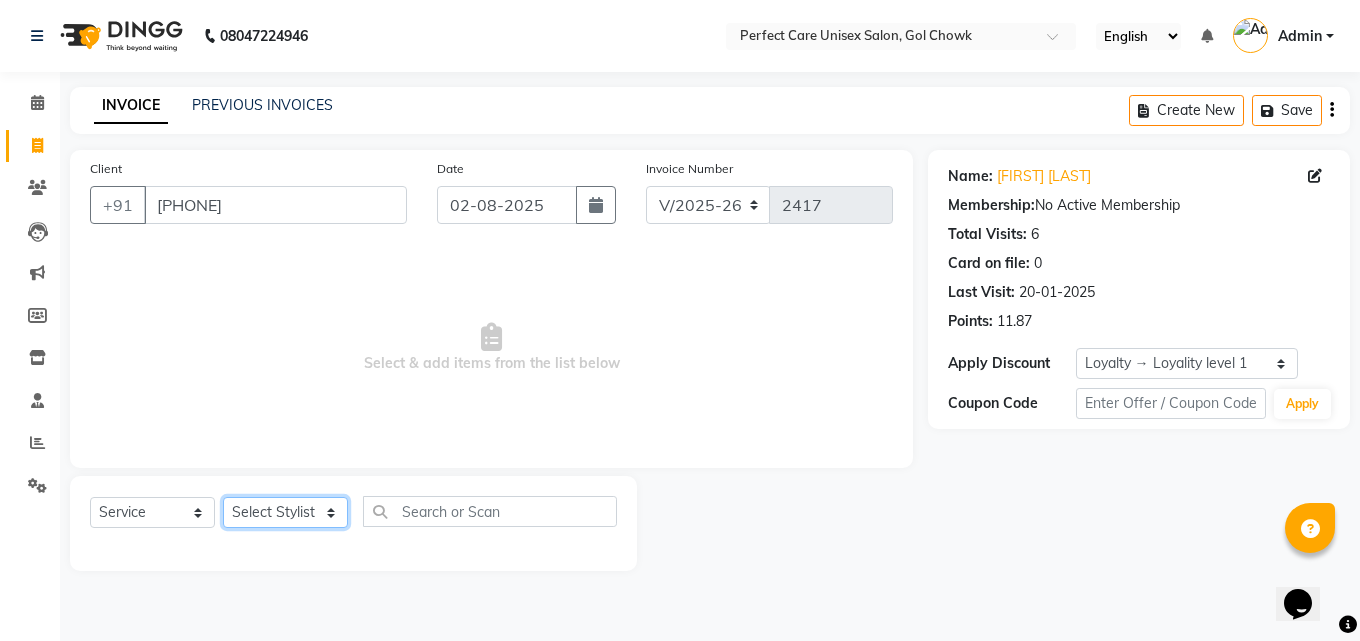 select on "28404" 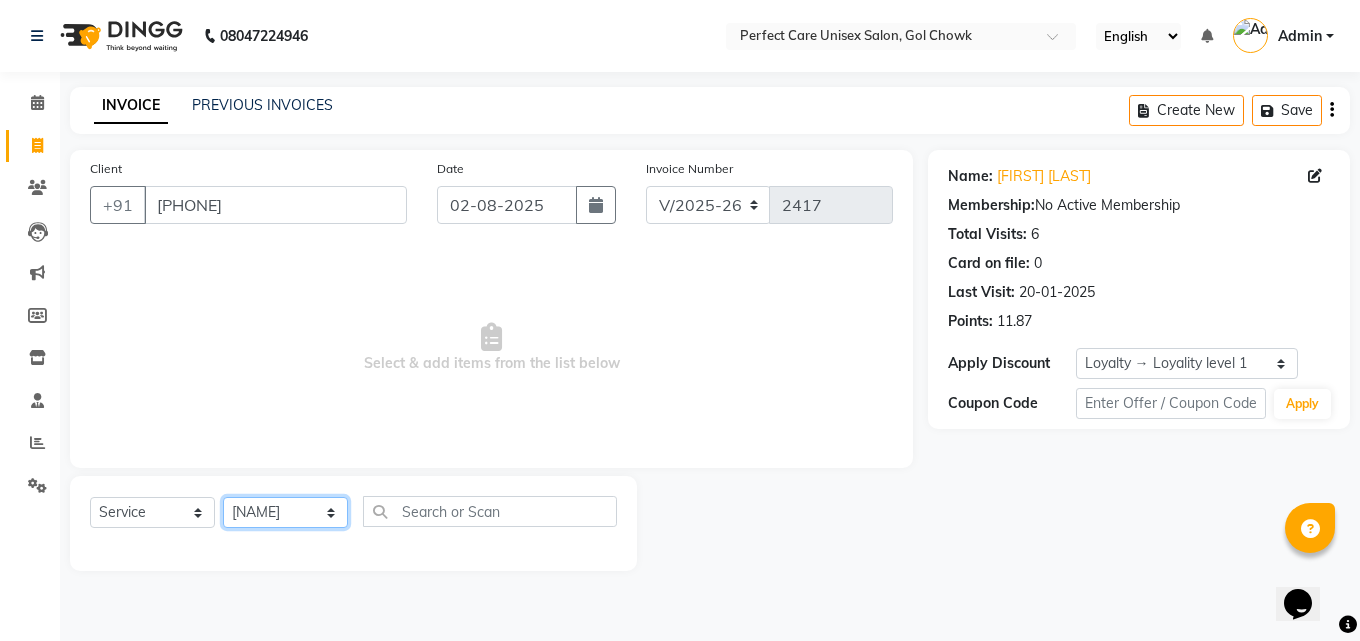 click on "Select Stylist MISS CHANDA MISS KAYNAT MISS KRITIKA MISS PIHU MISS POOJA MISS.SHRADDHA MISS.SHREYA MISS SUDHA MISS. USHA MISS YAMINI mohbat MR. AARIF MR.ANGAD MR. ARBAZ MR. ARUN MR ARYAN MR. AVINASH MR. FARMAN MR.KARAN MR.KASIM MR. NAUSHAD MR.NAZIM MR. SAM MR.SAMEER MR.VIKASH MR.VISHAL MS RAMCHARAN NONE rashmi" 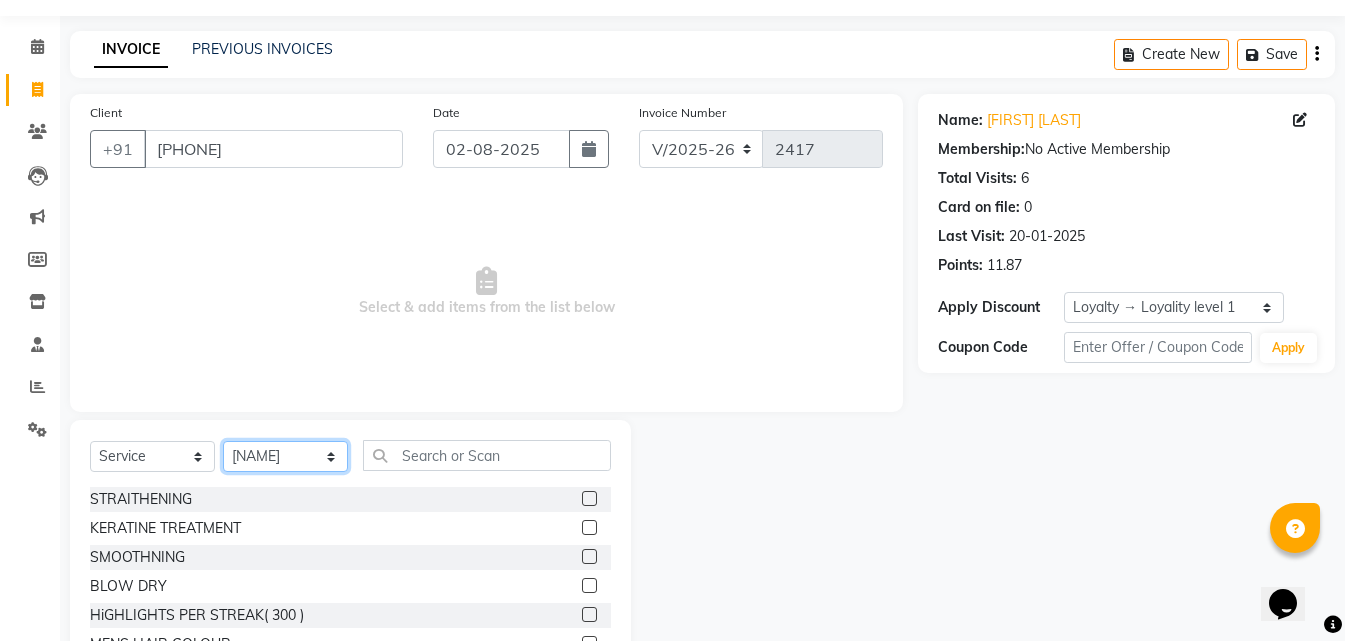 scroll, scrollTop: 100, scrollLeft: 0, axis: vertical 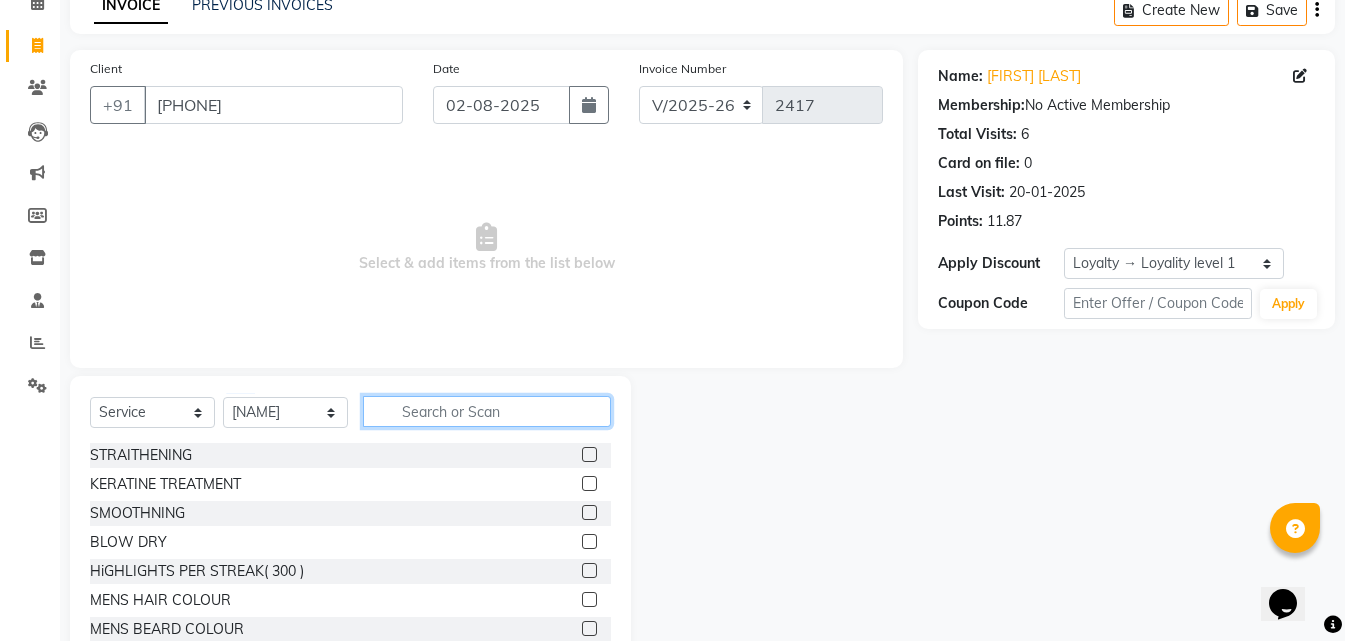 click 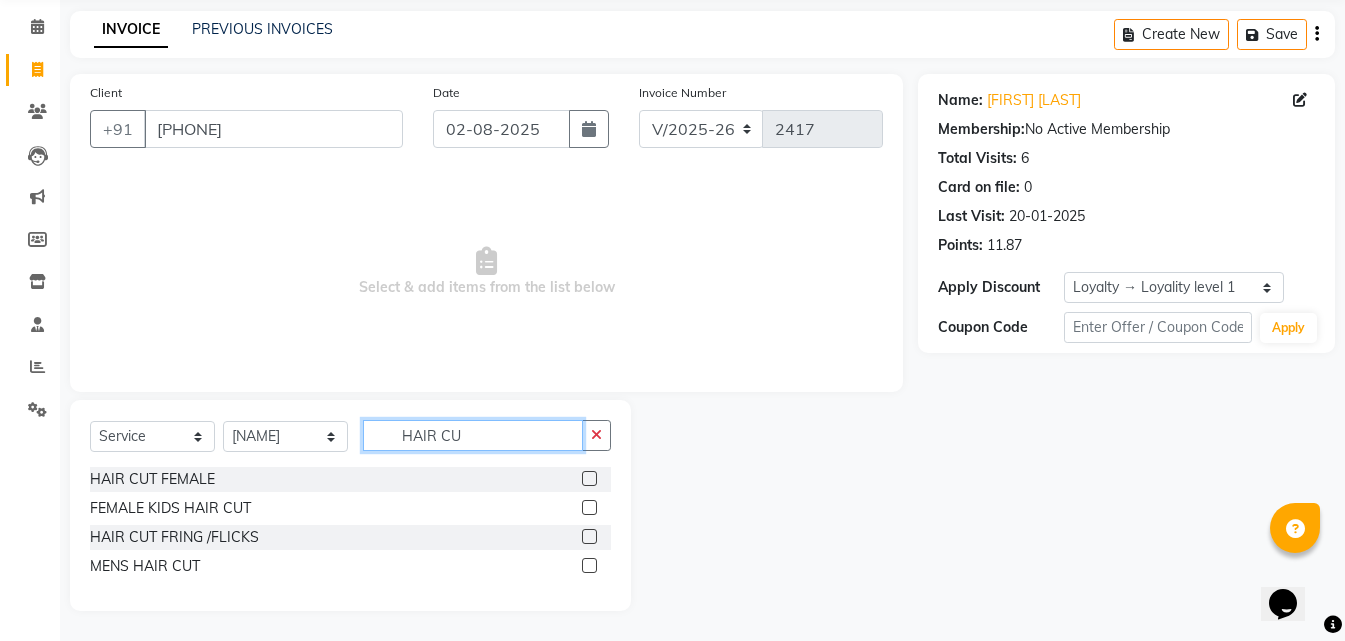scroll, scrollTop: 76, scrollLeft: 0, axis: vertical 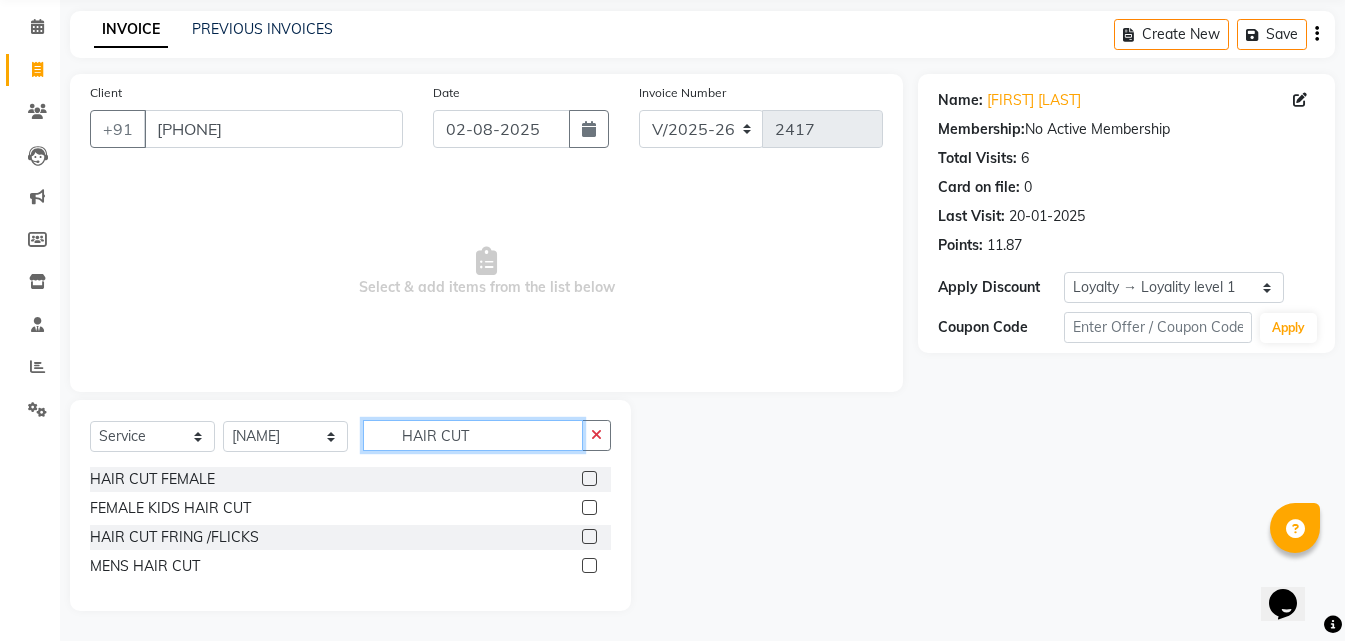 type on "HAIR CUT" 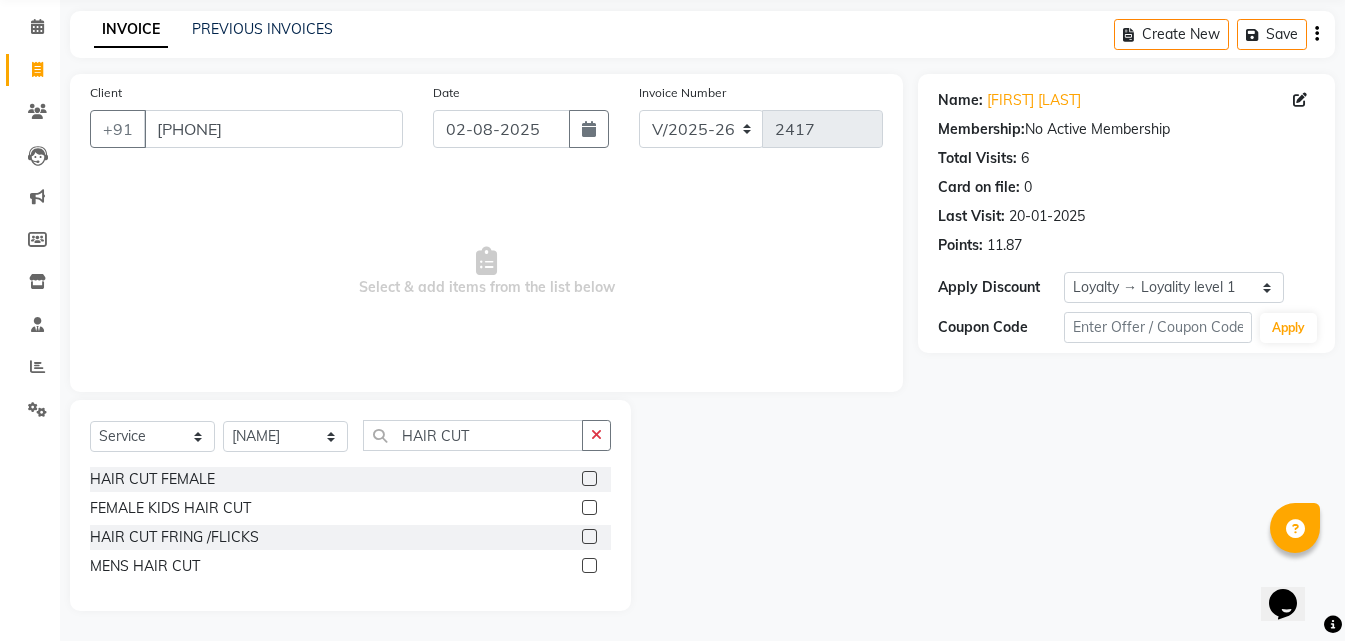 click 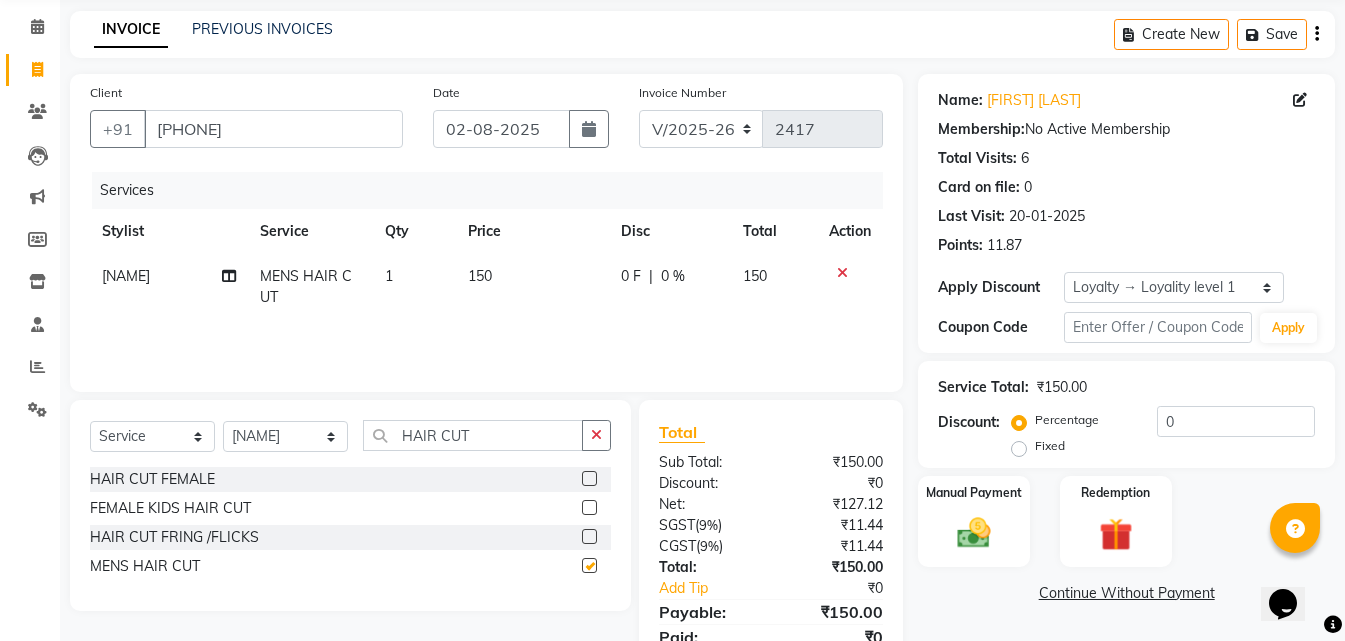 checkbox on "false" 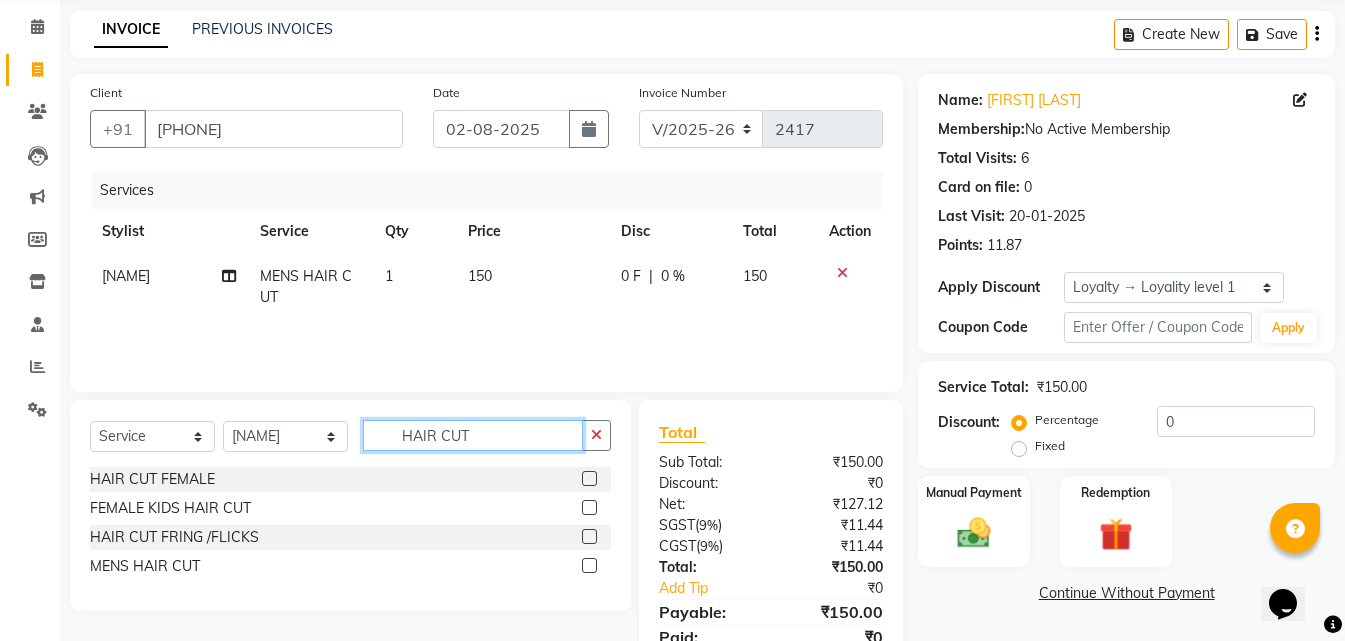 drag, startPoint x: 494, startPoint y: 438, endPoint x: 355, endPoint y: 472, distance: 143.09787 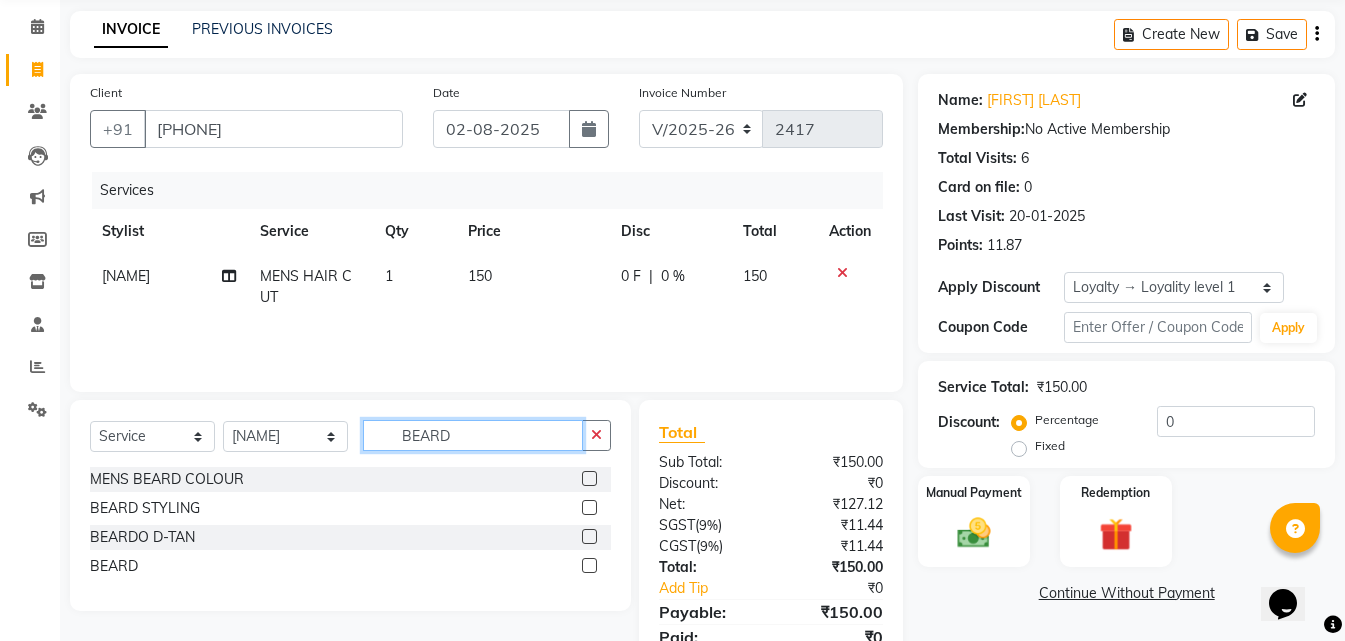 type on "BEARD" 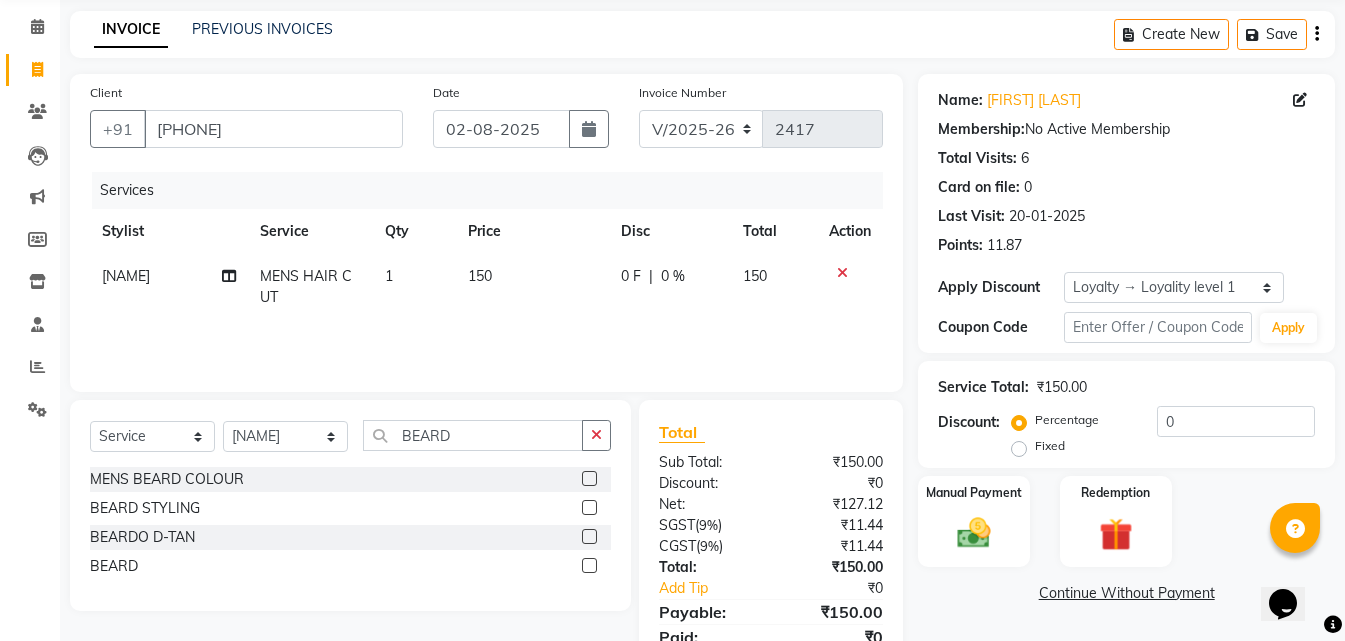click 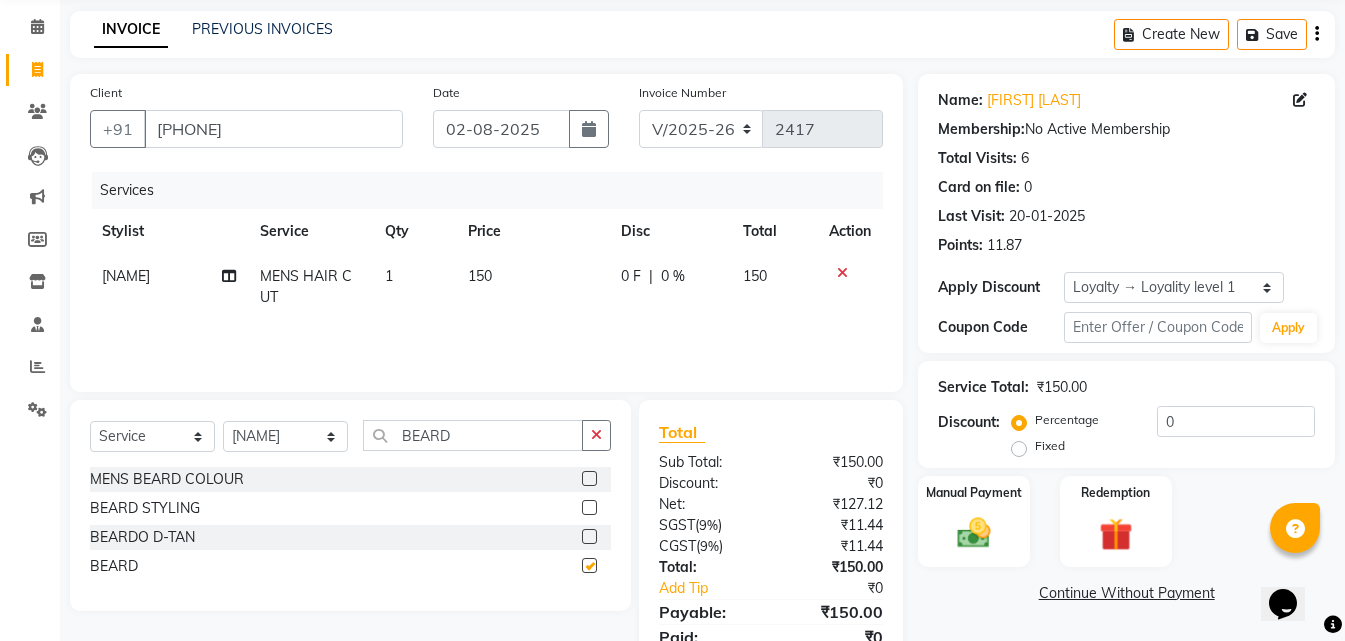 click 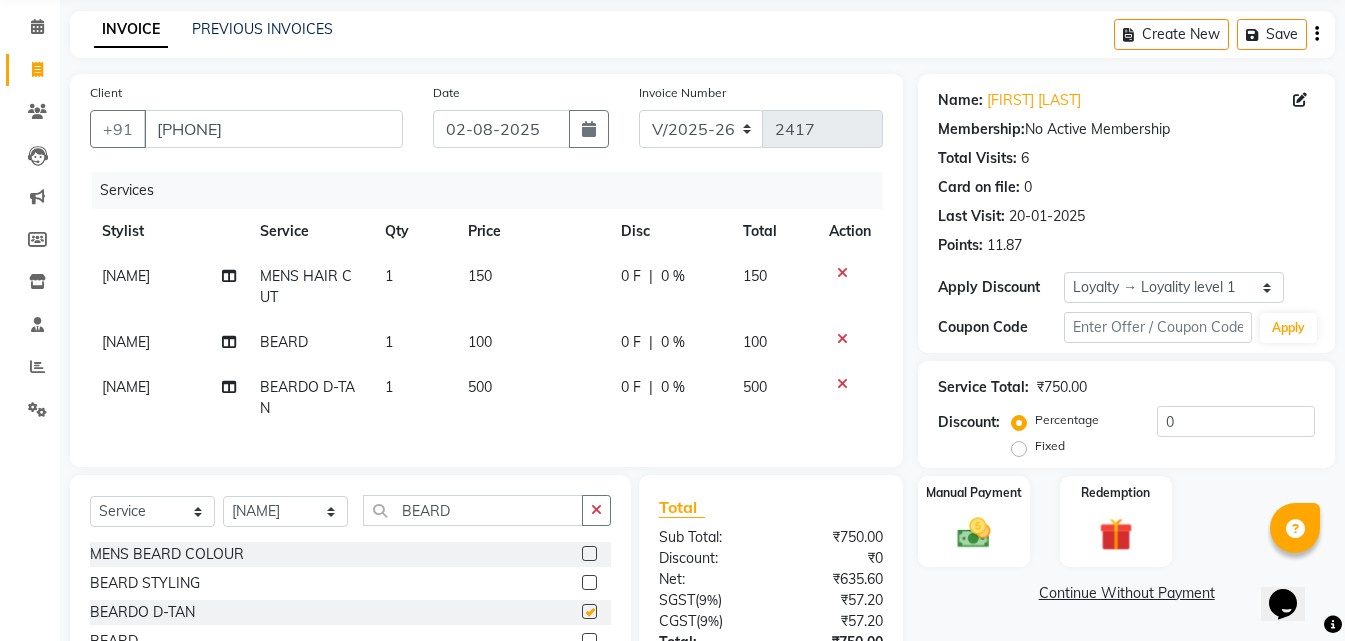 checkbox on "false" 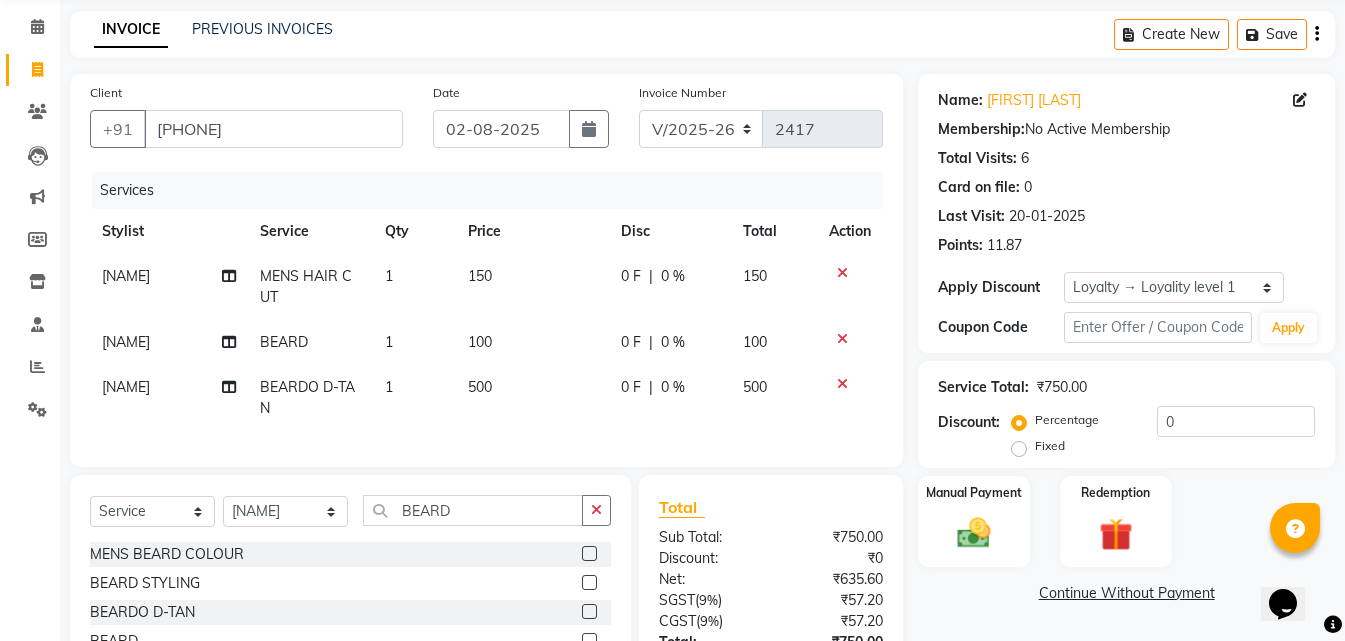 checkbox on "false" 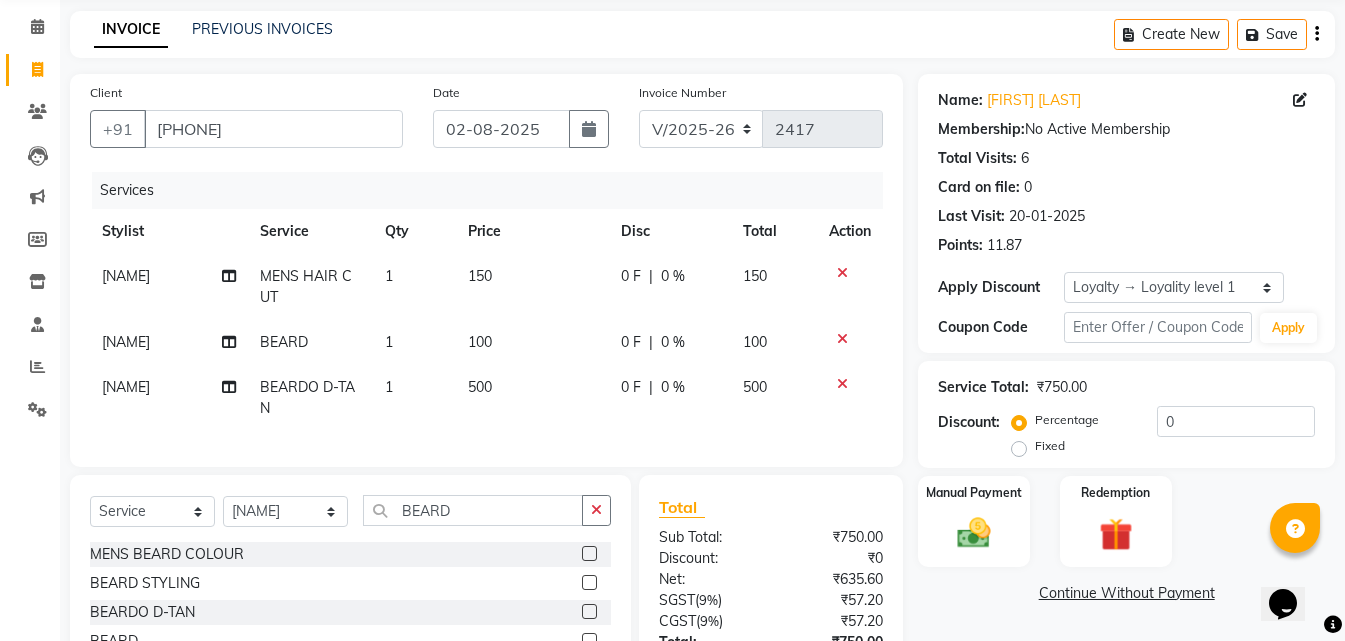 click 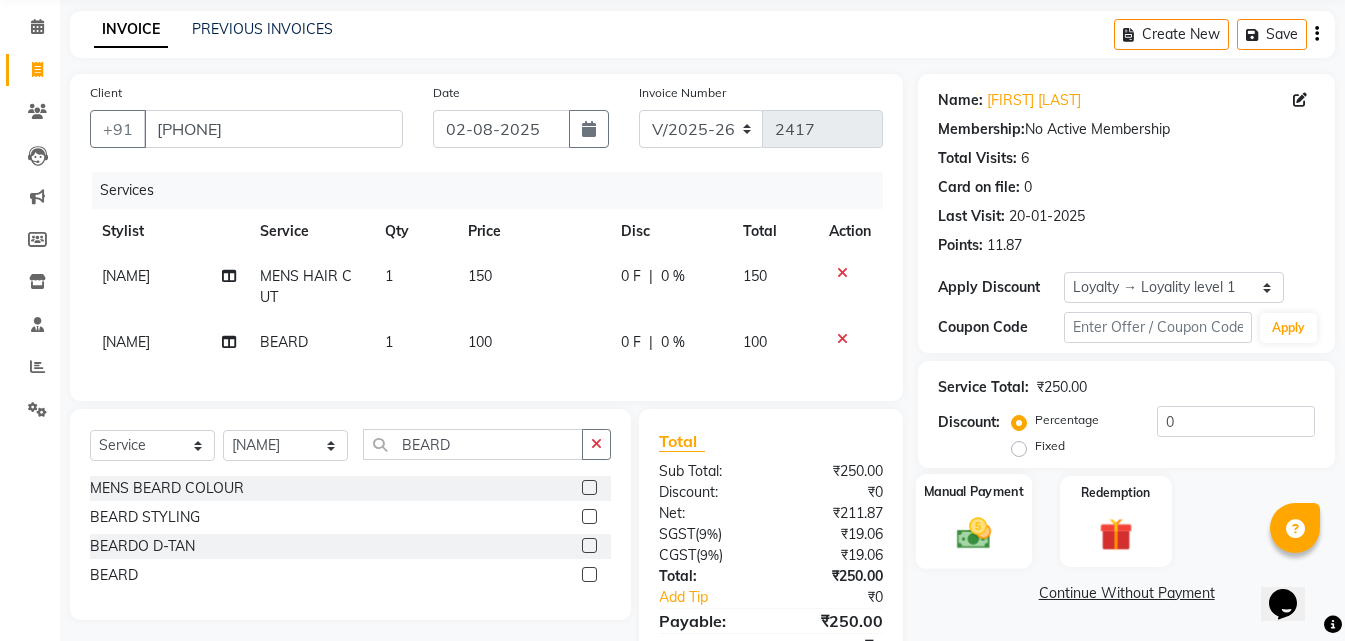 drag, startPoint x: 975, startPoint y: 523, endPoint x: 991, endPoint y: 527, distance: 16.492422 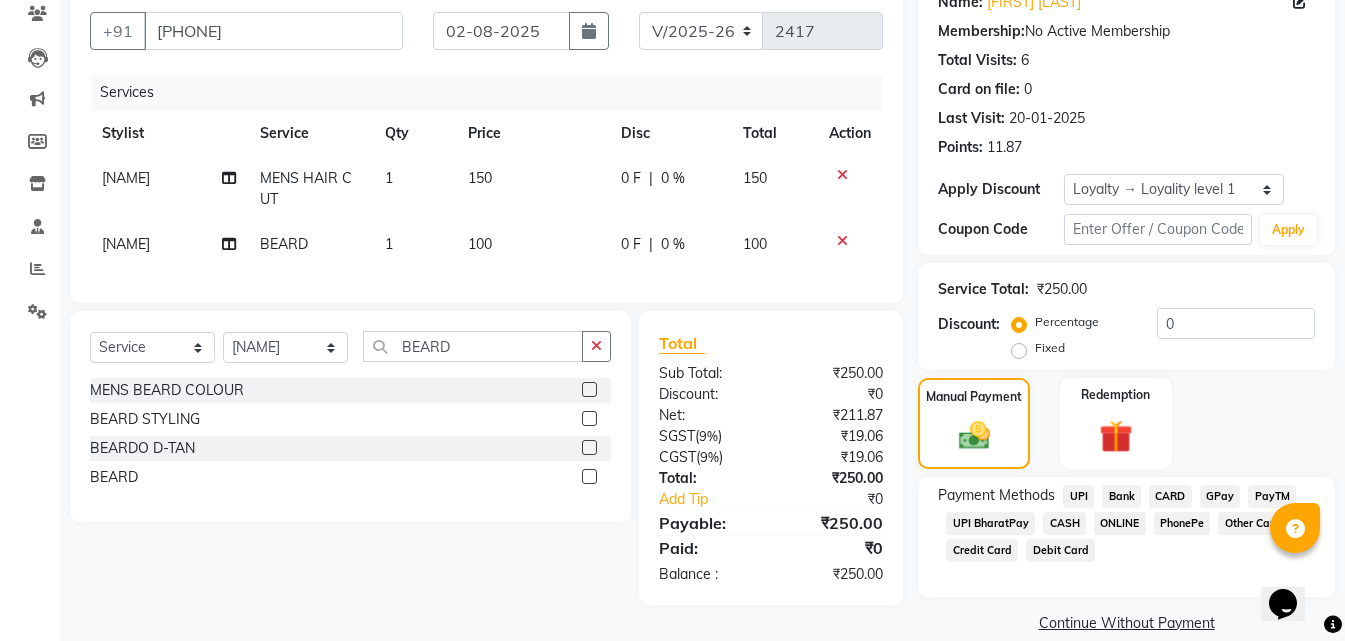scroll, scrollTop: 176, scrollLeft: 0, axis: vertical 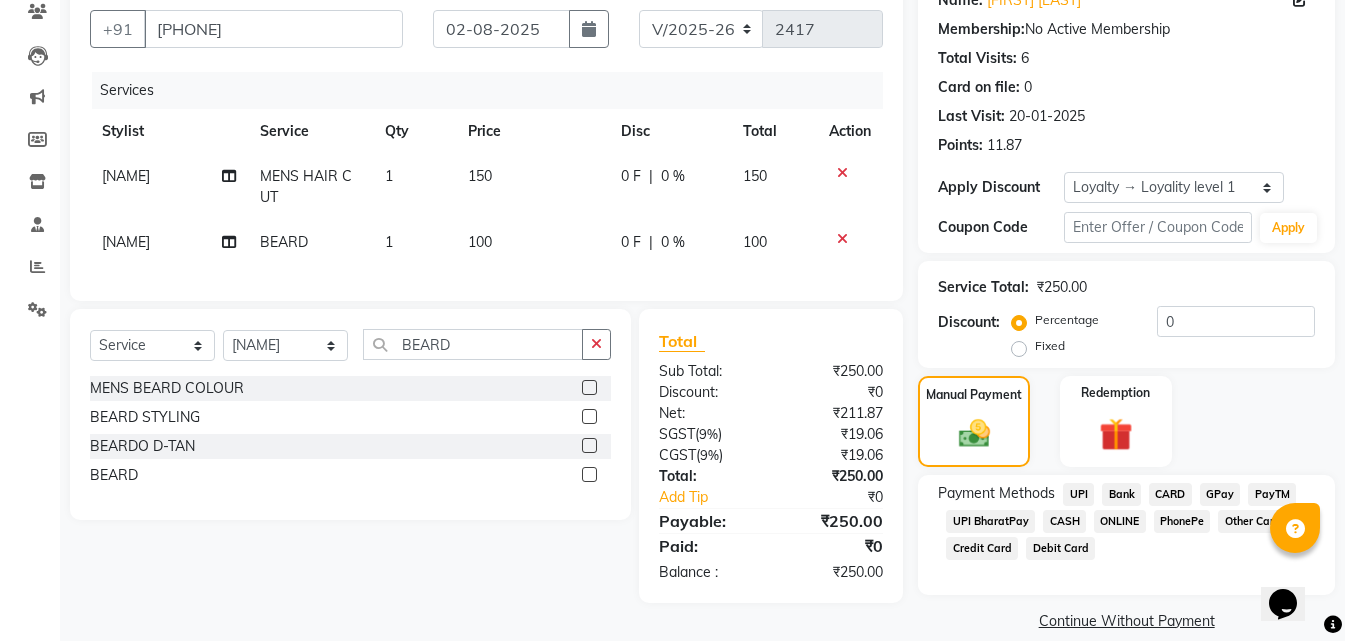 click on "ONLINE" 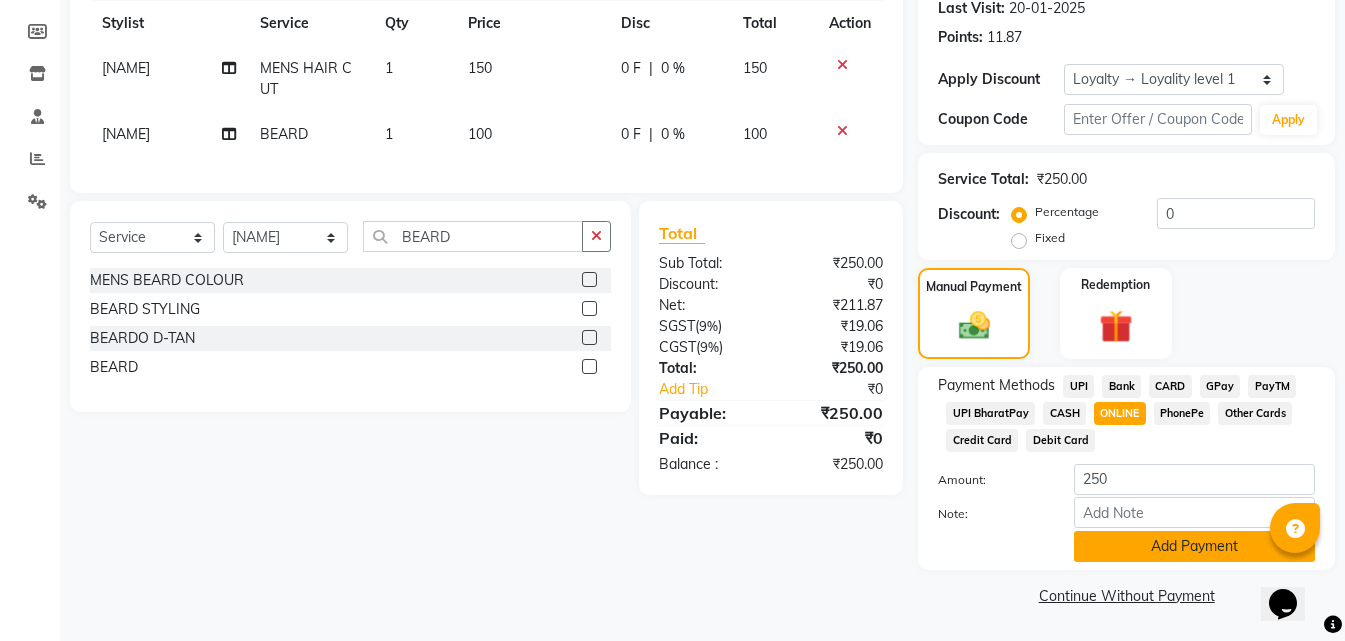 click on "Add Payment" 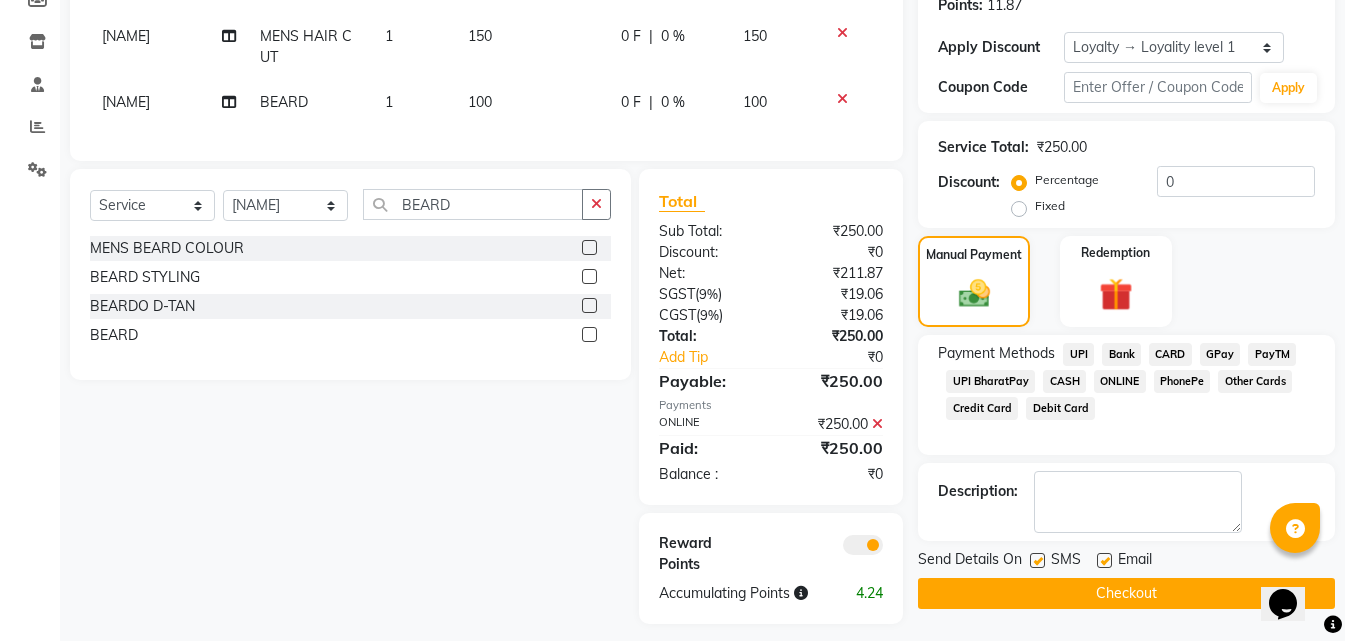 scroll, scrollTop: 344, scrollLeft: 0, axis: vertical 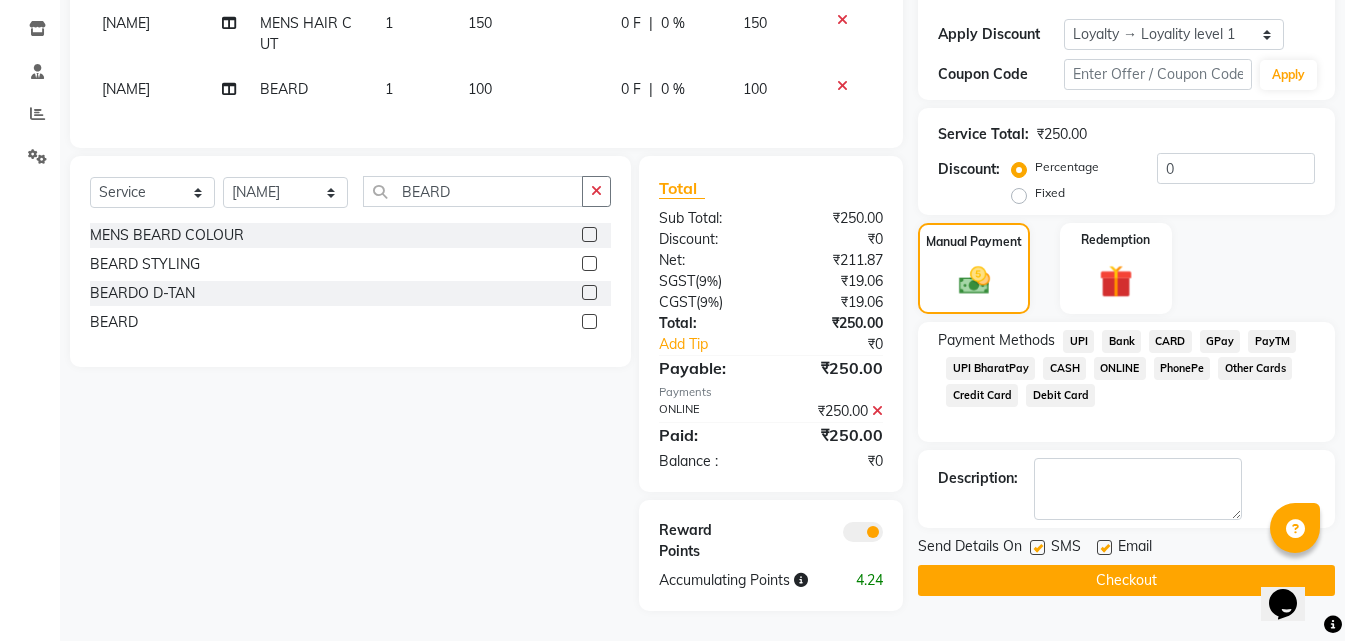 click on "Checkout" 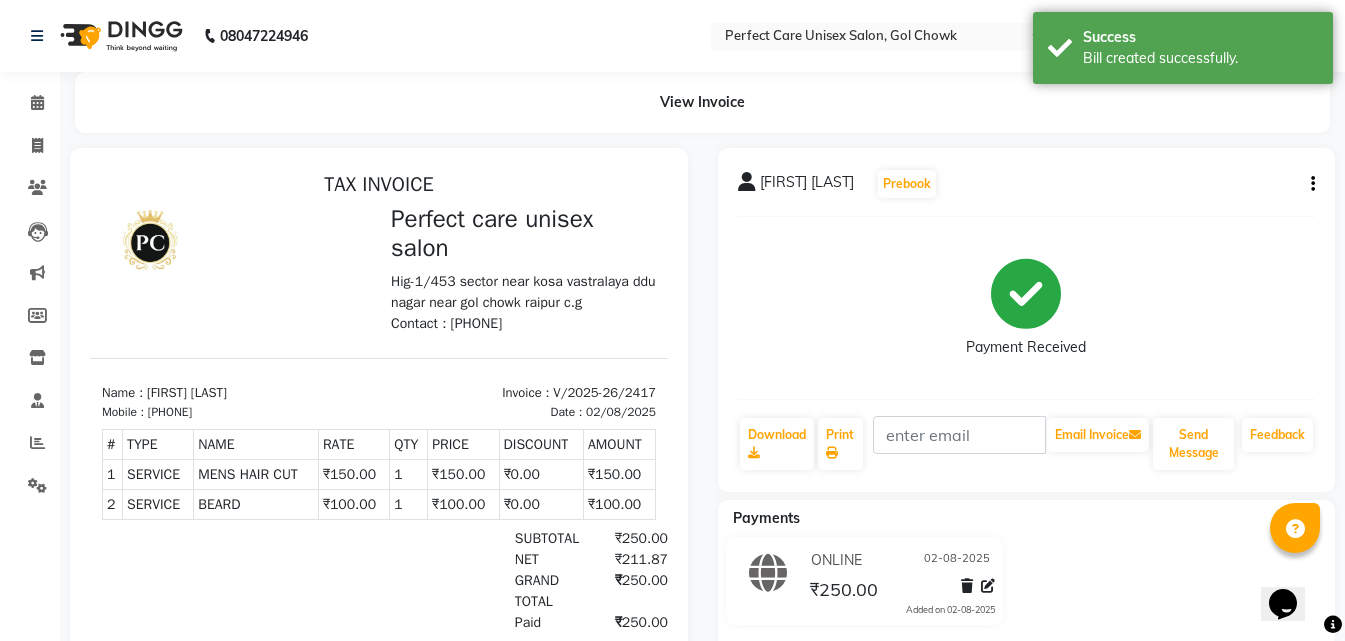 scroll, scrollTop: 0, scrollLeft: 0, axis: both 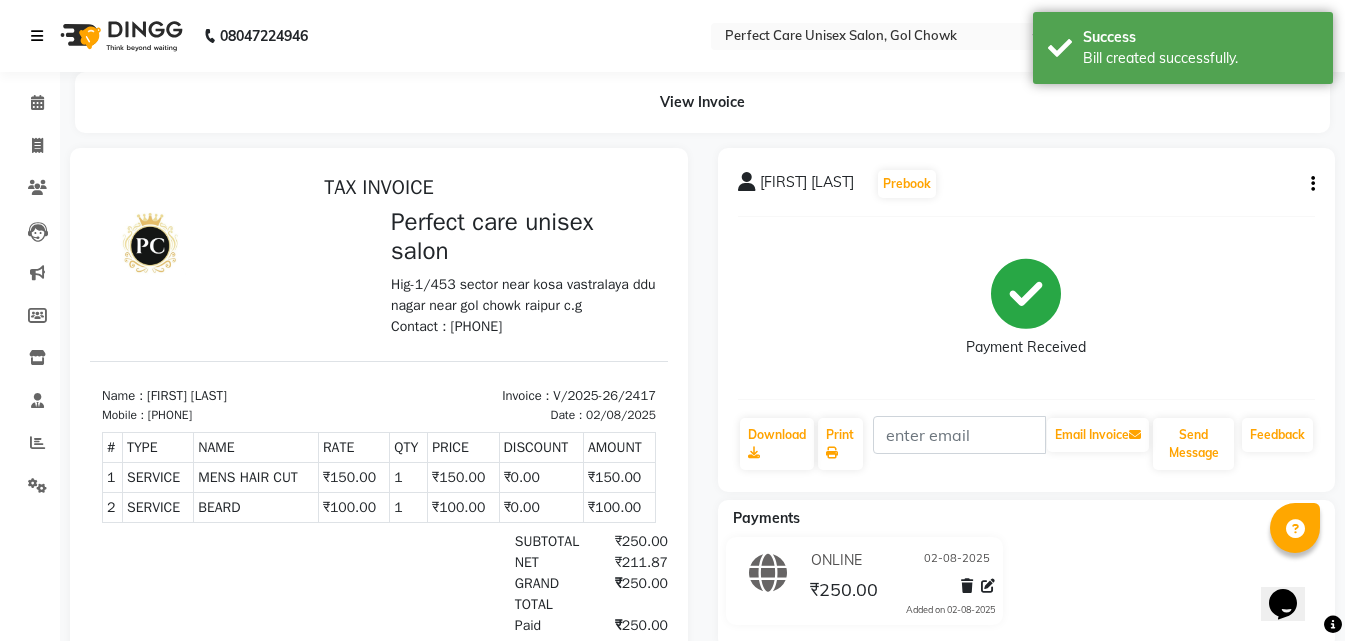 select on "service" 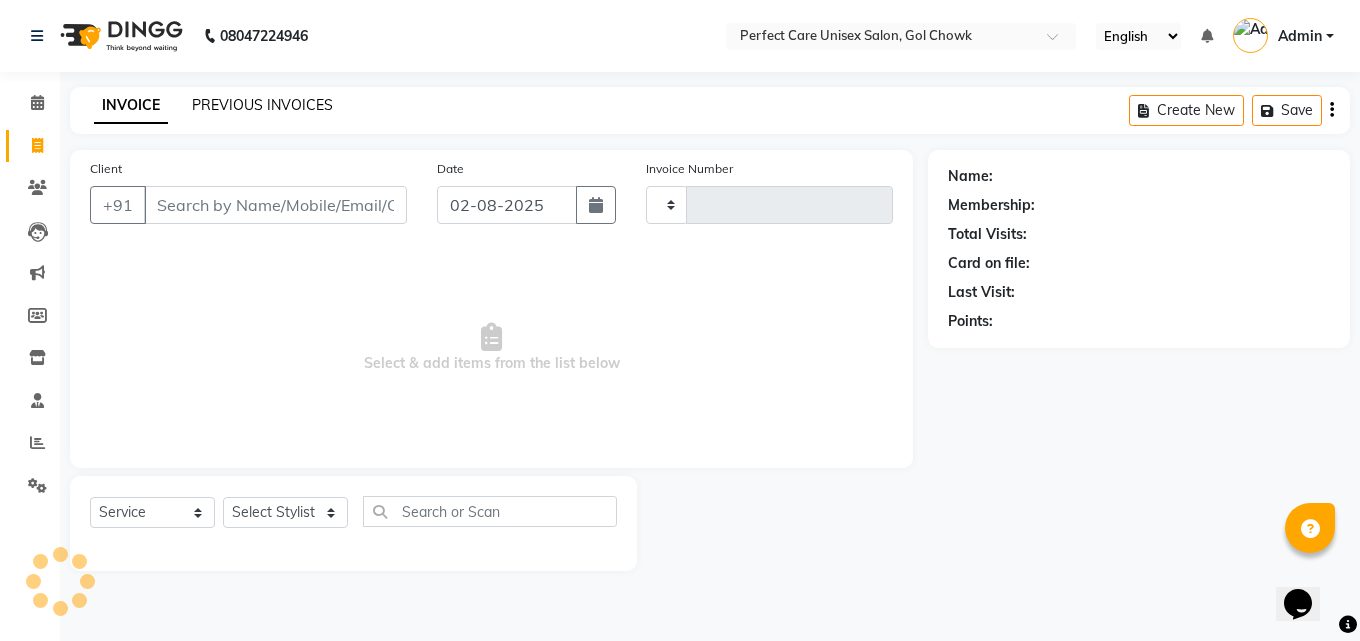 click on "PREVIOUS INVOICES" 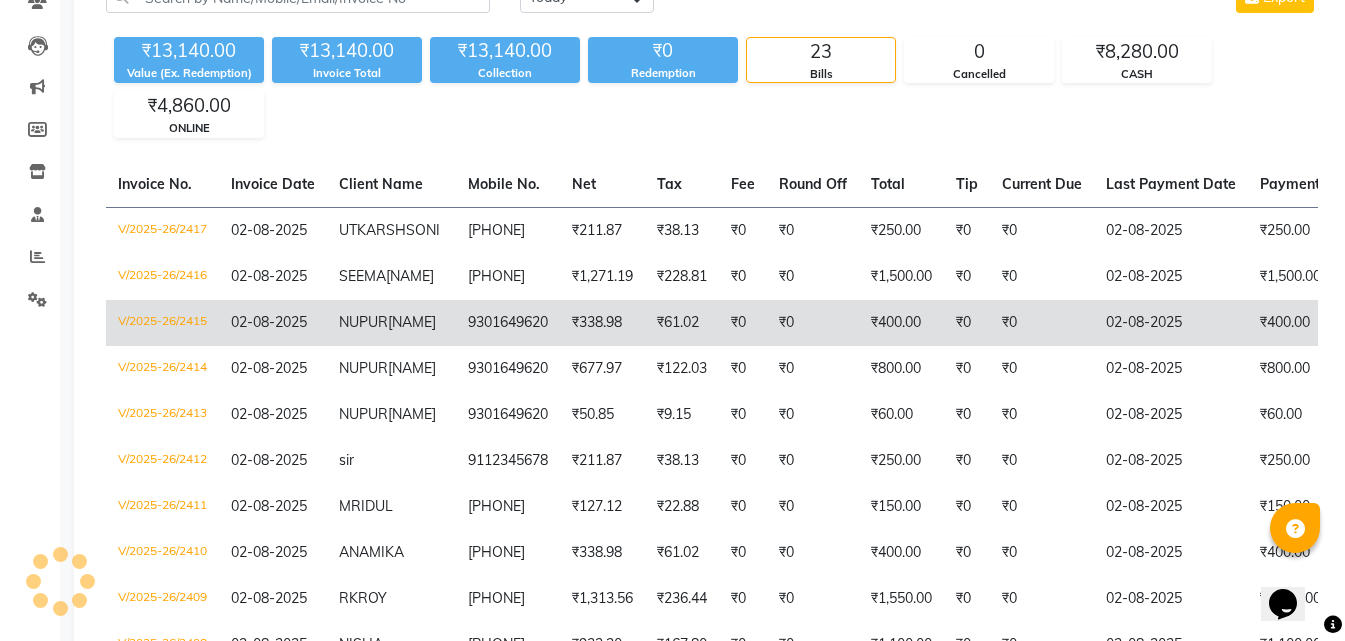 scroll, scrollTop: 200, scrollLeft: 0, axis: vertical 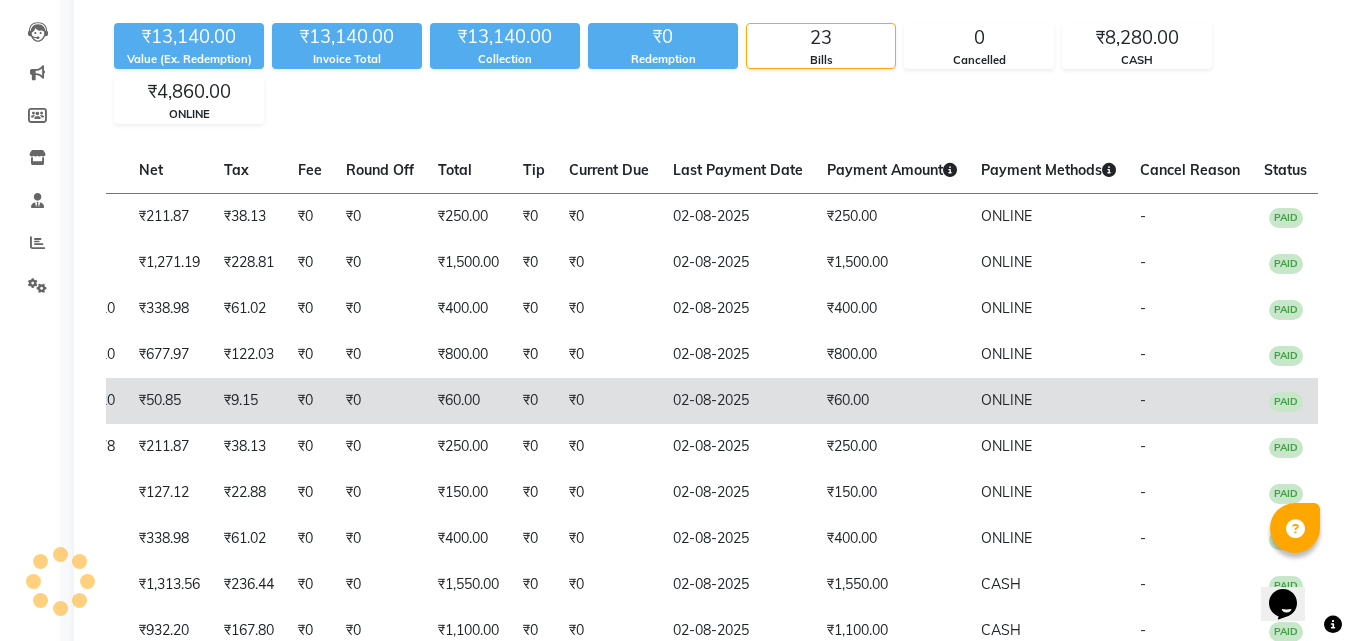 drag, startPoint x: 721, startPoint y: 412, endPoint x: 1060, endPoint y: 467, distance: 343.43268 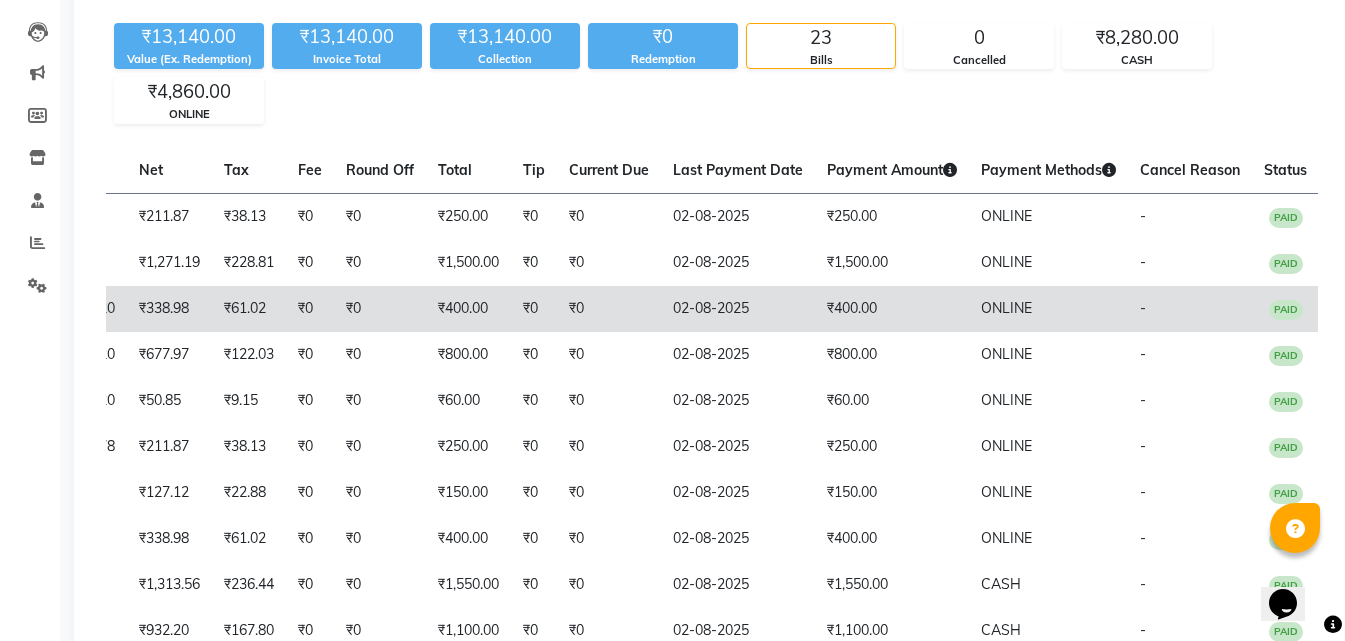 scroll, scrollTop: 0, scrollLeft: 58, axis: horizontal 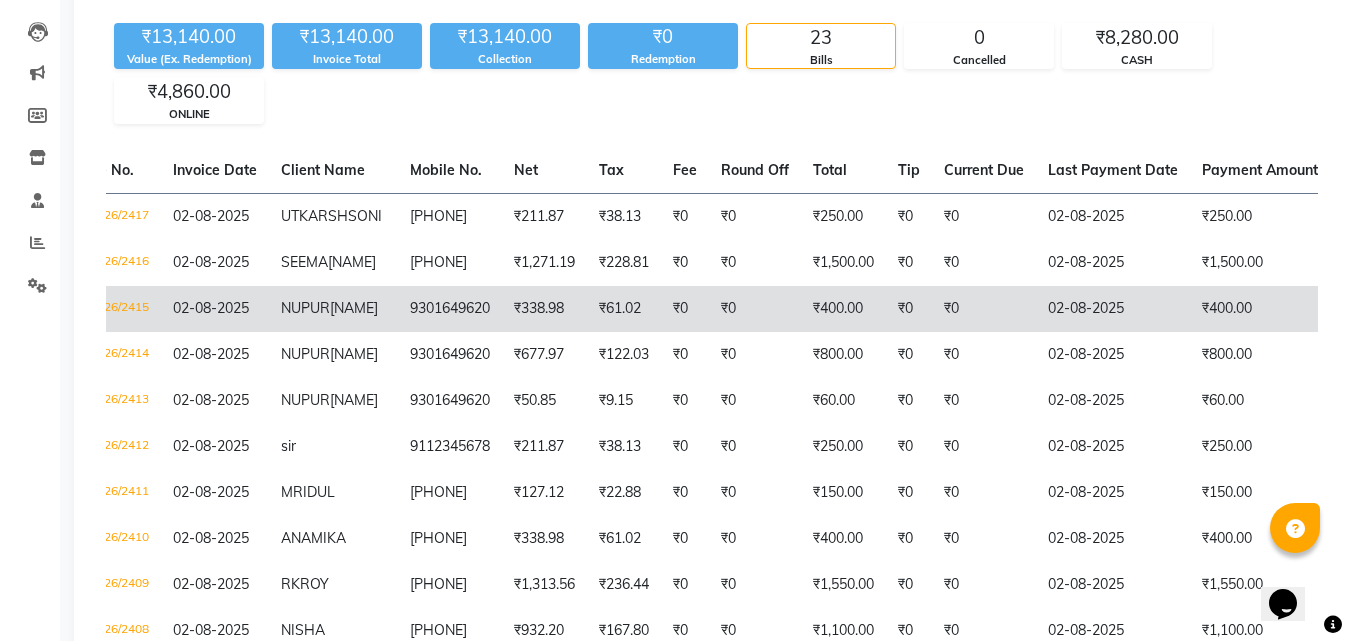 drag, startPoint x: 891, startPoint y: 353, endPoint x: 574, endPoint y: 353, distance: 317 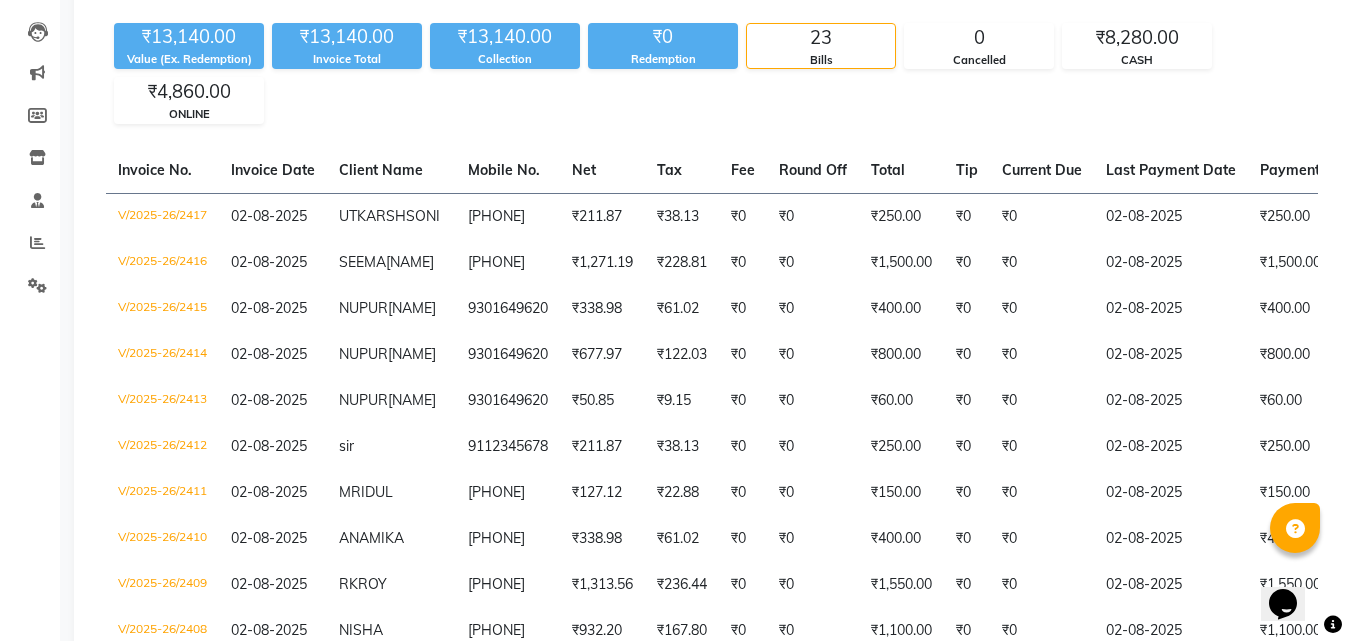 scroll, scrollTop: 0, scrollLeft: 0, axis: both 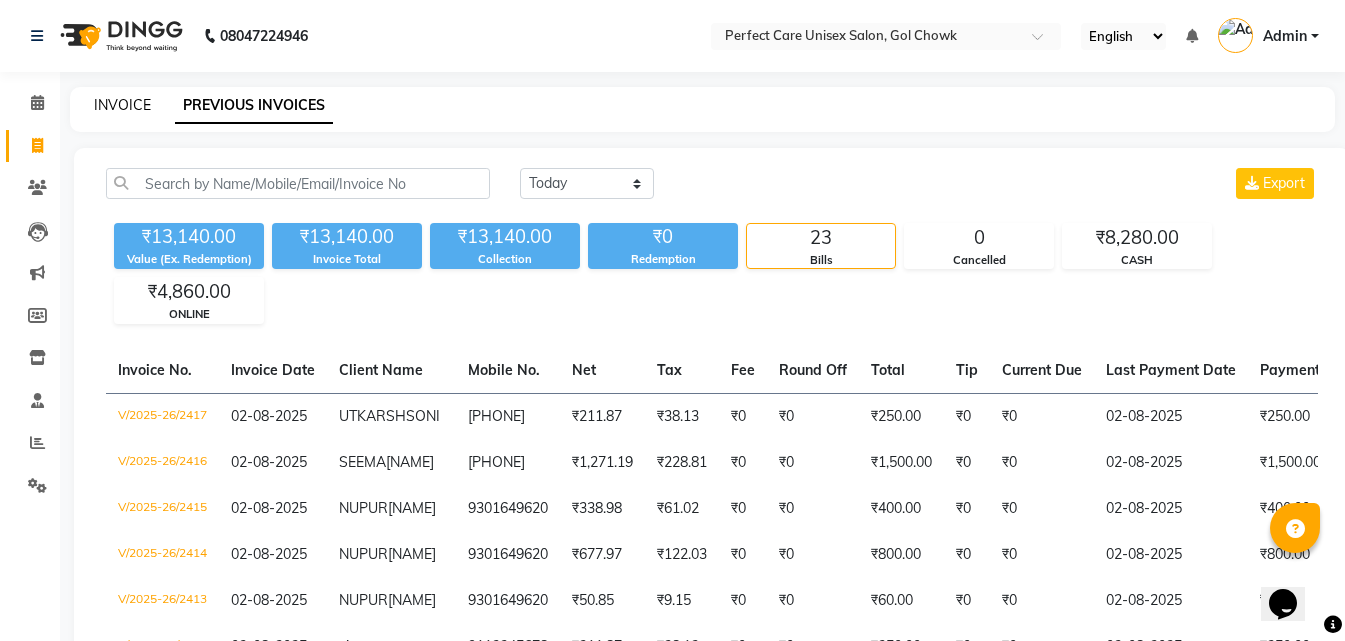 click on "INVOICE" 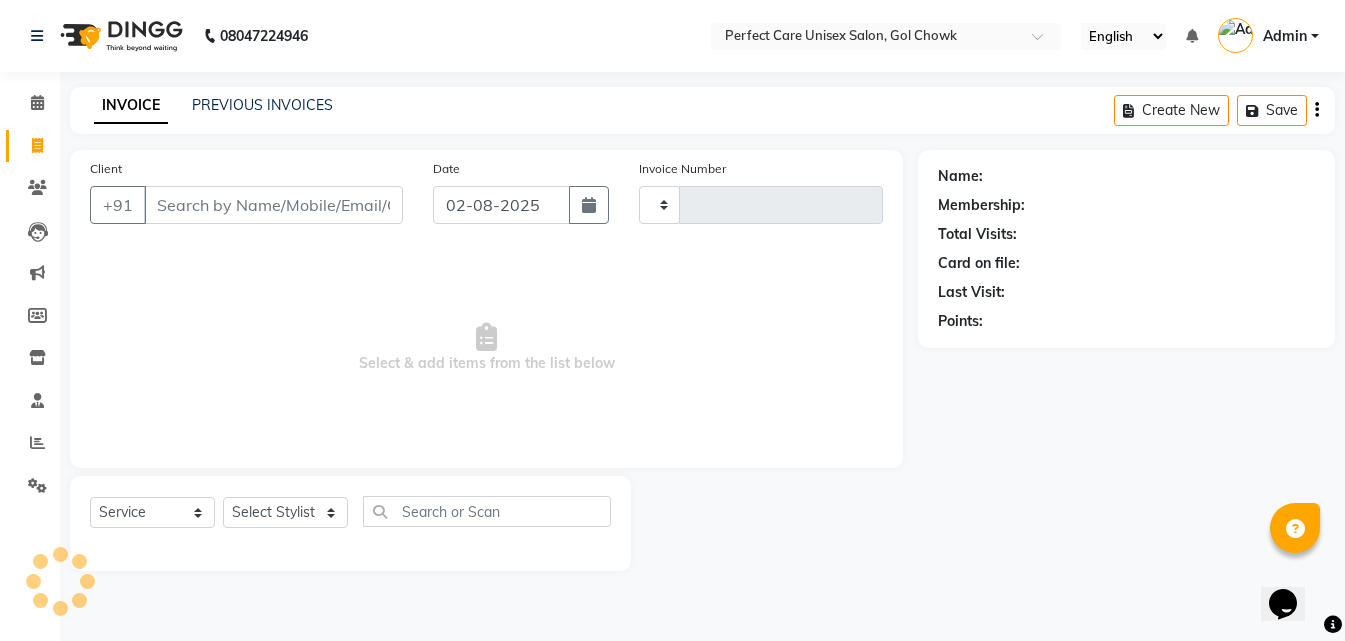 type on "2418" 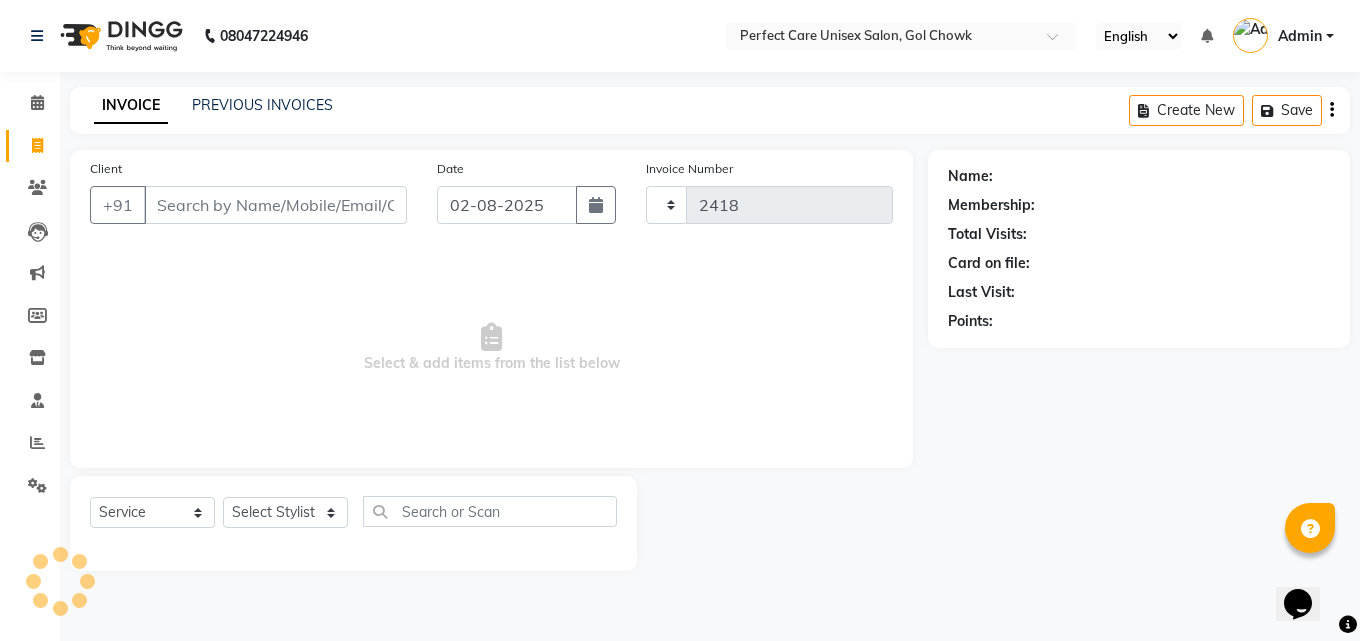 select on "4751" 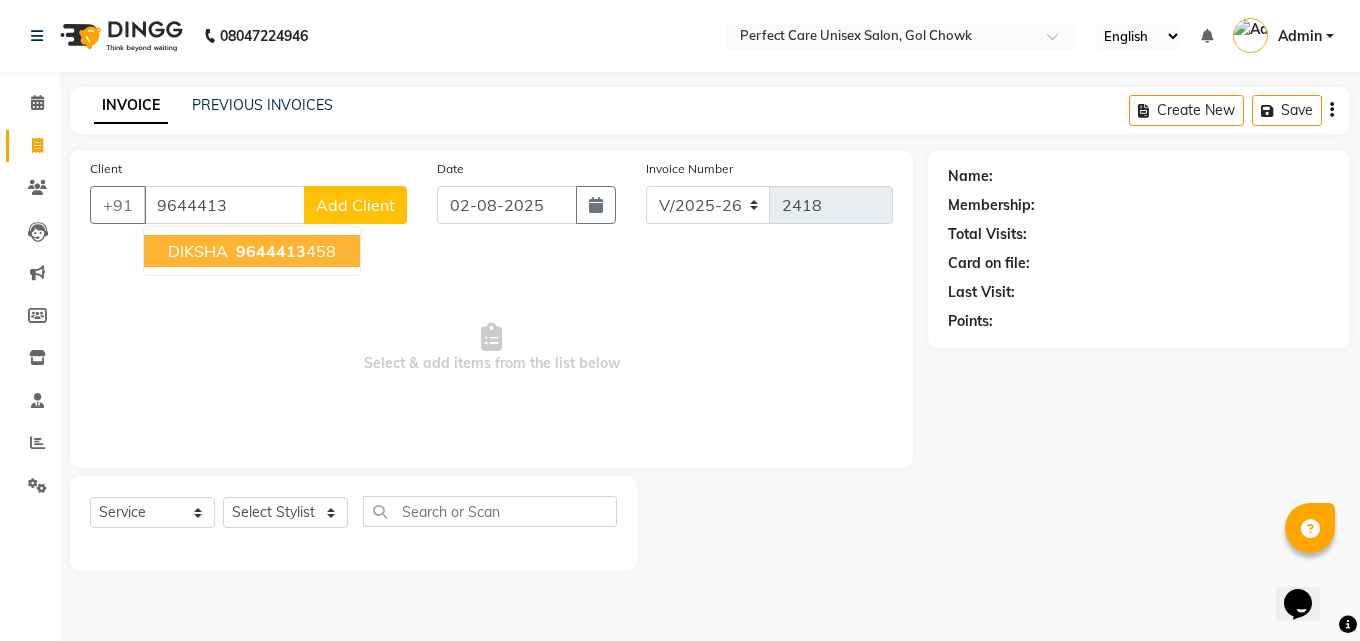 click on "9644413" at bounding box center (271, 251) 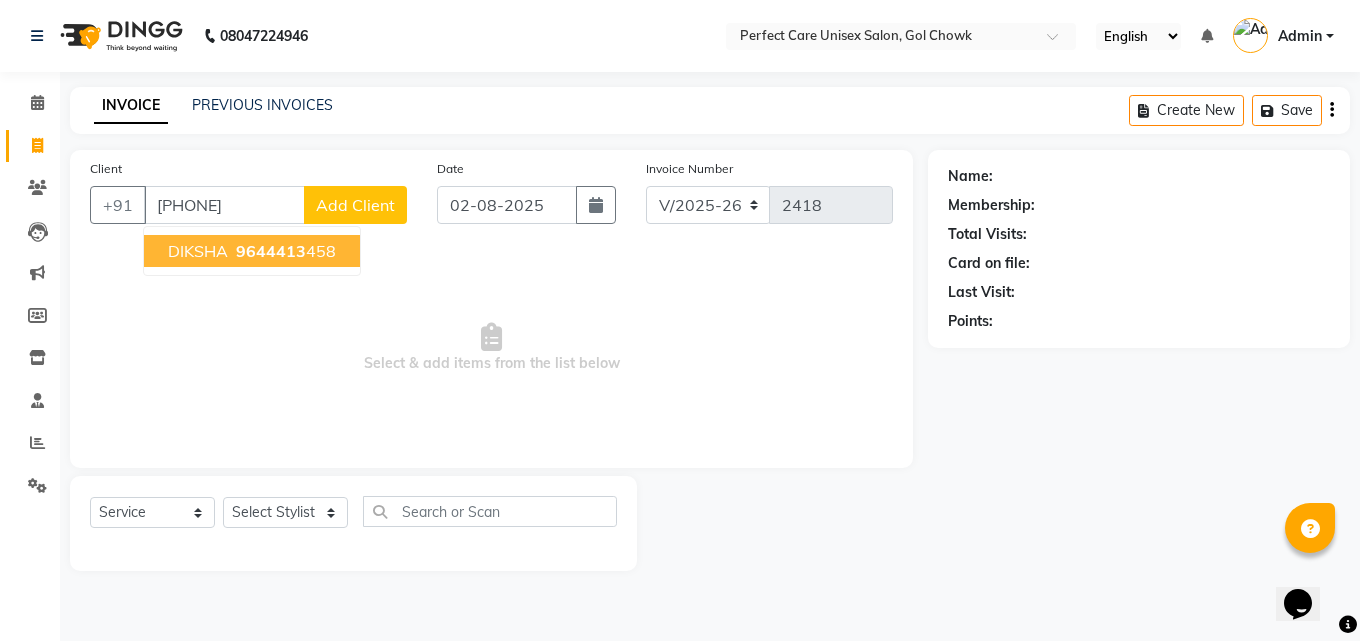 type on "[PHONE]" 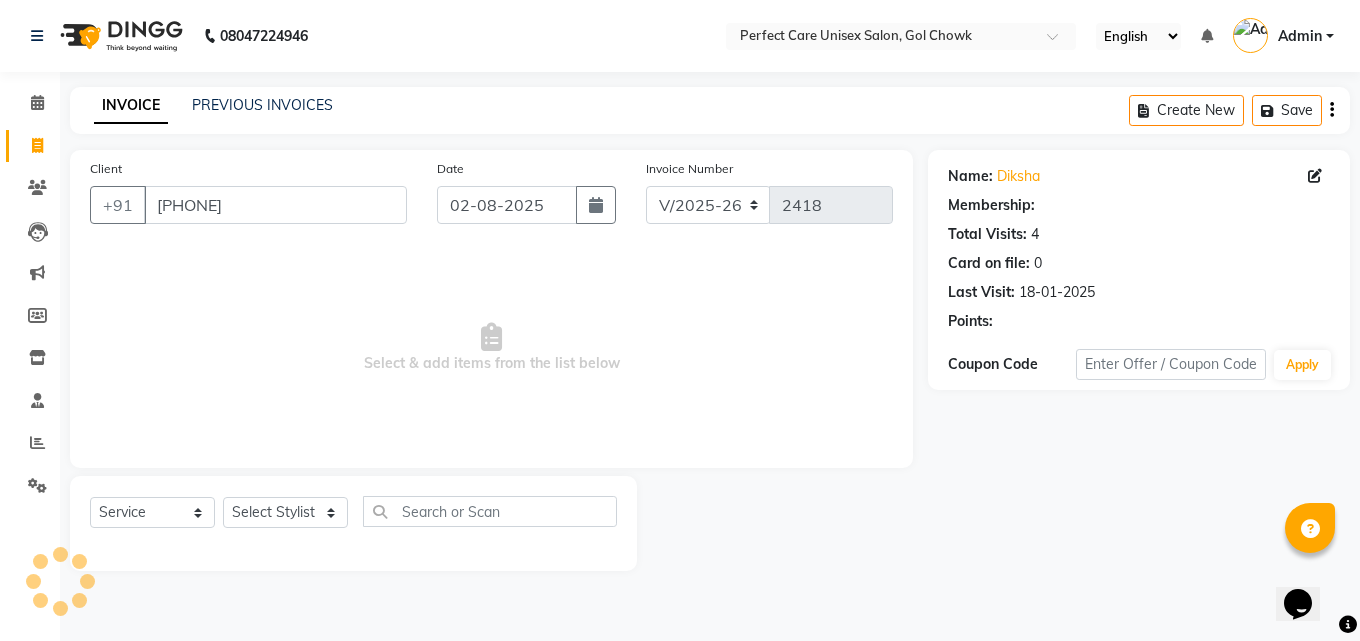 select on "1: Object" 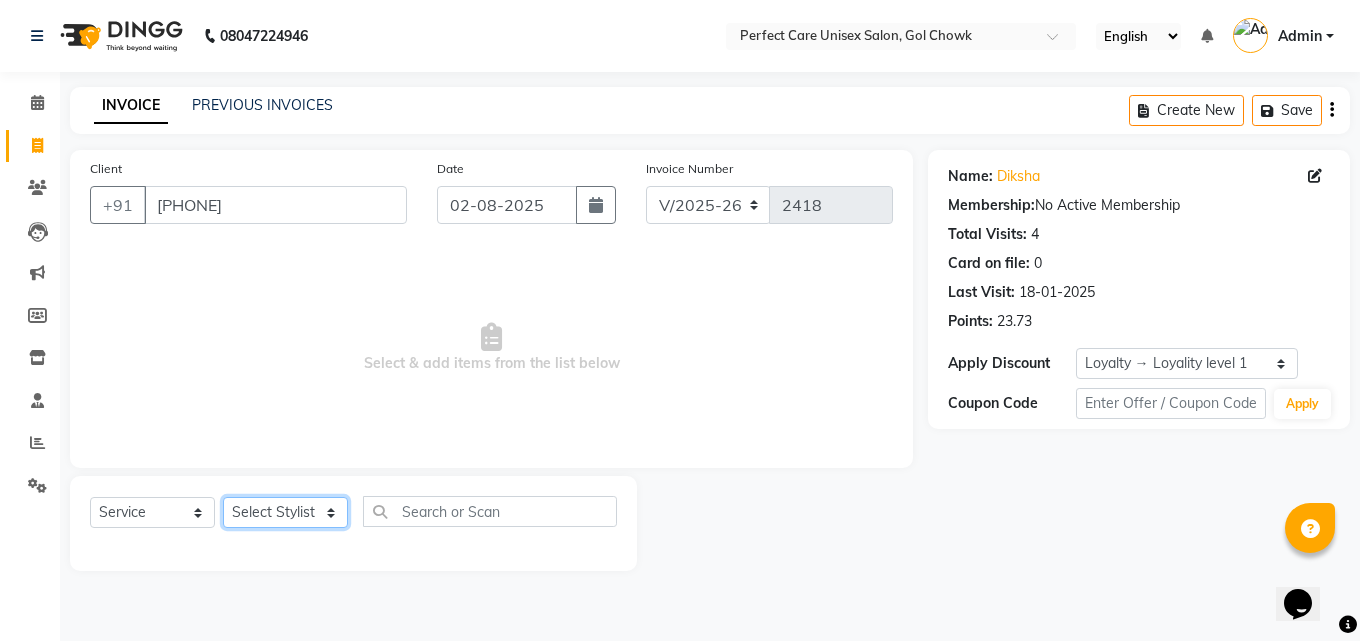 click on "Select Stylist MISS CHANDA MISS KAYNAT MISS KRITIKA MISS PIHU MISS POOJA MISS.SHRADDHA MISS.SHREYA MISS SUDHA MISS. USHA MISS YAMINI mohbat MR. AARIF MR.ANGAD MR. ARBAZ MR. ARUN MR ARYAN MR. AVINASH MR. FARMAN MR.KARAN MR.KASIM MR. NAUSHAD MR.NAZIM MR. SAM MR.SAMEER MR.VIKASH MR.VISHAL MS RAMCHARAN NONE rashmi" 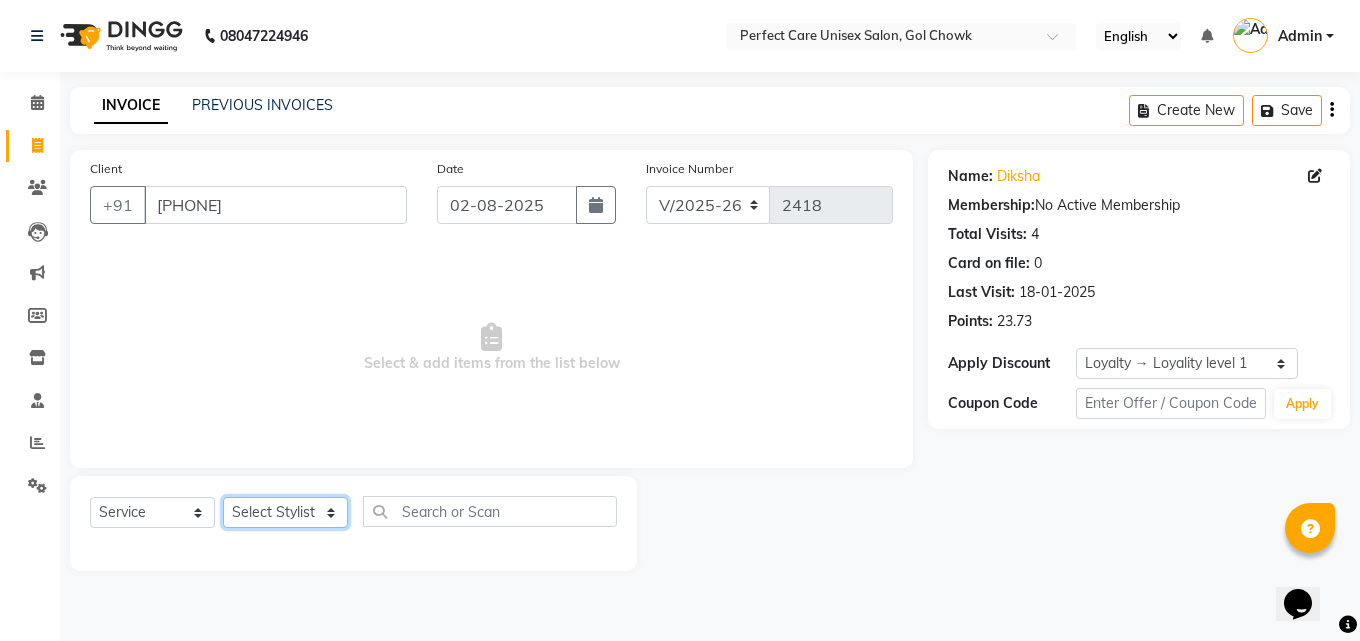 click on "Select Stylist MISS CHANDA MISS KAYNAT MISS KRITIKA MISS PIHU MISS POOJA MISS.SHRADDHA MISS.SHREYA MISS SUDHA MISS. USHA MISS YAMINI mohbat MR. AARIF MR.ANGAD MR. ARBAZ MR. ARUN MR ARYAN MR. AVINASH MR. FARMAN MR.KARAN MR.KASIM MR. NAUSHAD MR.NAZIM MR. SAM MR.SAMEER MR.VIKASH MR.VISHAL MS RAMCHARAN NONE rashmi" 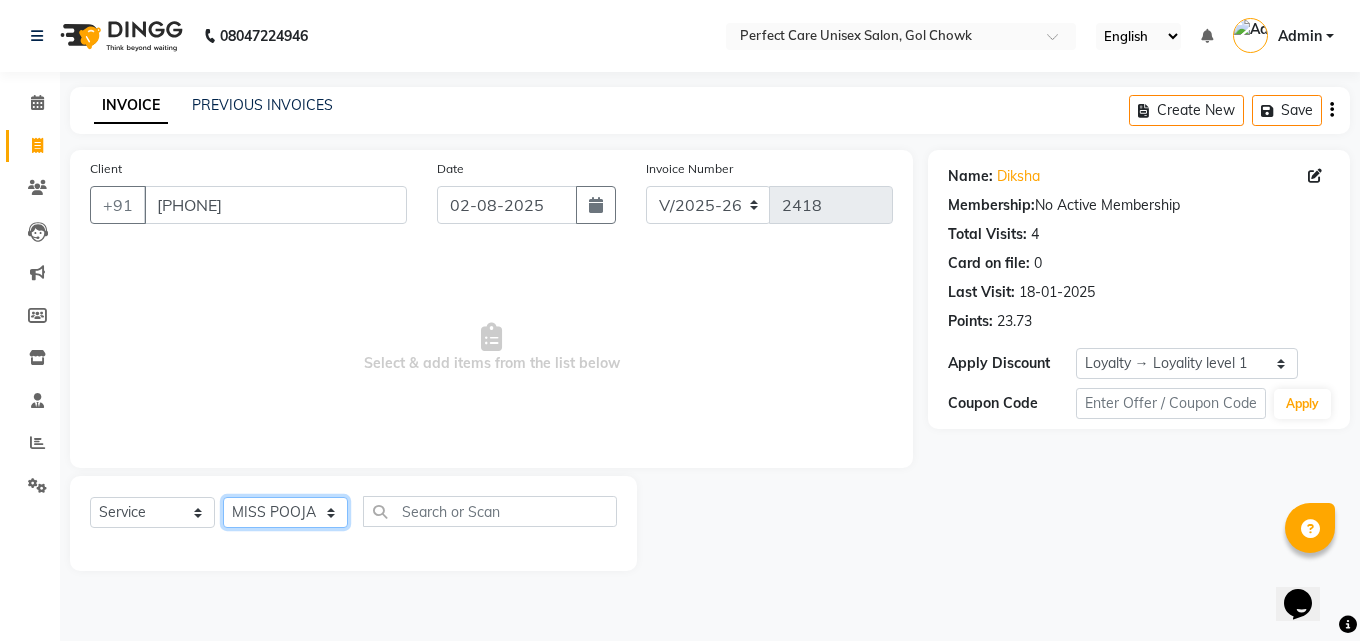 click on "Select Stylist MISS CHANDA MISS KAYNAT MISS KRITIKA MISS PIHU MISS POOJA MISS.SHRADDHA MISS.SHREYA MISS SUDHA MISS. USHA MISS YAMINI mohbat MR. AARIF MR.ANGAD MR. ARBAZ MR. ARUN MR ARYAN MR. AVINASH MR. FARMAN MR.KARAN MR.KASIM MR. NAUSHAD MR.NAZIM MR. SAM MR.SAMEER MR.VIKASH MR.VISHAL MS RAMCHARAN NONE rashmi" 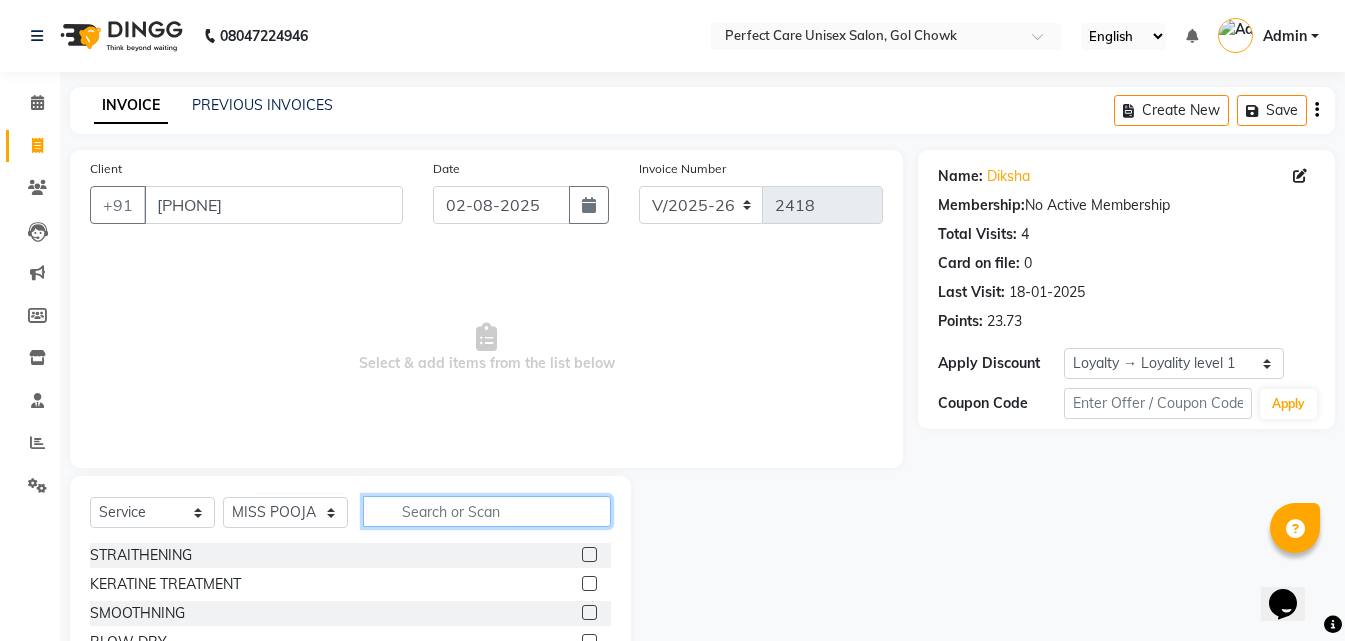 click 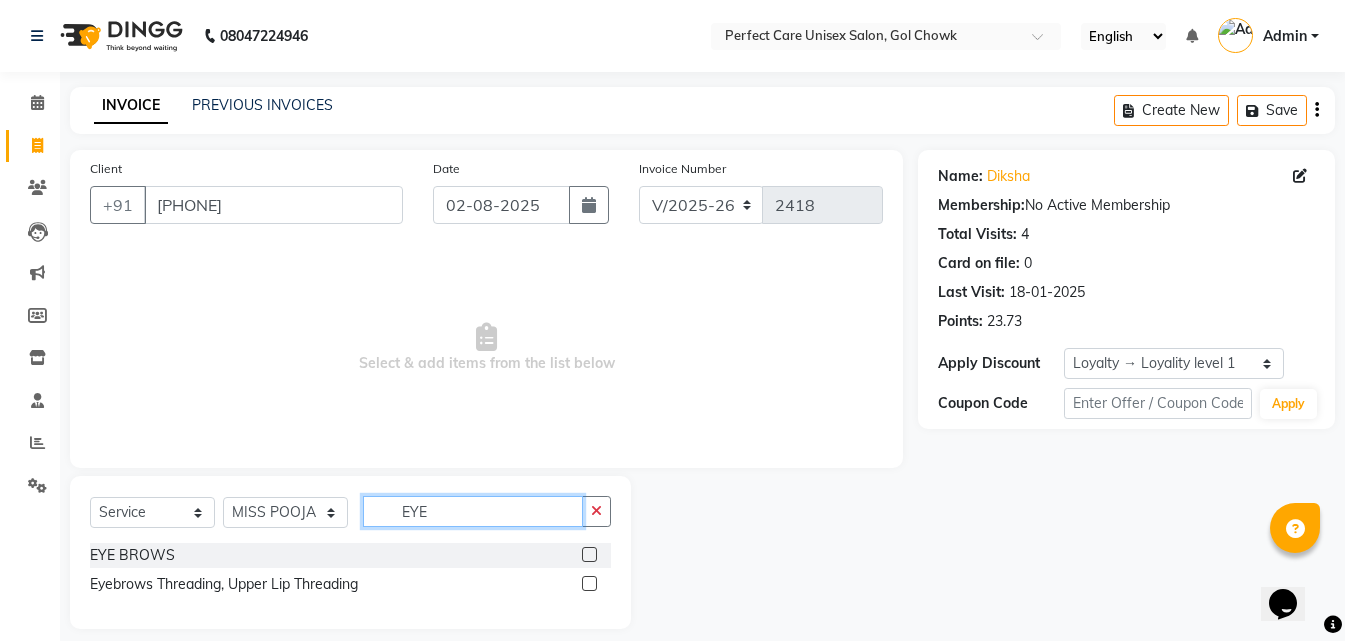 type on "EYE" 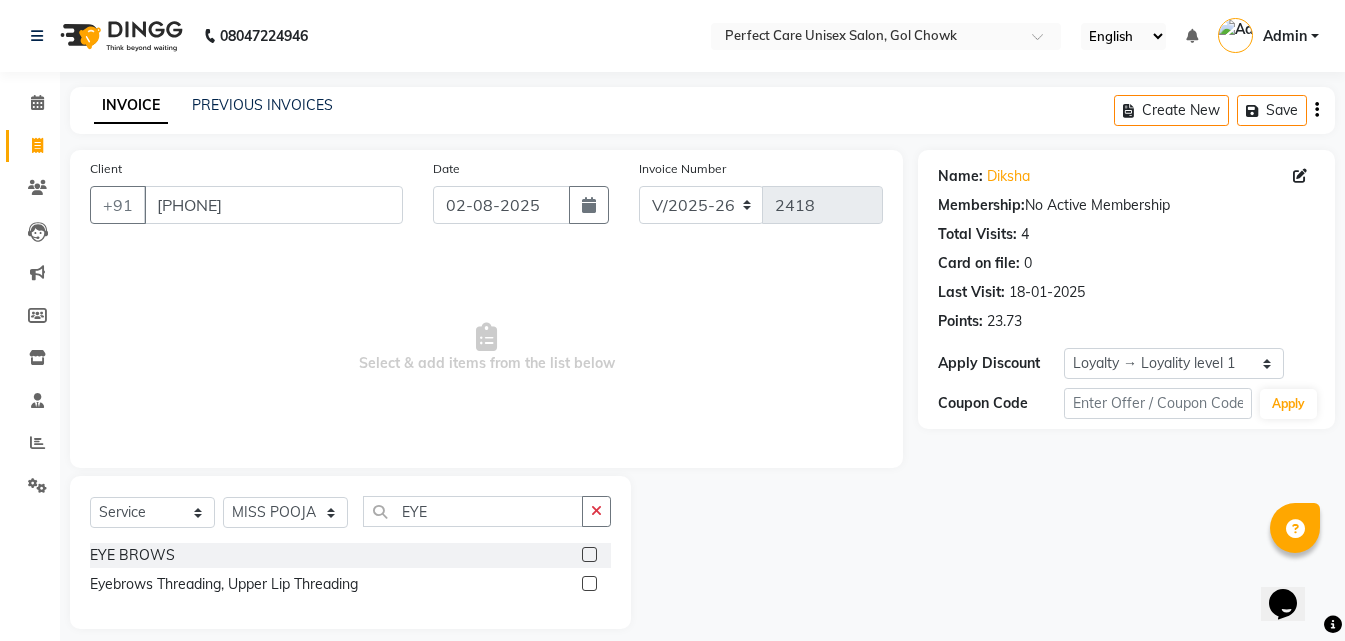 click 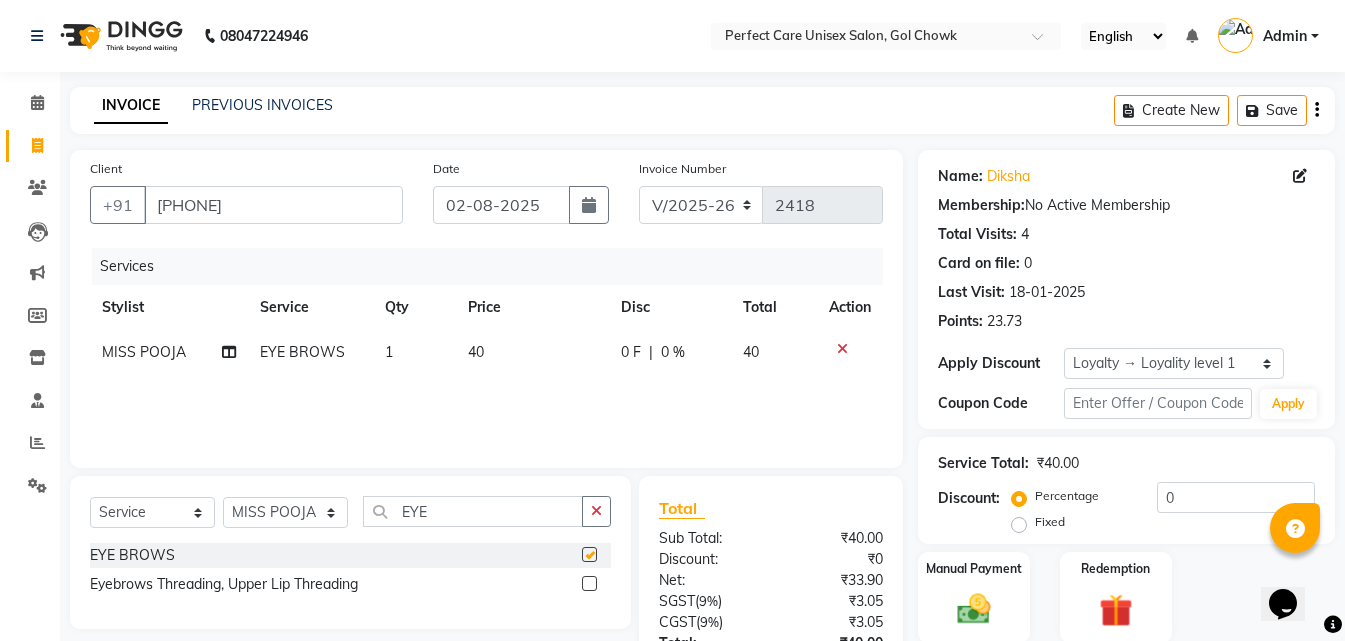 checkbox on "false" 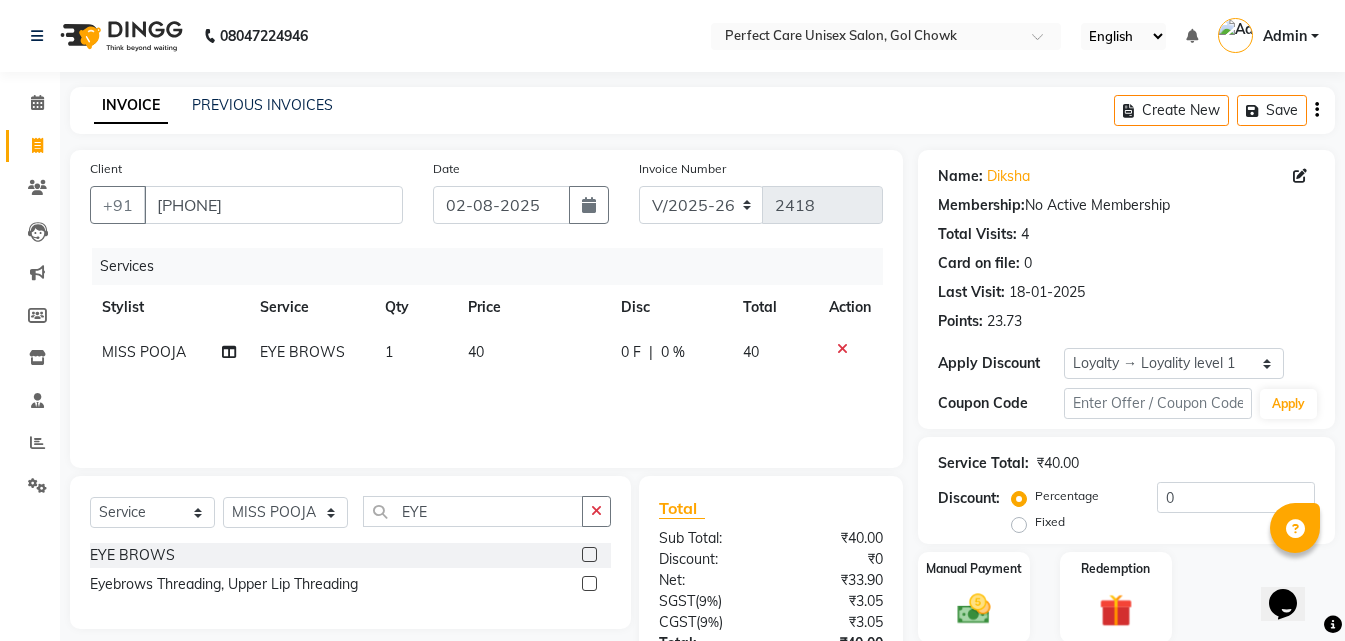 click on "40" 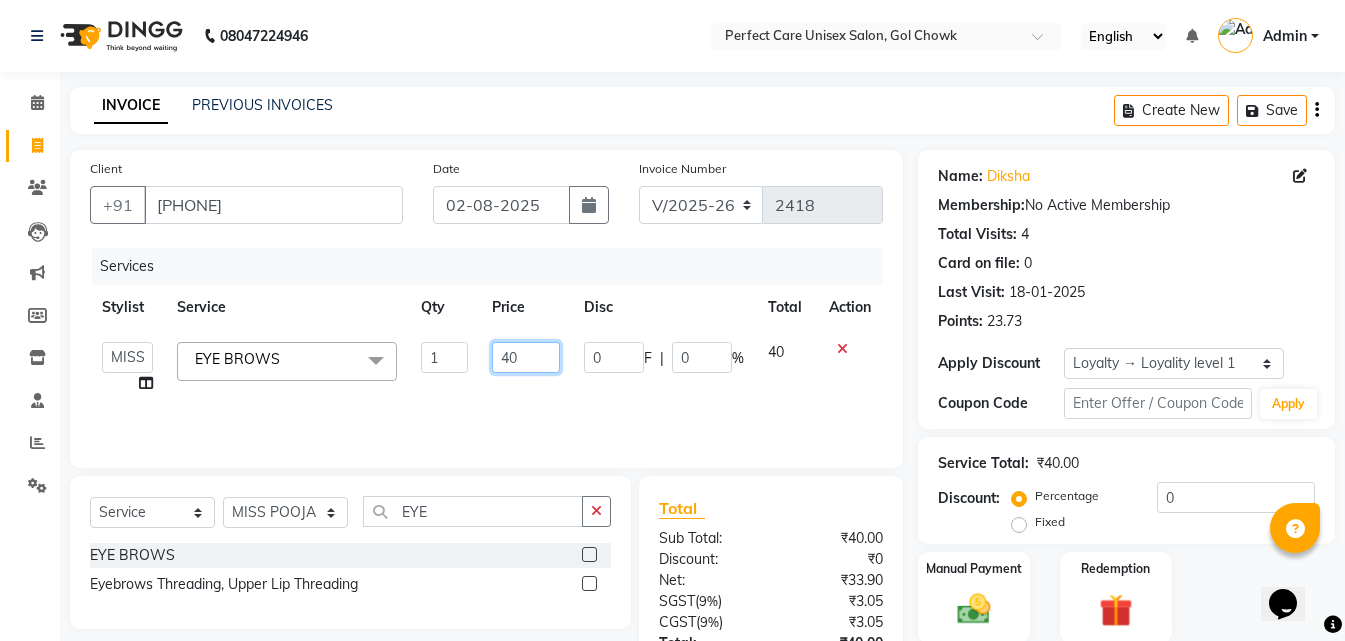 click on "40" 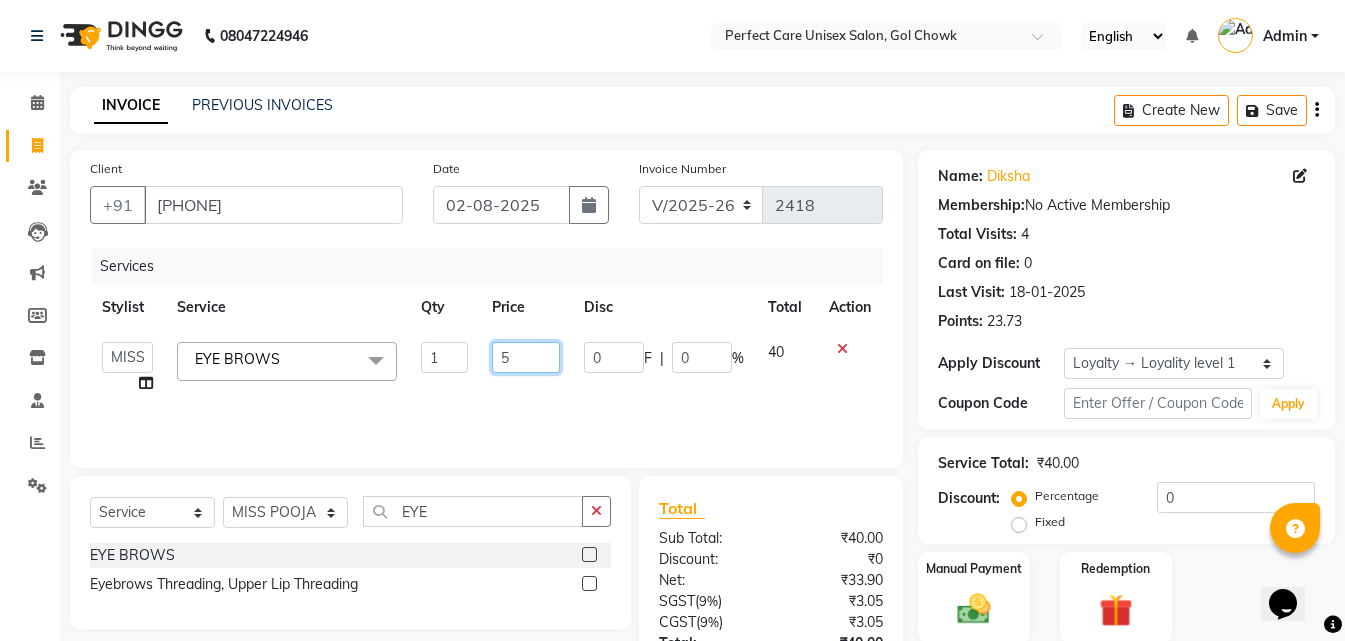 type on "50" 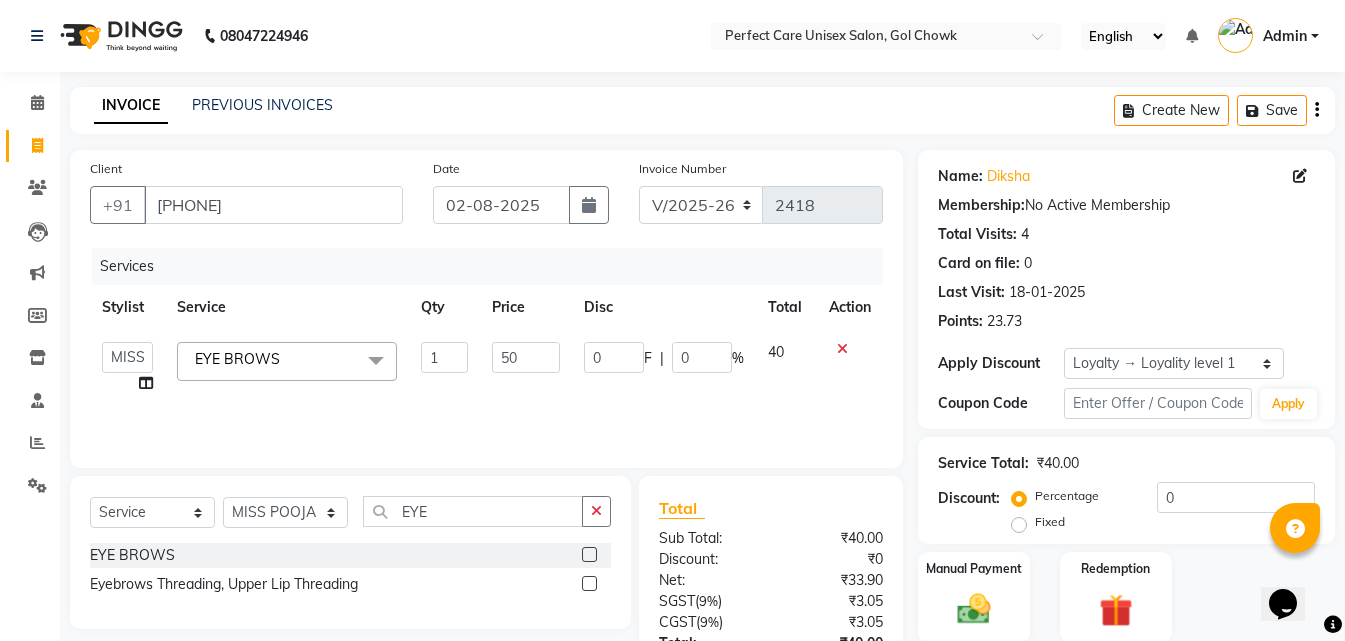 click on "Services Stylist Service Qty Price Disc Total Action MISS CHANDA MISS KAYNAT MISS KRITIKA MISS PIHU MISS POOJA MISS.SHRADDHA MISS.SHREYA MISS SUDHA MISS. USHA MISS YAMINI mohbat MR. AARIF MR.ANGAD MR. ARBAZ MR. ARUN MR ARYAN MR. AVINASH MR. FARMAN MR.KARAN MR.KASIM MR. NAUSHAD MR.NAZIM MR. SAM MR.SAMEER MR.VIKASH MR.VISHAL MS RAMCHARAN NONE rashmi EYE BROWS x STRAITHENING KERATINE TREATMENT SMOOTHNING BLOW DRY HiGHLIGHTS PER STREAK( 300 ) MENS HAIR COLOUR MENS BEARD COLOUR ROOT TOUCHUP FEMALE FULL HAND CHOCLATE WAX FULL LEG CHOCLATE WAX UNDERARMS CHOCLATE WAX FULL HAND NORMAL WAX UNDERARMS NORMAL WAX FULL LEG NORMAL WAX FULL HAND RICA WAX FULL LEG RICA WAX EYE BROWS UPPER LIP FOR HEAD CHIN SIDE LOCK NORMAL WAX SIDE LOCK THREAD SIDE LOCK RICA WAX HAIR SPA HAIR IRONING FEMALE HAIR WASH FEMALE HAIR DO NOSE WAX HAIR CUT FEMALE TOUCH-UP FACIAL BLEACH BODY POLISH BEARD STYLING GLOBAL COLOR B WAXING HALF LEG RICA WAX UNDERARMS RICA WAX D-TAN" 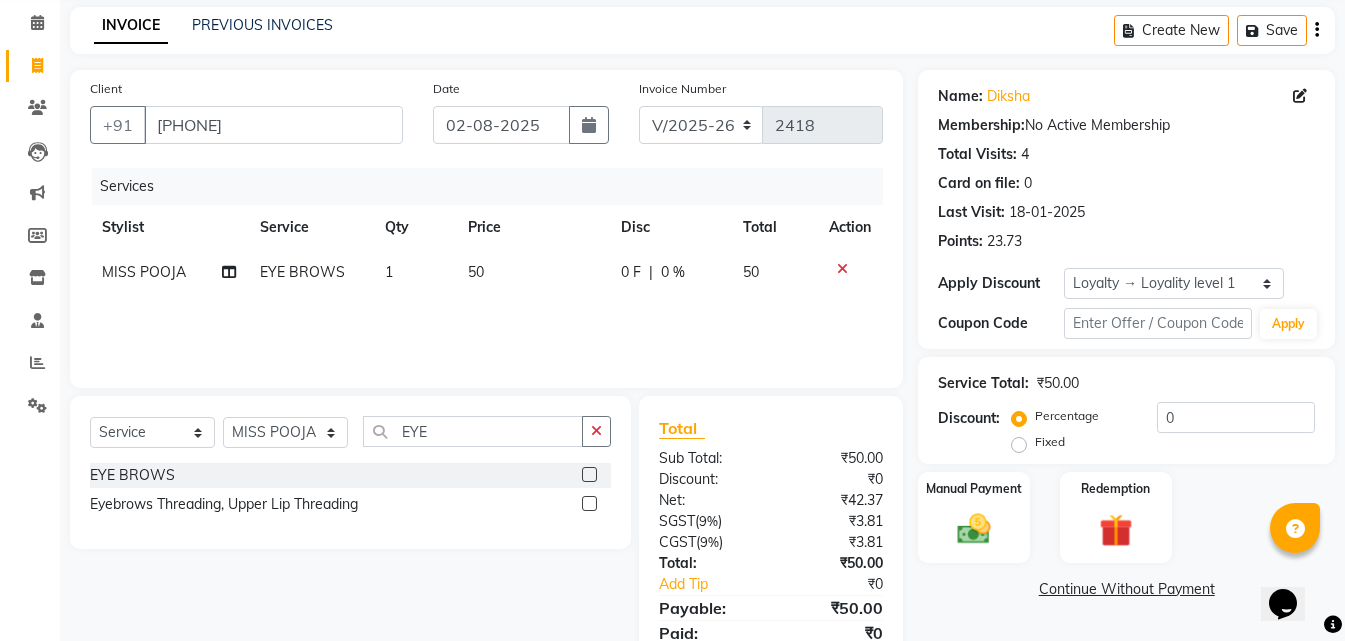 scroll, scrollTop: 159, scrollLeft: 0, axis: vertical 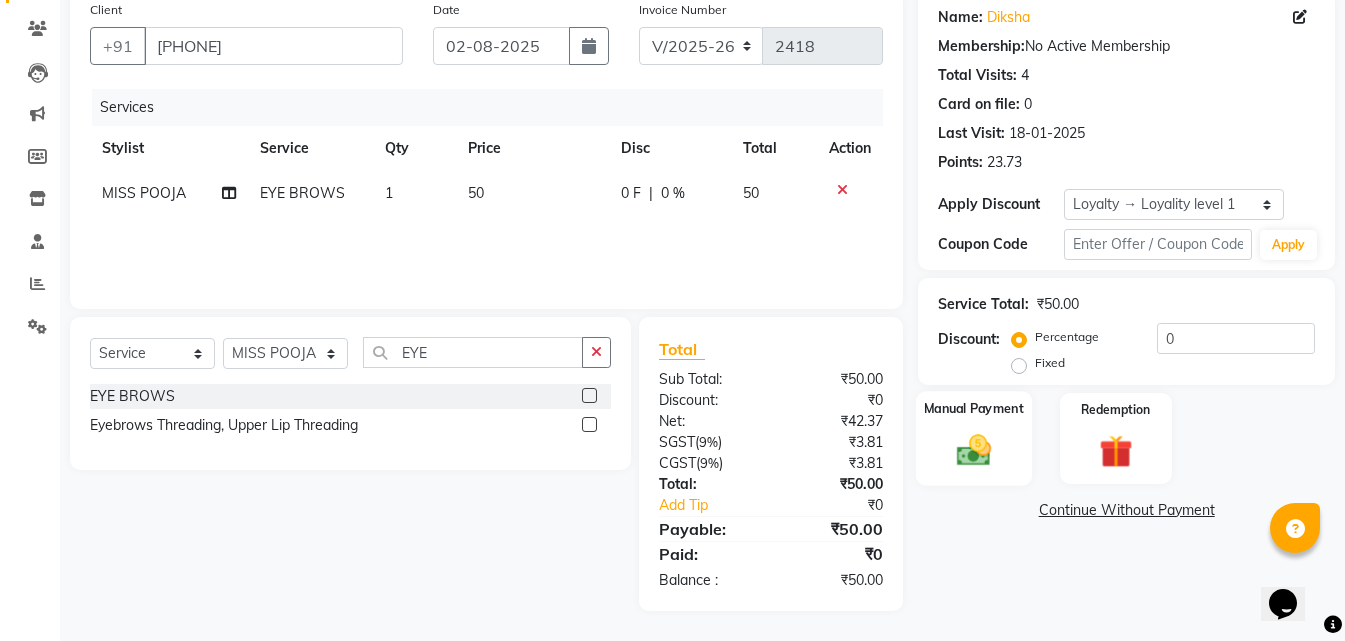 click on "Manual Payment" 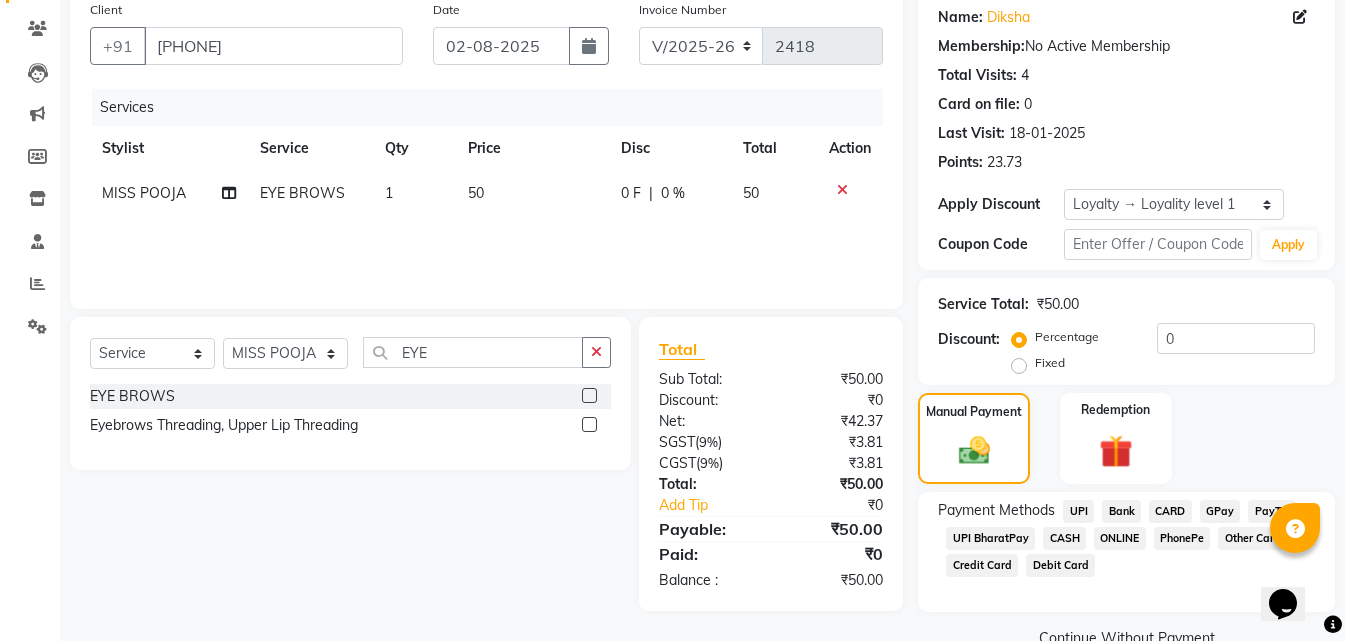 click on "ONLINE" 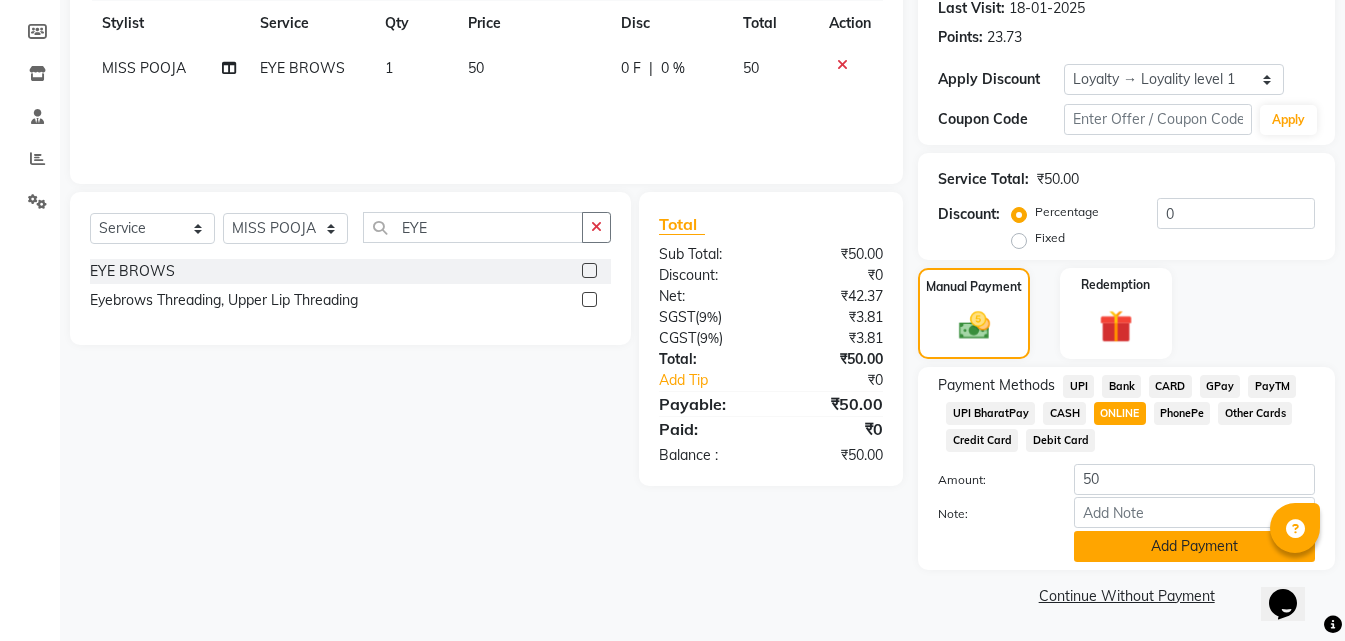 click on "Add Payment" 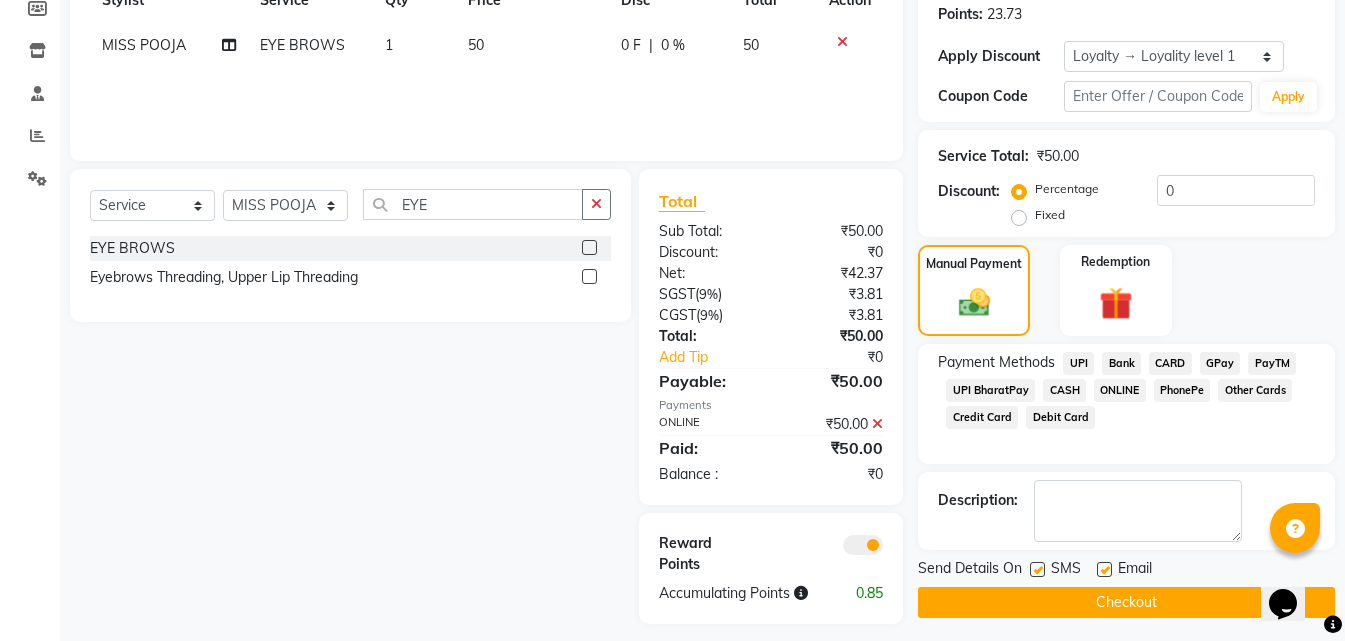 scroll, scrollTop: 320, scrollLeft: 0, axis: vertical 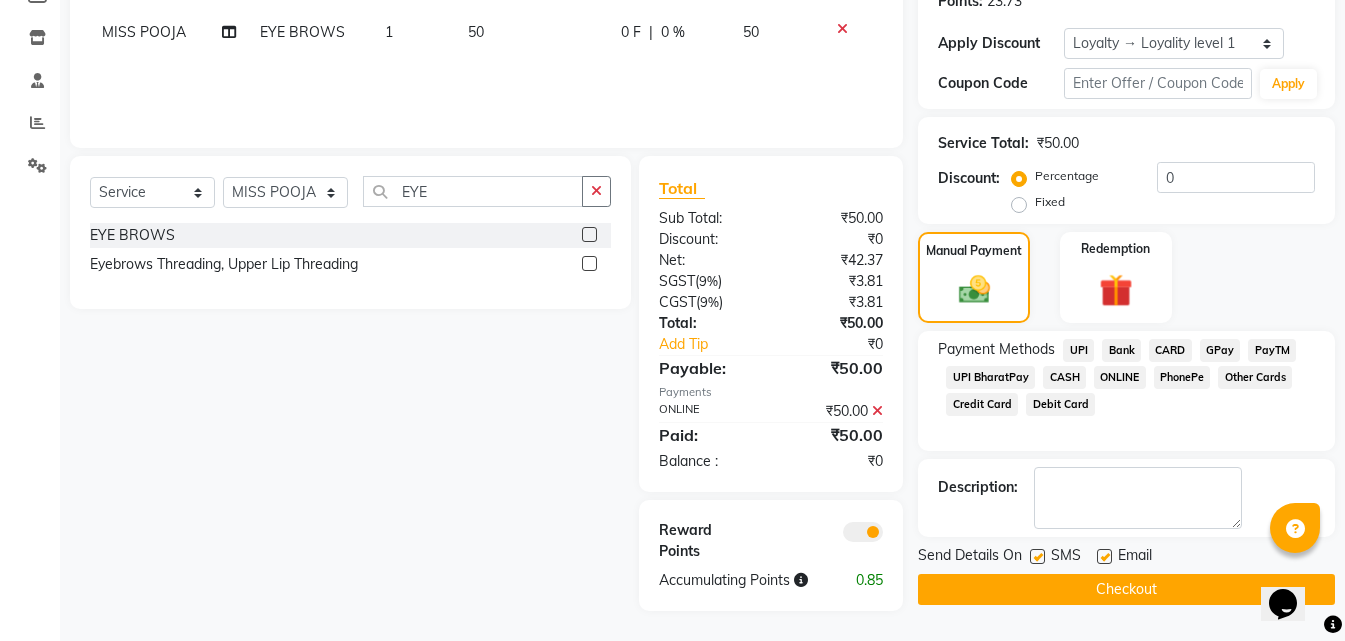 click on "Checkout" 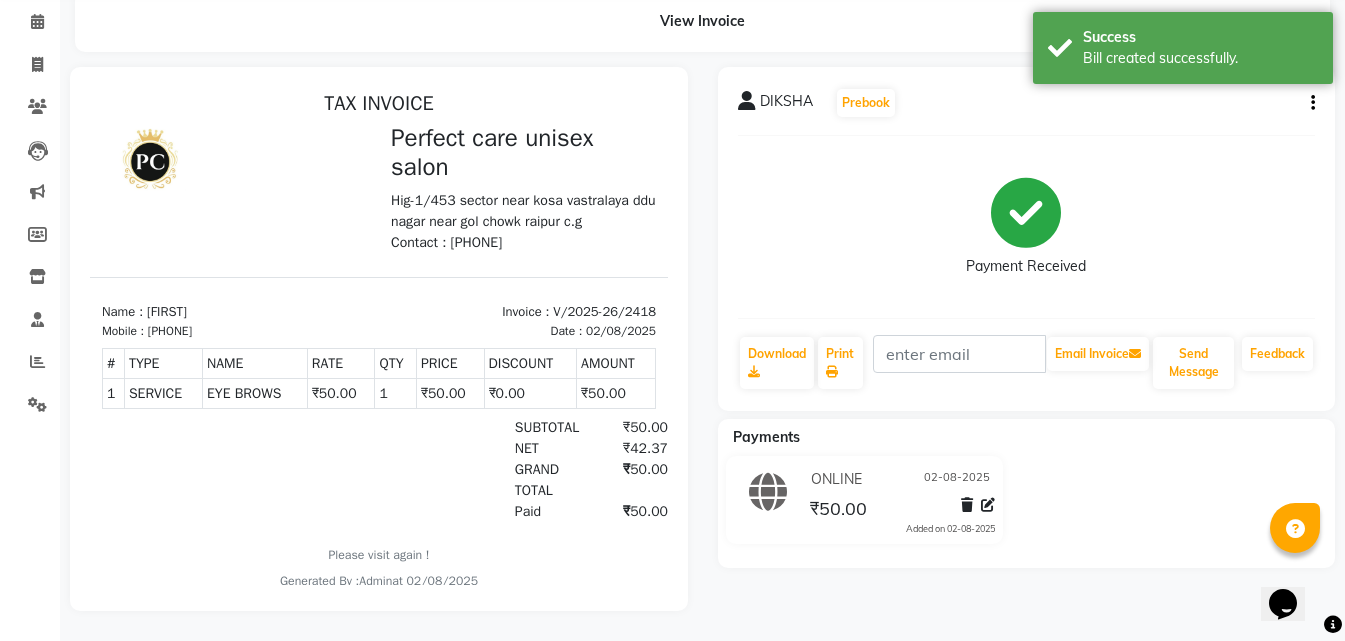 scroll, scrollTop: 0, scrollLeft: 0, axis: both 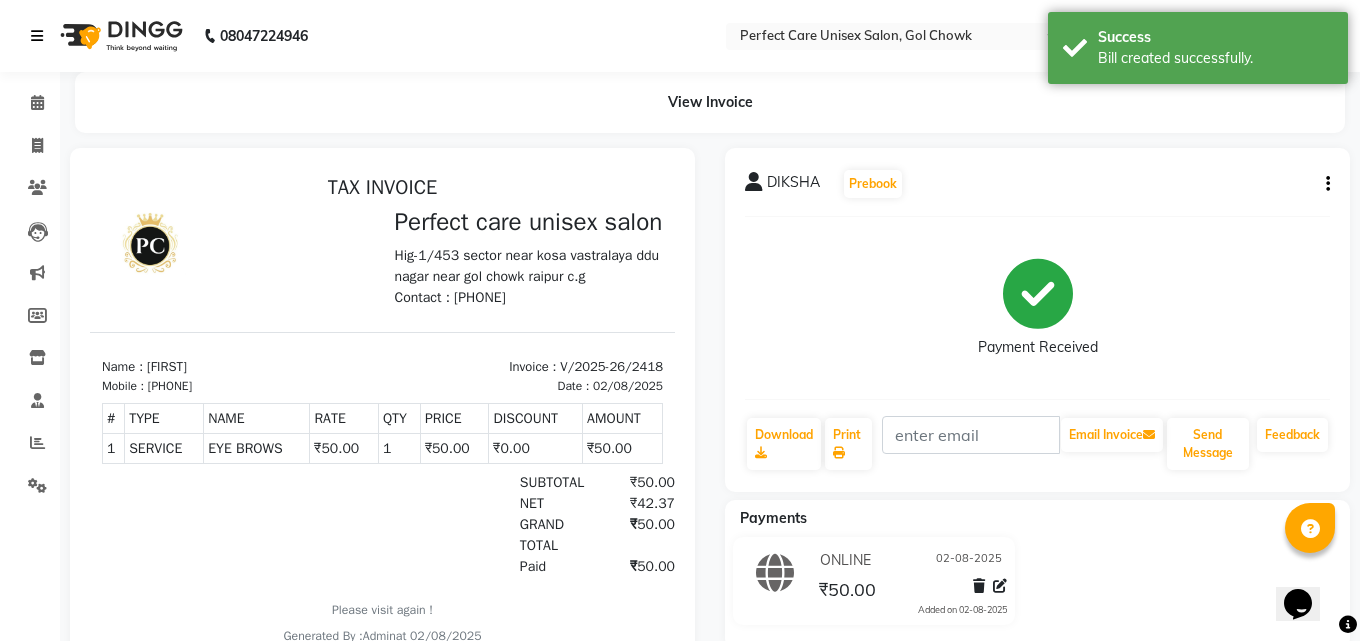 select on "4751" 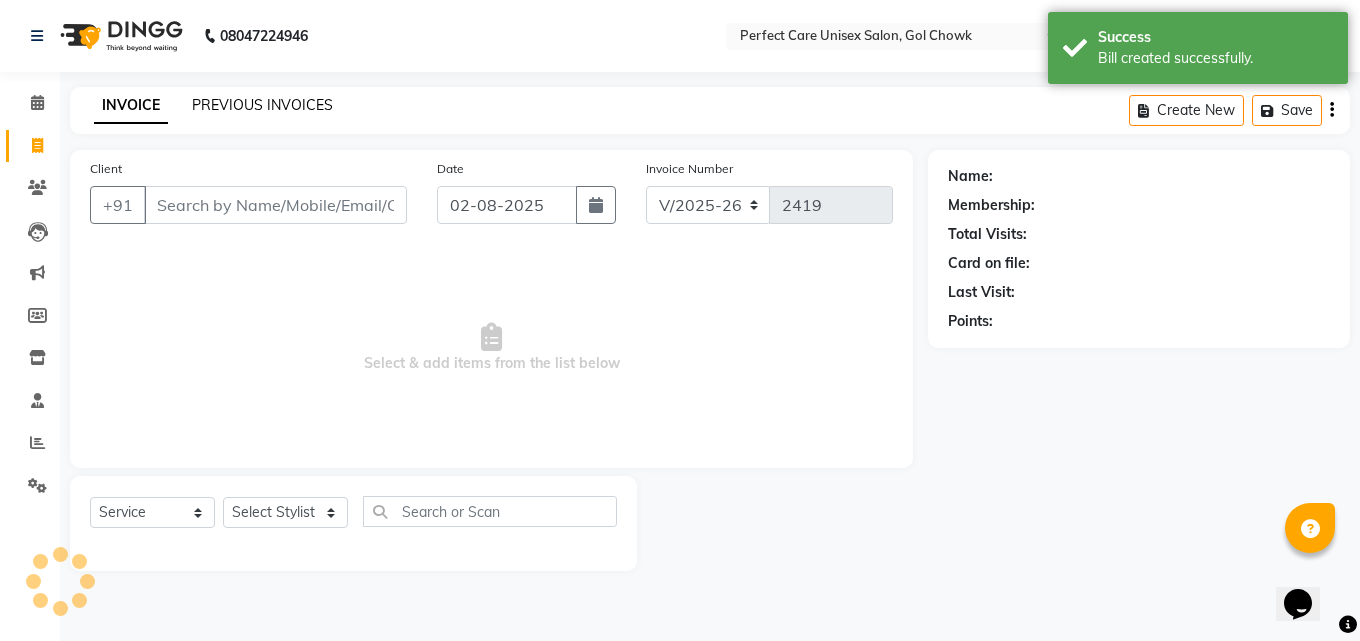click on "PREVIOUS INVOICES" 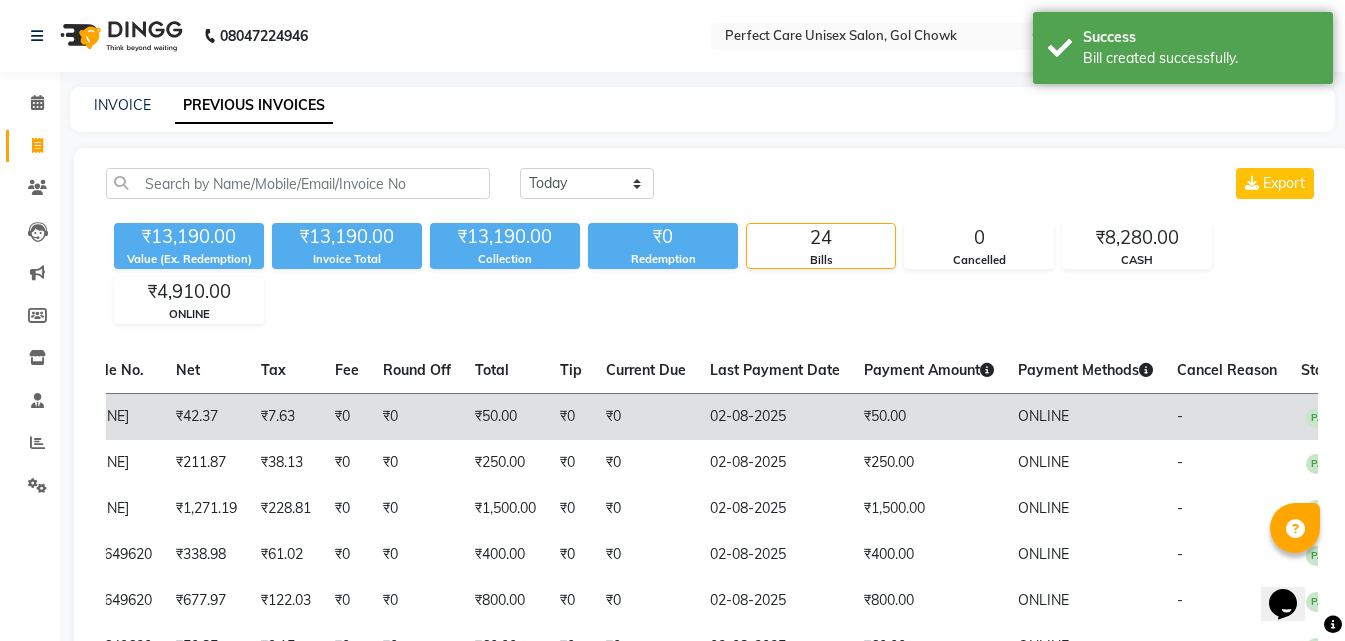 scroll, scrollTop: 0, scrollLeft: 433, axis: horizontal 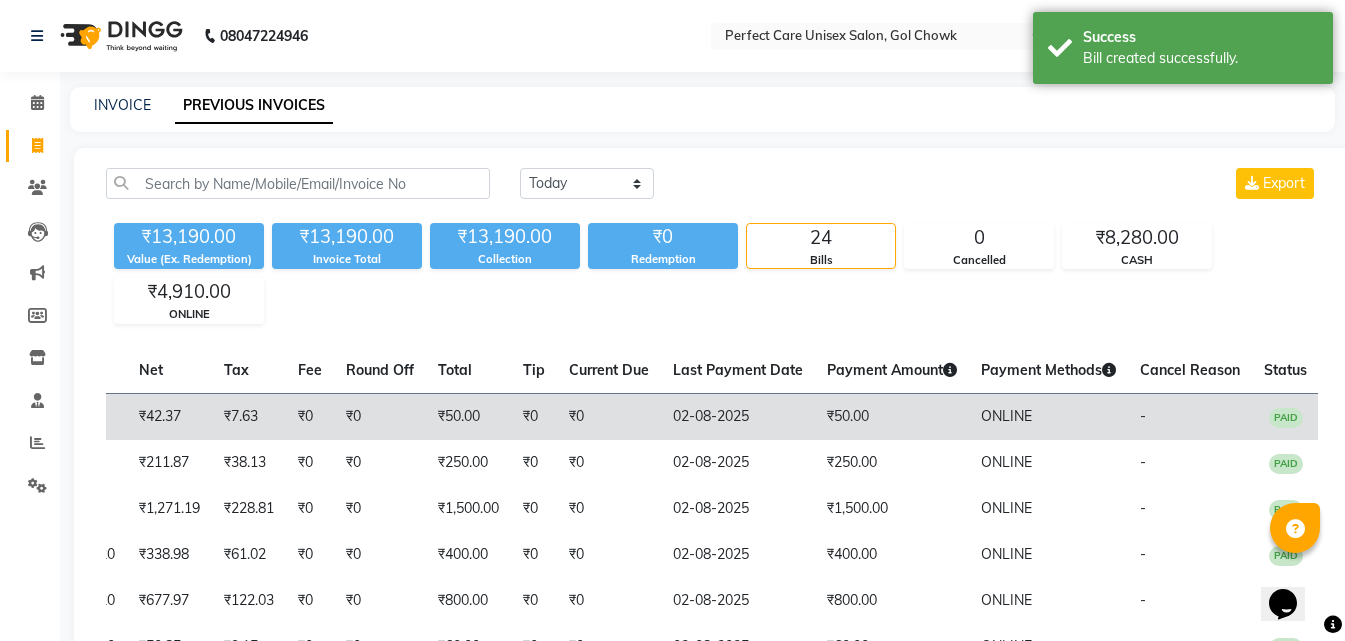 drag, startPoint x: 717, startPoint y: 419, endPoint x: 812, endPoint y: 424, distance: 95.131485 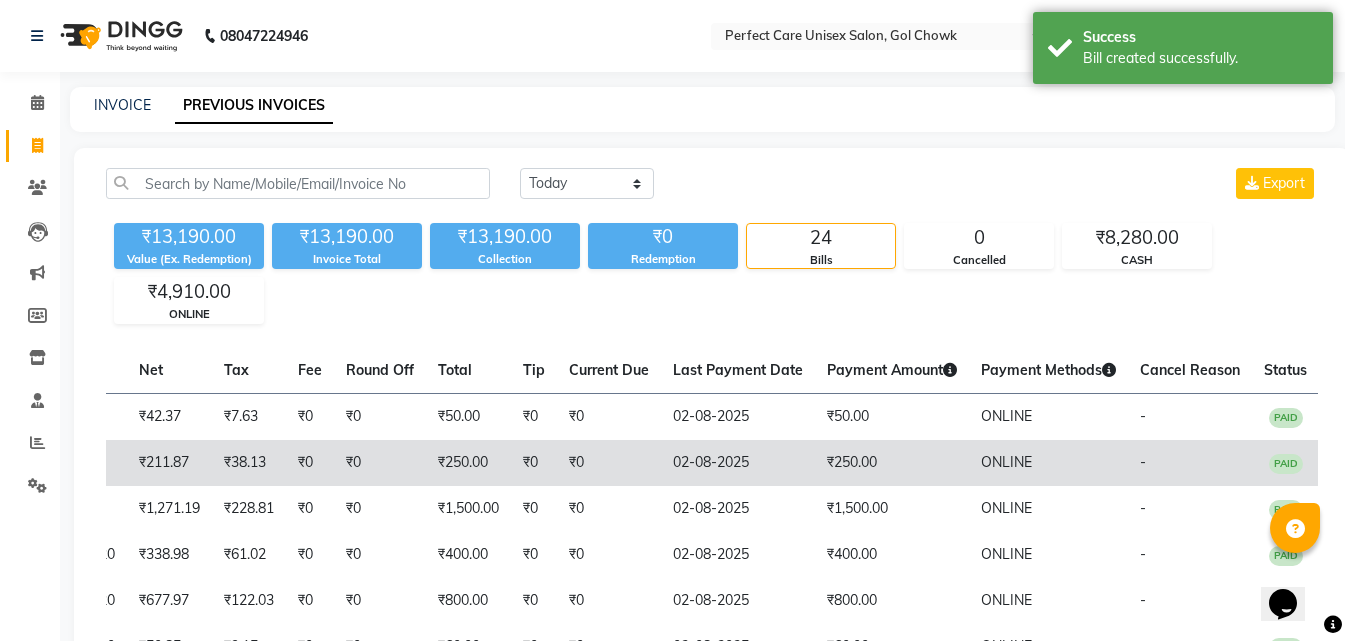 scroll, scrollTop: 0, scrollLeft: 0, axis: both 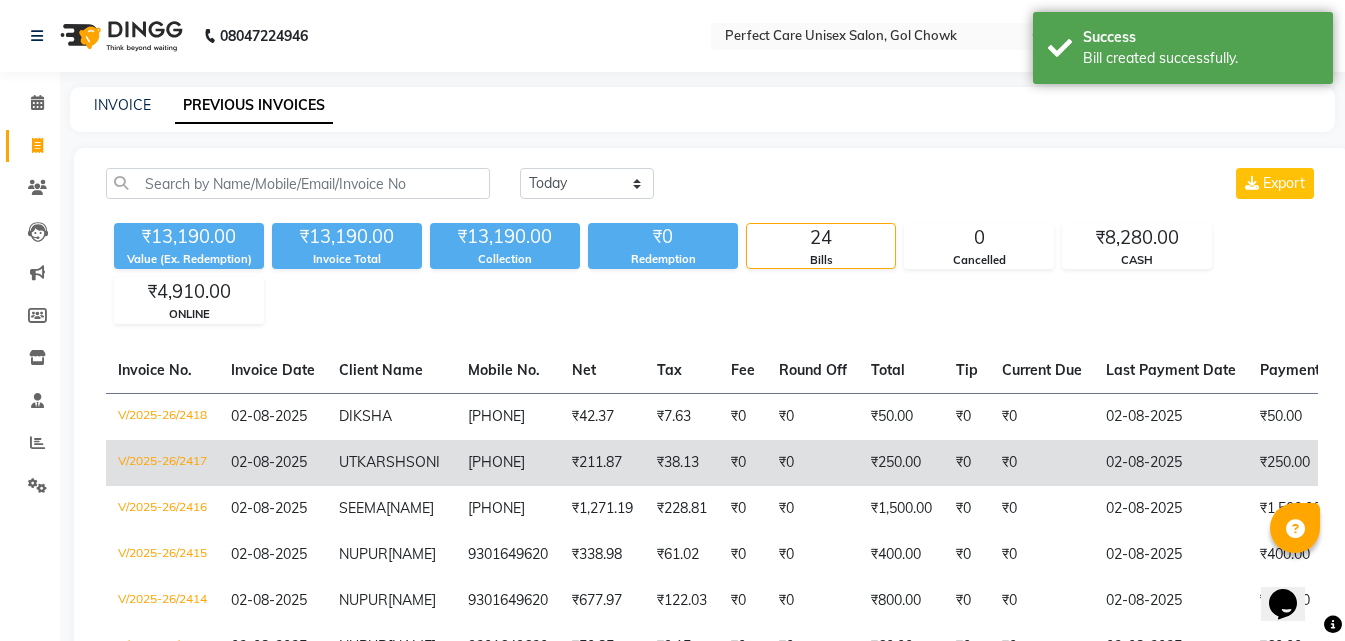 drag, startPoint x: 765, startPoint y: 449, endPoint x: 354, endPoint y: 452, distance: 411.01096 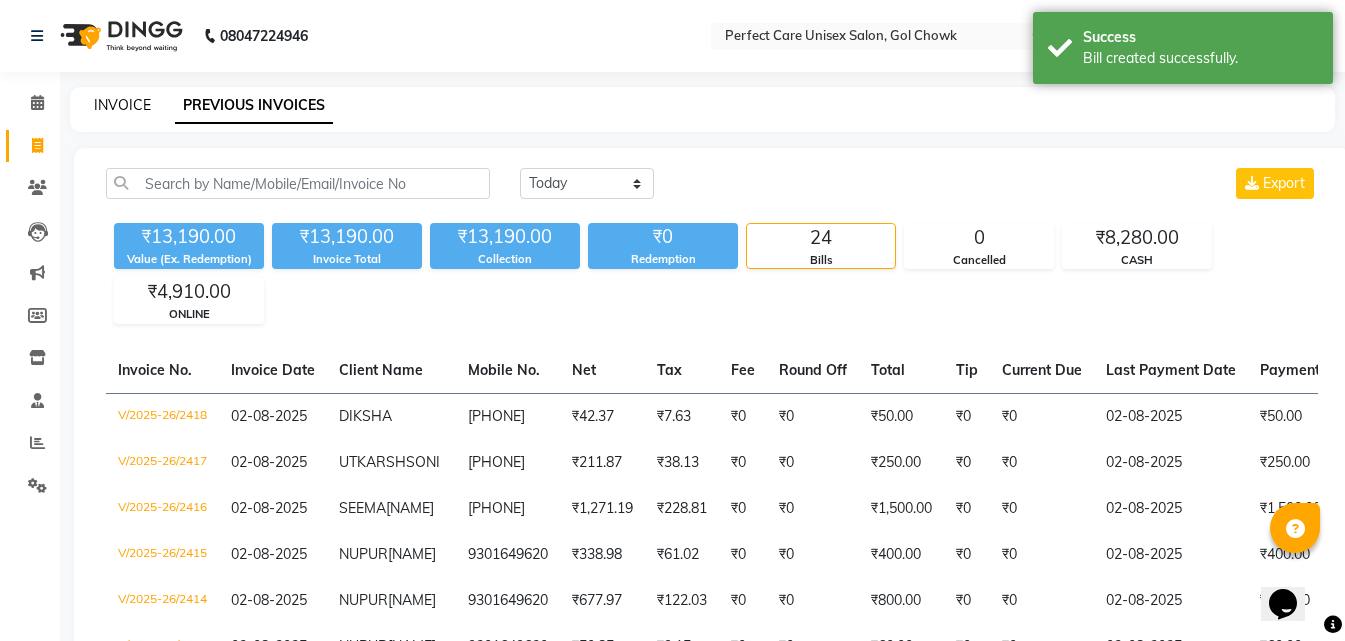 click on "INVOICE" 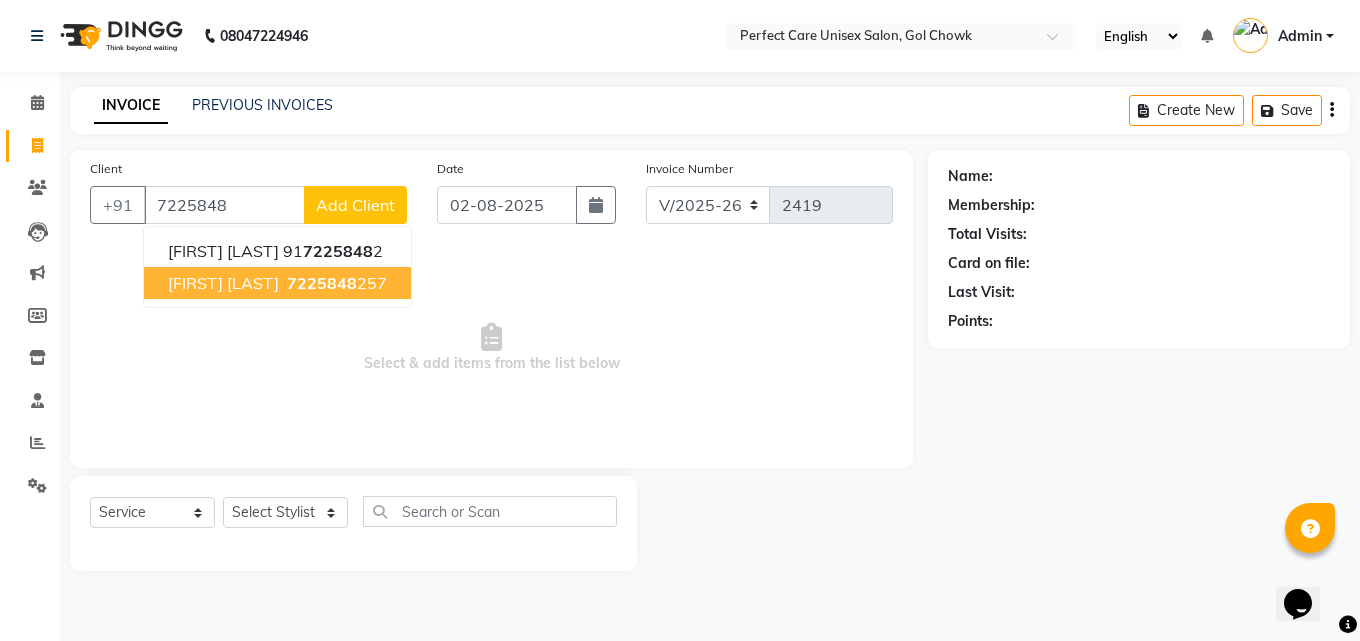 click on "[FIRST] [LAST]   [PHONE]" at bounding box center (277, 283) 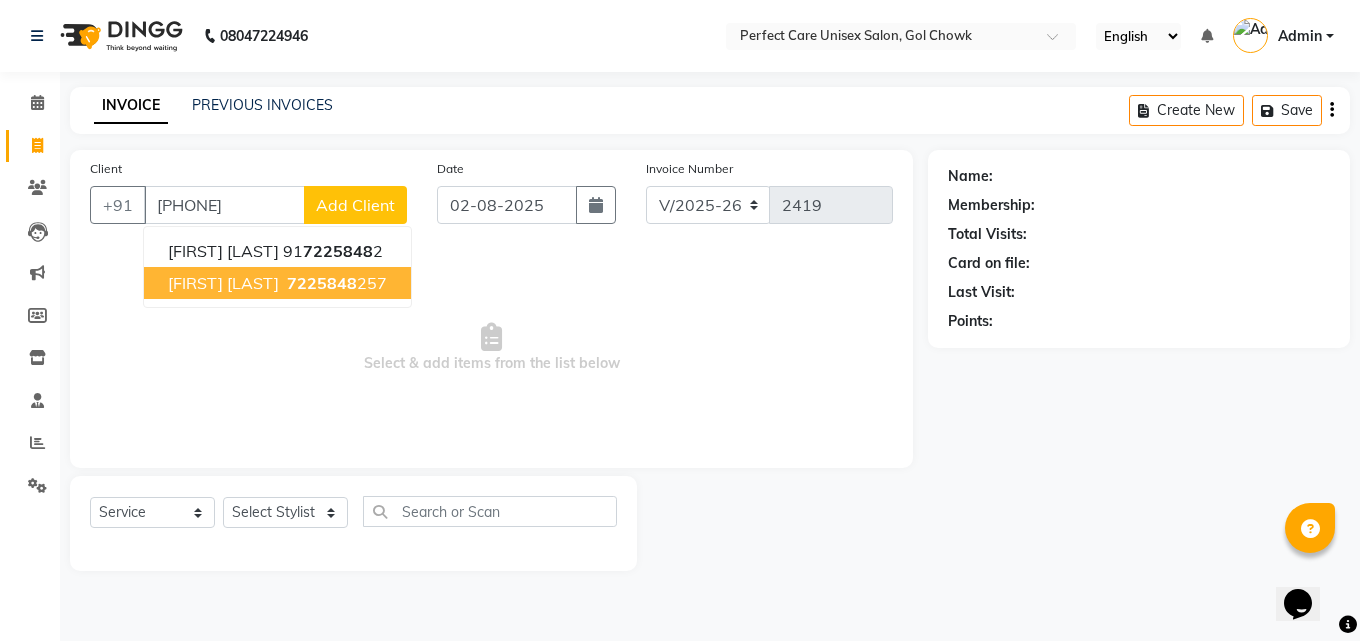 type on "[PHONE]" 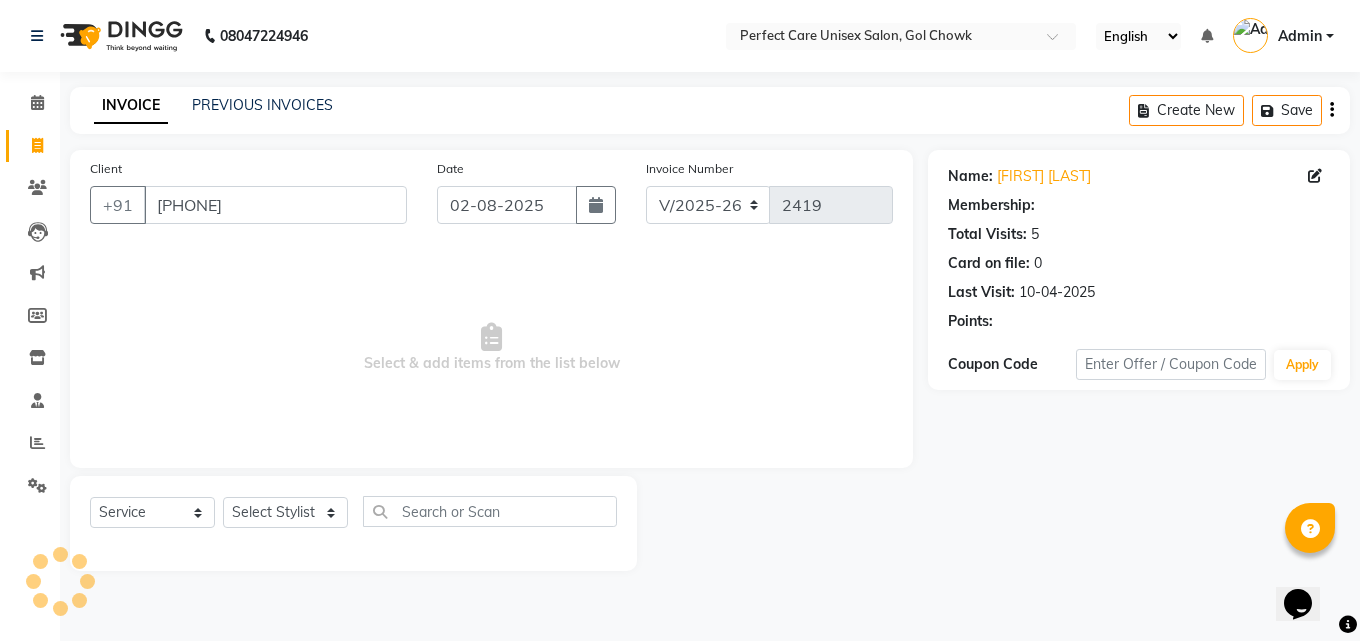 select on "1: Object" 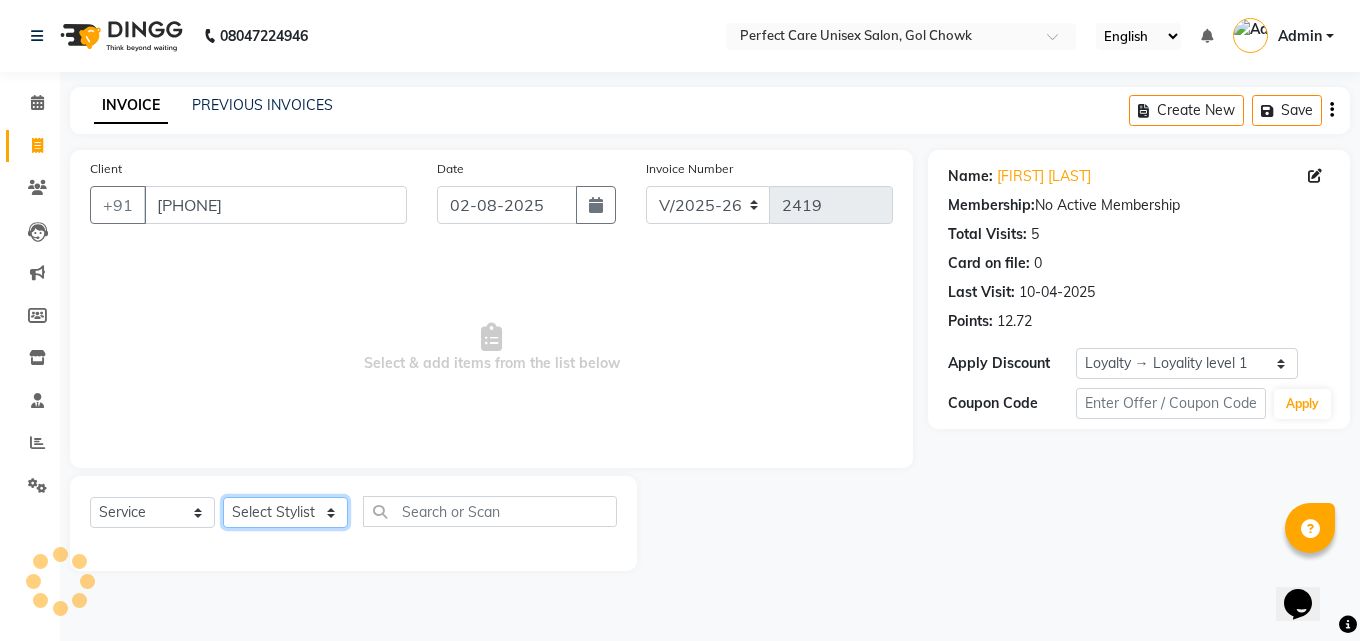click on "Select Stylist MISS CHANDA MISS KAYNAT MISS KRITIKA MISS PIHU MISS POOJA MISS.SHRADDHA MISS.SHREYA MISS SUDHA MISS. USHA MISS YAMINI mohbat MR. AARIF MR.ANGAD MR. ARBAZ MR. ARUN MR ARYAN MR. AVINASH MR. FARMAN MR.KARAN MR.KASIM MR. NAUSHAD MR.NAZIM MR. SAM MR.SAMEER MR.VIKASH MR.VISHAL MS RAMCHARAN NONE rashmi" 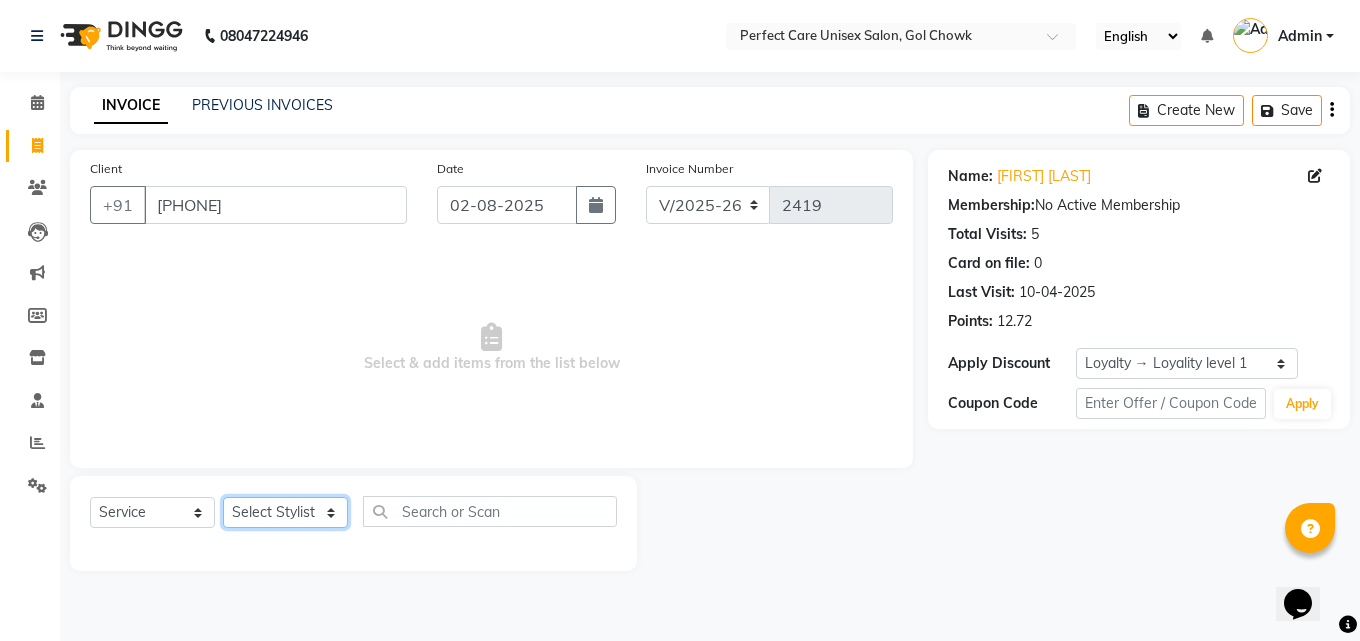 select on "71364" 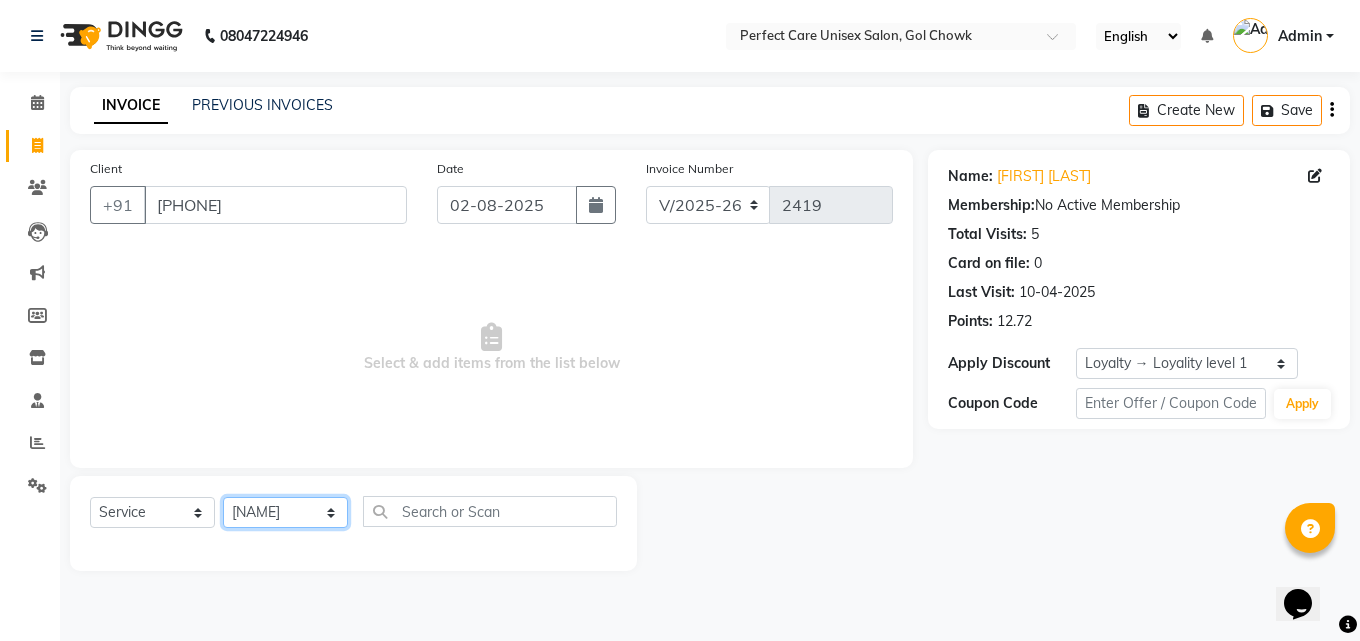 click on "Select Stylist MISS CHANDA MISS KAYNAT MISS KRITIKA MISS PIHU MISS POOJA MISS.SHRADDHA MISS.SHREYA MISS SUDHA MISS. USHA MISS YAMINI mohbat MR. AARIF MR.ANGAD MR. ARBAZ MR. ARUN MR ARYAN MR. AVINASH MR. FARMAN MR.KARAN MR.KASIM MR. NAUSHAD MR.NAZIM MR. SAM MR.SAMEER MR.VIKASH MR.VISHAL MS RAMCHARAN NONE rashmi" 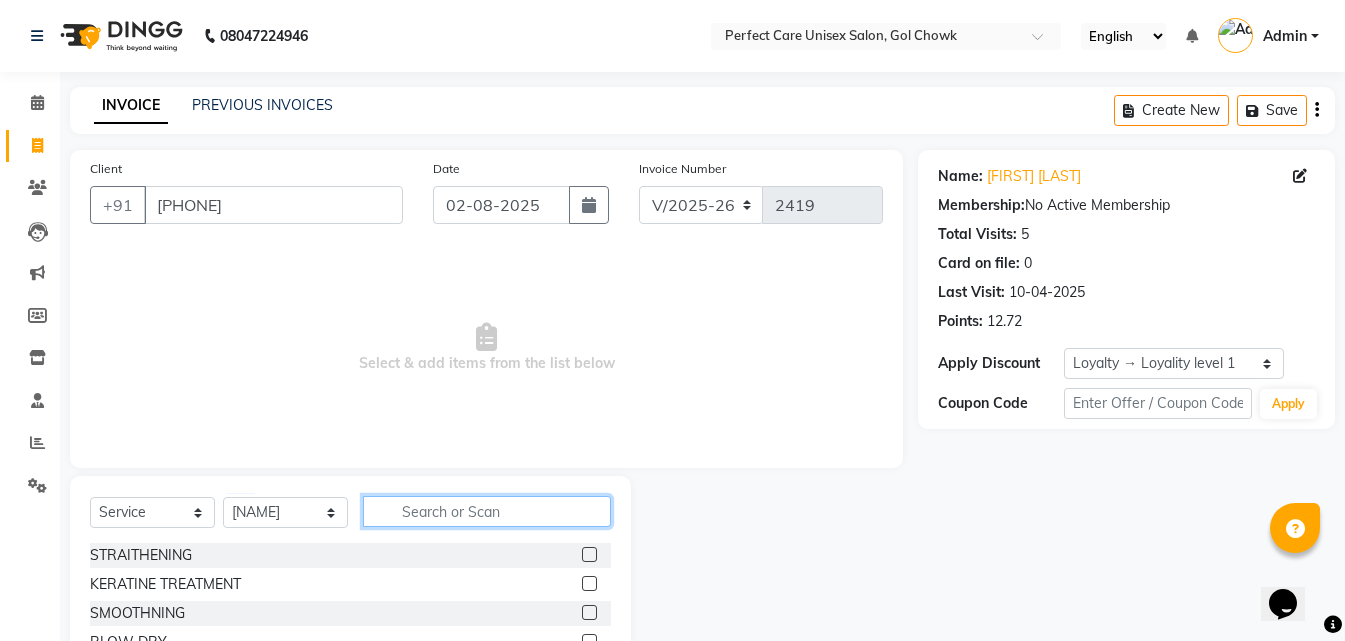 click 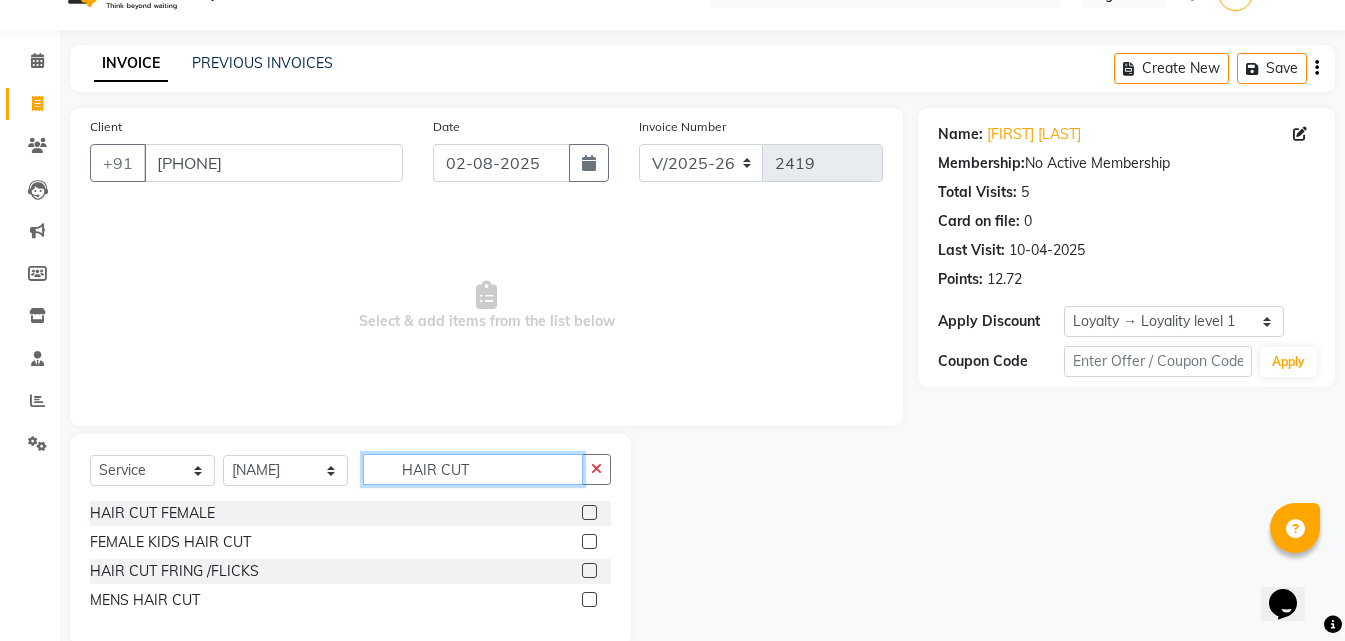 scroll, scrollTop: 76, scrollLeft: 0, axis: vertical 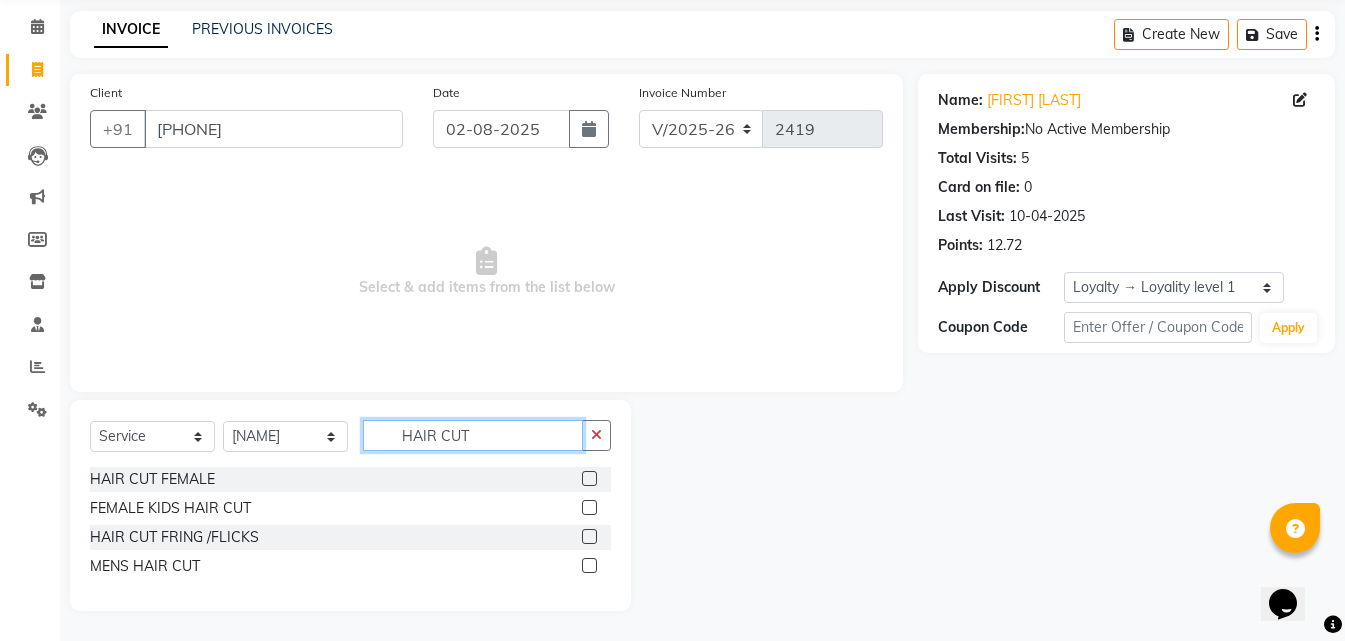 type on "HAIR CUT" 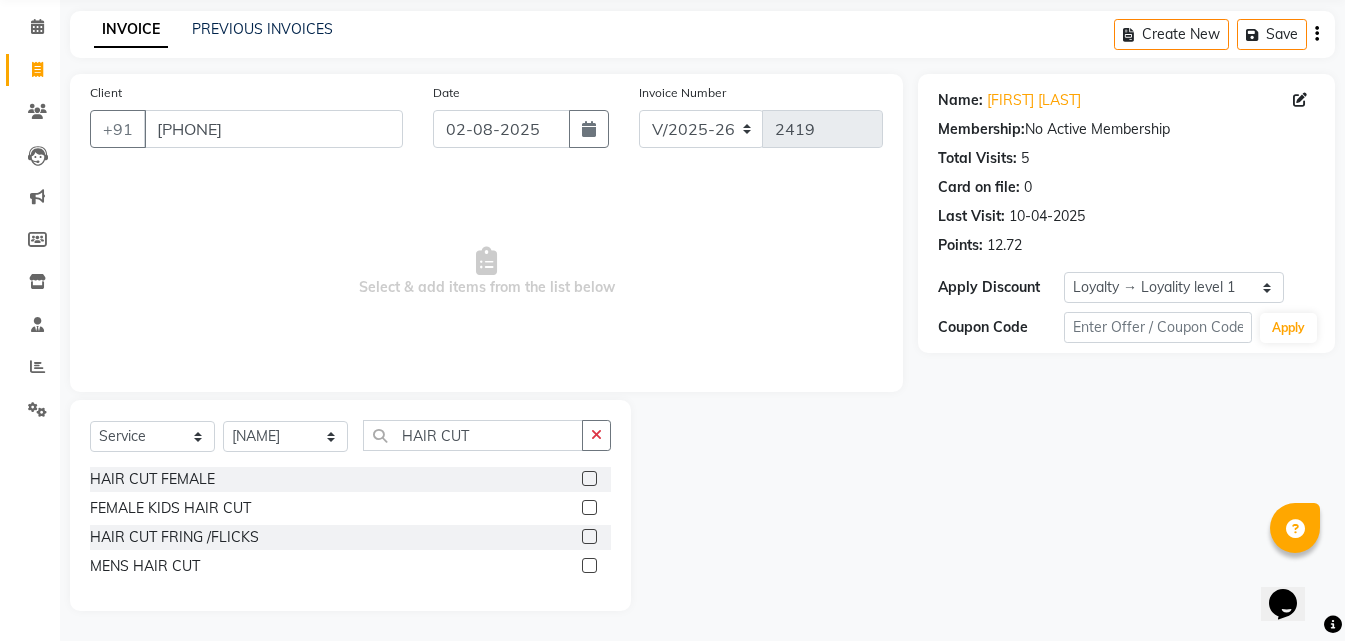 click 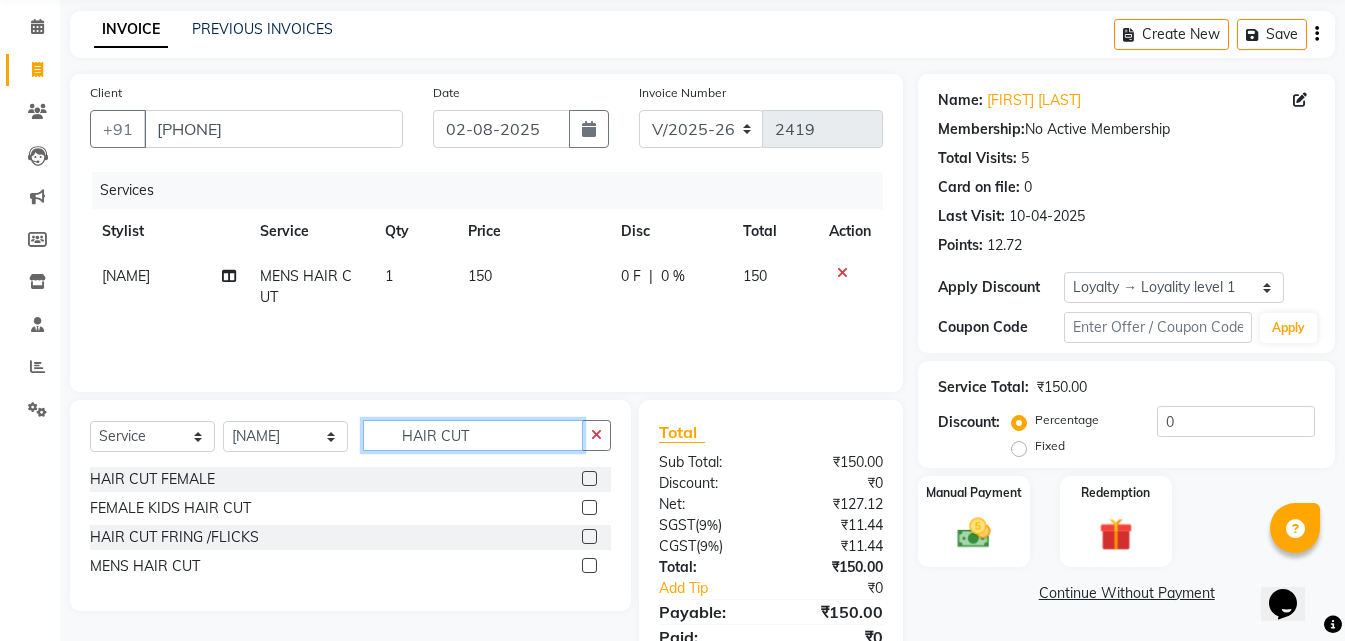checkbox on "false" 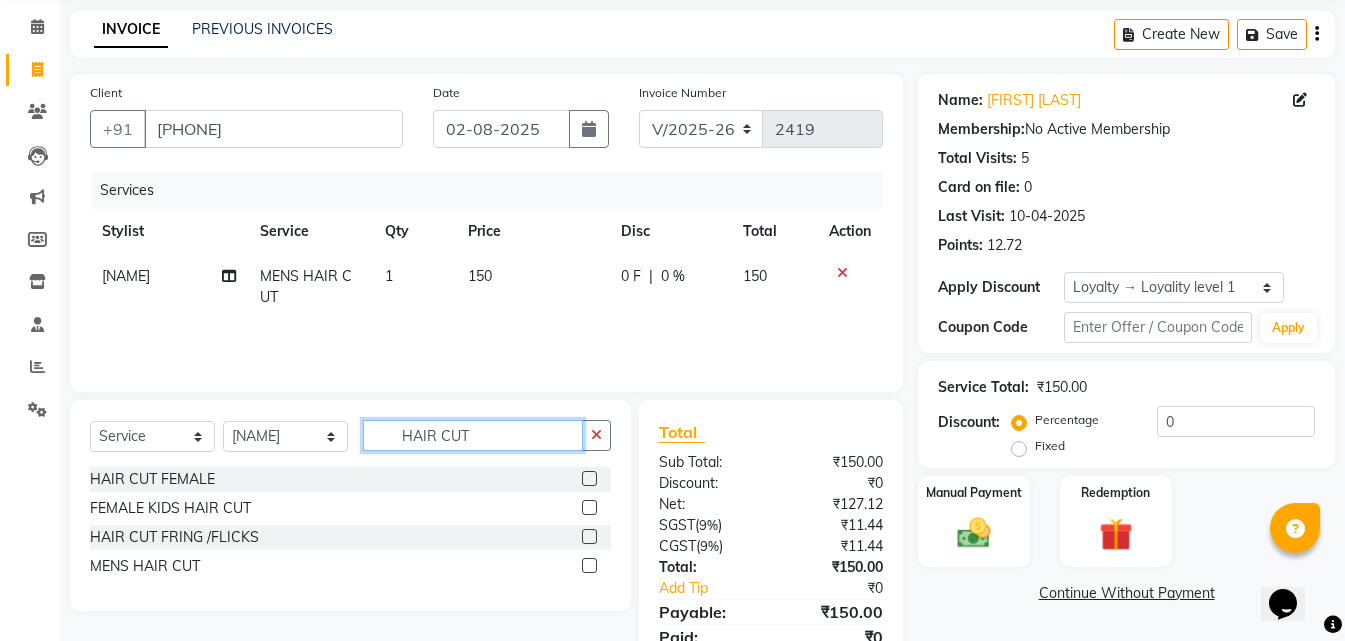 drag, startPoint x: 469, startPoint y: 431, endPoint x: 342, endPoint y: 431, distance: 127 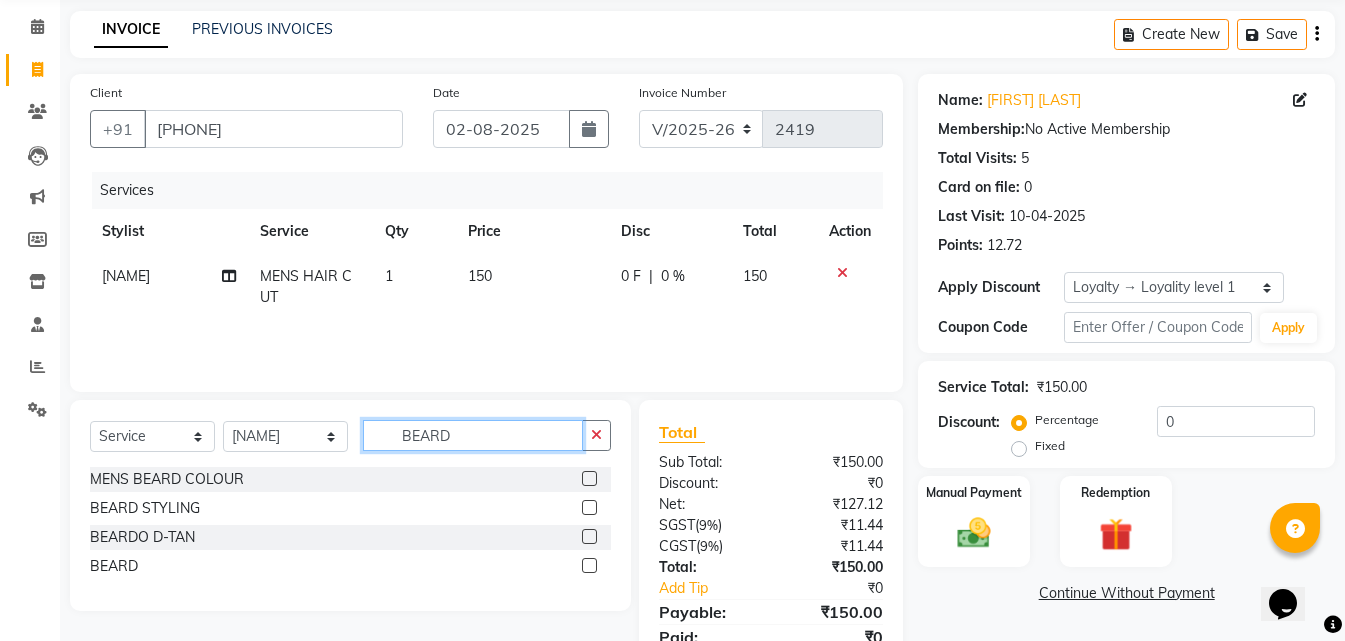 type on "BEARD" 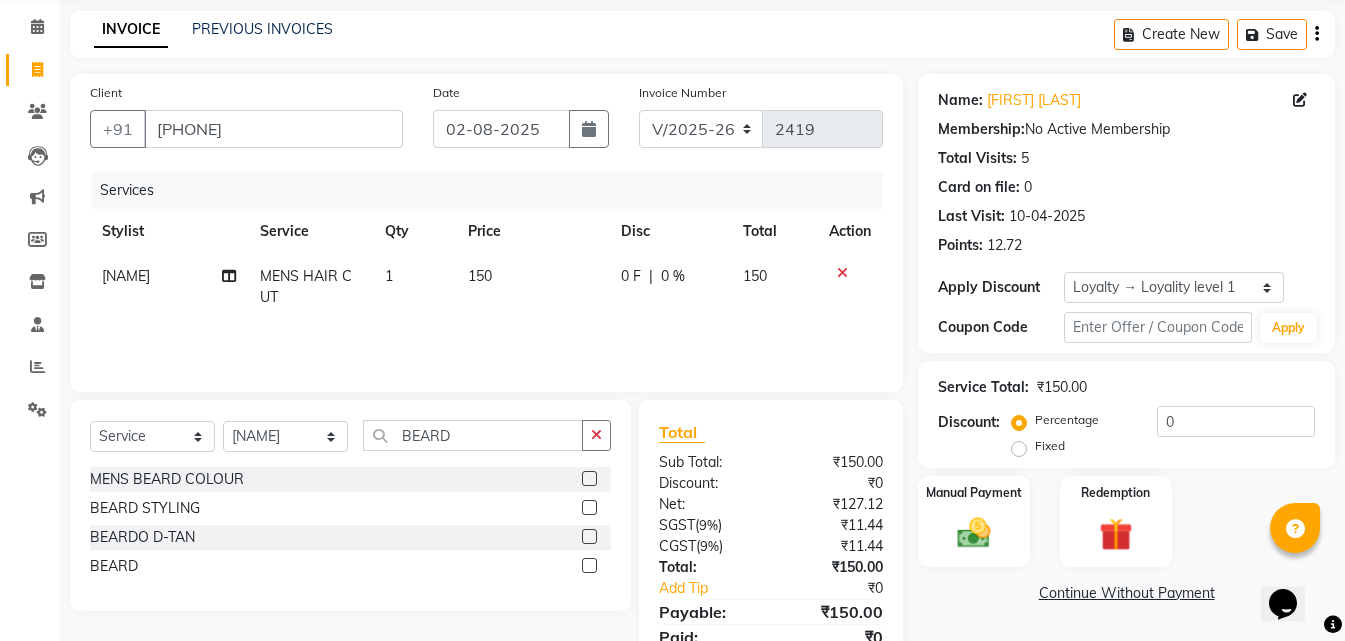 click 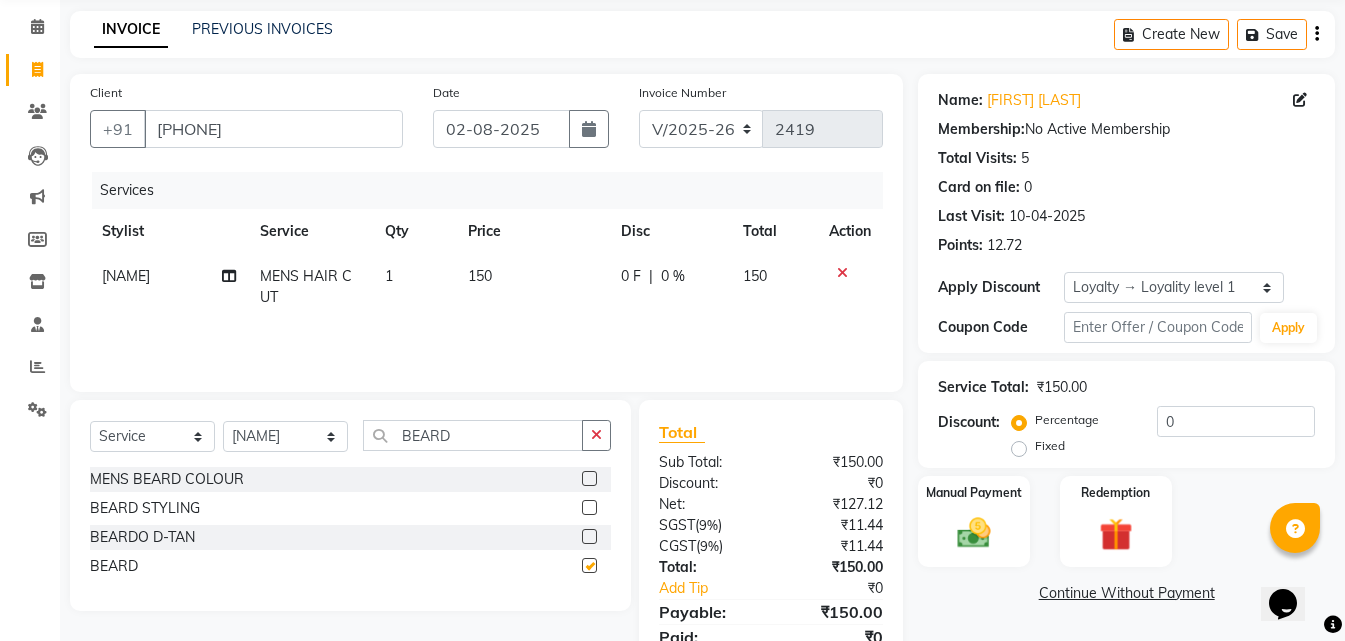 click 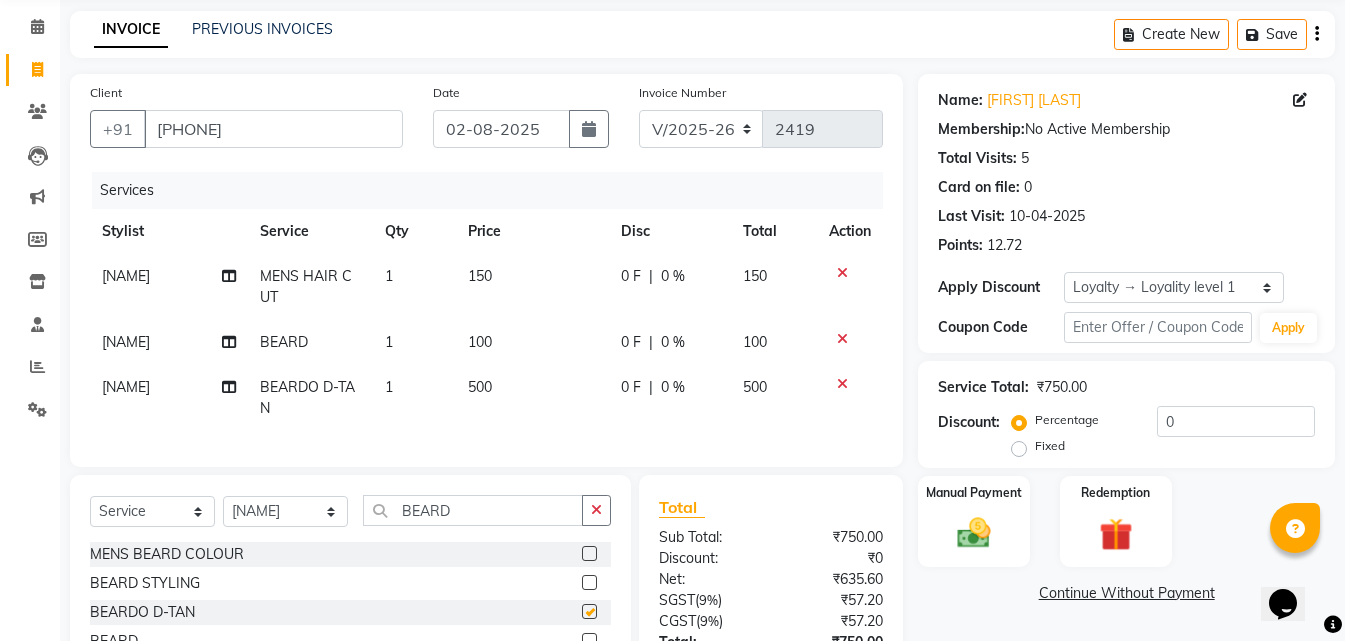 checkbox on "false" 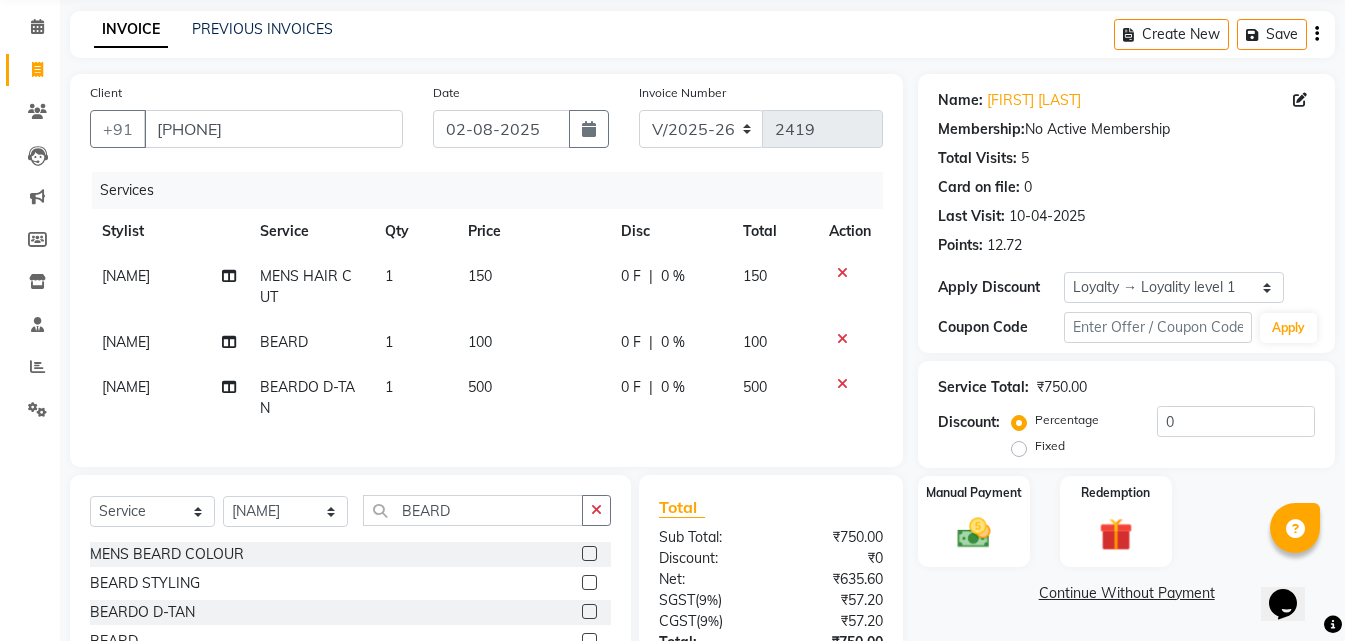 checkbox on "false" 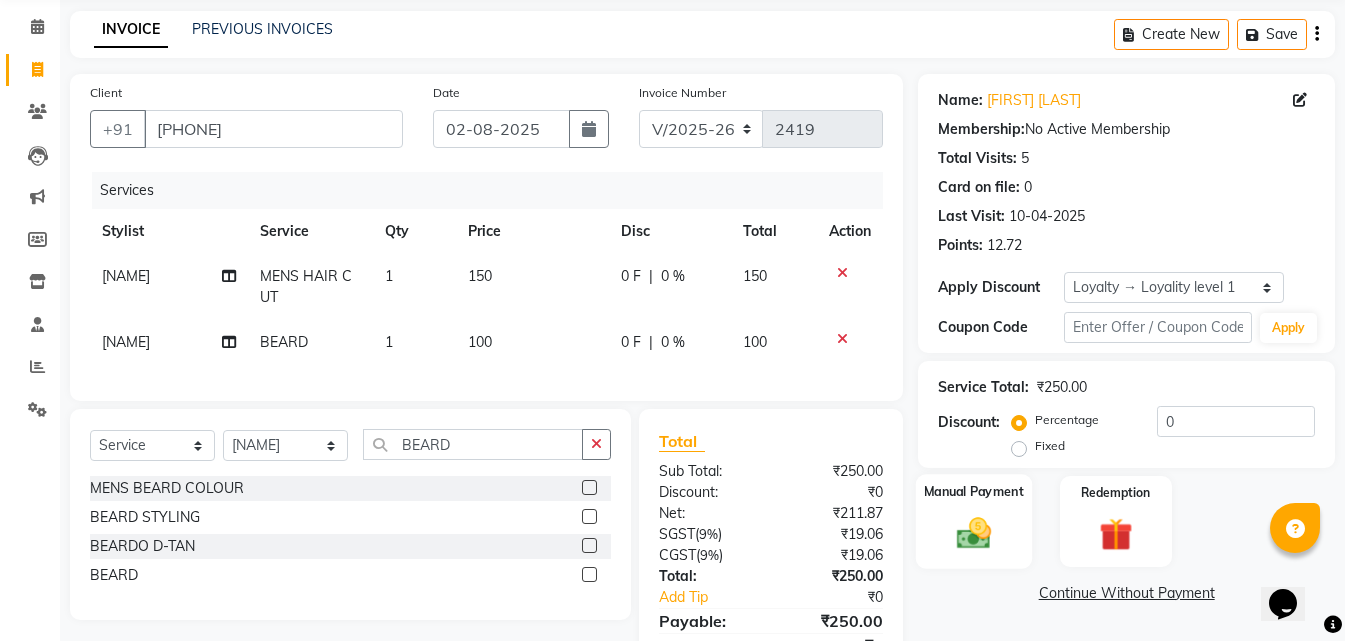 click 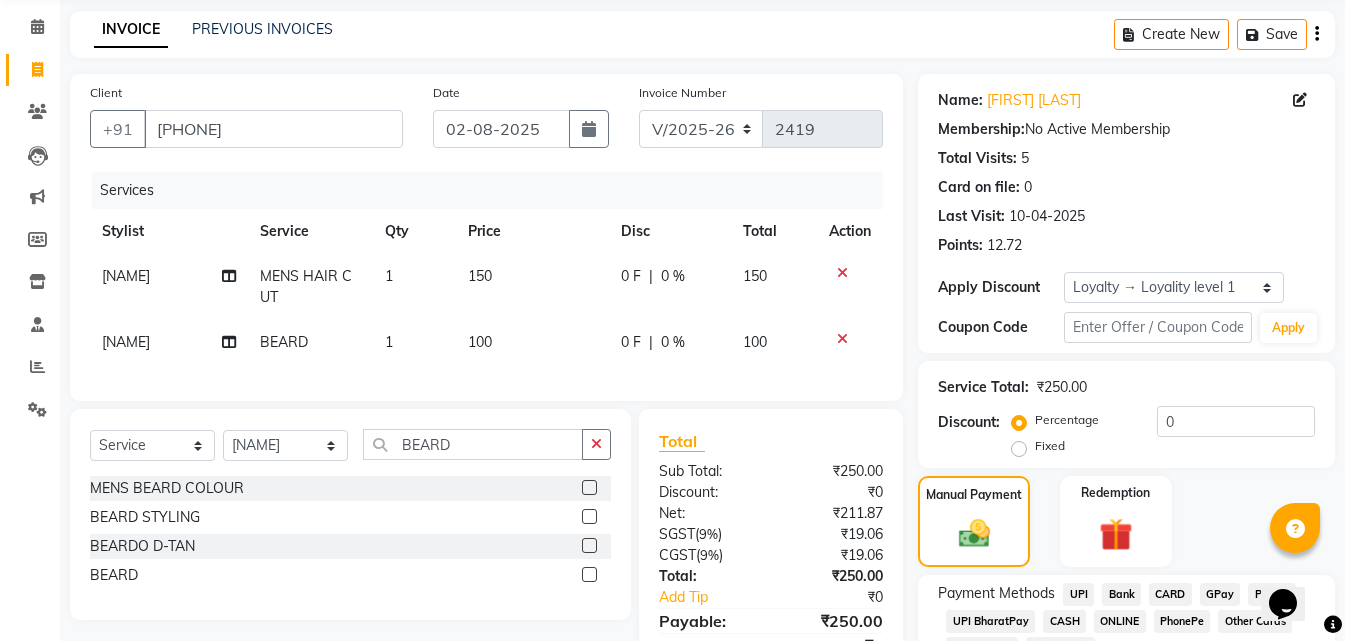 click on "ONLINE" 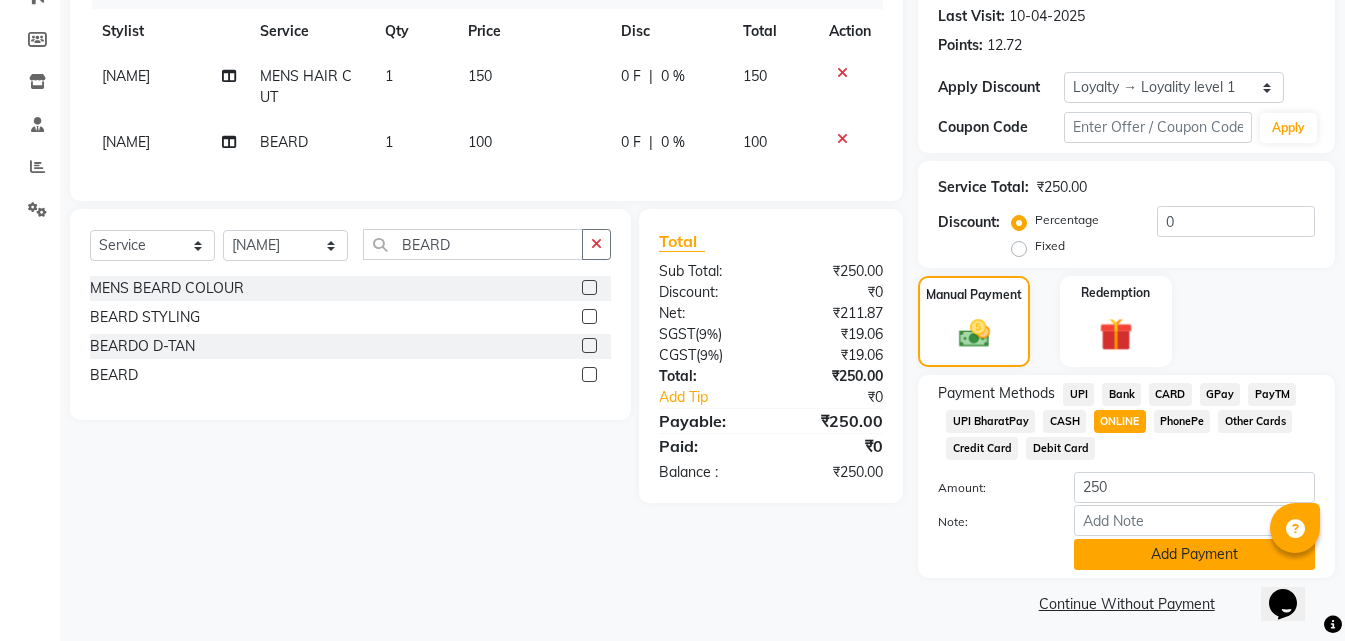 click on "Add Payment" 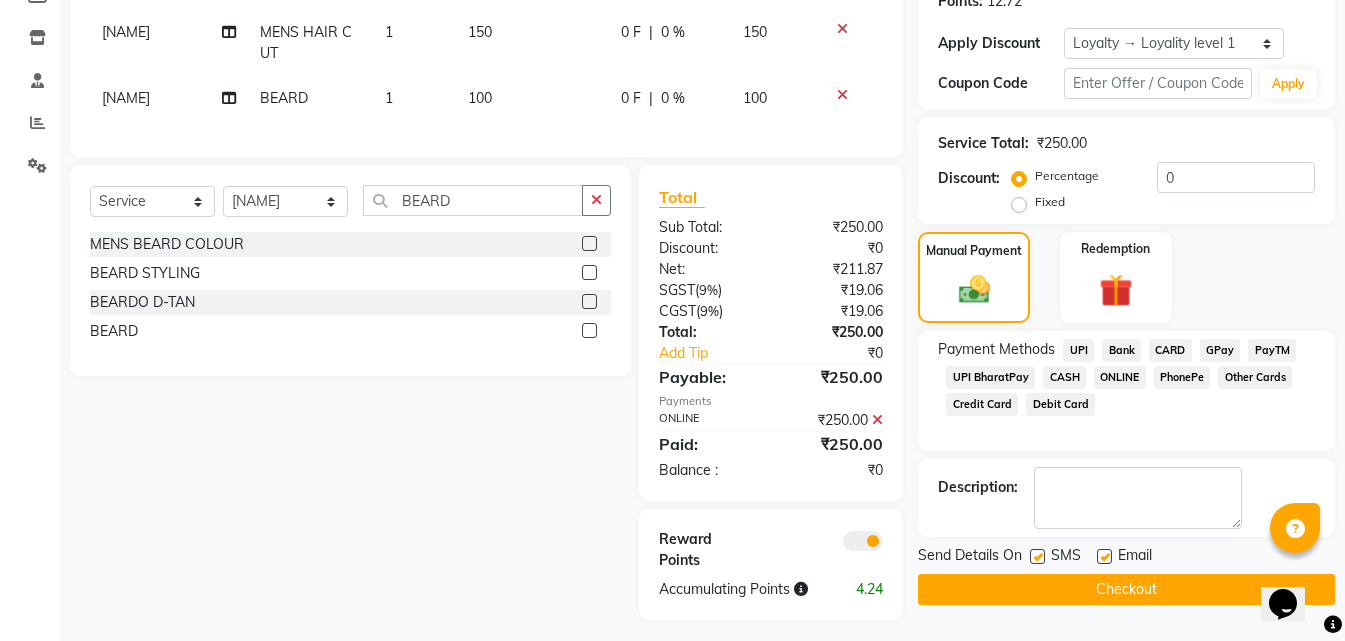 scroll, scrollTop: 344, scrollLeft: 0, axis: vertical 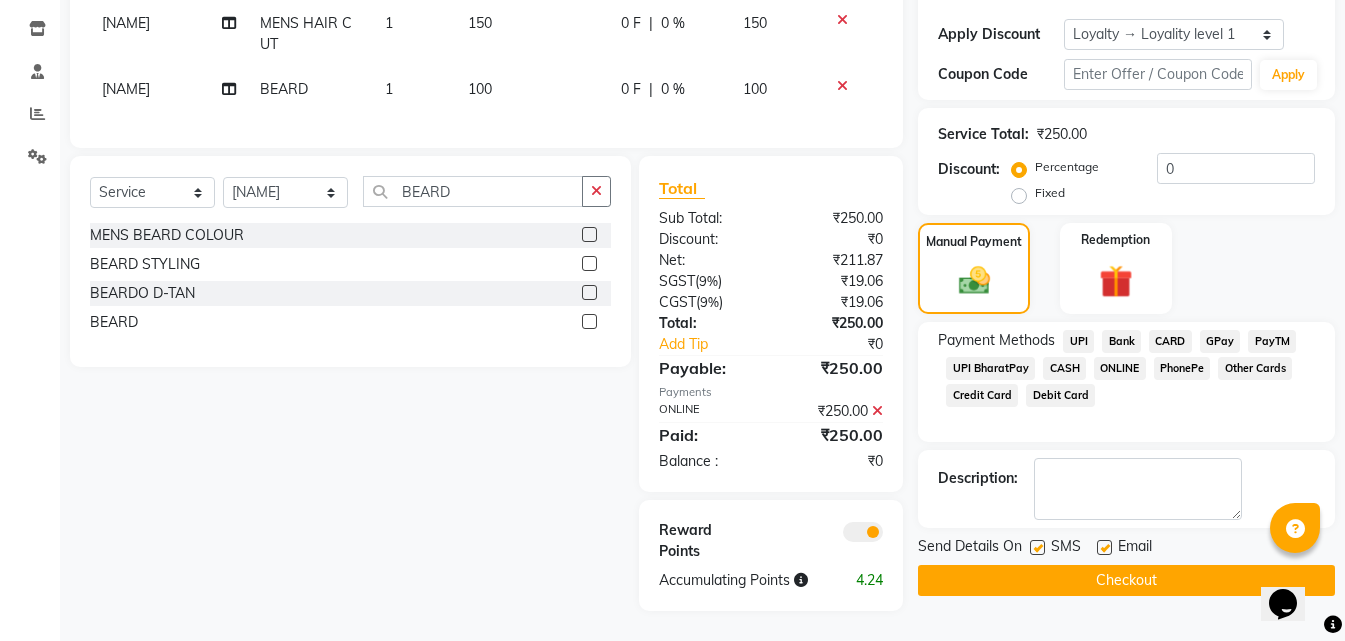 click on "Checkout" 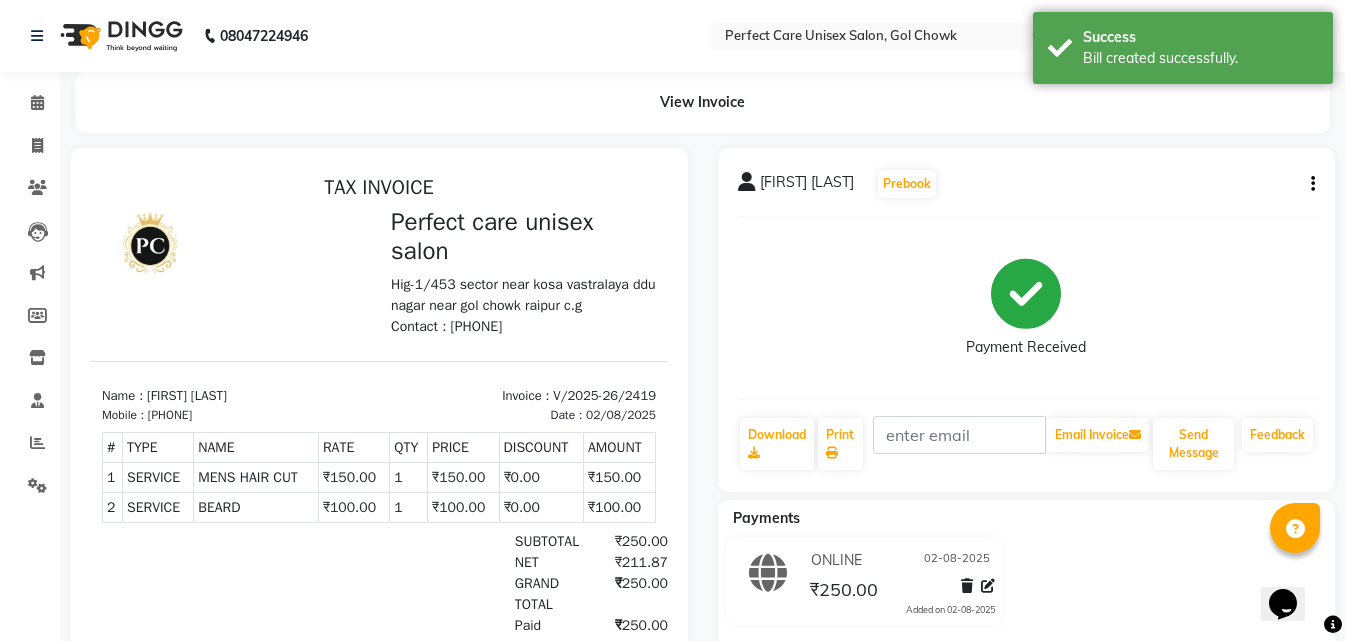 scroll, scrollTop: 0, scrollLeft: 0, axis: both 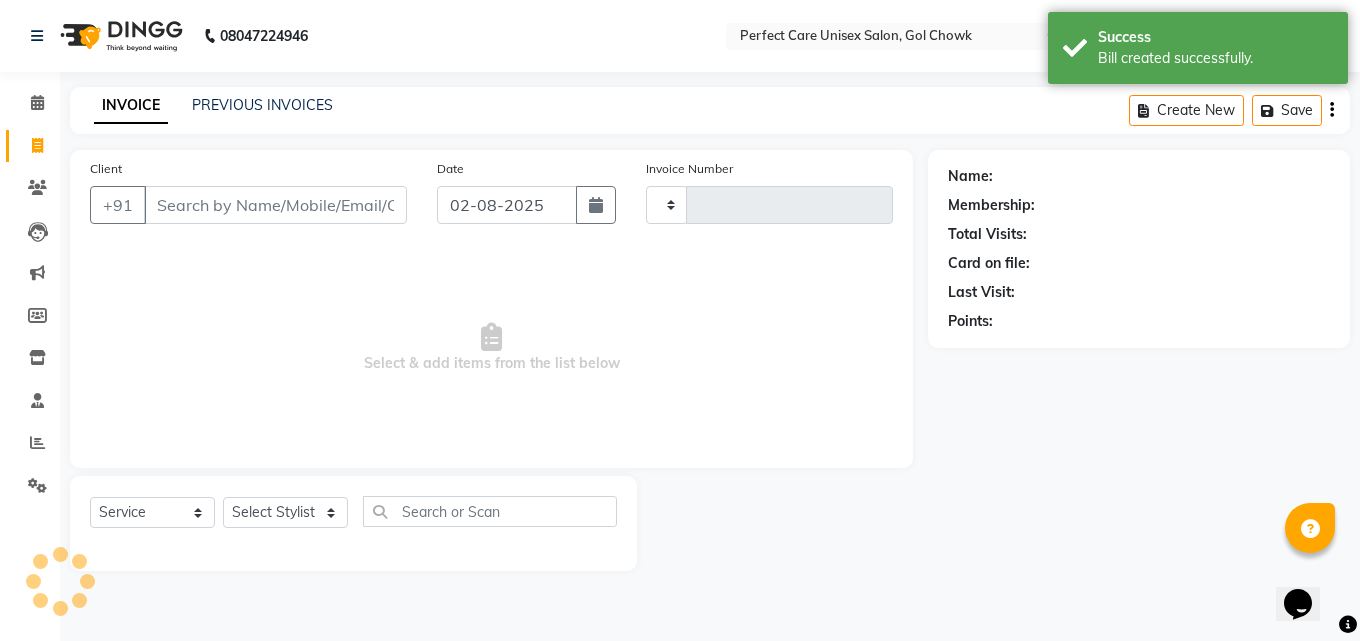 type on "2420" 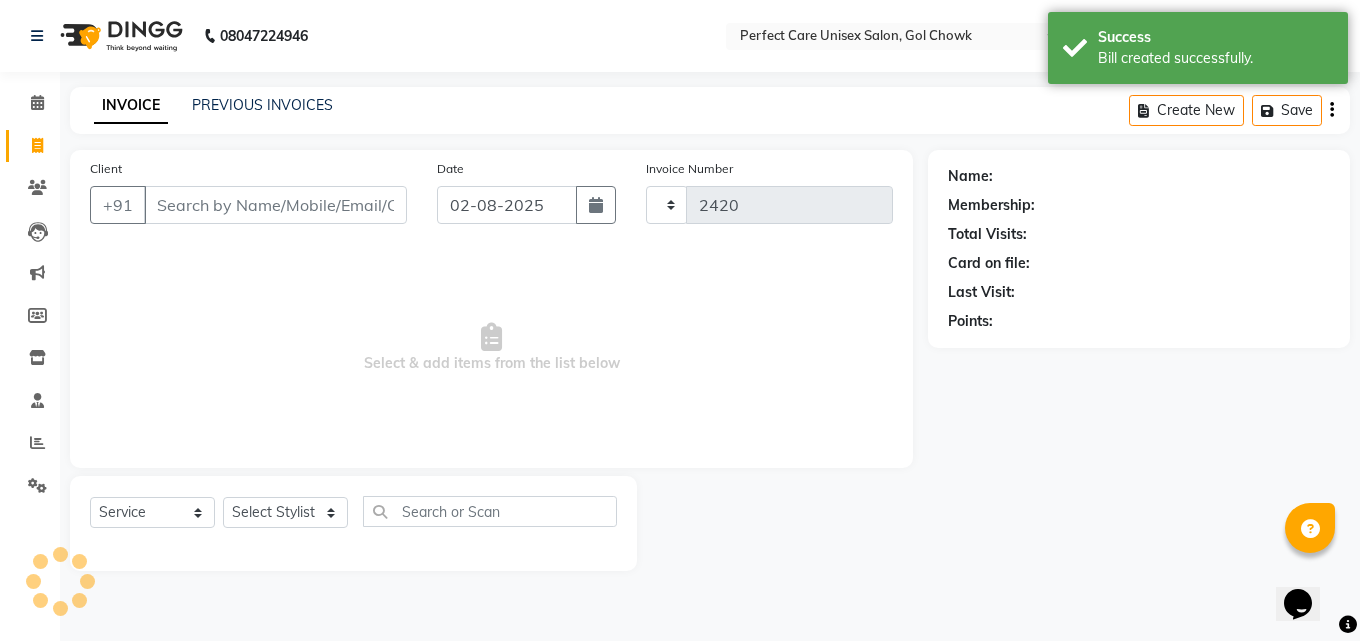 select on "4751" 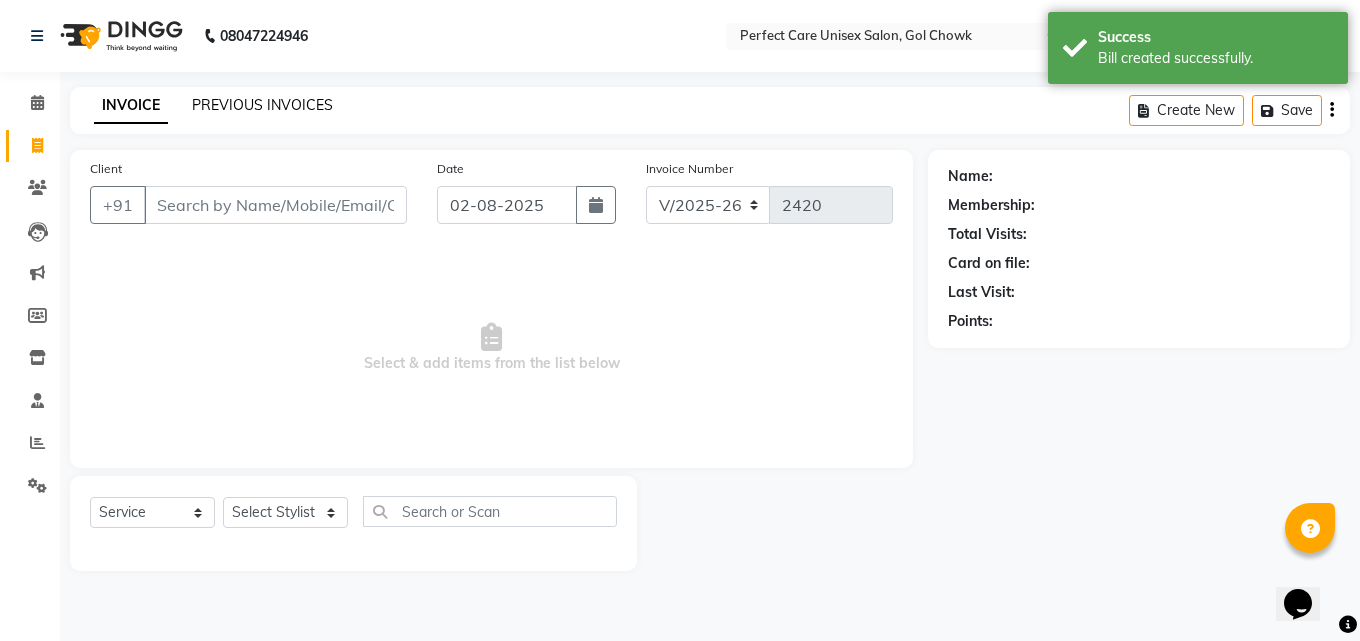 click on "PREVIOUS INVOICES" 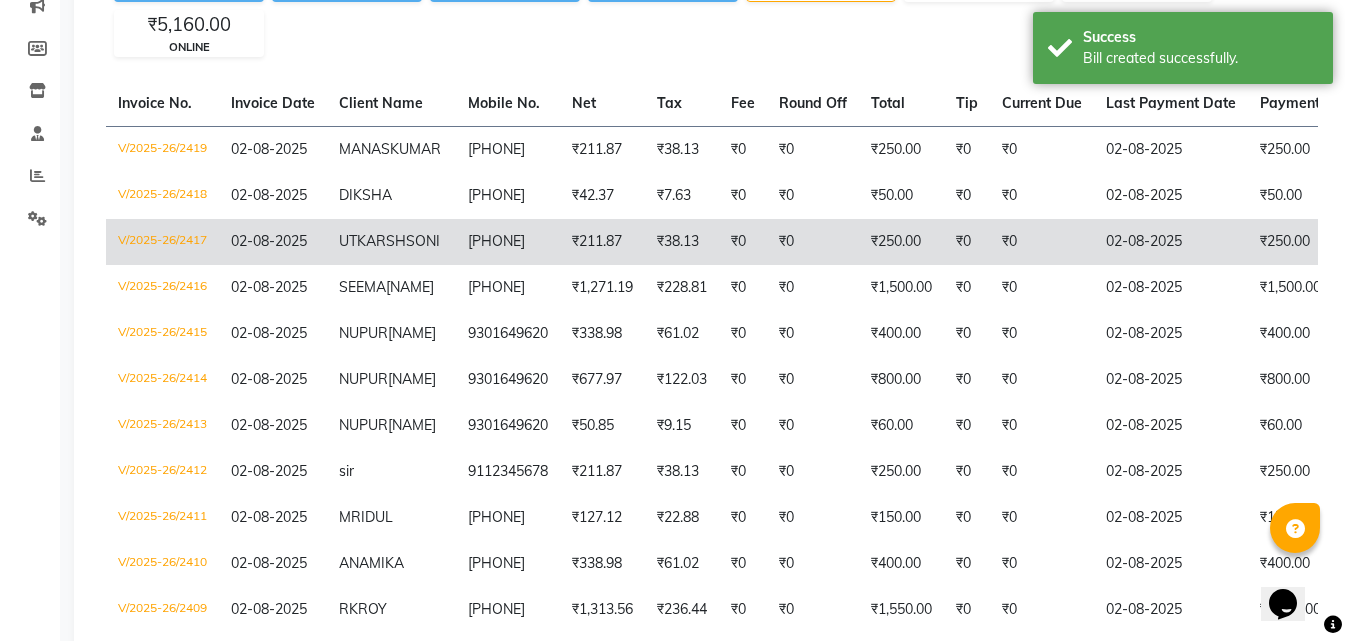 scroll, scrollTop: 200, scrollLeft: 0, axis: vertical 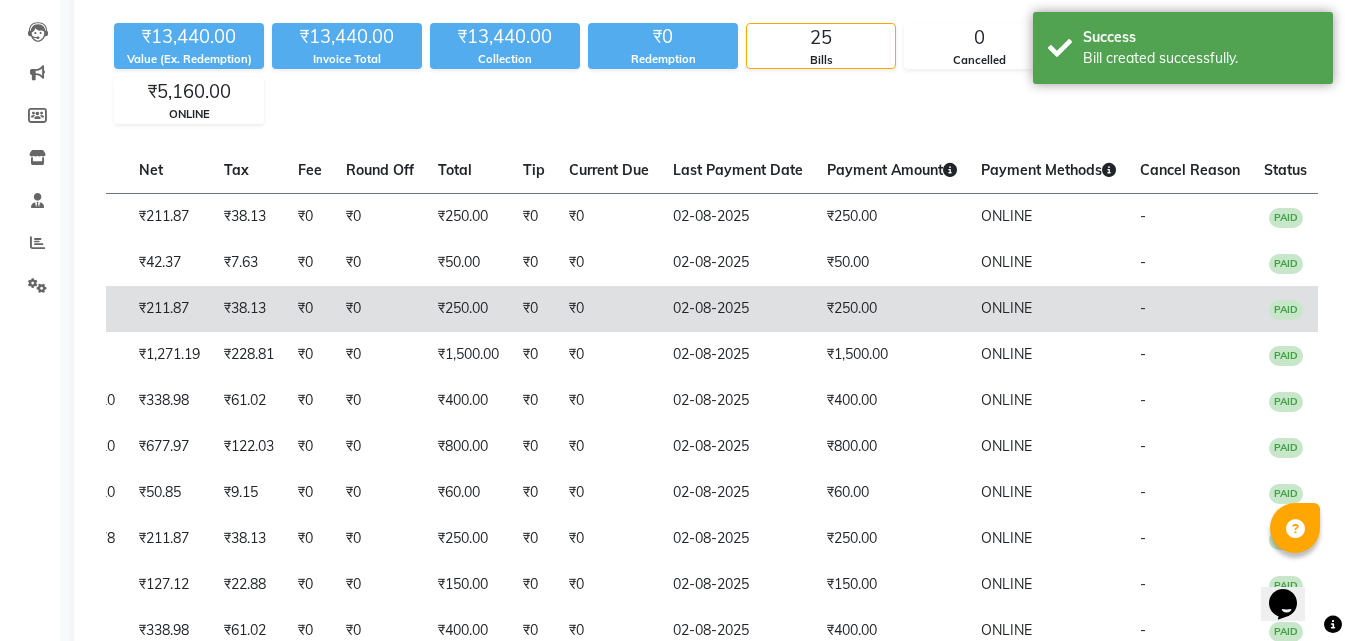 drag, startPoint x: 584, startPoint y: 311, endPoint x: 1092, endPoint y: 354, distance: 509.81662 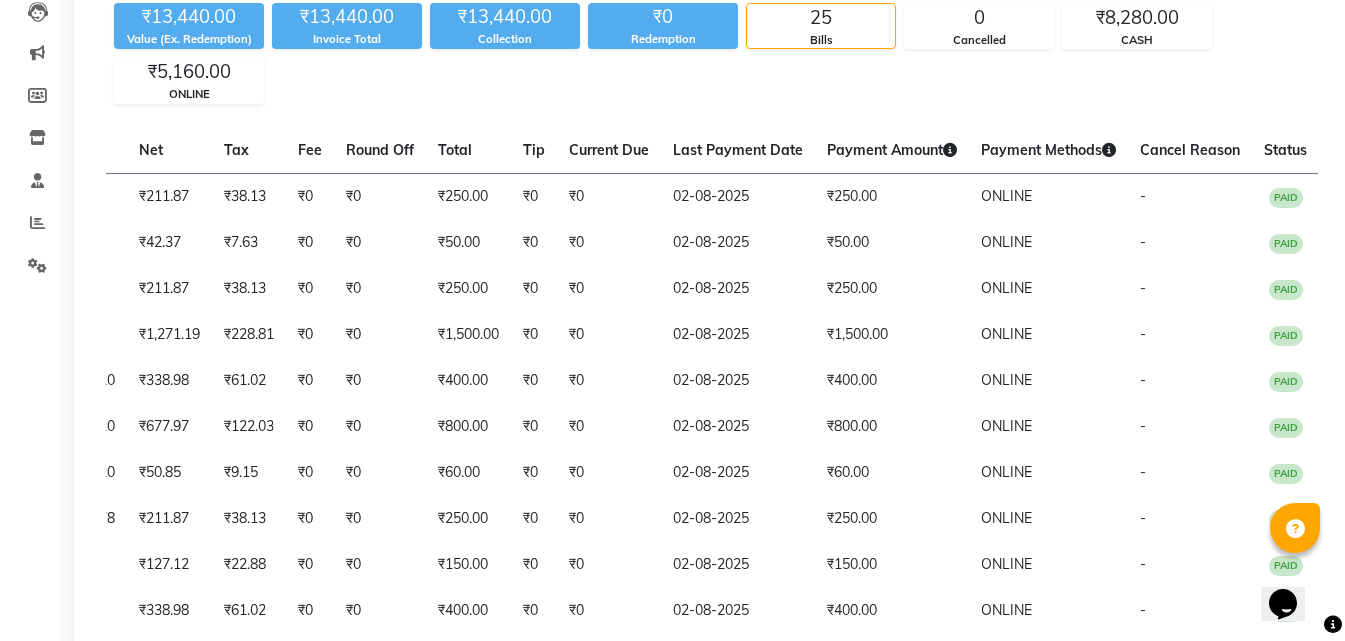 scroll, scrollTop: 167, scrollLeft: 0, axis: vertical 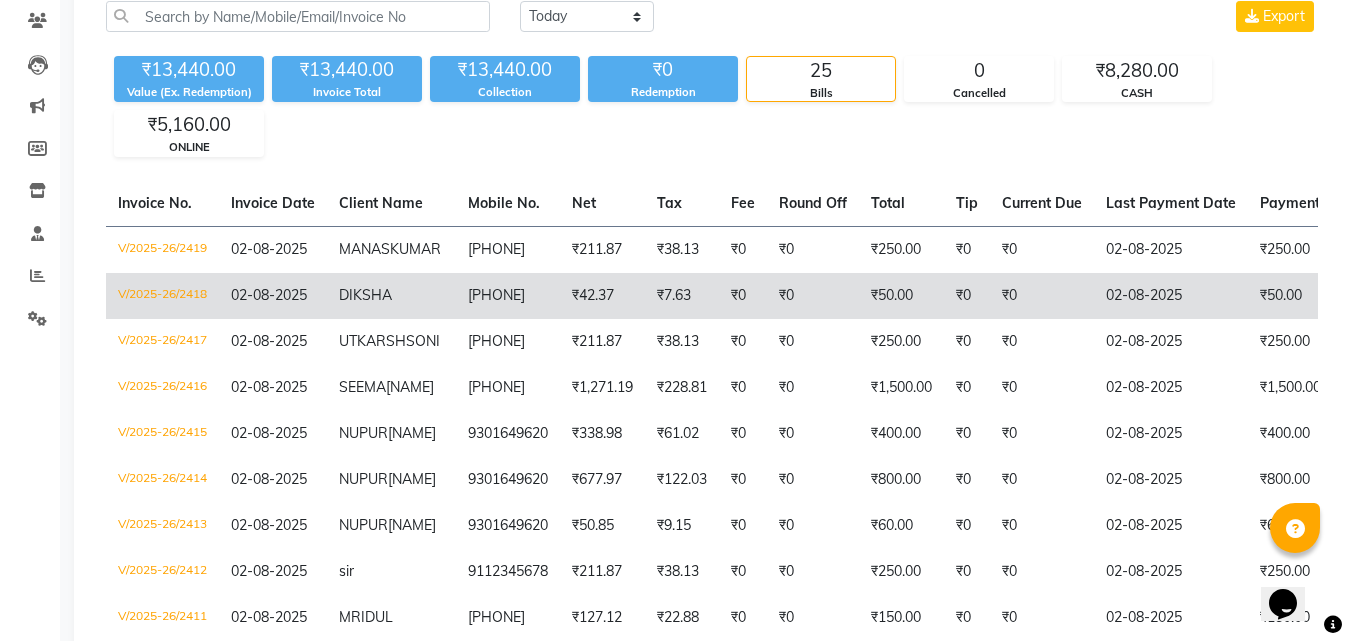 drag, startPoint x: 774, startPoint y: 409, endPoint x: 323, endPoint y: 333, distance: 457.35873 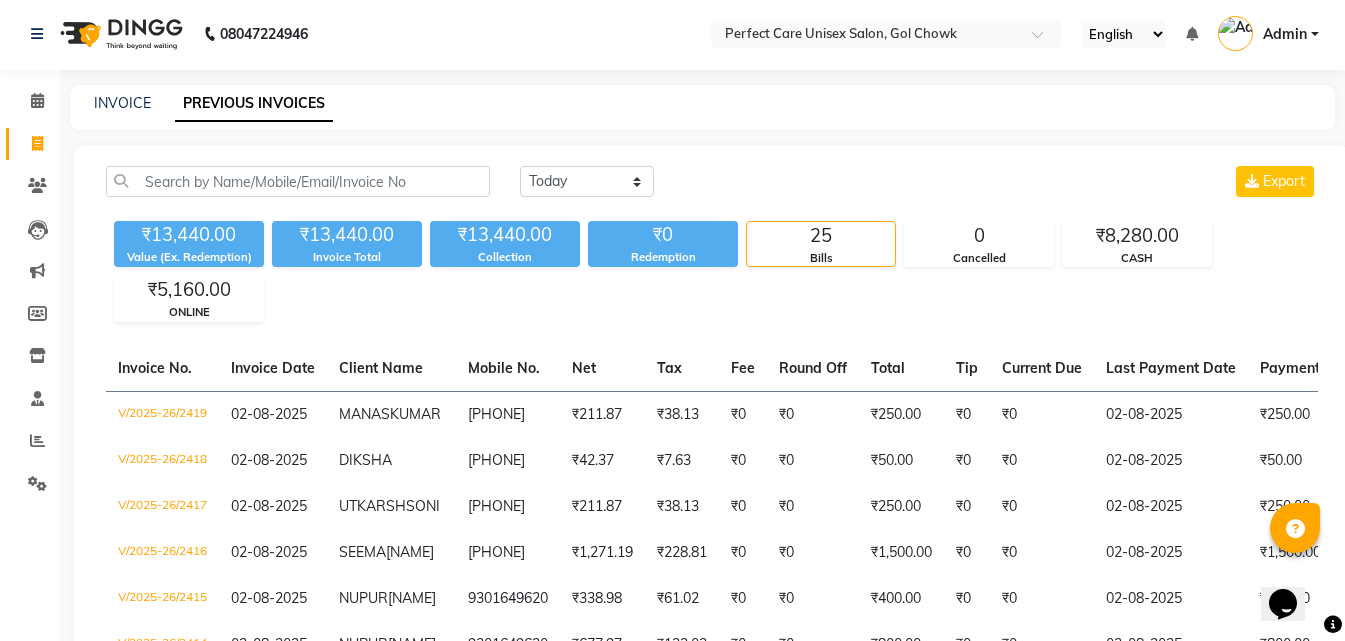 scroll, scrollTop: 0, scrollLeft: 0, axis: both 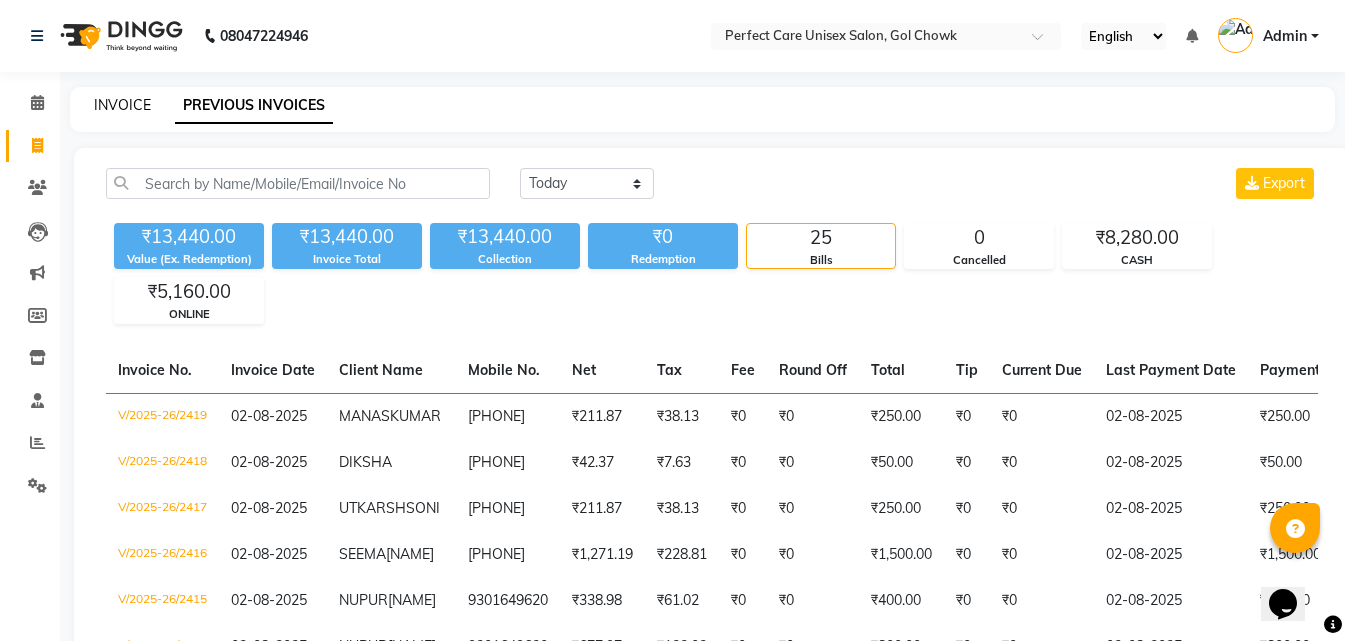 click on "INVOICE" 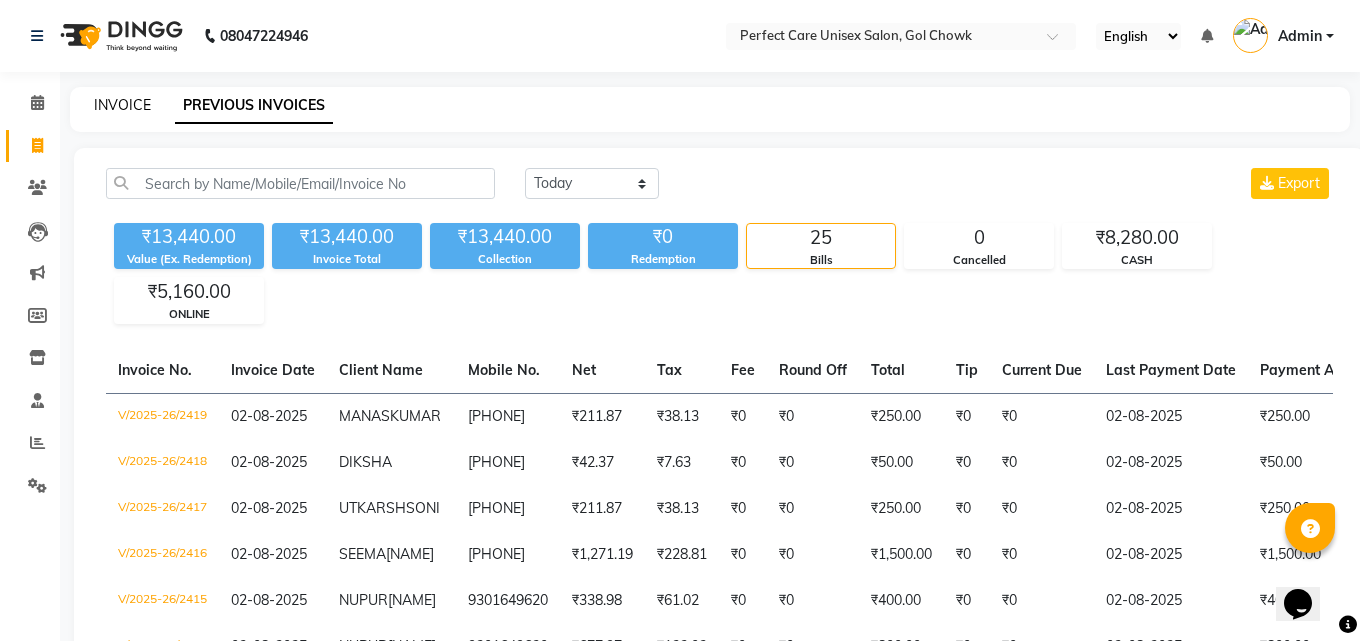 select on "4751" 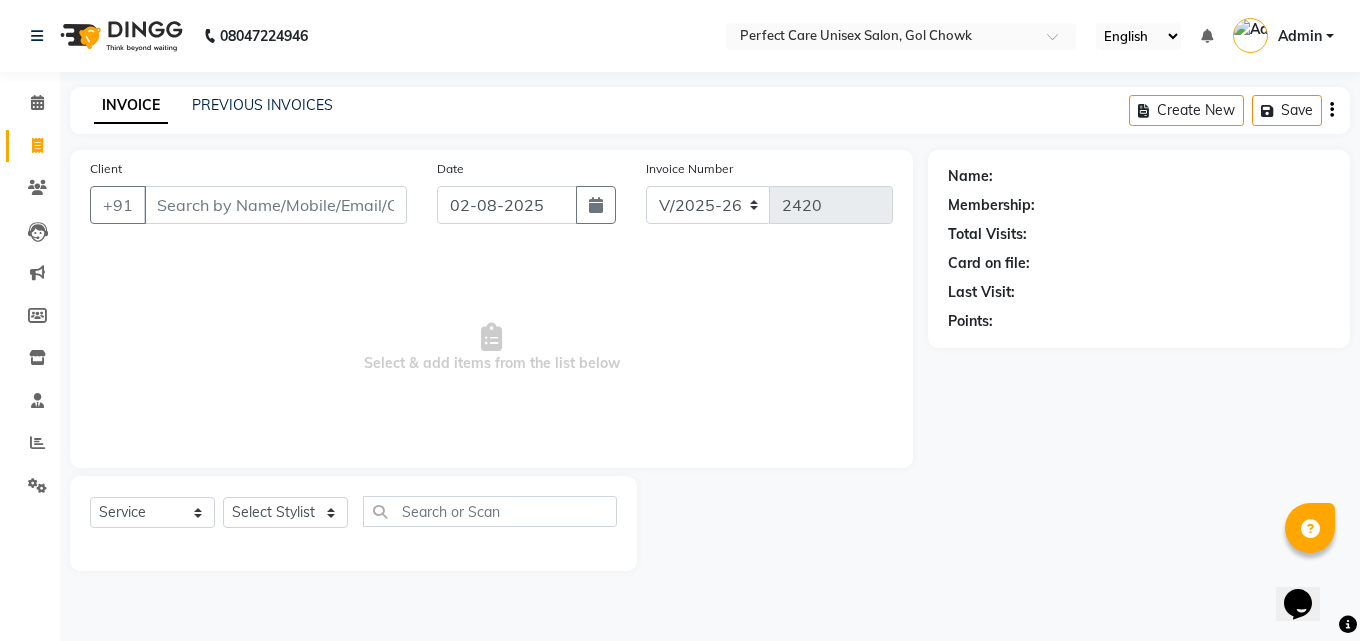 type on "+" 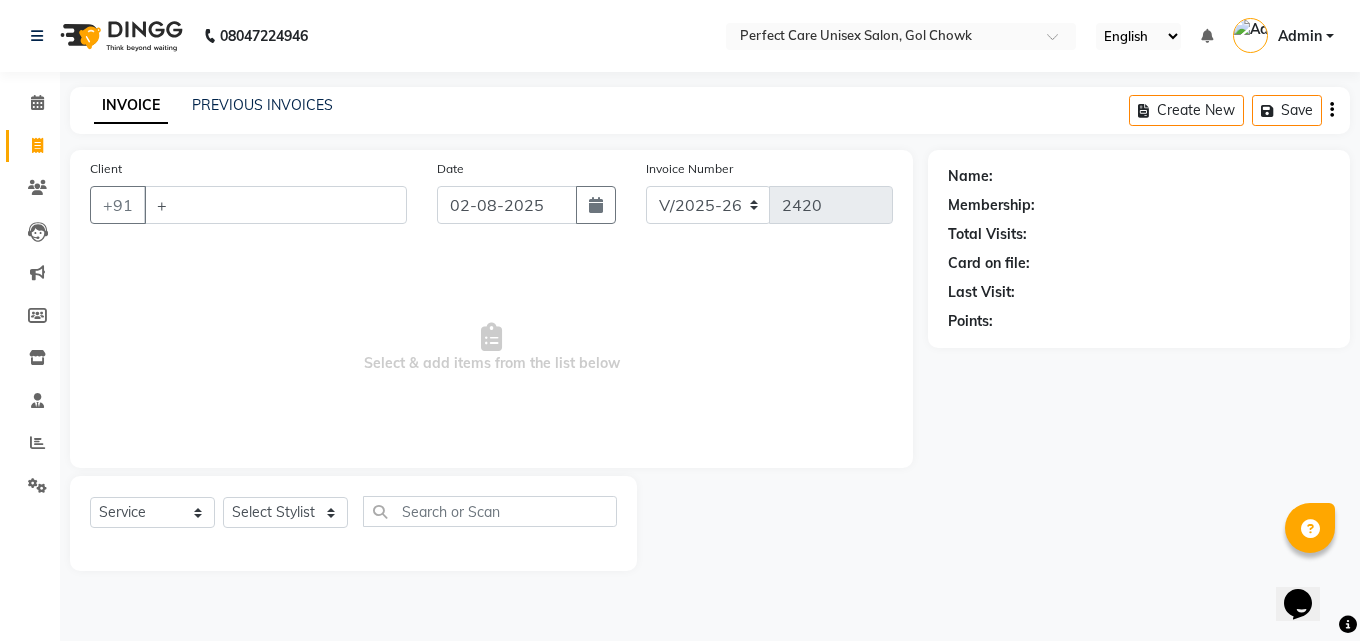 type 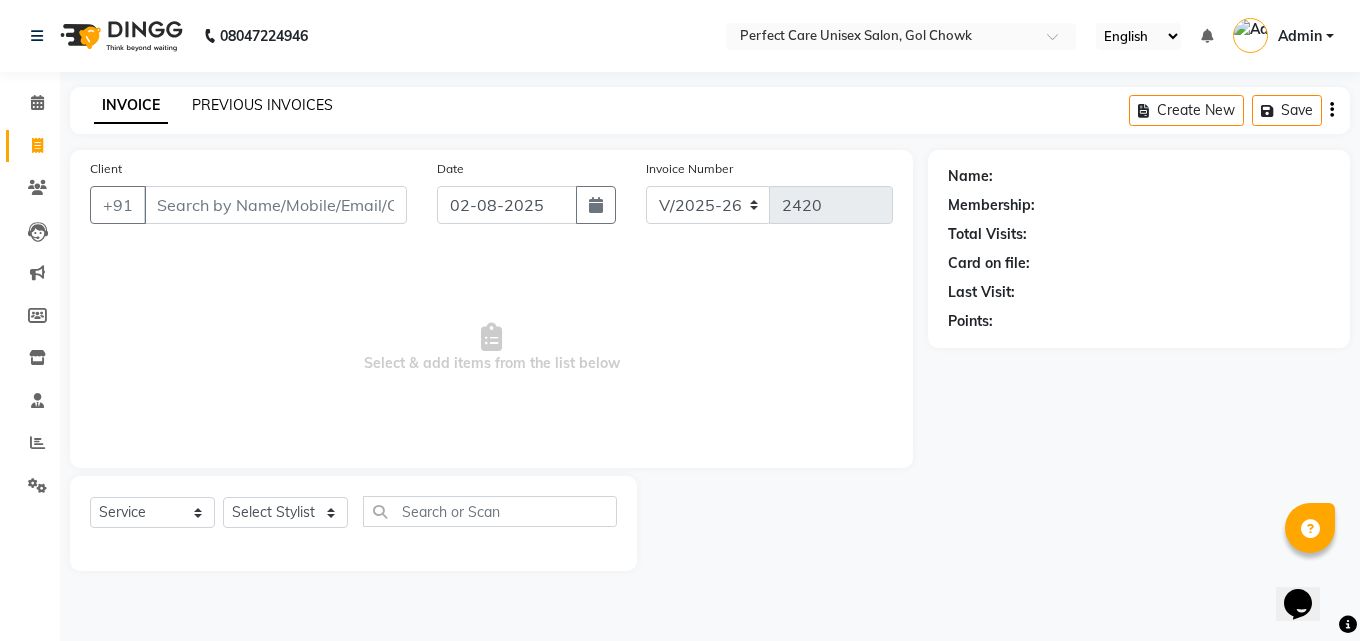 click on "PREVIOUS INVOICES" 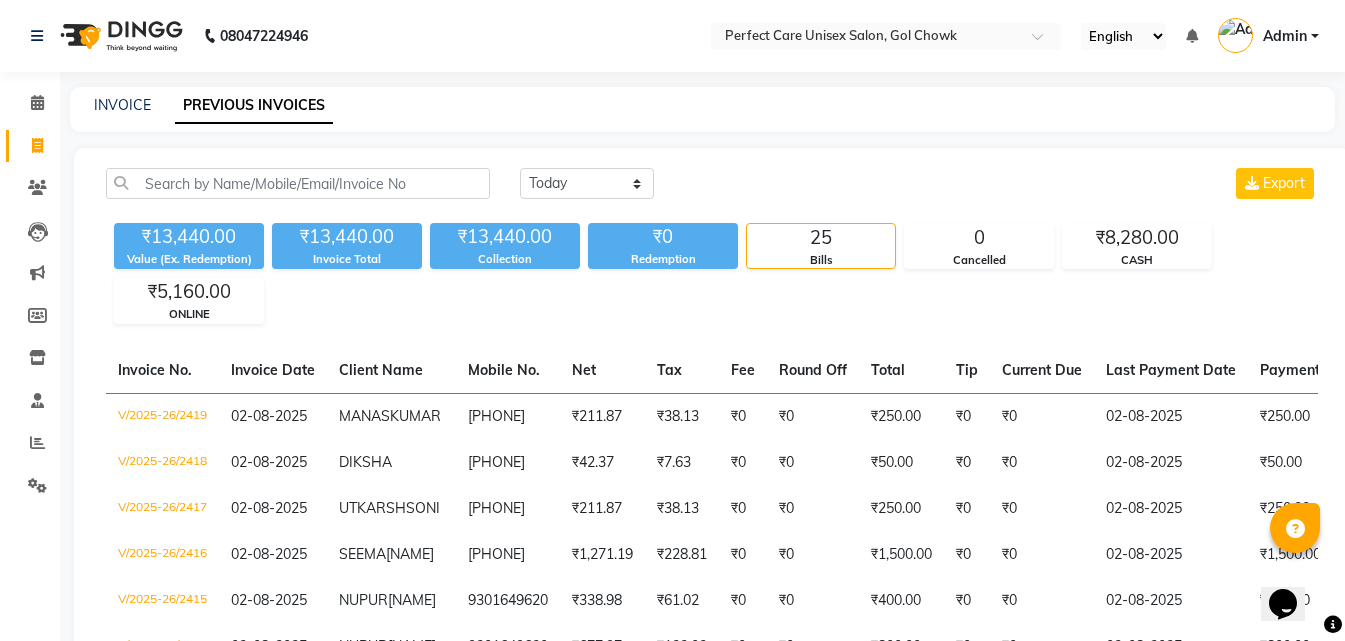 click on "INVOICE PREVIOUS INVOICES" 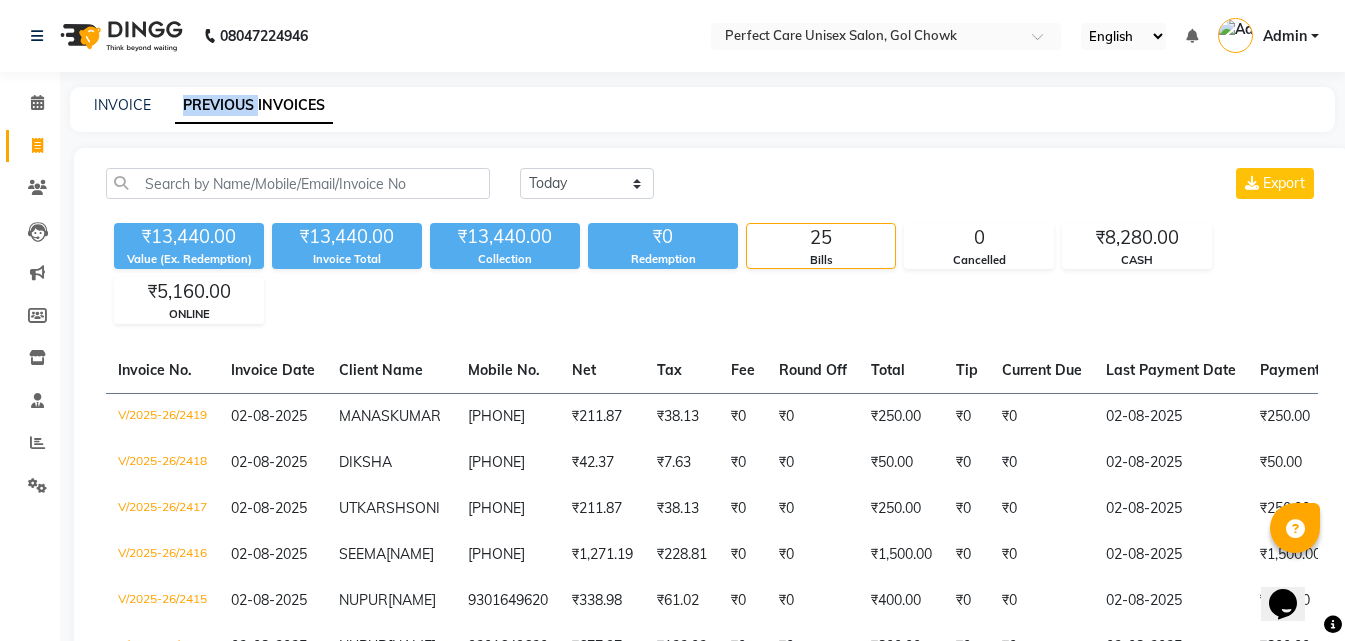 click on "PREVIOUS INVOICES" 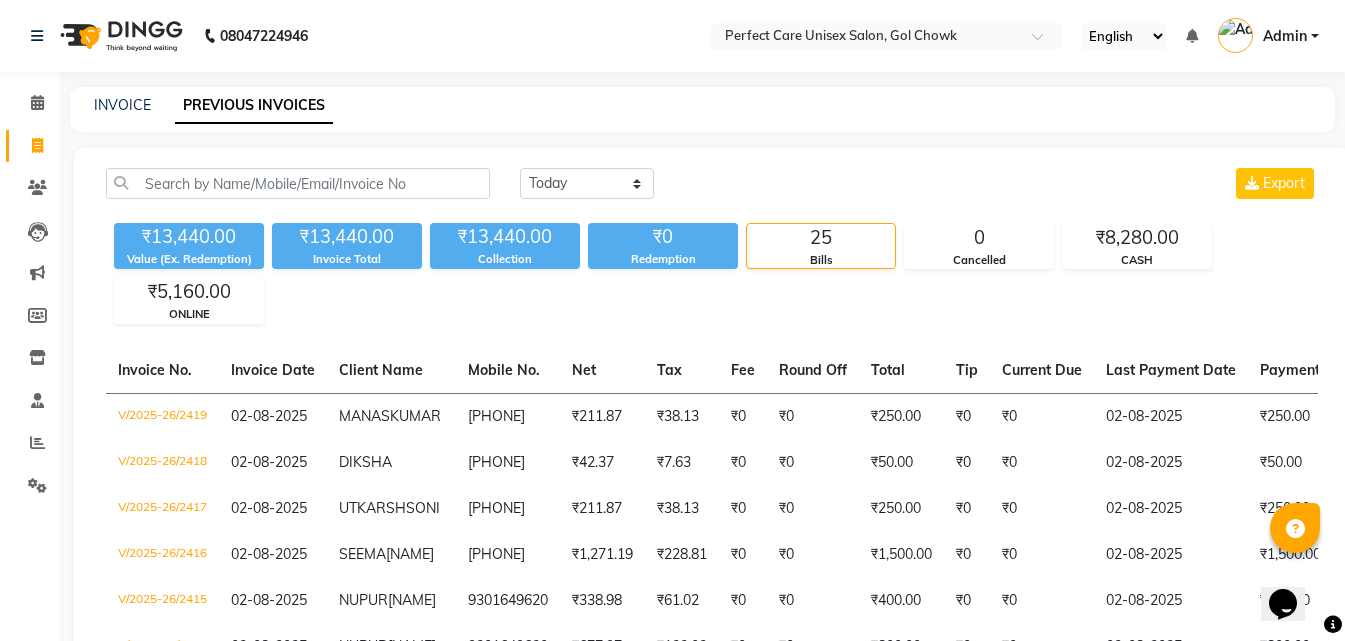 click on "PREVIOUS INVOICES" 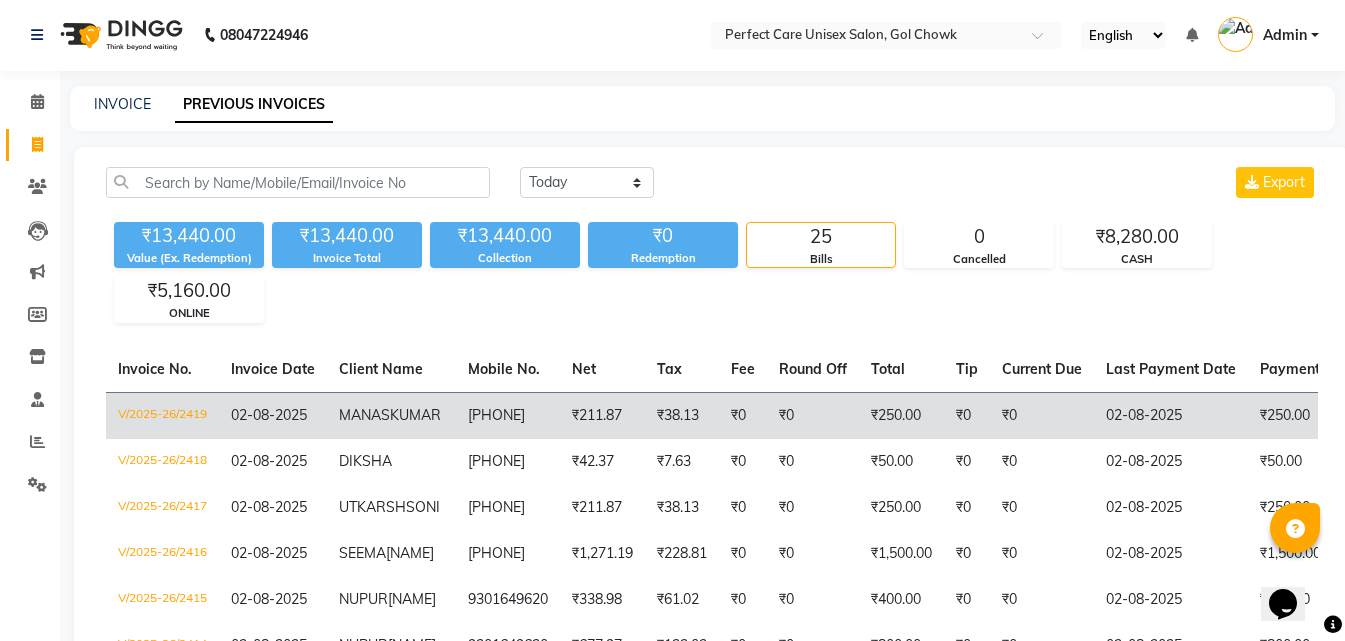 scroll, scrollTop: 0, scrollLeft: 0, axis: both 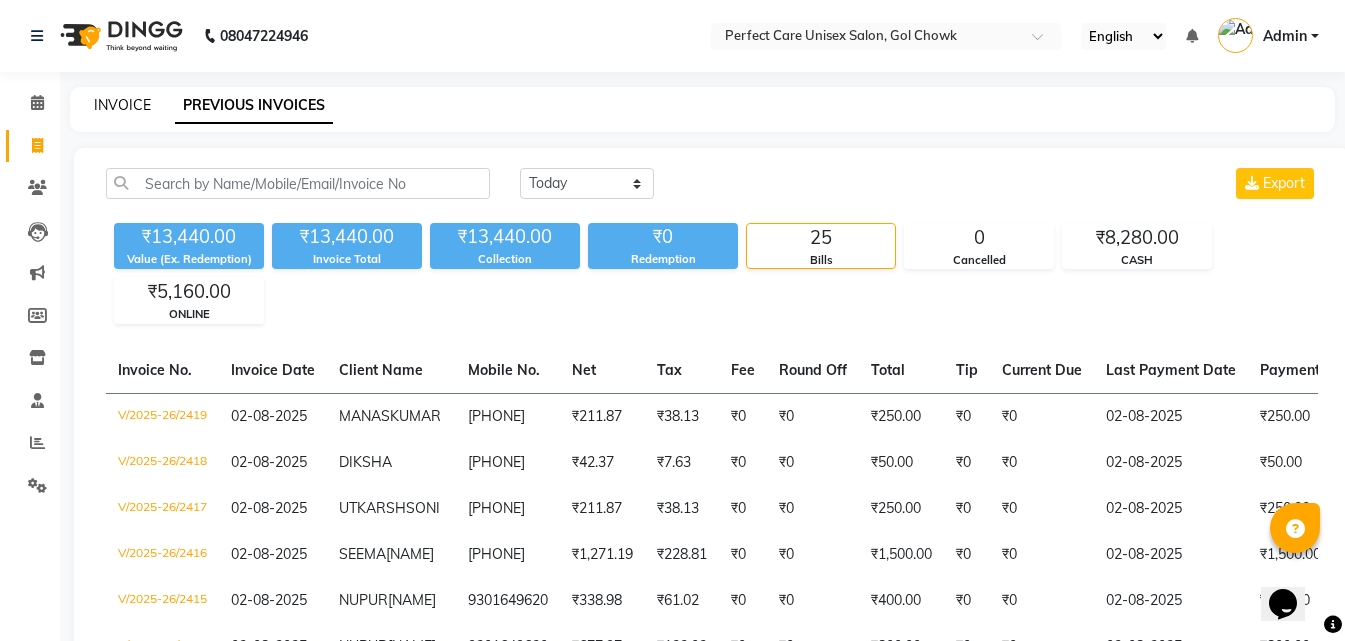 click on "INVOICE" 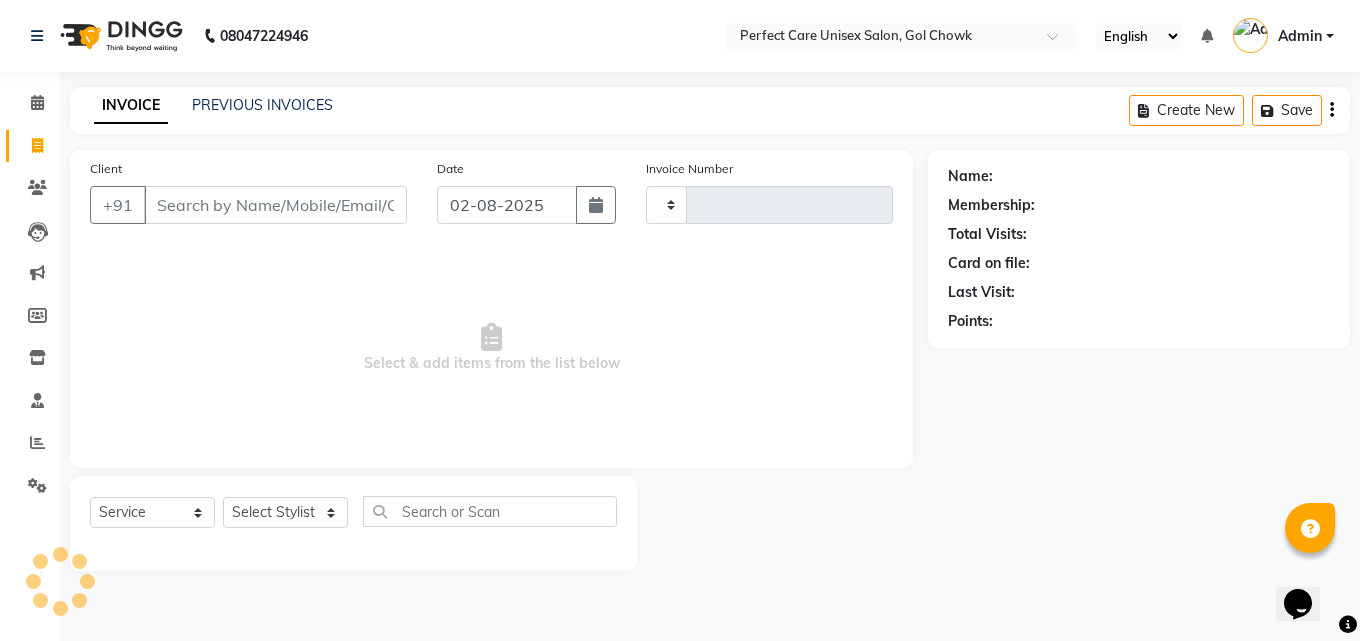 type on "2420" 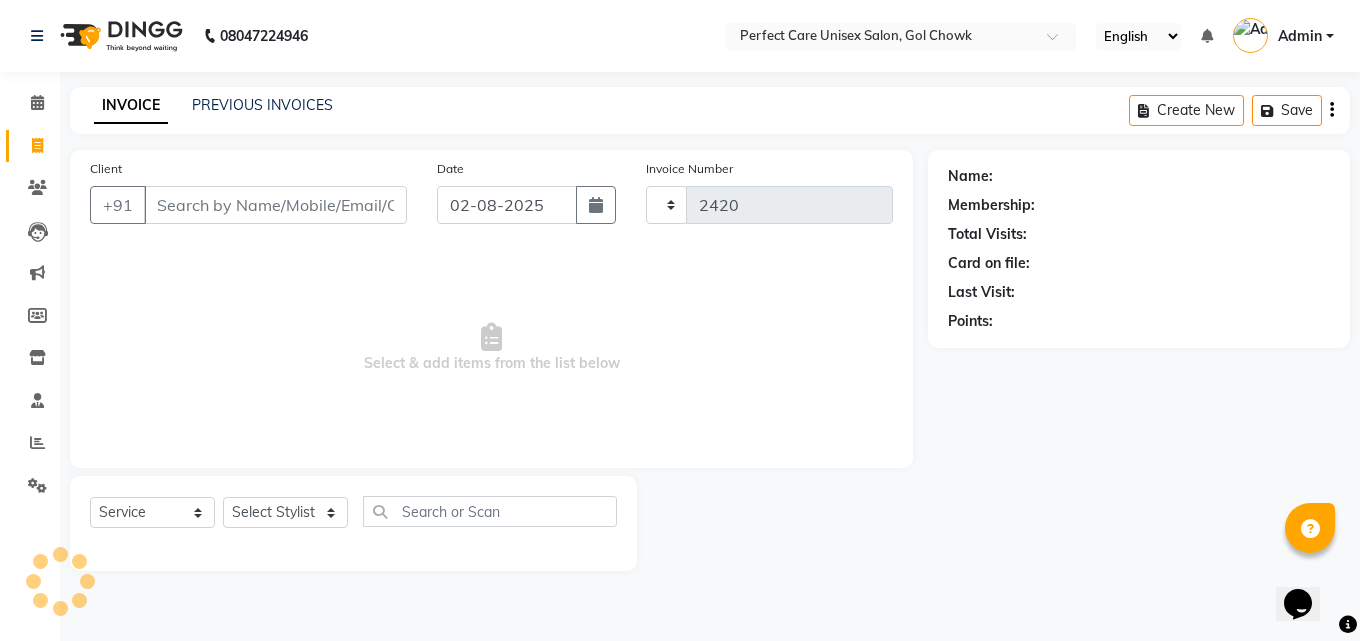 select on "4751" 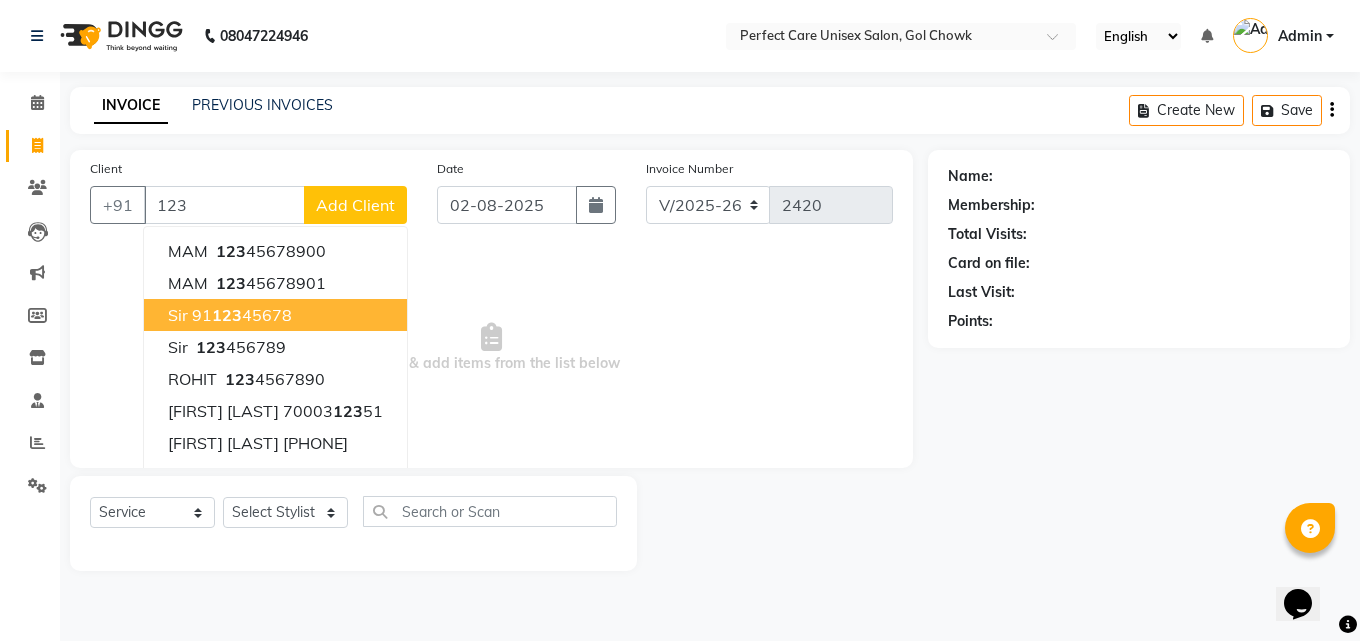 click on "sir [PHONE]" at bounding box center (275, 315) 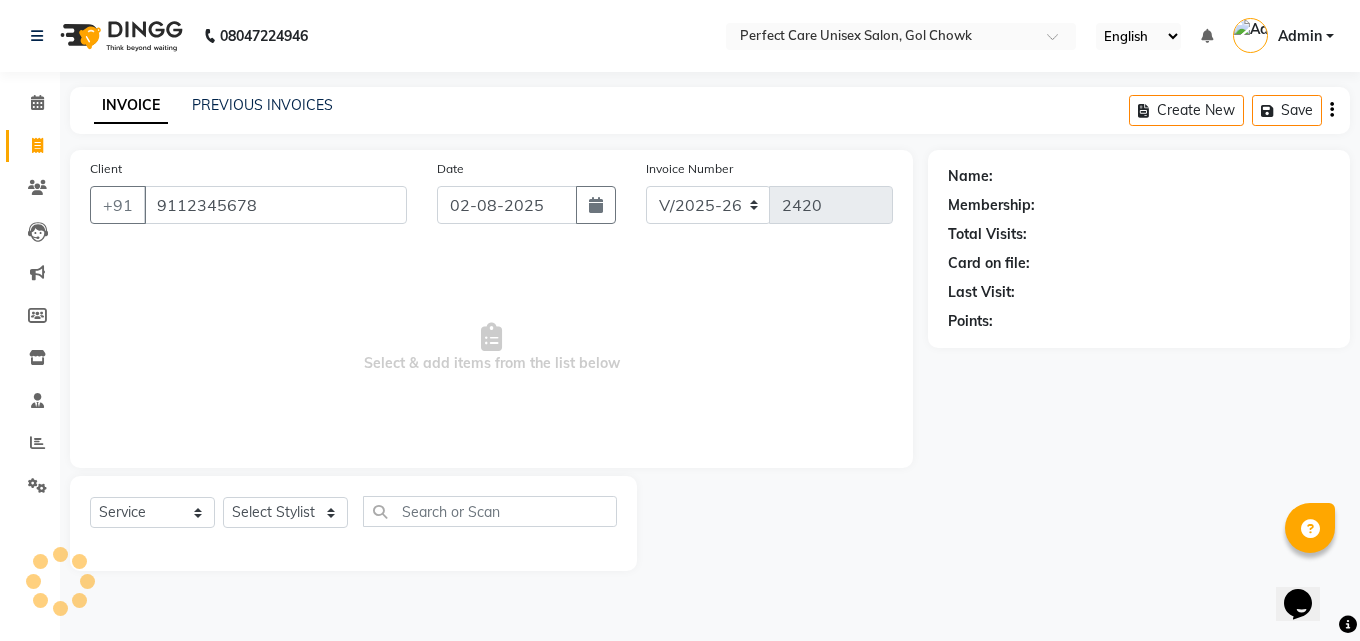 type on "9112345678" 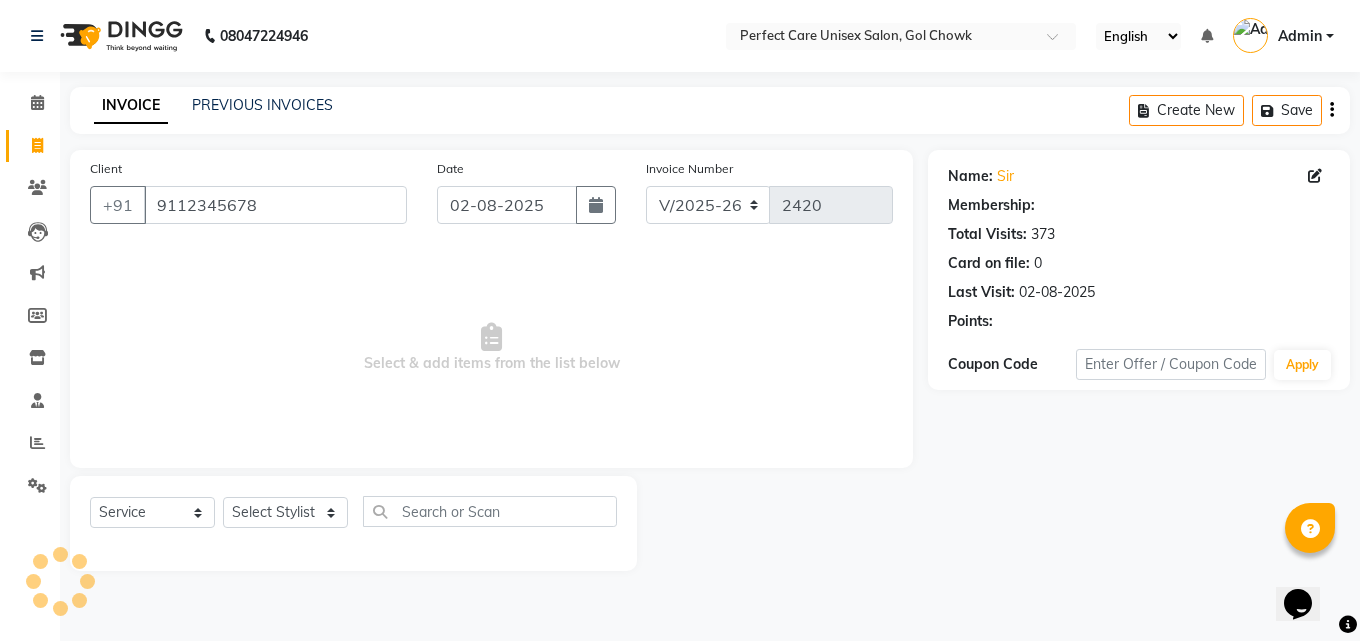 select on "1: Object" 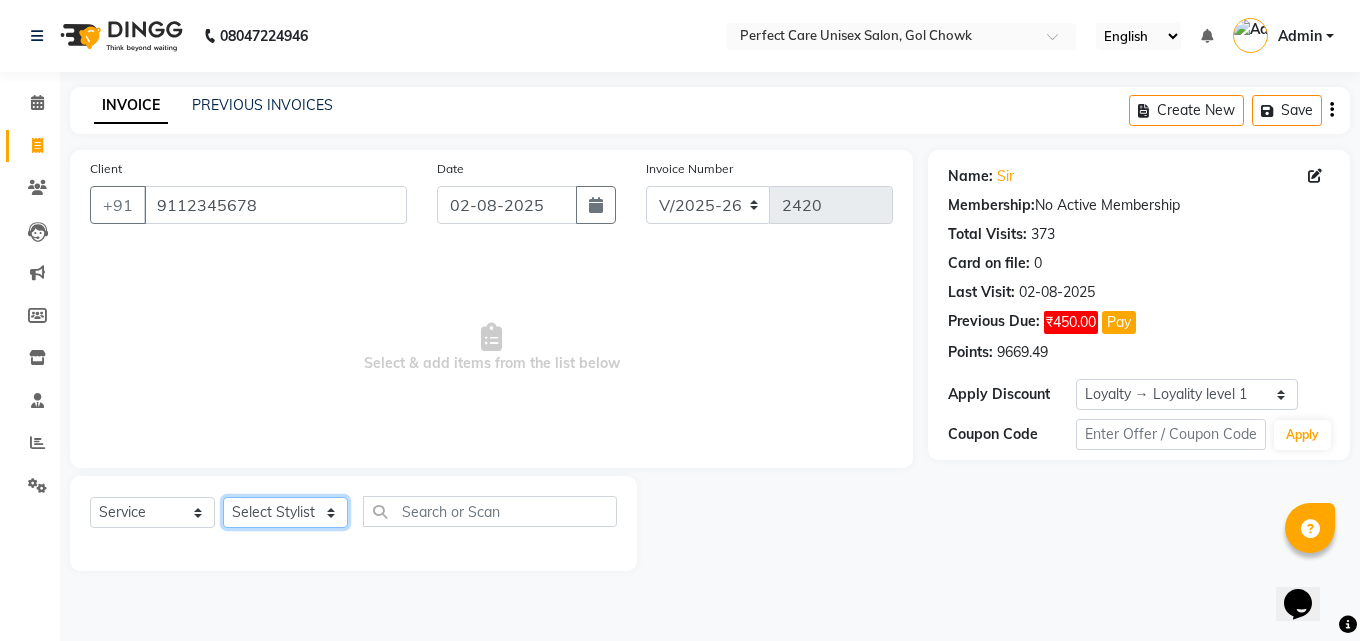 click on "Select Stylist MISS CHANDA MISS KAYNAT MISS KRITIKA MISS PIHU MISS POOJA MISS.SHRADDHA MISS.SHREYA MISS SUDHA MISS. USHA MISS YAMINI mohbat MR. AARIF MR.ANGAD MR. ARBAZ MR. ARUN MR ARYAN MR. AVINASH MR. FARMAN MR.KARAN MR.KASIM MR. NAUSHAD MR.NAZIM MR. SAM MR.SAMEER MR.VIKASH MR.VISHAL MS RAMCHARAN NONE rashmi" 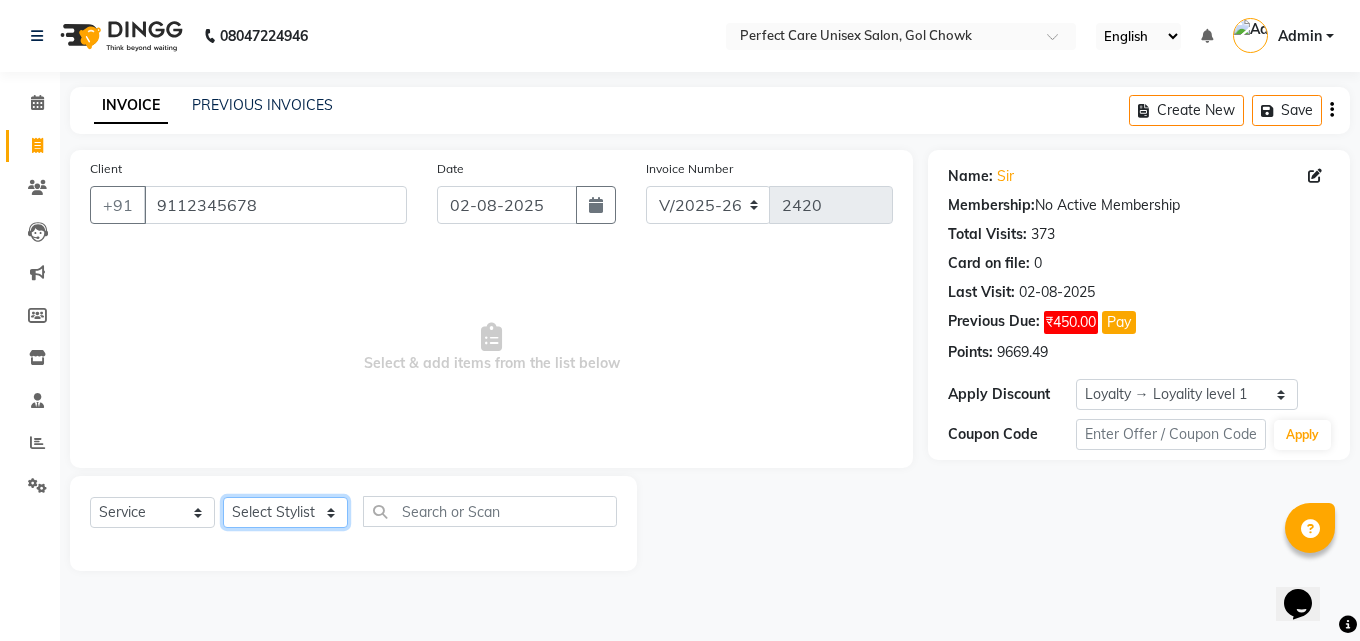 select on "71364" 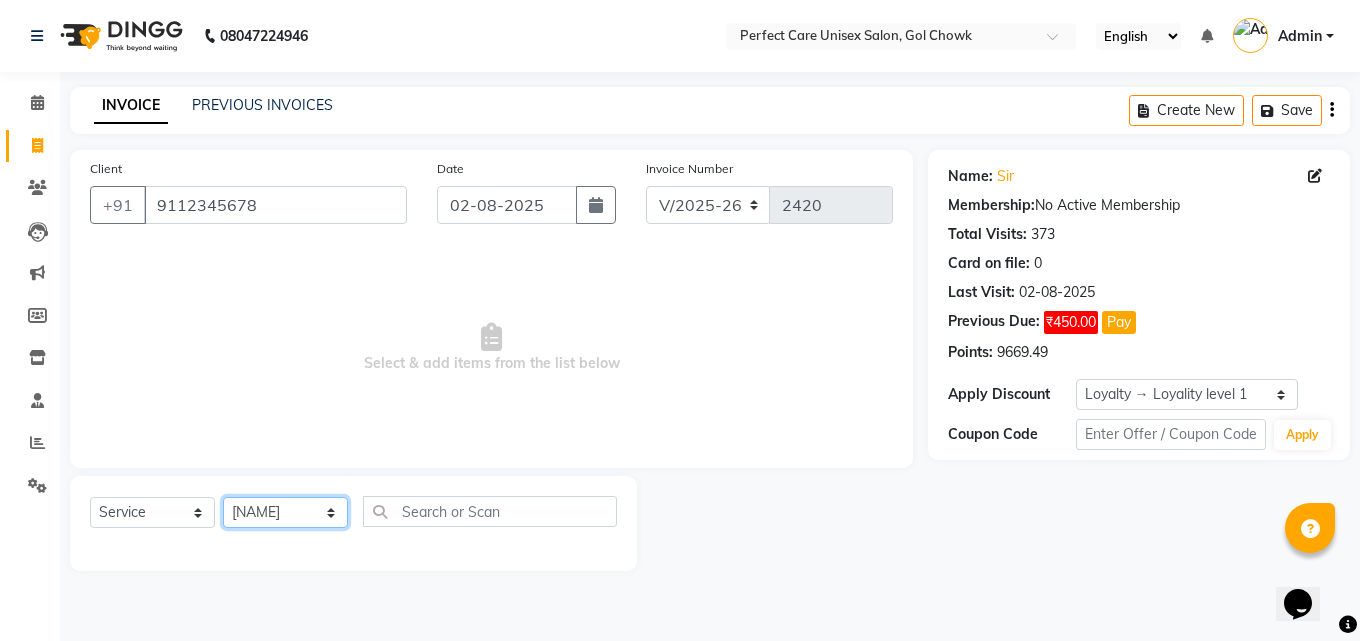 click on "Select Stylist MISS CHANDA MISS KAYNAT MISS KRITIKA MISS PIHU MISS POOJA MISS.SHRADDHA MISS.SHREYA MISS SUDHA MISS. USHA MISS YAMINI mohbat MR. AARIF MR.ANGAD MR. ARBAZ MR. ARUN MR ARYAN MR. AVINASH MR. FARMAN MR.KARAN MR.KASIM MR. NAUSHAD MR.NAZIM MR. SAM MR.SAMEER MR.VIKASH MR.VISHAL MS RAMCHARAN NONE rashmi" 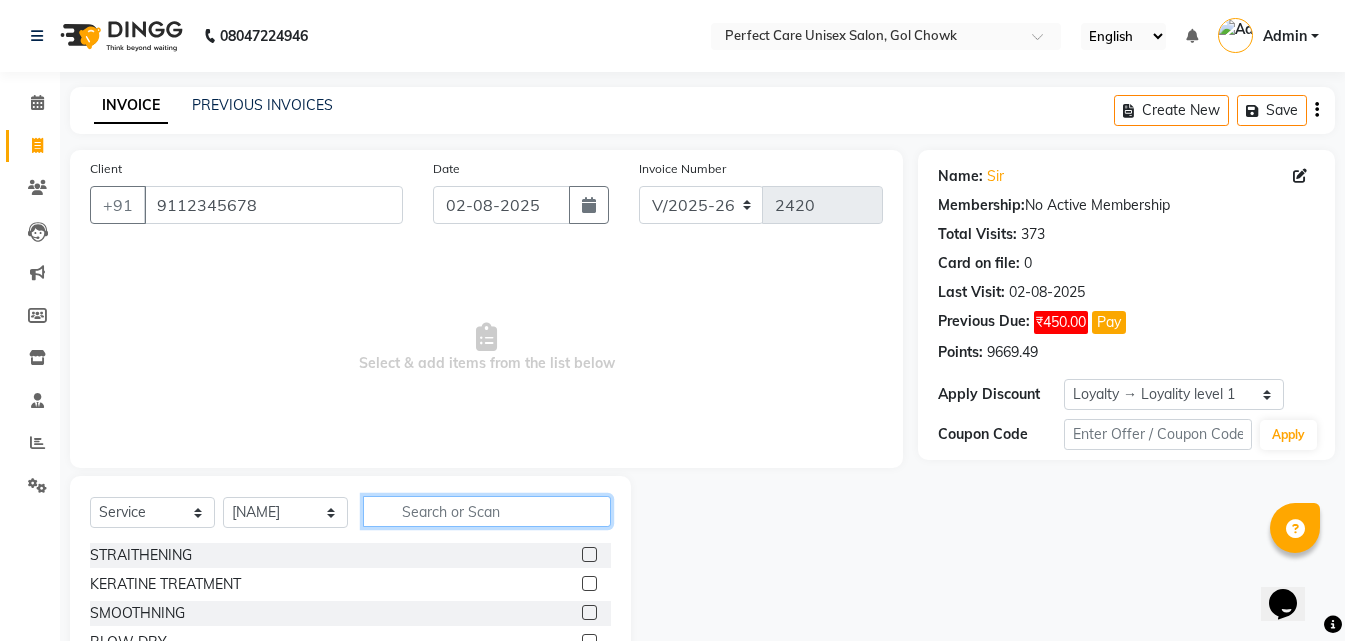 click 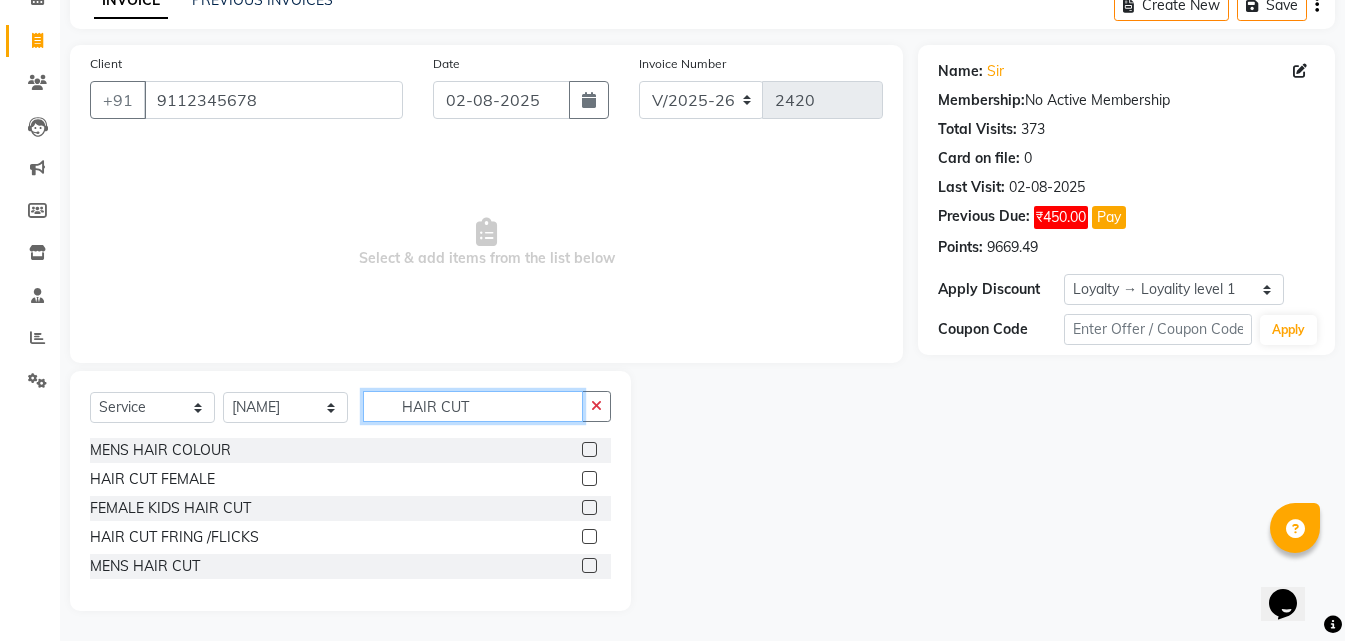 scroll, scrollTop: 76, scrollLeft: 0, axis: vertical 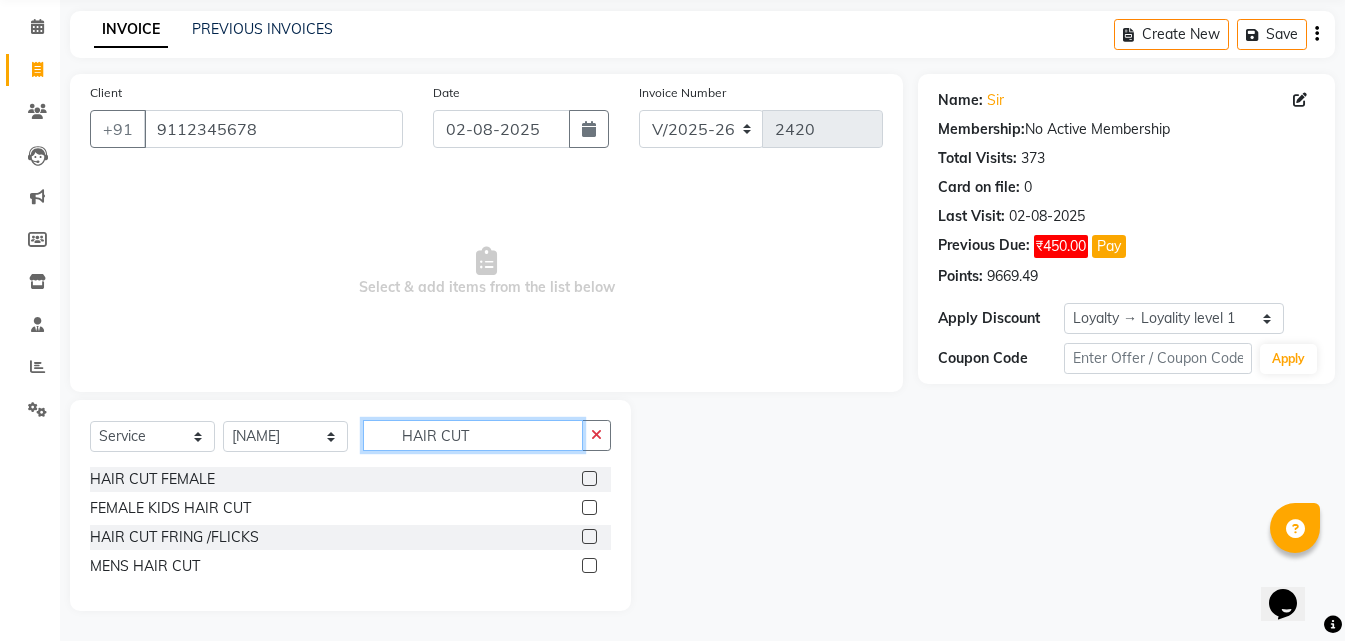 type on "HAIR CUT" 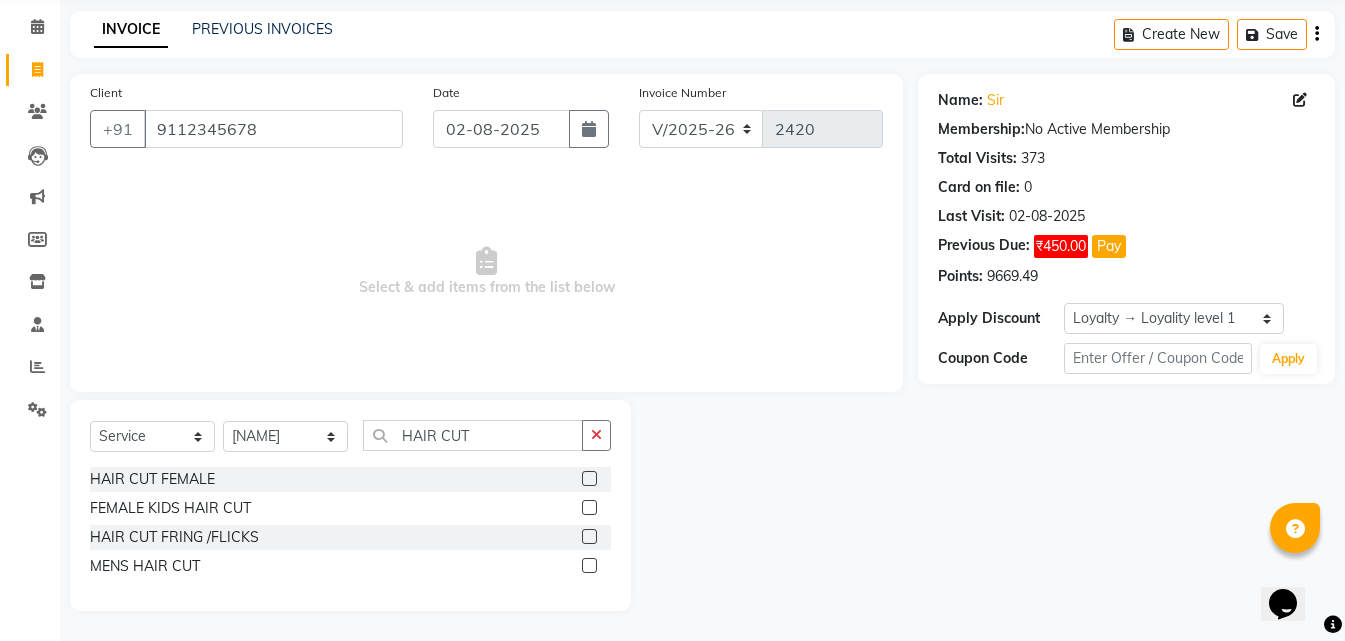 click 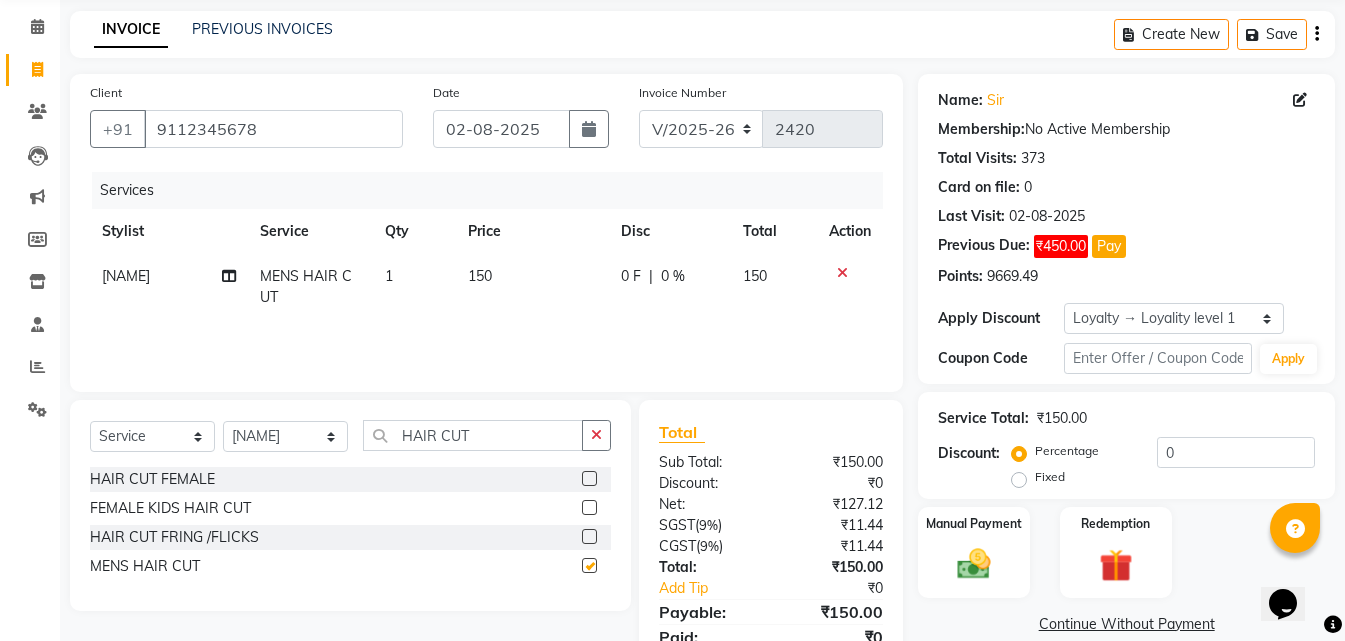 checkbox on "false" 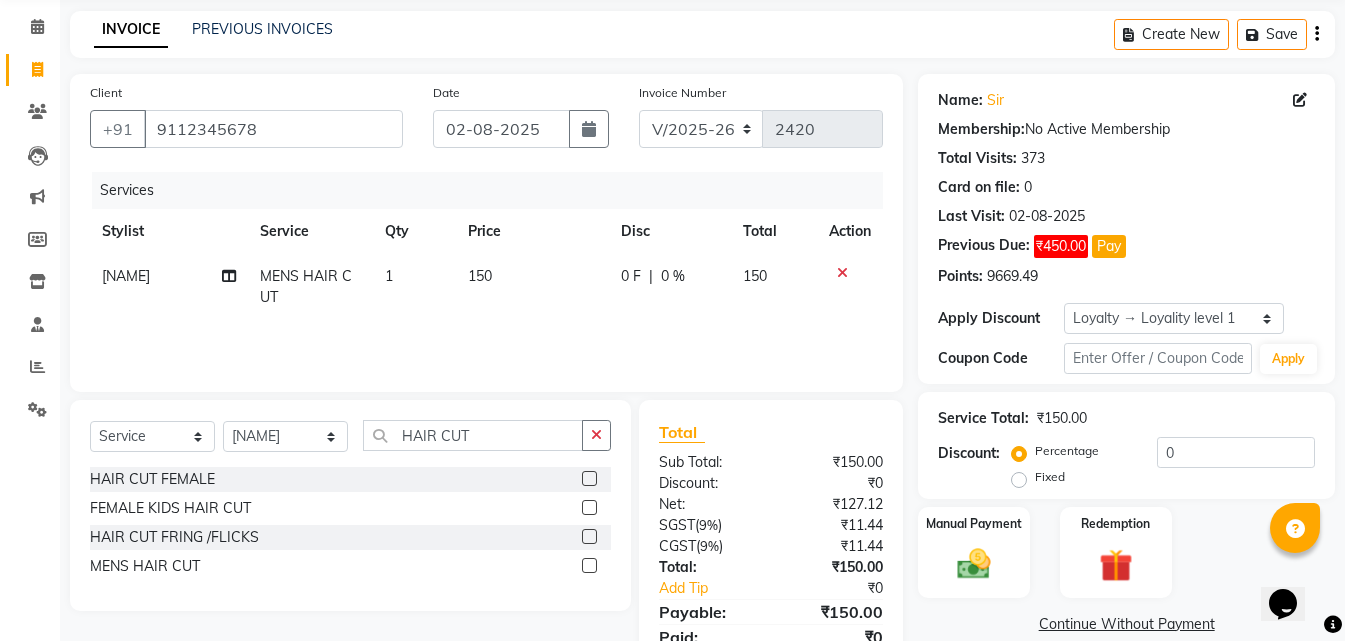 click on "150" 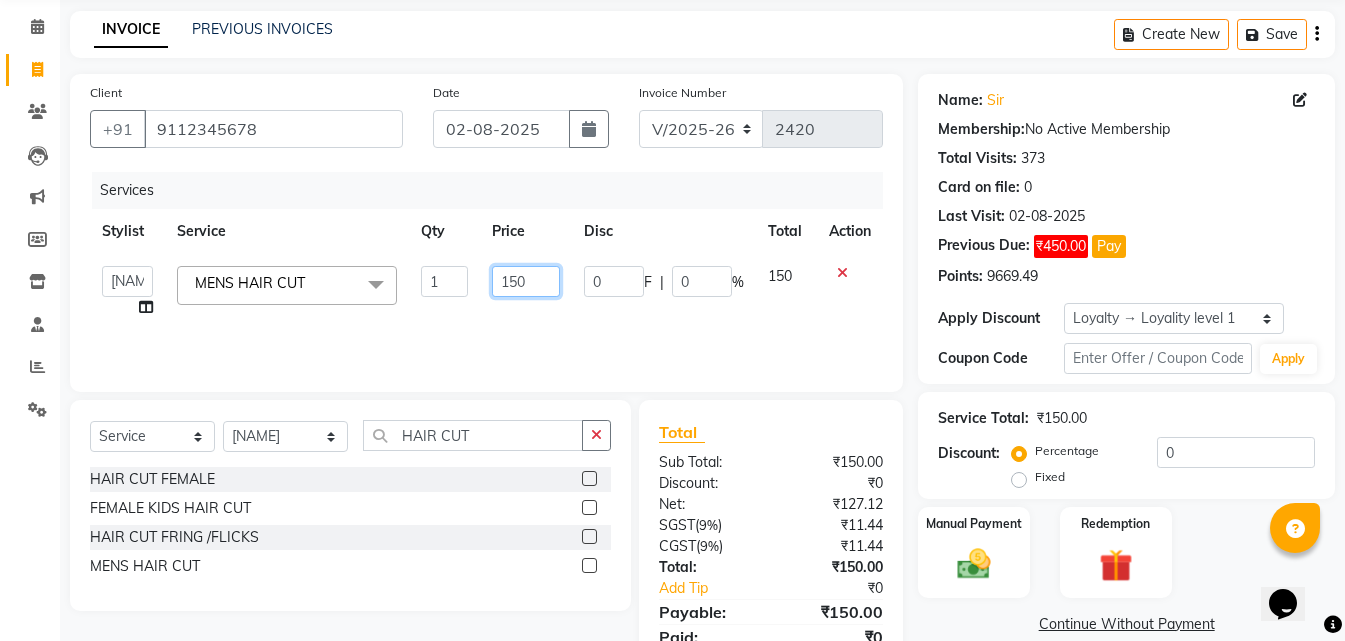 click on "150" 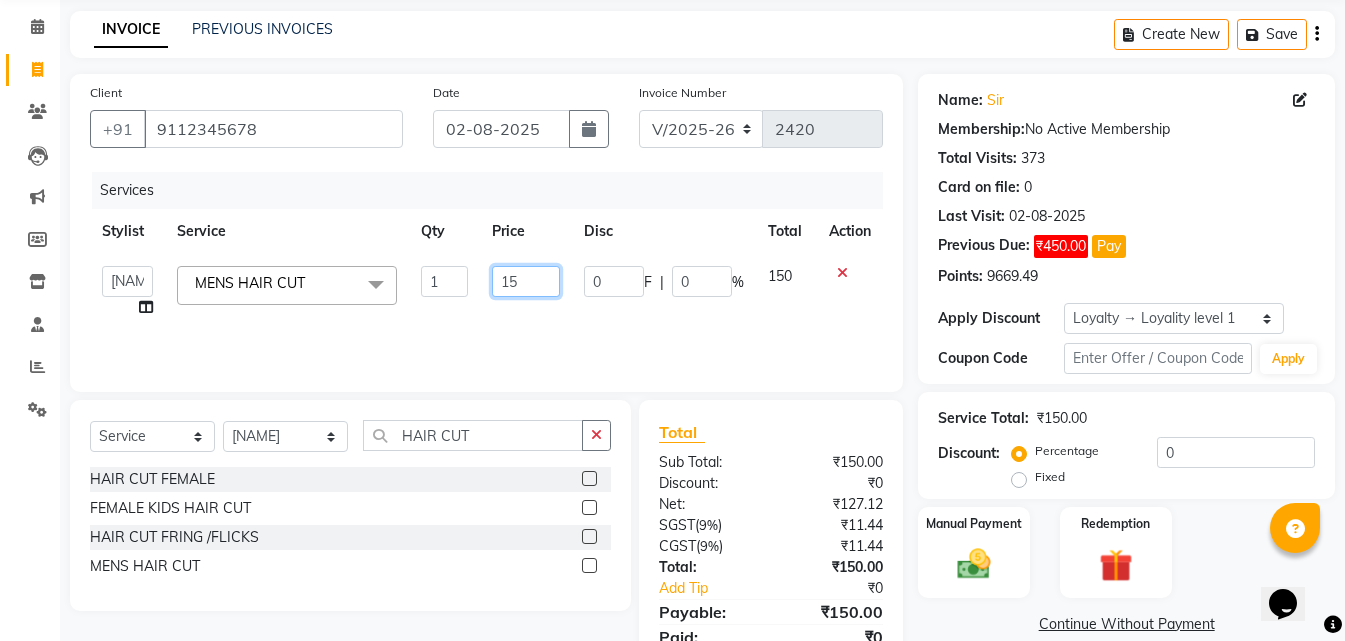 type on "1" 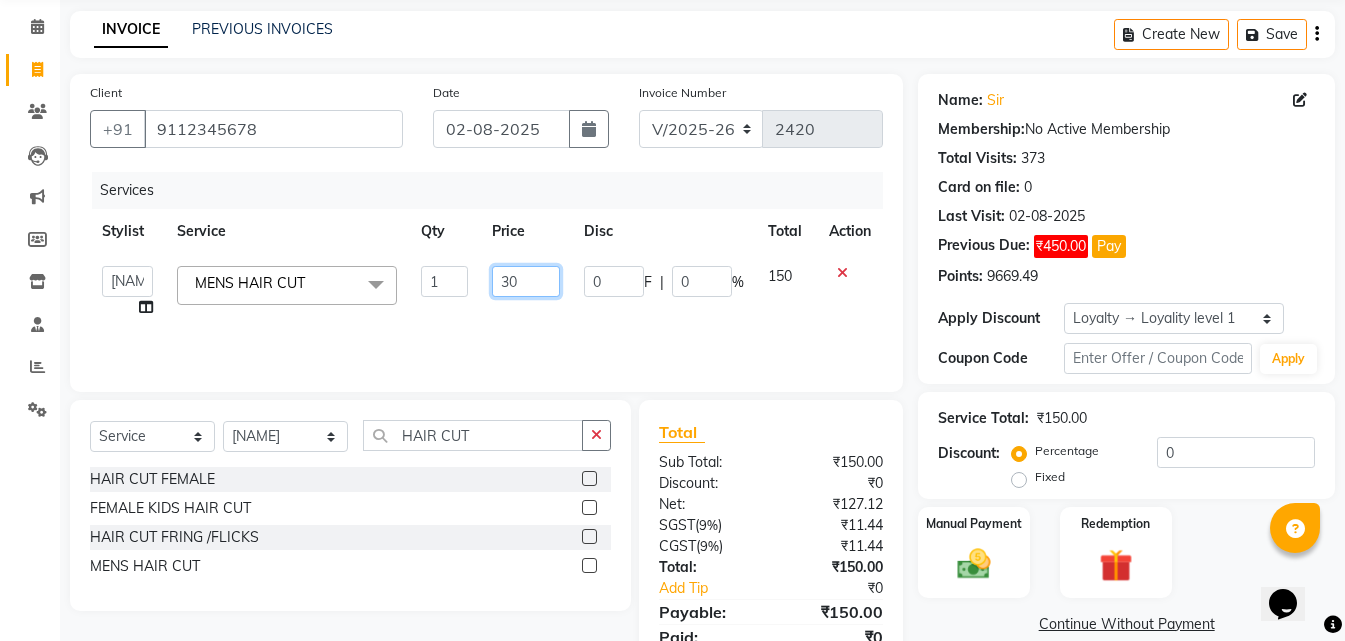 type on "300" 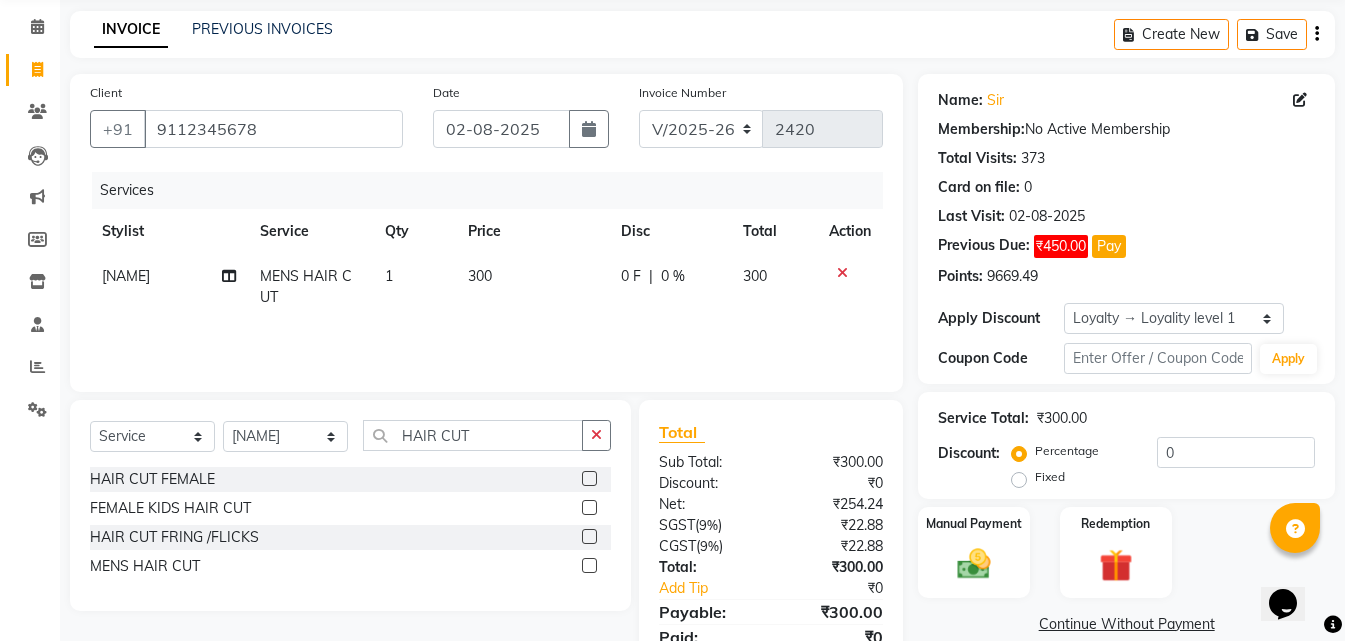 click on "[NAME] MENS HAIR CUT 1 300 0 F | 0 % 300" 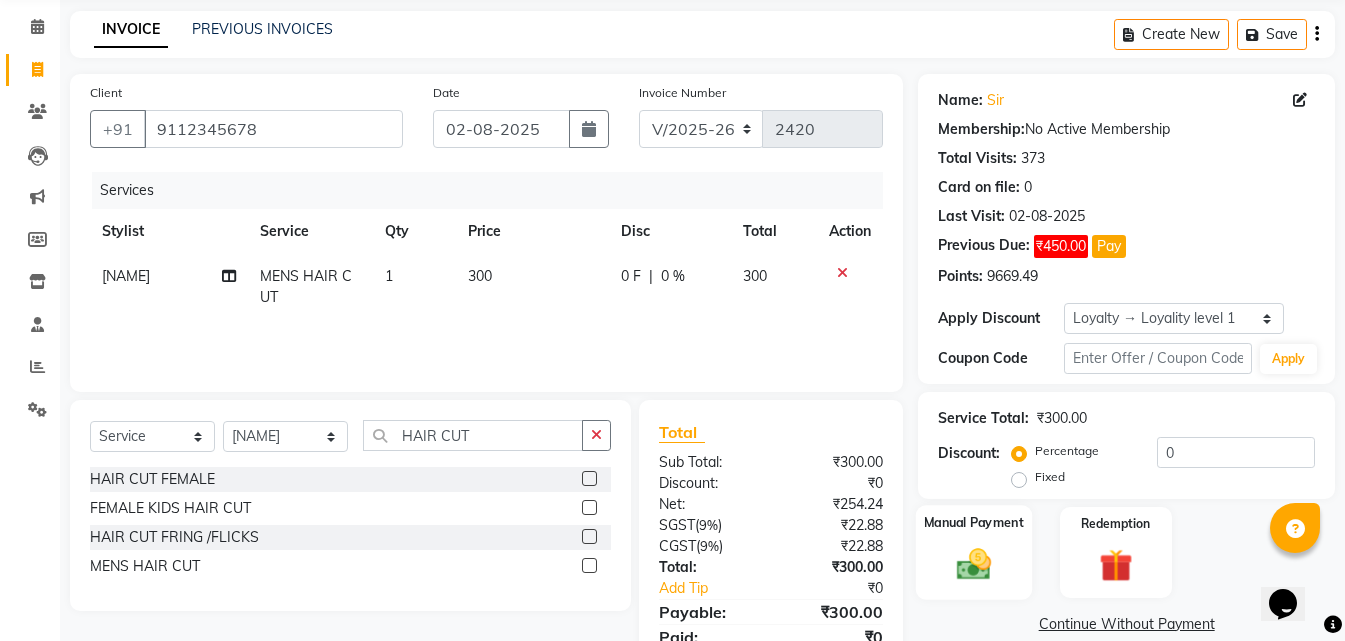 click on "Manual Payment" 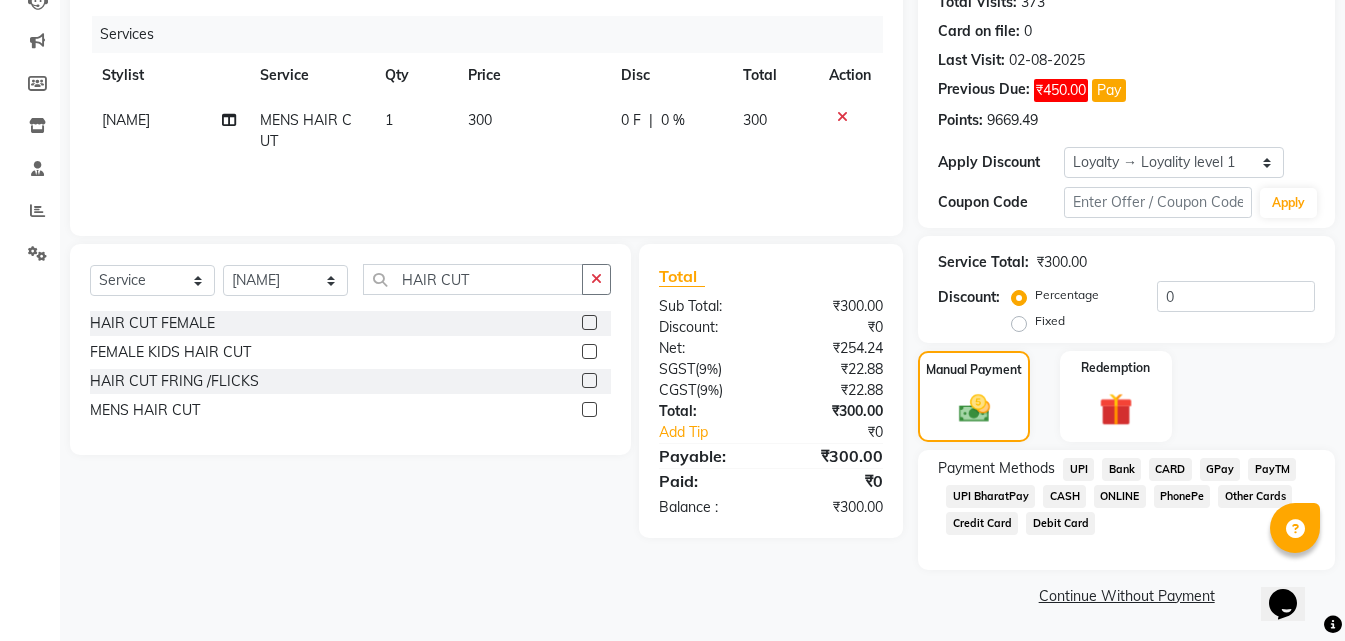click on "ONLINE" 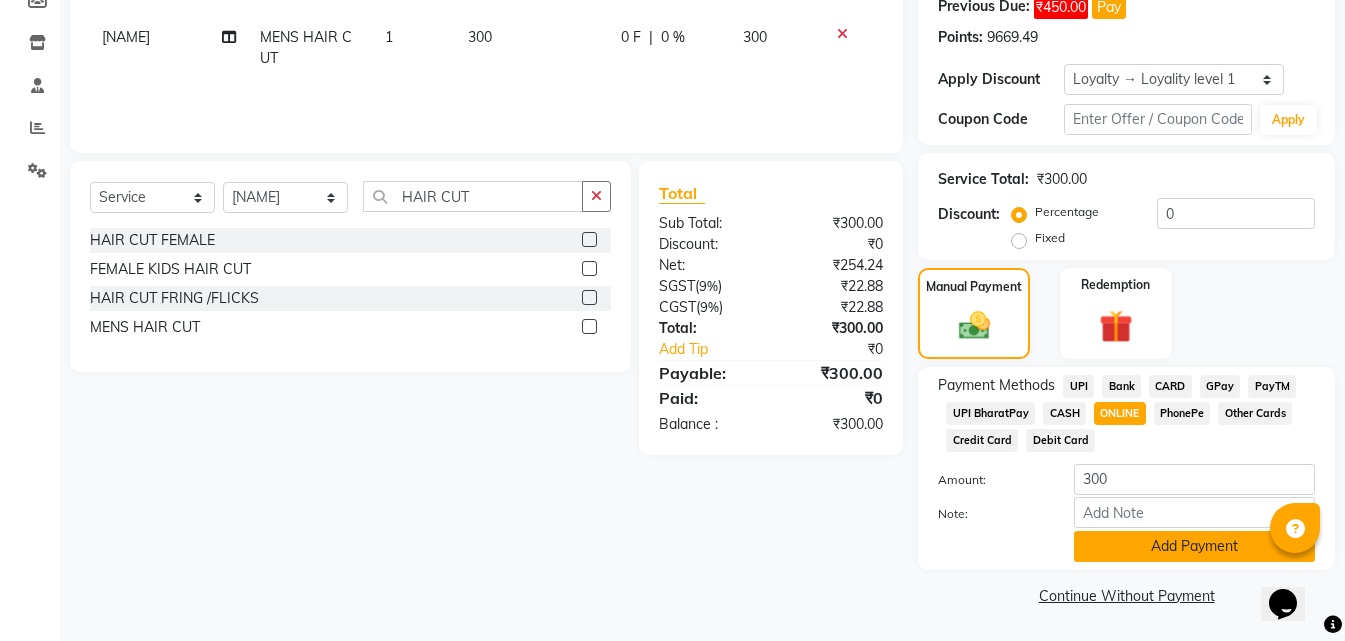 click on "Add Payment" 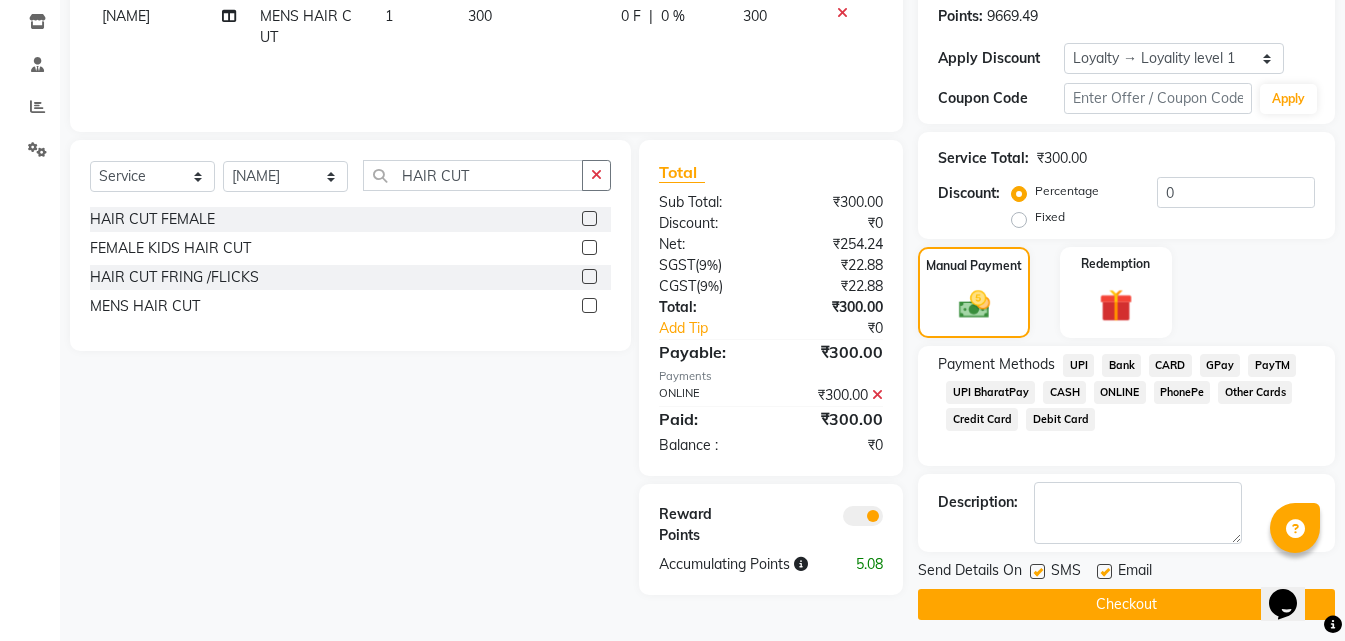 scroll, scrollTop: 345, scrollLeft: 0, axis: vertical 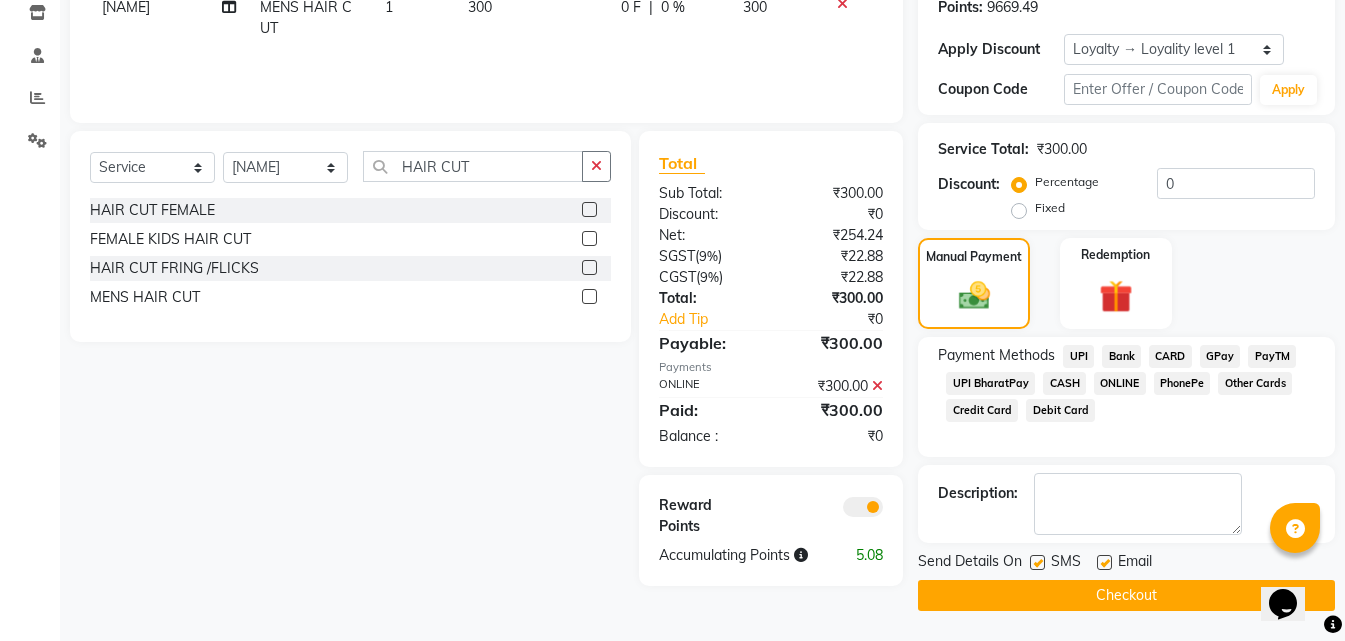 click on "Checkout" 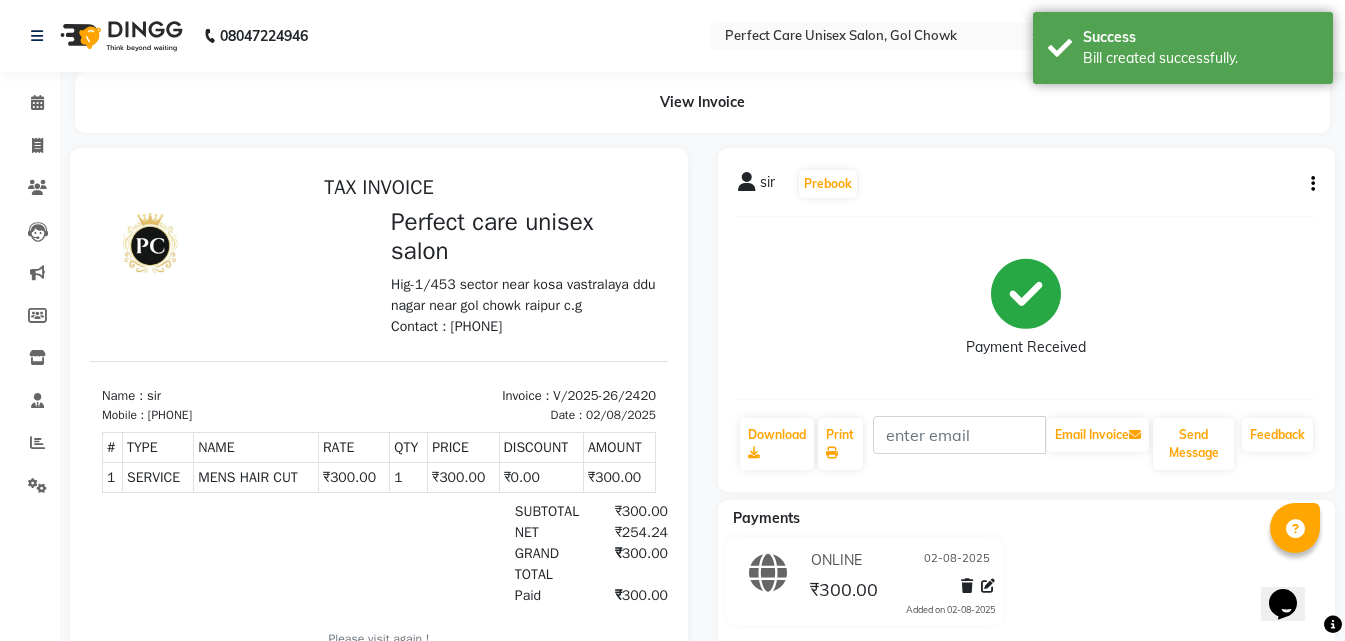 scroll, scrollTop: 0, scrollLeft: 0, axis: both 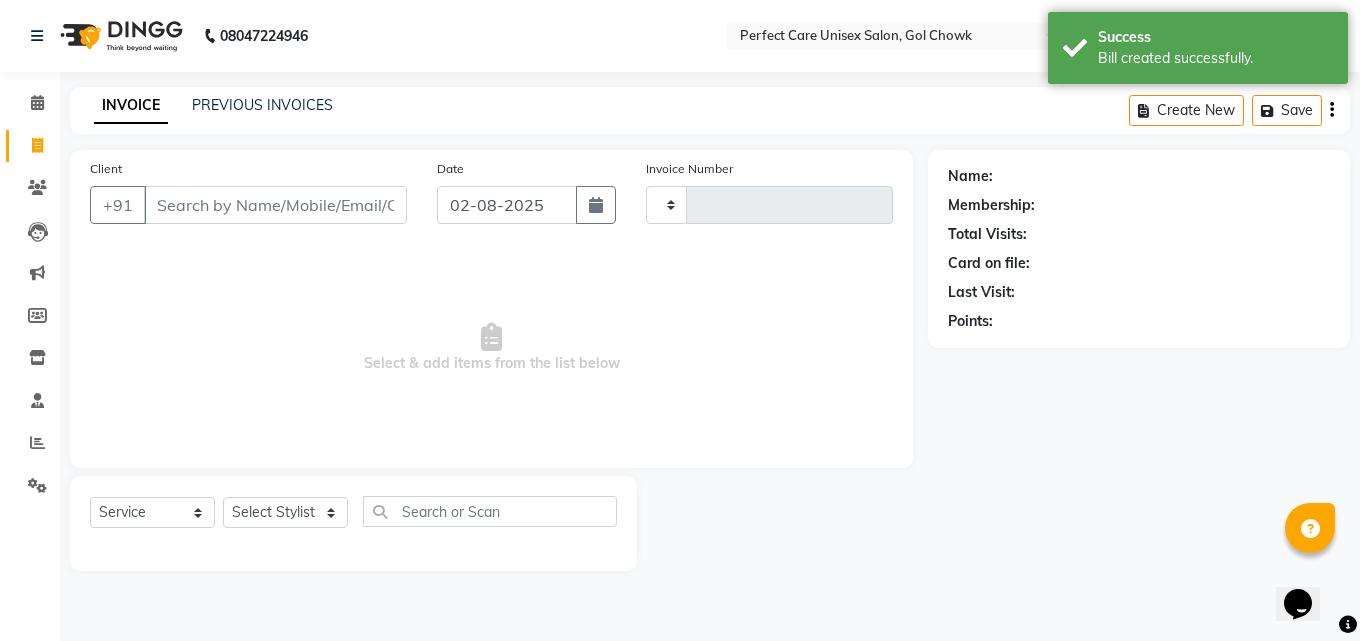 type on "2421" 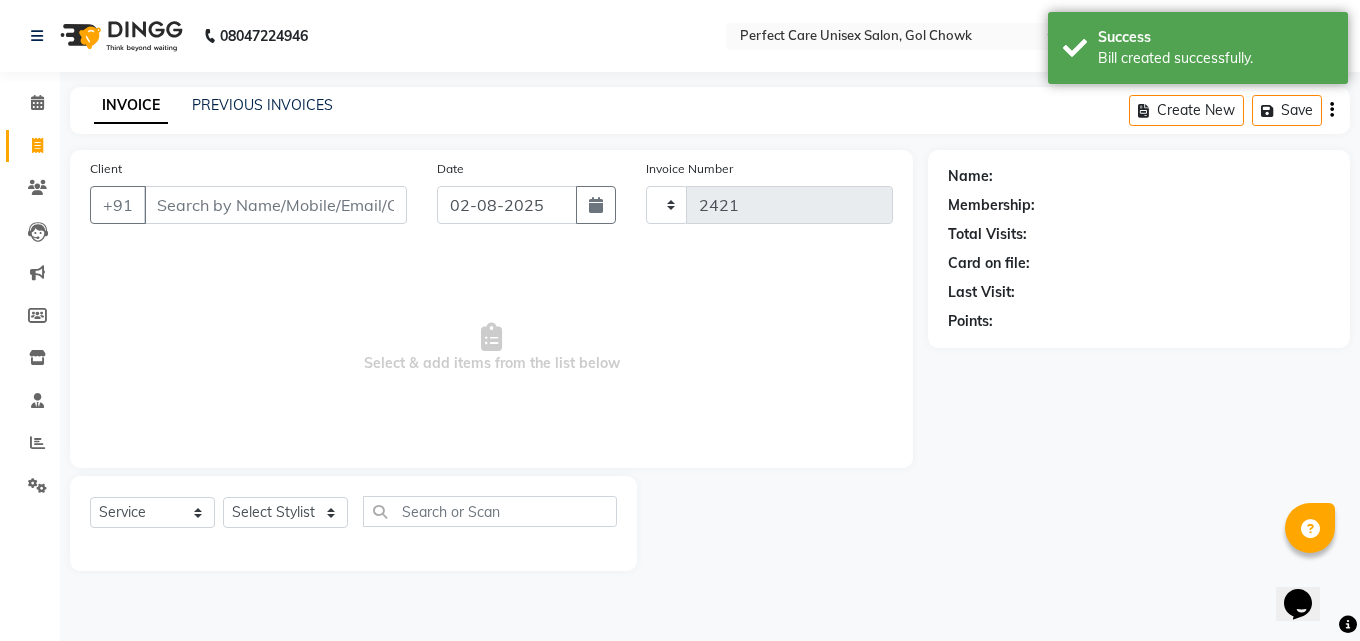 select on "4751" 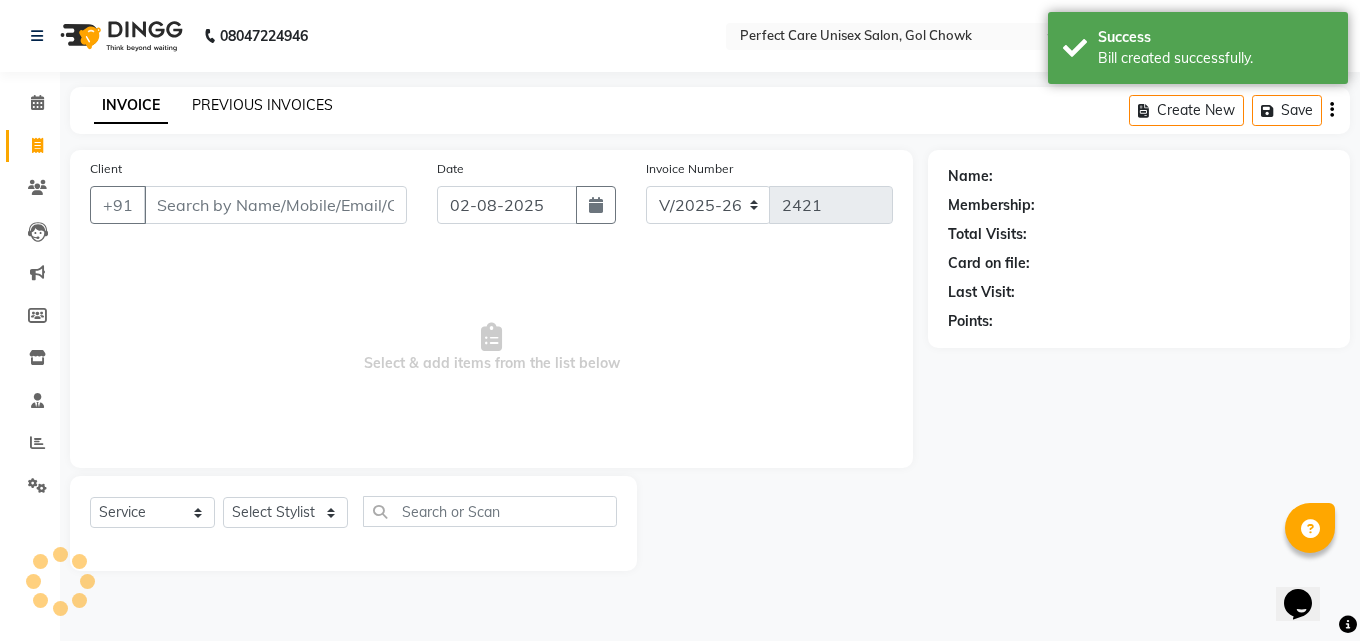 click on "PREVIOUS INVOICES" 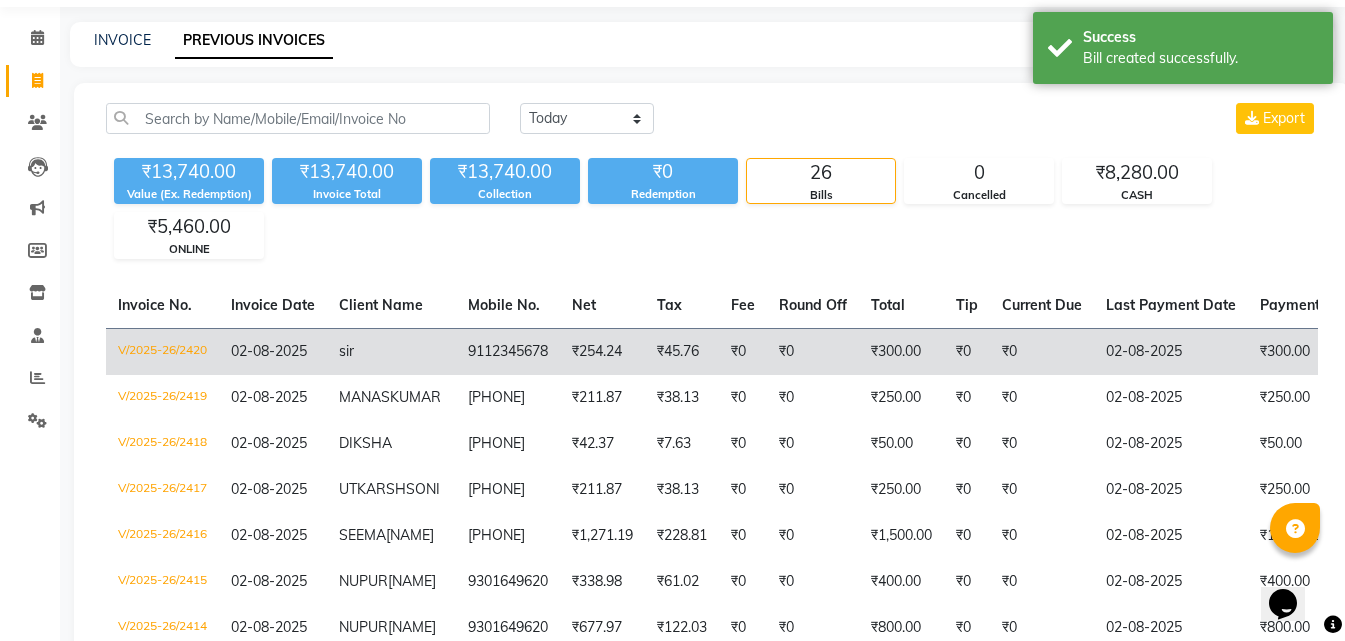 scroll, scrollTop: 100, scrollLeft: 0, axis: vertical 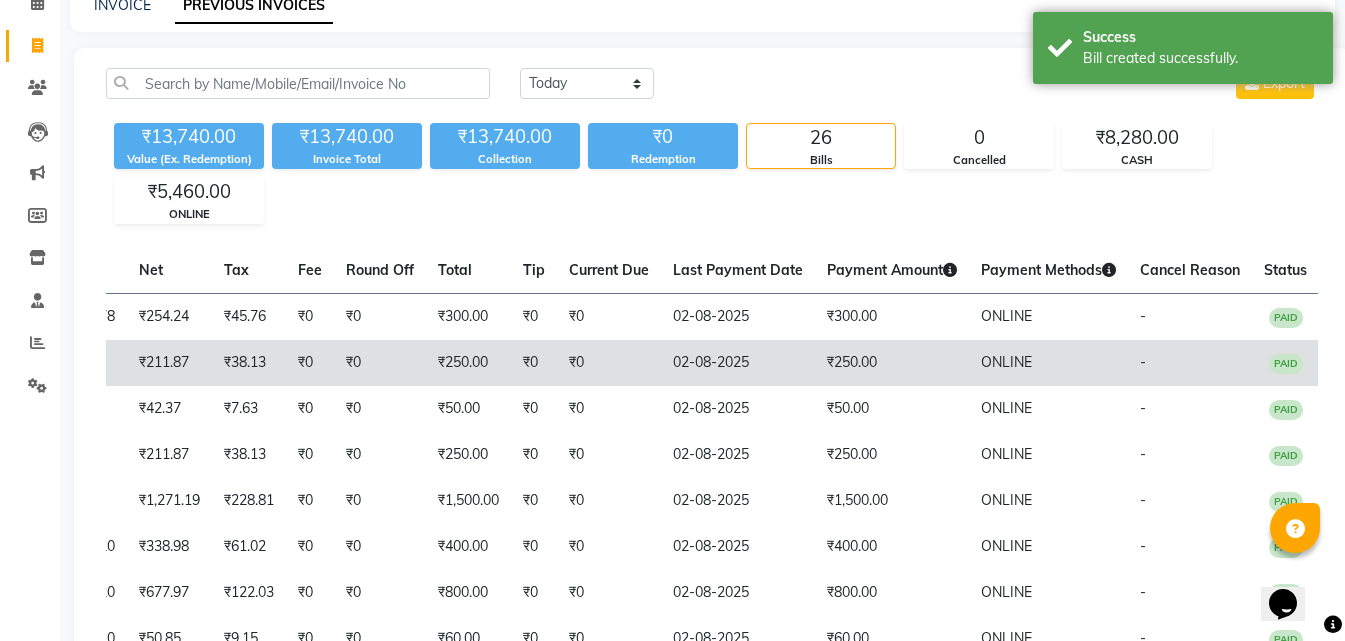 drag, startPoint x: 636, startPoint y: 335, endPoint x: 917, endPoint y: 386, distance: 285.5906 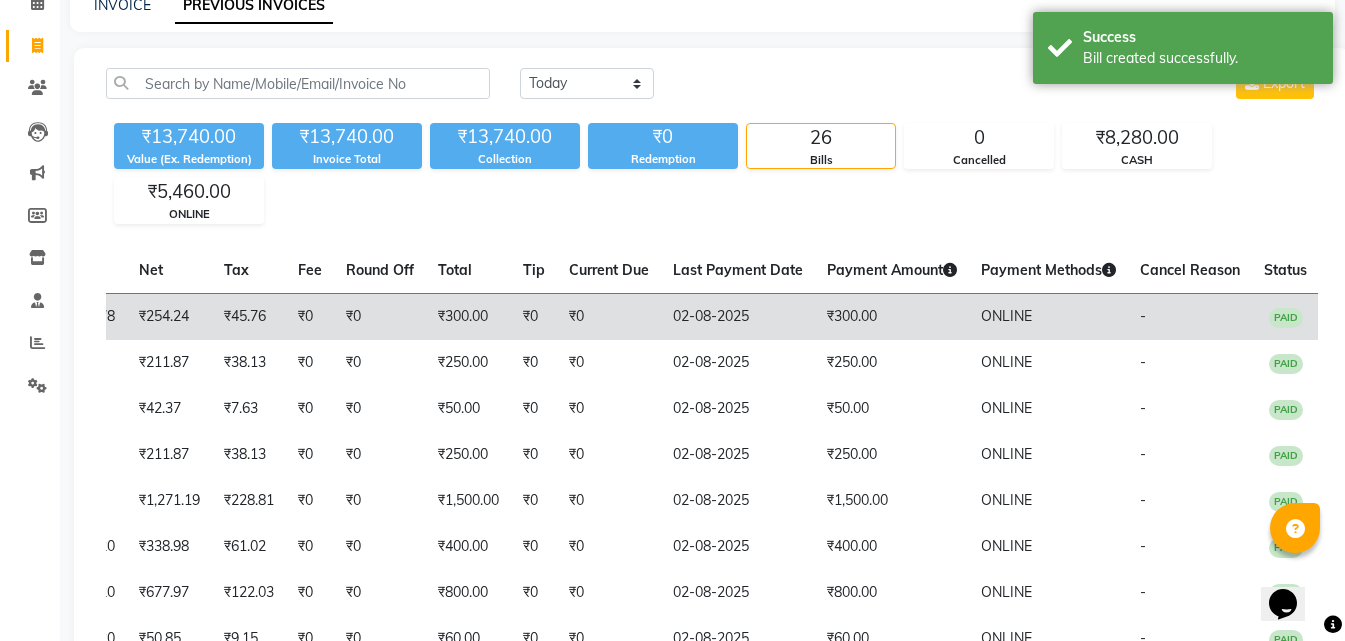 scroll, scrollTop: 0, scrollLeft: 0, axis: both 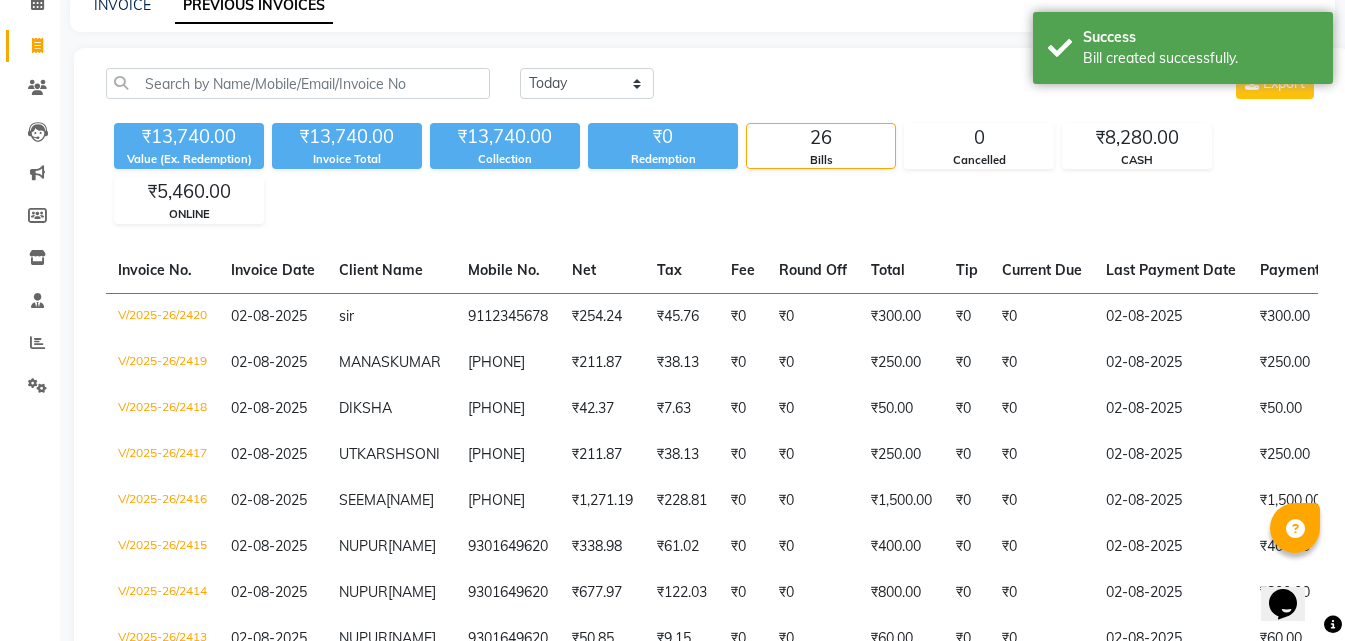 drag, startPoint x: 841, startPoint y: 385, endPoint x: 220, endPoint y: 285, distance: 629 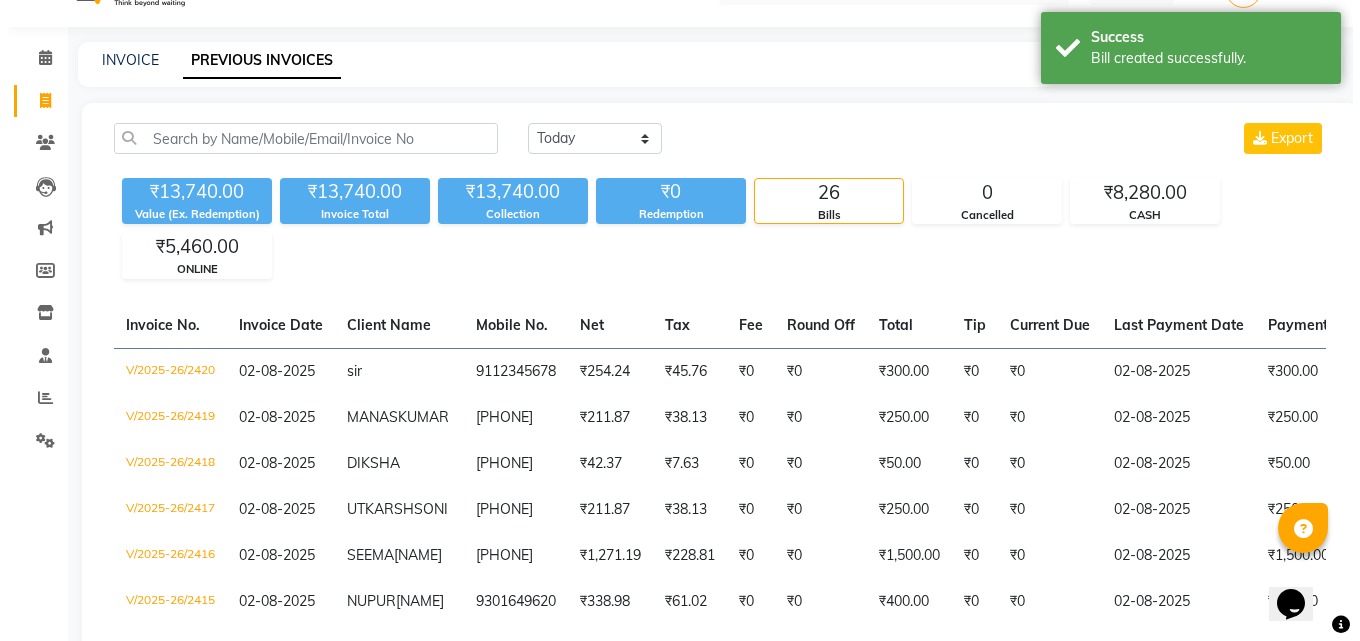 scroll, scrollTop: 0, scrollLeft: 0, axis: both 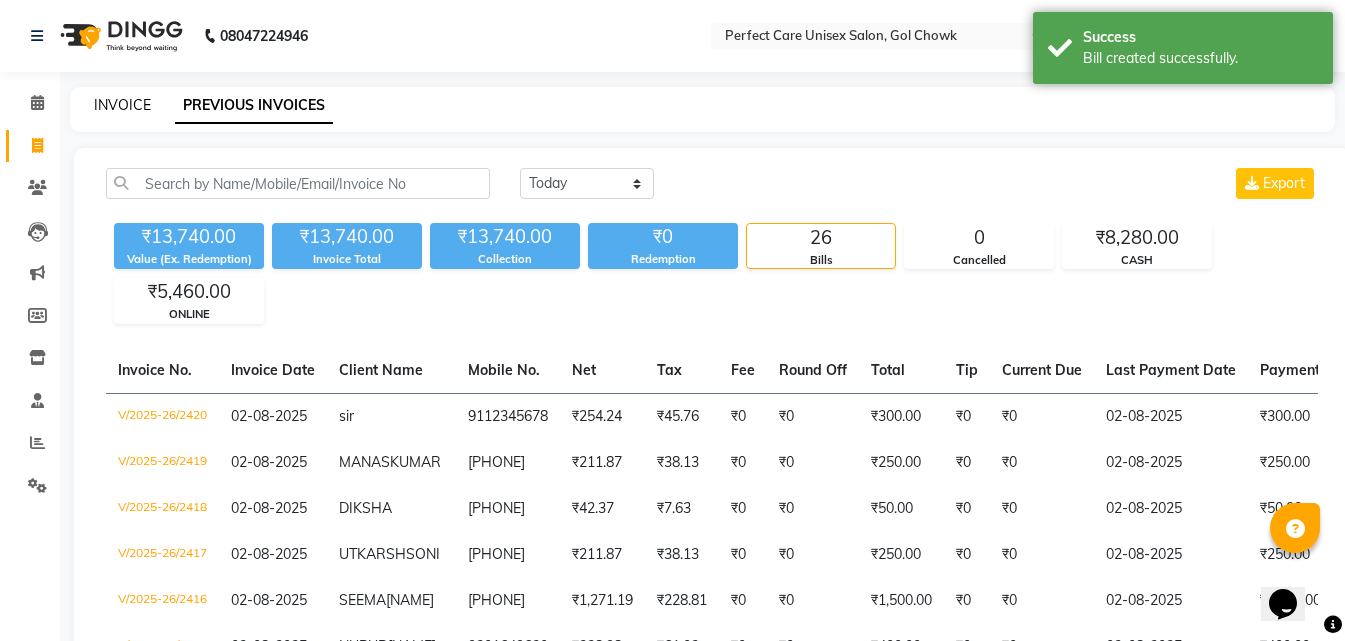 click on "INVOICE" 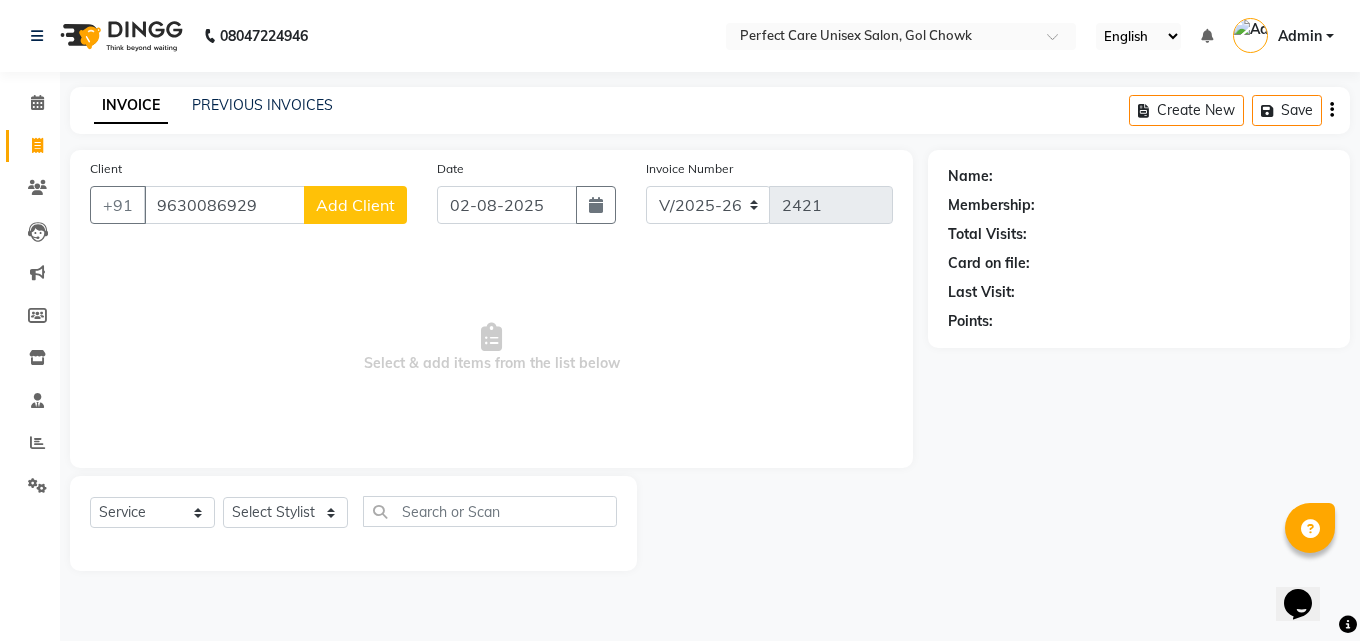 type on "9630086929" 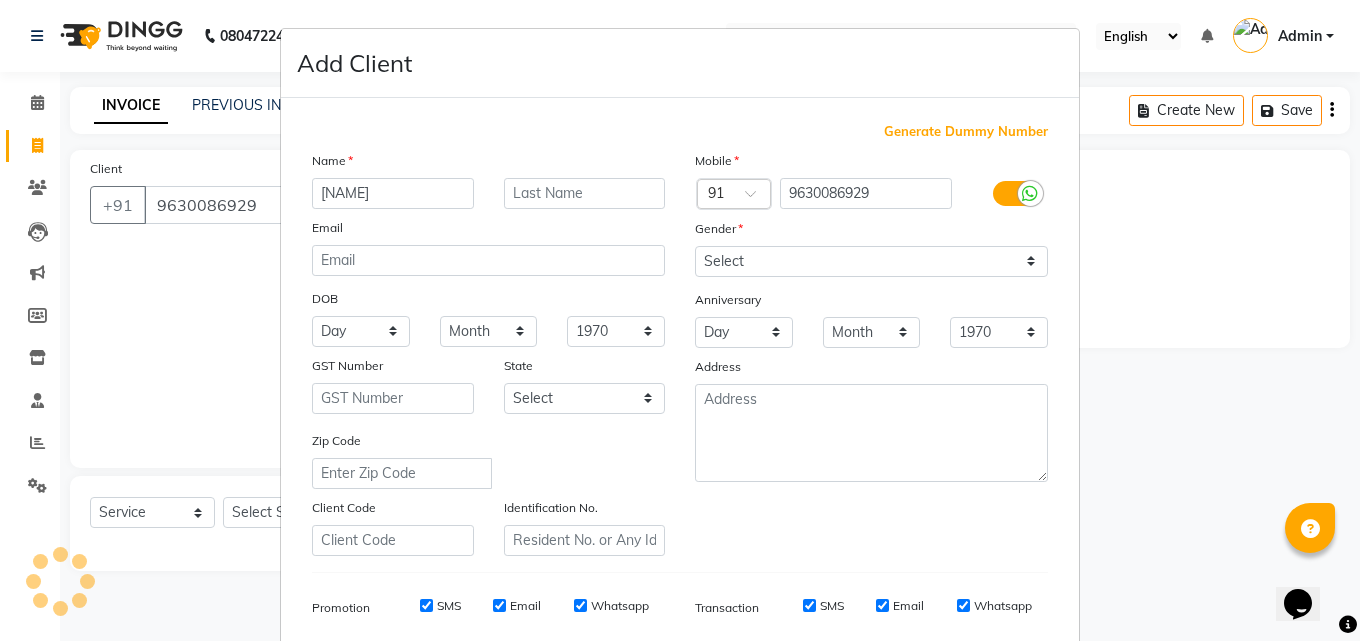 type on "[NAME]" 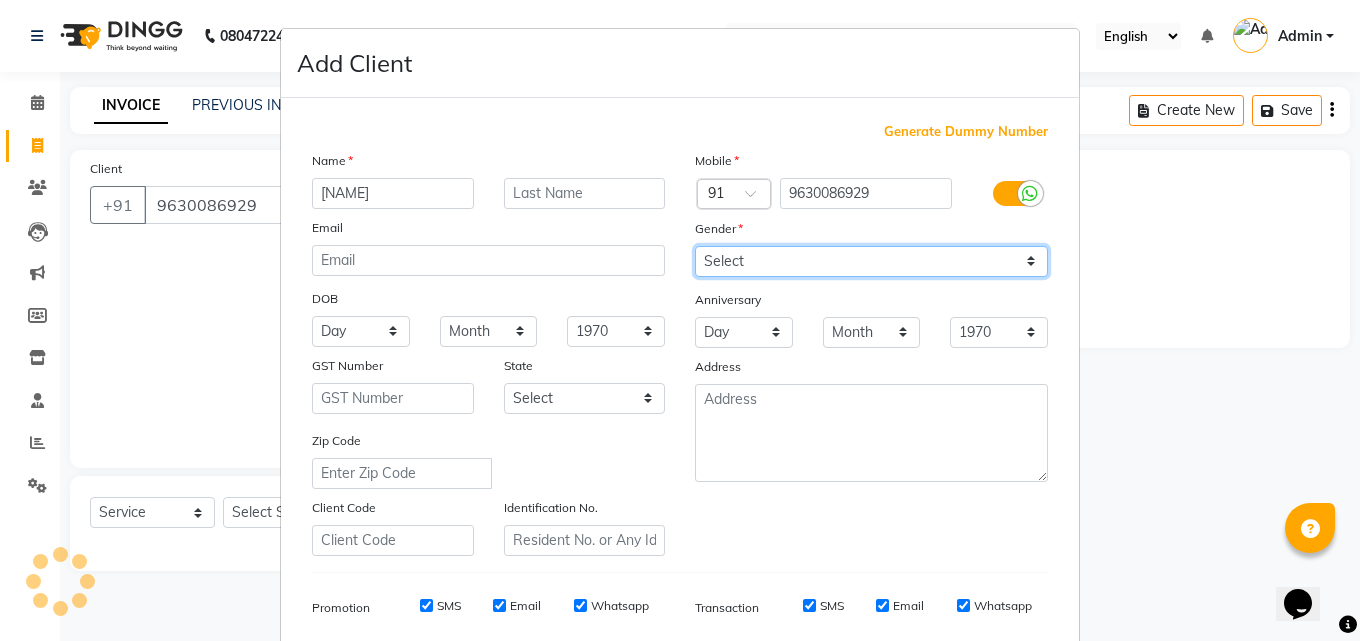 click on "Select Male Female Other Prefer Not To Say" at bounding box center [871, 261] 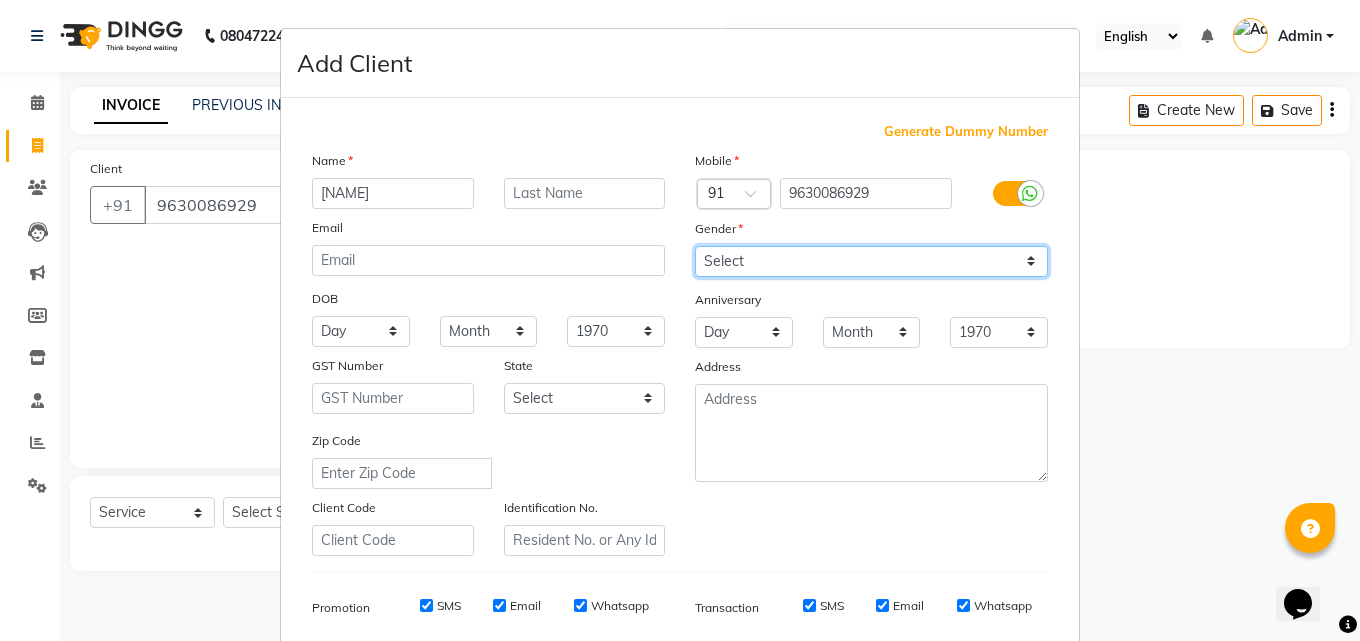 click on "Select Male Female Other Prefer Not To Say" at bounding box center [871, 261] 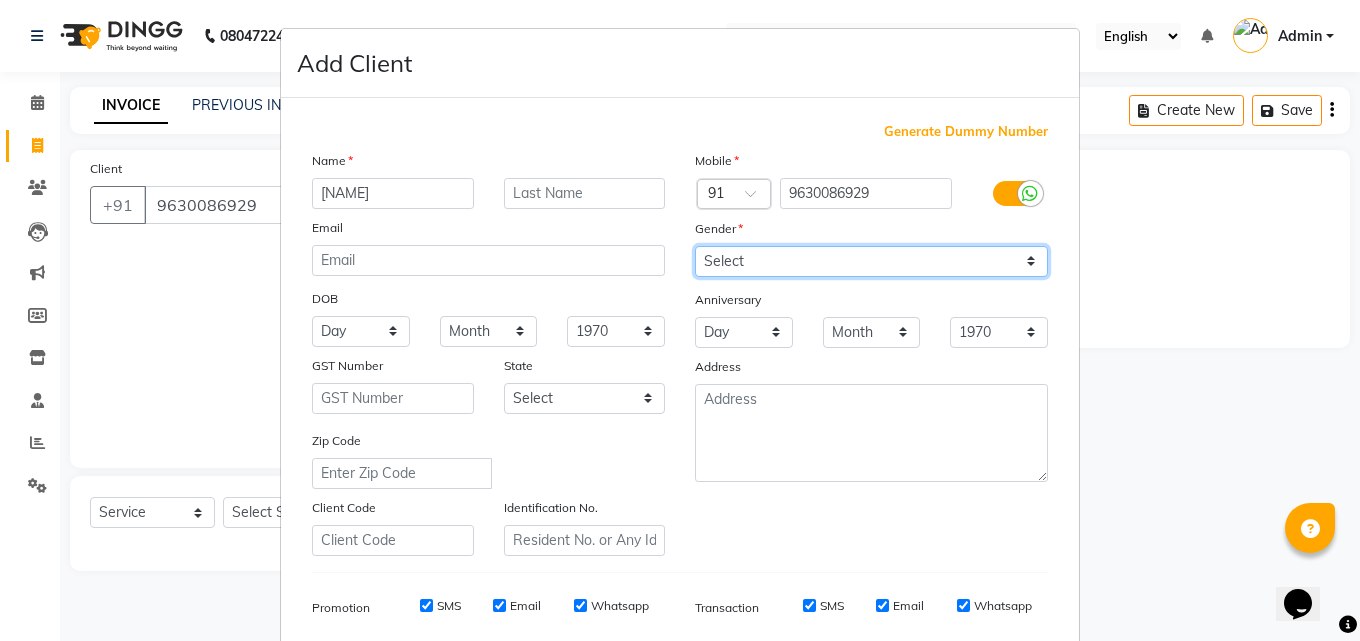 select on "female" 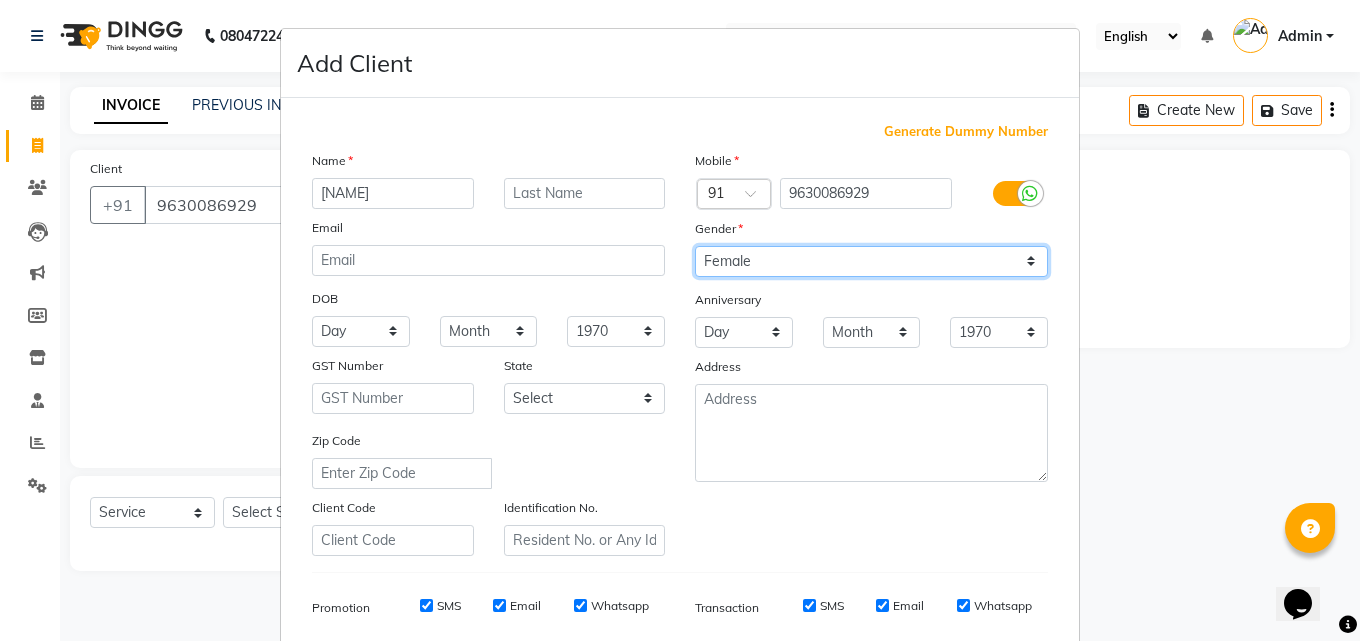click on "Select Male Female Other Prefer Not To Say" at bounding box center [871, 261] 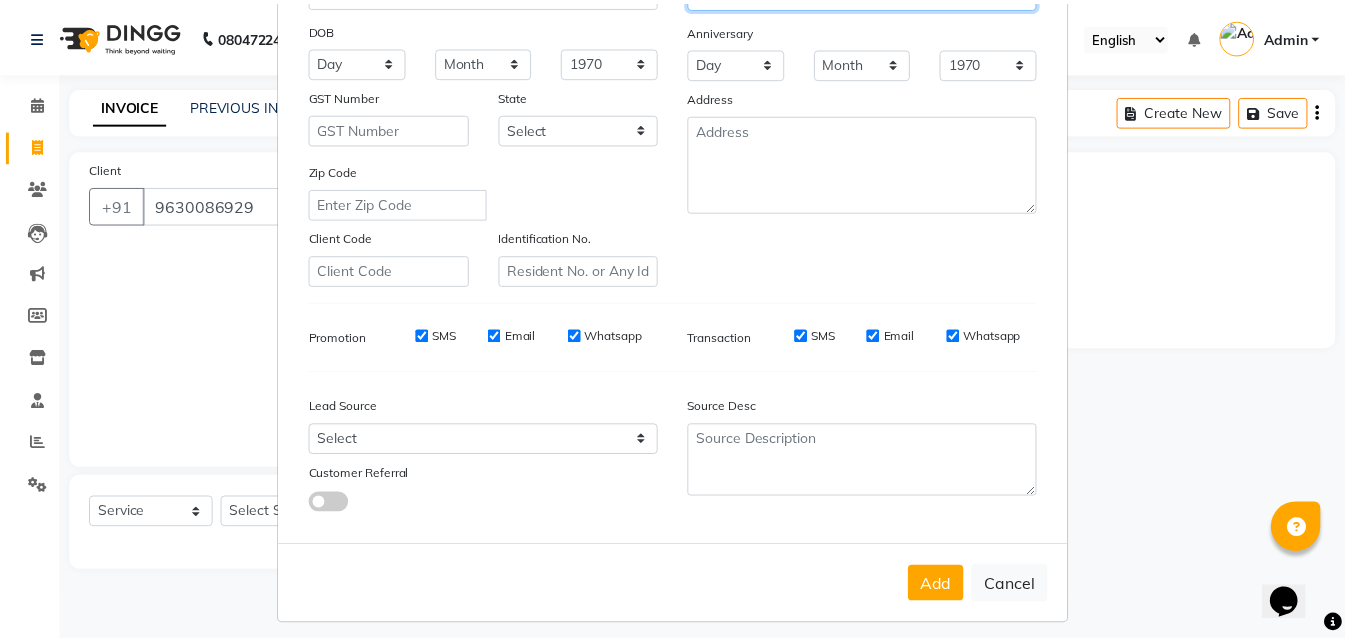 scroll, scrollTop: 282, scrollLeft: 0, axis: vertical 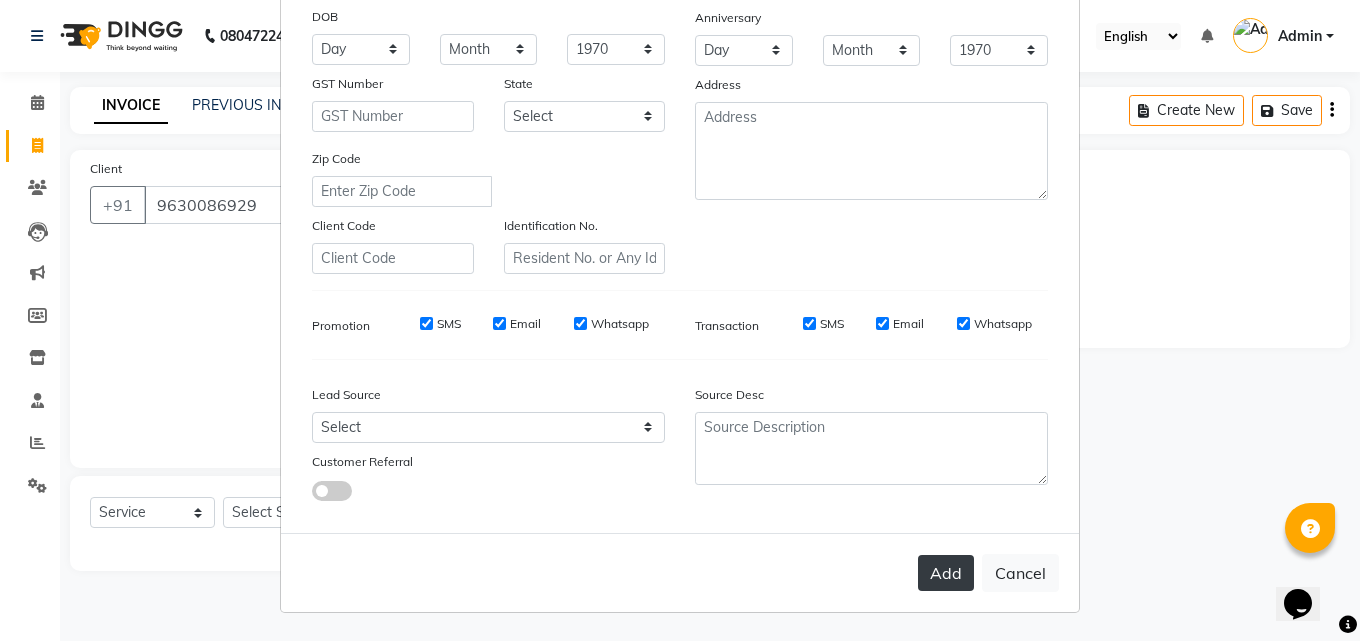 click on "Add" at bounding box center (946, 573) 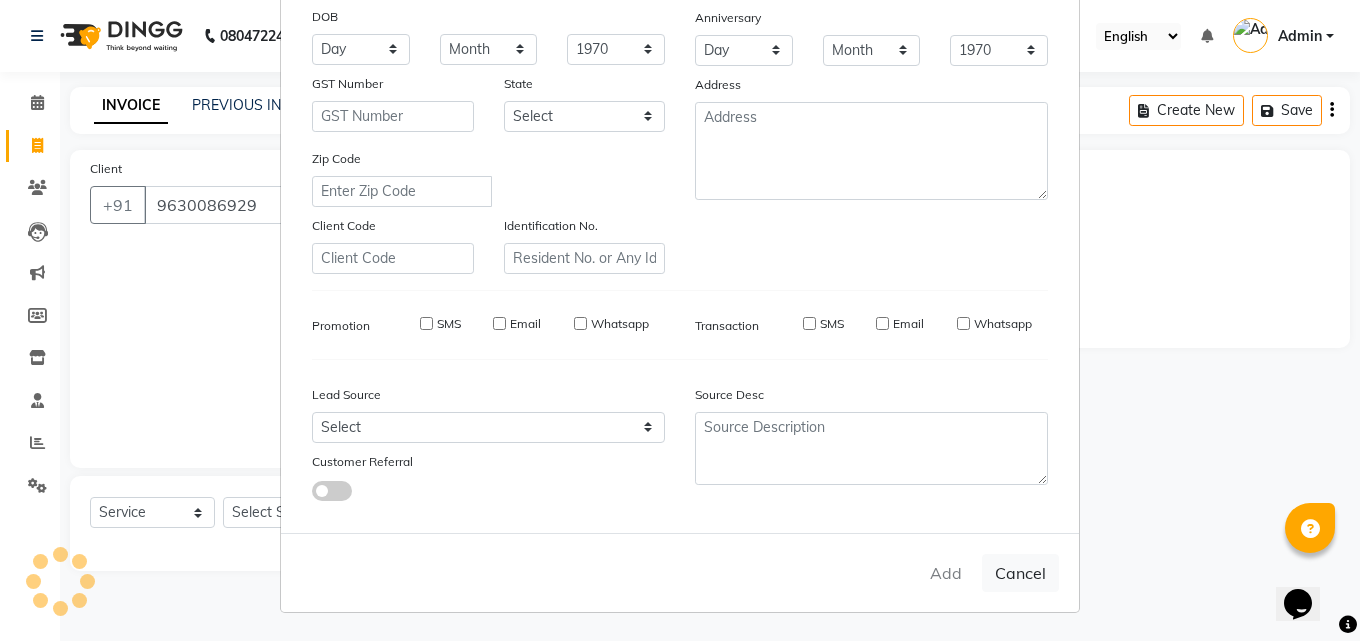 type 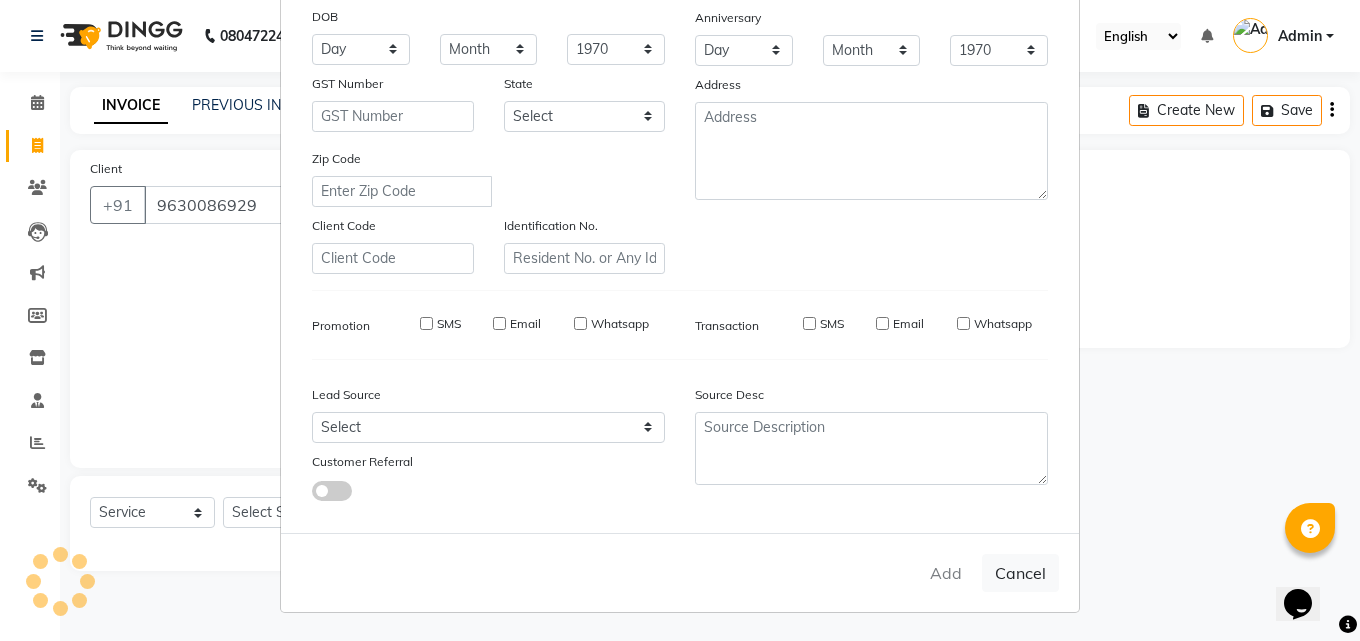 select 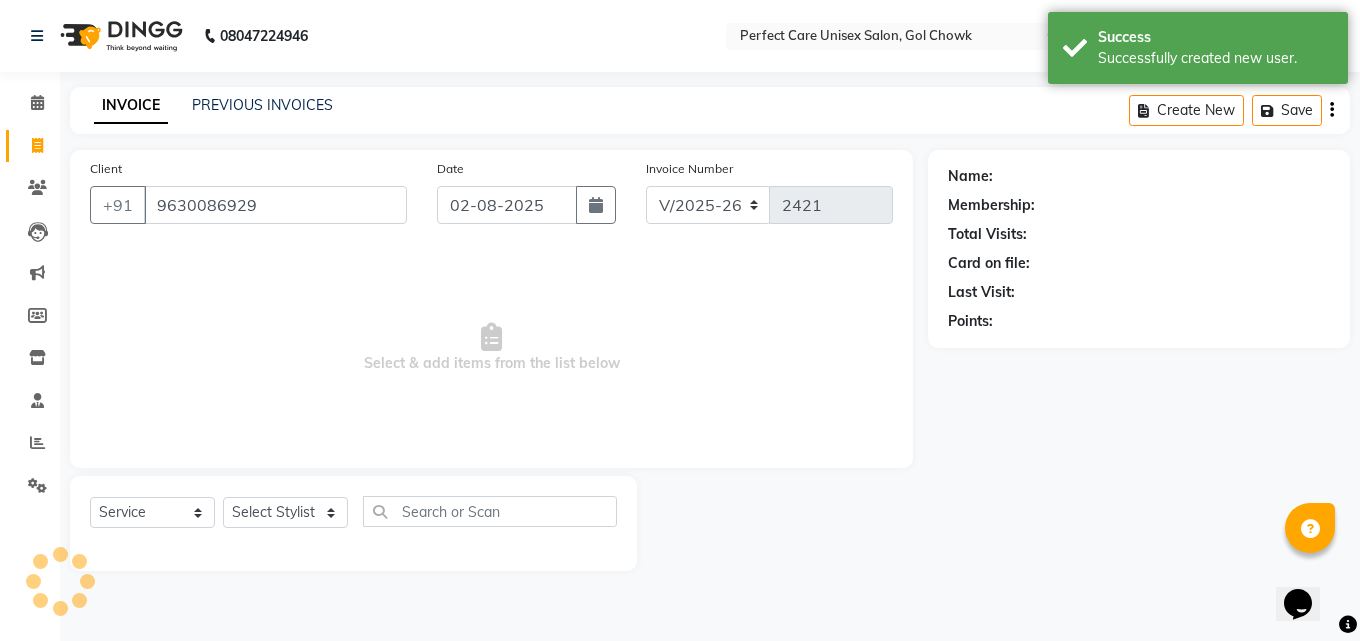 select on "1: Object" 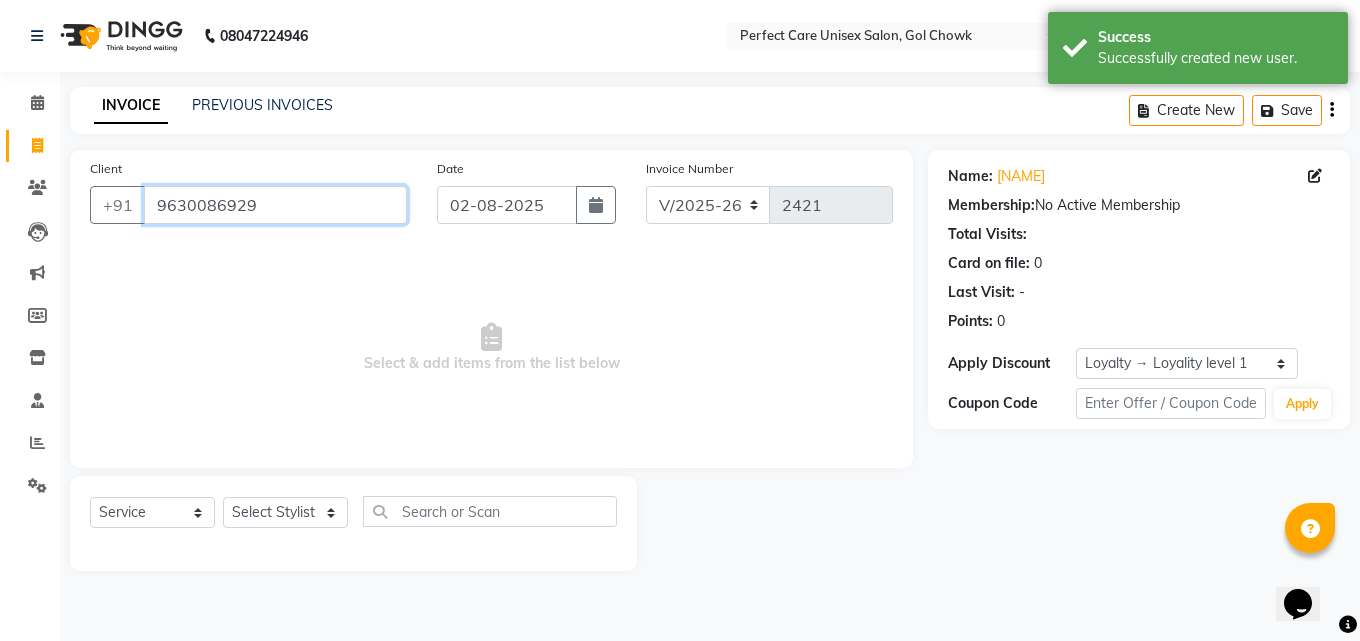 click on "9630086929" at bounding box center [275, 205] 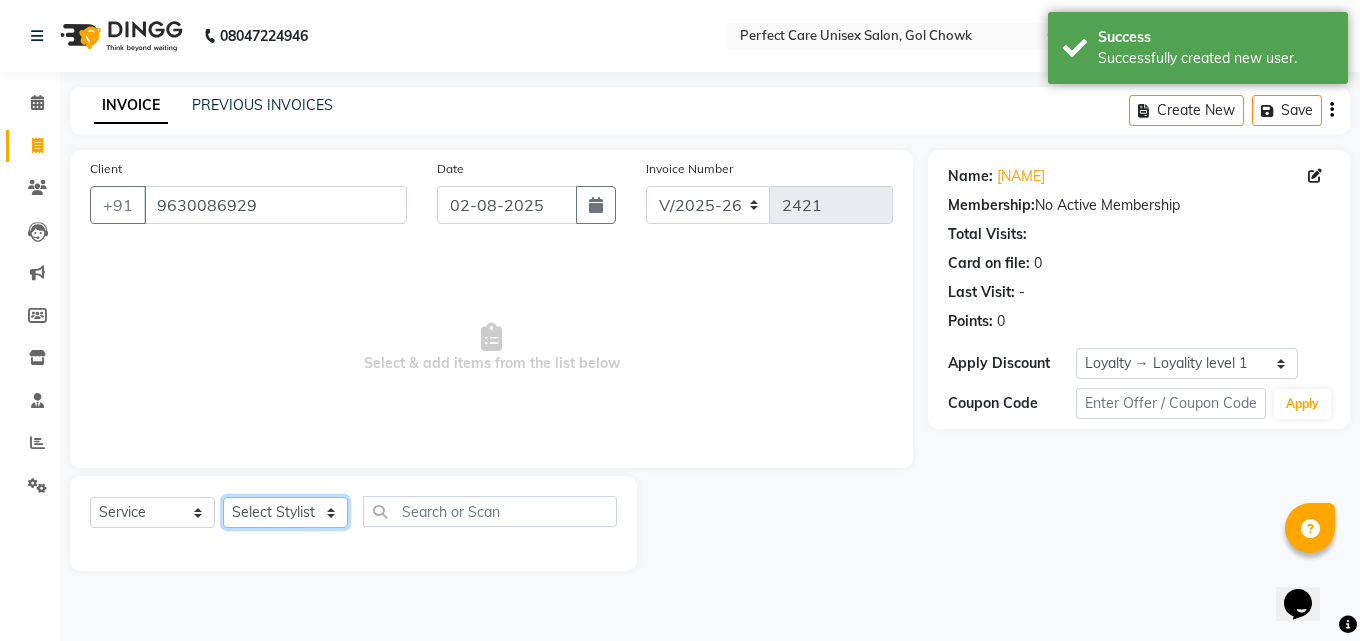 click on "Select Stylist MISS CHANDA MISS KAYNAT MISS KRITIKA MISS PIHU MISS POOJA MISS.SHRADDHA MISS.SHREYA MISS SUDHA MISS. USHA MISS YAMINI mohbat MR. AARIF MR.ANGAD MR. ARBAZ MR. ARUN MR ARYAN MR. AVINASH MR. FARMAN MR.KARAN MR.KASIM MR. NAUSHAD MR.NAZIM MR. SAM MR.SAMEER MR.VIKASH MR.VISHAL MS RAMCHARAN NONE rashmi" 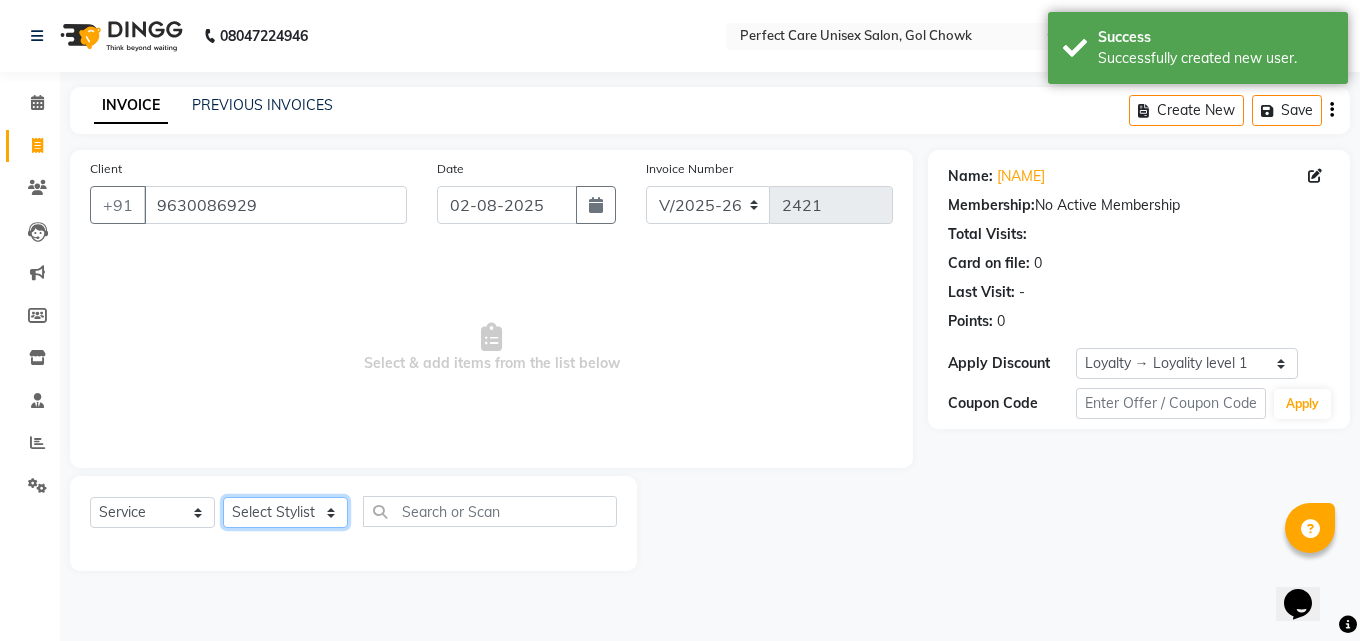 select on "32649" 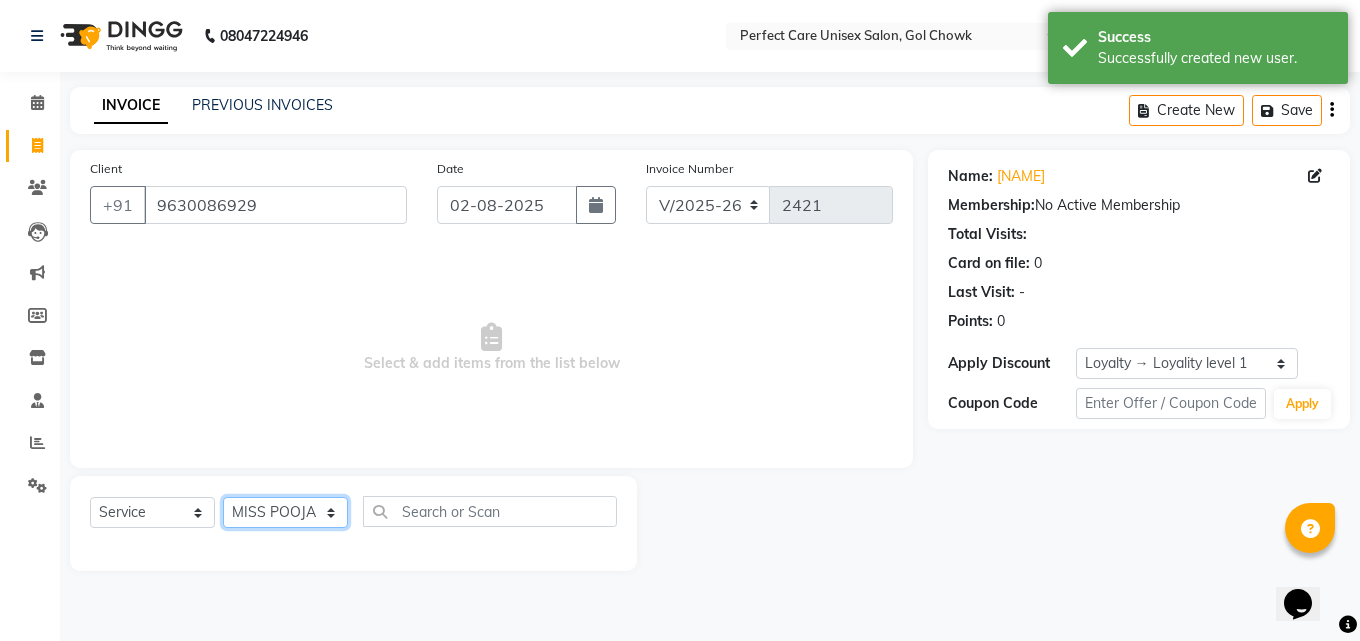 click on "Select Stylist MISS CHANDA MISS KAYNAT MISS KRITIKA MISS PIHU MISS POOJA MISS.SHRADDHA MISS.SHREYA MISS SUDHA MISS. USHA MISS YAMINI mohbat MR. AARIF MR.ANGAD MR. ARBAZ MR. ARUN MR ARYAN MR. AVINASH MR. FARMAN MR.KARAN MR.KASIM MR. NAUSHAD MR.NAZIM MR. SAM MR.SAMEER MR.VIKASH MR.VISHAL MS RAMCHARAN NONE rashmi" 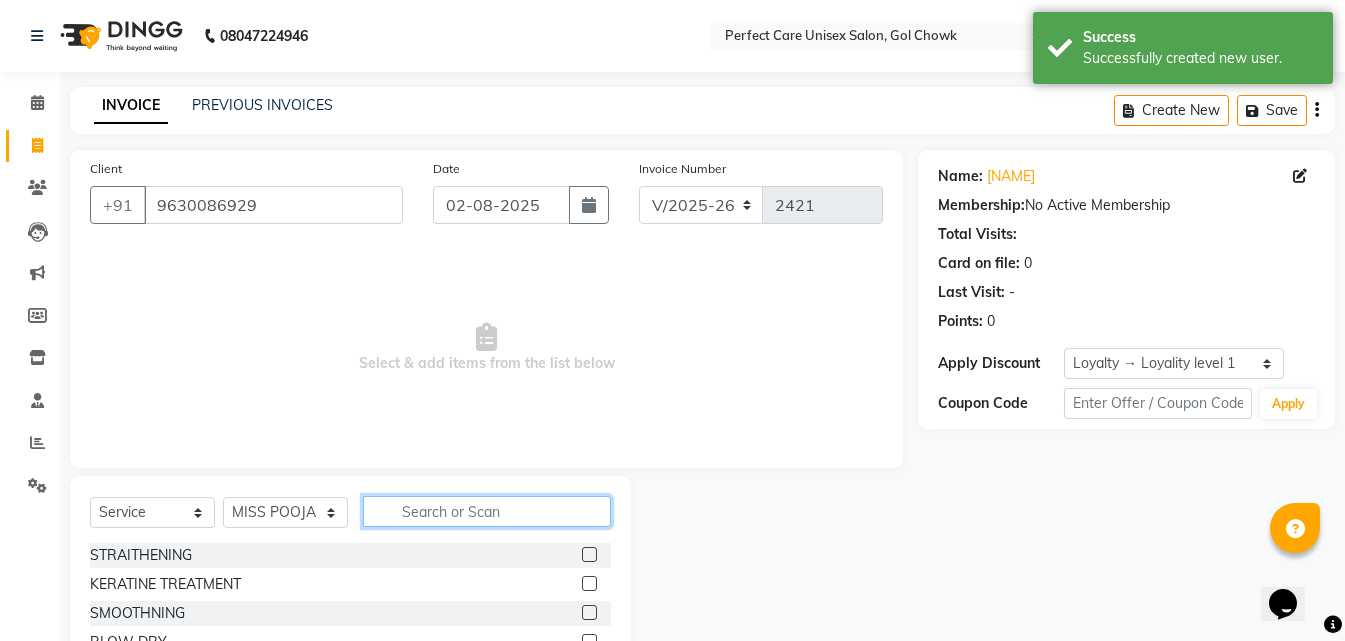 click 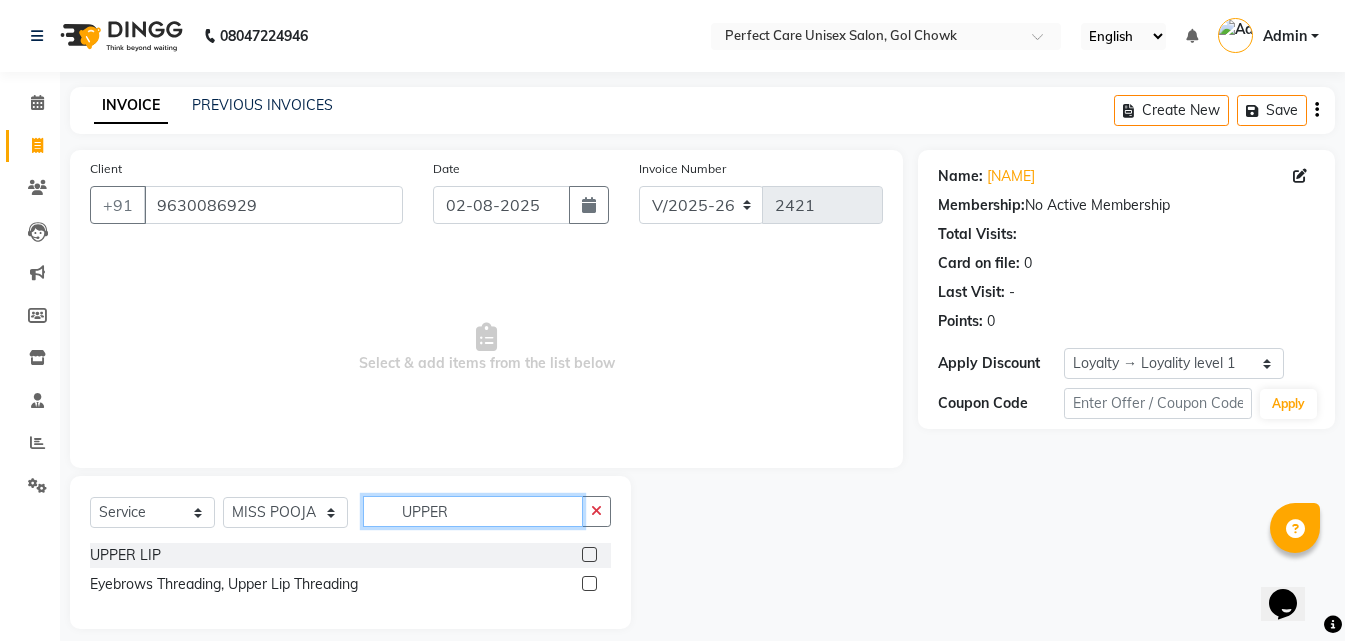 type on "UPPER" 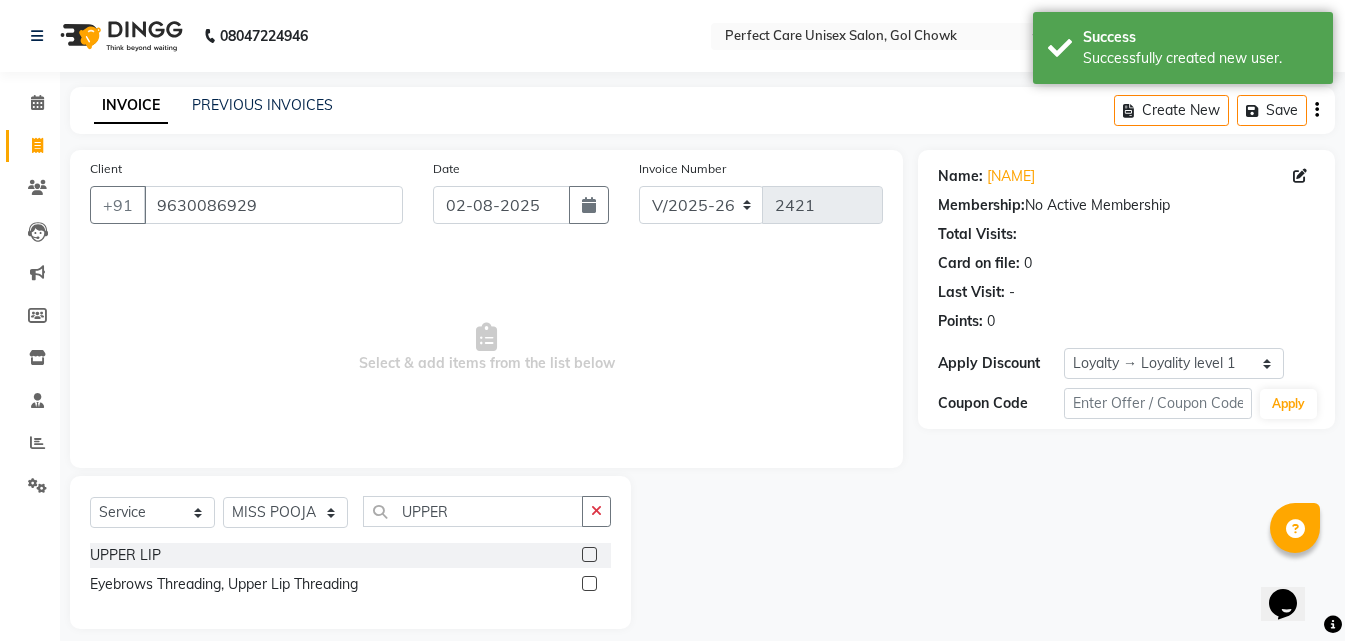 click 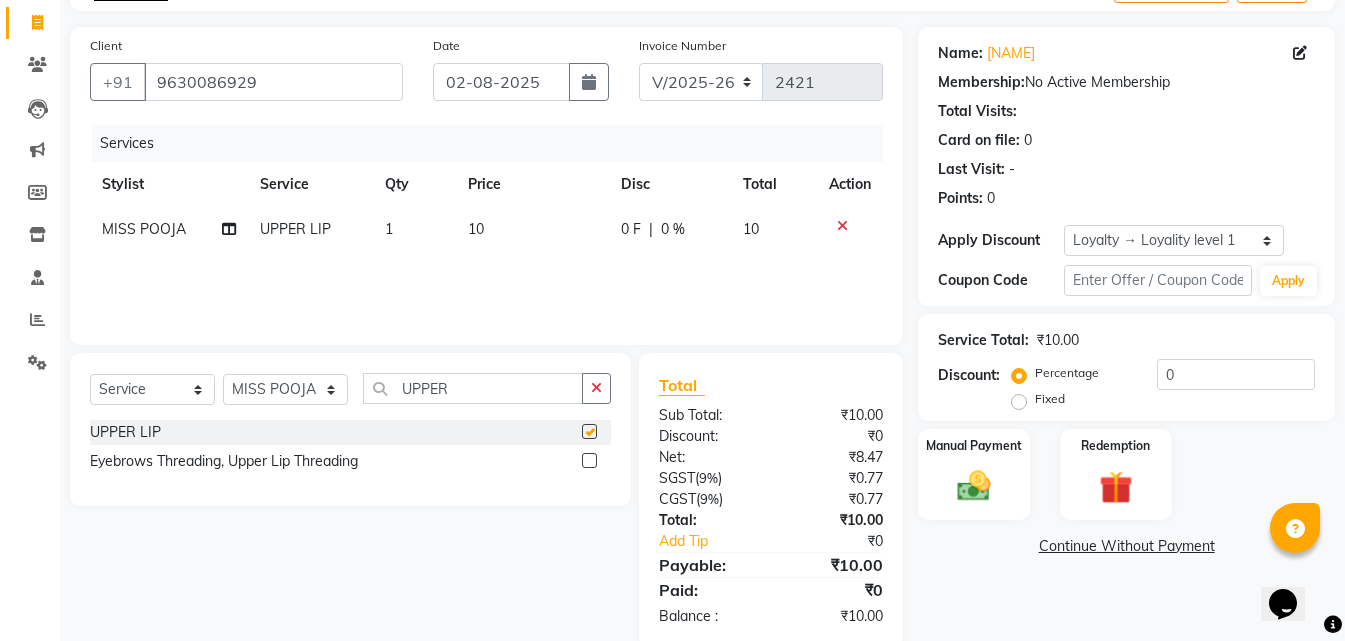 checkbox on "false" 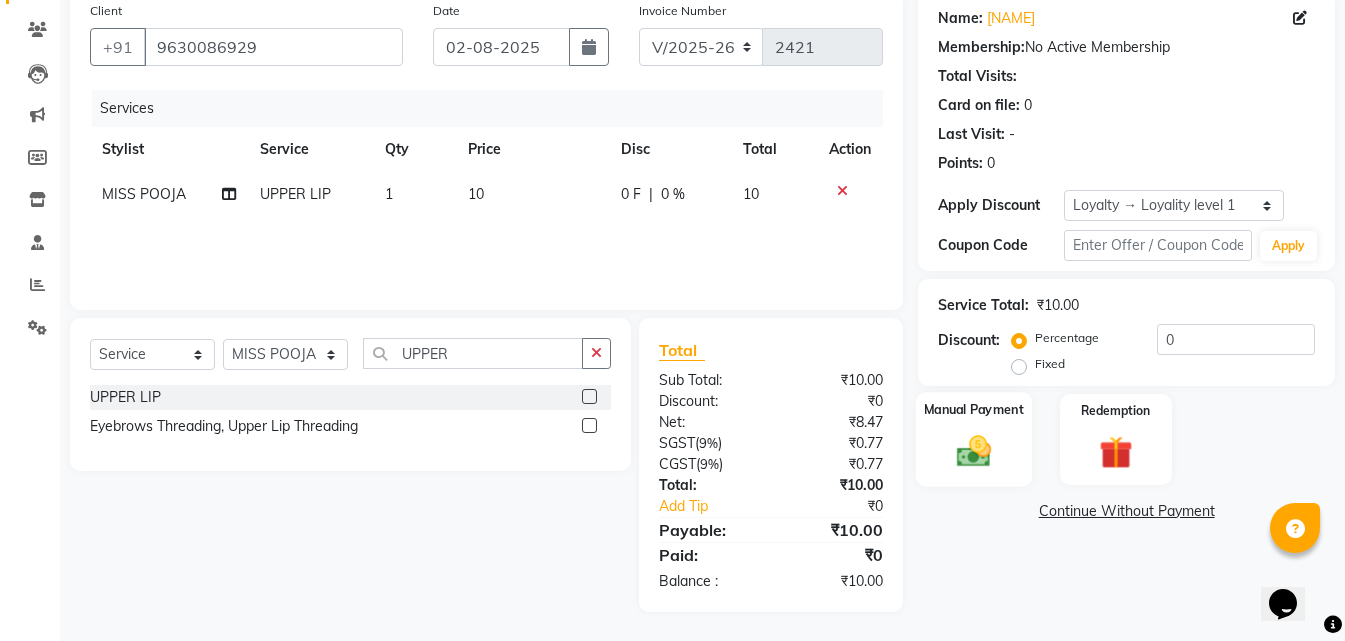 scroll, scrollTop: 159, scrollLeft: 0, axis: vertical 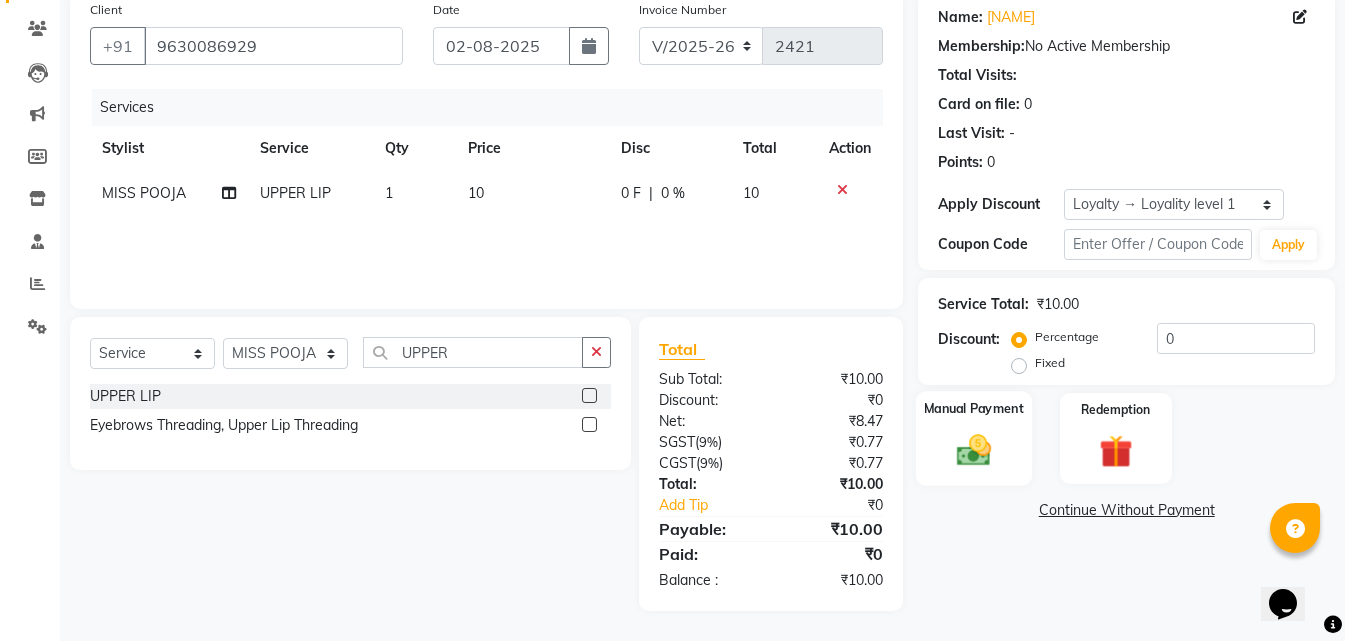 click on "Manual Payment" 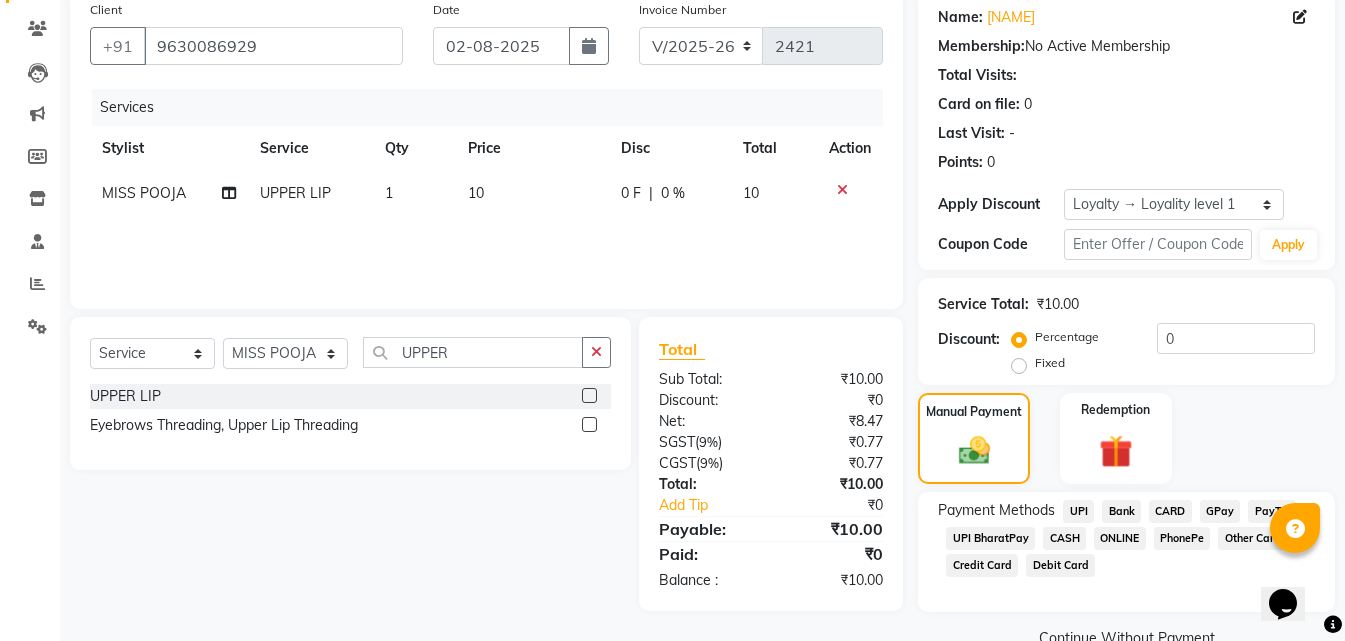 click on "ONLINE" 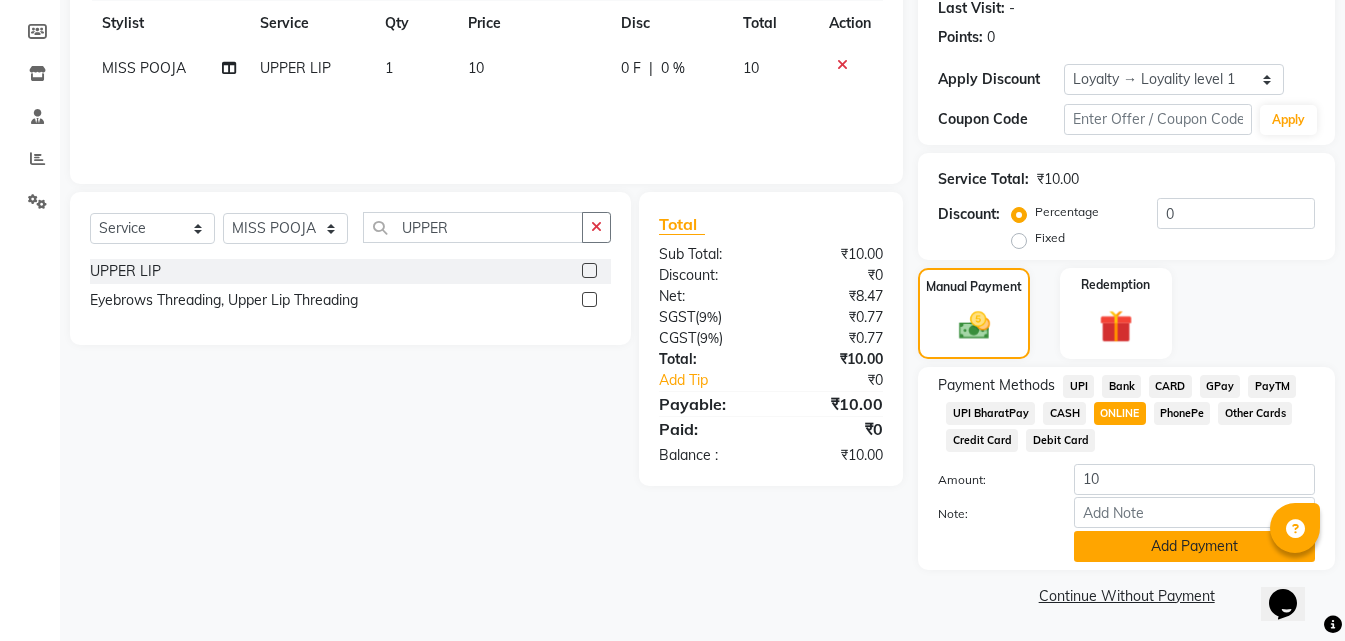 click on "Add Payment" 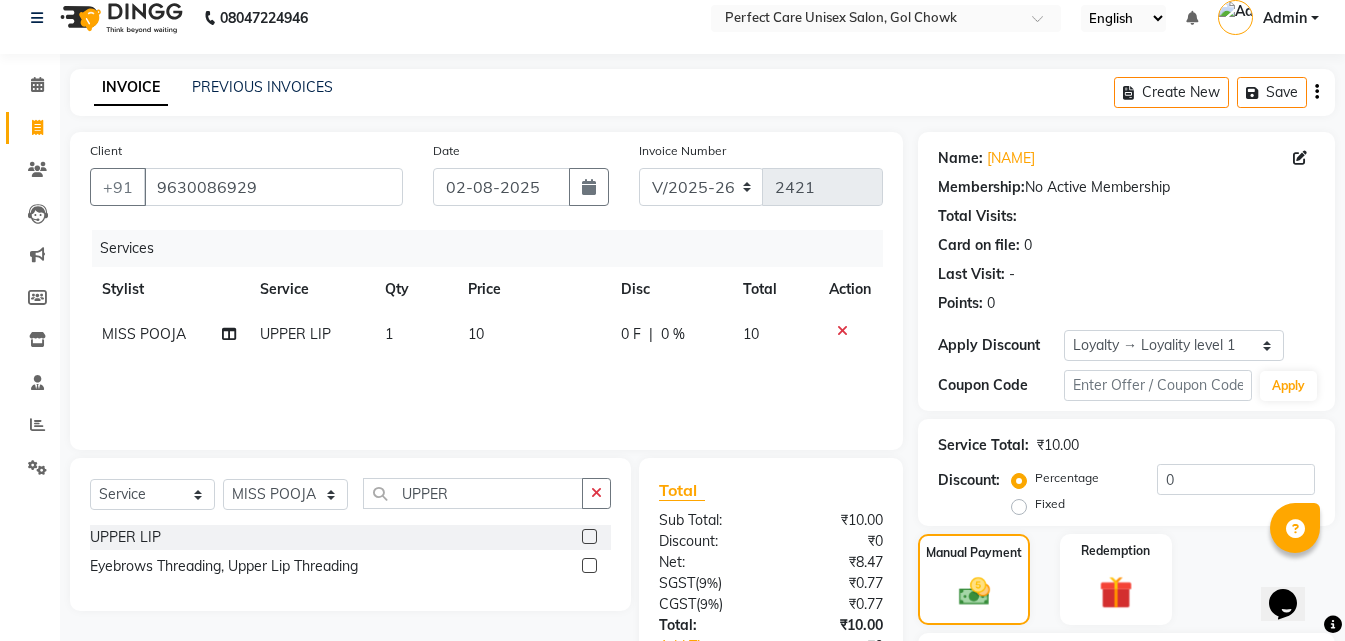 scroll, scrollTop: 0, scrollLeft: 0, axis: both 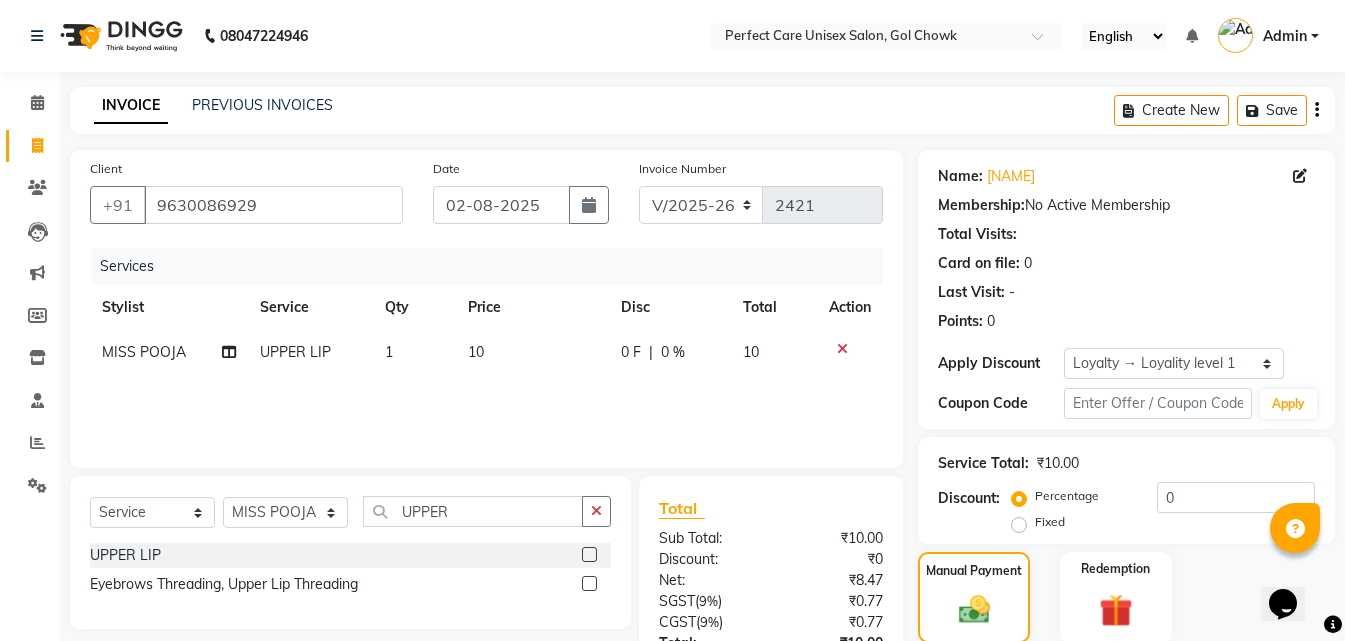 click on "10" 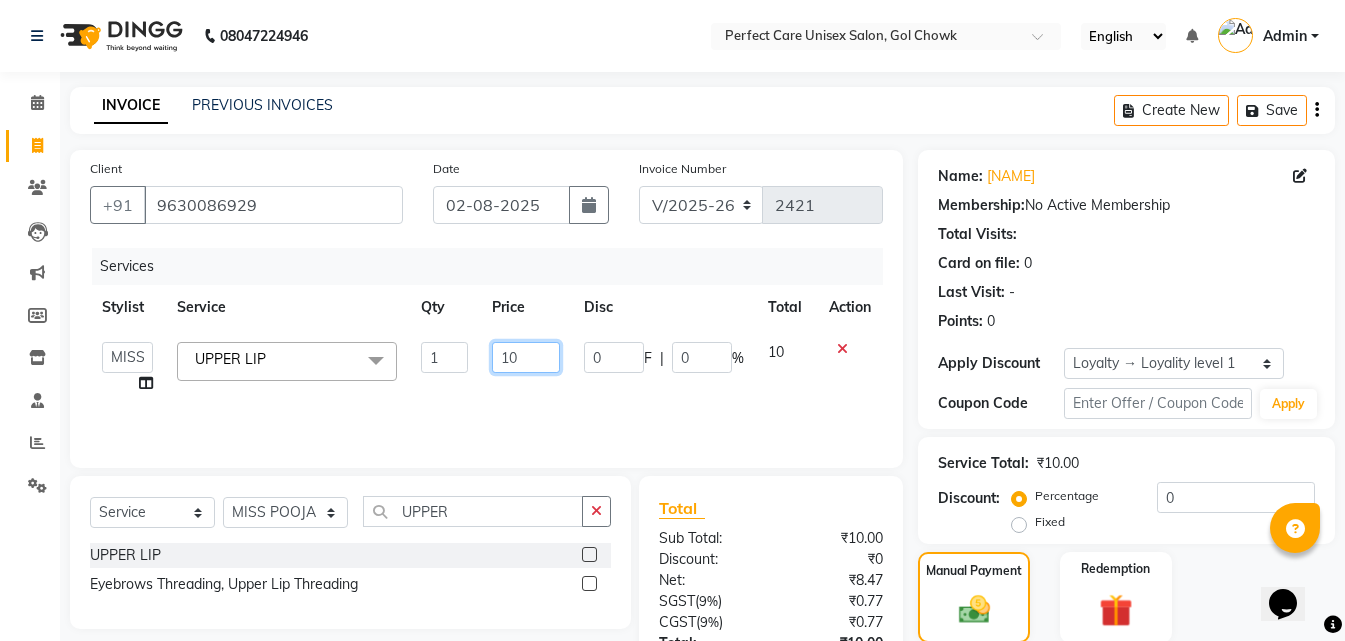 click on "10" 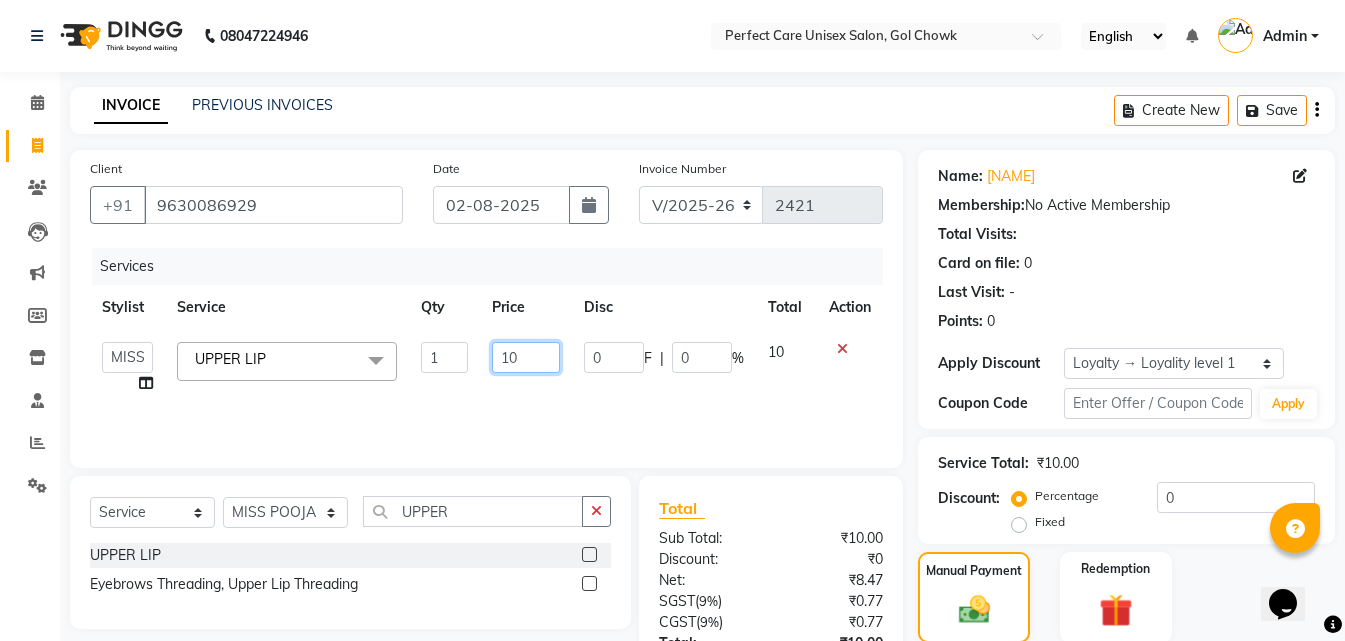 type on "1" 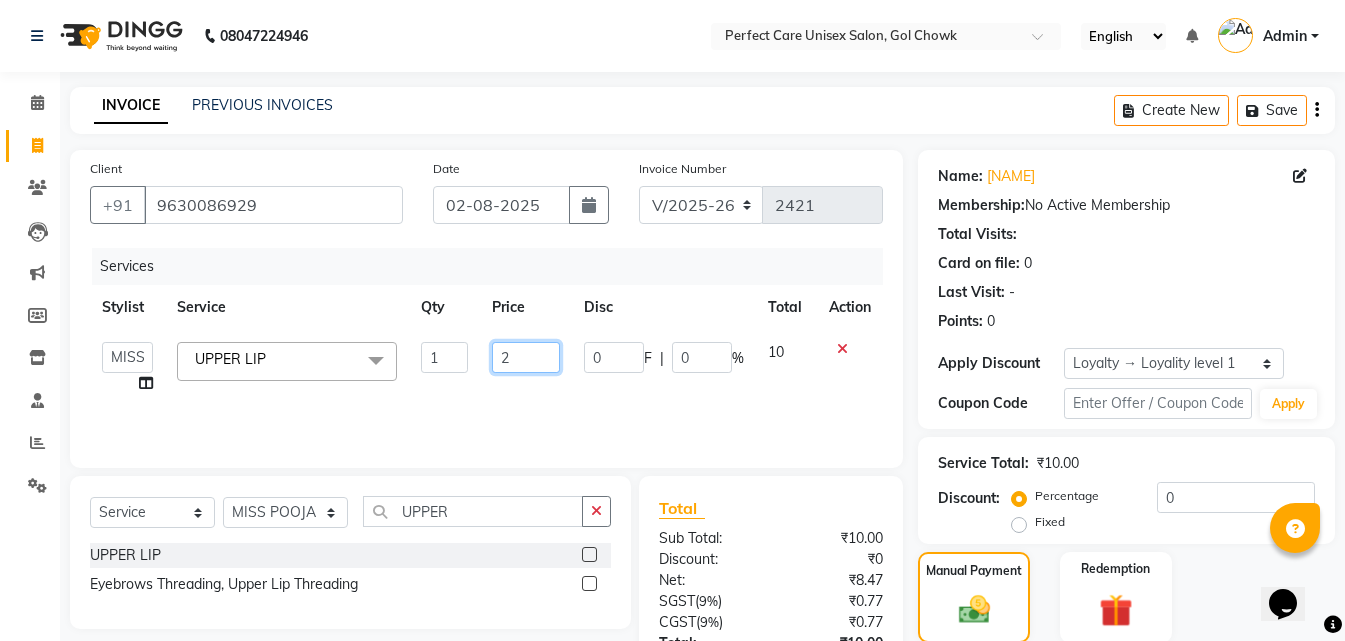 type on "20" 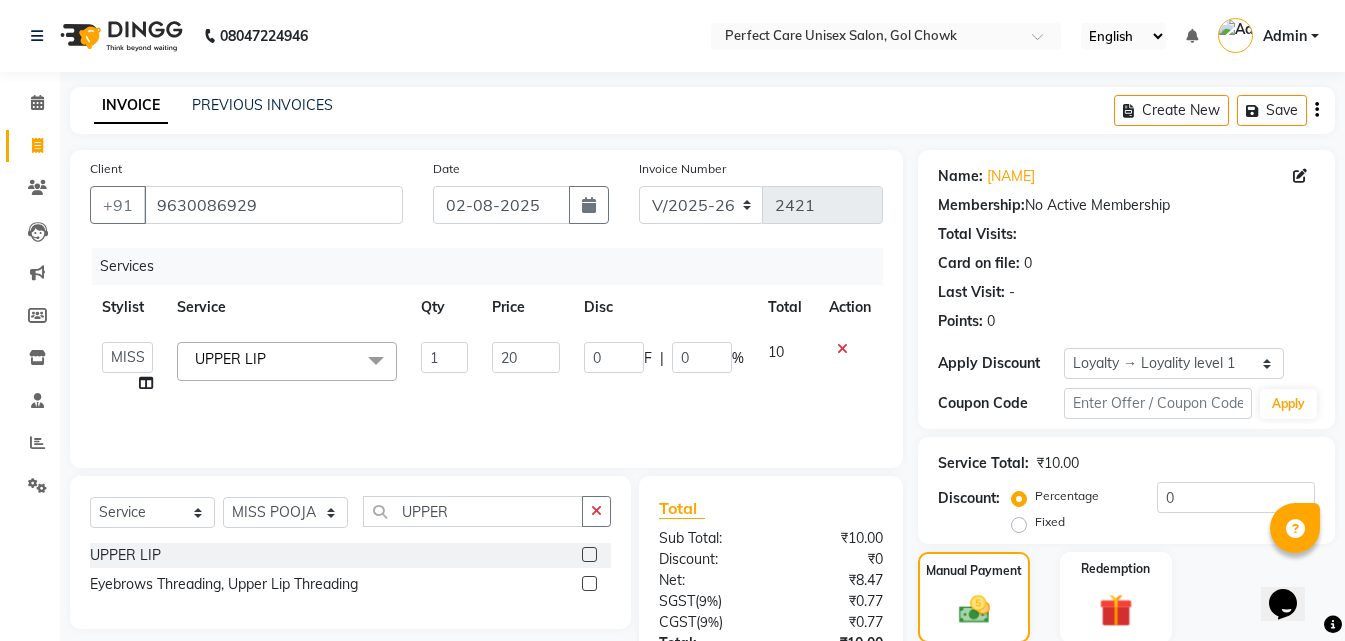 click on "Services Stylist Service Qty Price Disc Total Action MISS CHANDA MISS KAYNAT MISS KRITIKA MISS PIHU MISS POOJA MISS.SHRADDHA MISS.SHREYA MISS SUDHA MISS. USHA MISS YAMINI mohbat MR. AARIF MR.ANGAD MR. ARBAZ MR. ARUN MR ARYAN MR. AVINASH MR. FARMAN MR.KARAN MR.KASIM MR. NAUSHAD MR.NAZIM MR. SAM MR.SAMEER MR.VIKASH MR.VISHAL MS RAMCHARAN NONE rashmi UPPER LIP x STRAITHENING KERATINE TREATMENT SMOOTHNING BLOW DRY HiGHLIGHTS PER STREAK( 300 ) MENS HAIR COLOUR MENS BEARD COLOUR ROOT TOUCHUP FEMALE FULL HAND CHOCLATE WAX FULL LEG CHOCLATE WAX UNDERARMS CHOCLATE WAX FULL HAND NORMAL WAX UNDERARMS NORMAL WAX FULL LEG NORMAL WAX FULL HAND RICA WAX FULL LEG RICA WAX EYE BROWS UPPER LIP FOR HEAD CHIN SIDE LOCK NORMAL WAX SIDE LOCK THREAD SIDE LOCK RICA WAX HAIR SPA HAIR IRONING FEMALE HAIR WASH FEMALE HAIR DO NOSE WAX HAIR CUT FEMALE TOUCH-UP FACIAL BLEACH BODY POLISH BEARD STYLING GLOBAL COLOR B WAXING HALF LEG RICA WAX UNDERARMS RICA WAX D-TAN" 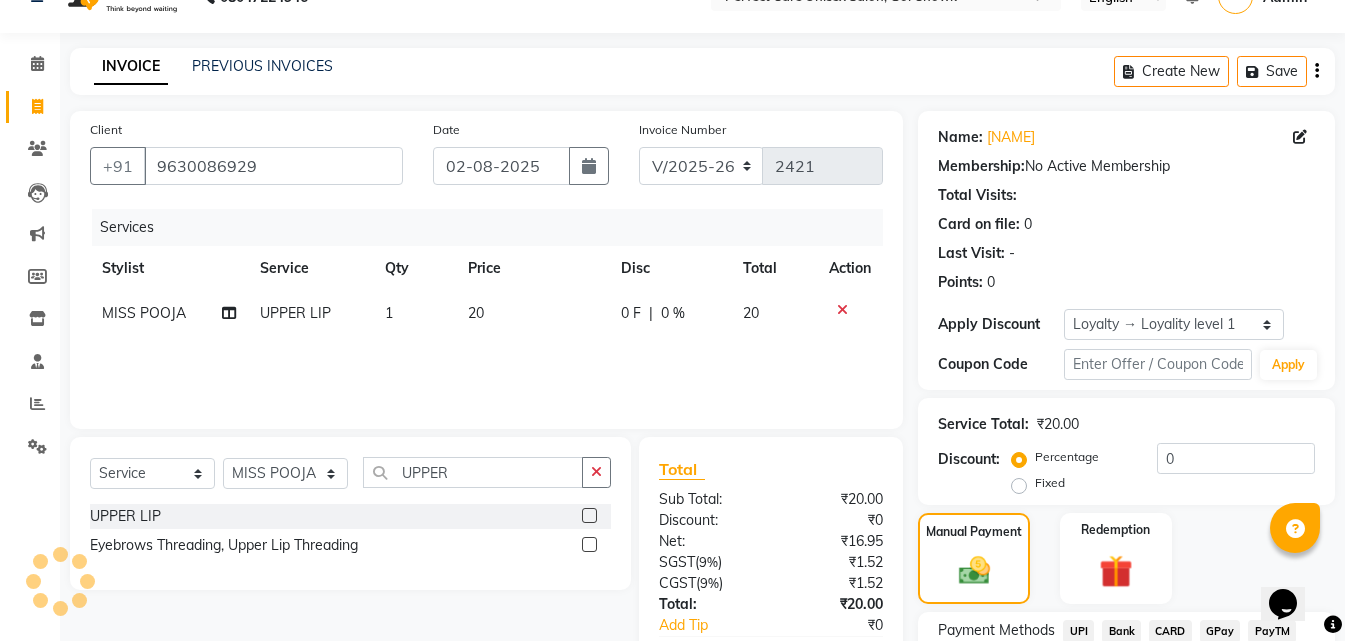 scroll, scrollTop: 0, scrollLeft: 0, axis: both 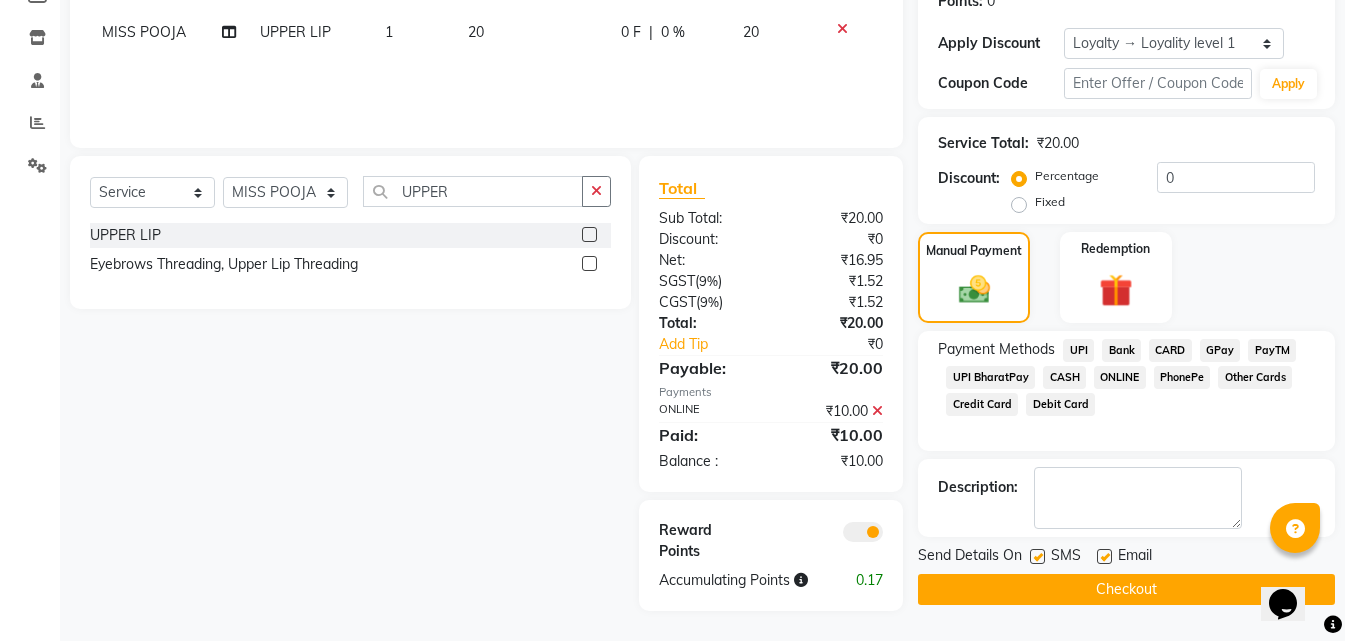 click on "Checkout" 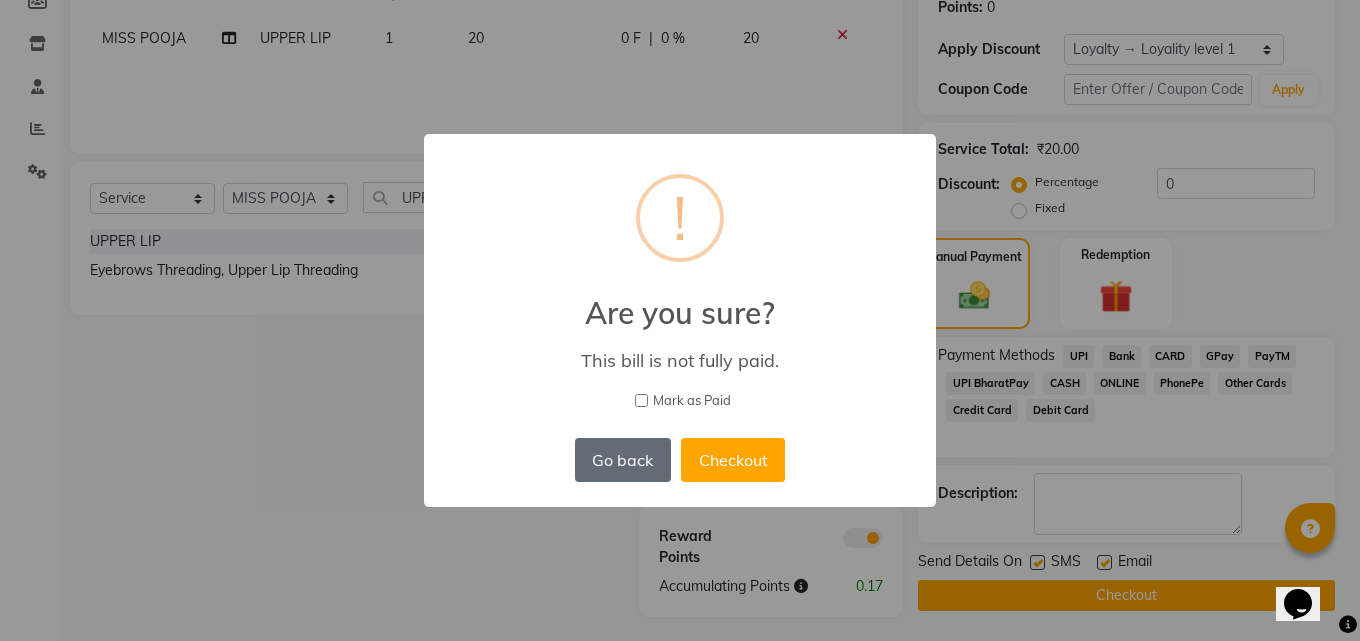 click on "Go back" at bounding box center (623, 460) 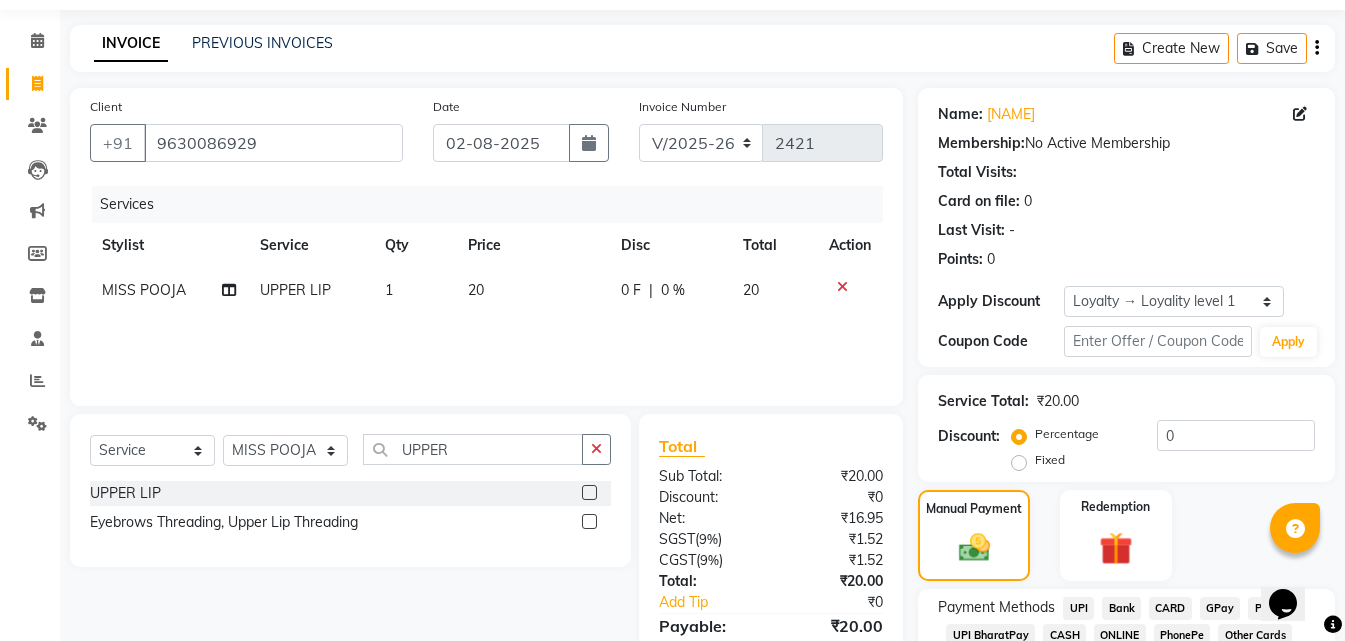 scroll, scrollTop: 14, scrollLeft: 0, axis: vertical 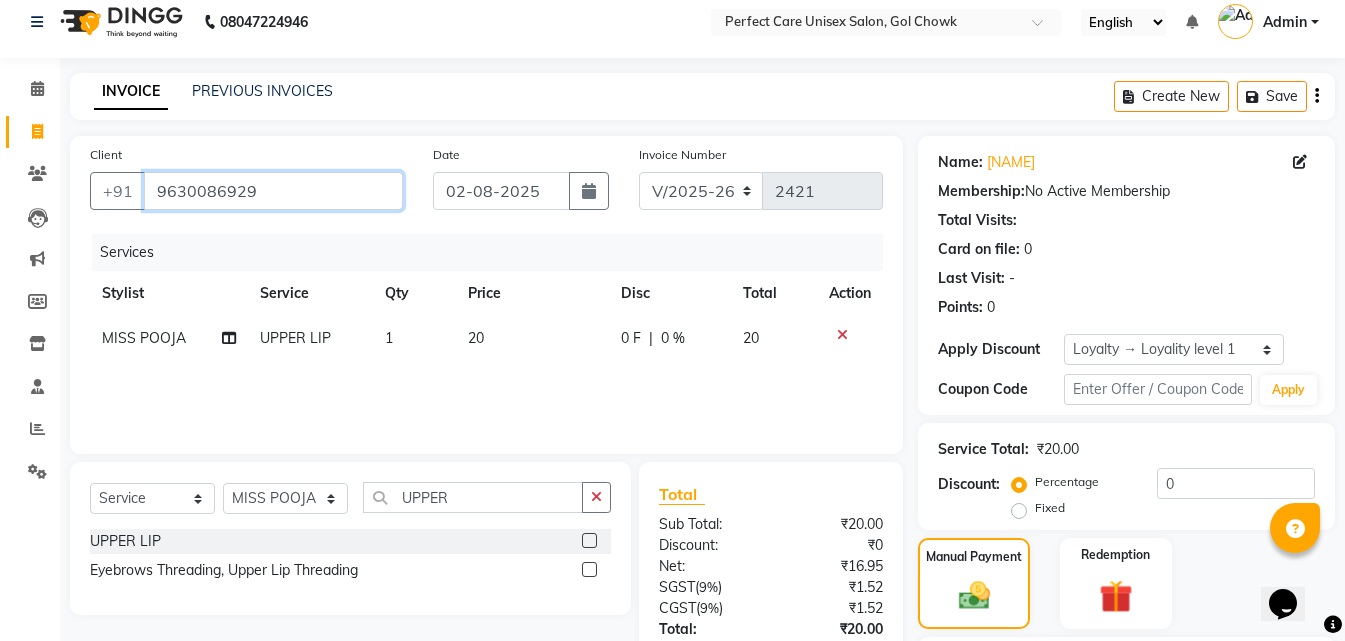 click on "9630086929" at bounding box center [273, 191] 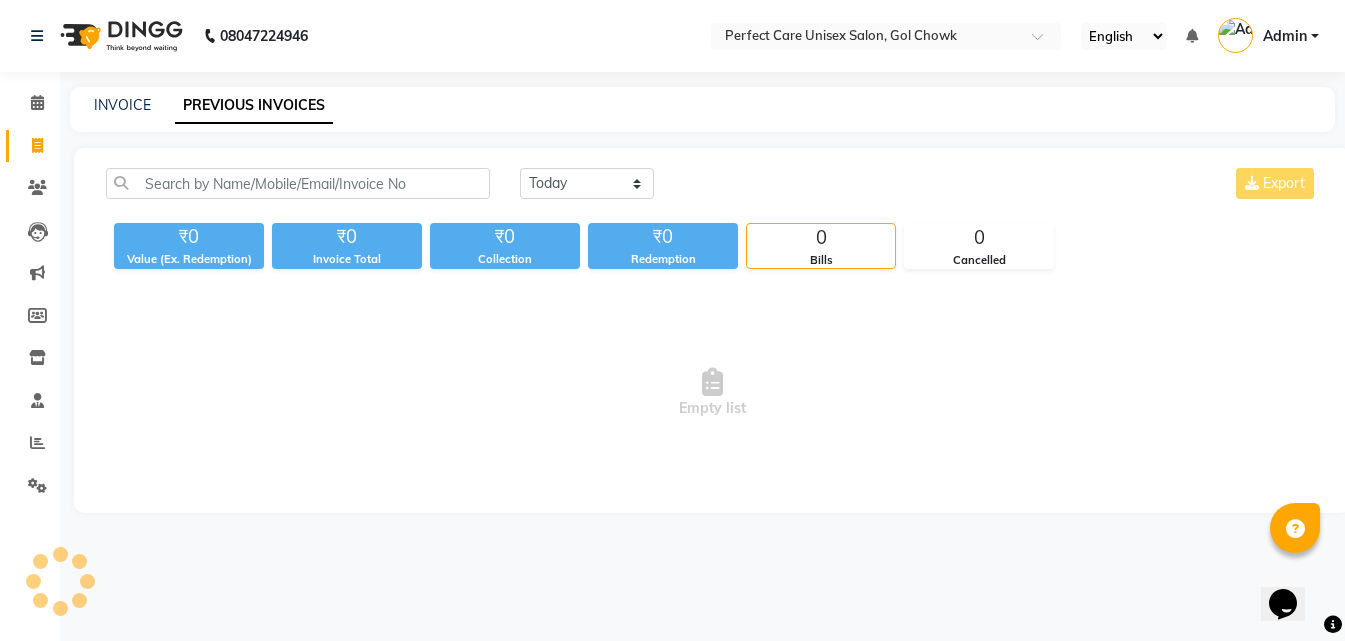 scroll, scrollTop: 0, scrollLeft: 0, axis: both 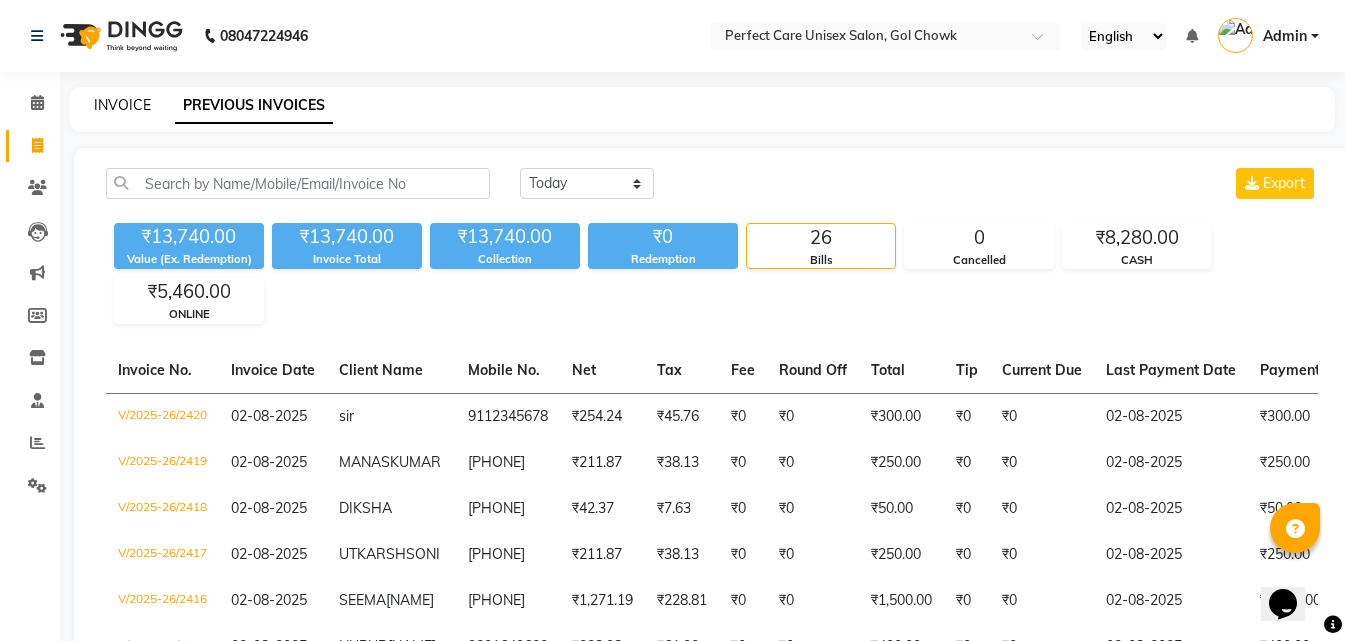 click on "INVOICE PREVIOUS INVOICES" 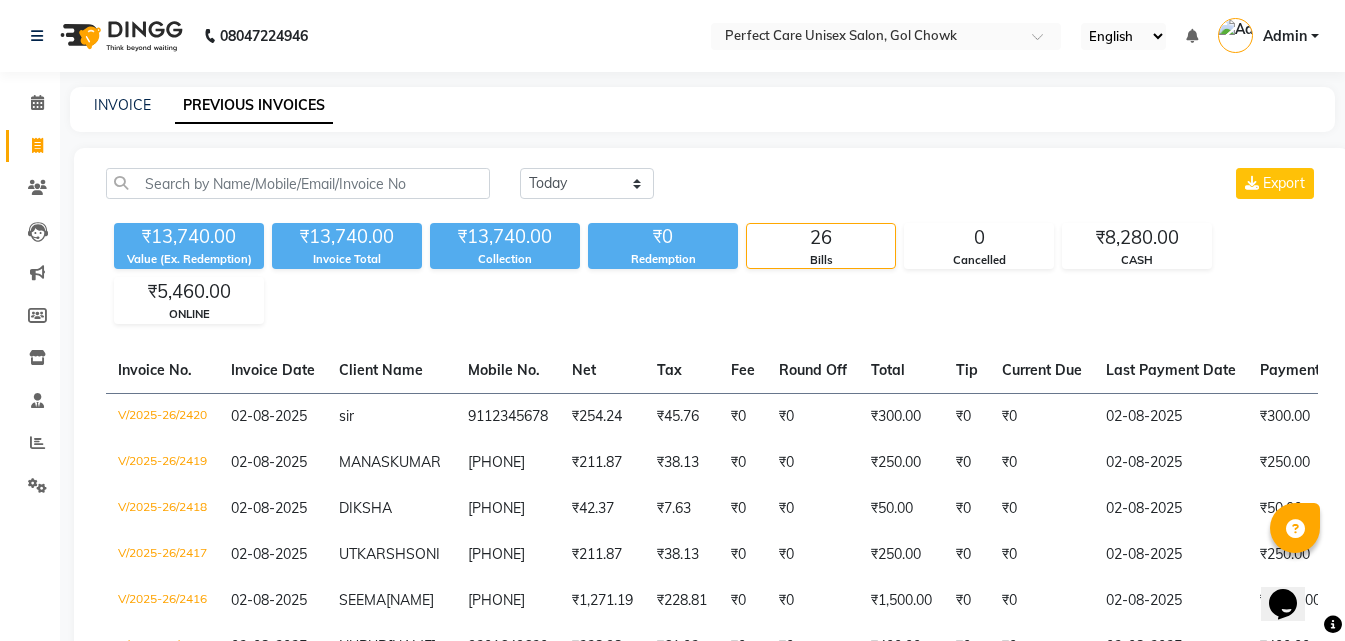 click on "INVOICE" 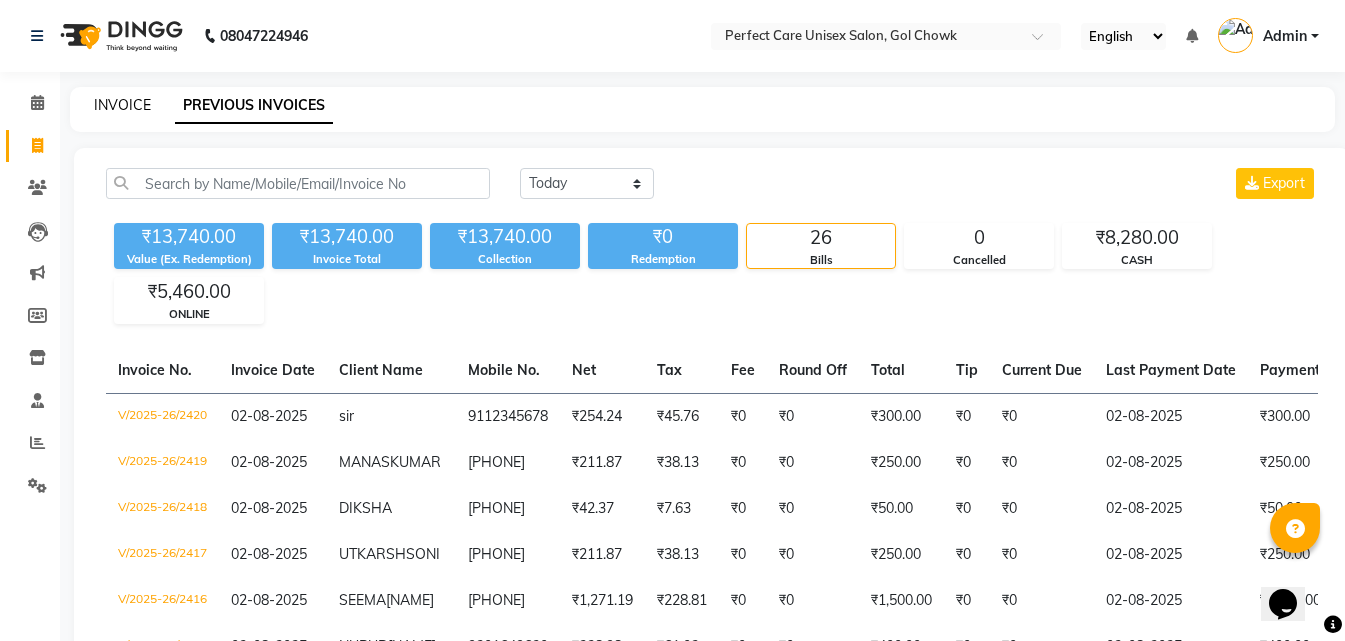 click on "INVOICE" 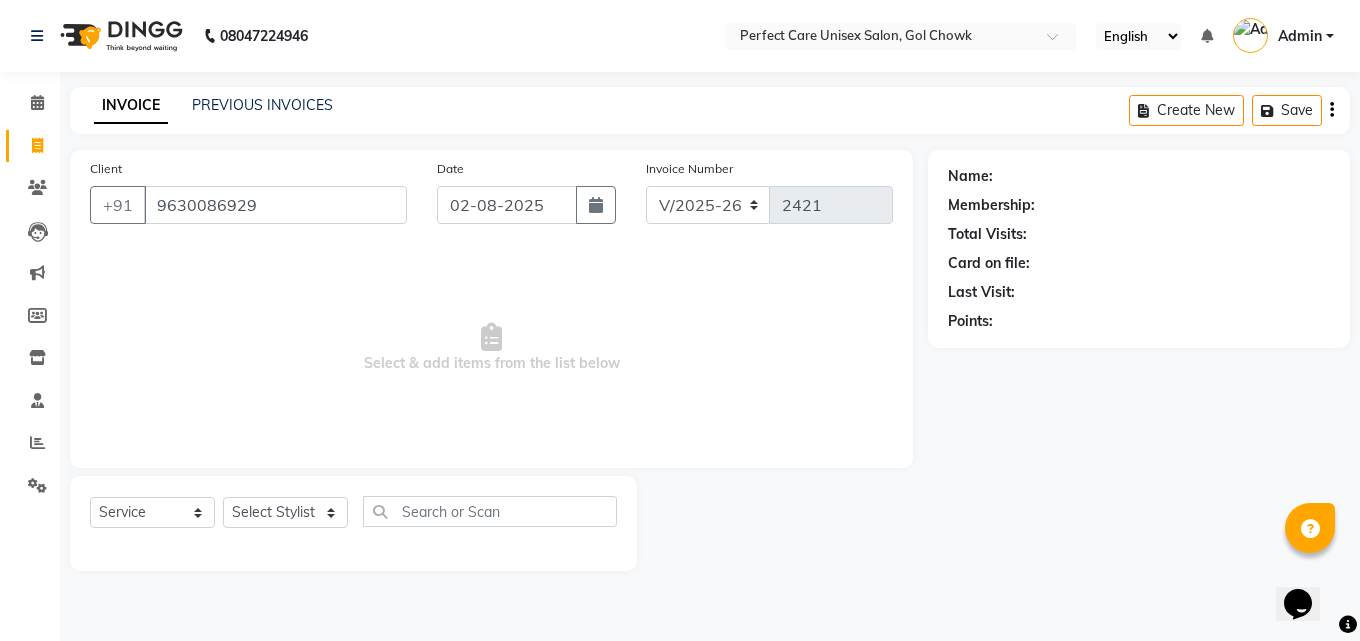 type on "9630086929" 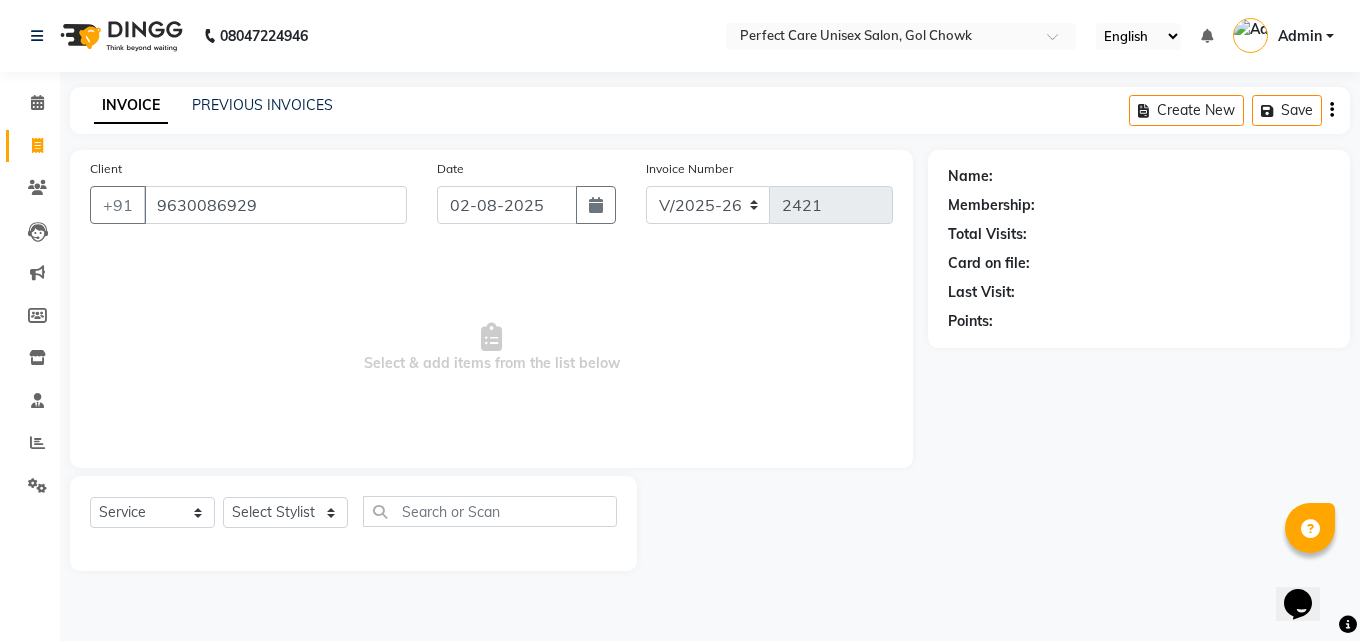 select on "1: Object" 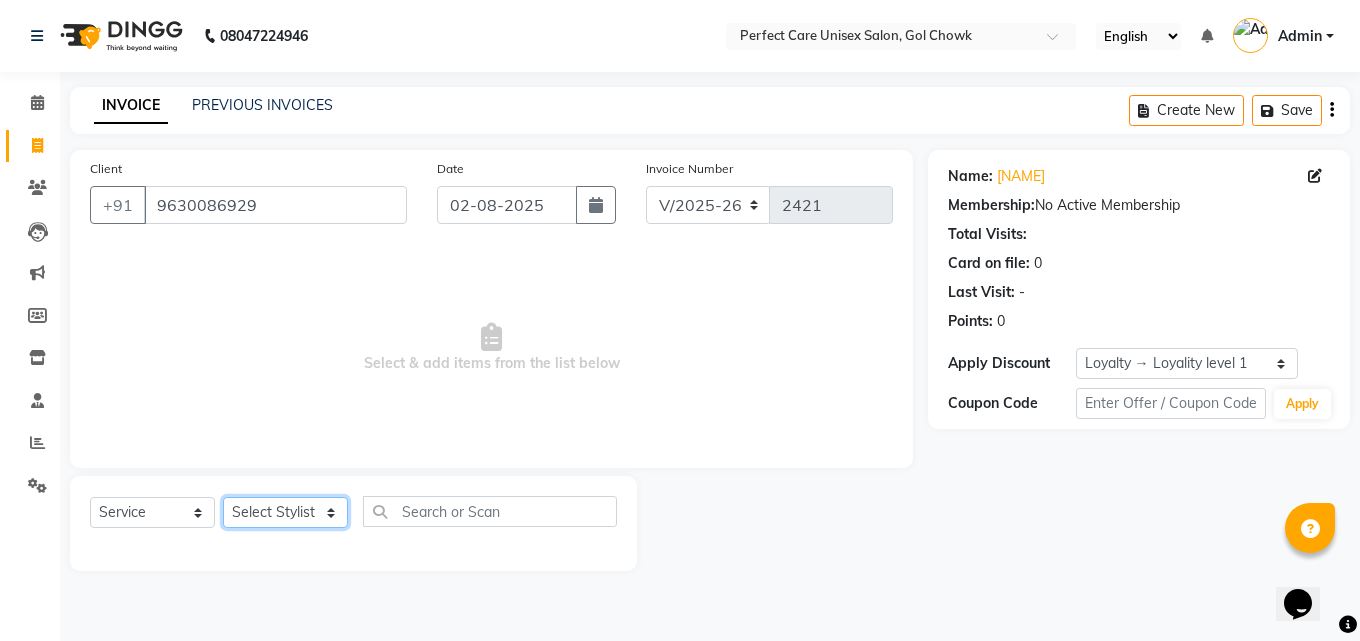 click on "Select Stylist MISS CHANDA MISS KAYNAT MISS KRITIKA MISS PIHU MISS POOJA MISS.SHRADDHA MISS.SHREYA MISS SUDHA MISS. USHA MISS YAMINI mohbat MR. AARIF MR.ANGAD MR. ARBAZ MR. ARUN MR ARYAN MR. AVINASH MR. FARMAN MR.KARAN MR.KASIM MR. NAUSHAD MR.NAZIM MR. SAM MR.SAMEER MR.VIKASH MR.VISHAL MS RAMCHARAN NONE rashmi" 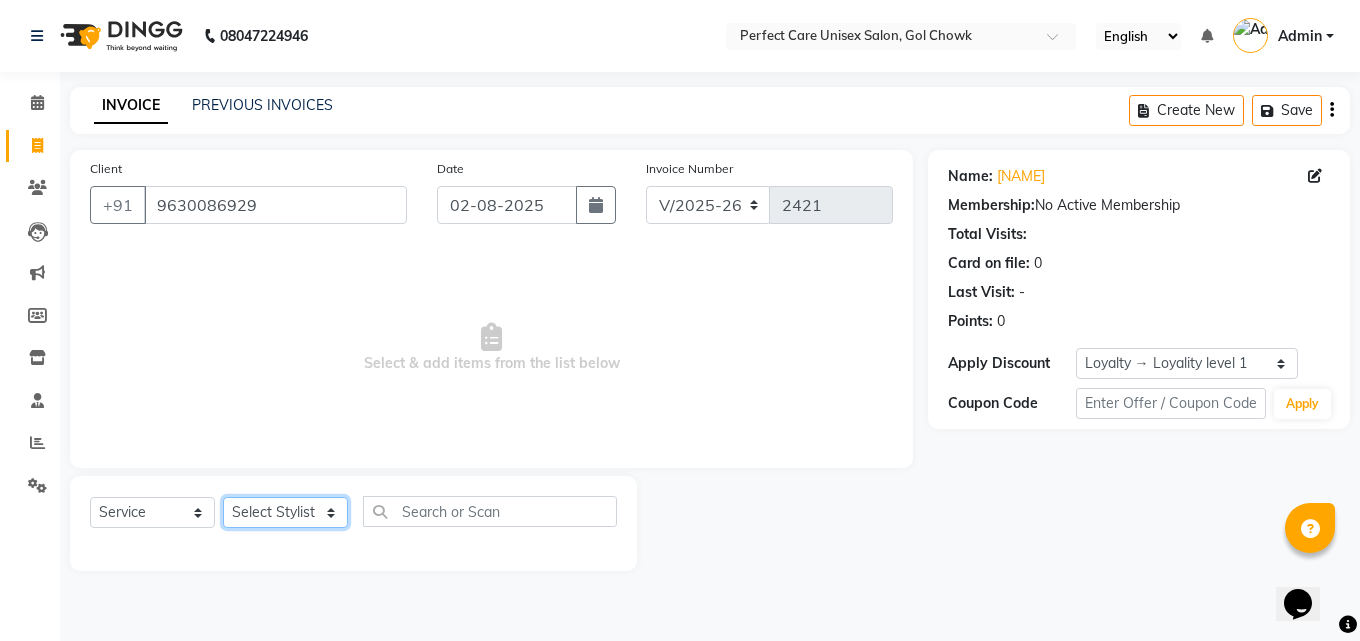select on "32649" 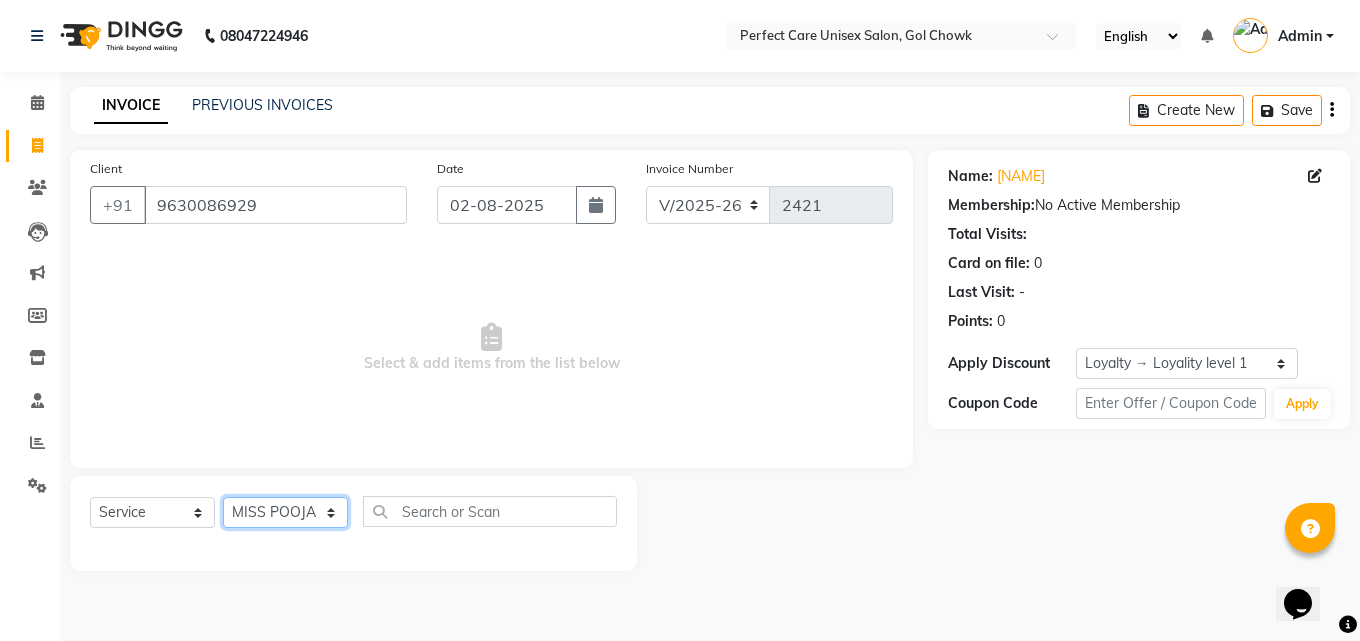 click on "Select Stylist MISS CHANDA MISS KAYNAT MISS KRITIKA MISS PIHU MISS POOJA MISS.SHRADDHA MISS.SHREYA MISS SUDHA MISS. USHA MISS YAMINI mohbat MR. AARIF MR.ANGAD MR. ARBAZ MR. ARUN MR ARYAN MR. AVINASH MR. FARMAN MR.KARAN MR.KASIM MR. NAUSHAD MR.NAZIM MR. SAM MR.SAMEER MR.VIKASH MR.VISHAL MS RAMCHARAN NONE rashmi" 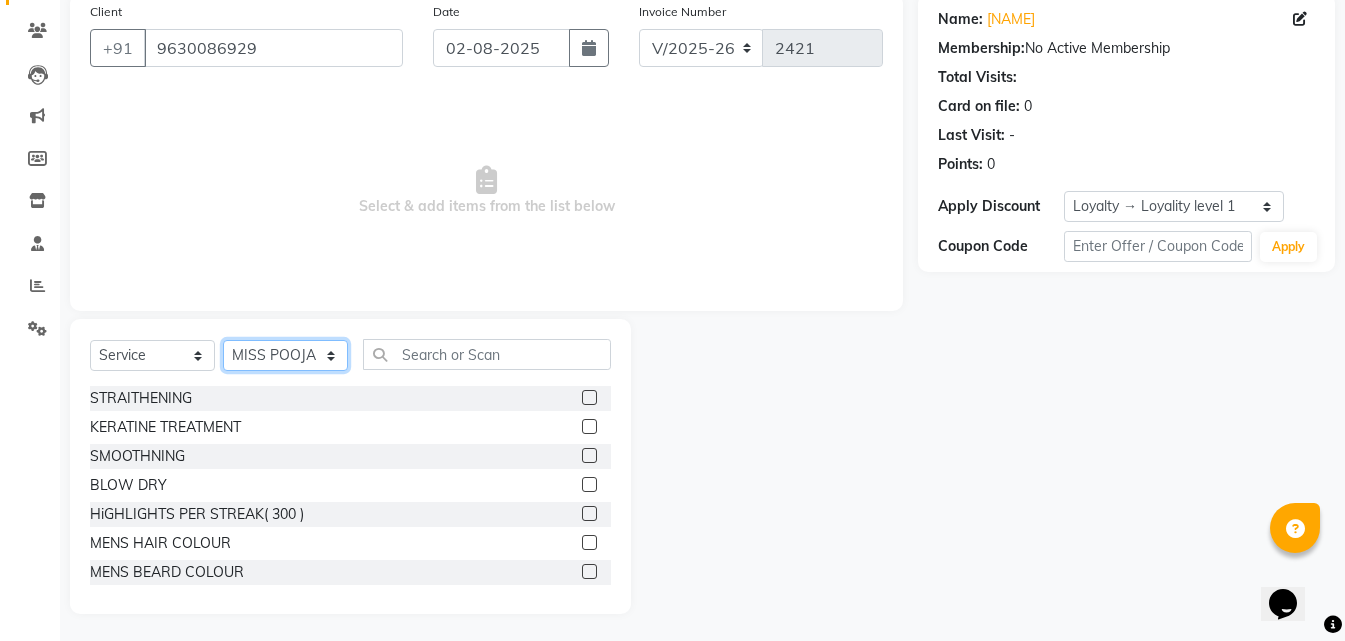 scroll, scrollTop: 160, scrollLeft: 0, axis: vertical 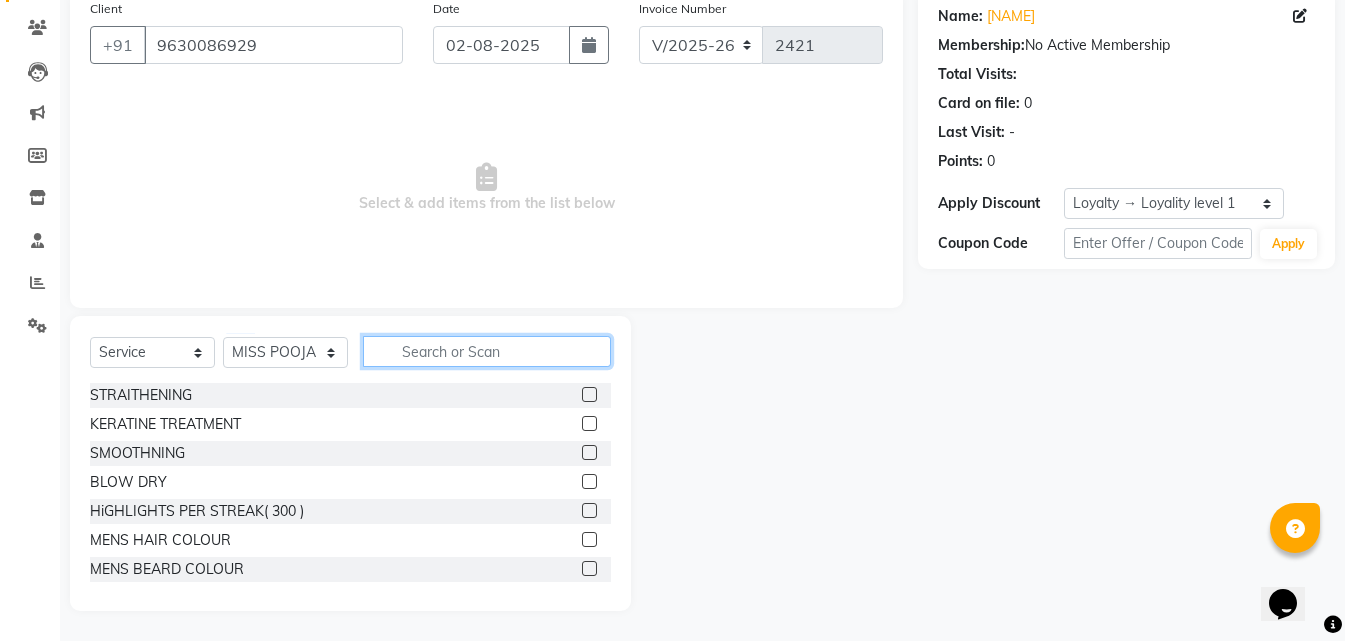 click 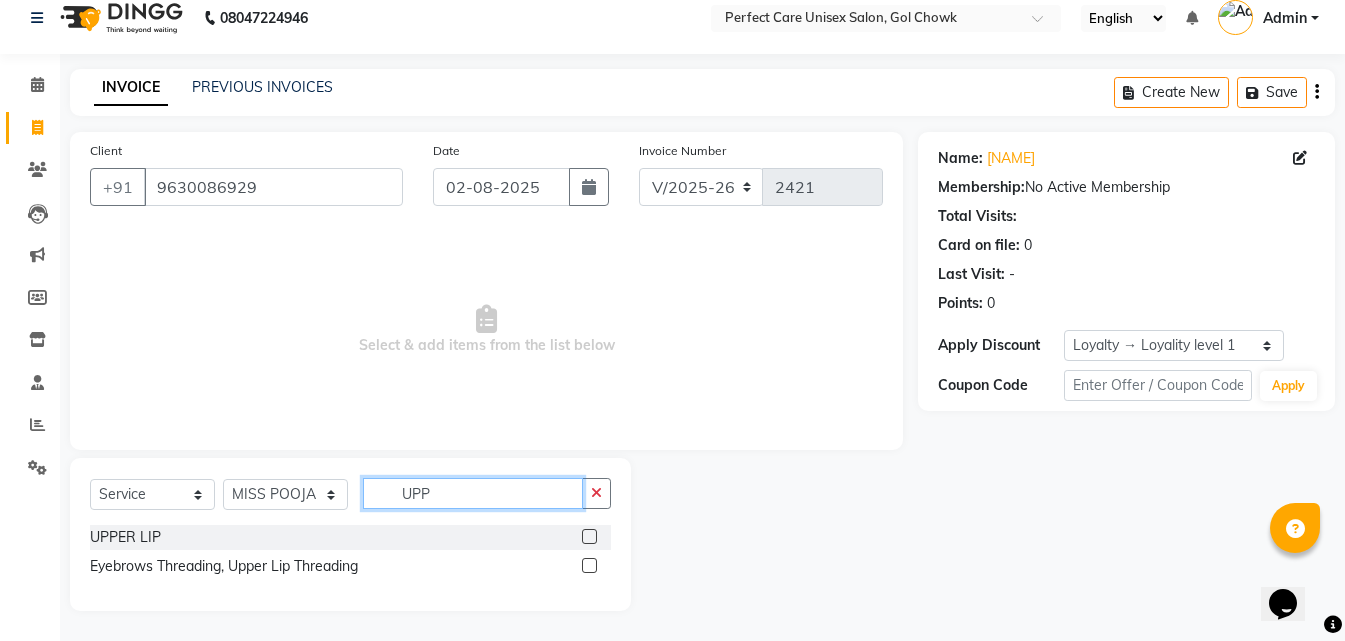 scroll, scrollTop: 18, scrollLeft: 0, axis: vertical 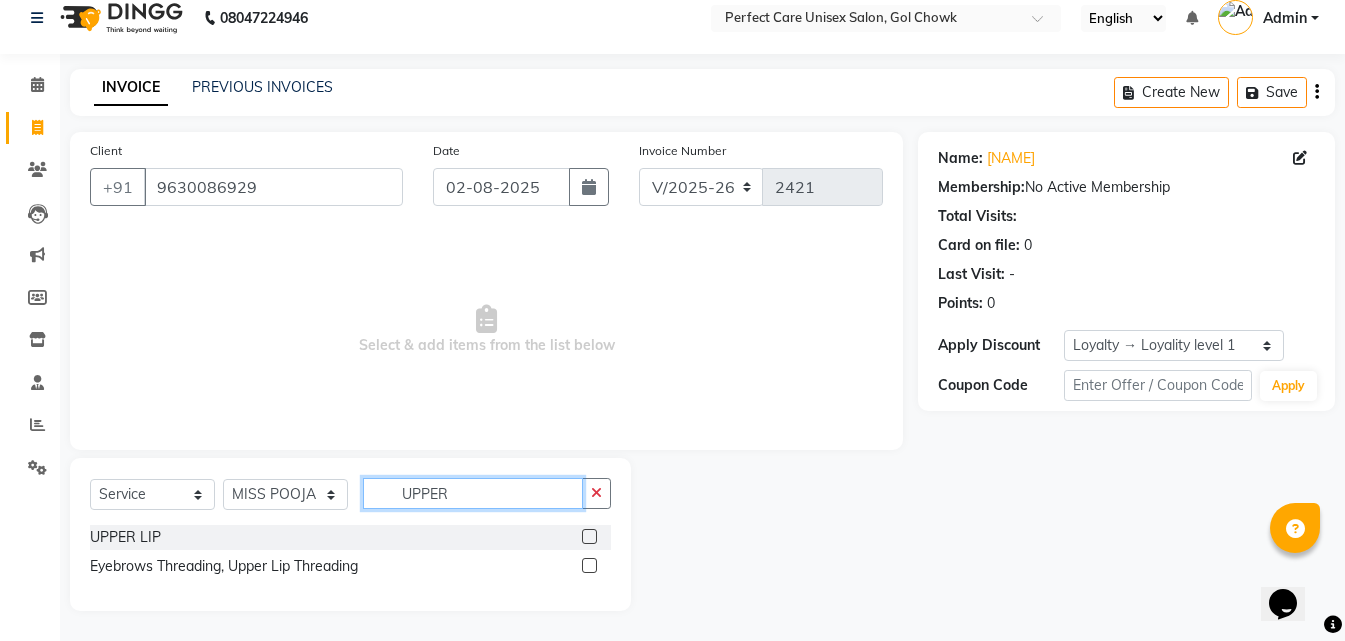 type on "UPPER" 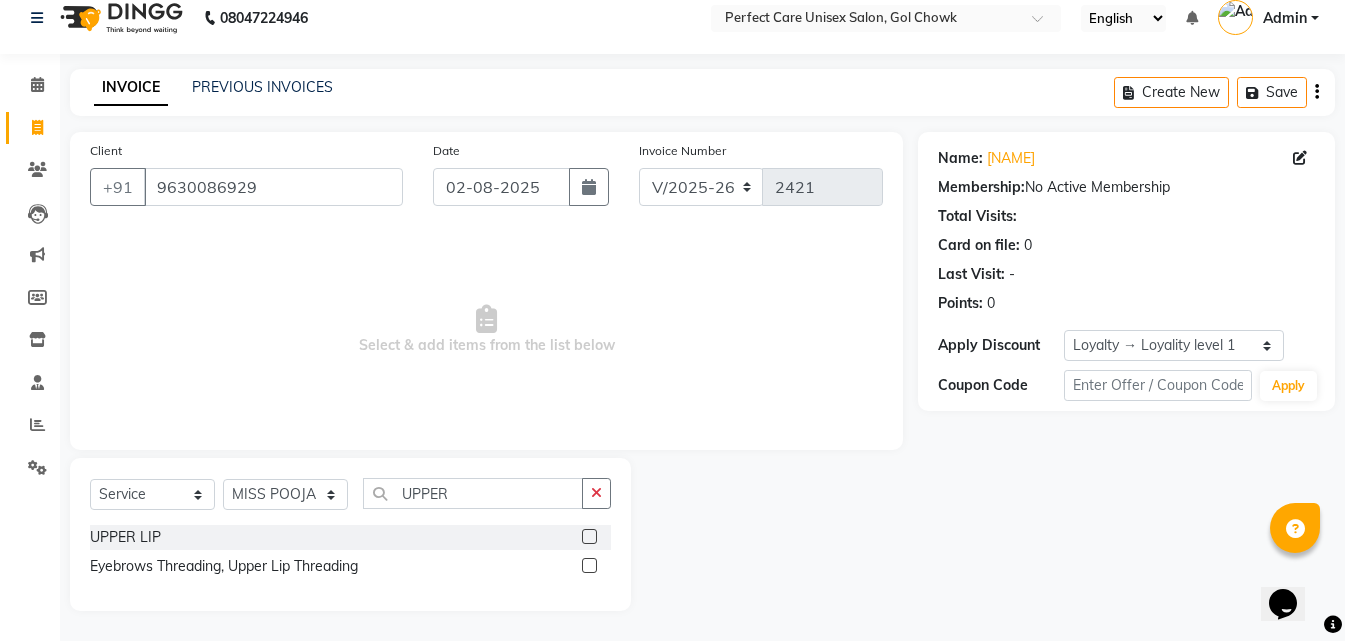click 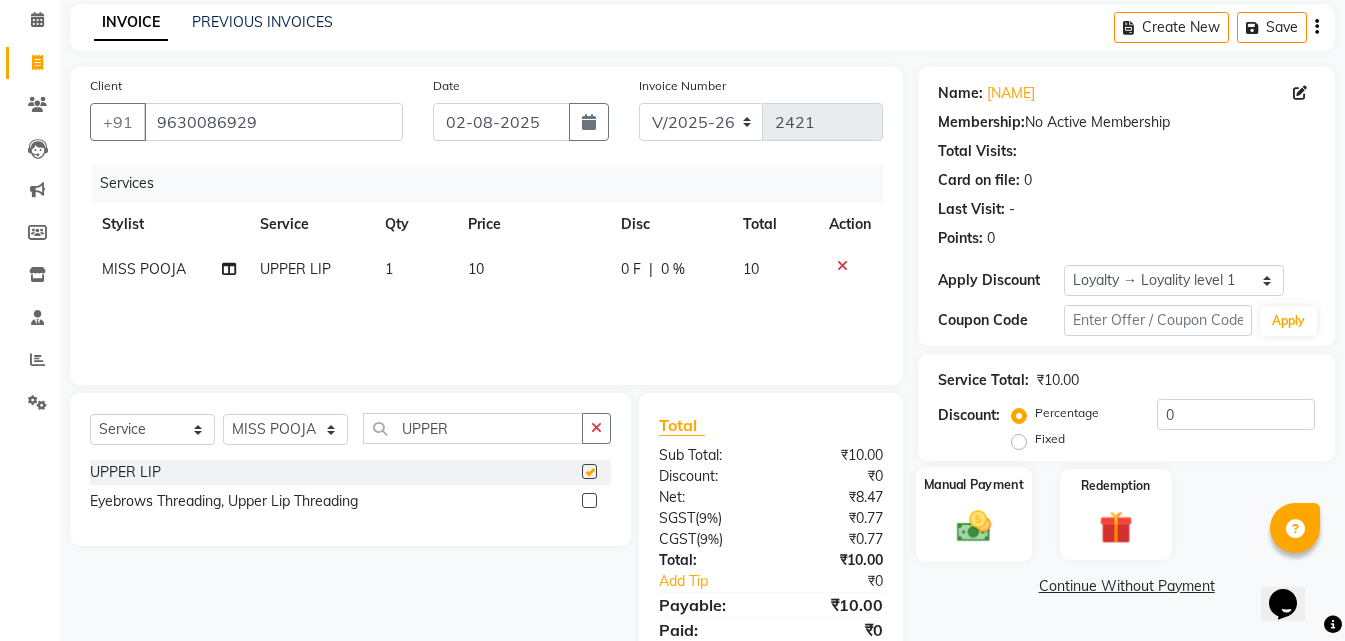 checkbox on "false" 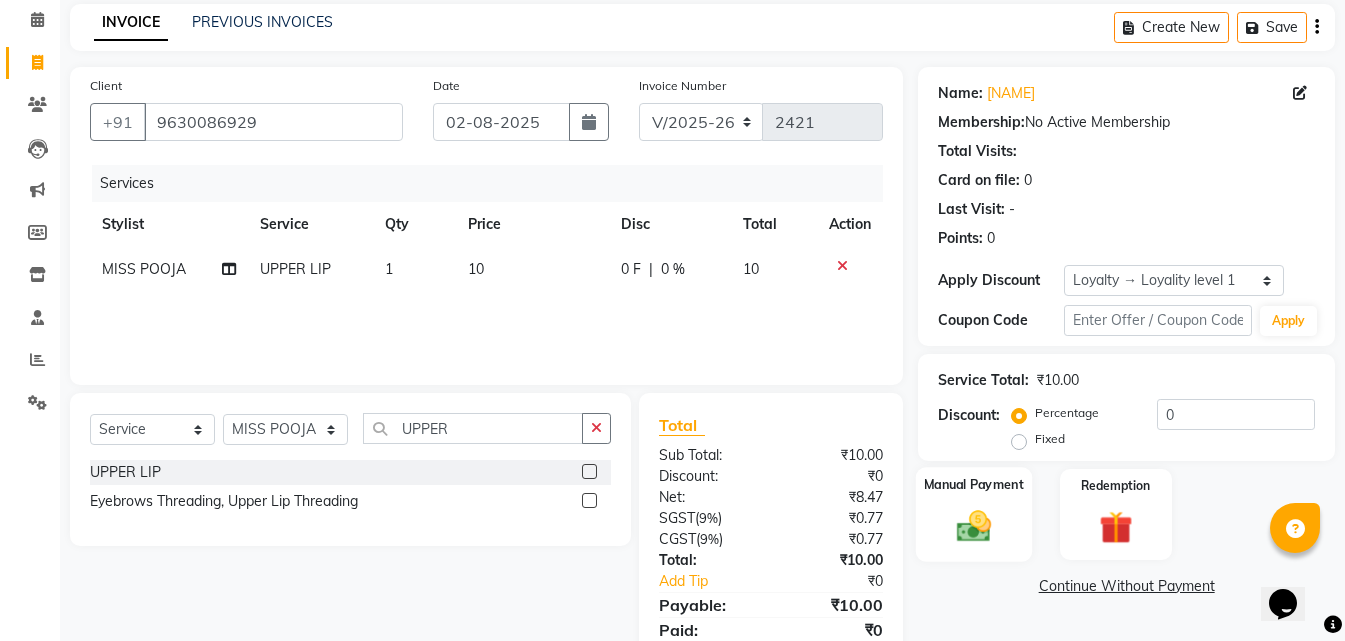 scroll, scrollTop: 118, scrollLeft: 0, axis: vertical 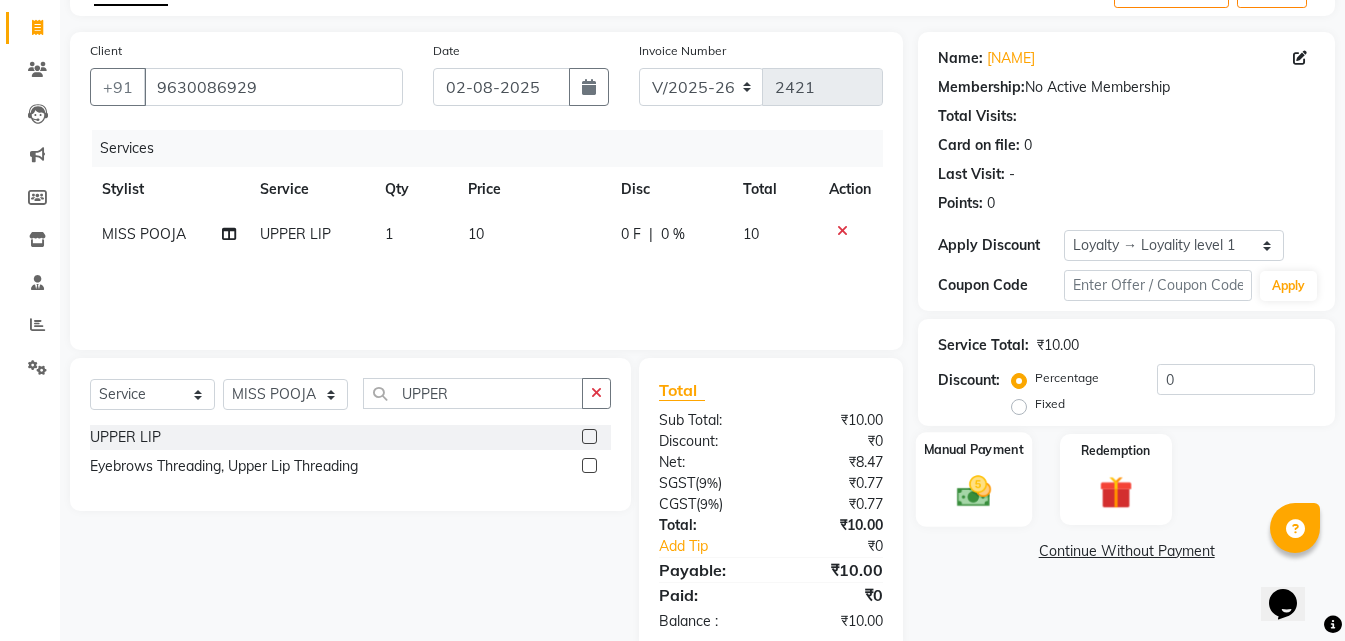 click 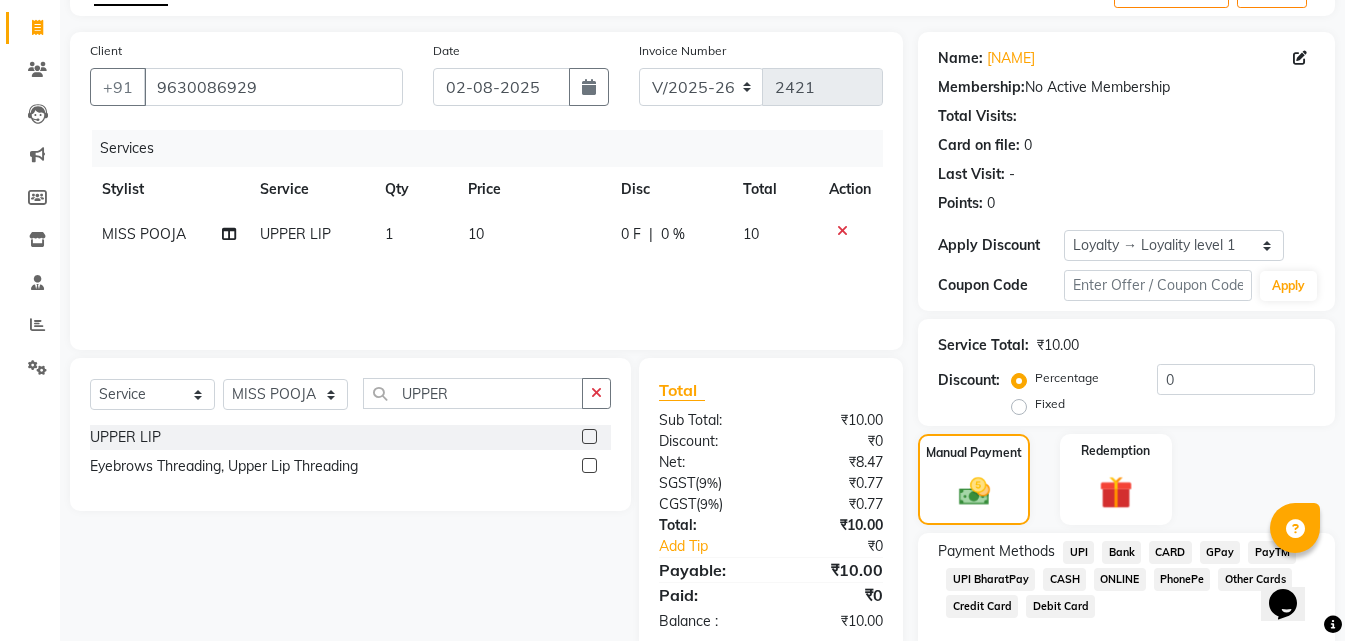 click on "ONLINE" 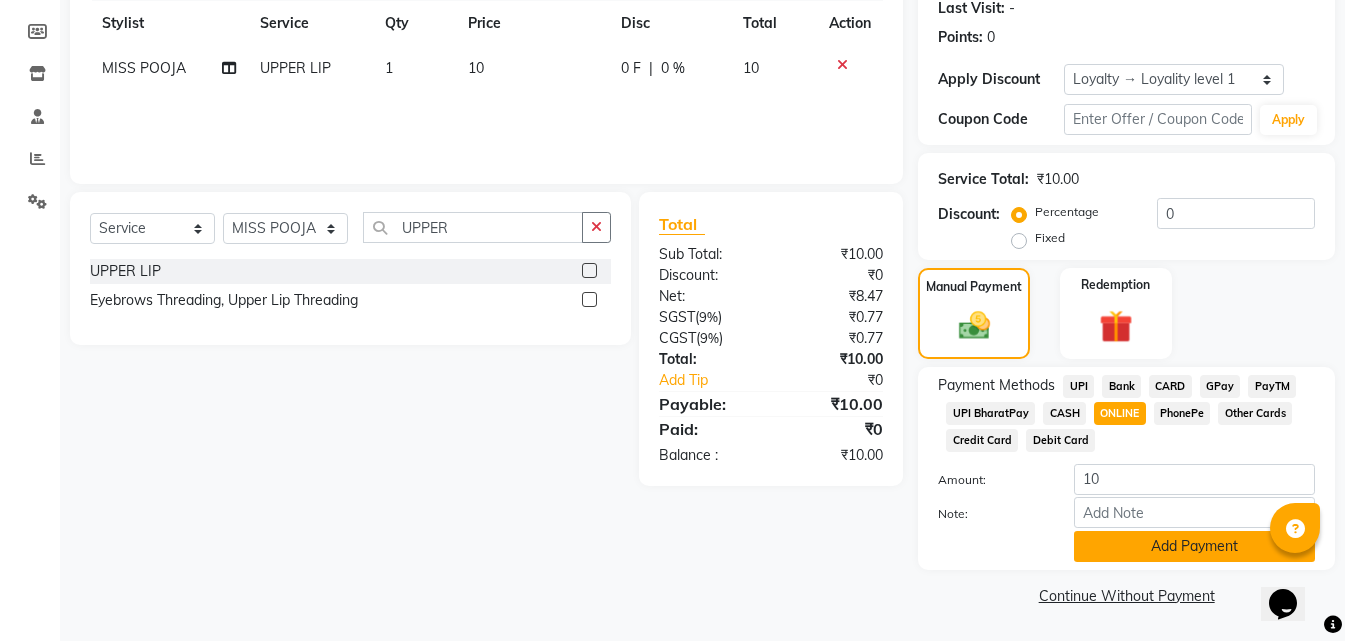 click on "Add Payment" 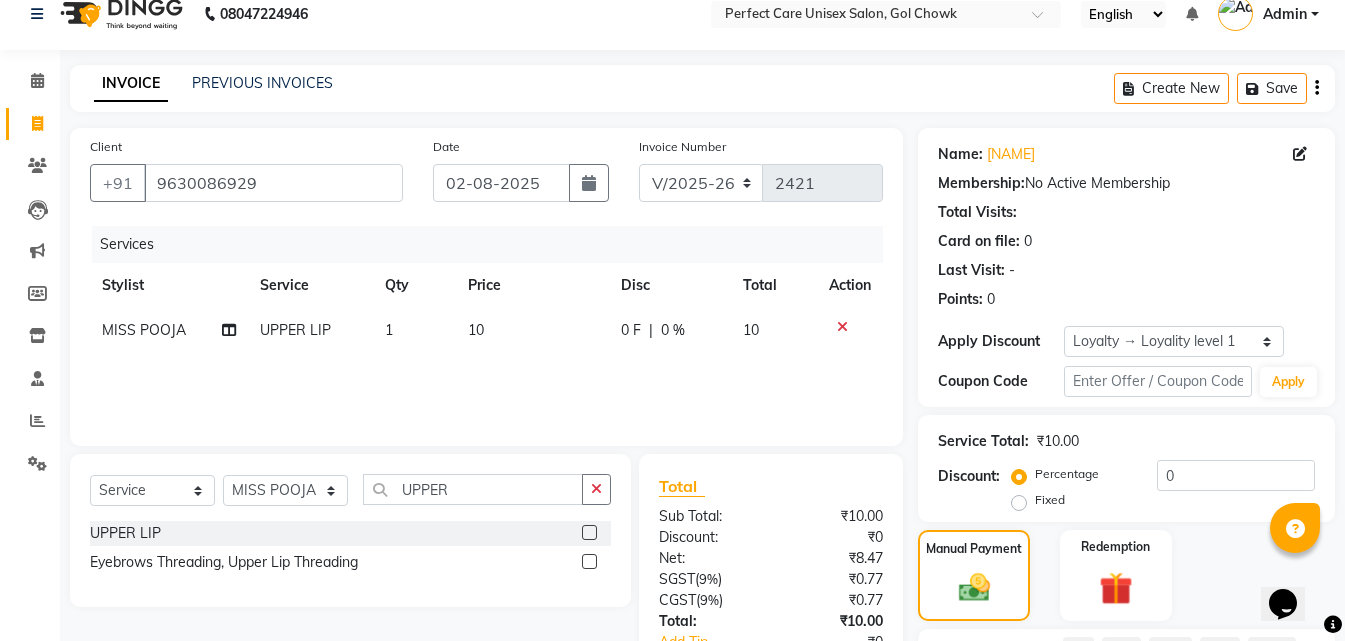 scroll, scrollTop: 0, scrollLeft: 0, axis: both 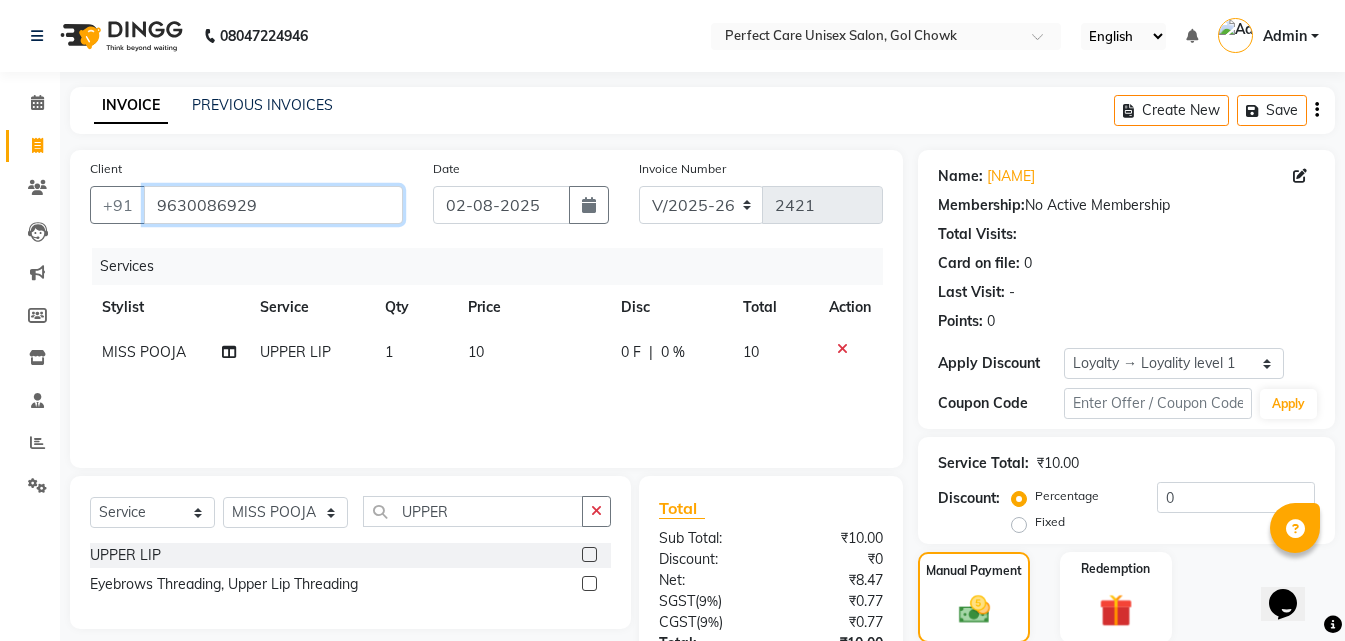 click on "9630086929" at bounding box center [273, 205] 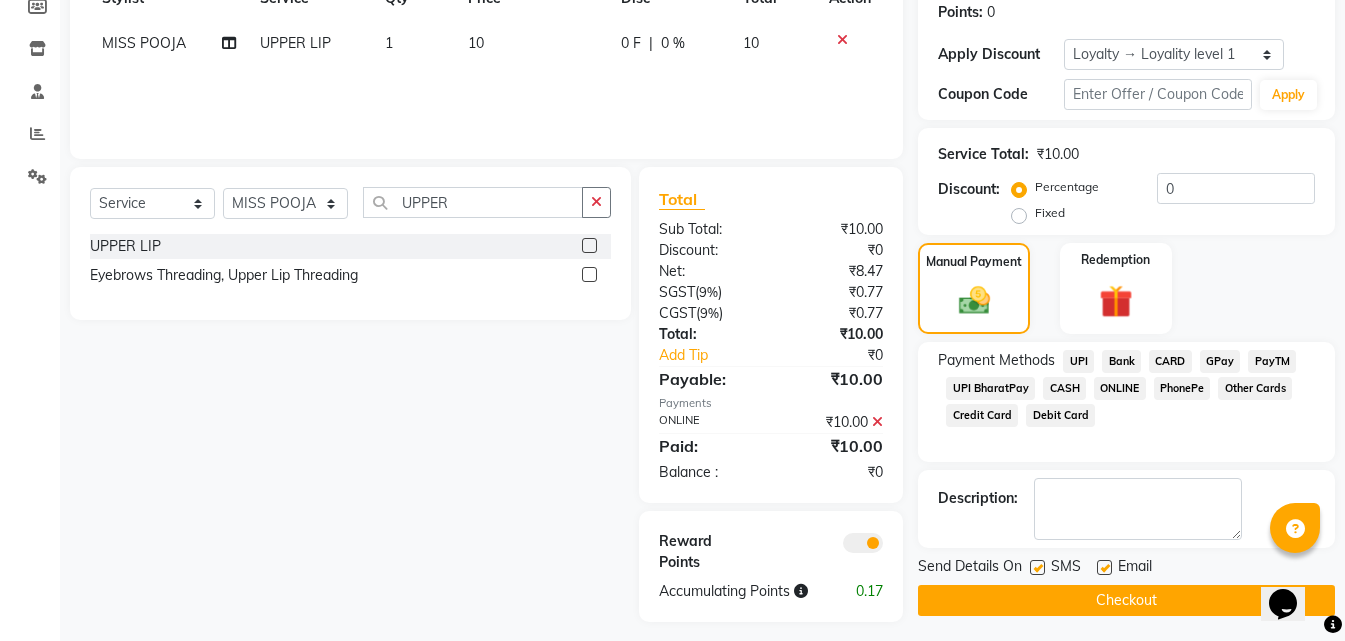 scroll, scrollTop: 320, scrollLeft: 0, axis: vertical 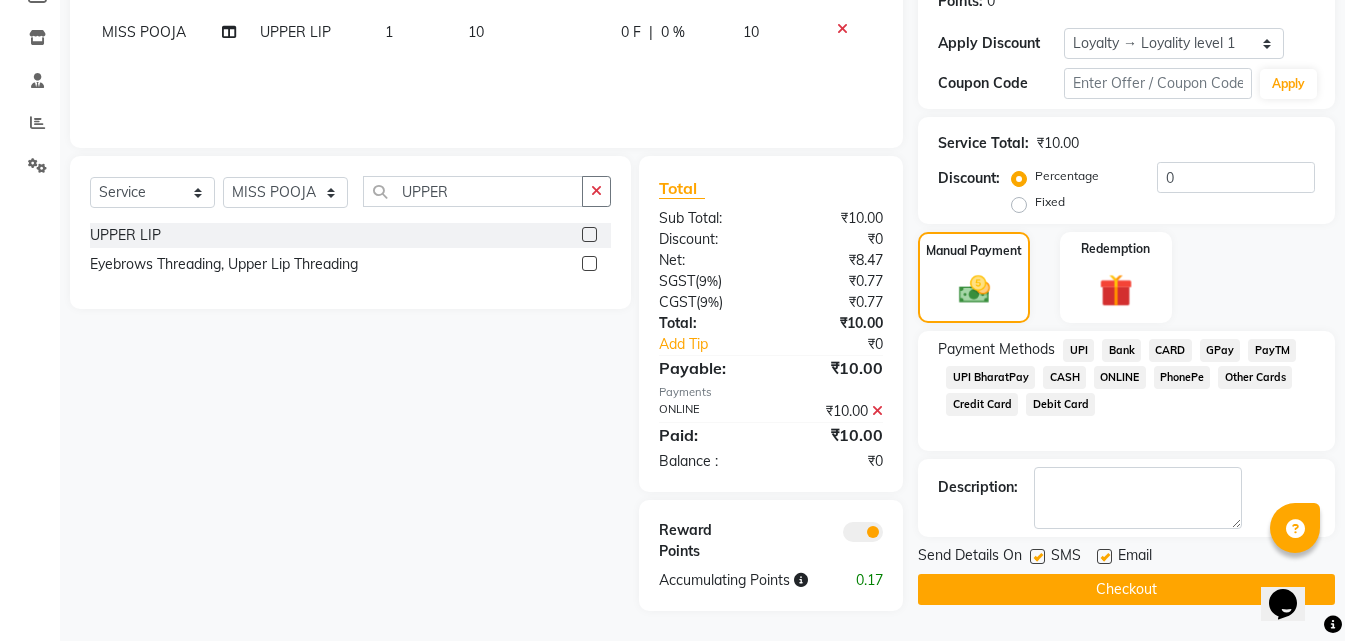 click on "Send Details On SMS Email  Checkout" 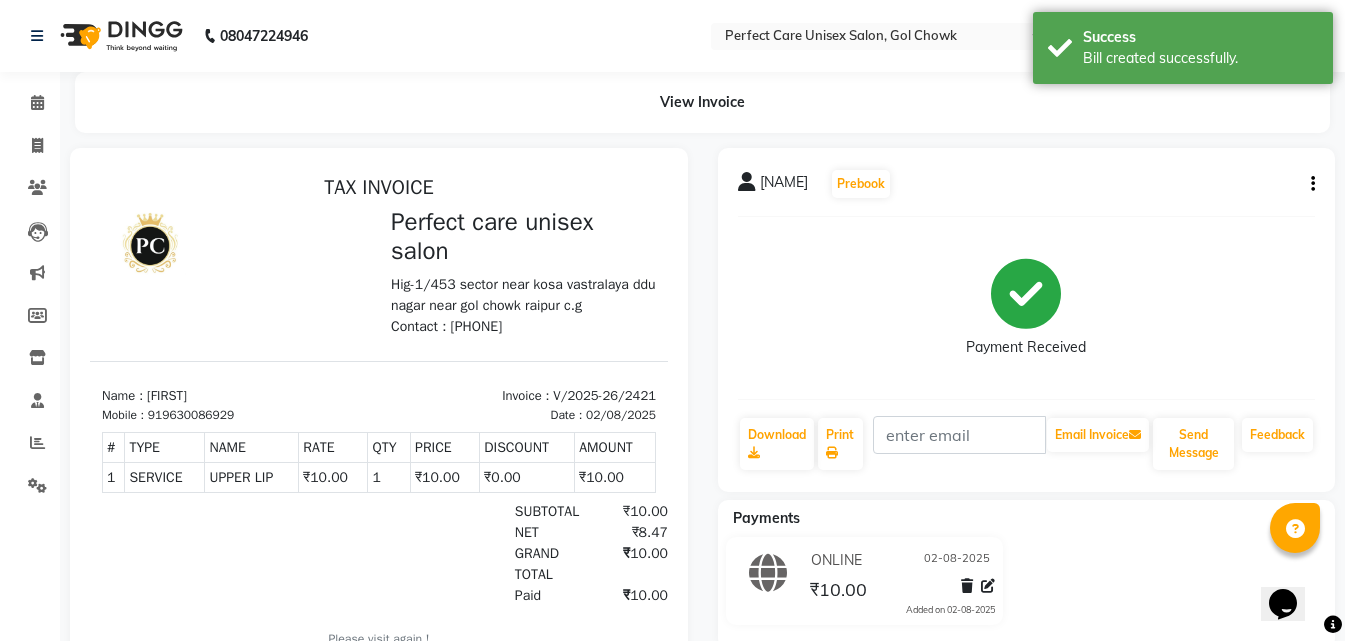 scroll, scrollTop: 0, scrollLeft: 0, axis: both 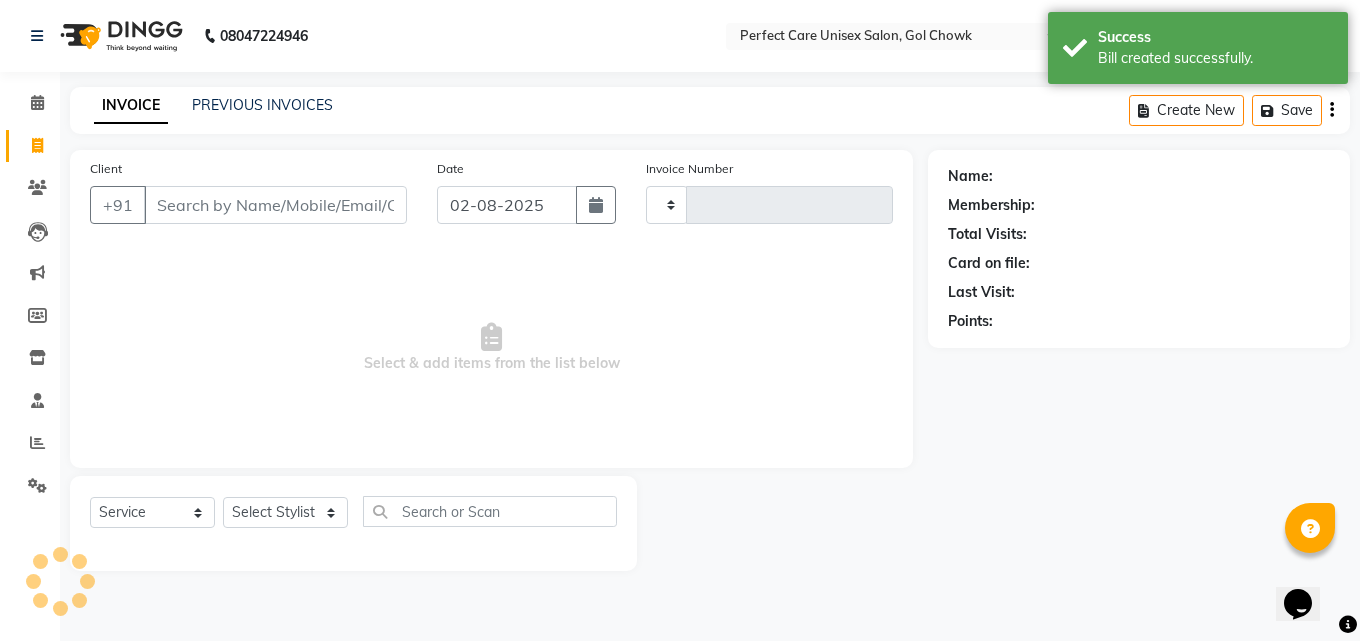 type on "2422" 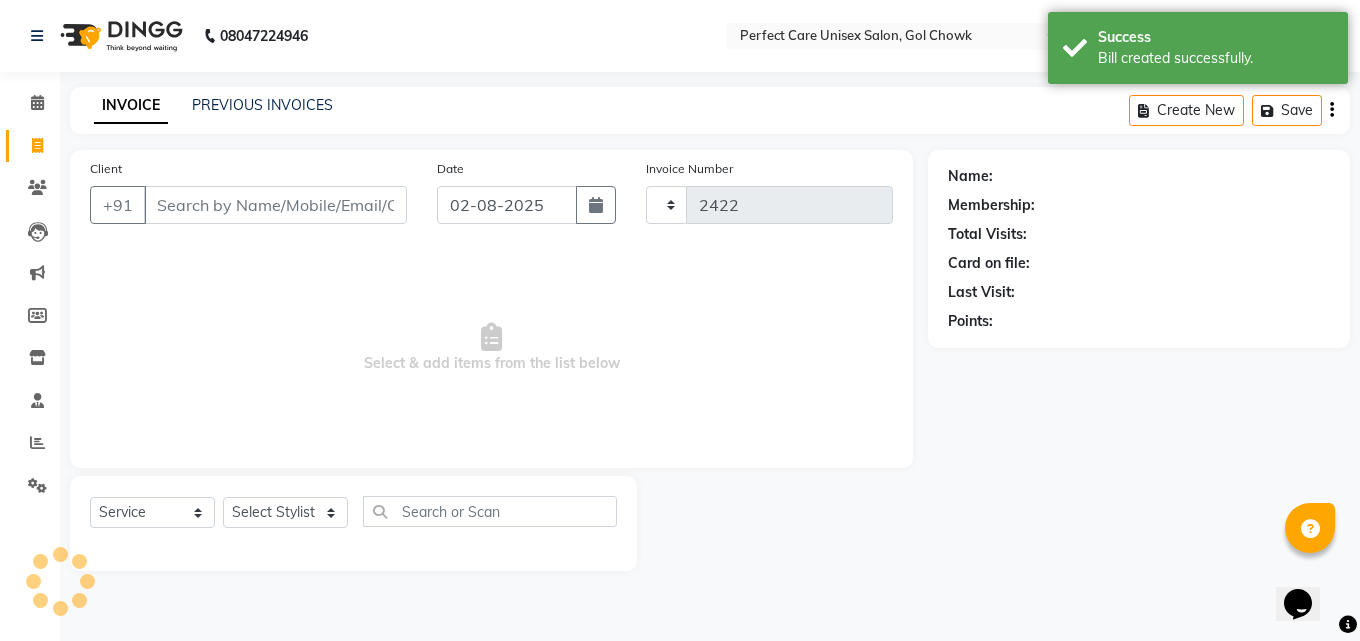 select on "4751" 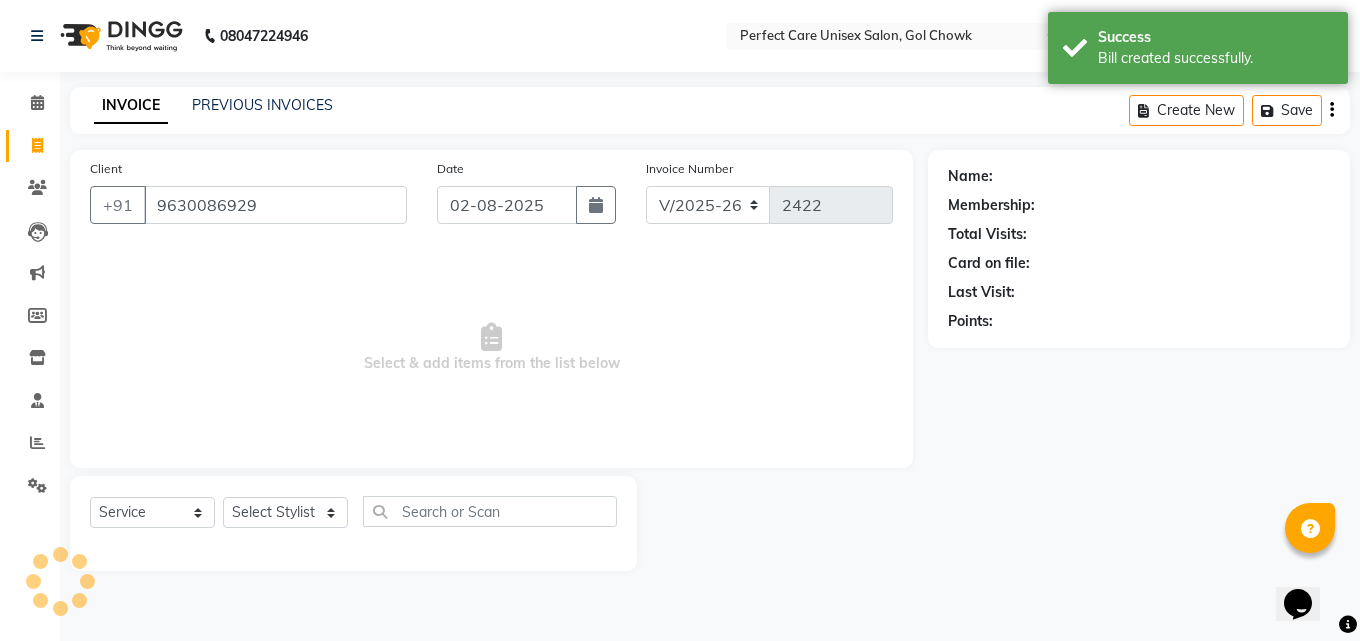 type on "9630086929" 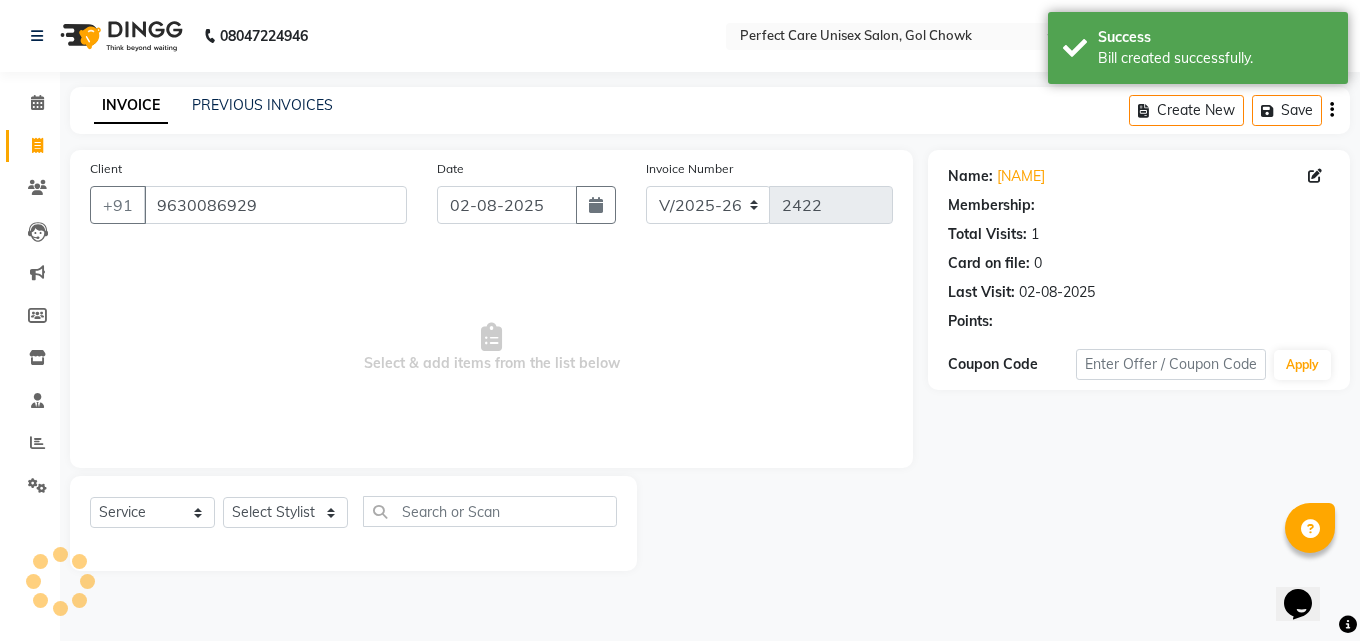 select on "1: Object" 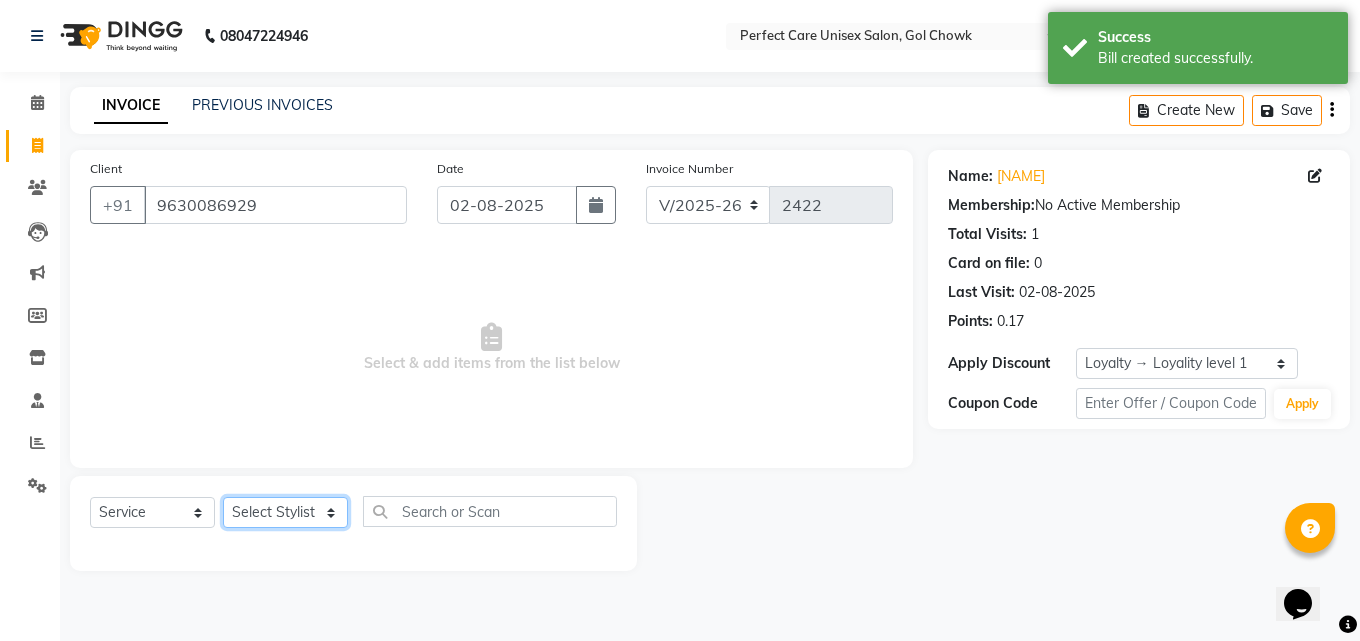 click on "Select Stylist MISS CHANDA MISS KAYNAT MISS KRITIKA MISS PIHU MISS POOJA MISS.SHRADDHA MISS.SHREYA MISS SUDHA MISS. USHA MISS YAMINI mohbat MR. AARIF MR.ANGAD MR. ARBAZ MR. ARUN MR ARYAN MR. AVINASH MR. FARMAN MR.KARAN MR.KASIM MR. NAUSHAD MR.NAZIM MR. SAM MR.SAMEER MR.VIKASH MR.VISHAL MS RAMCHARAN NONE rashmi" 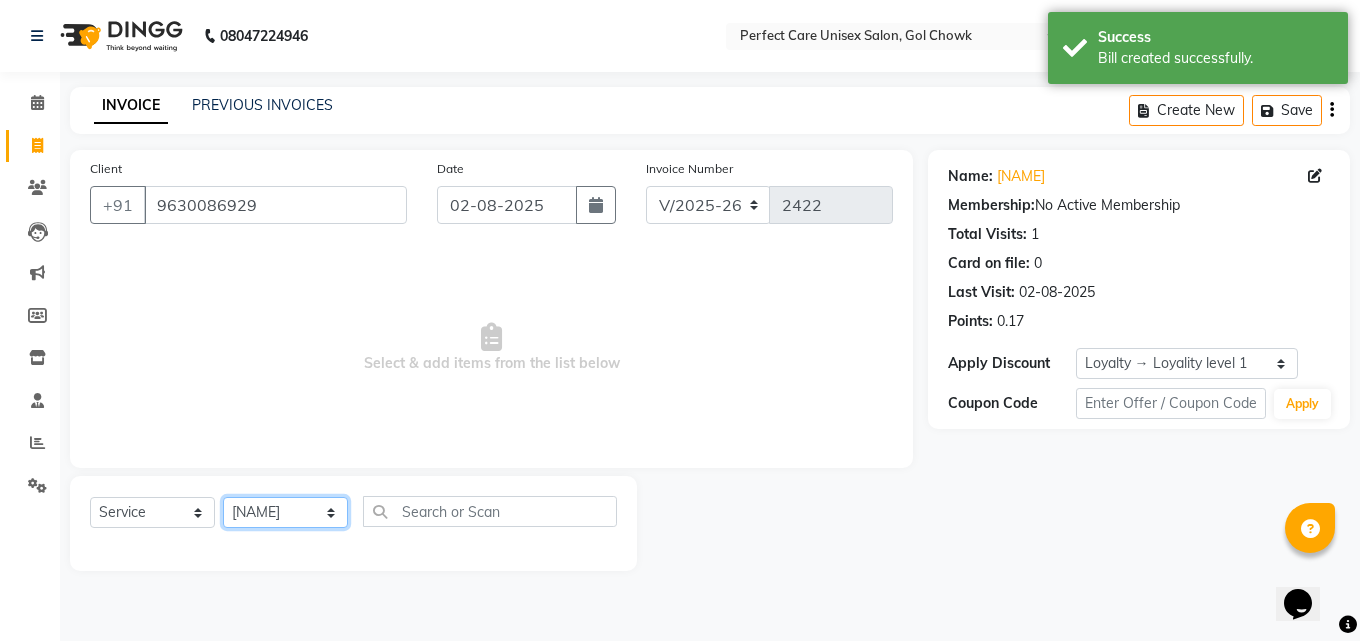 click on "Select Stylist MISS CHANDA MISS KAYNAT MISS KRITIKA MISS PIHU MISS POOJA MISS.SHRADDHA MISS.SHREYA MISS SUDHA MISS. USHA MISS YAMINI mohbat MR. AARIF MR.ANGAD MR. ARBAZ MR. ARUN MR ARYAN MR. AVINASH MR. FARMAN MR.KARAN MR.KASIM MR. NAUSHAD MR.NAZIM MR. SAM MR.SAMEER MR.VIKASH MR.VISHAL MS RAMCHARAN NONE rashmi" 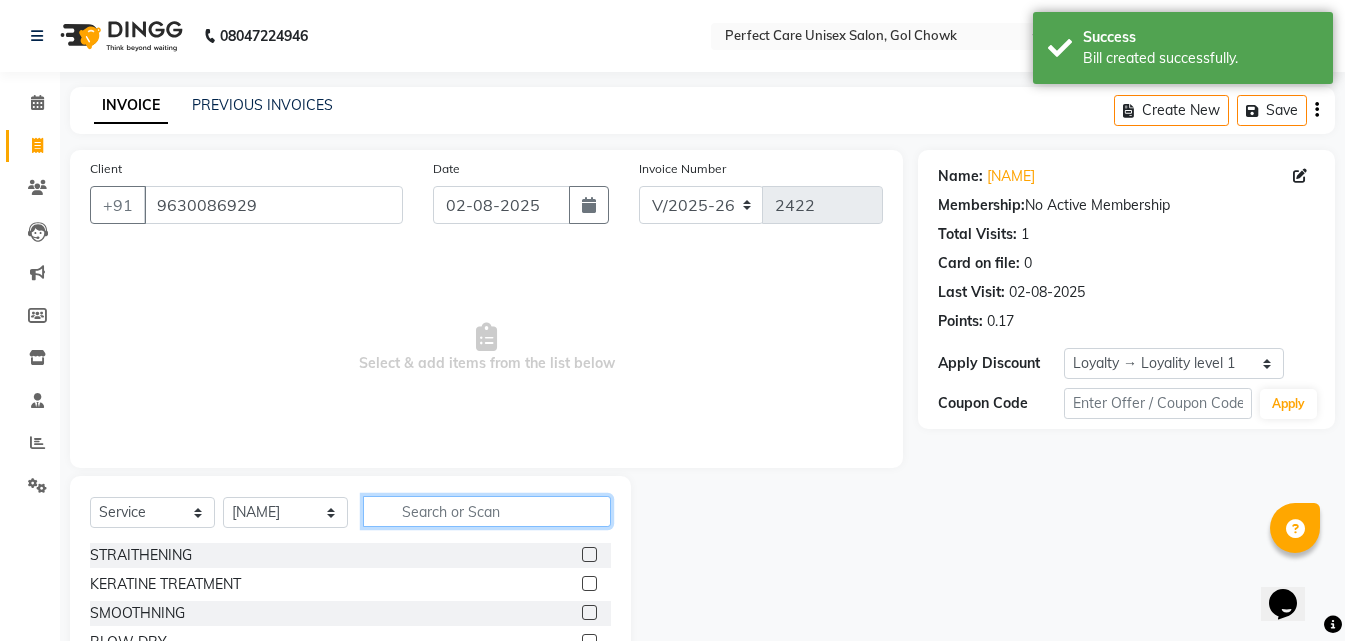 click 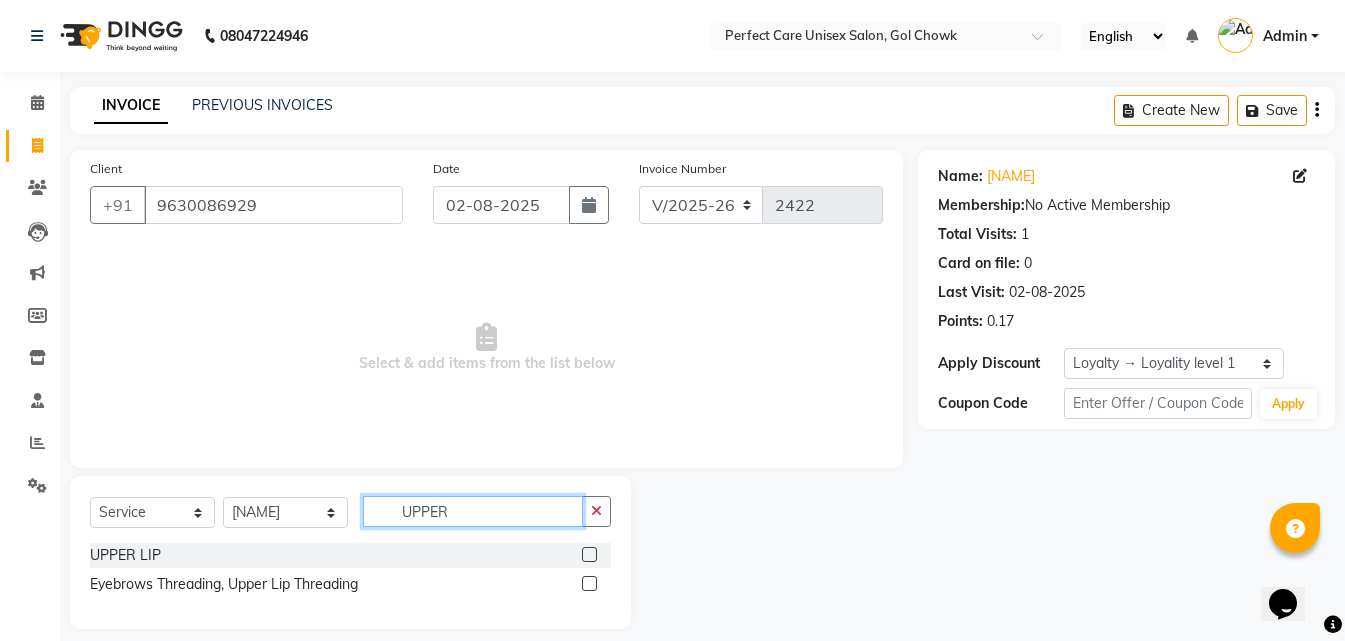 type on "UPPER" 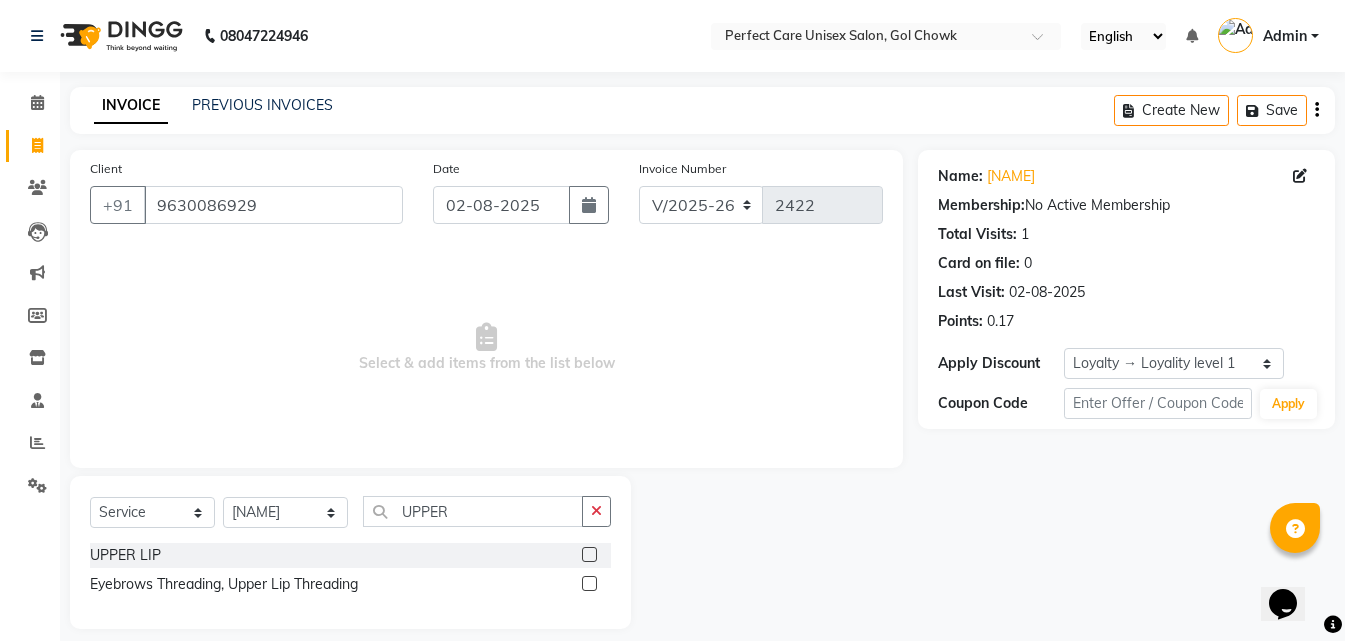 click 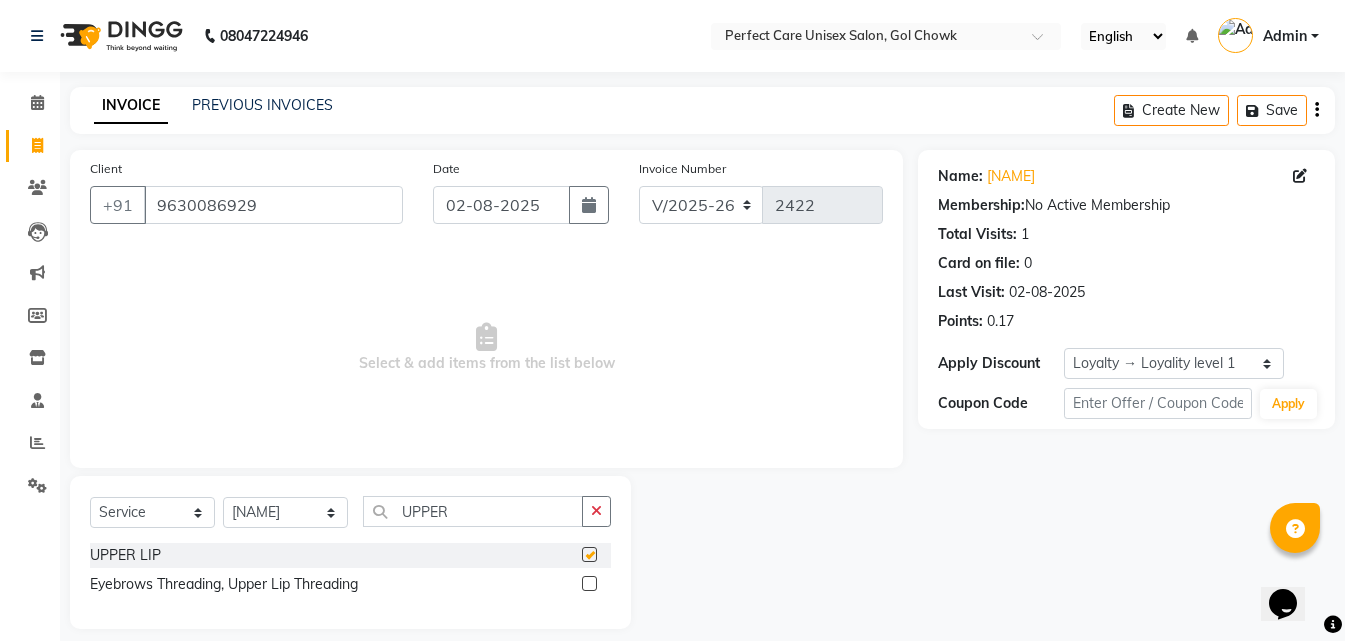 click 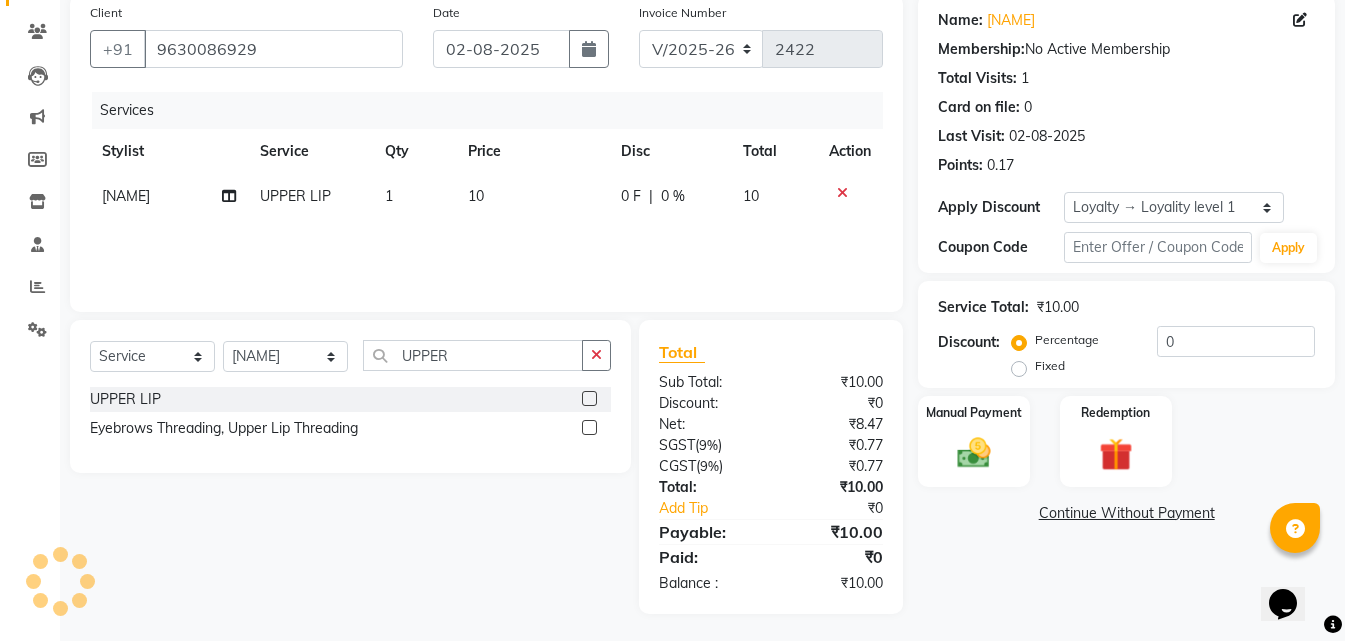 scroll, scrollTop: 159, scrollLeft: 0, axis: vertical 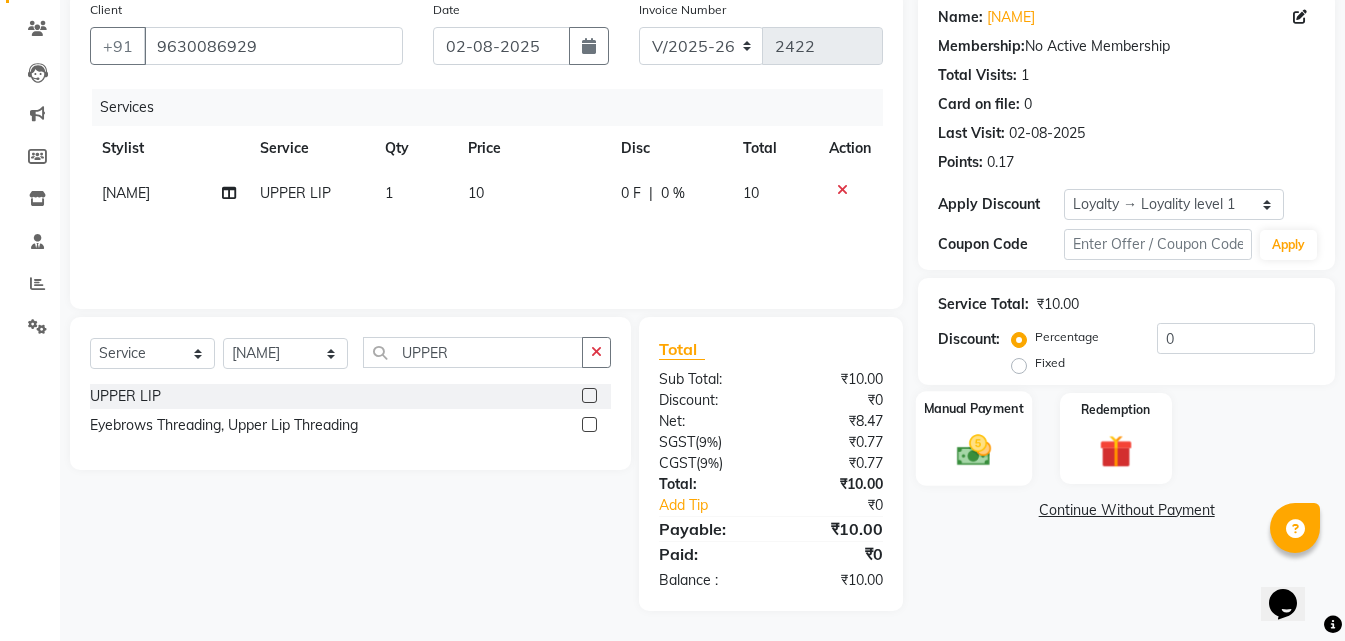 click 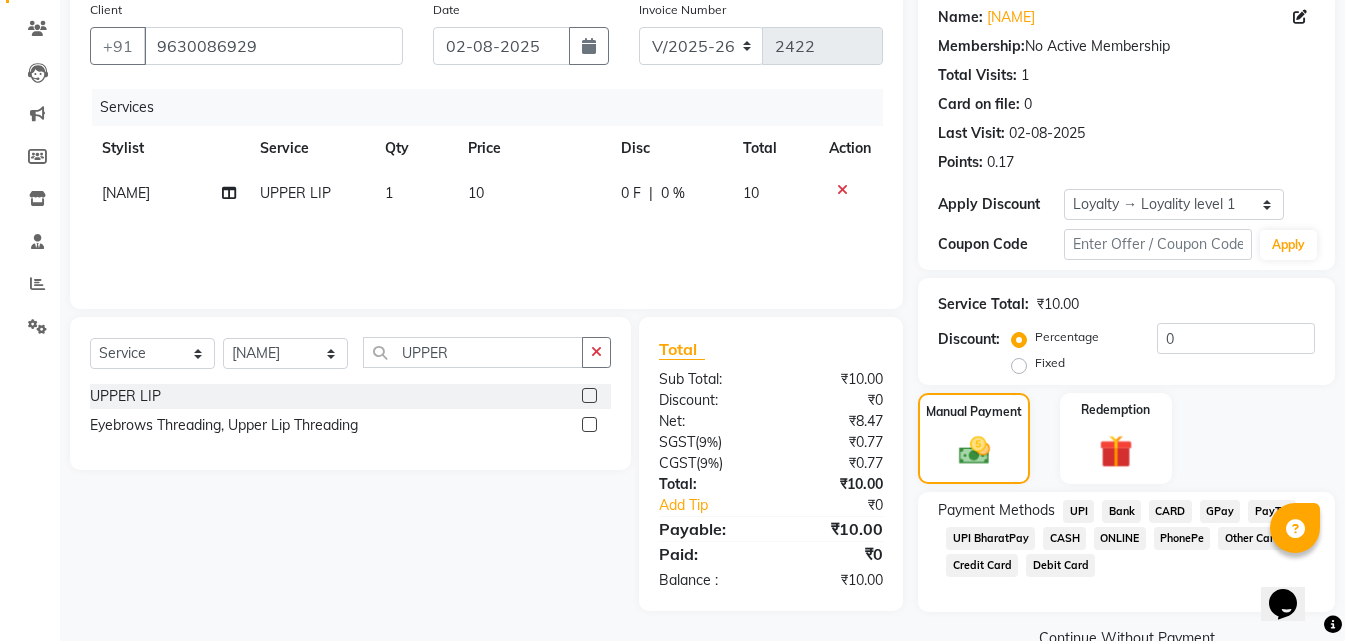 click on "ONLINE" 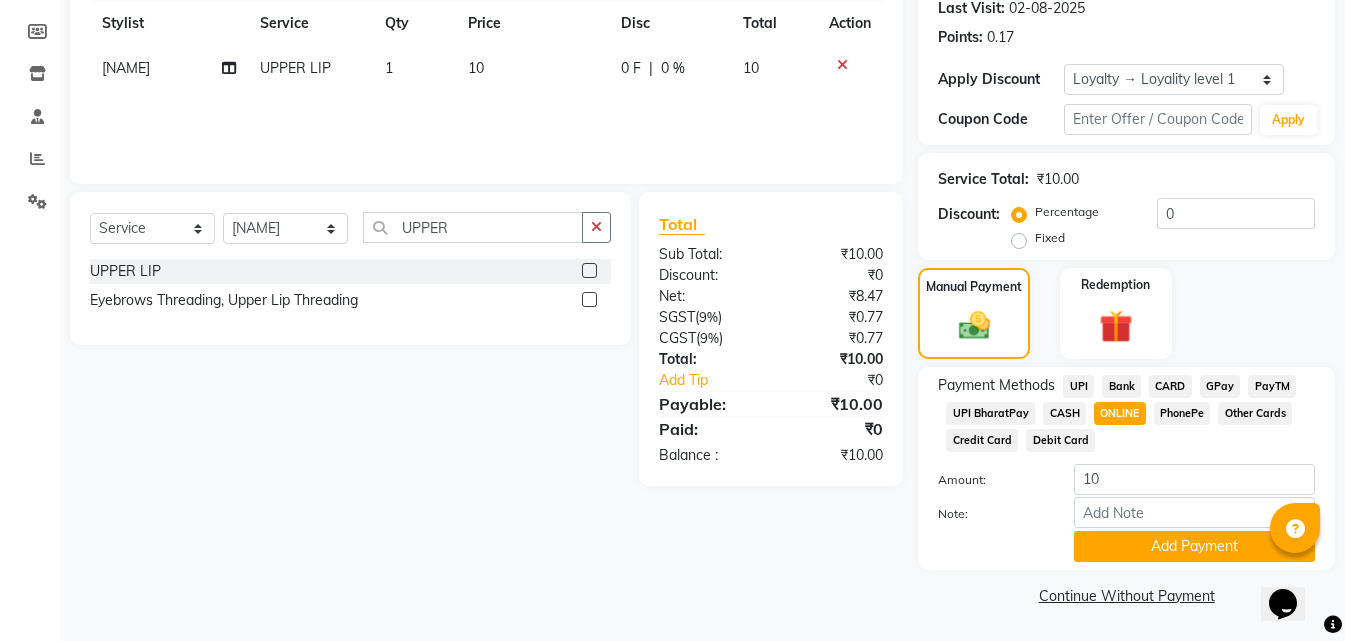click on "Add Payment" 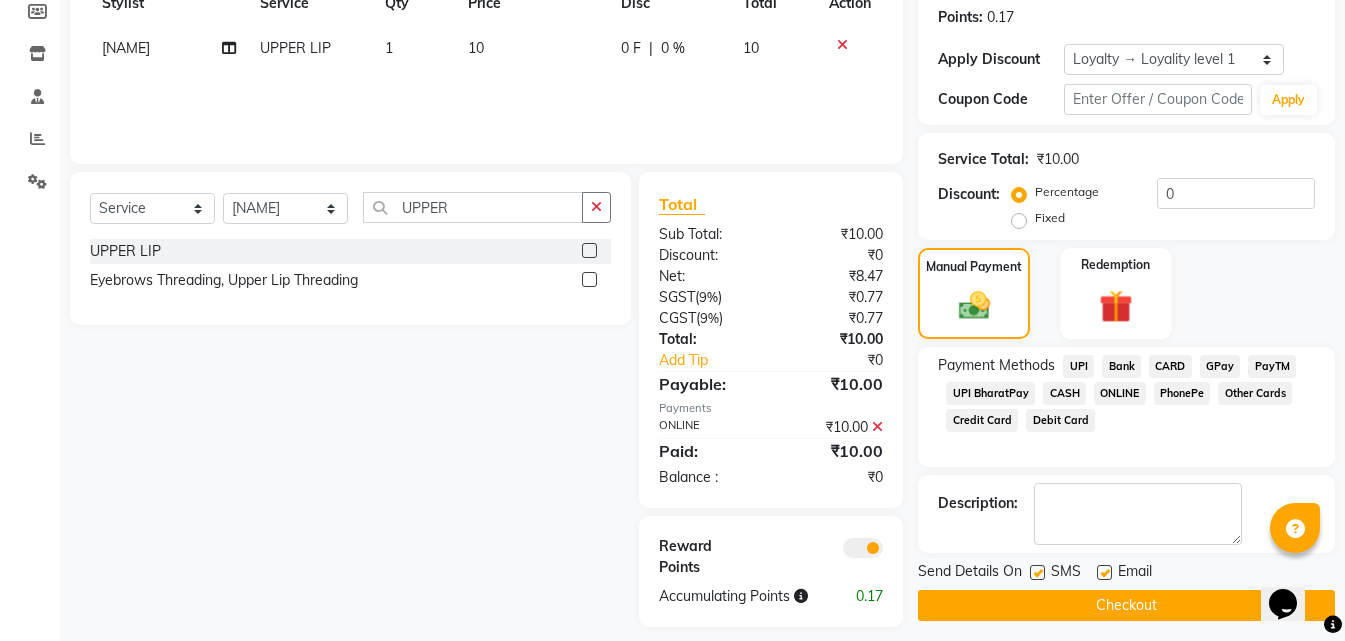 scroll, scrollTop: 320, scrollLeft: 0, axis: vertical 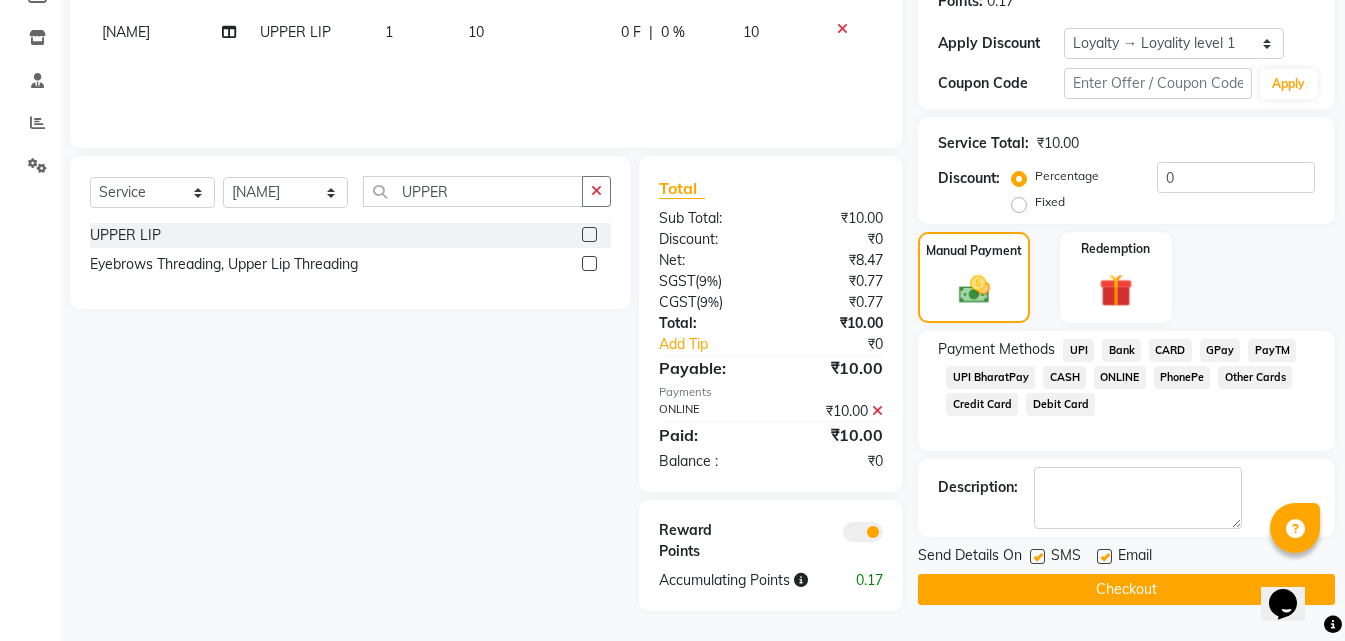 click on "Checkout" 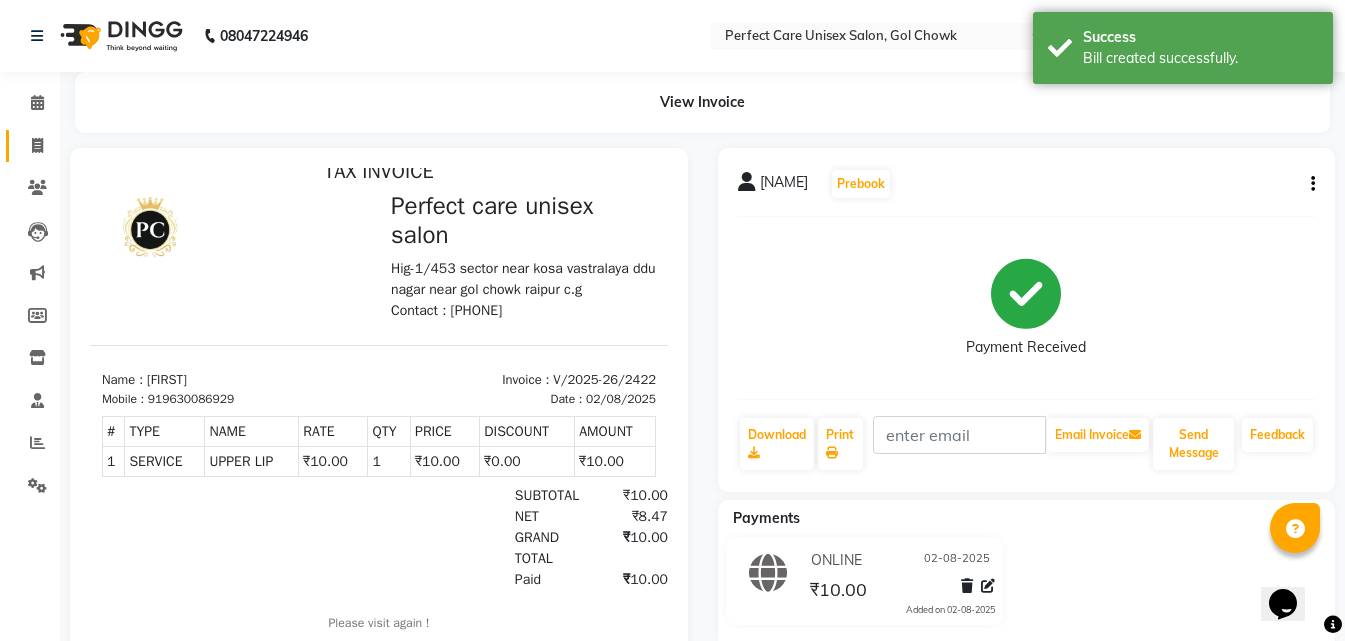 scroll, scrollTop: 0, scrollLeft: 0, axis: both 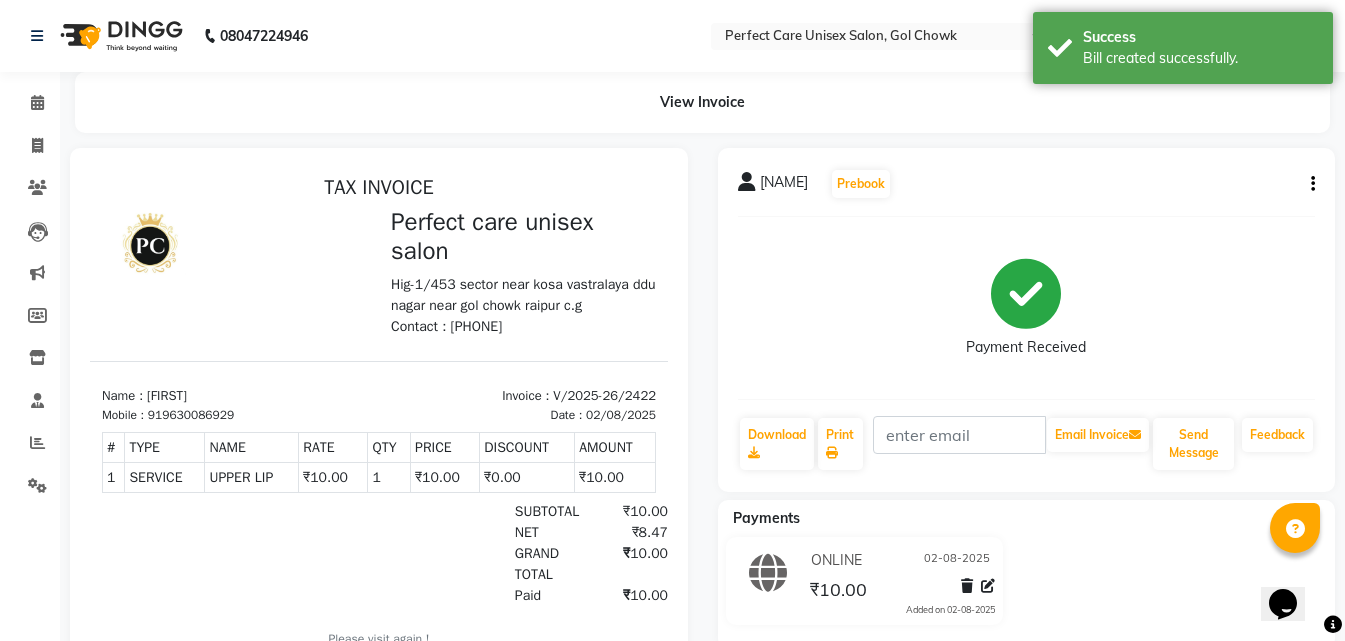 select on "4751" 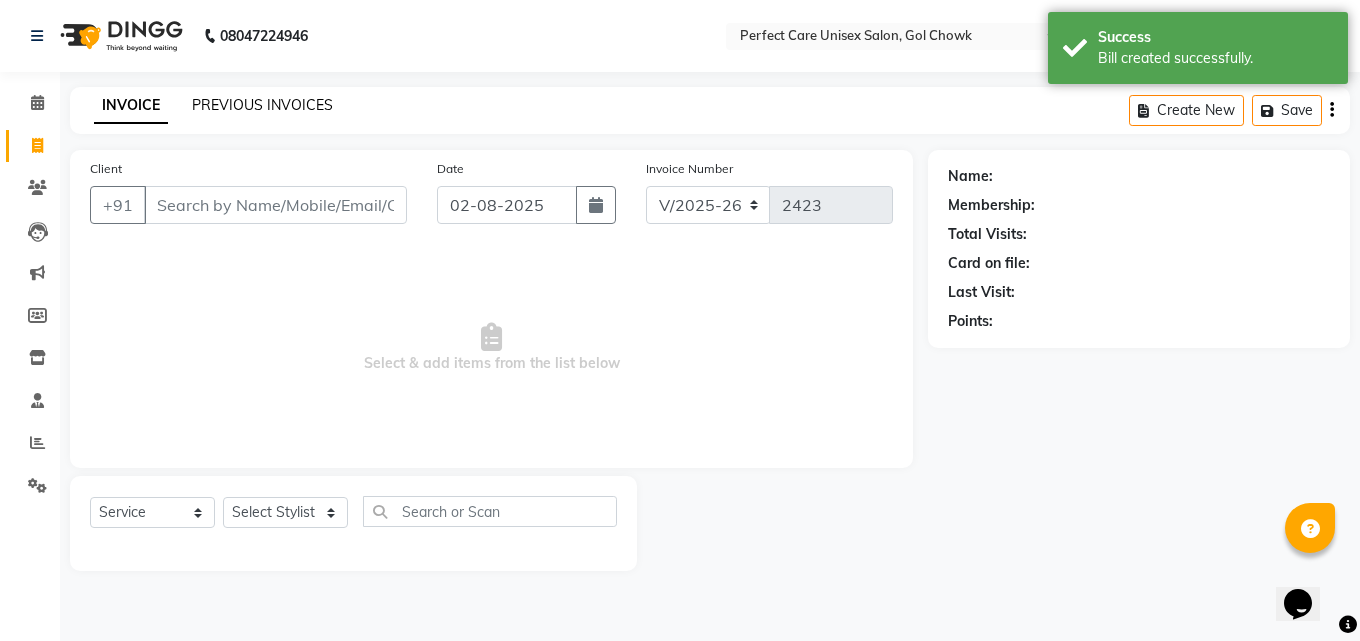 click on "PREVIOUS INVOICES" 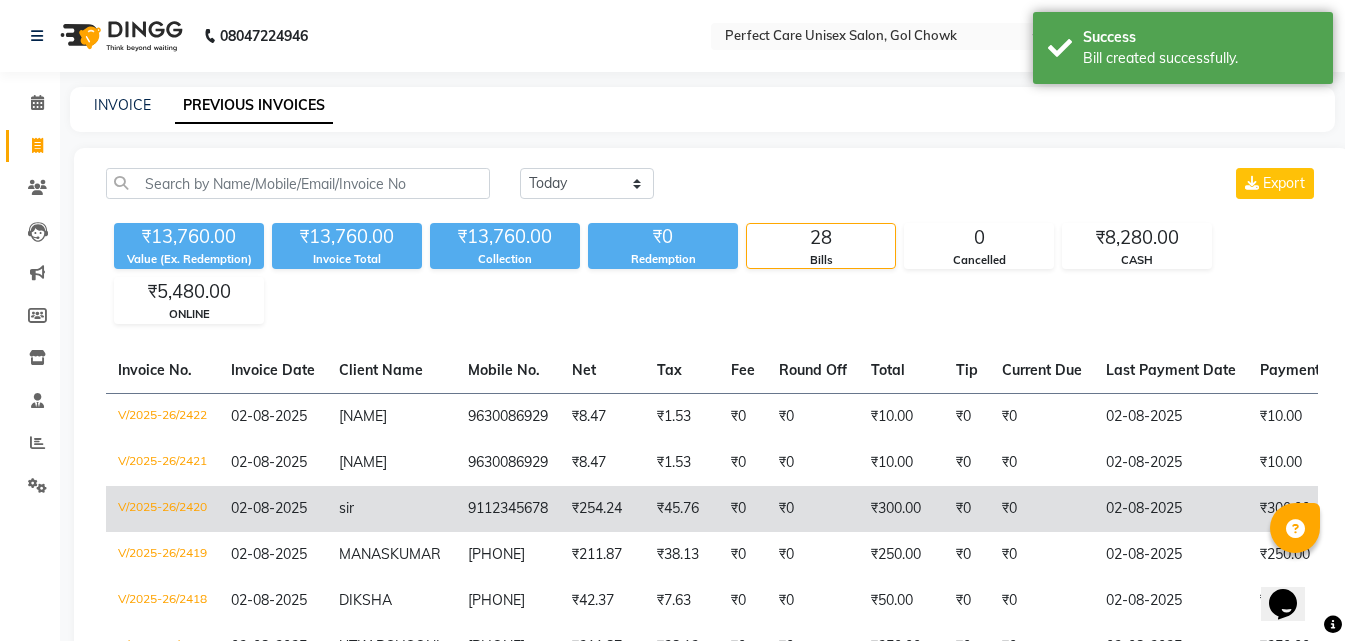 scroll, scrollTop: 0, scrollLeft: 433, axis: horizontal 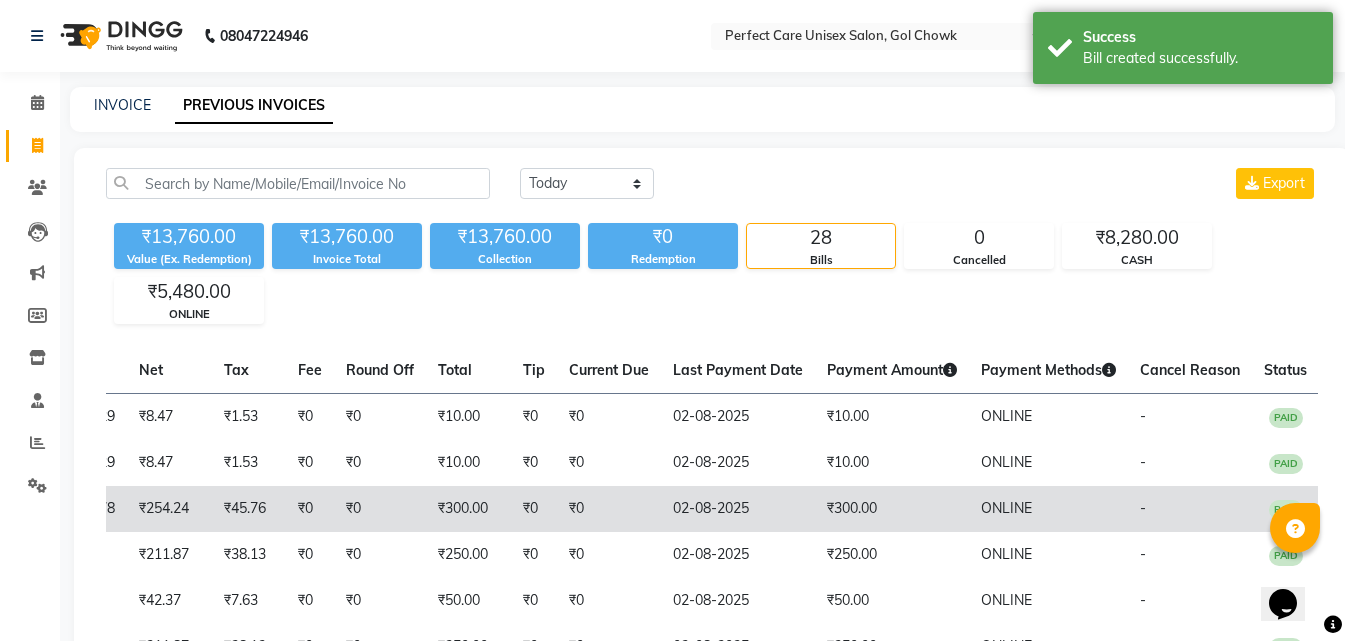 drag, startPoint x: 980, startPoint y: 518, endPoint x: 1079, endPoint y: 530, distance: 99.724625 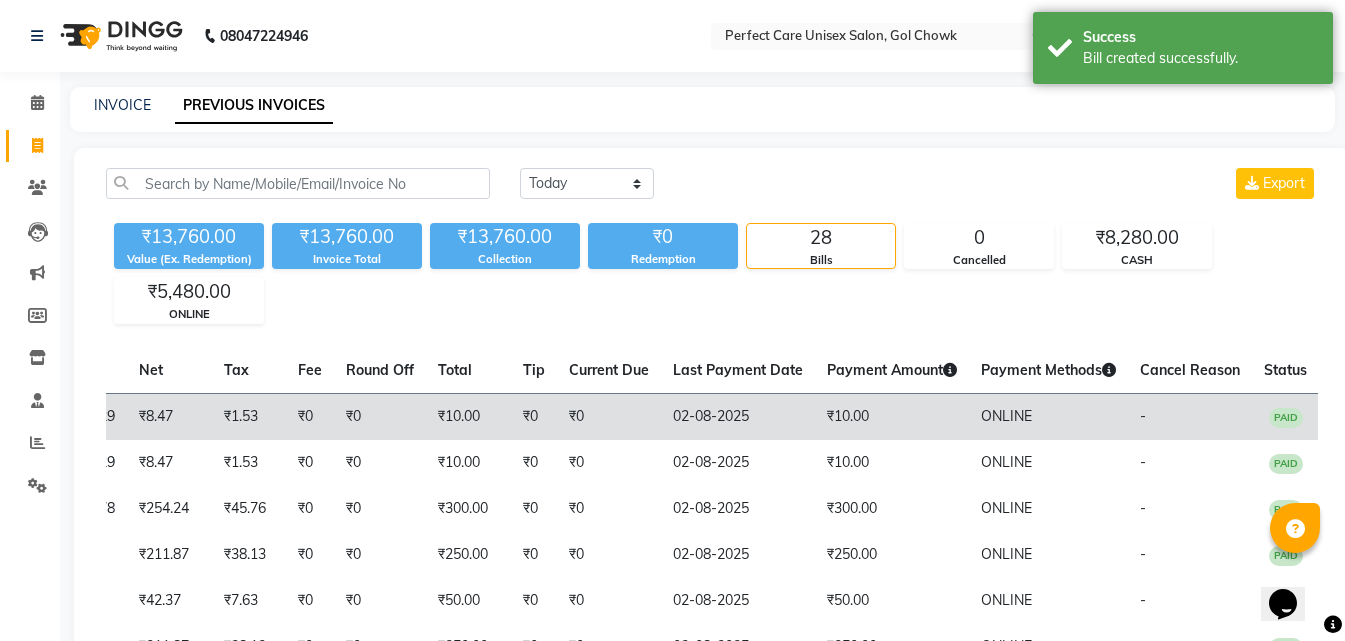 scroll, scrollTop: 0, scrollLeft: 0, axis: both 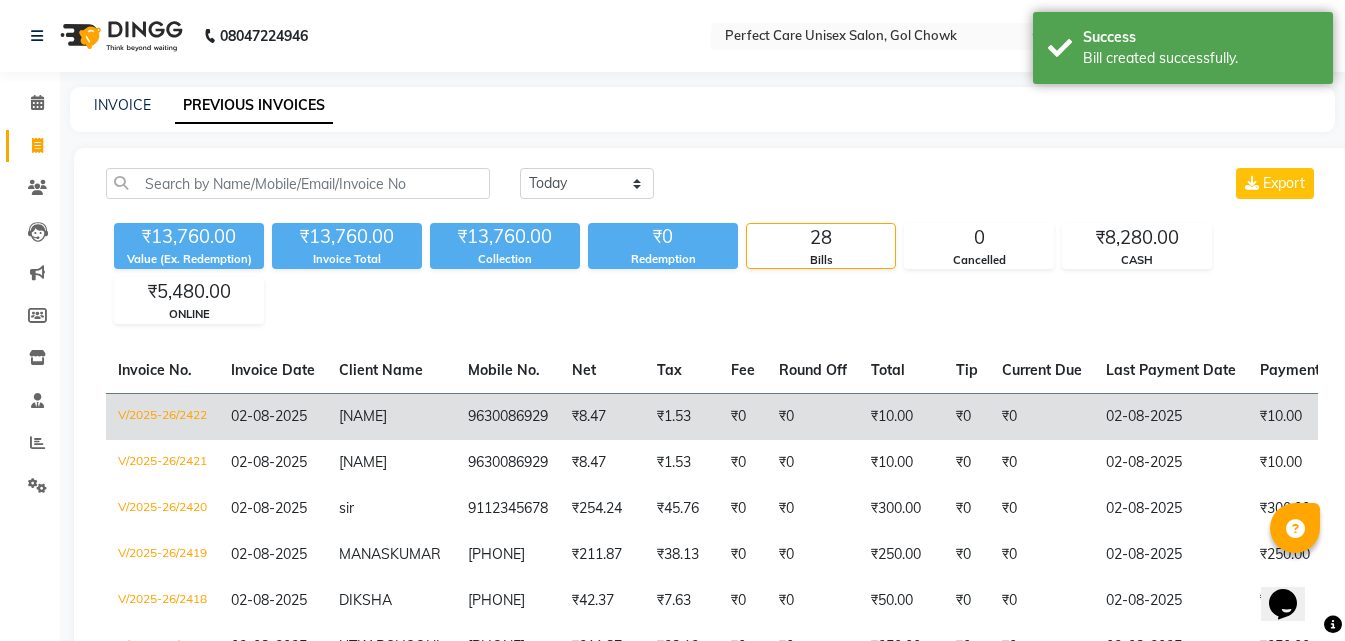 drag, startPoint x: 702, startPoint y: 450, endPoint x: 268, endPoint y: 403, distance: 436.5375 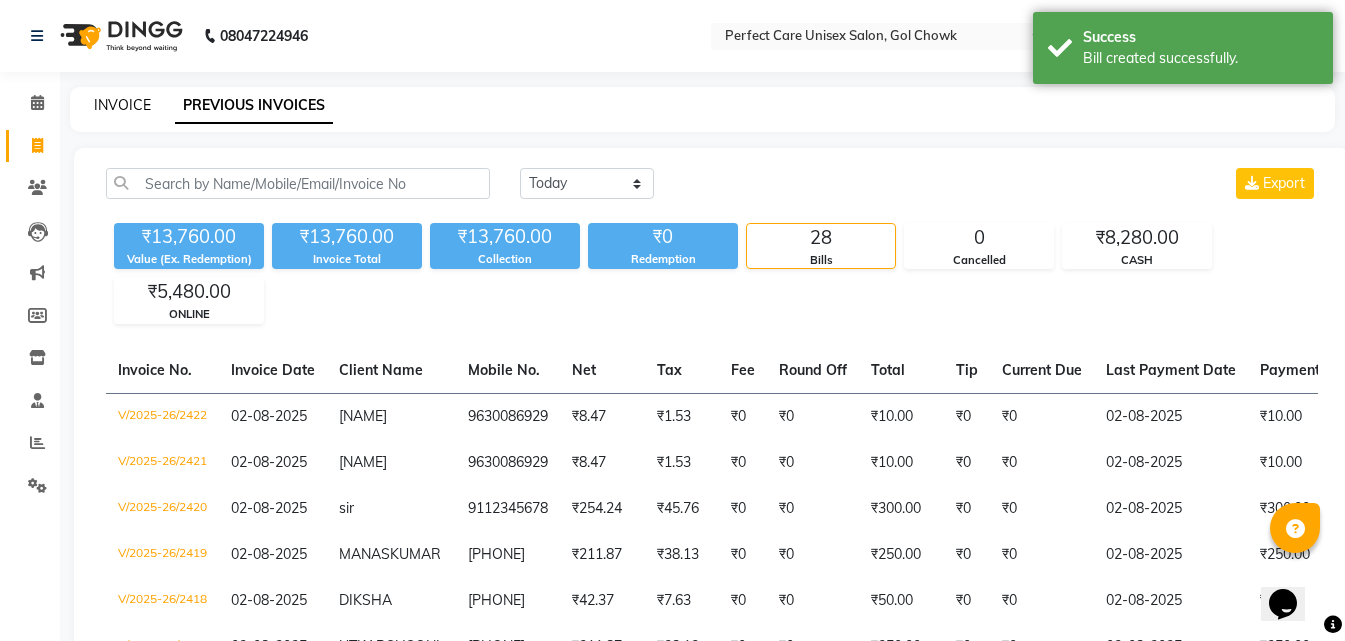 click on "INVOICE" 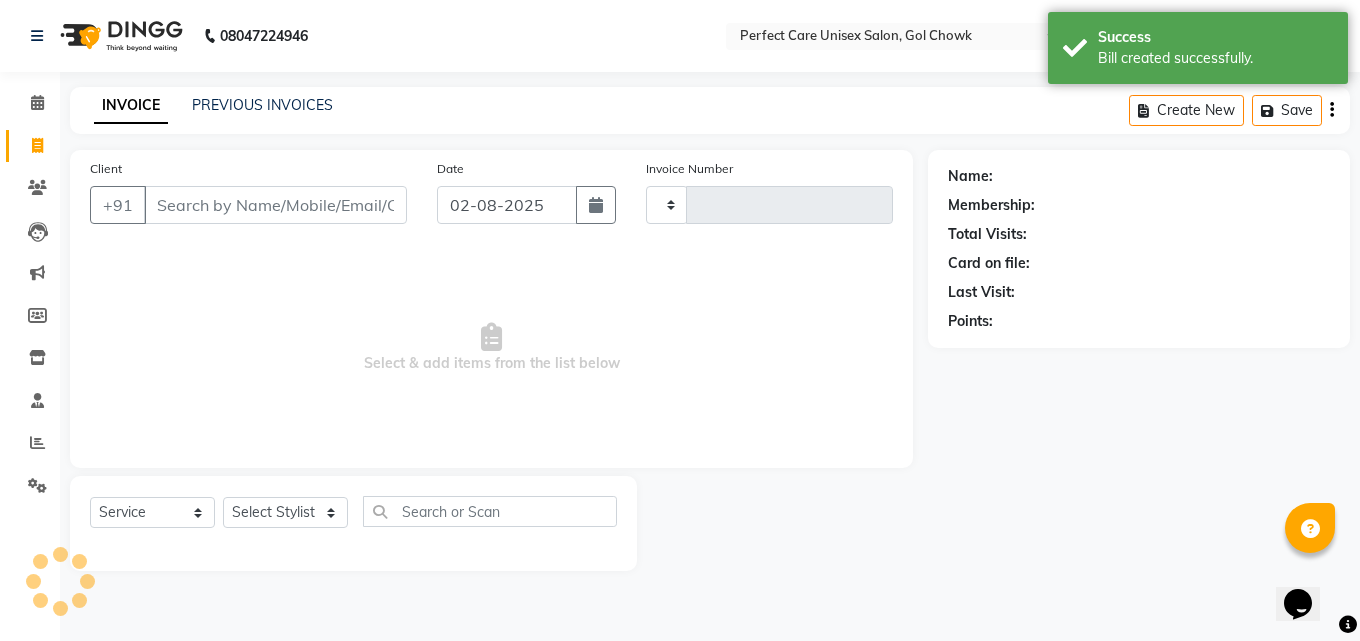 type on "2423" 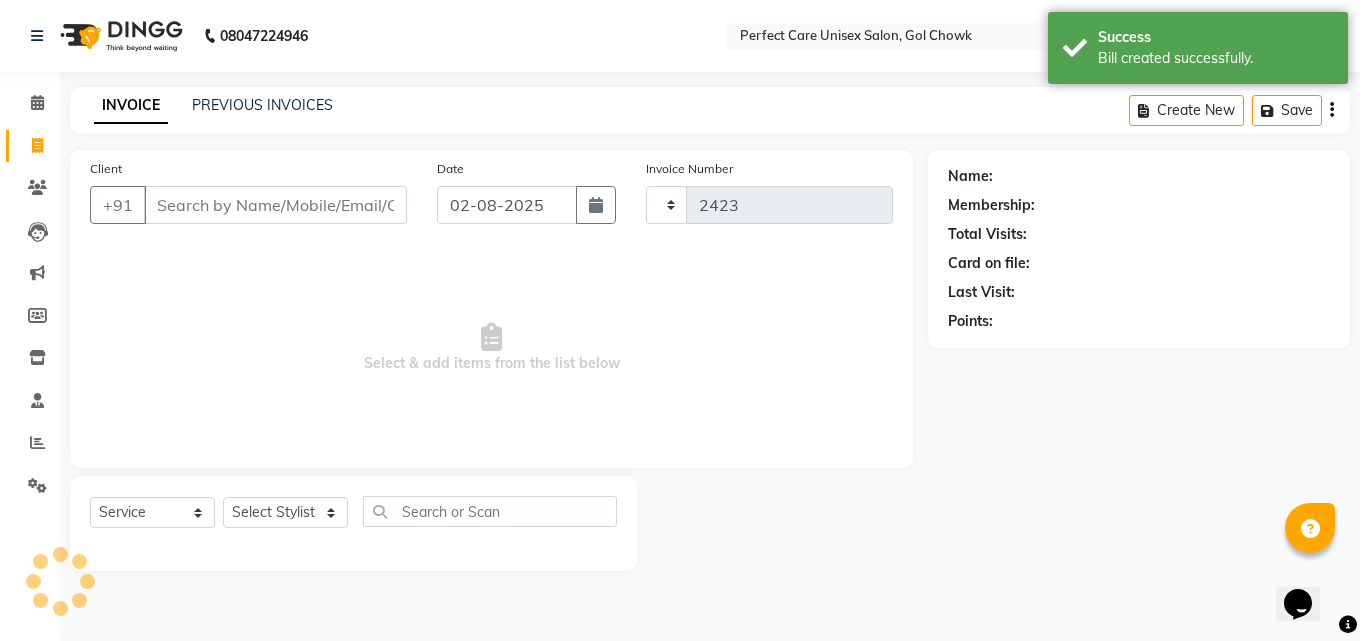 select on "4751" 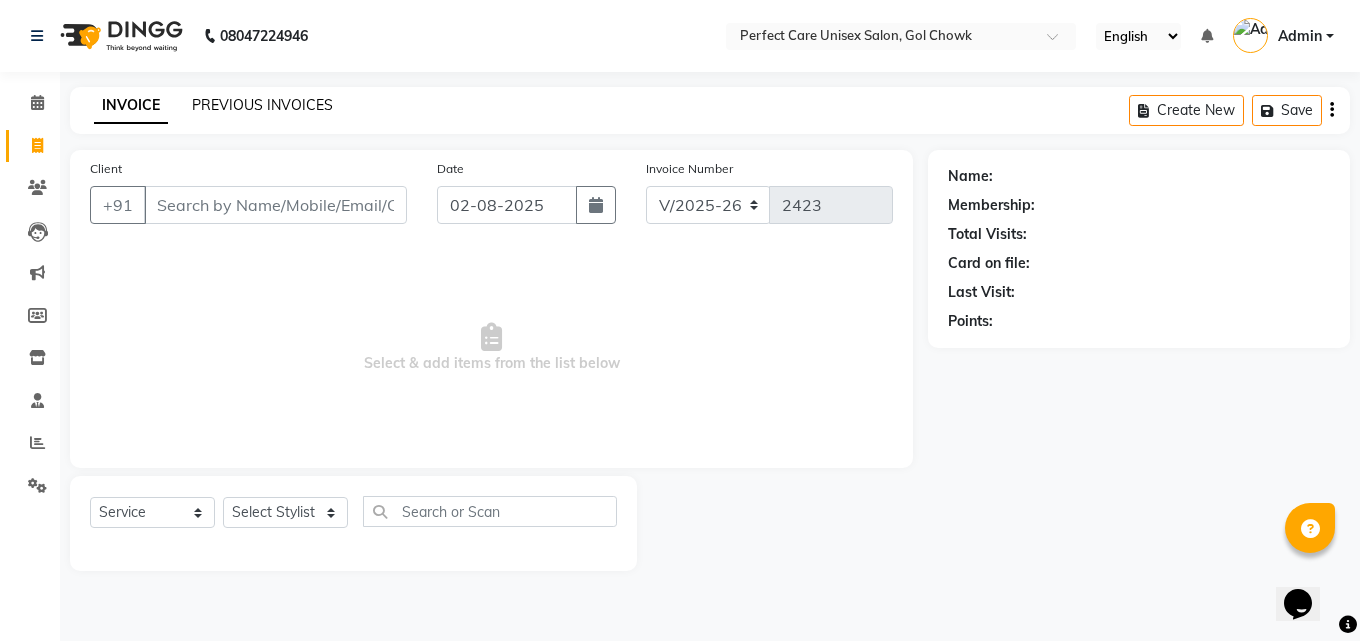click on "PREVIOUS INVOICES" 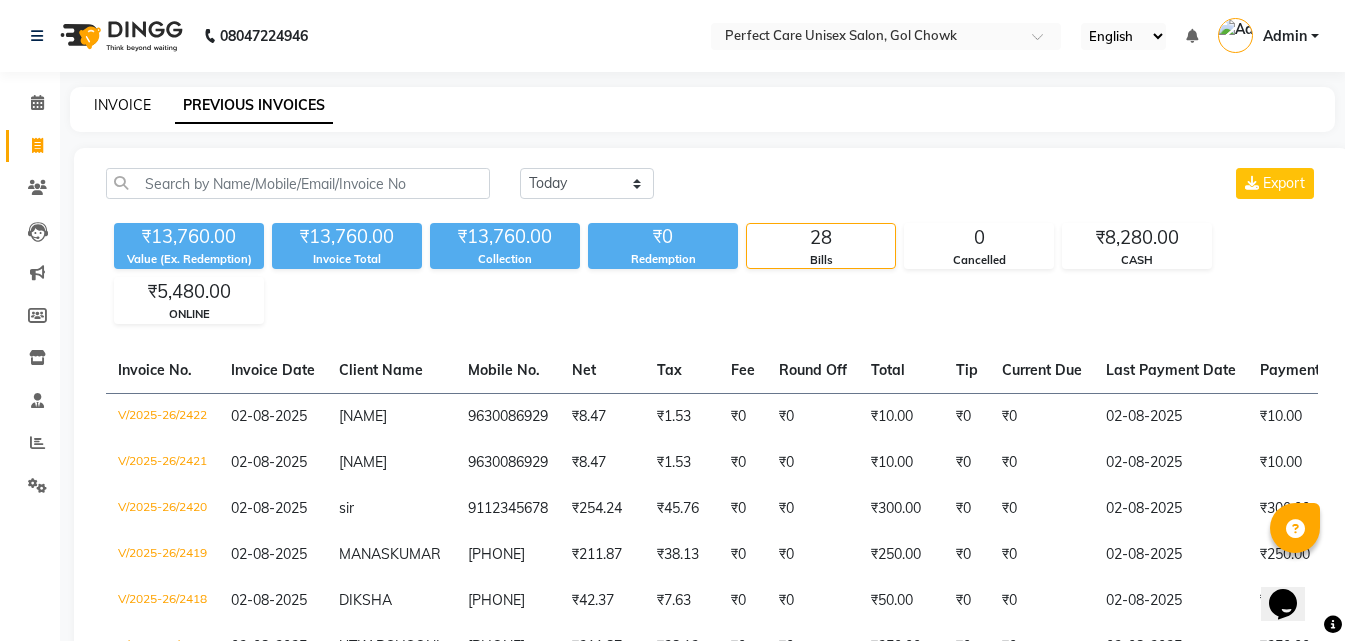 click on "INVOICE" 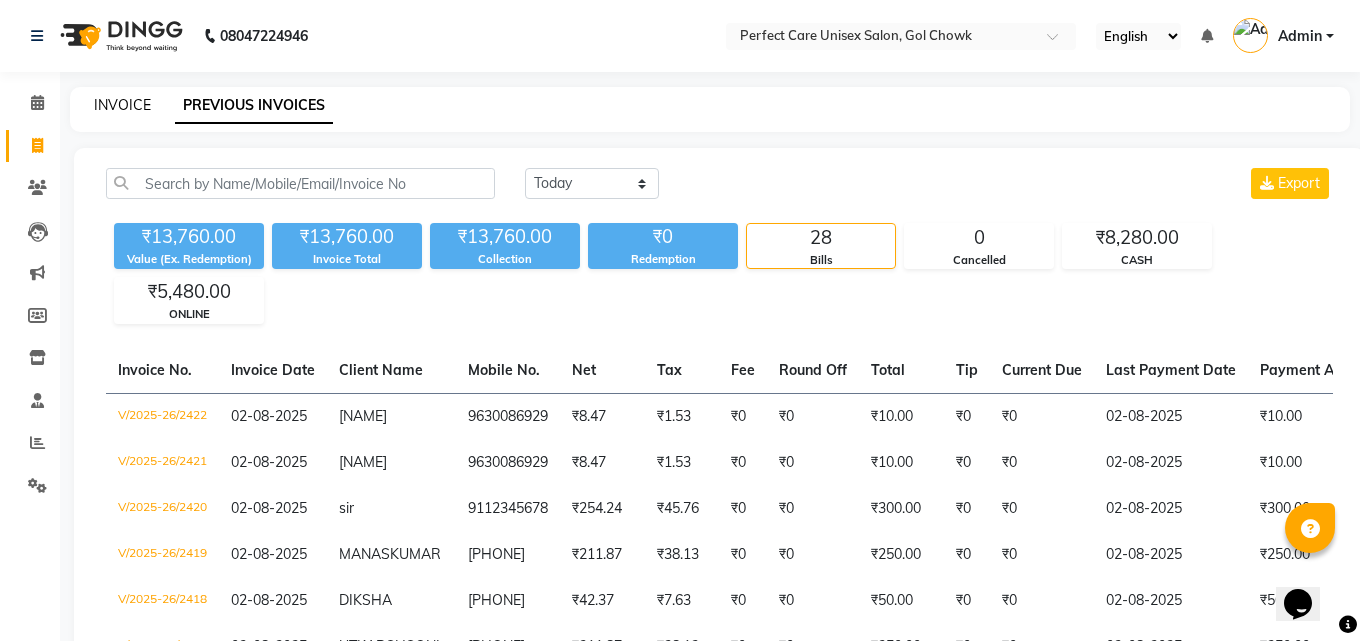 select on "4751" 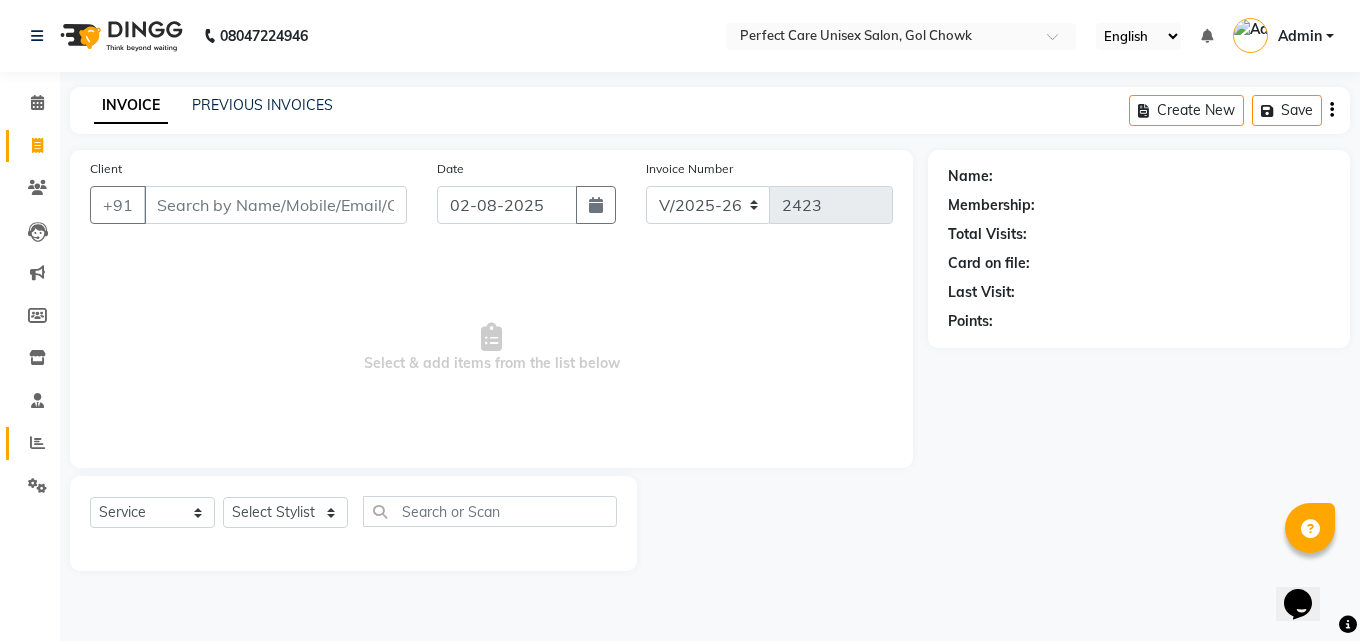 click 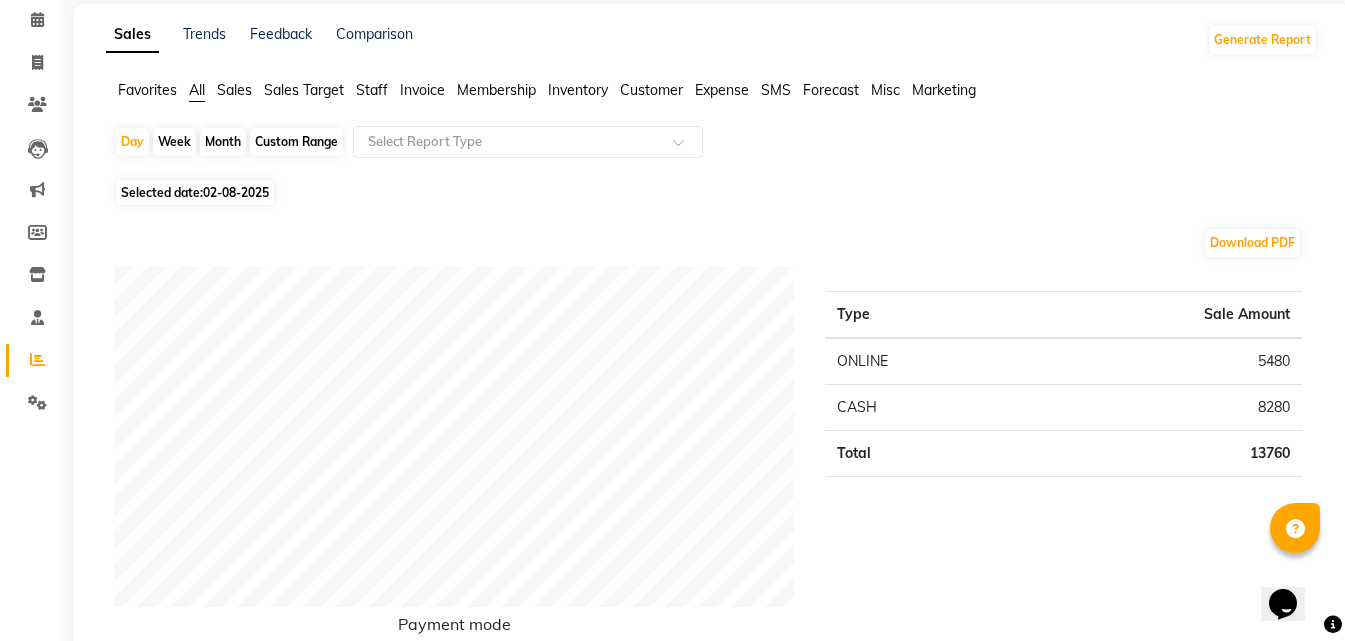 scroll, scrollTop: 0, scrollLeft: 0, axis: both 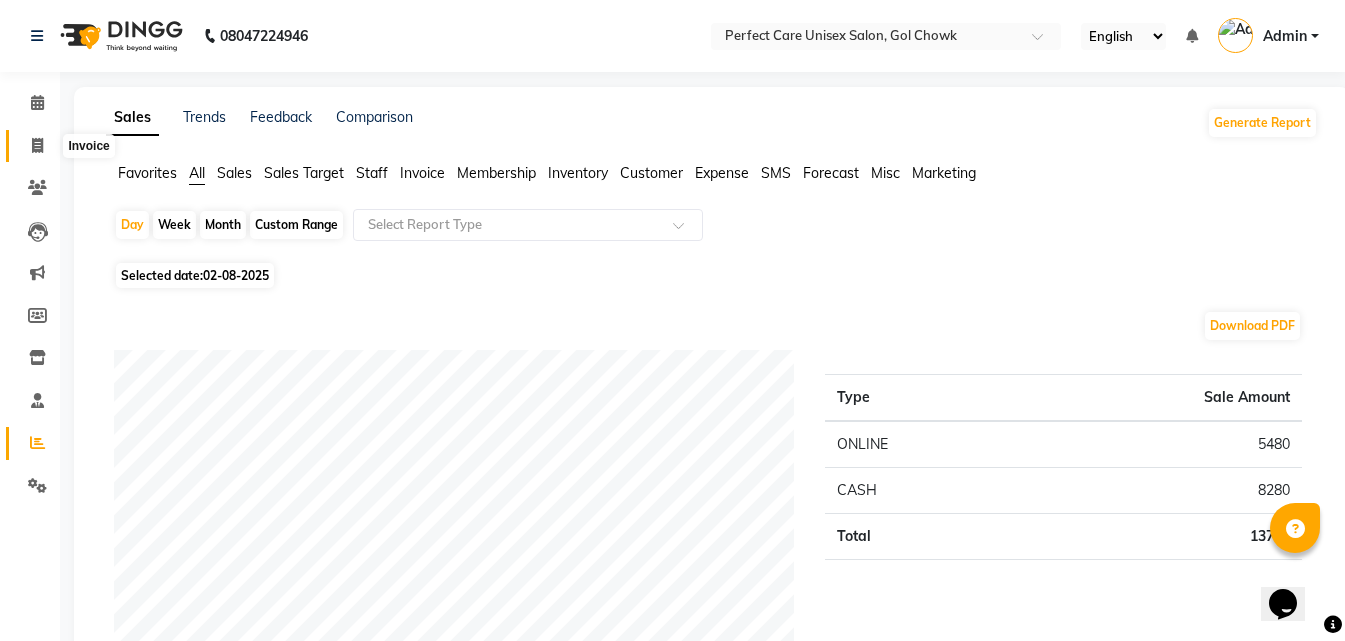 click 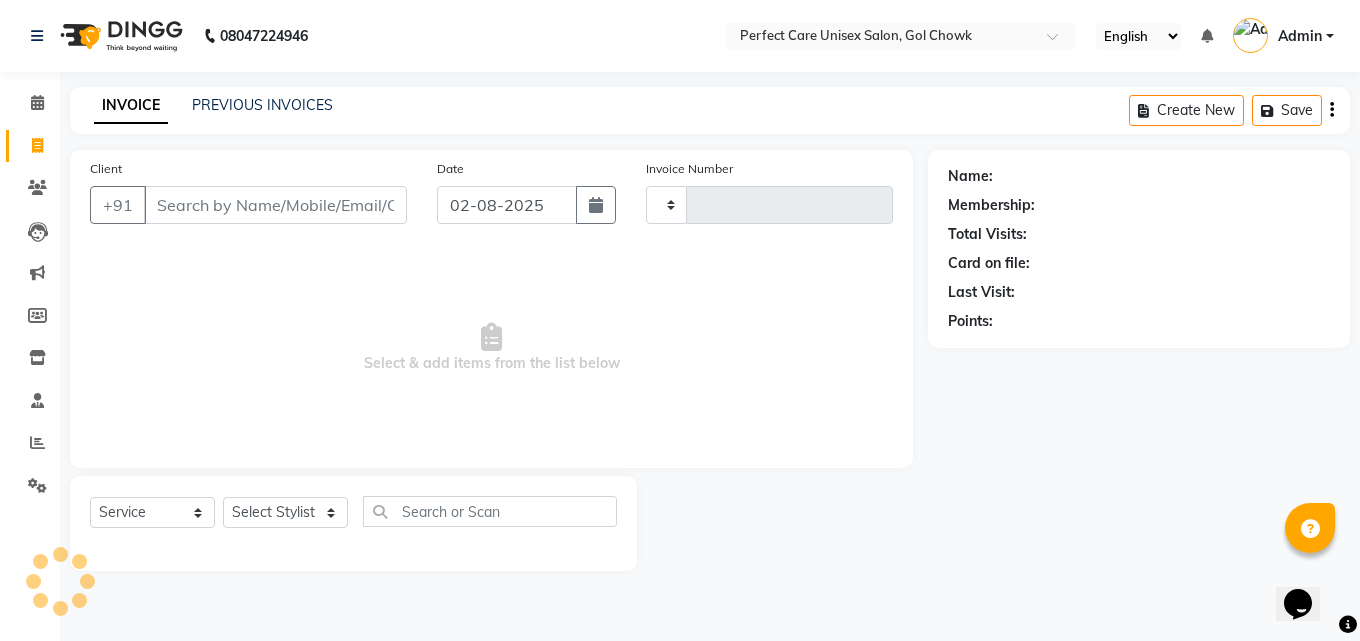 type on "2423" 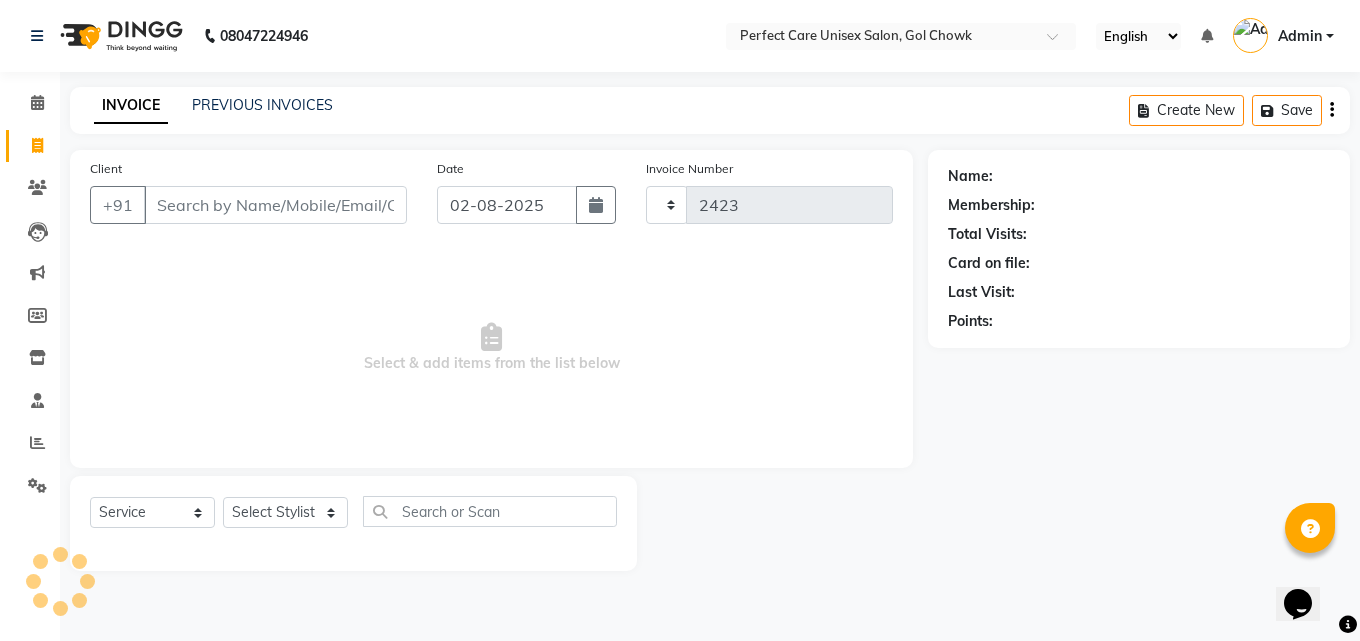 select on "4751" 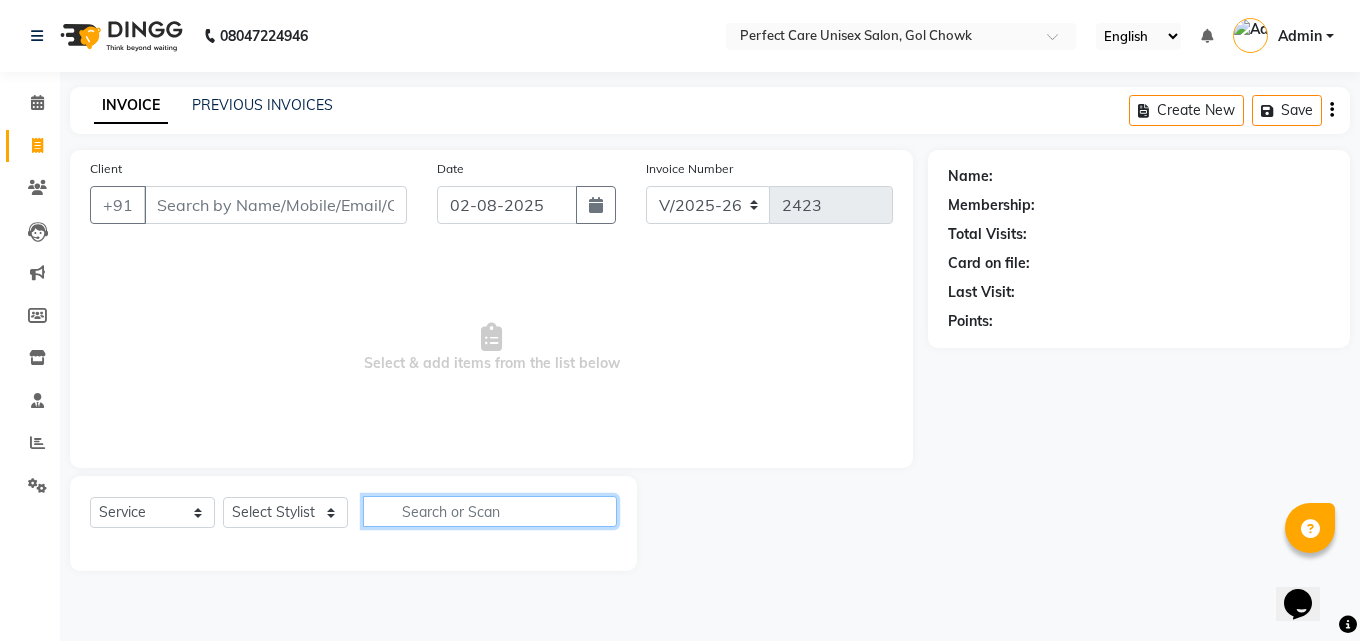 click 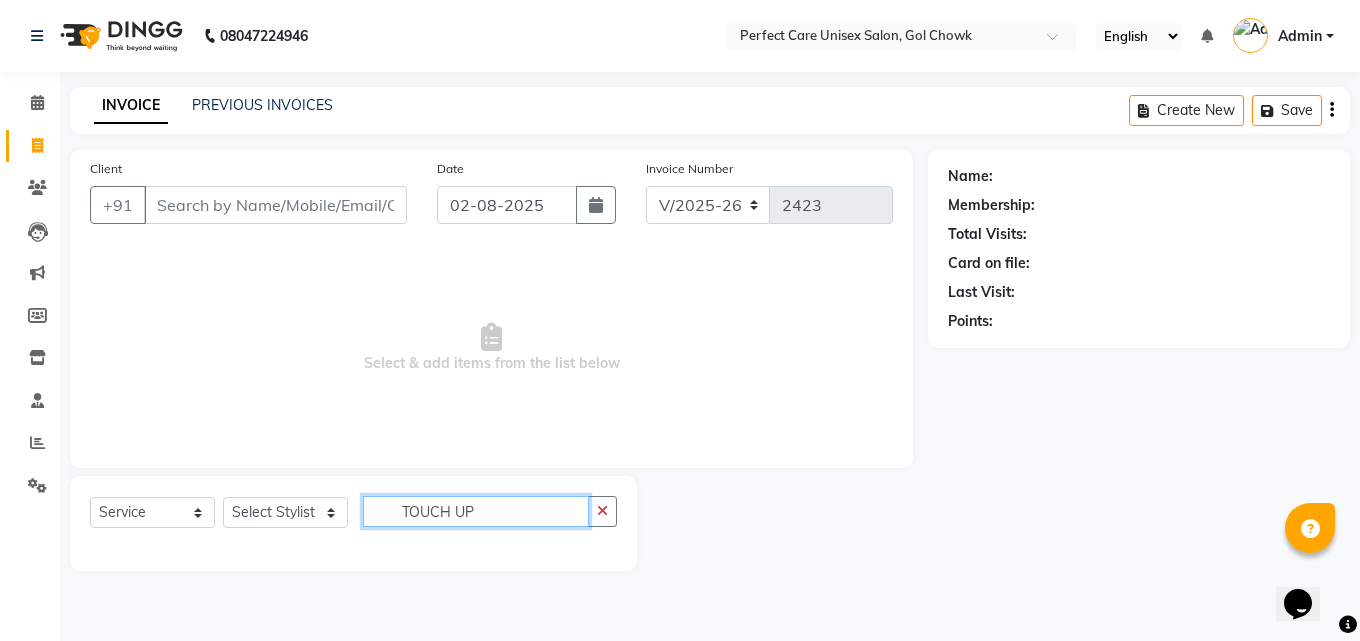 type on "TOUCH UP" 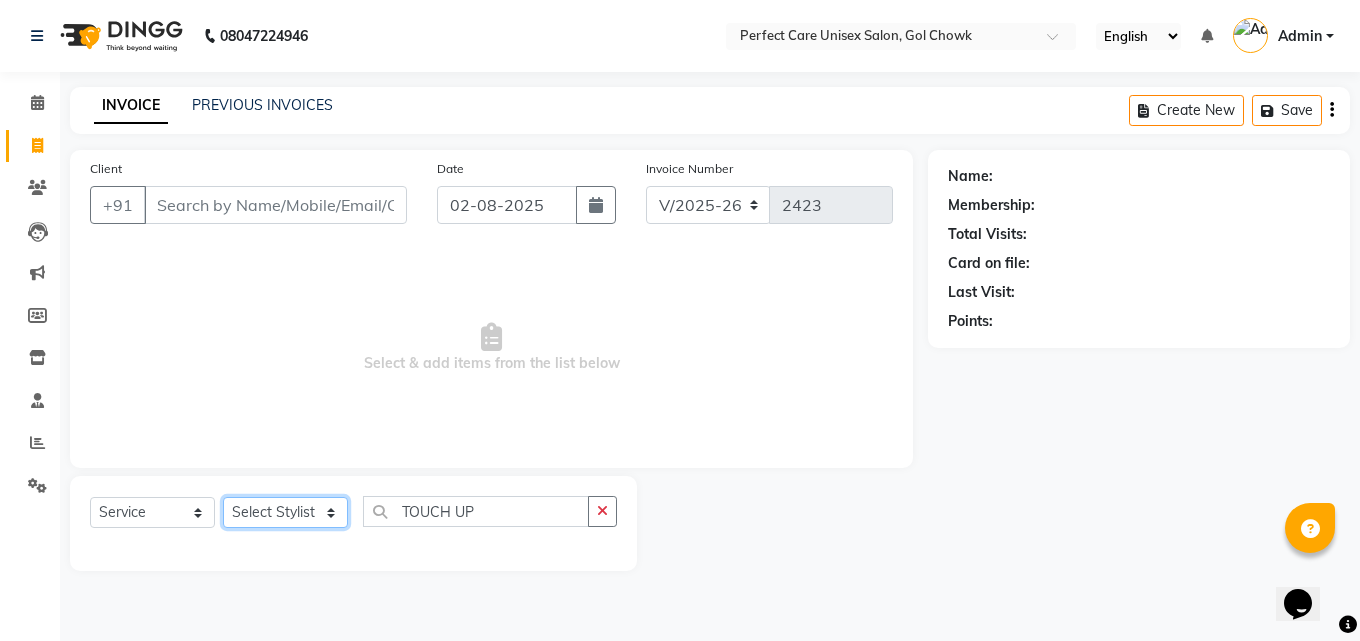 click on "Select Stylist MISS CHANDA MISS KAYNAT MISS KRITIKA MISS PIHU MISS POOJA MISS.SHRADDHA MISS.SHREYA MISS SUDHA MISS. USHA MISS YAMINI mohbat MR. AARIF MR.ANGAD MR. ARBAZ MR. ARUN MR ARYAN MR. AVINASH MR. FARMAN MR.KARAN MR.KASIM MR. NAUSHAD MR.NAZIM MR. SAM MR.SAMEER MR.VIKASH MR.VISHAL MS RAMCHARAN NONE rashmi" 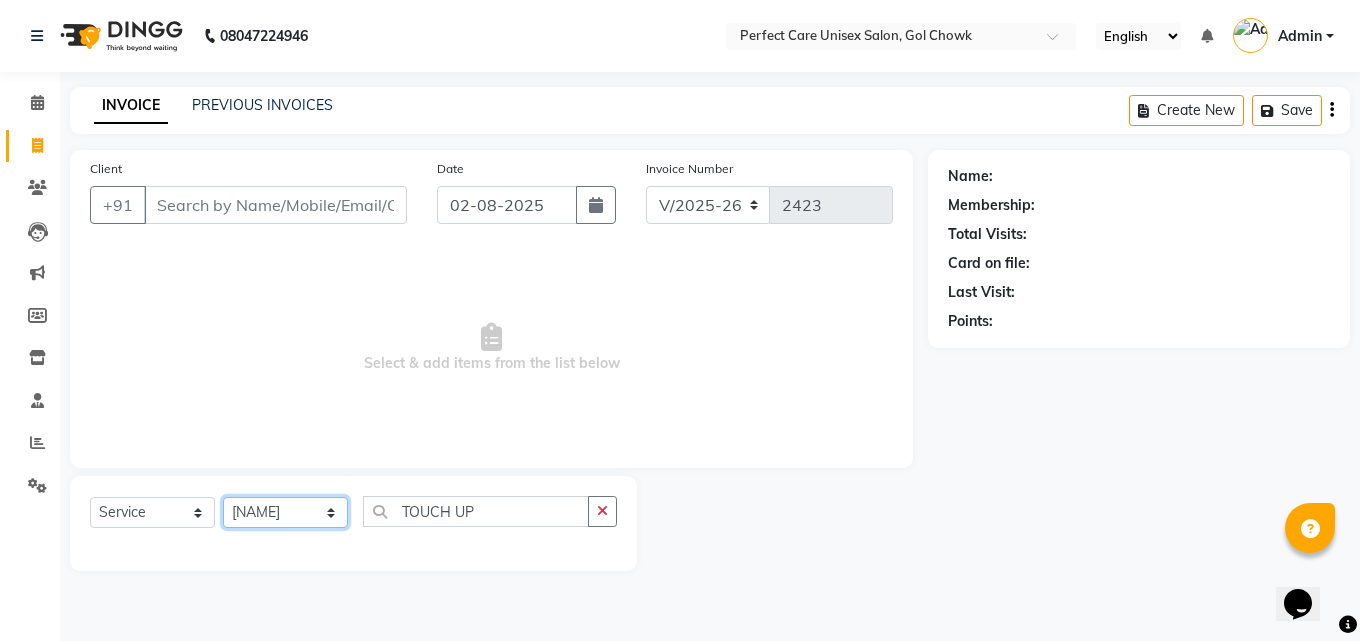 click on "Select Stylist MISS CHANDA MISS KAYNAT MISS KRITIKA MISS PIHU MISS POOJA MISS.SHRADDHA MISS.SHREYA MISS SUDHA MISS. USHA MISS YAMINI mohbat MR. AARIF MR.ANGAD MR. ARBAZ MR. ARUN MR ARYAN MR. AVINASH MR. FARMAN MR.KARAN MR.KASIM MR. NAUSHAD MR.NAZIM MR. SAM MR.SAMEER MR.VIKASH MR.VISHAL MS RAMCHARAN NONE rashmi" 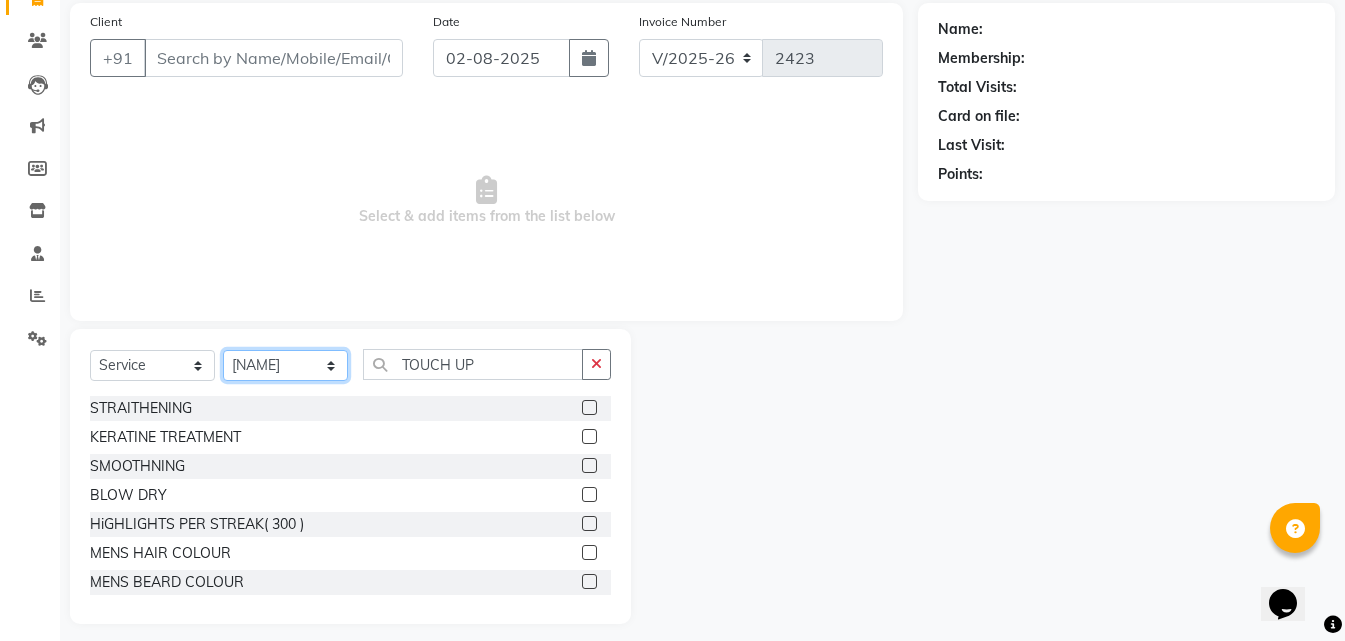 scroll, scrollTop: 160, scrollLeft: 0, axis: vertical 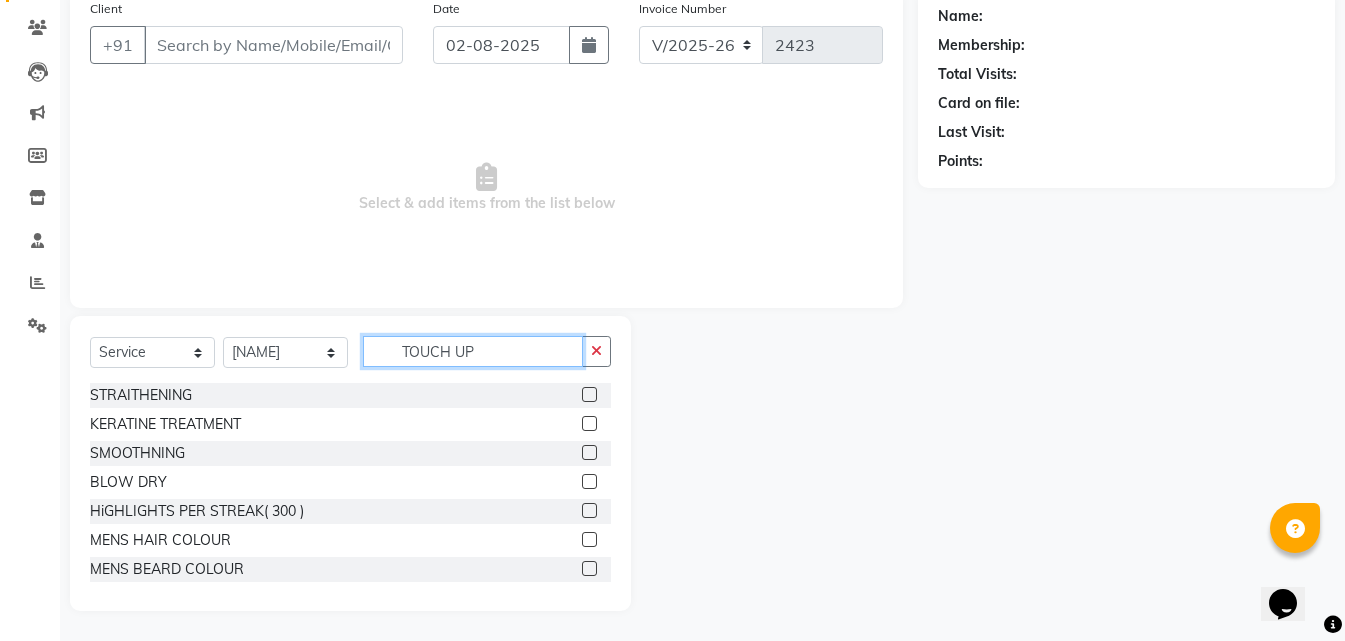 click on "TOUCH UP" 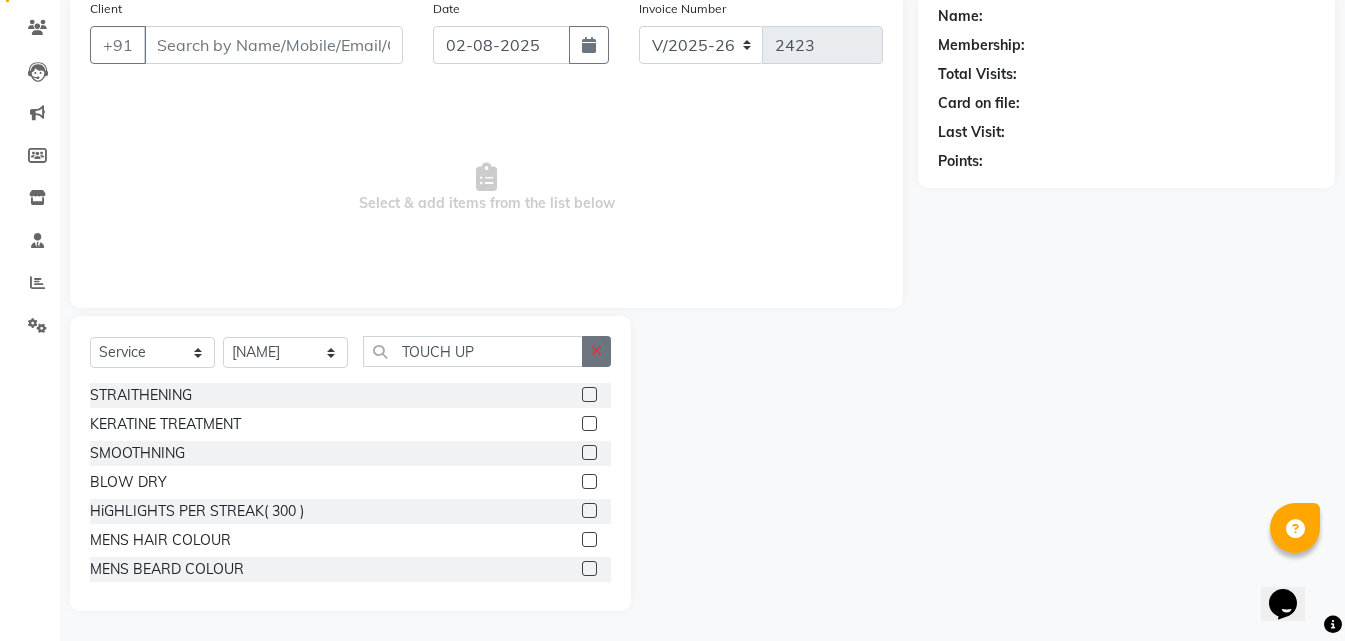 click 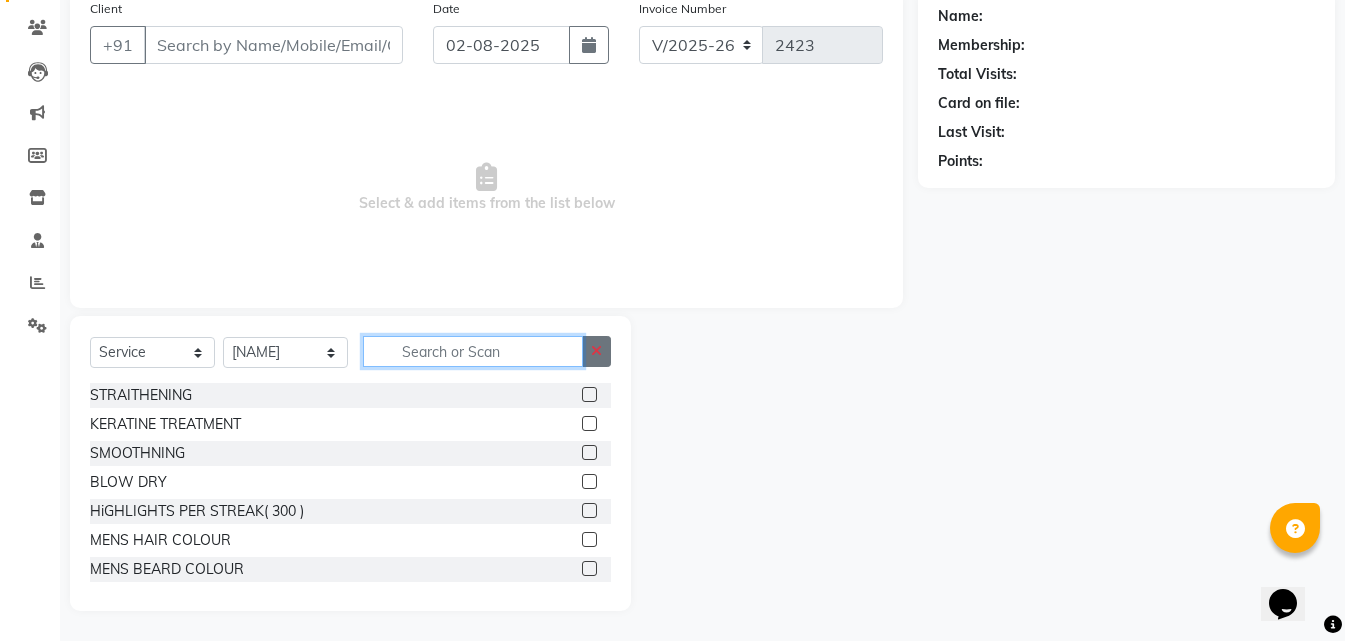 click 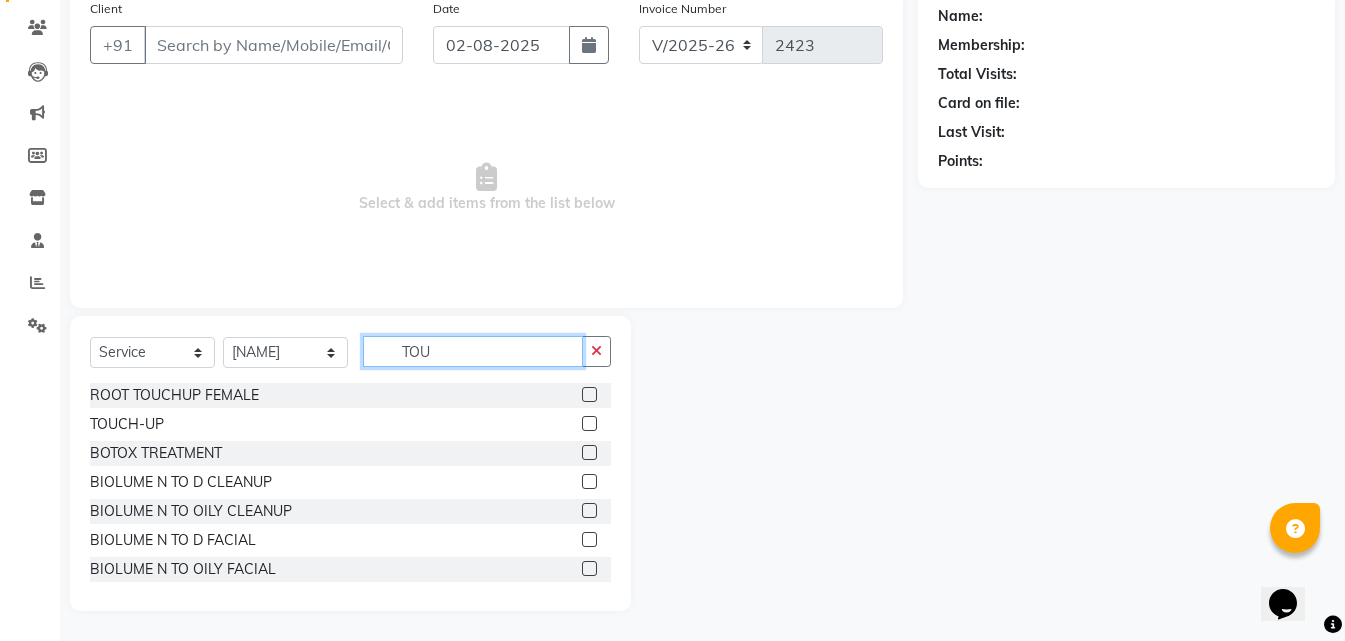scroll, scrollTop: 18, scrollLeft: 0, axis: vertical 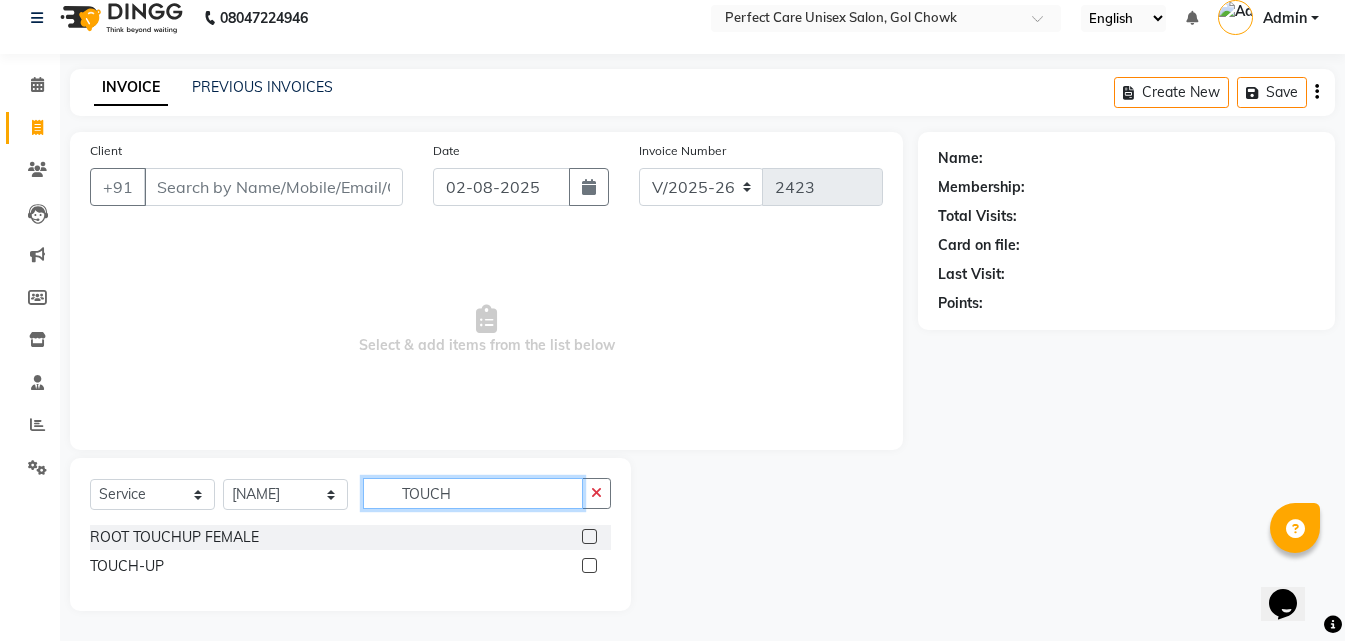 type on "TOUCH" 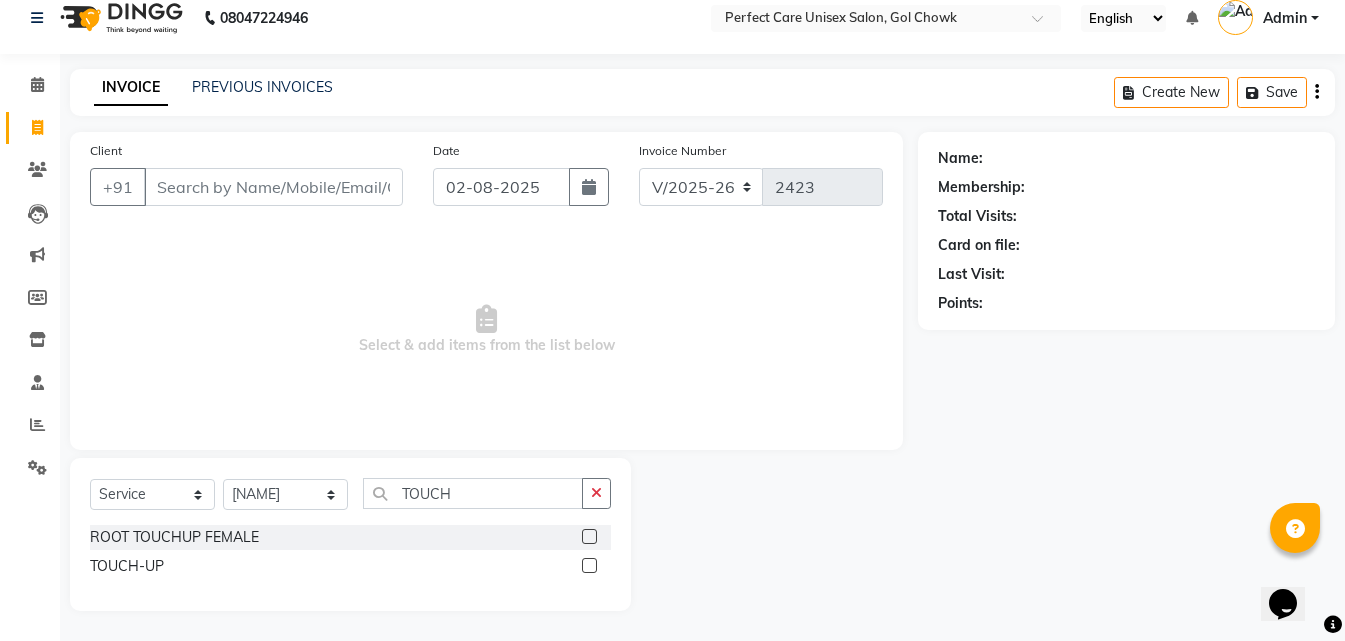 click 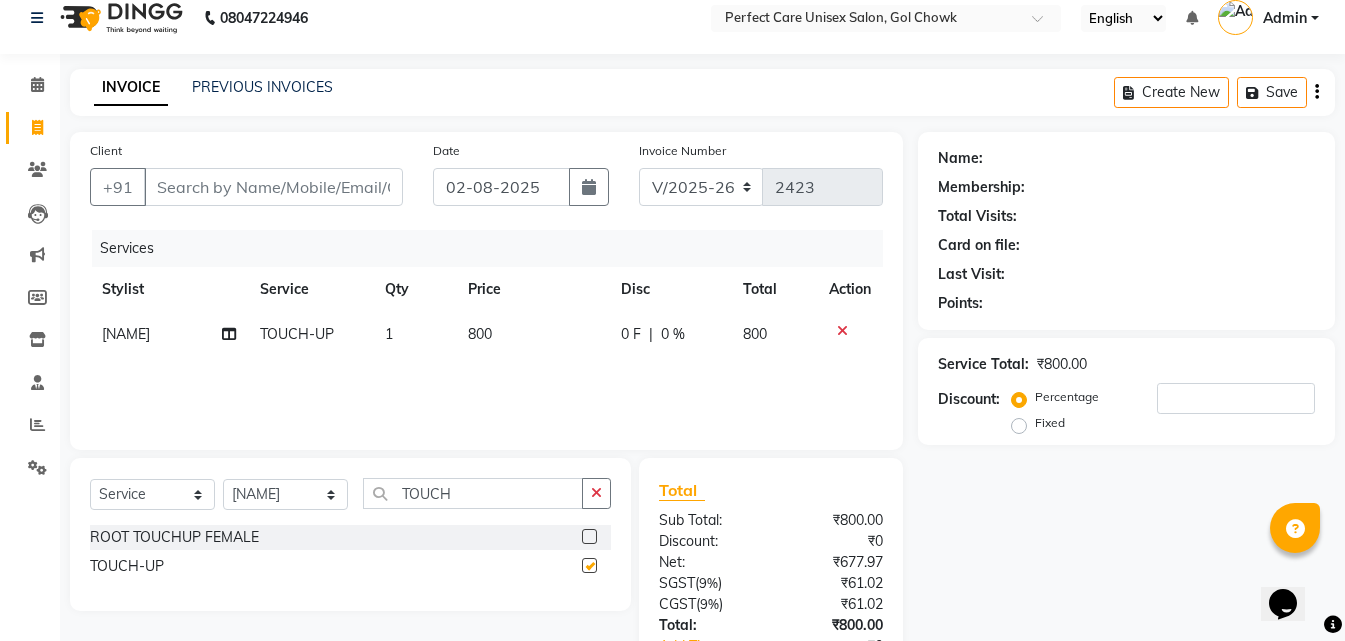 checkbox on "false" 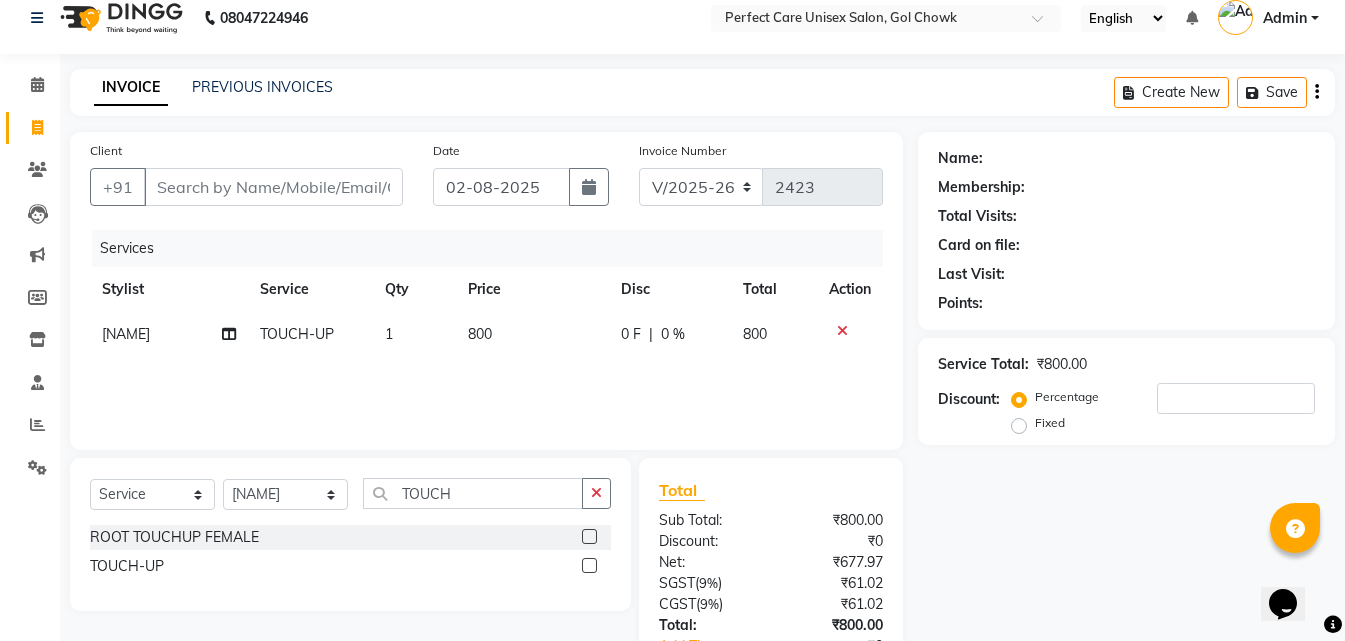 click 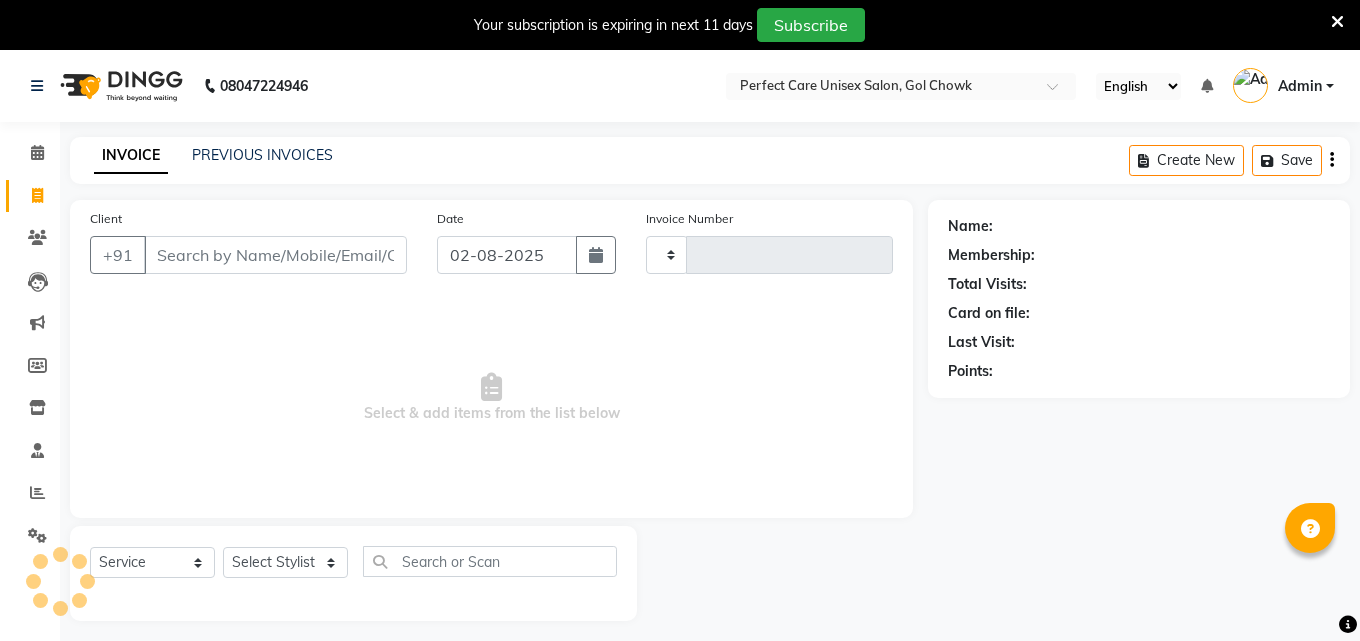 select on "service" 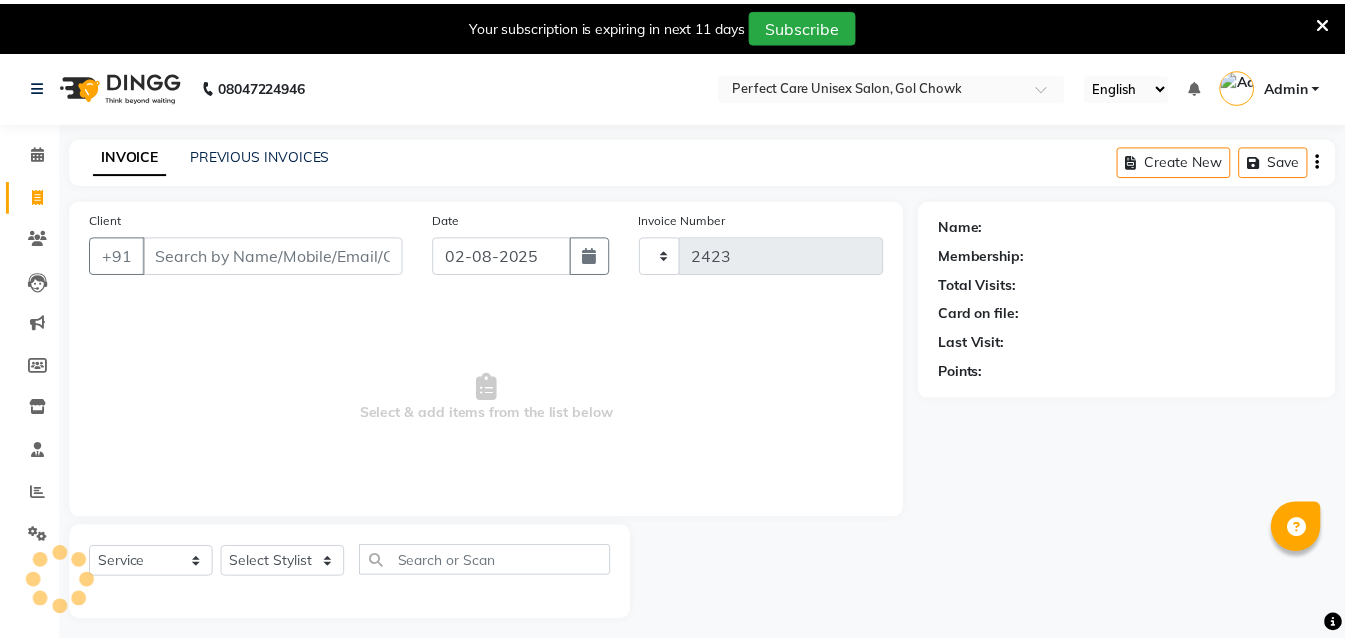 scroll, scrollTop: 0, scrollLeft: 0, axis: both 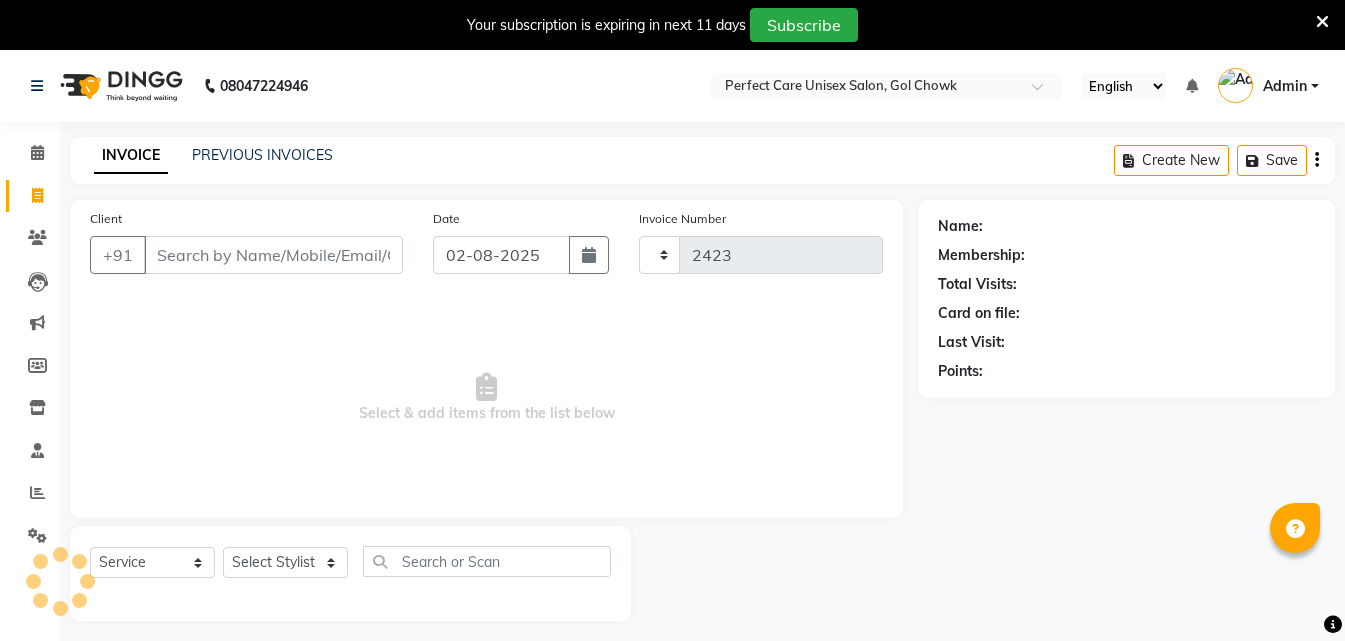select on "4751" 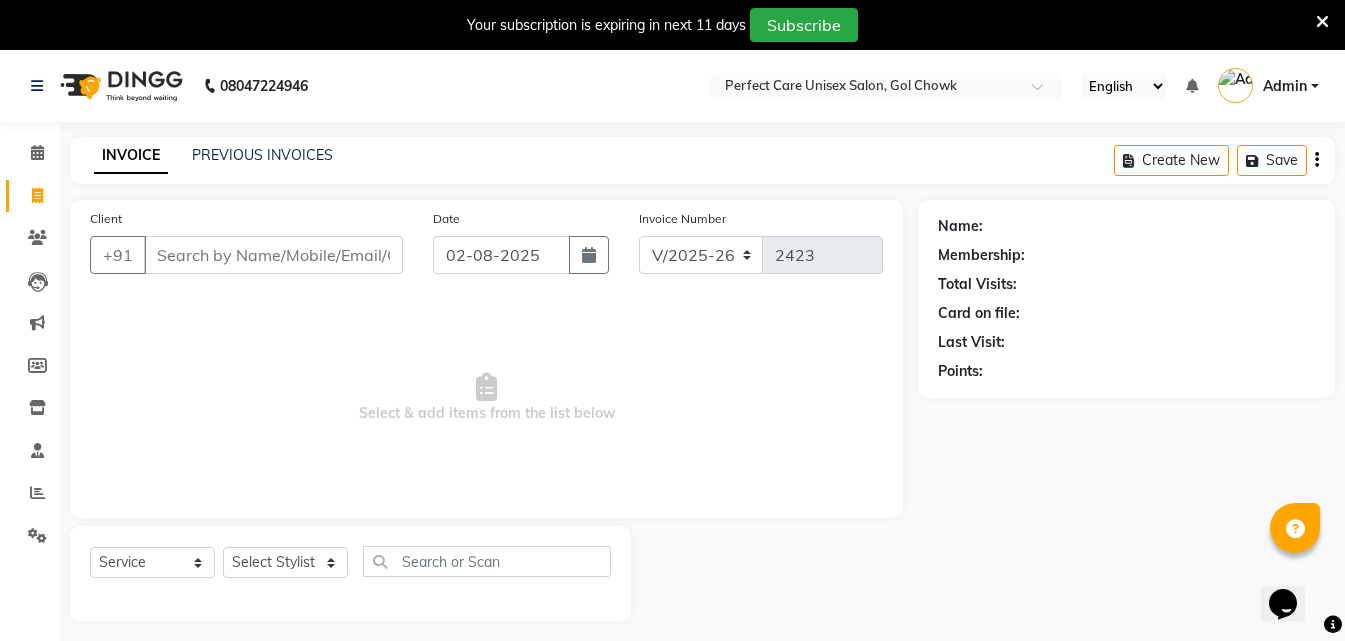 scroll, scrollTop: 0, scrollLeft: 0, axis: both 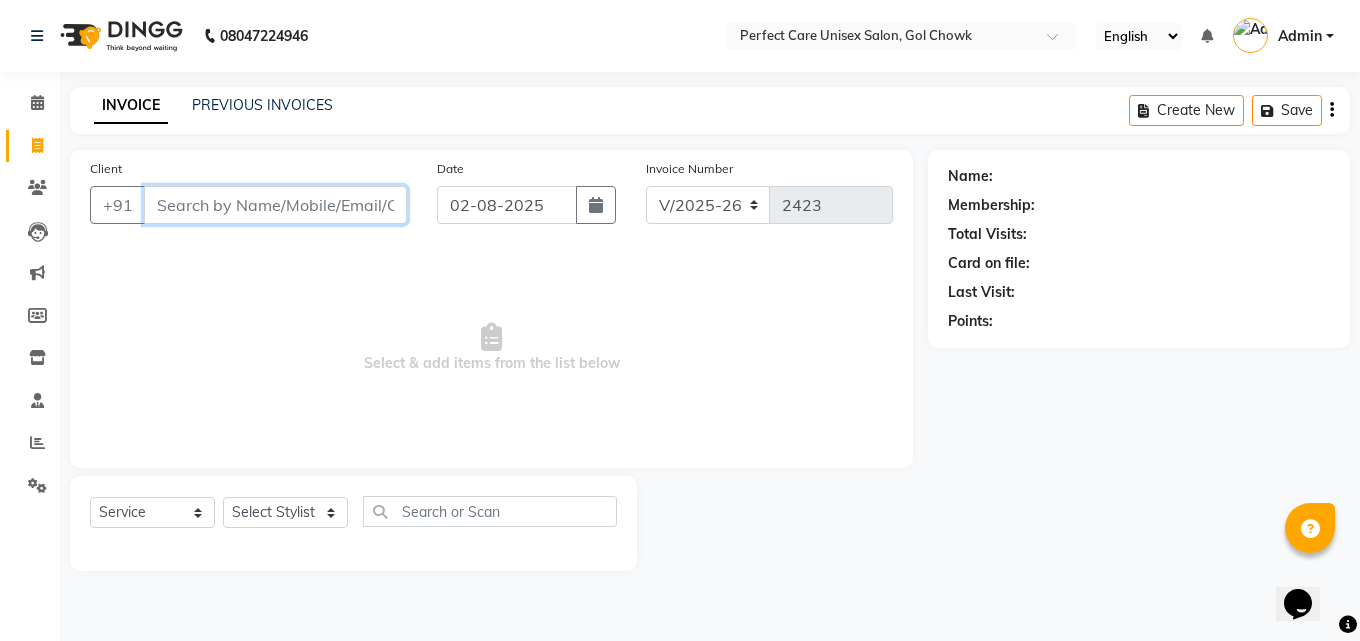 click on "Client" at bounding box center (275, 205) 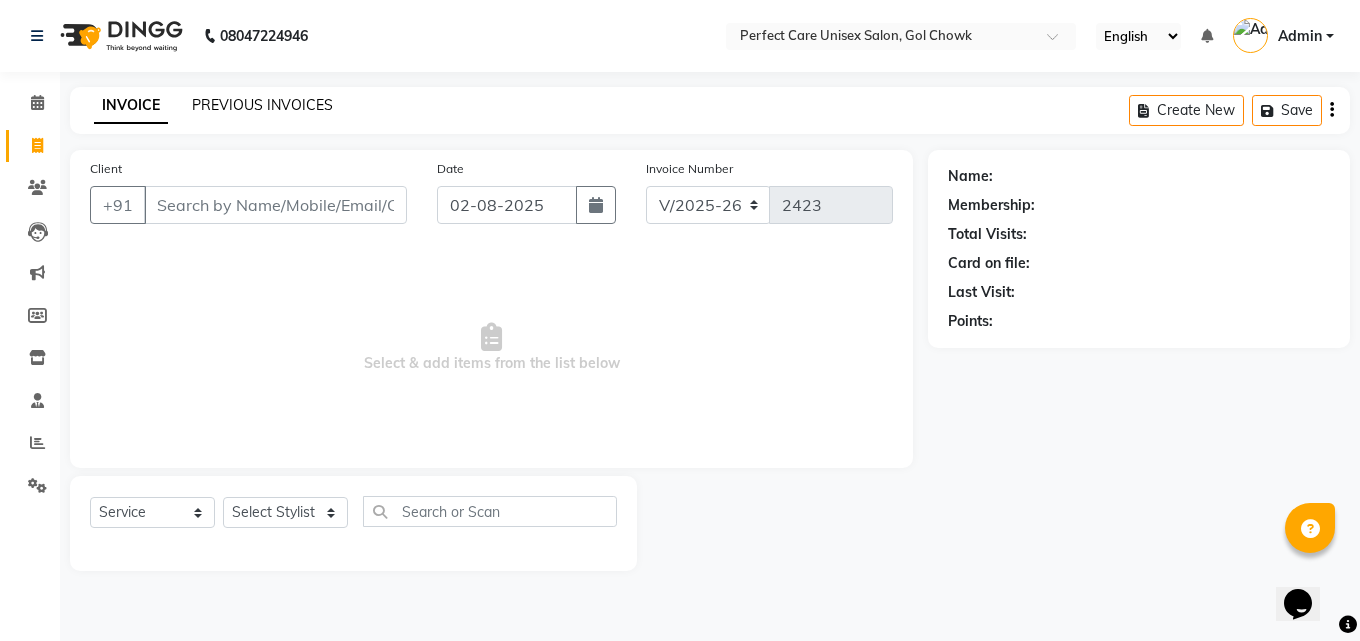 click on "PREVIOUS INVOICES" 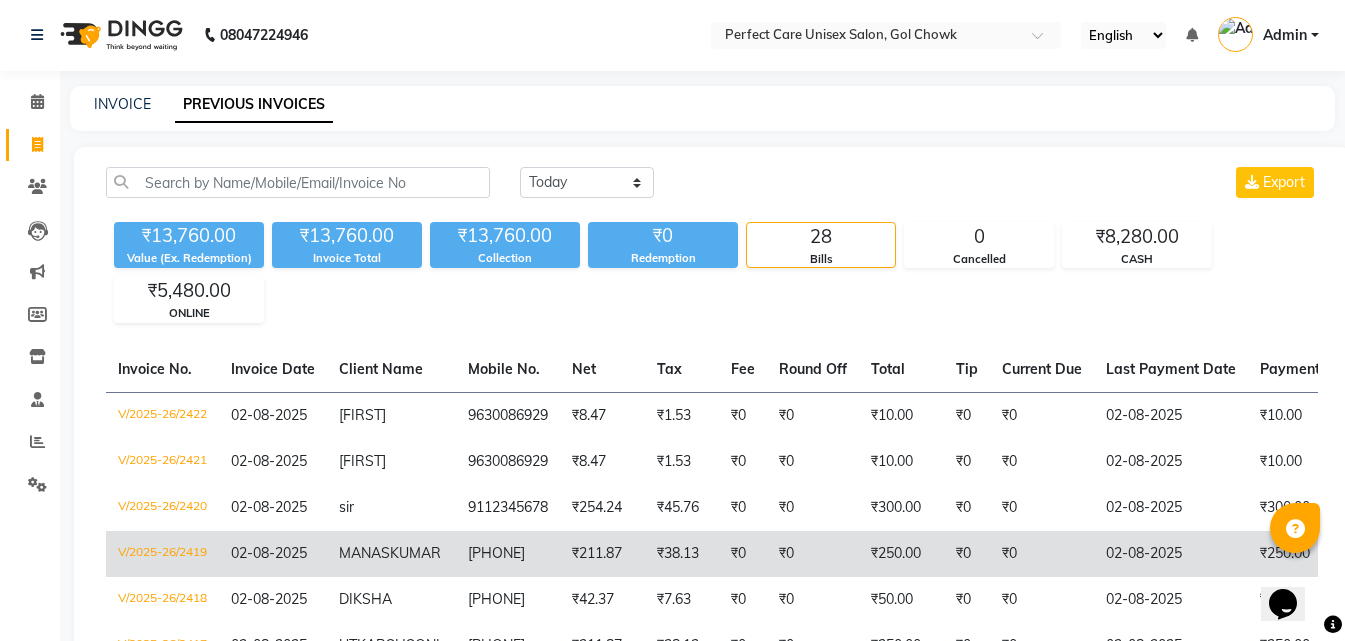 scroll, scrollTop: 0, scrollLeft: 0, axis: both 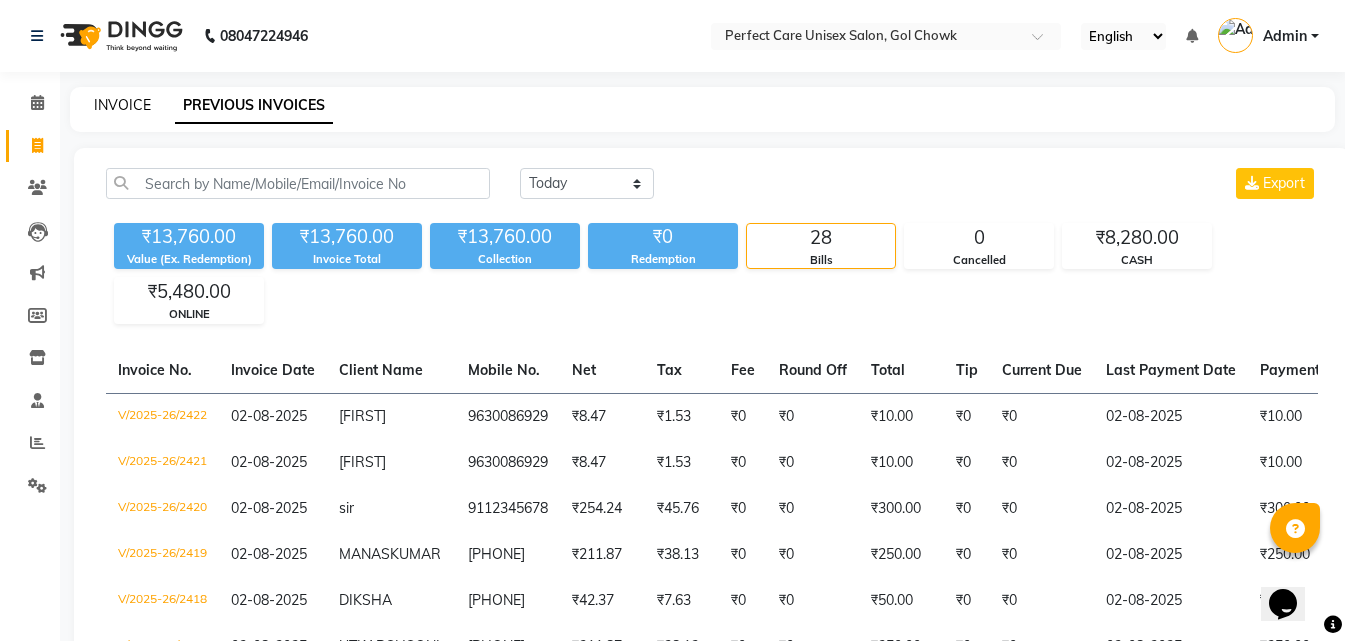 click on "INVOICE" 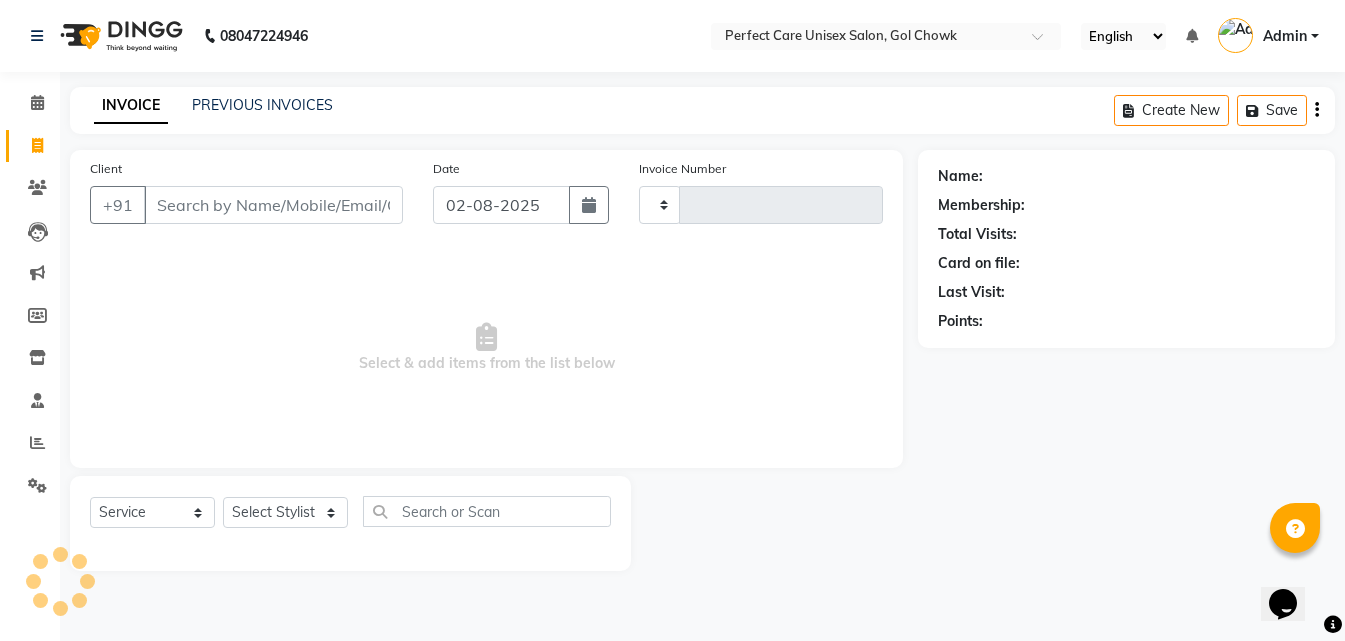 type on "2423" 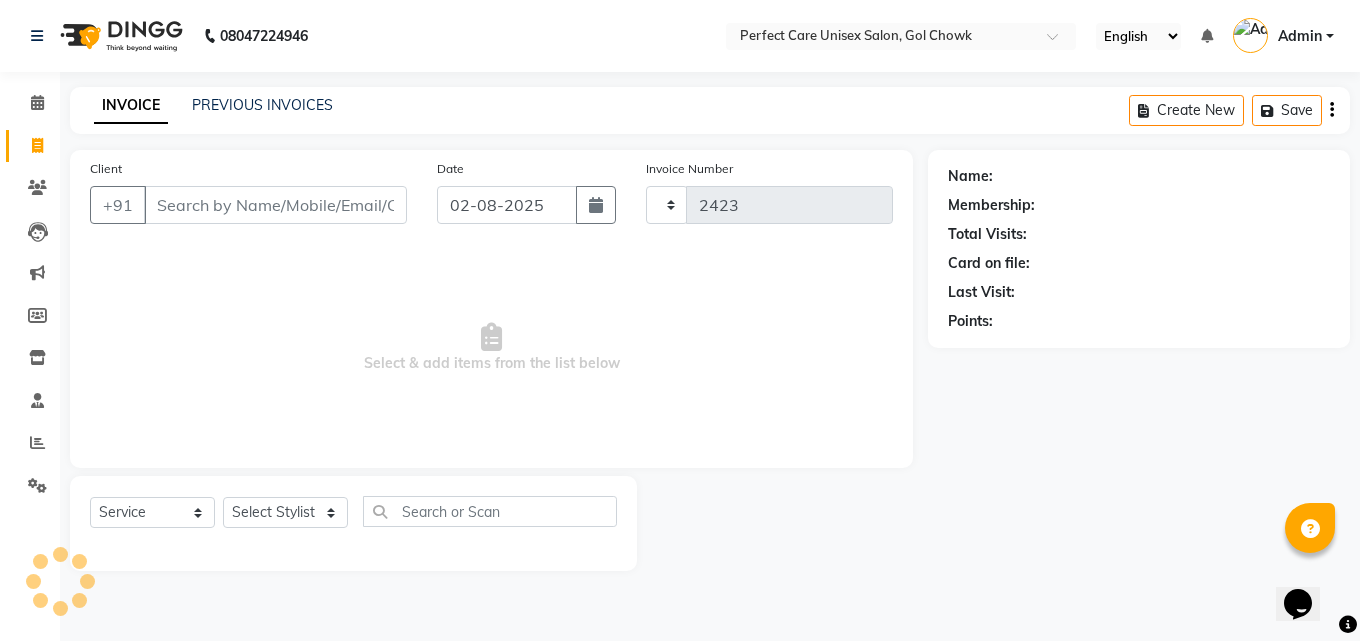 select on "4751" 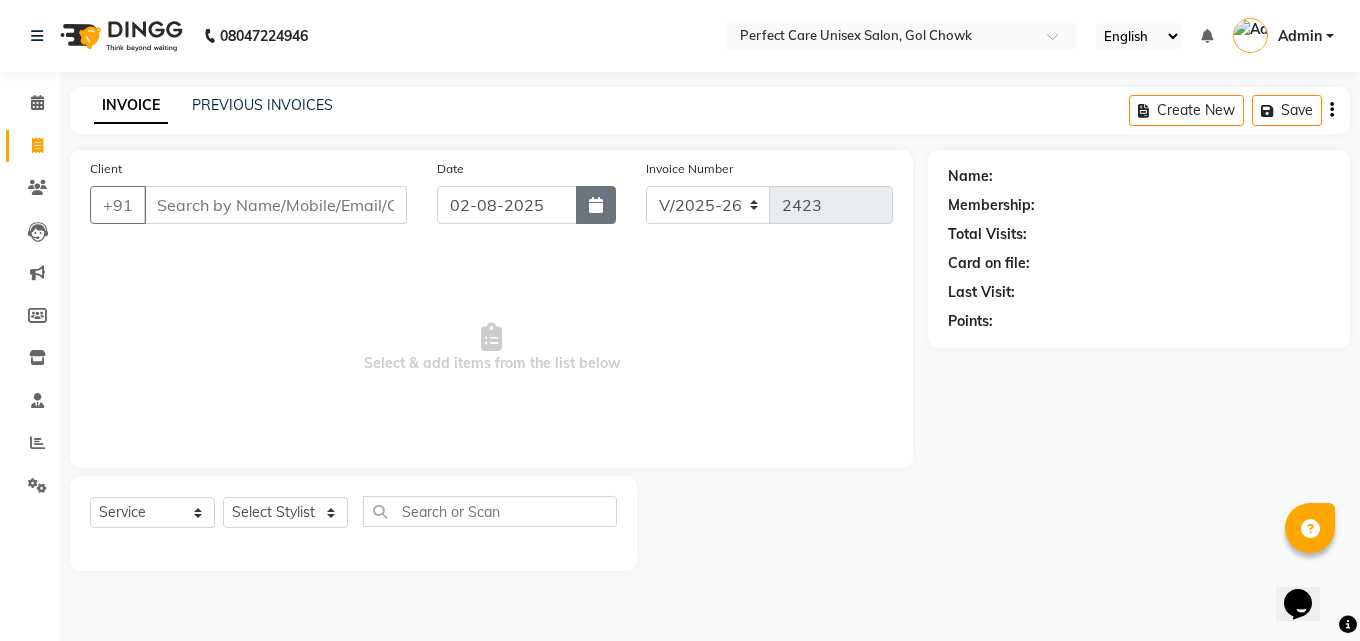 click 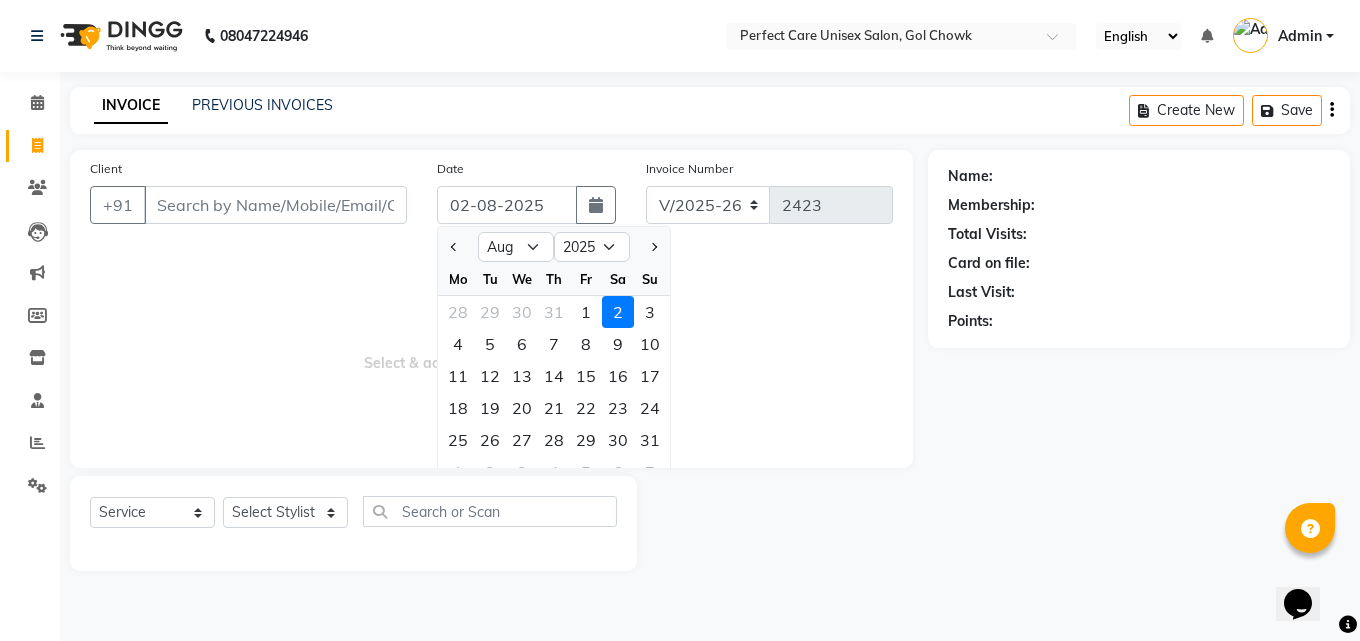 click on "Select & add items from the list below" at bounding box center (491, 348) 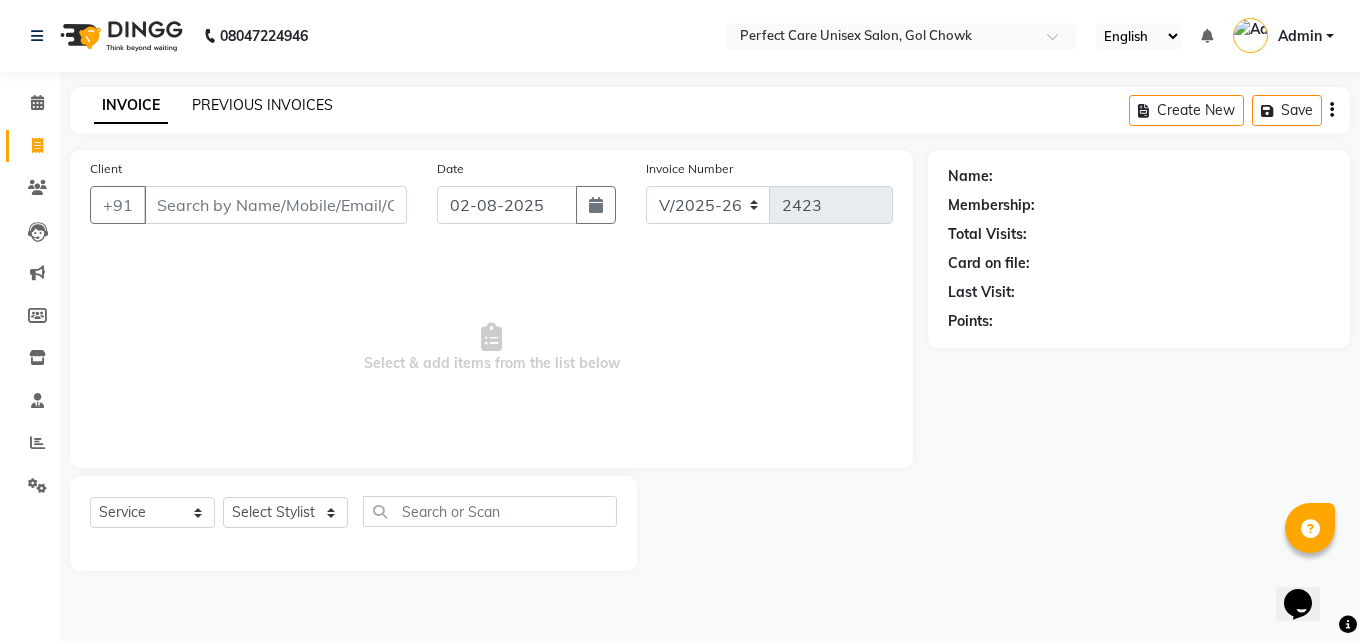 click on "PREVIOUS INVOICES" 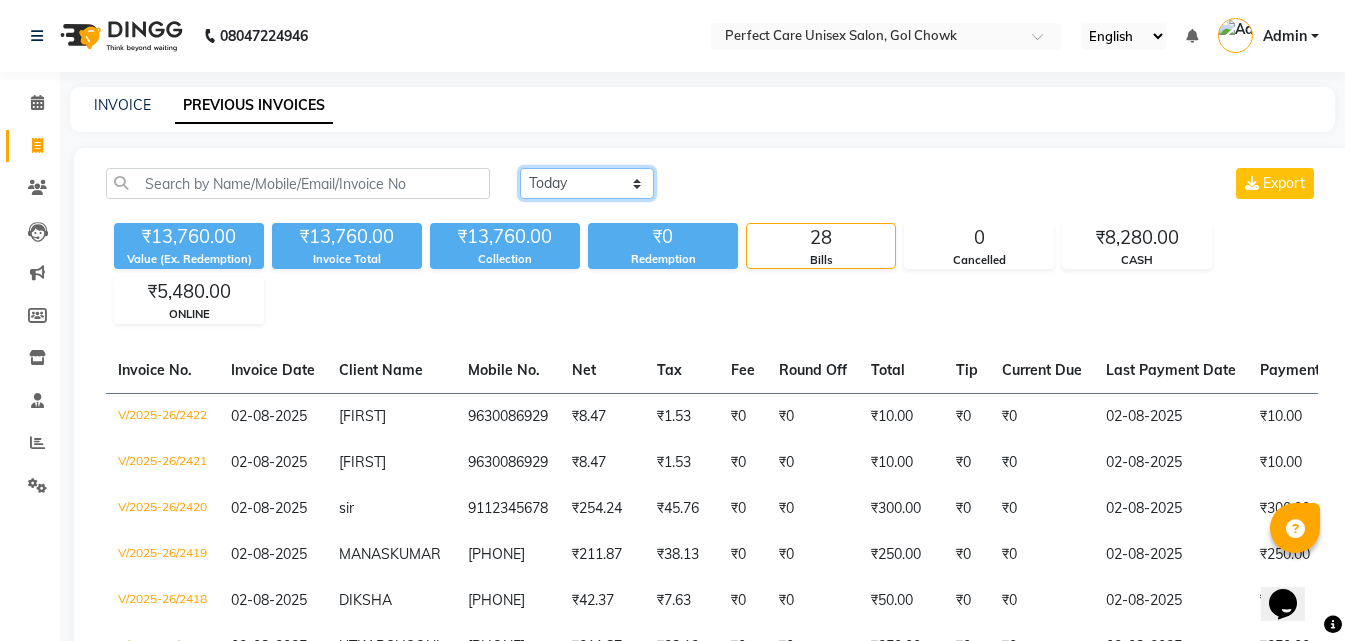 click on "Today Yesterday Custom Range" 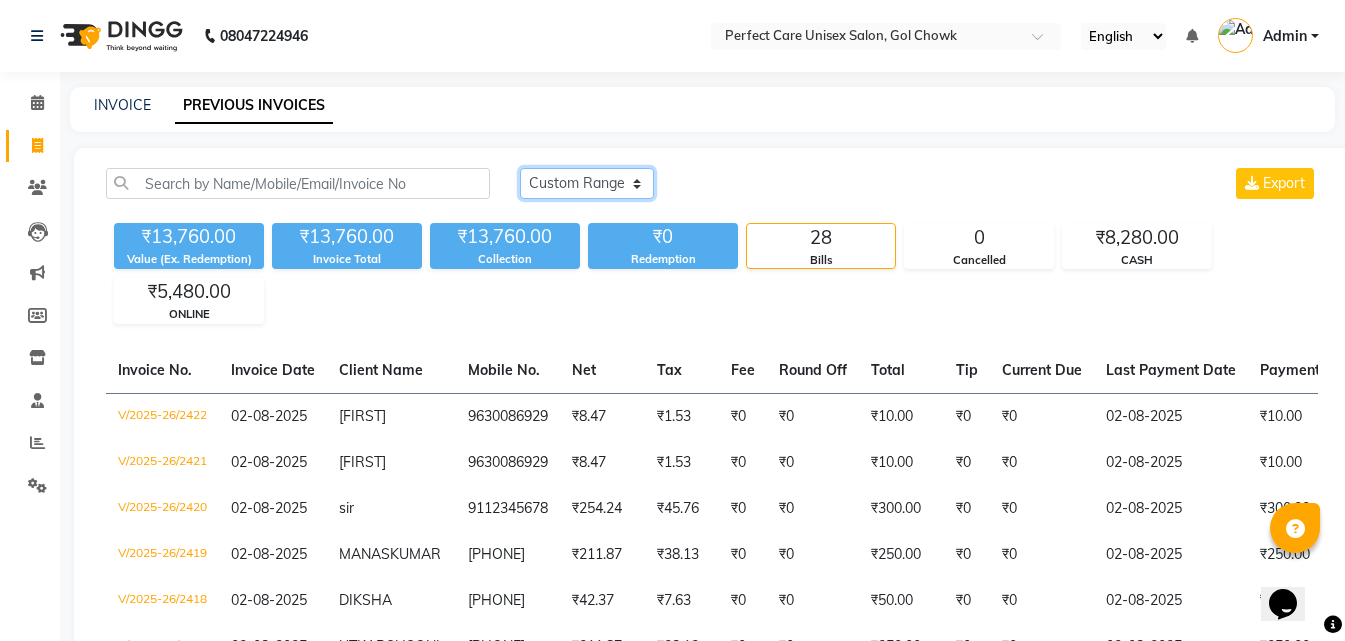 click on "Today Yesterday Custom Range" 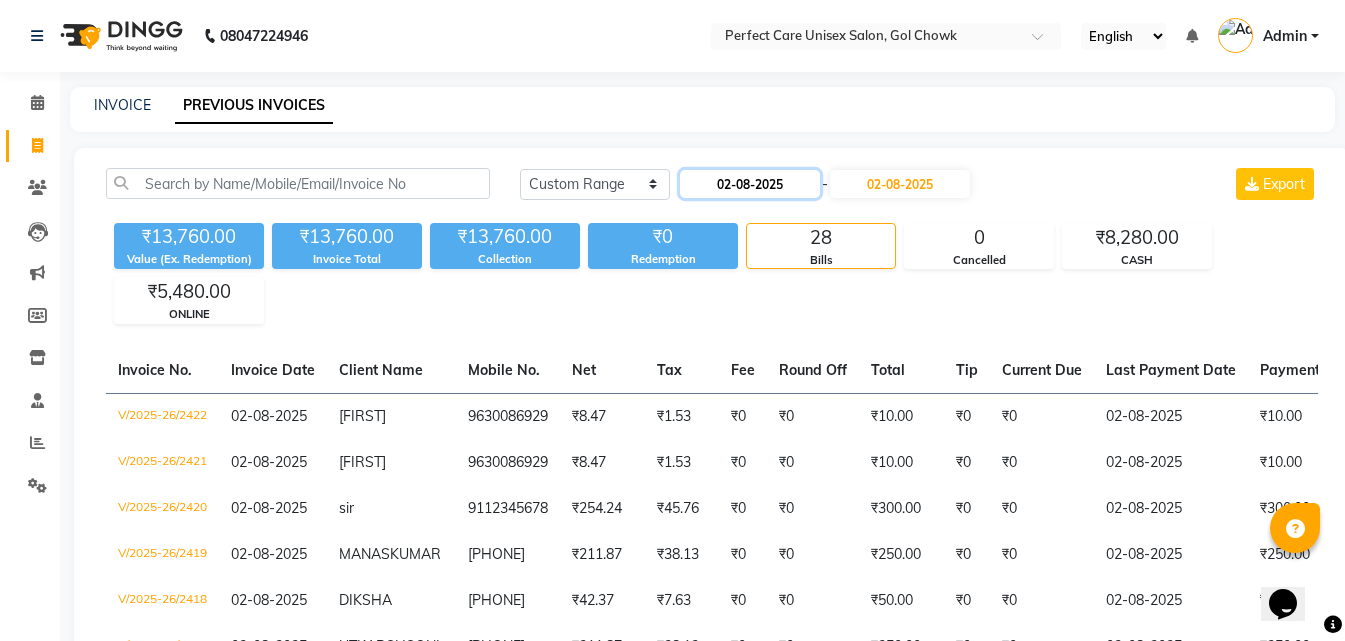 click on "02-08-2025" 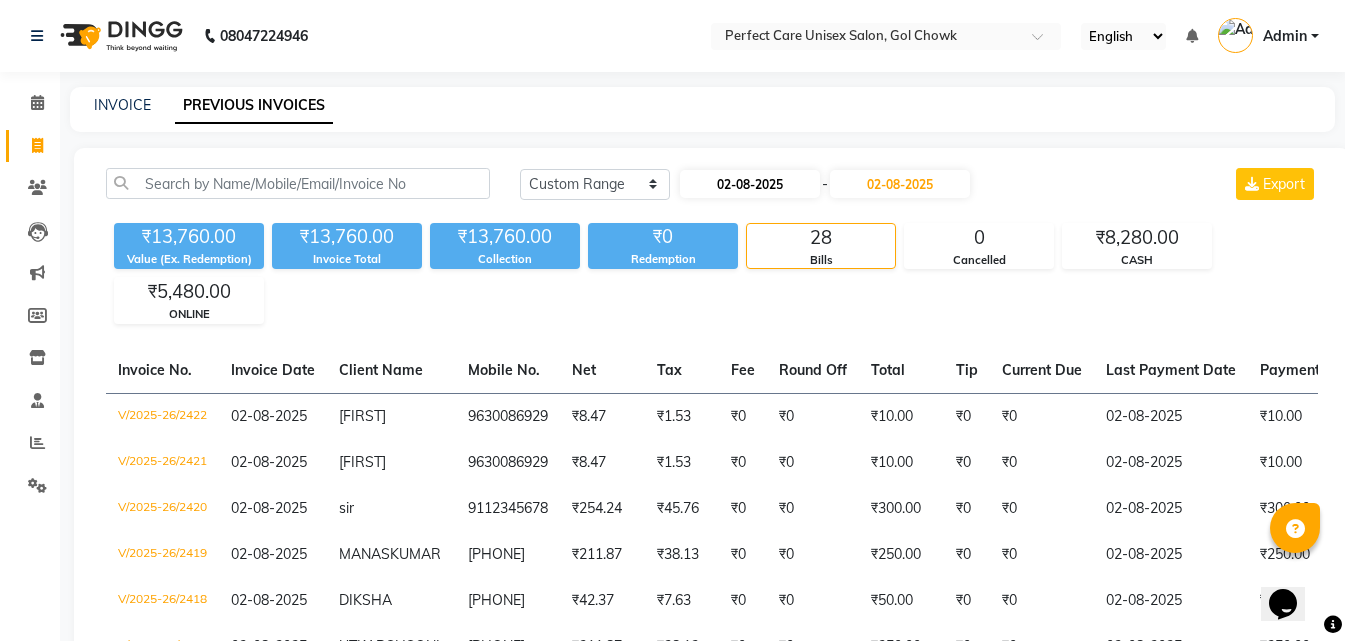 select on "8" 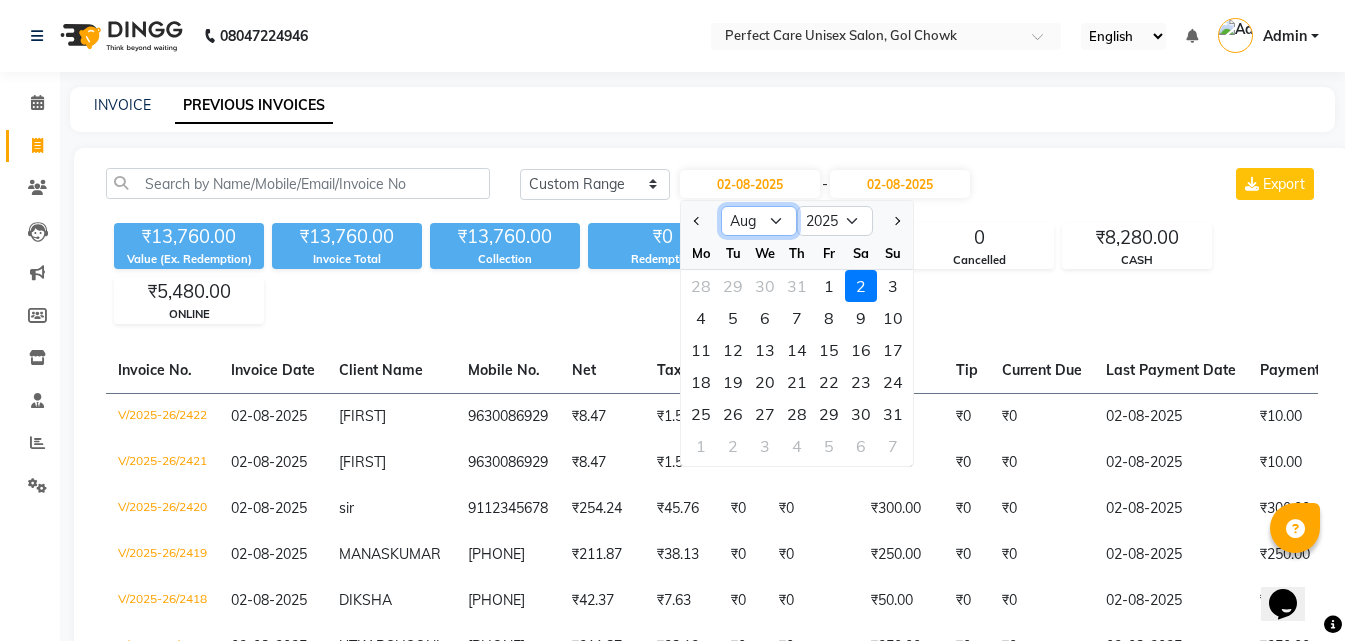 click on "Jan Feb Mar Apr May Jun Jul Aug Sep Oct Nov Dec" 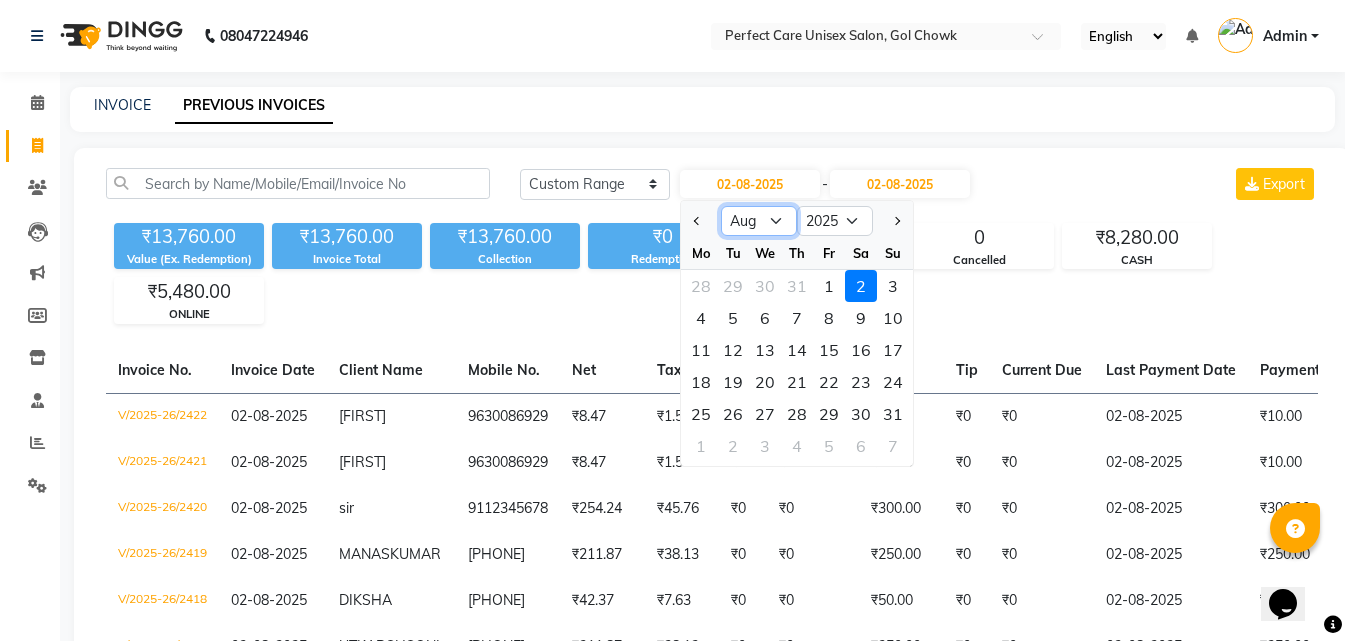 select on "7" 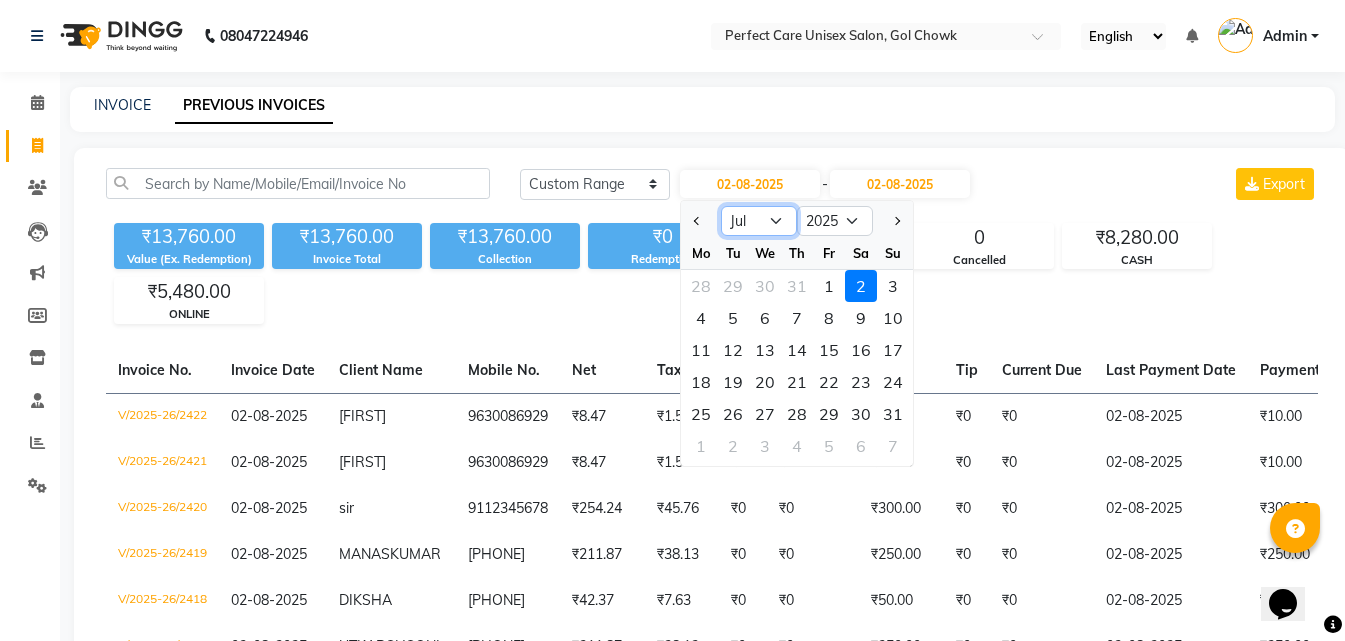 click on "Jan Feb Mar Apr May Jun Jul Aug Sep Oct Nov Dec" 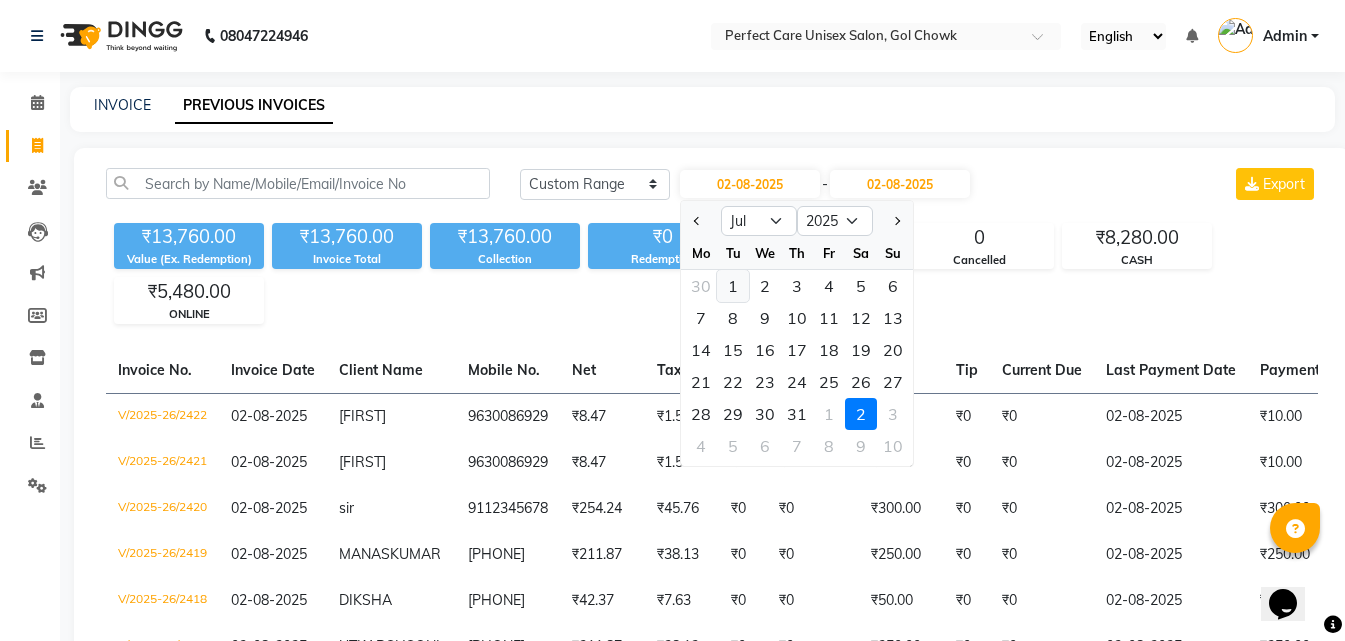 click on "1" 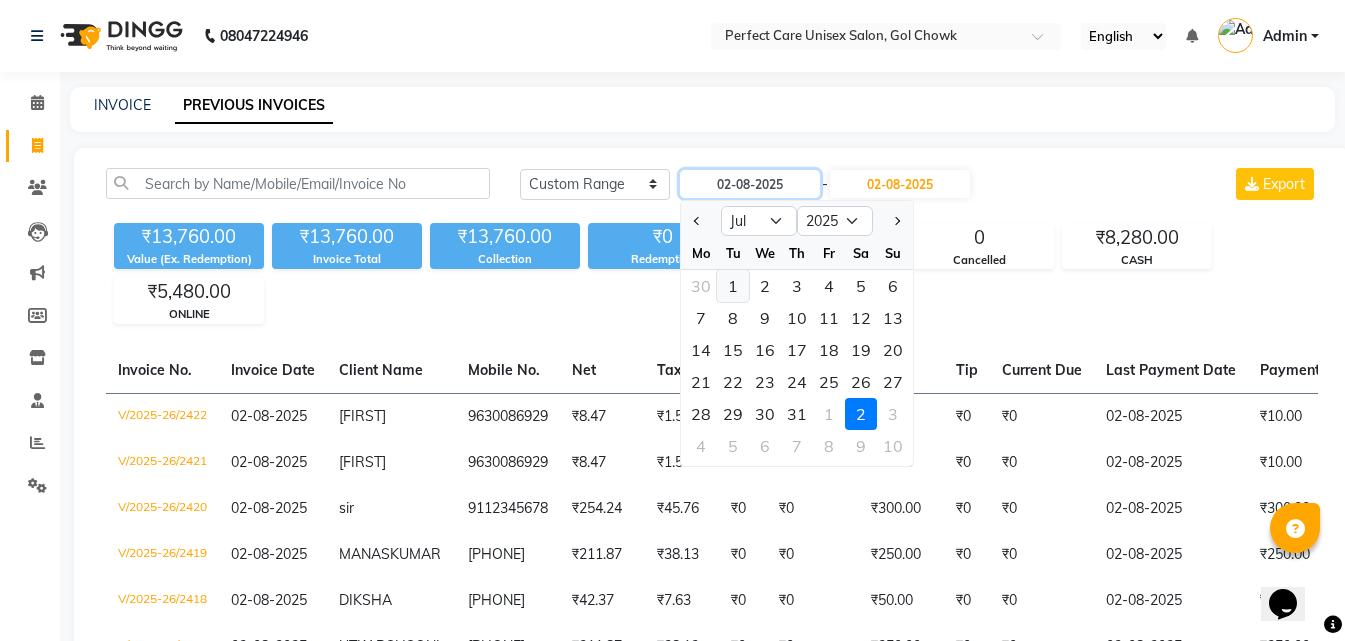 type on "01-07-2025" 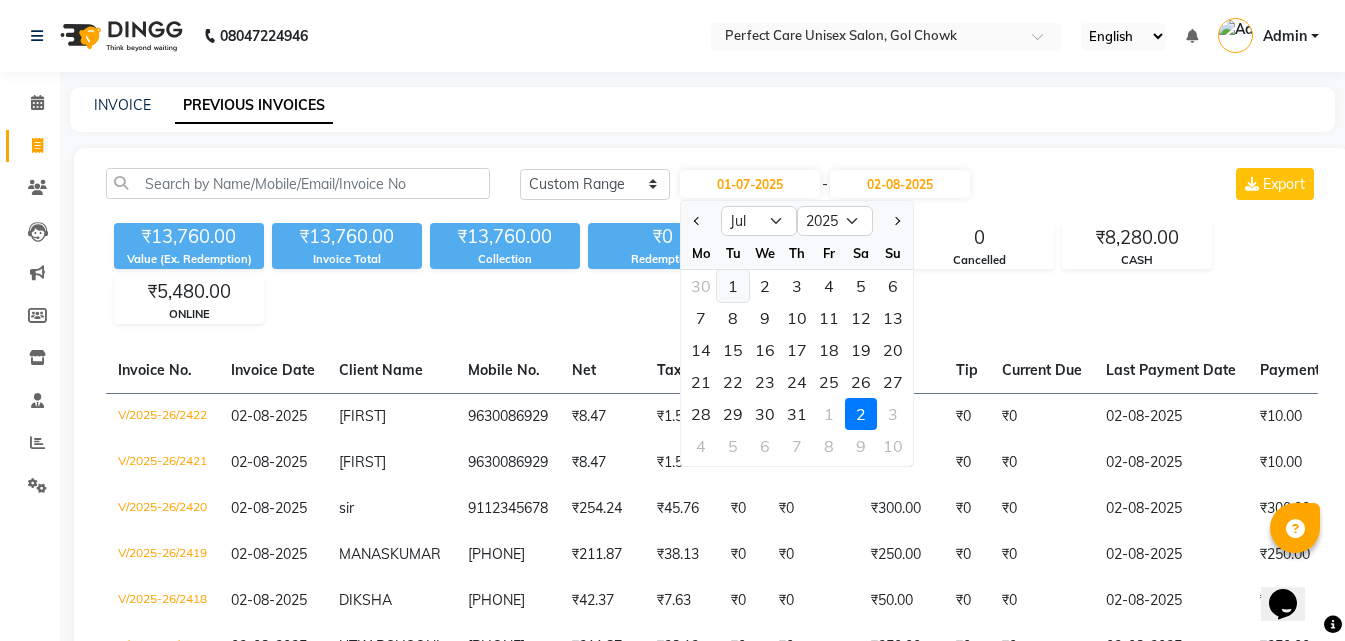 click on "₹13,760.00 Value (Ex. Redemption) ₹13,760.00 Invoice Total  ₹13,760.00 Collection ₹0 Redemption 28 Bills 0 Cancelled ₹8,280.00 CASH ₹5,480.00 ONLINE" 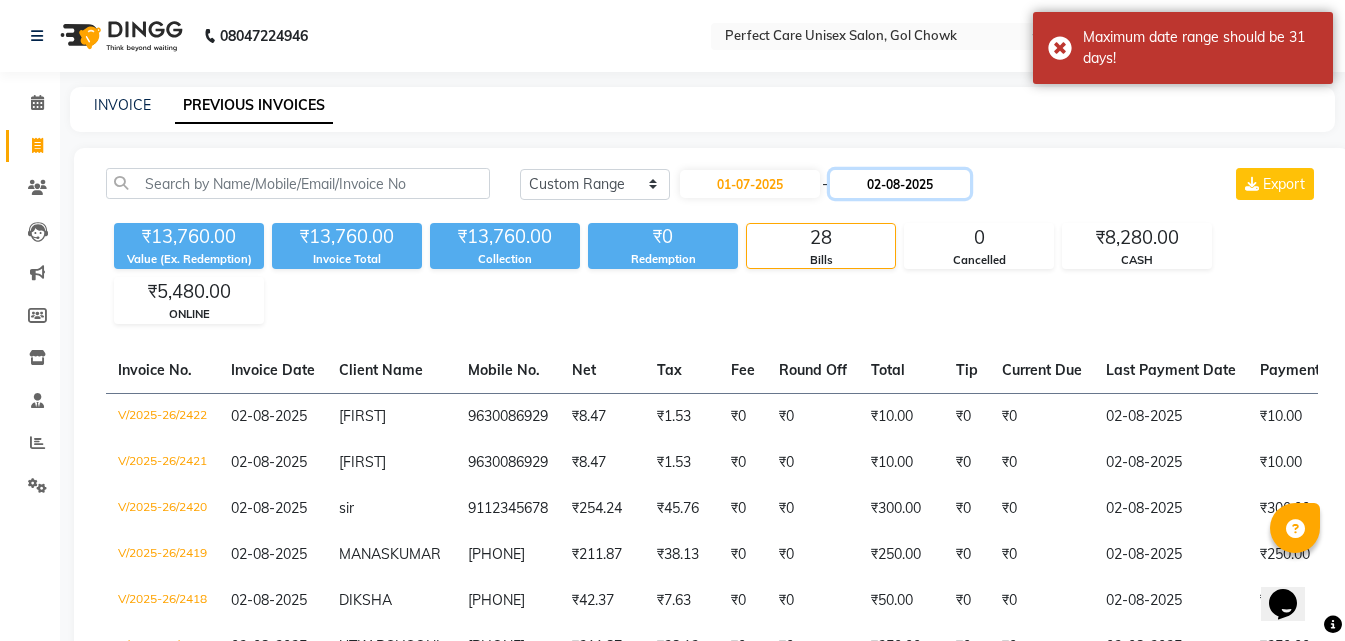 click on "02-08-2025" 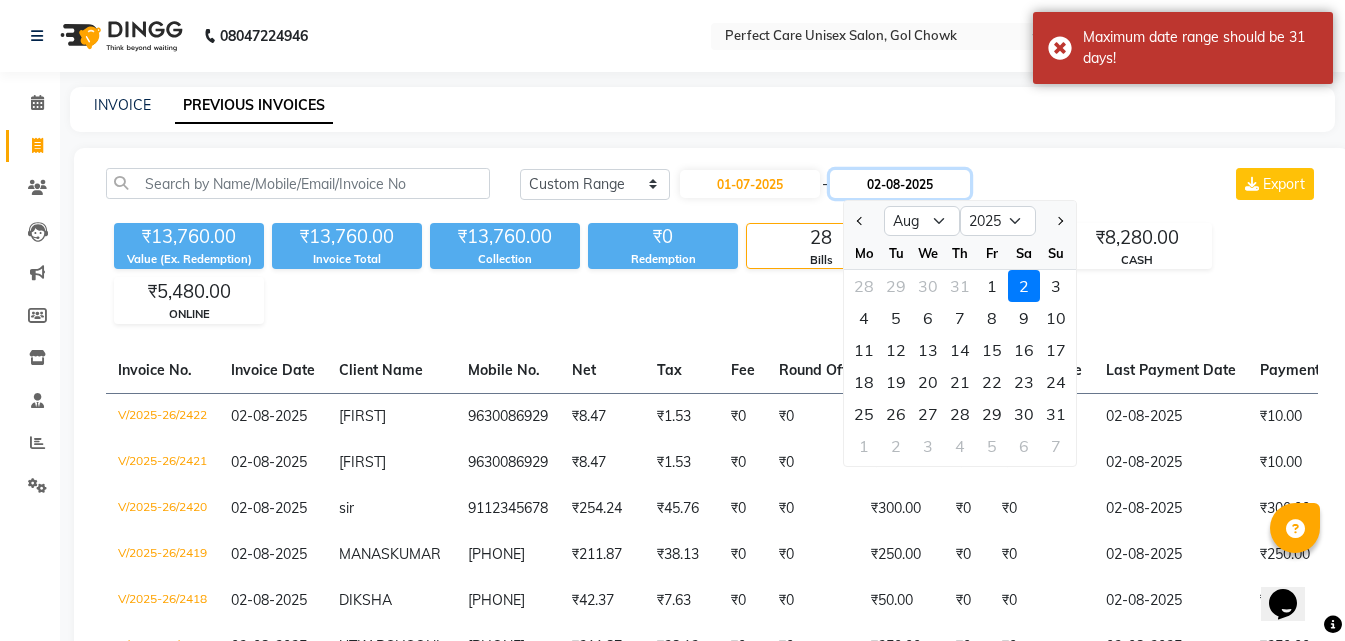click on "02-08-2025" 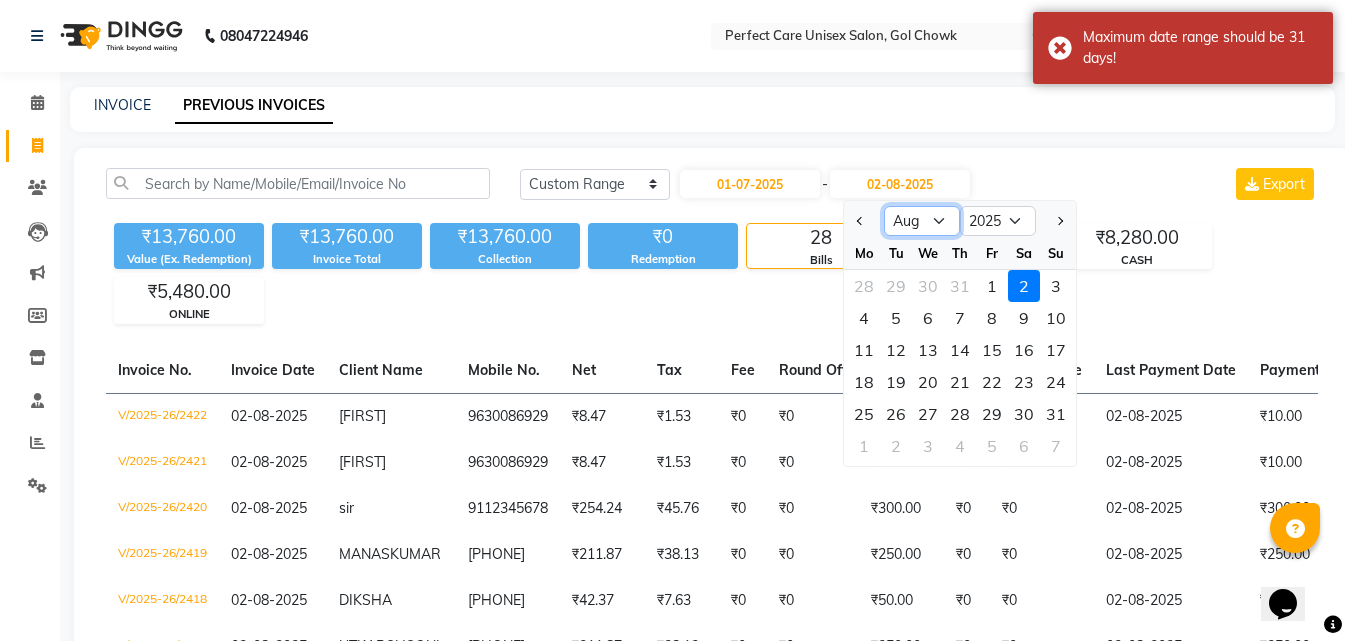 click on "Jul Aug Sep Oct Nov Dec" 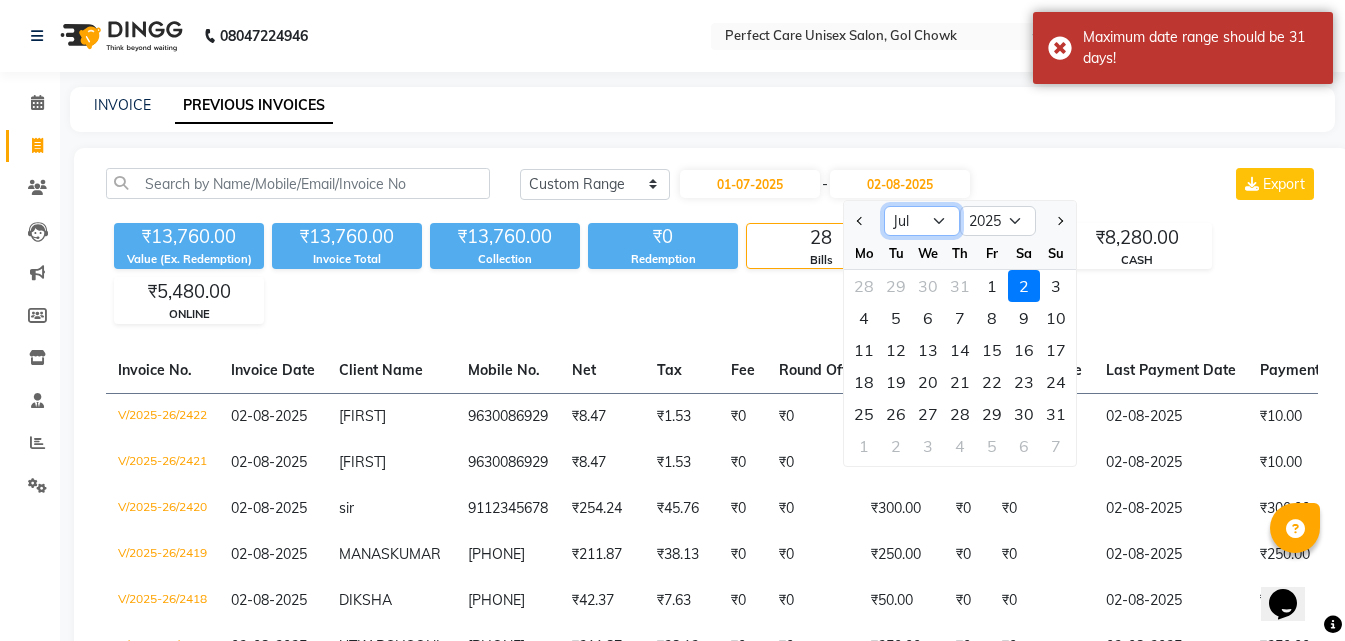 click on "Jul Aug Sep Oct Nov Dec" 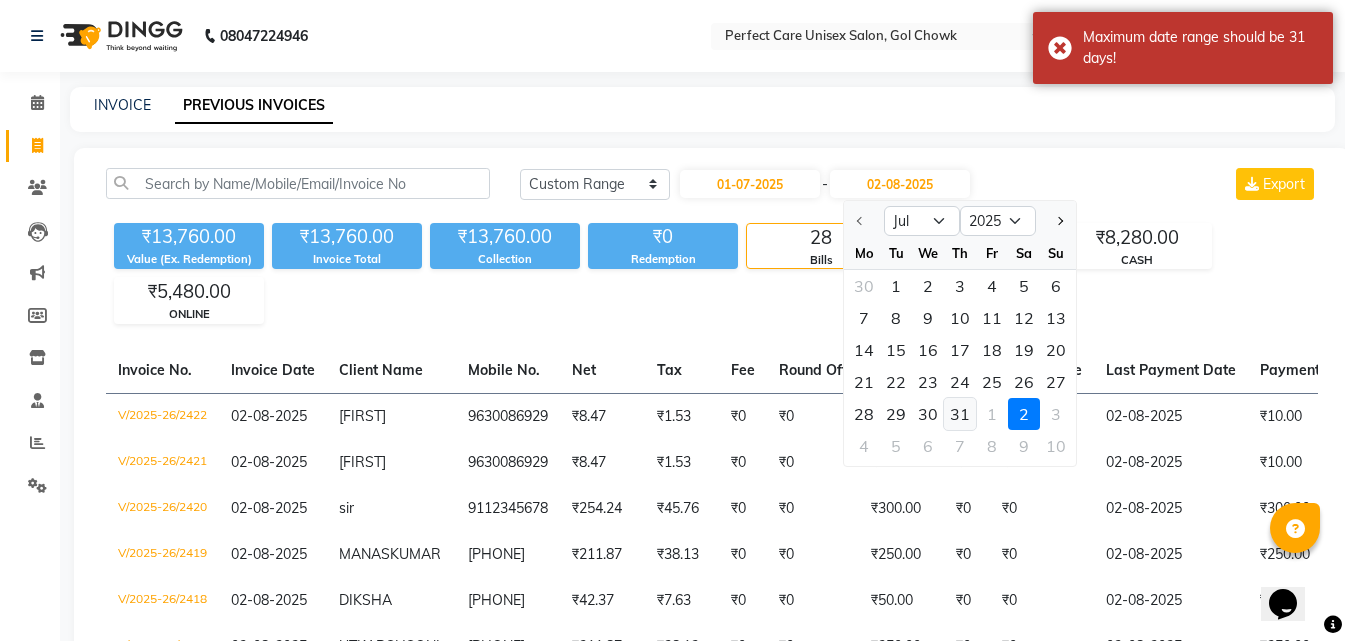 click on "31" 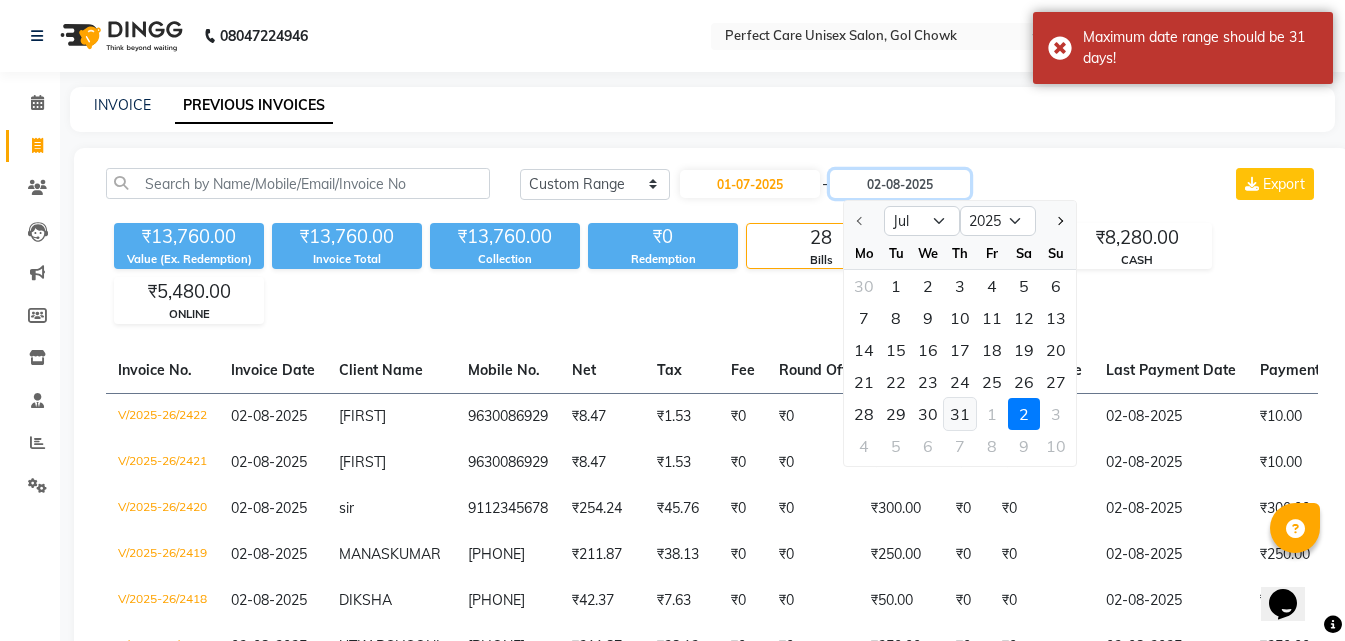 type on "31-07-2025" 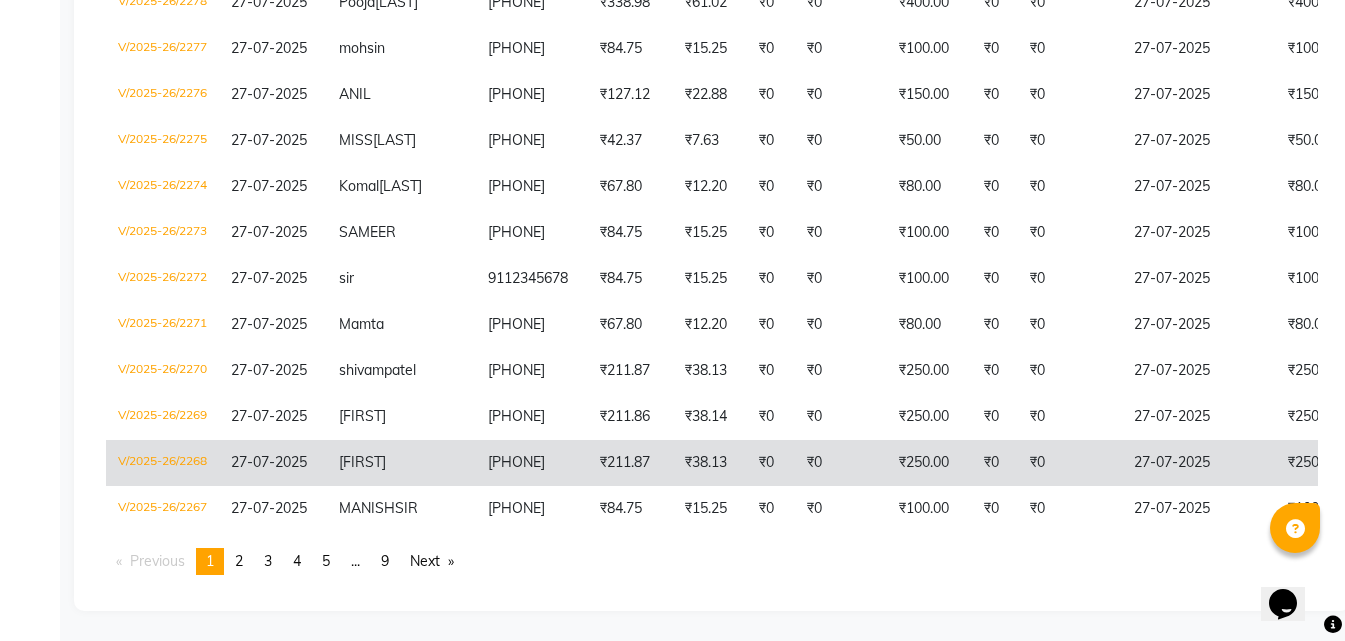 scroll, scrollTop: 4797, scrollLeft: 0, axis: vertical 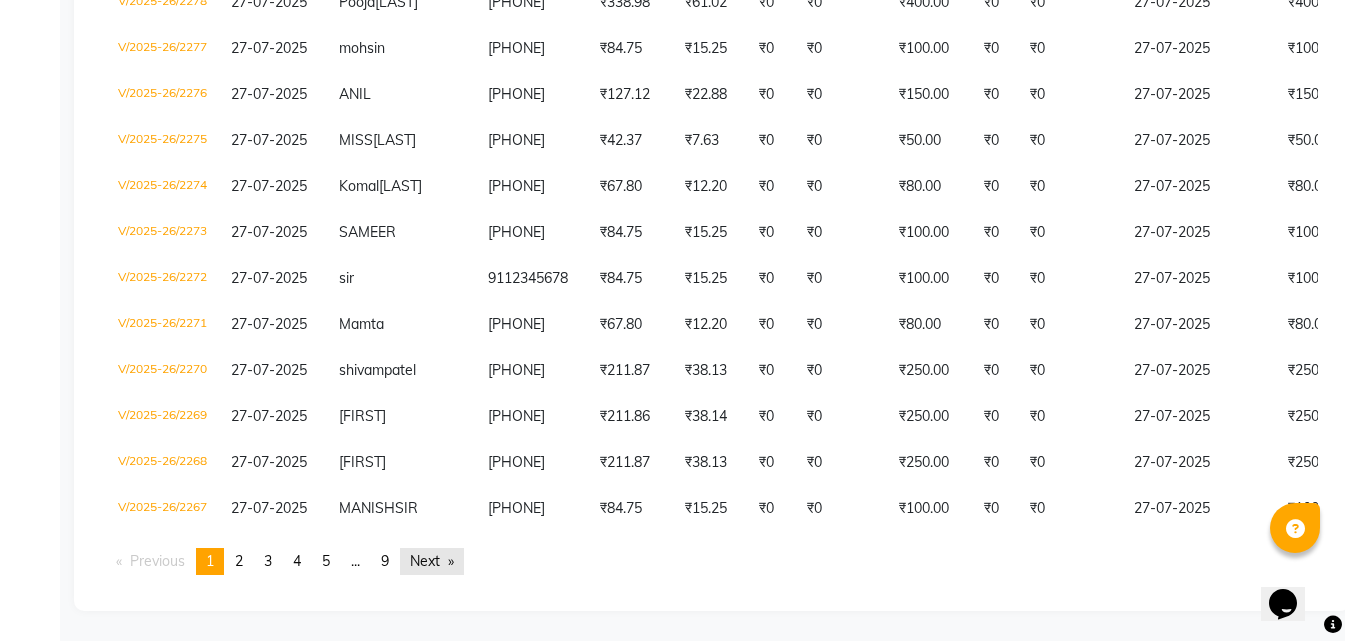 click on "Next  page" at bounding box center [432, 561] 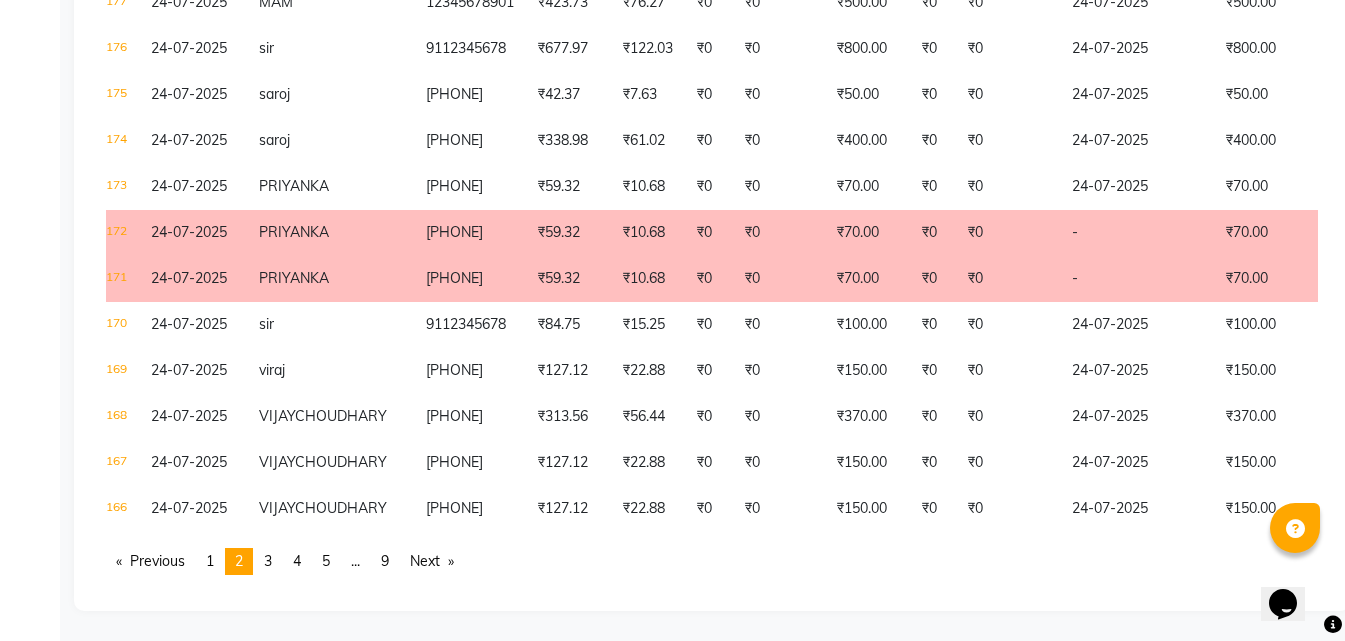 scroll, scrollTop: 0, scrollLeft: 484, axis: horizontal 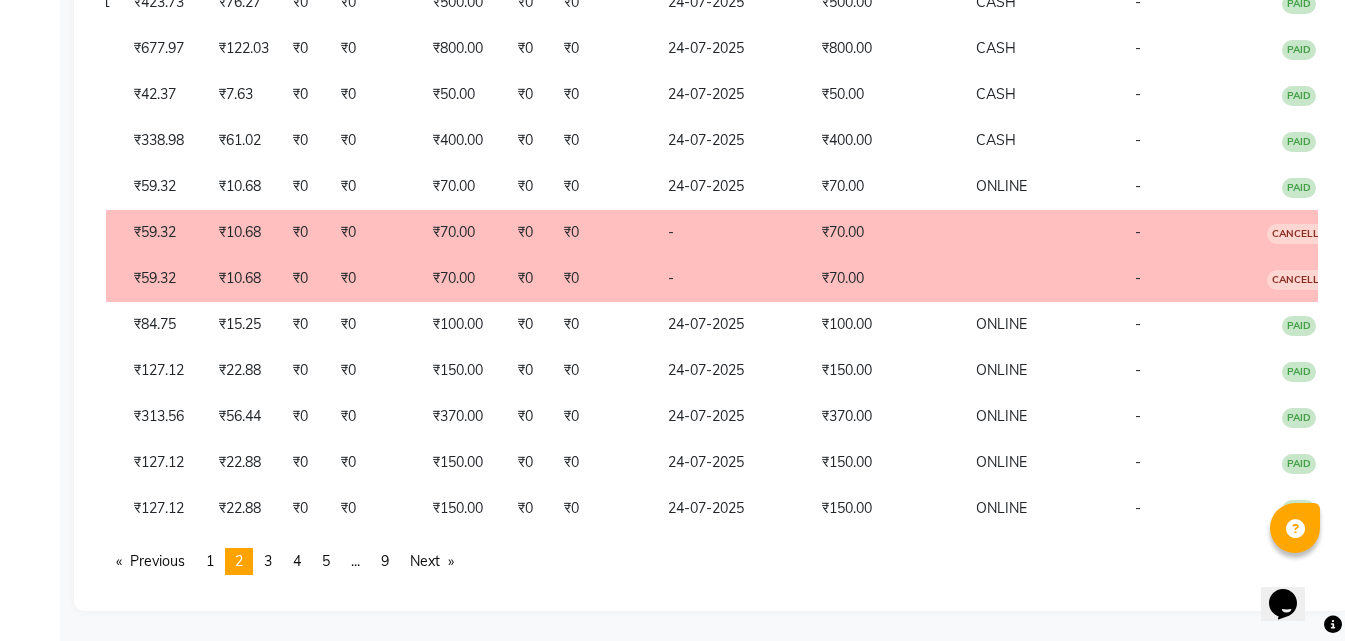 drag, startPoint x: 654, startPoint y: 448, endPoint x: 922, endPoint y: 455, distance: 268.0914 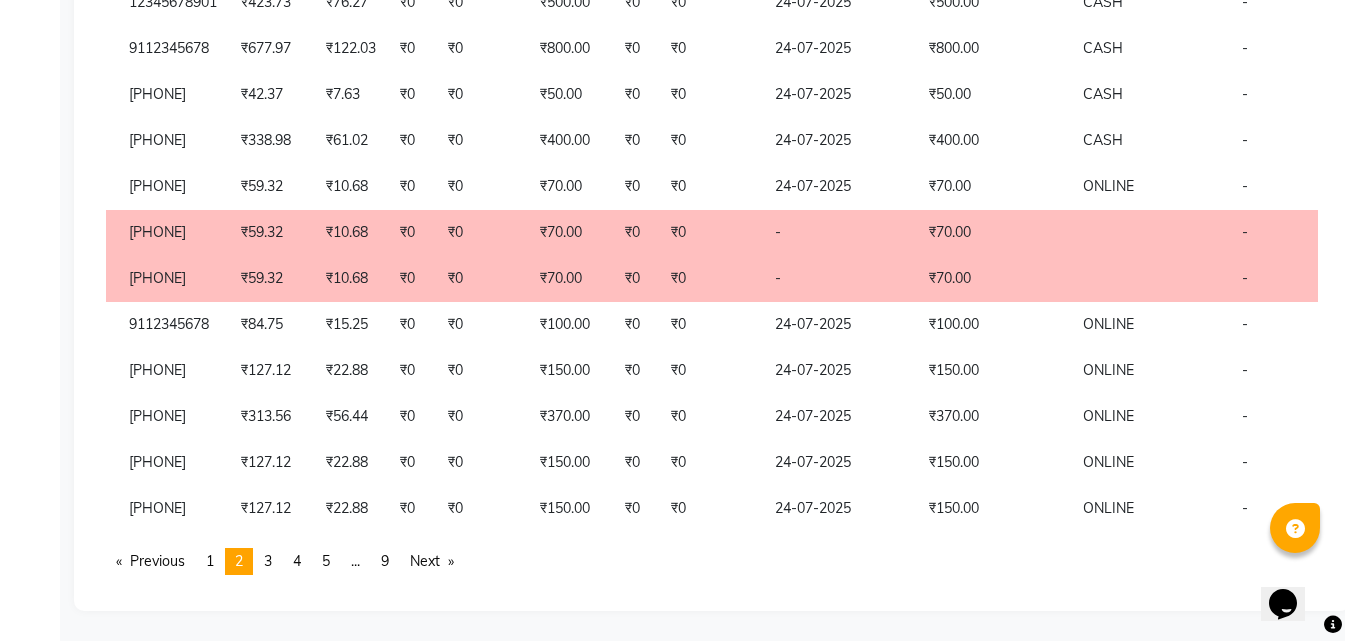 scroll, scrollTop: 0, scrollLeft: 0, axis: both 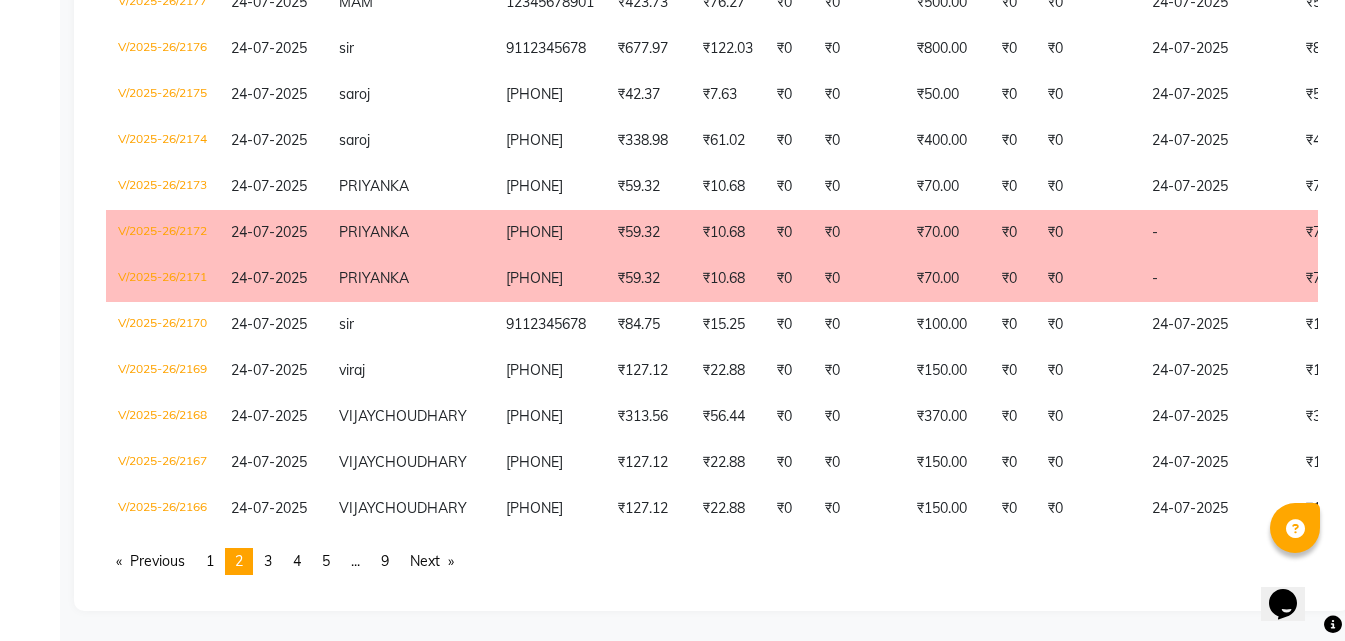drag, startPoint x: 932, startPoint y: 461, endPoint x: 547, endPoint y: 462, distance: 385.0013 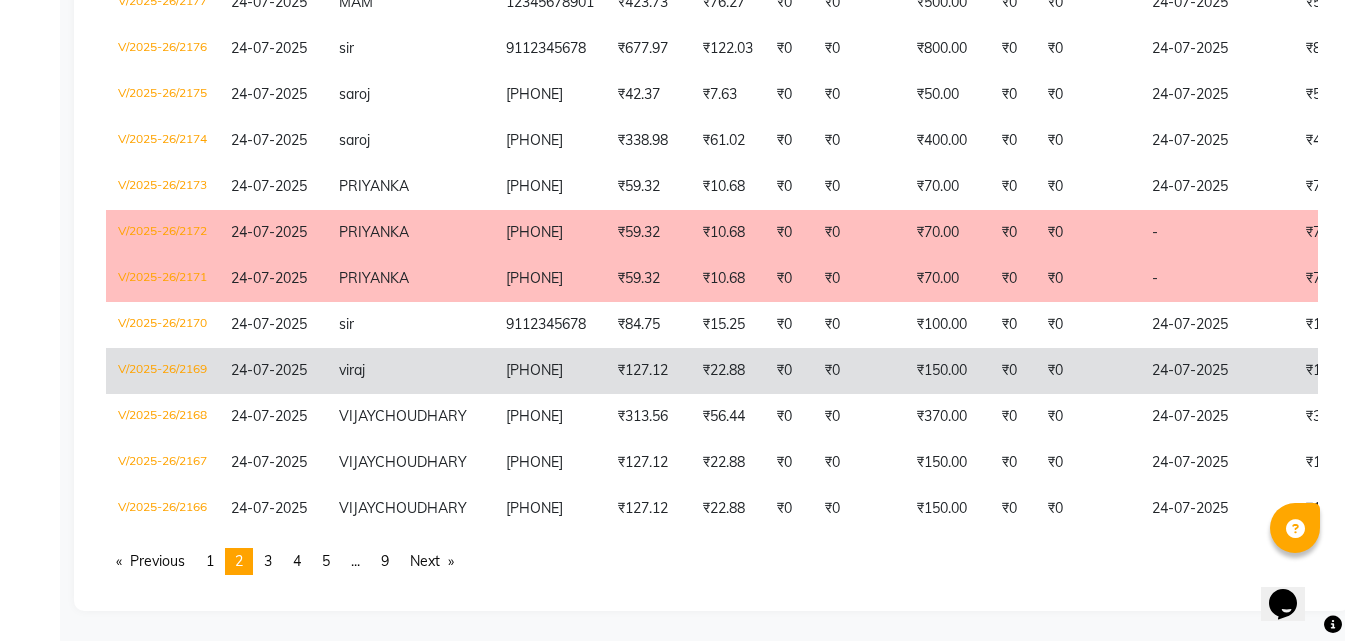 scroll, scrollTop: 5058, scrollLeft: 0, axis: vertical 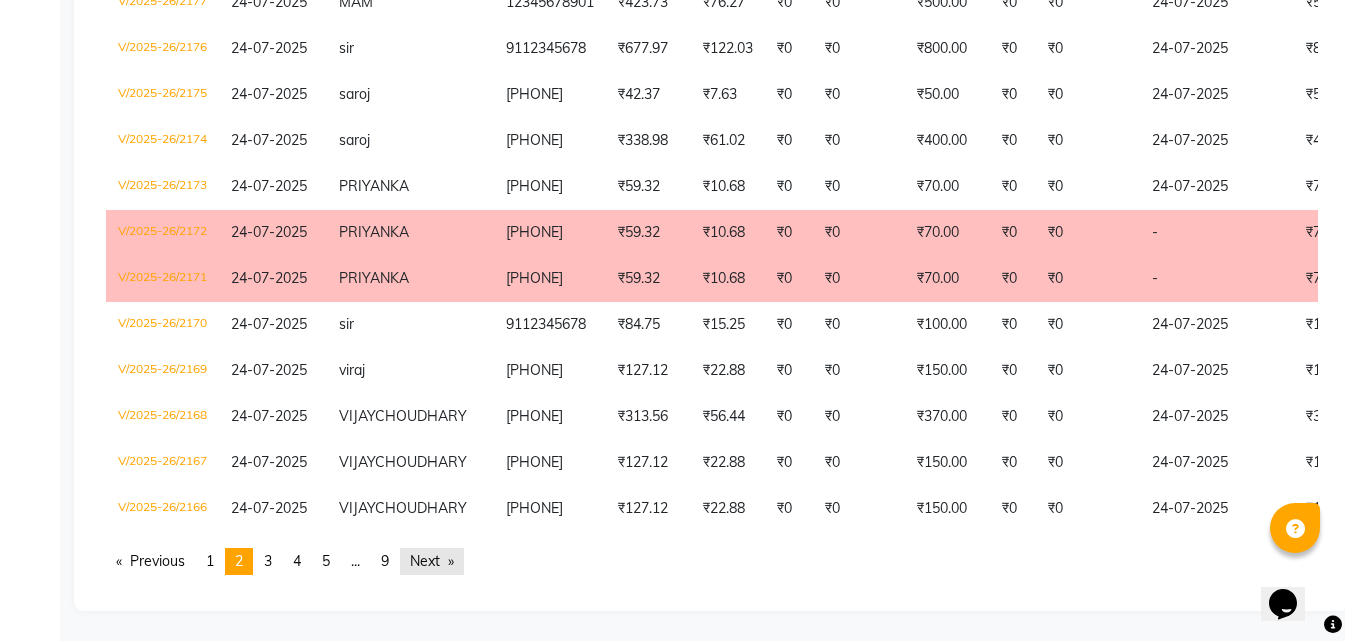 click on "Next  page" at bounding box center (432, 561) 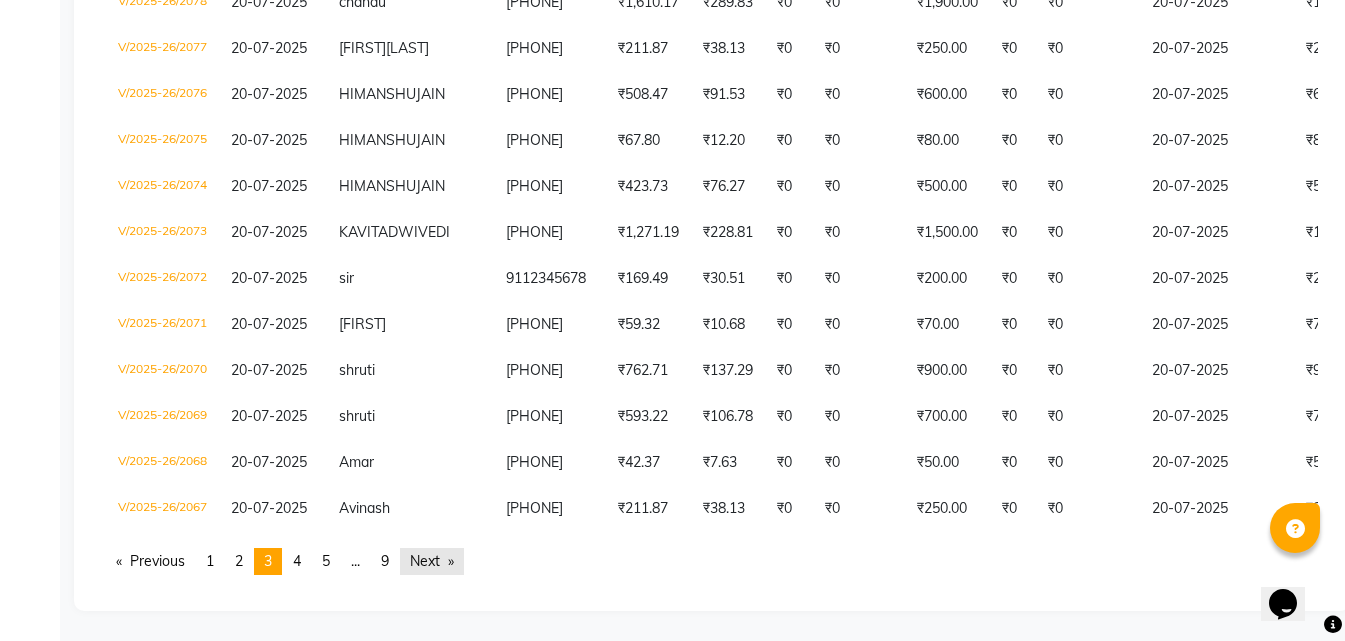 scroll, scrollTop: 4737, scrollLeft: 0, axis: vertical 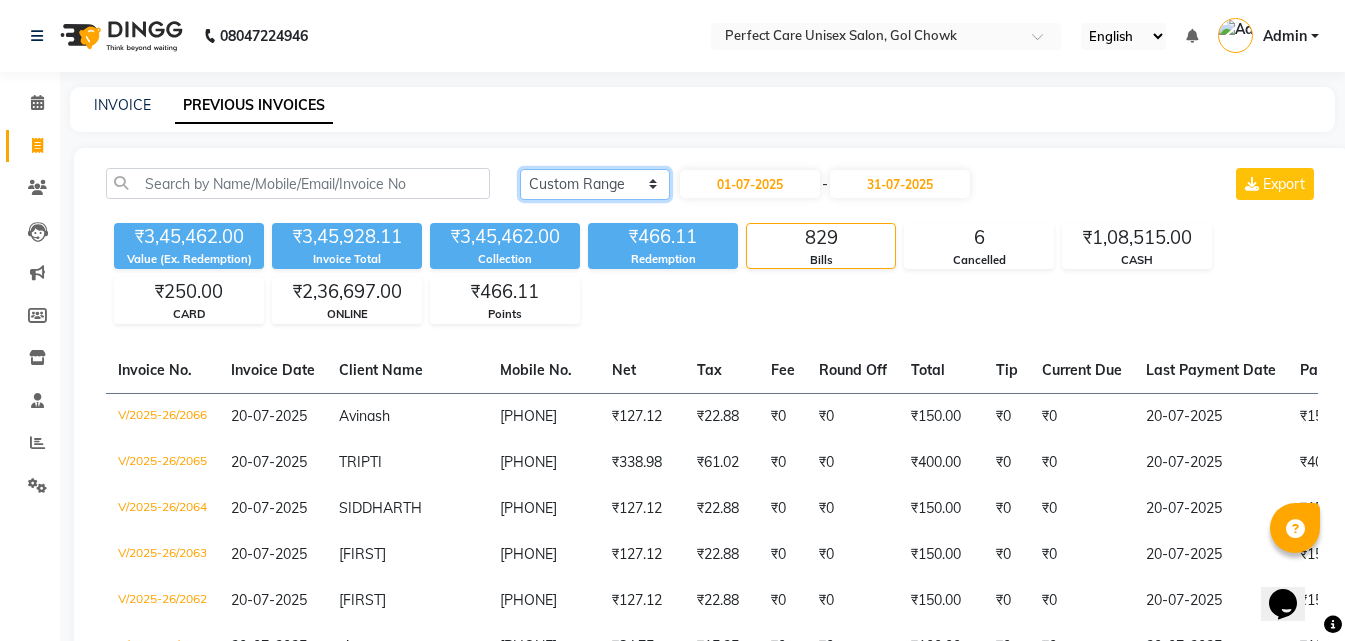 click on "Today Yesterday Custom Range" 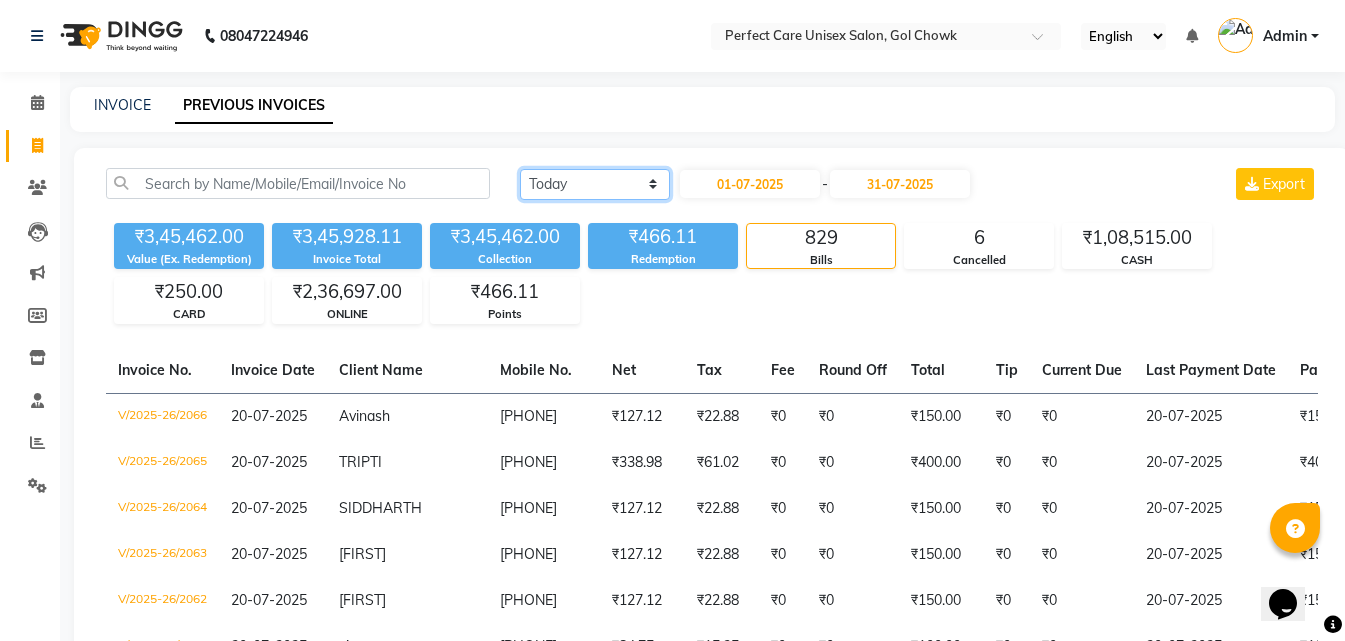 click on "Today Yesterday Custom Range" 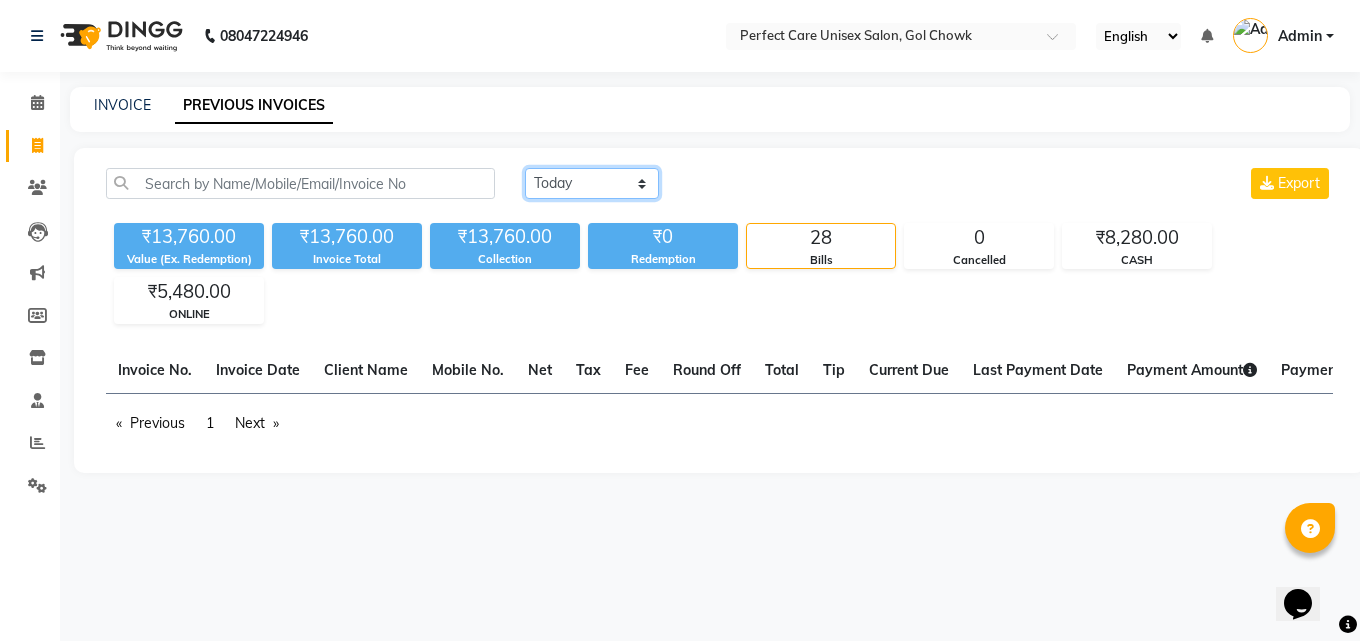 click on "Today Yesterday Custom Range" 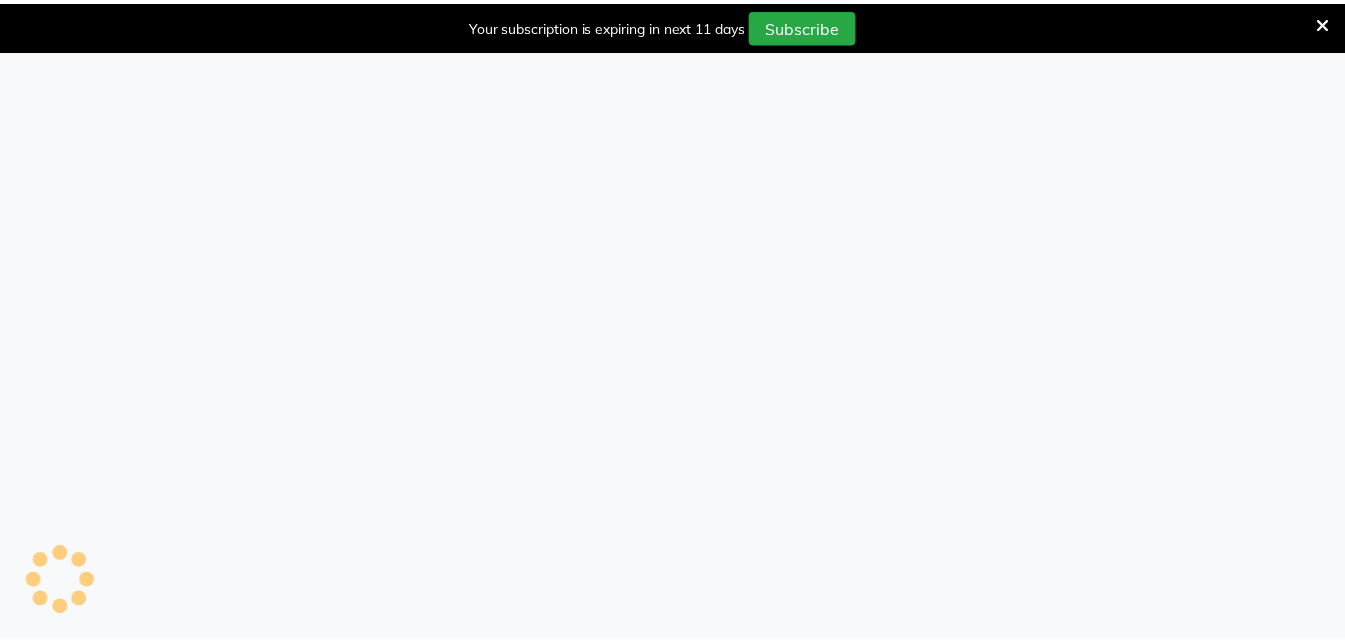 scroll, scrollTop: 0, scrollLeft: 0, axis: both 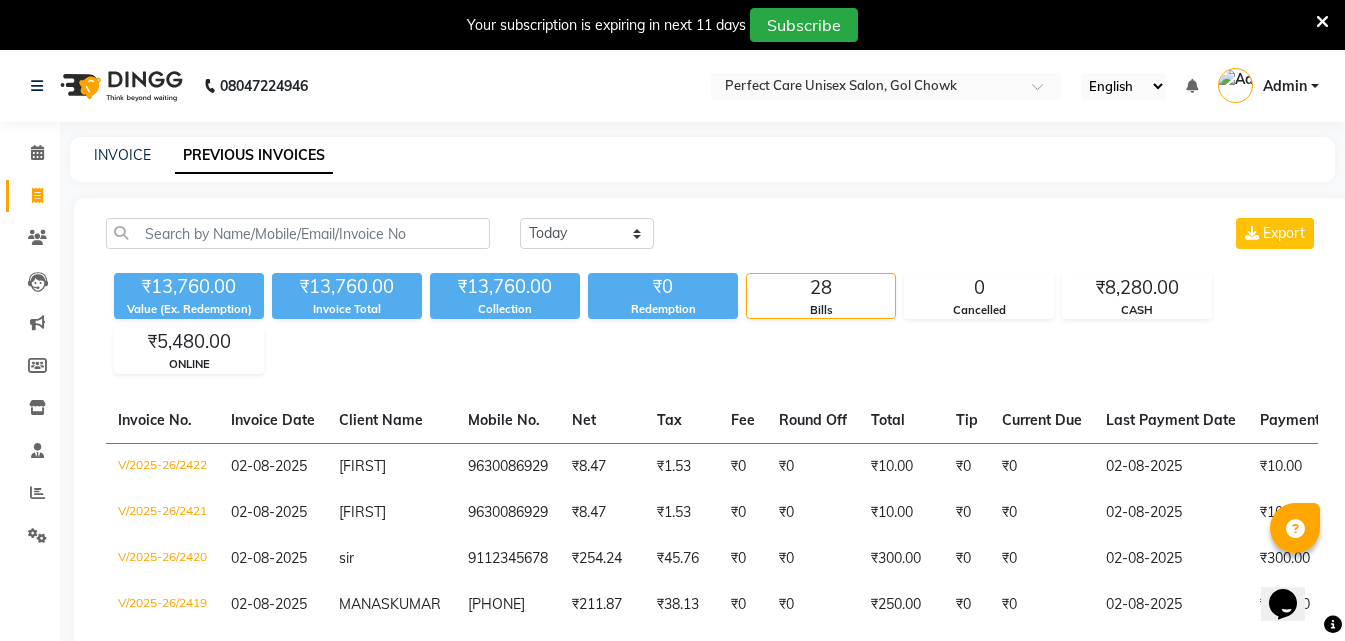 drag, startPoint x: 1324, startPoint y: 18, endPoint x: 1268, endPoint y: 71, distance: 77.10383 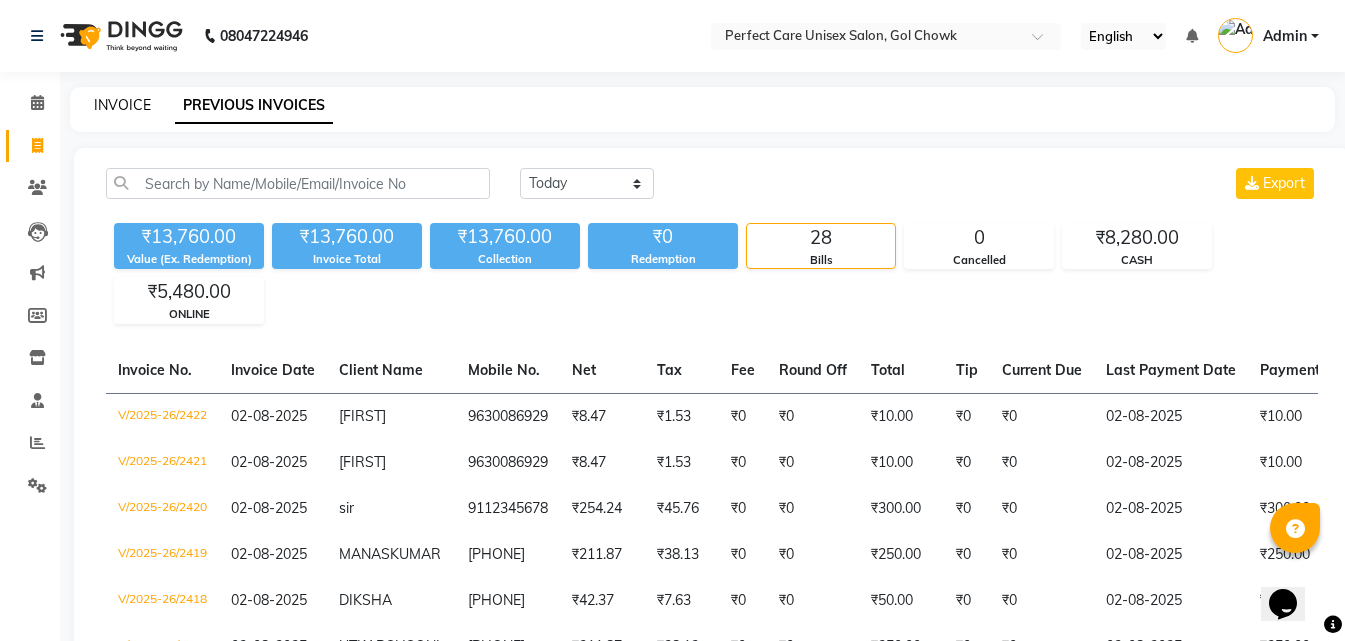 click on "INVOICE" 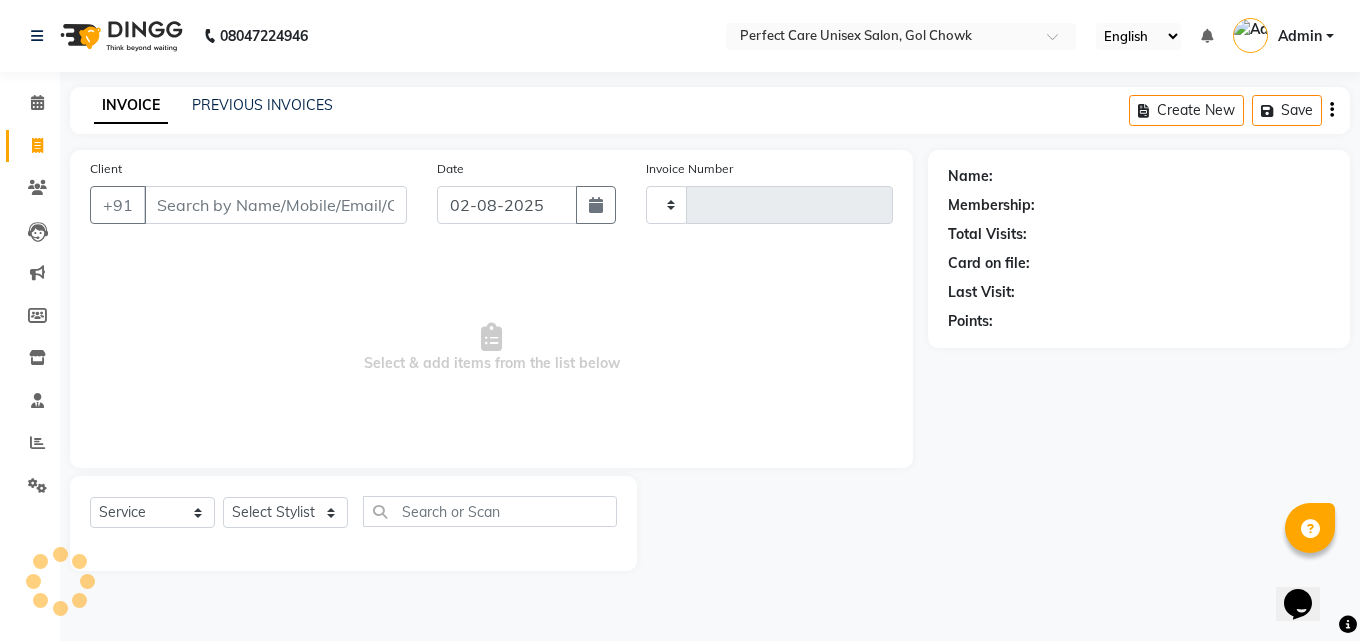 type on "2423" 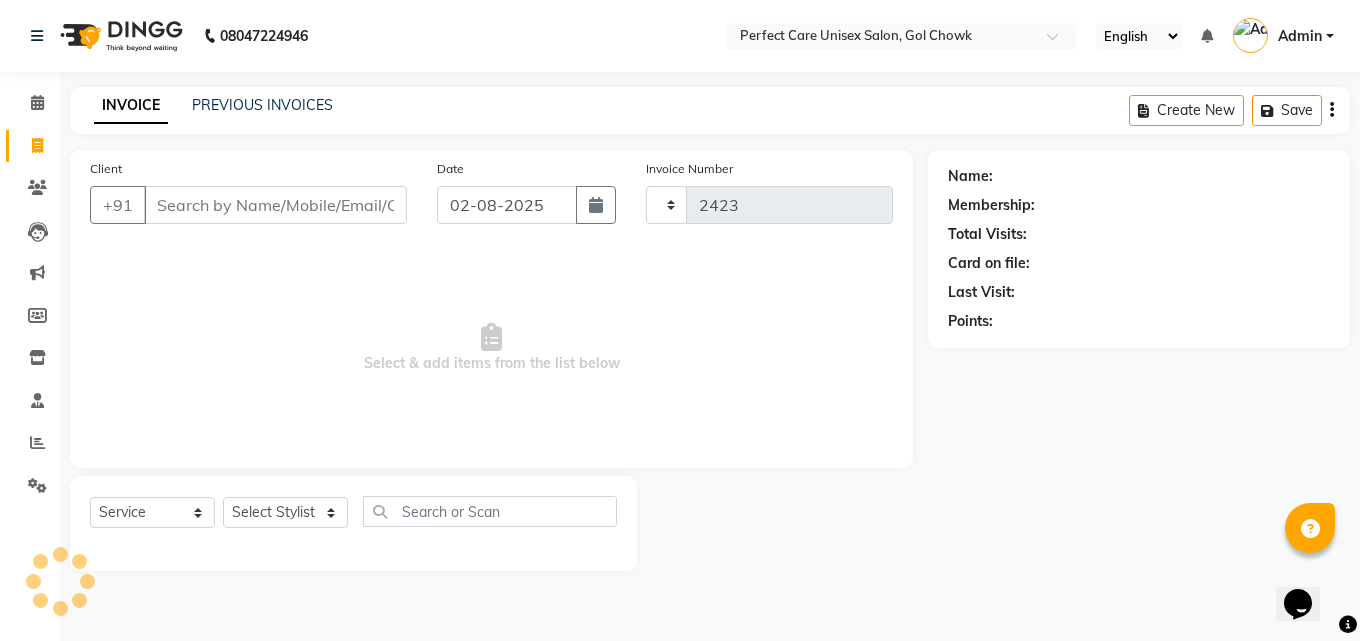 select on "4751" 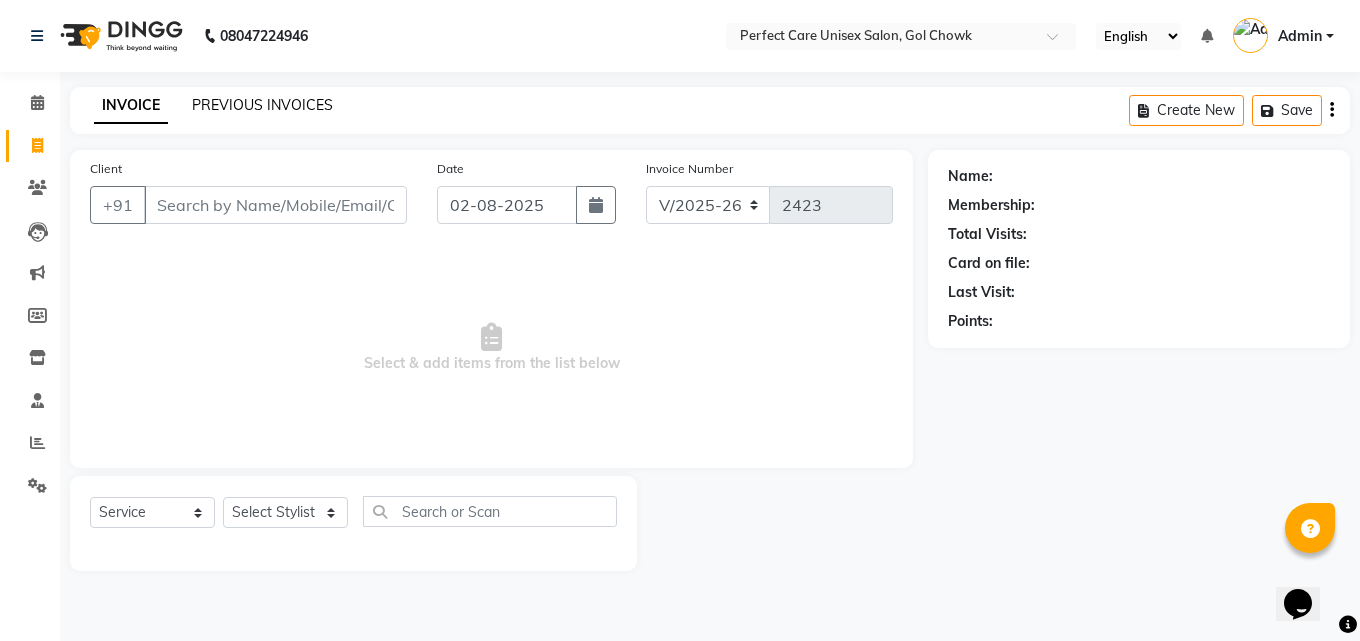 click on "PREVIOUS INVOICES" 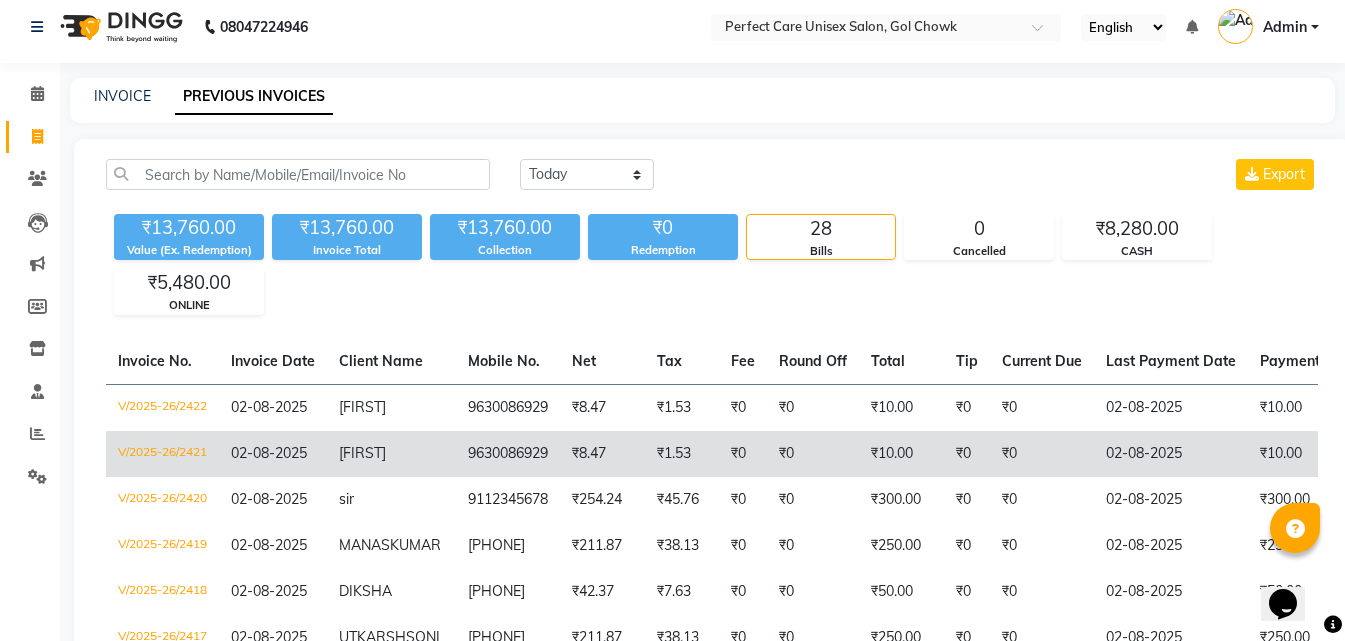 scroll, scrollTop: 0, scrollLeft: 0, axis: both 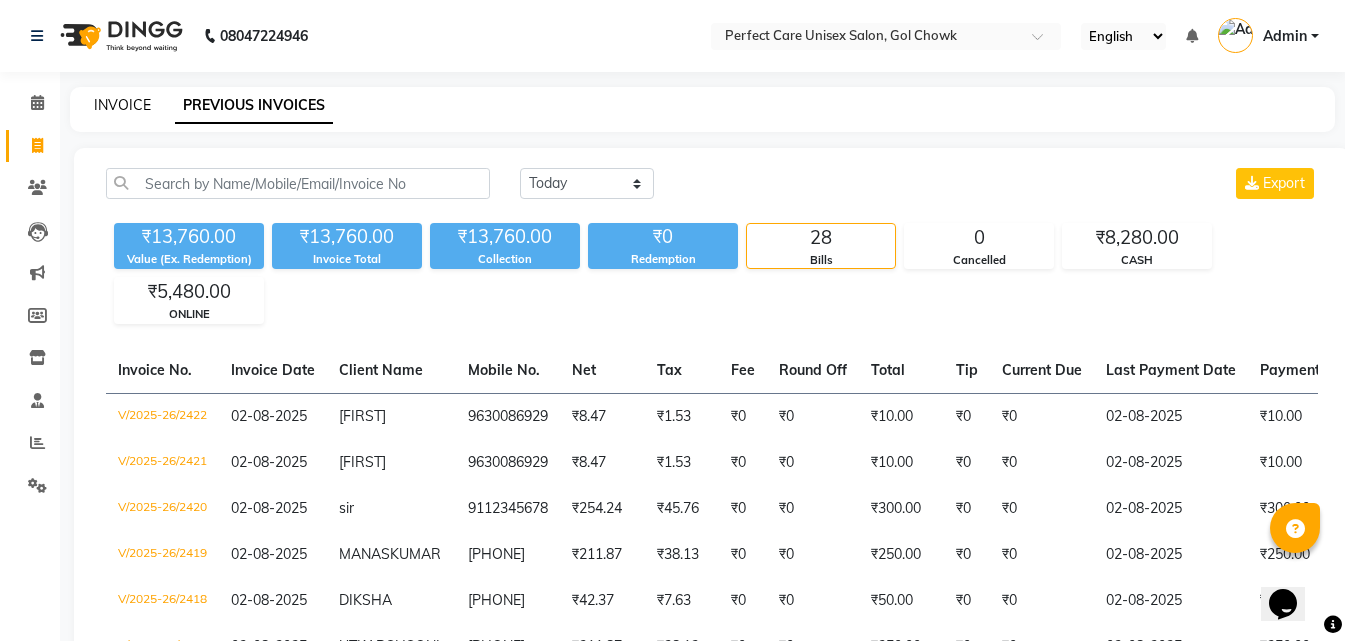 click on "INVOICE" 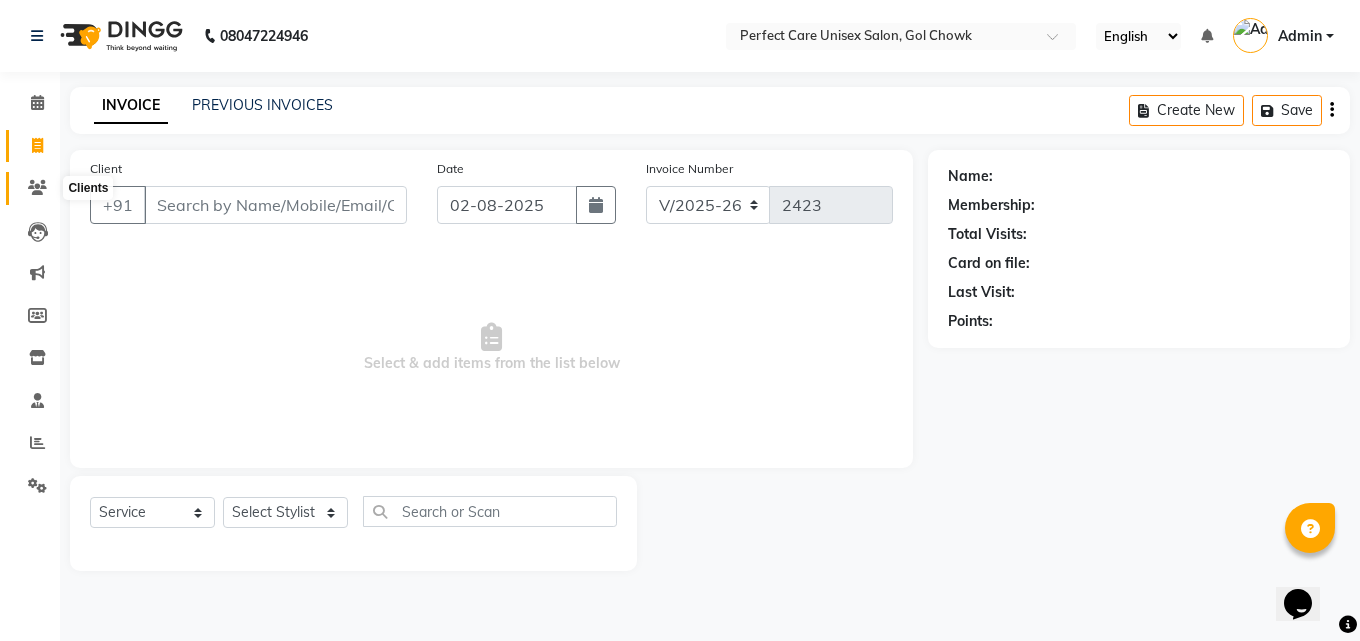 click 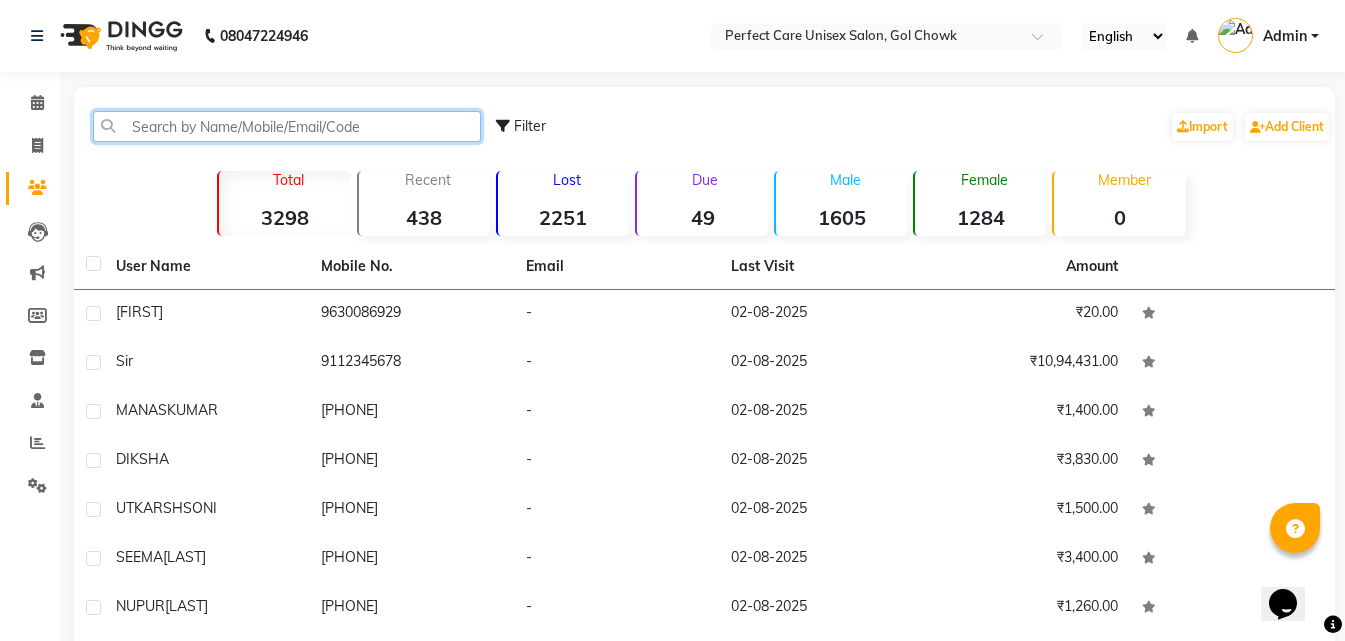 click 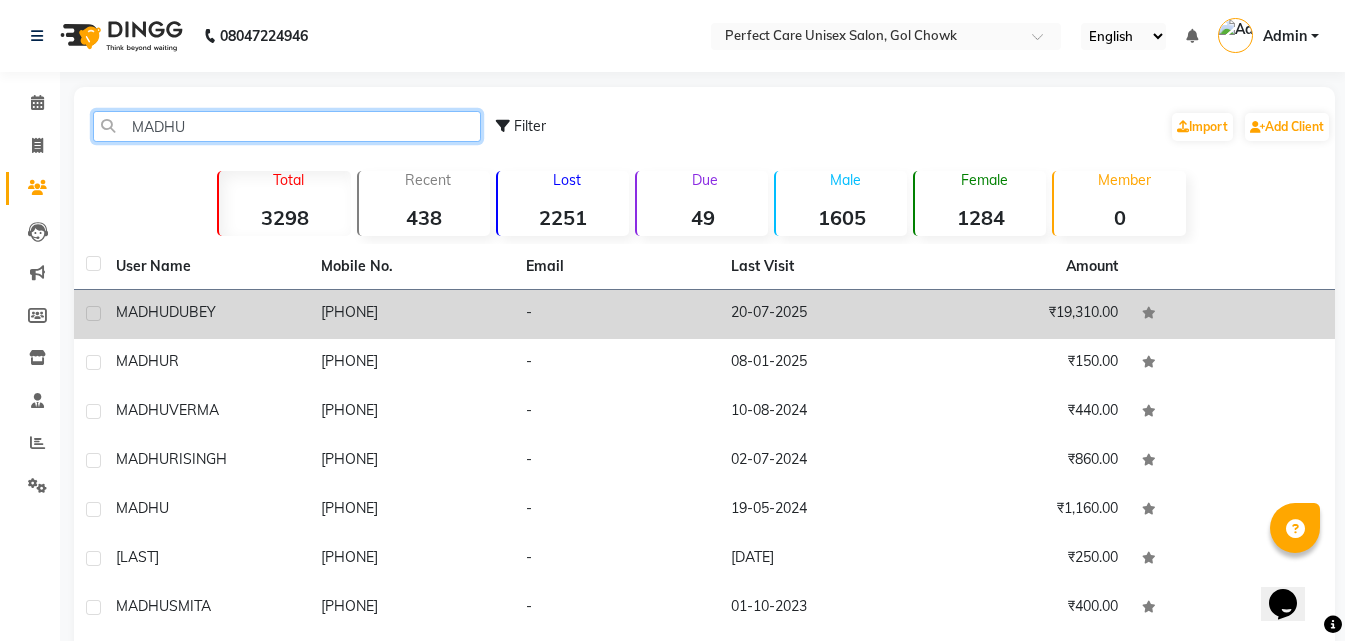 type on "MADHU" 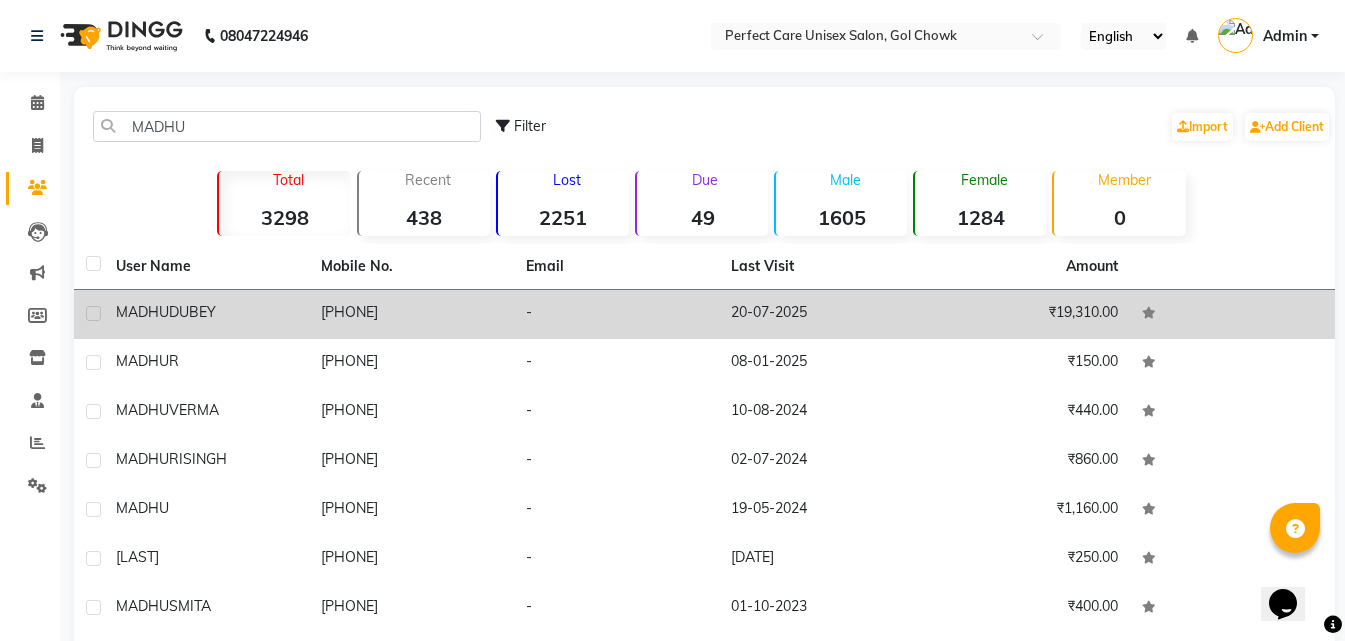 click on "DUBEY" 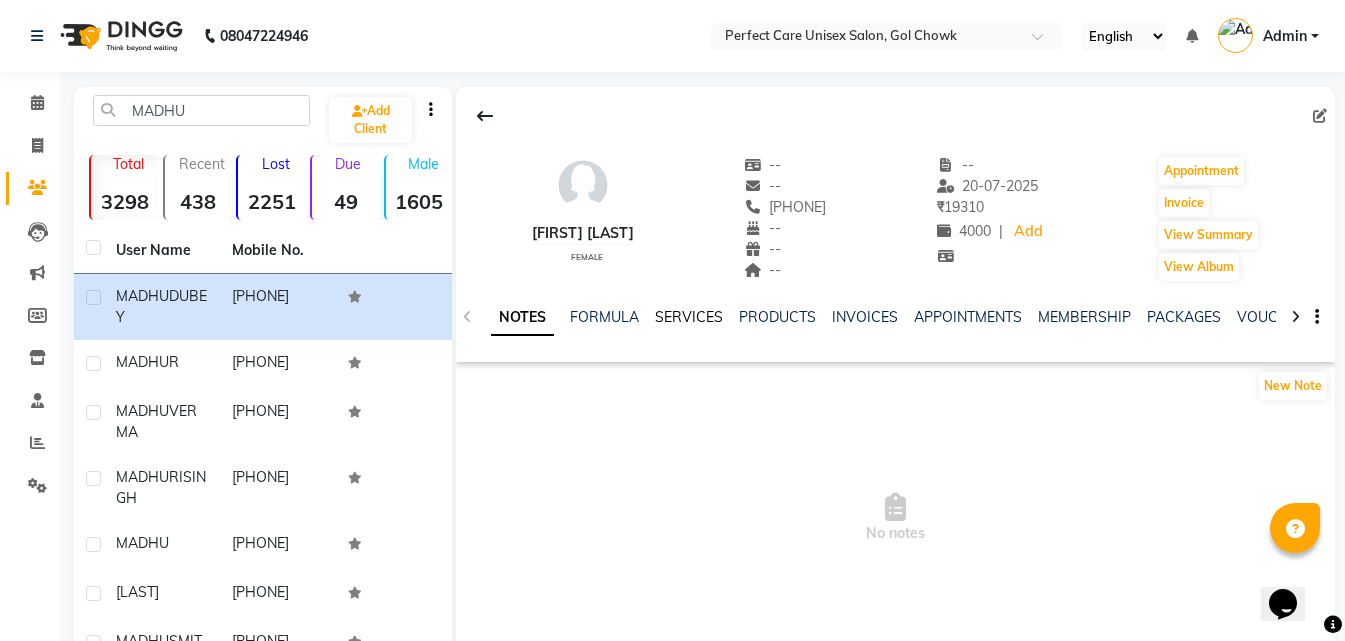 click on "SERVICES" 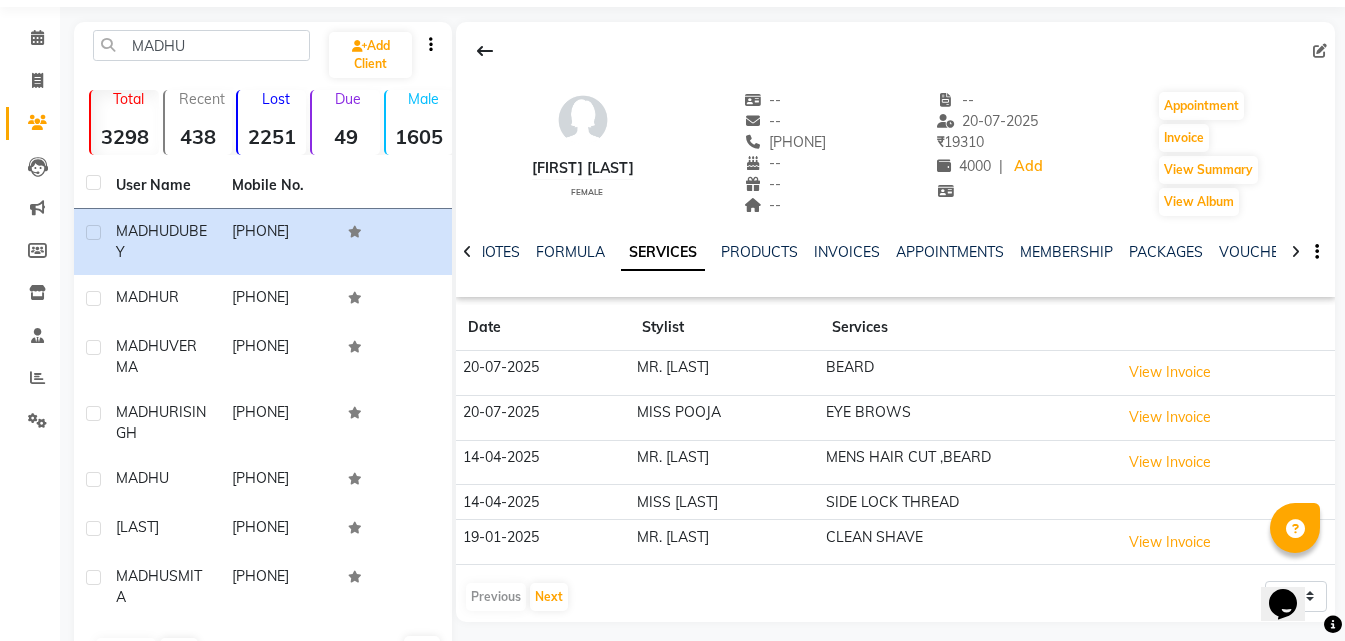 scroll, scrollTop: 0, scrollLeft: 0, axis: both 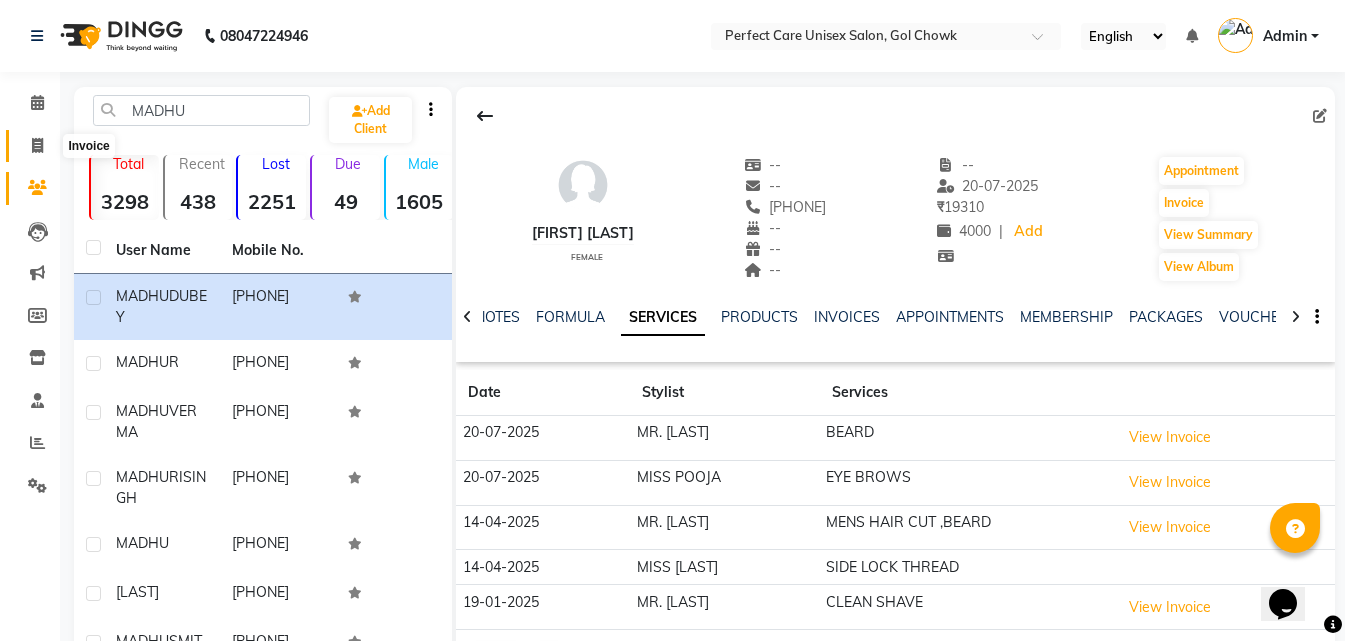 click 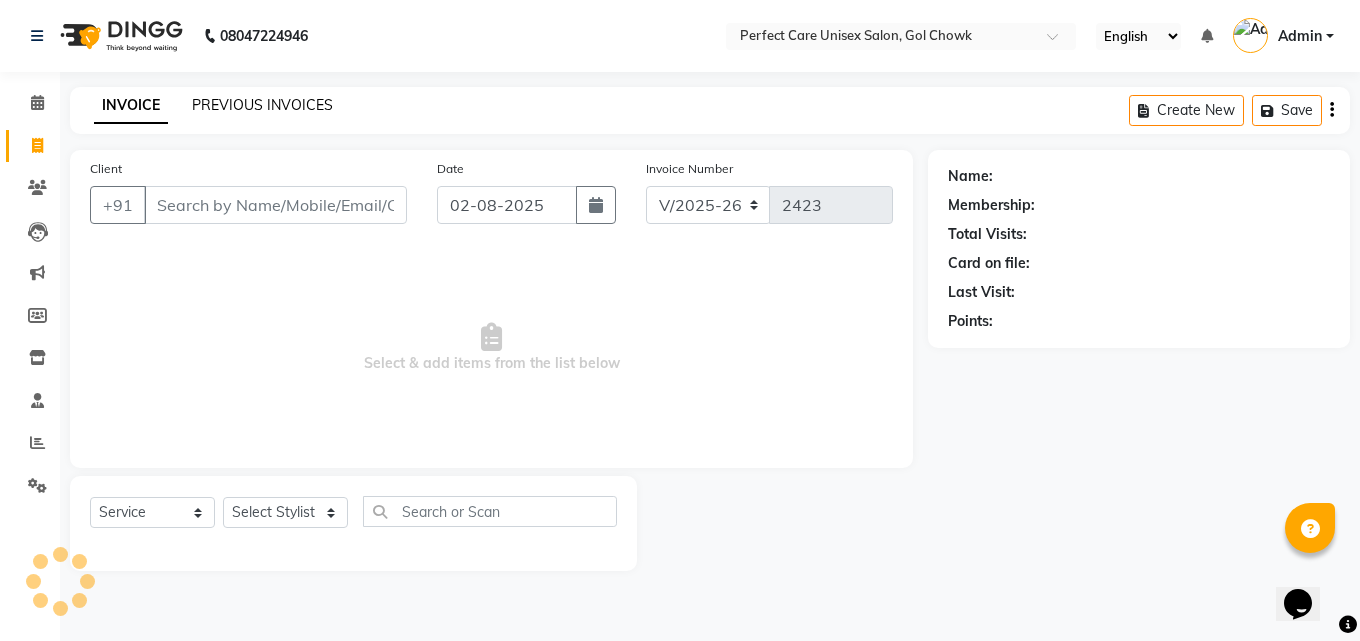 click on "PREVIOUS INVOICES" 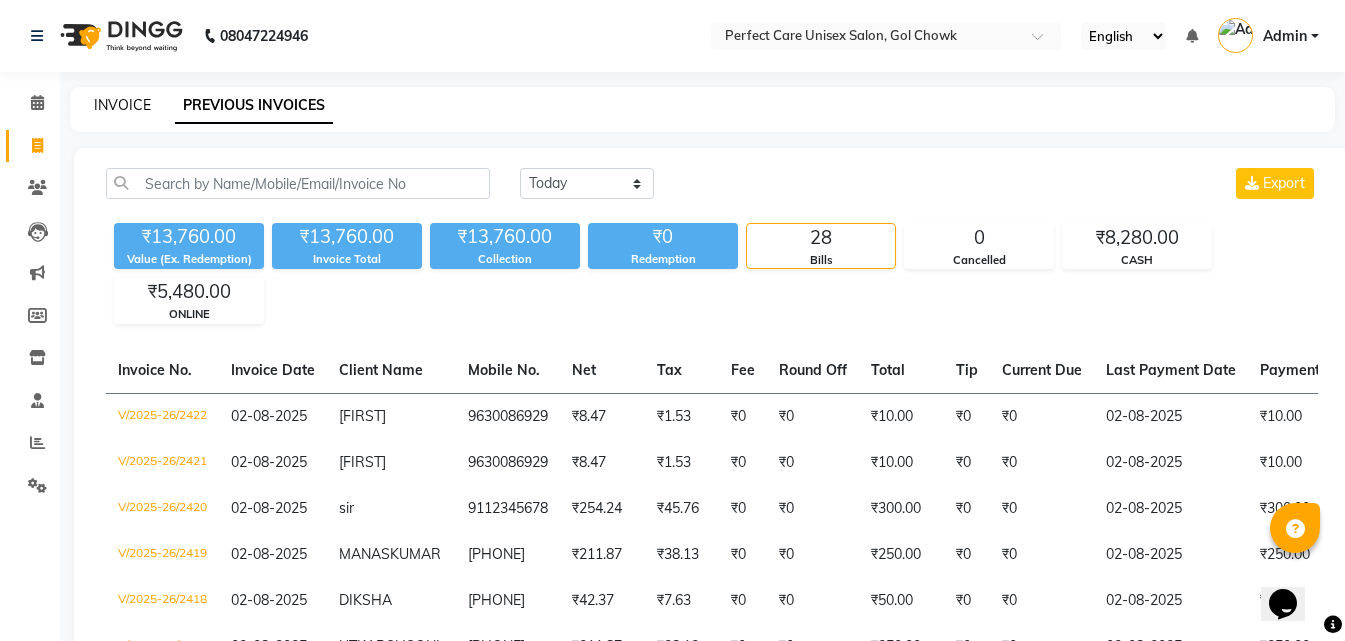 click on "INVOICE" 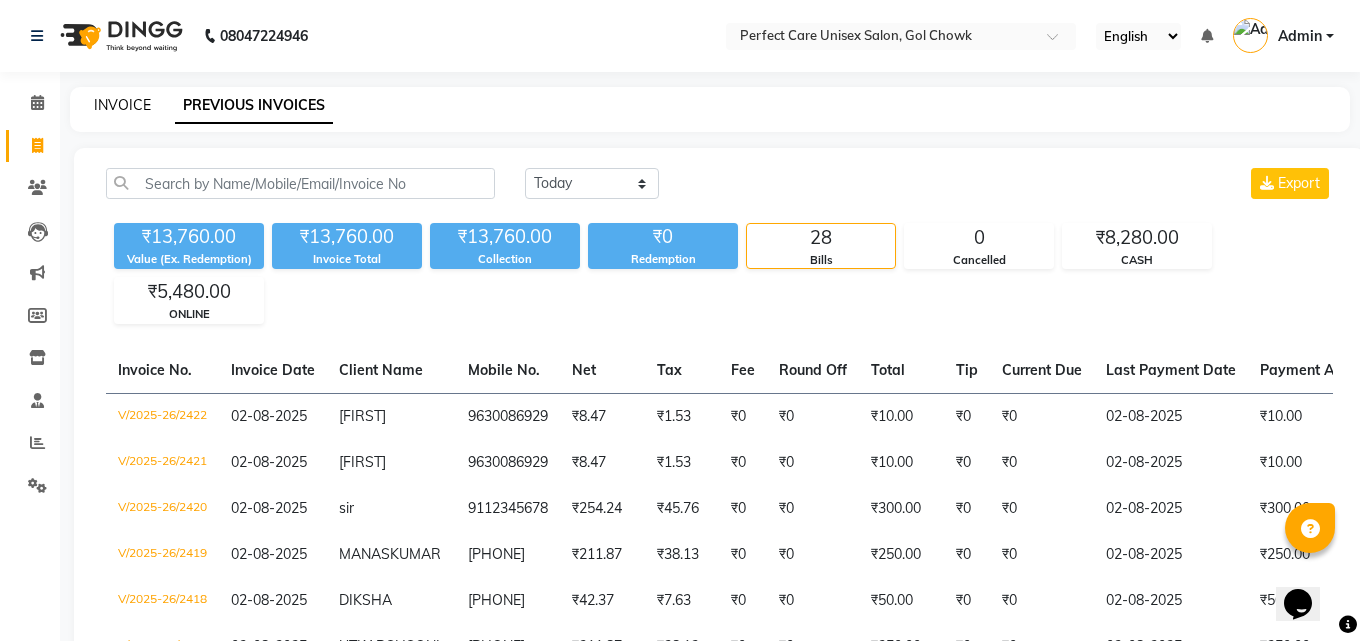 select on "4751" 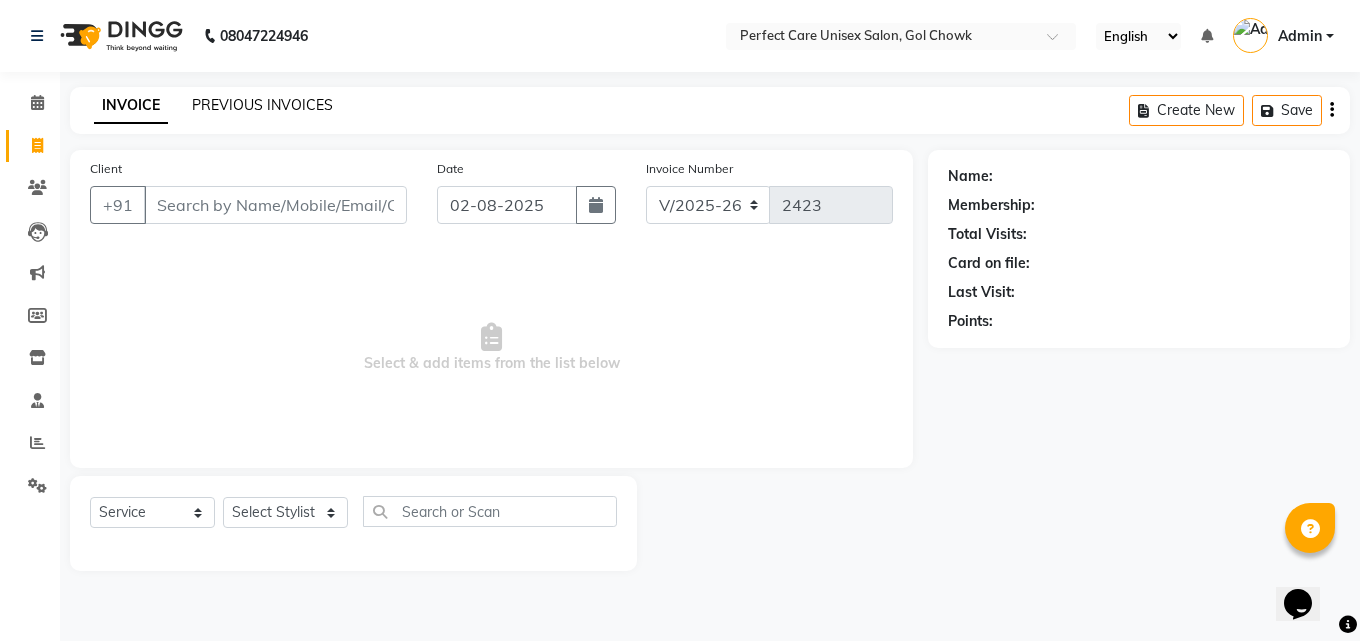 click on "PREVIOUS INVOICES" 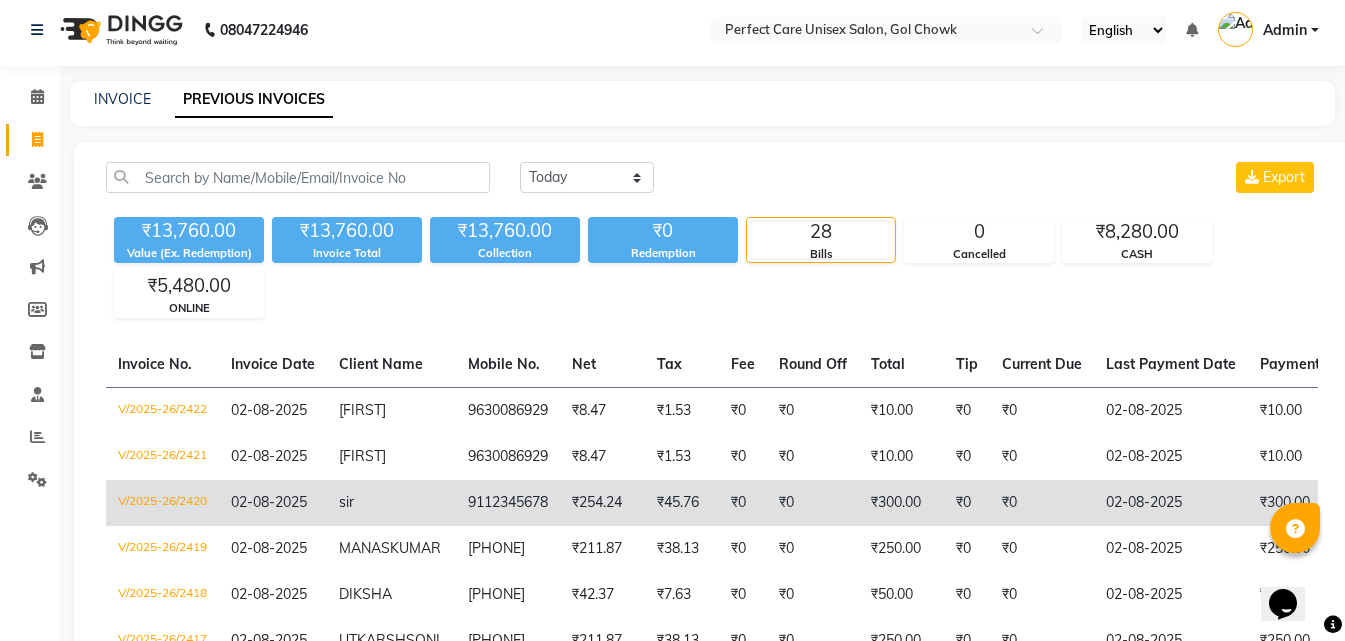 scroll, scrollTop: 0, scrollLeft: 0, axis: both 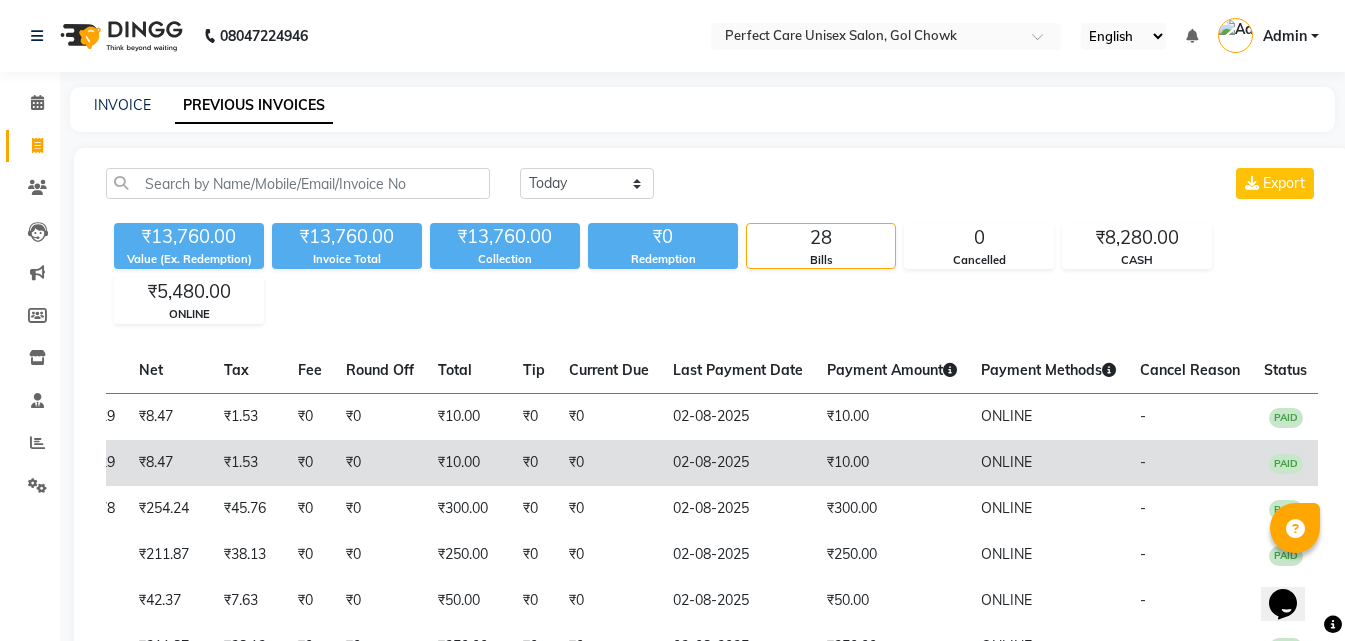 drag, startPoint x: 545, startPoint y: 431, endPoint x: 894, endPoint y: 450, distance: 349.5168 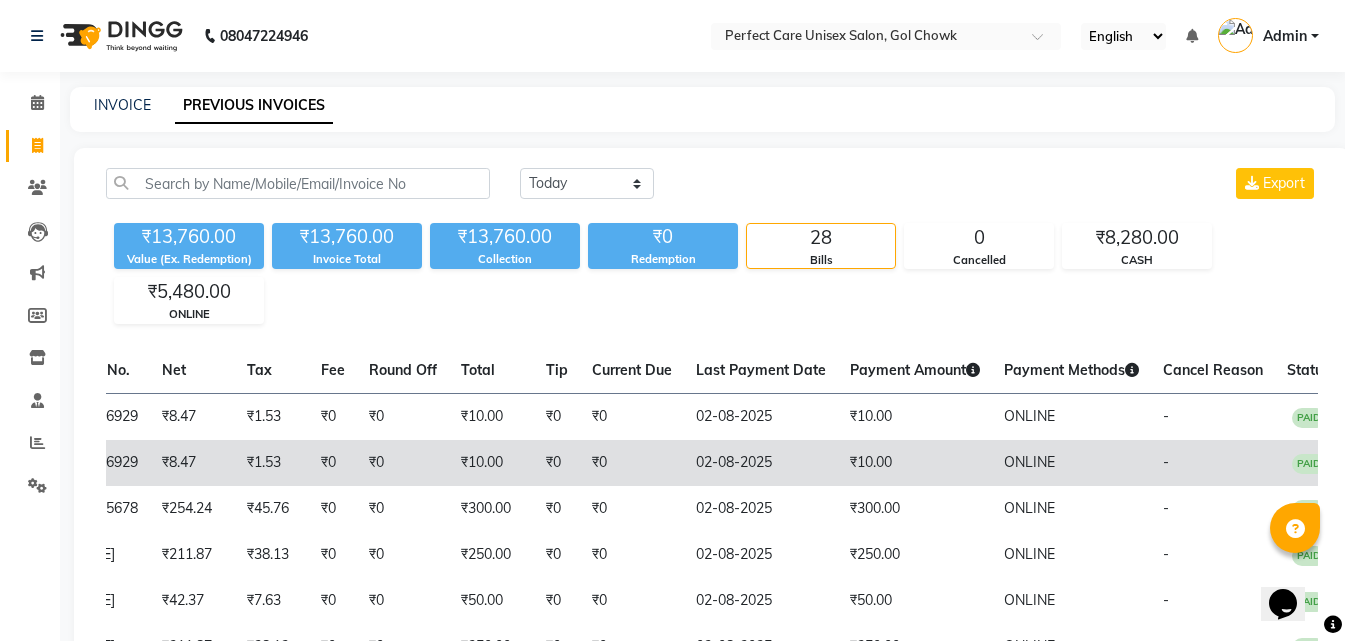 scroll, scrollTop: 0, scrollLeft: 0, axis: both 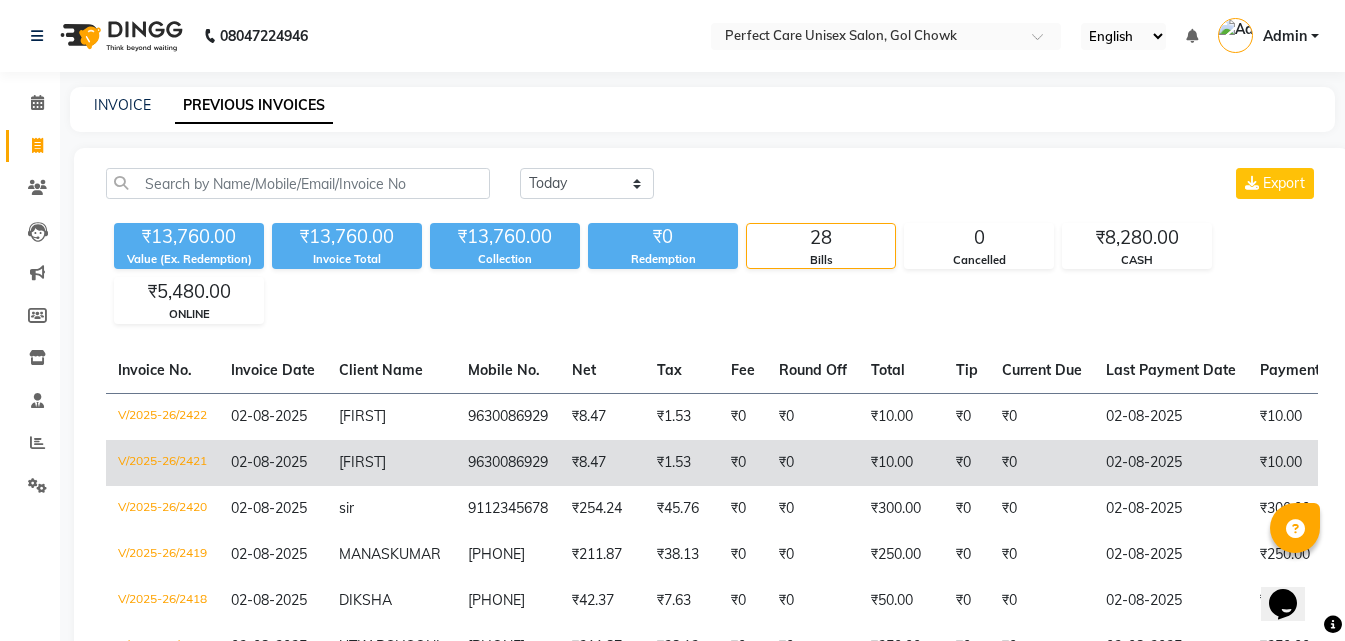 drag, startPoint x: 864, startPoint y: 458, endPoint x: 382, endPoint y: 458, distance: 482 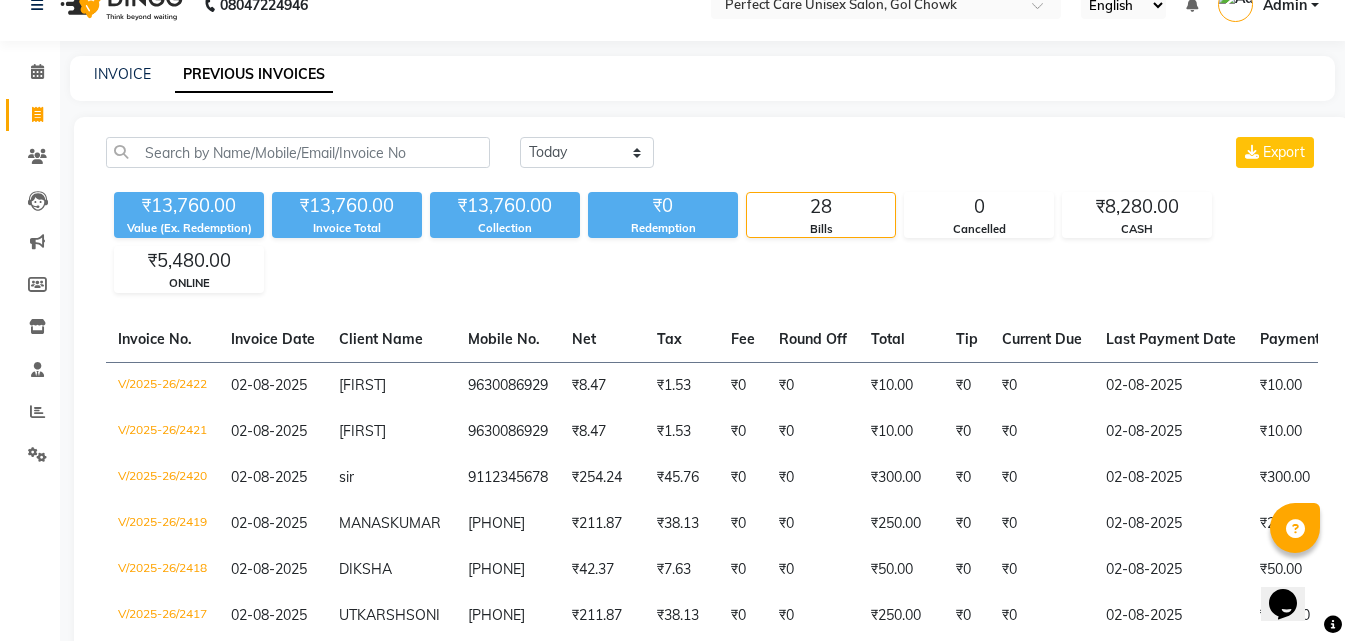 scroll, scrollTop: 0, scrollLeft: 0, axis: both 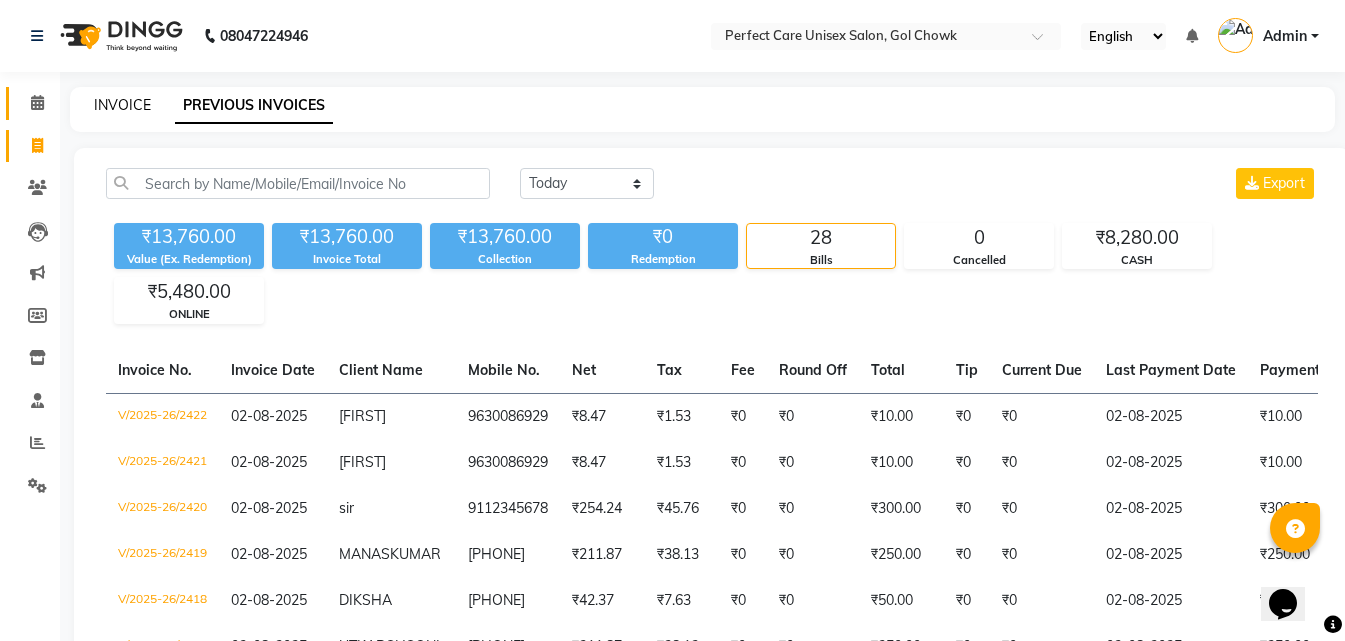 click on "INVOICE" 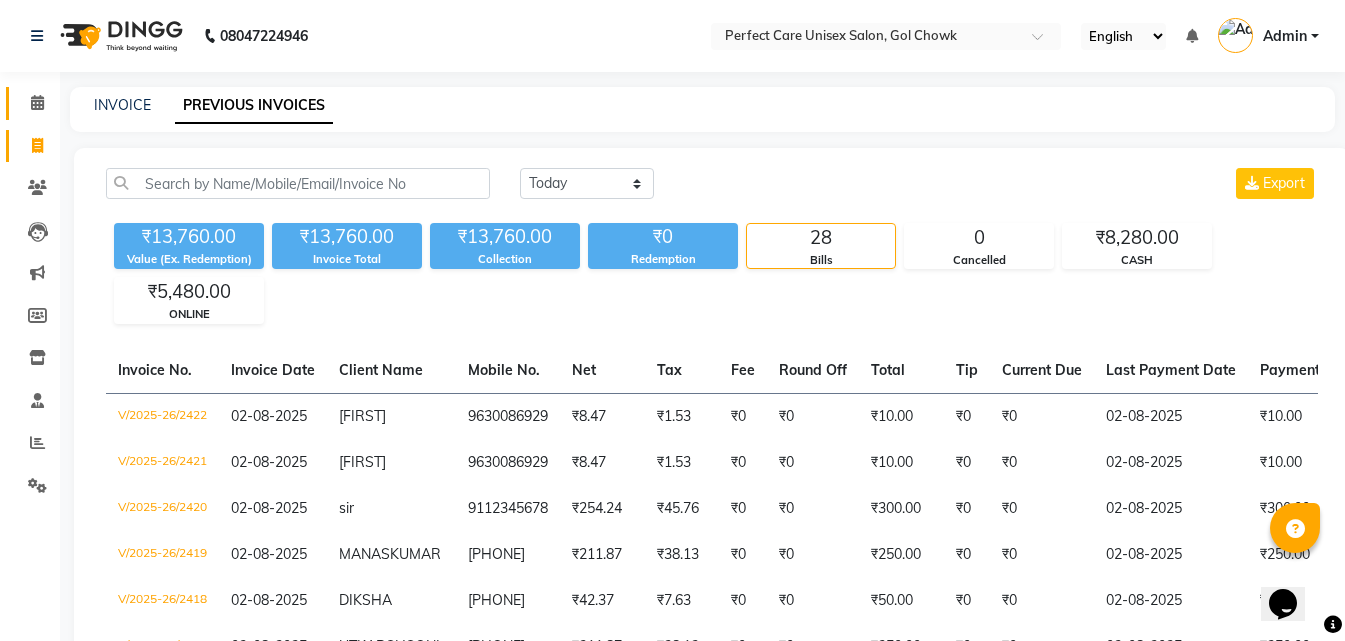 select on "service" 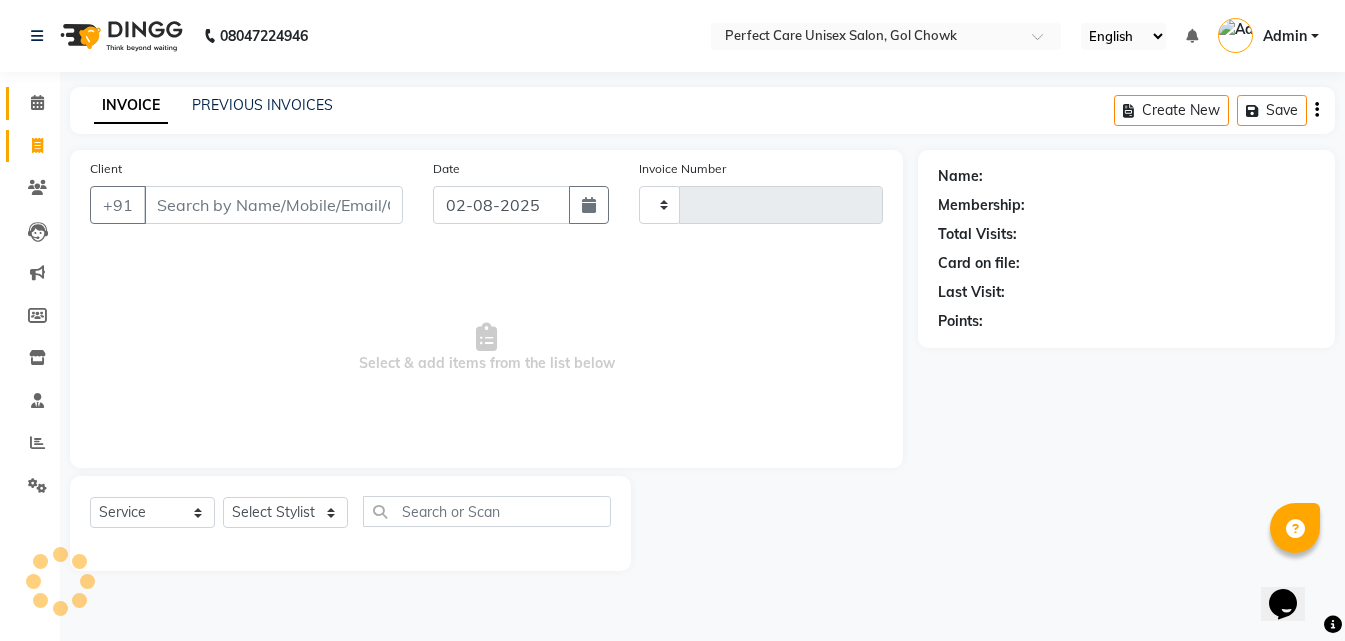 type on "2423" 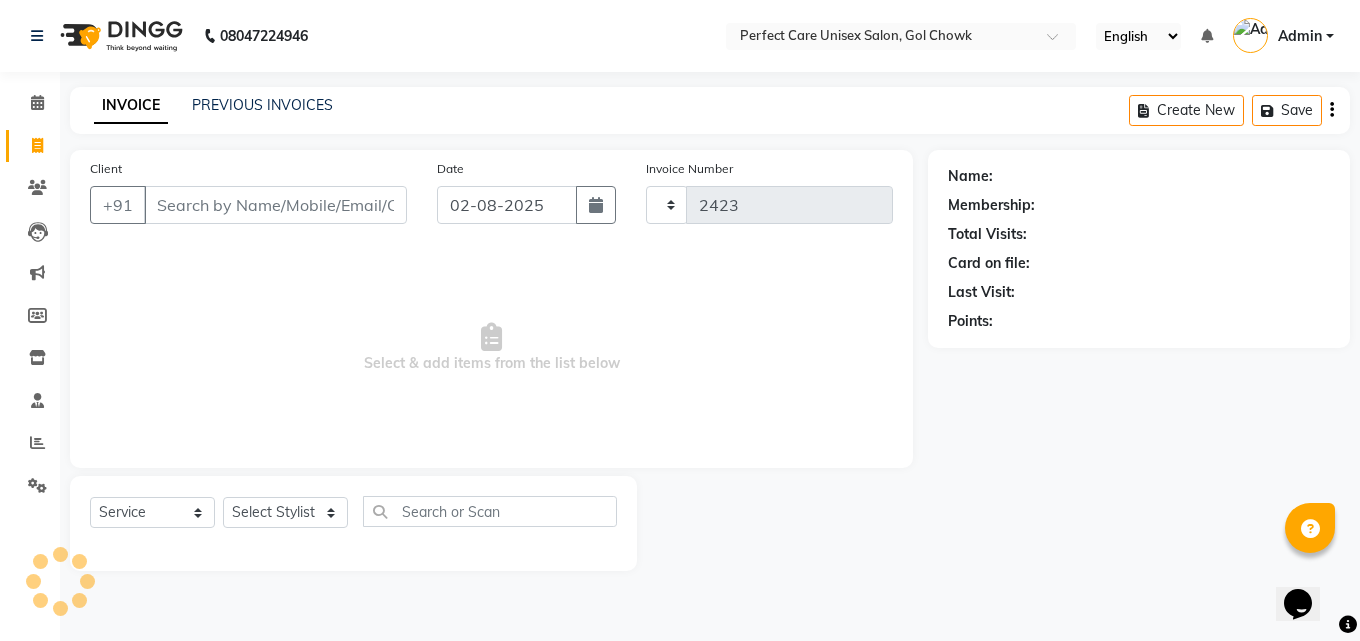 select on "4751" 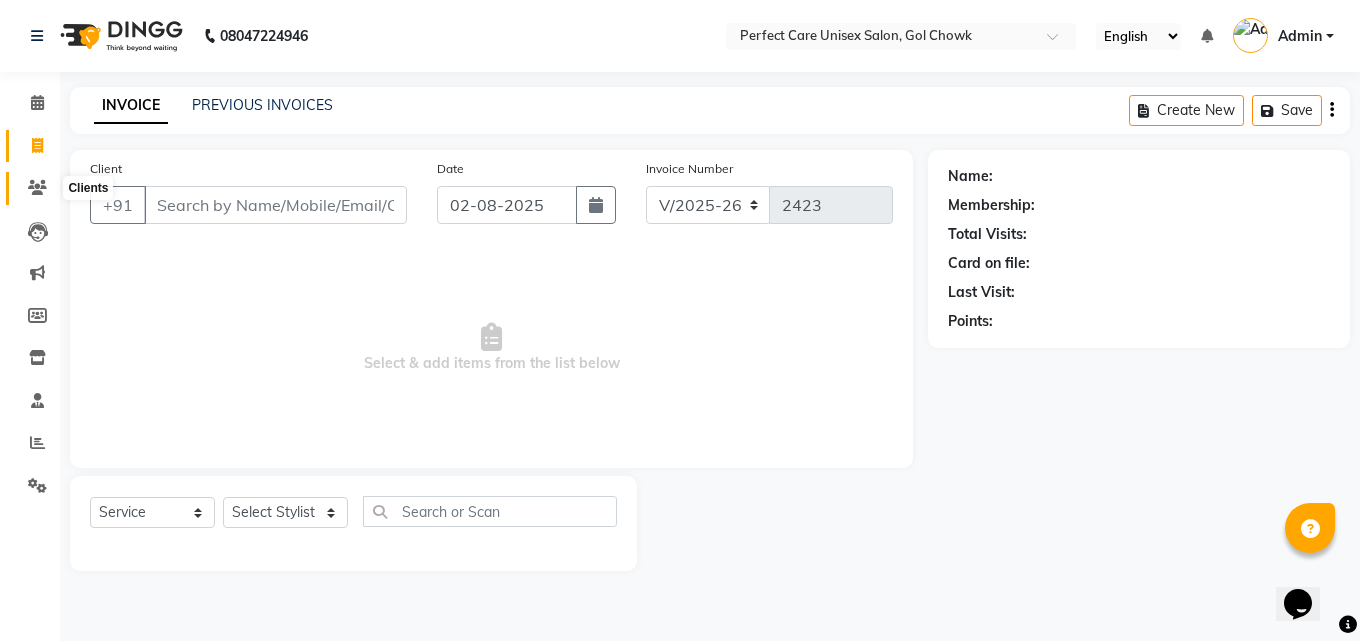 click 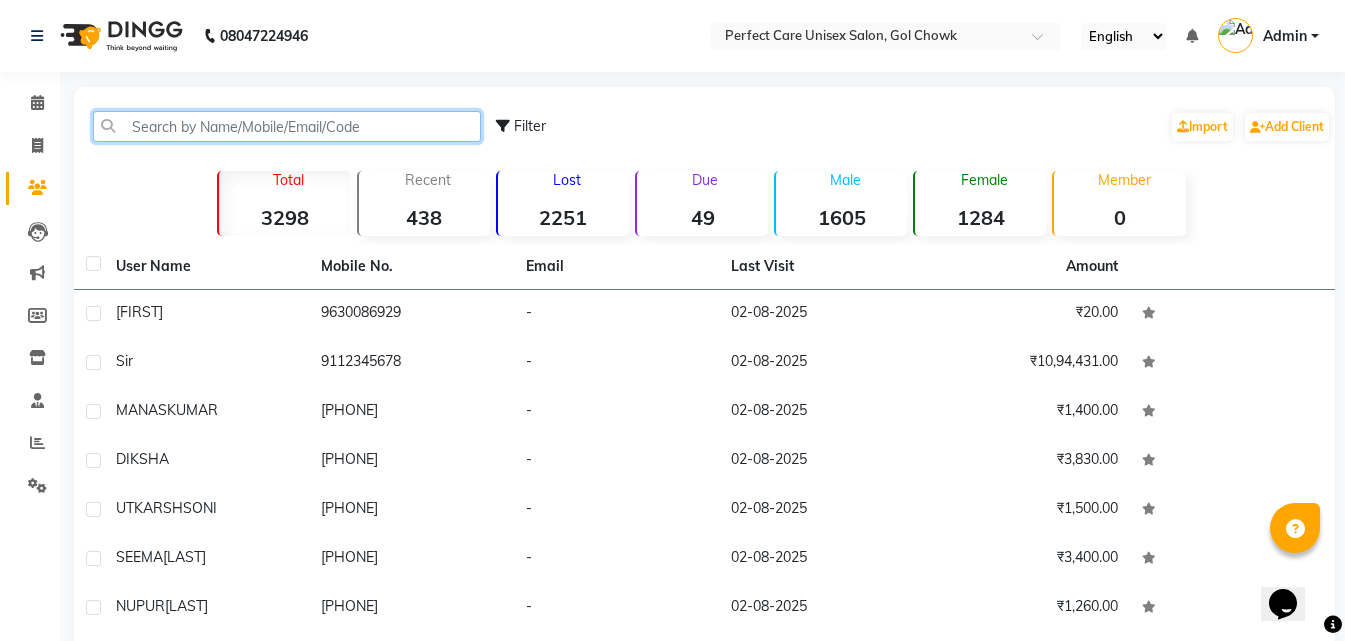 click 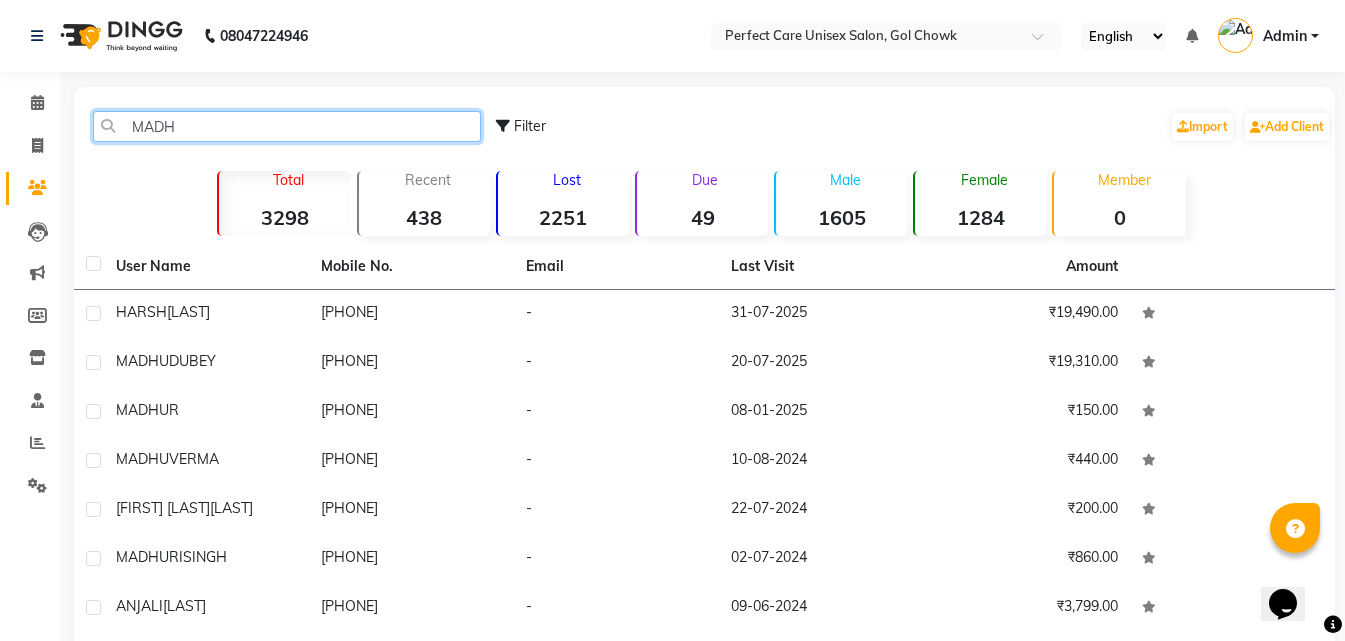 type on "MADHU" 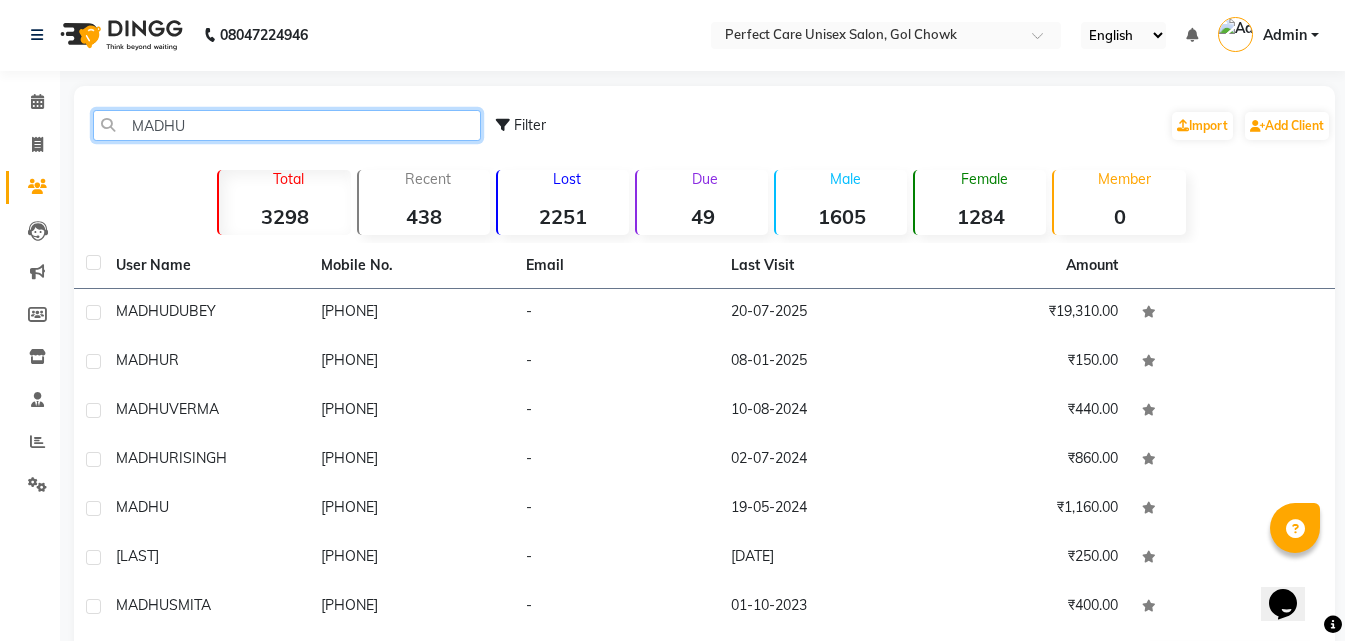 scroll, scrollTop: 0, scrollLeft: 0, axis: both 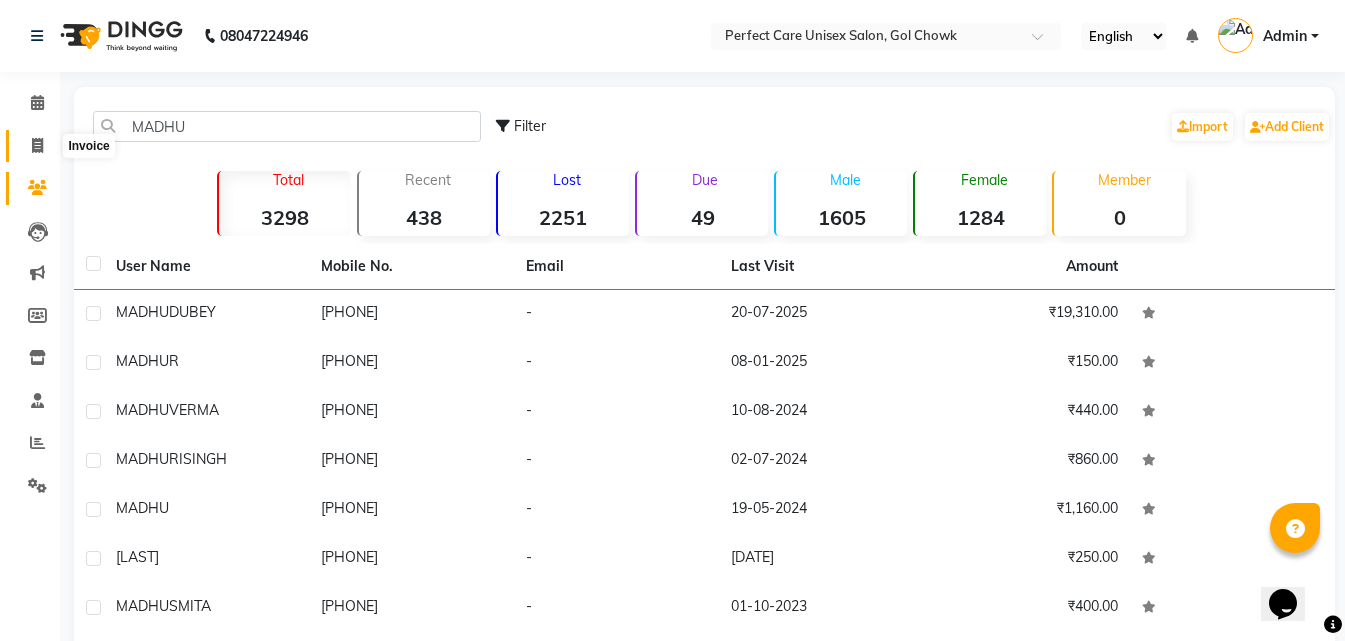 click 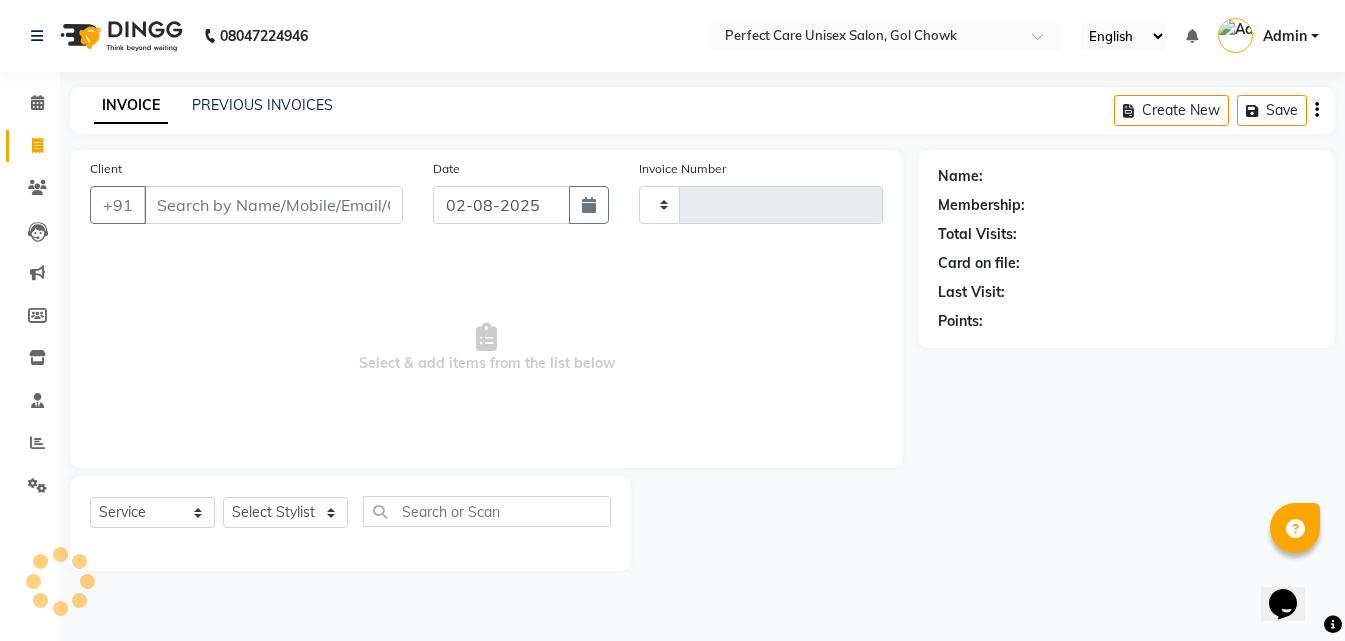 type on "2423" 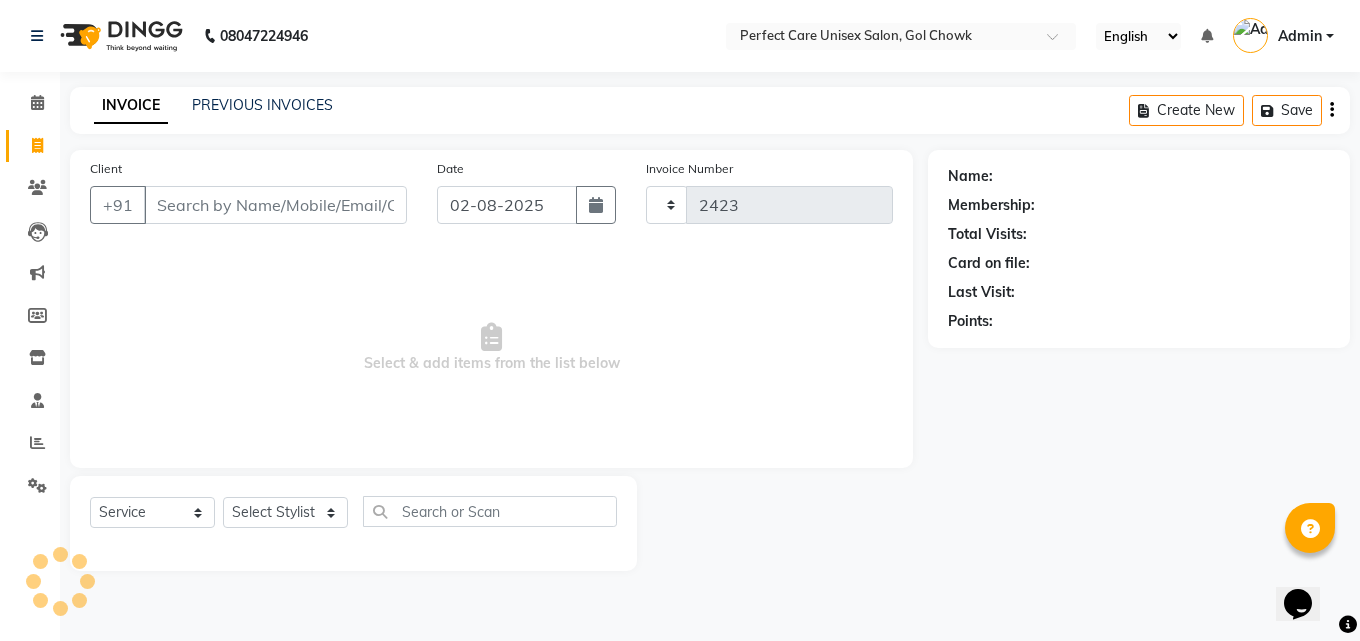select on "4751" 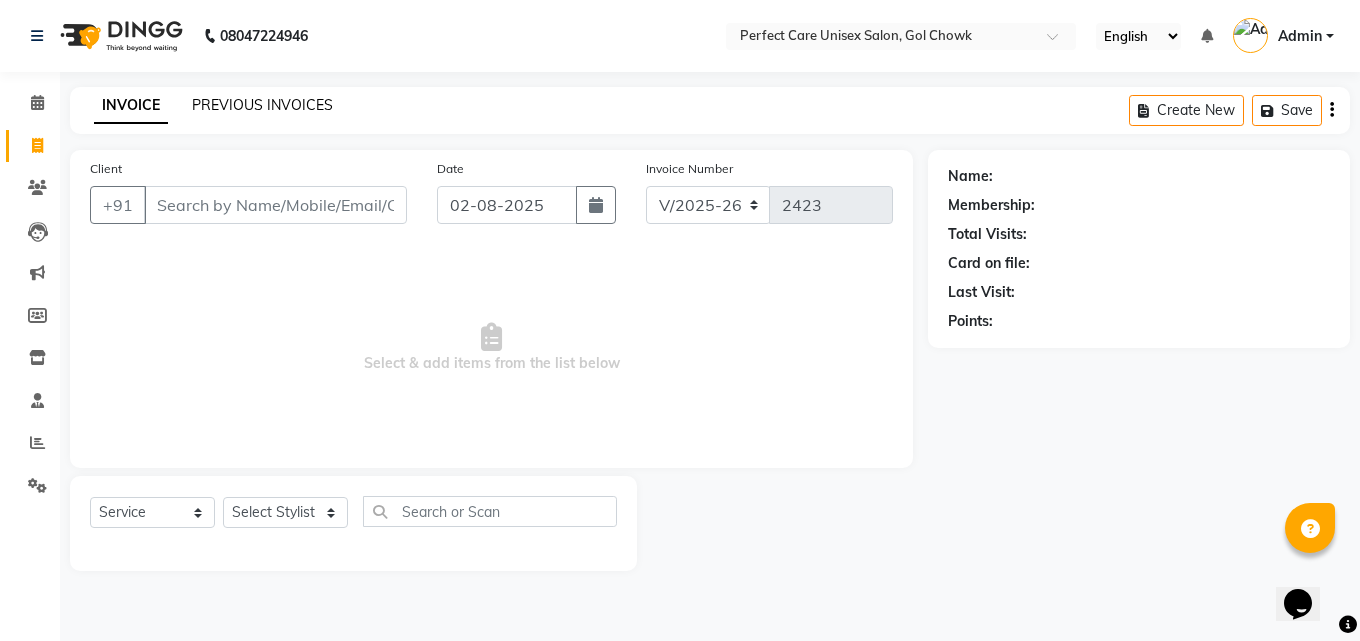 click on "PREVIOUS INVOICES" 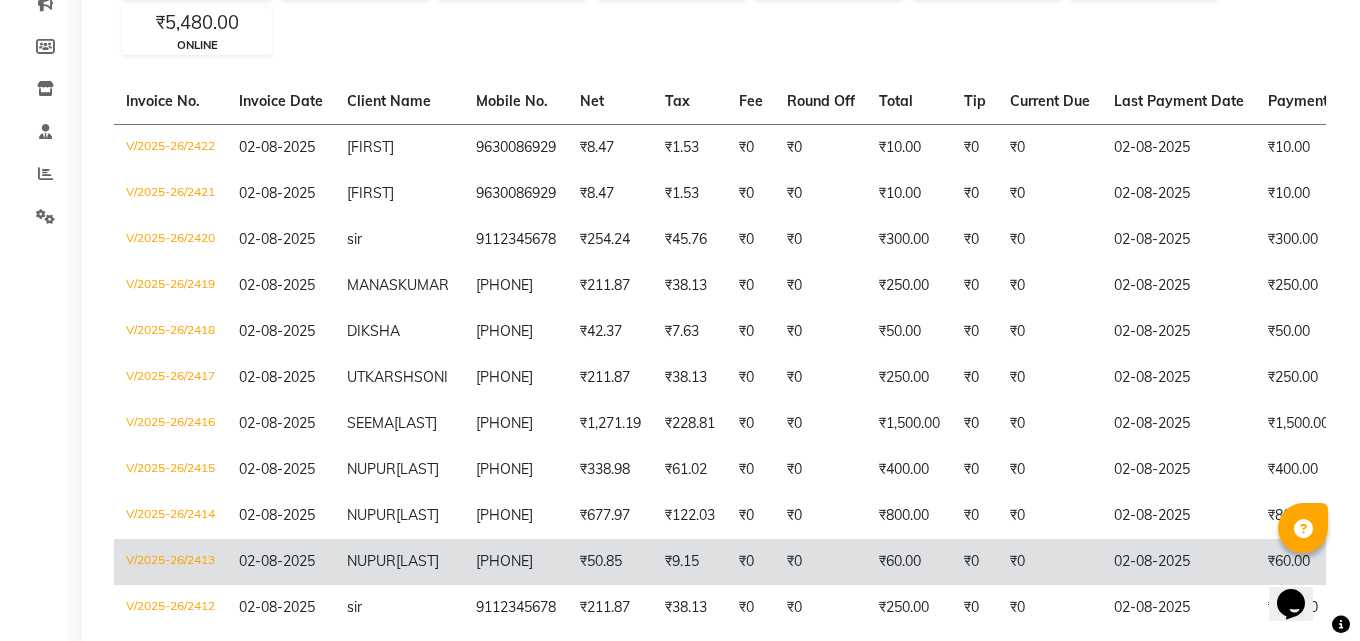 scroll, scrollTop: 0, scrollLeft: 0, axis: both 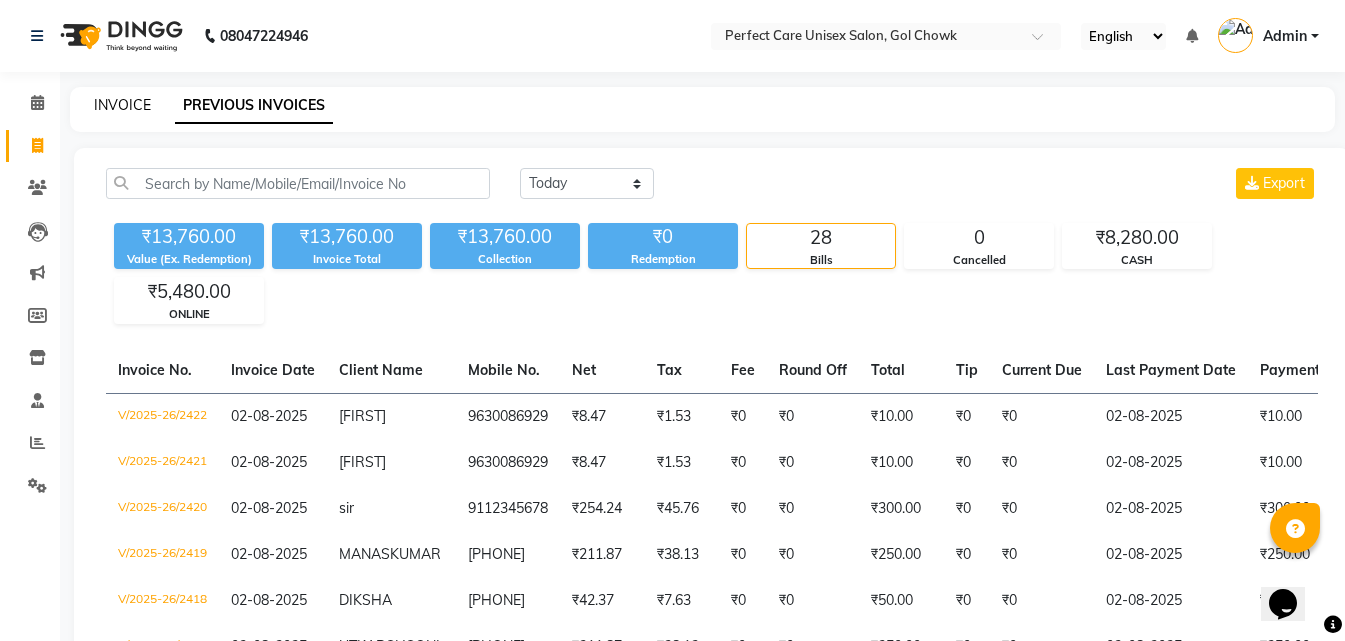 click on "INVOICE" 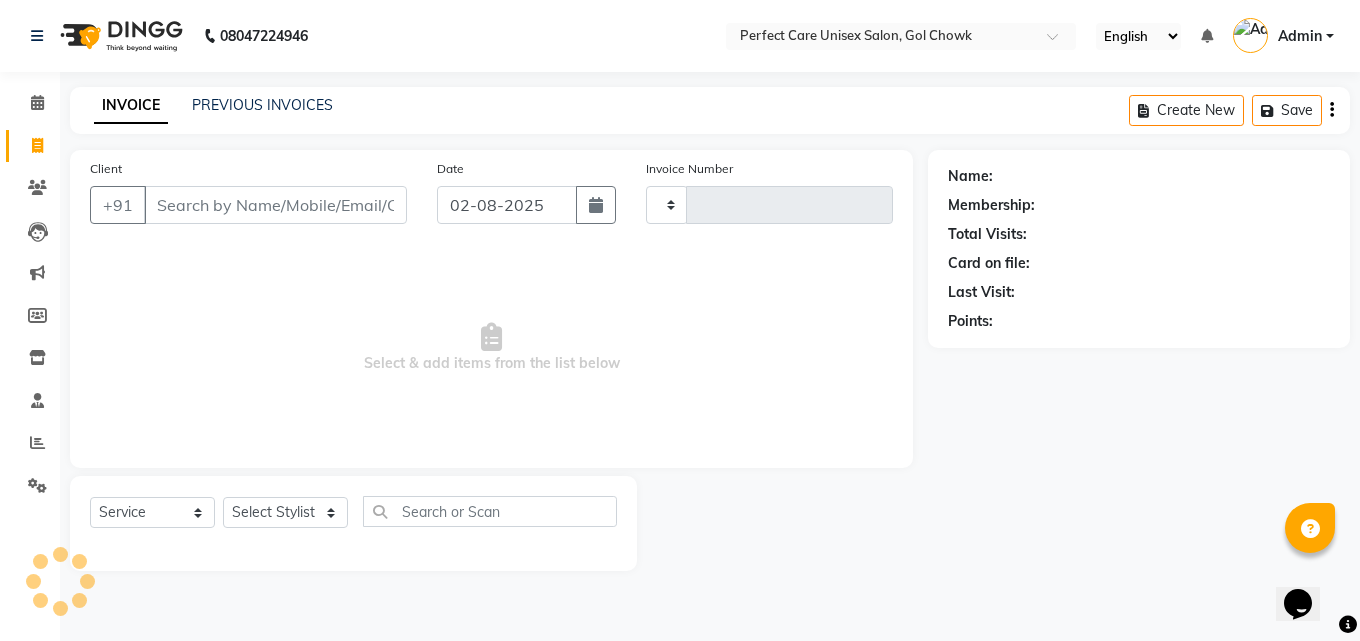 type on "2423" 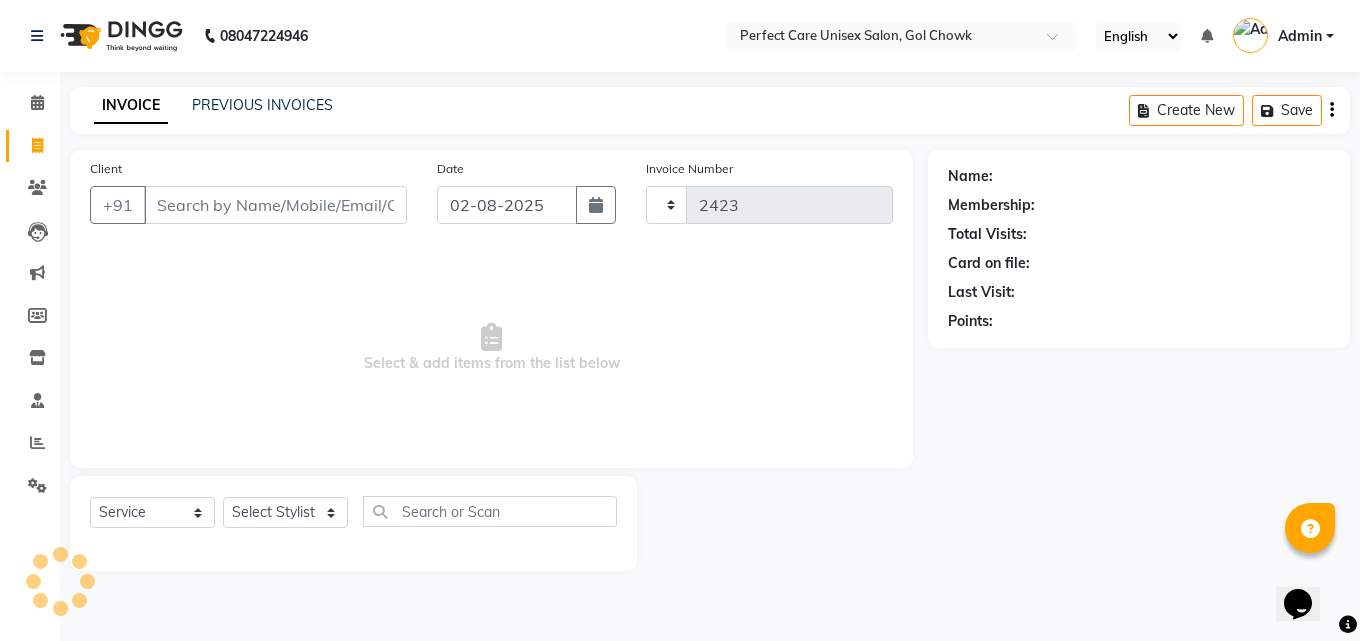 select on "4751" 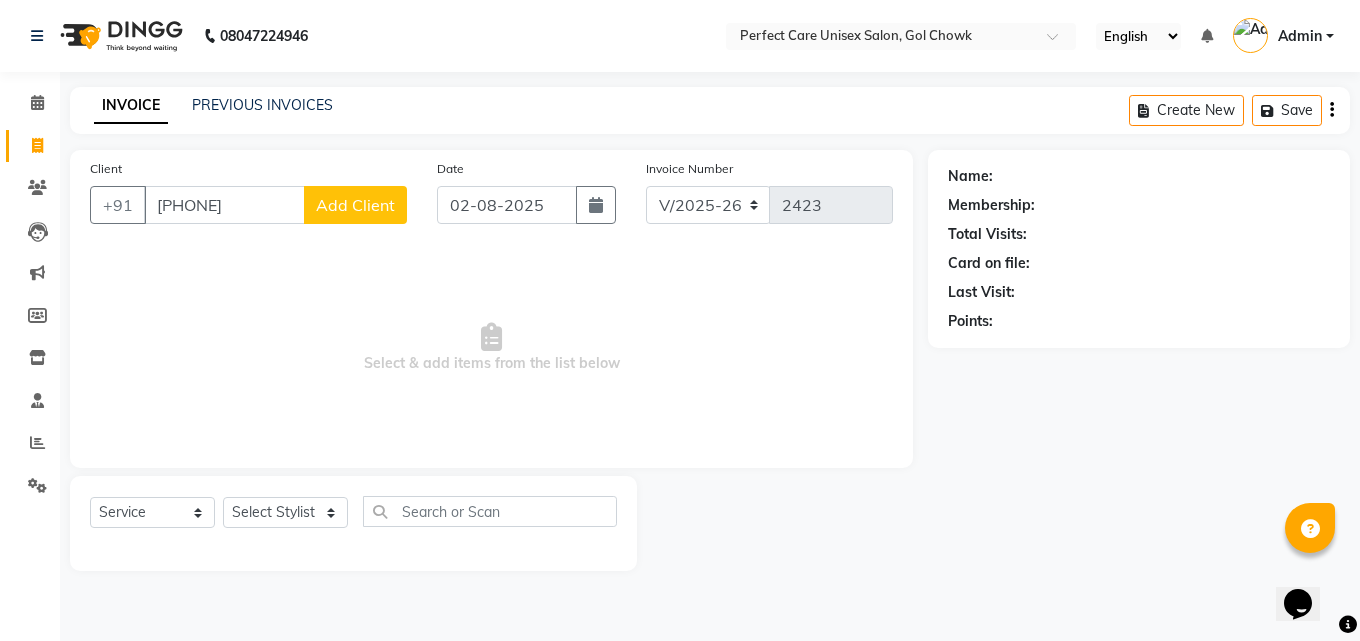 type on "9201244898" 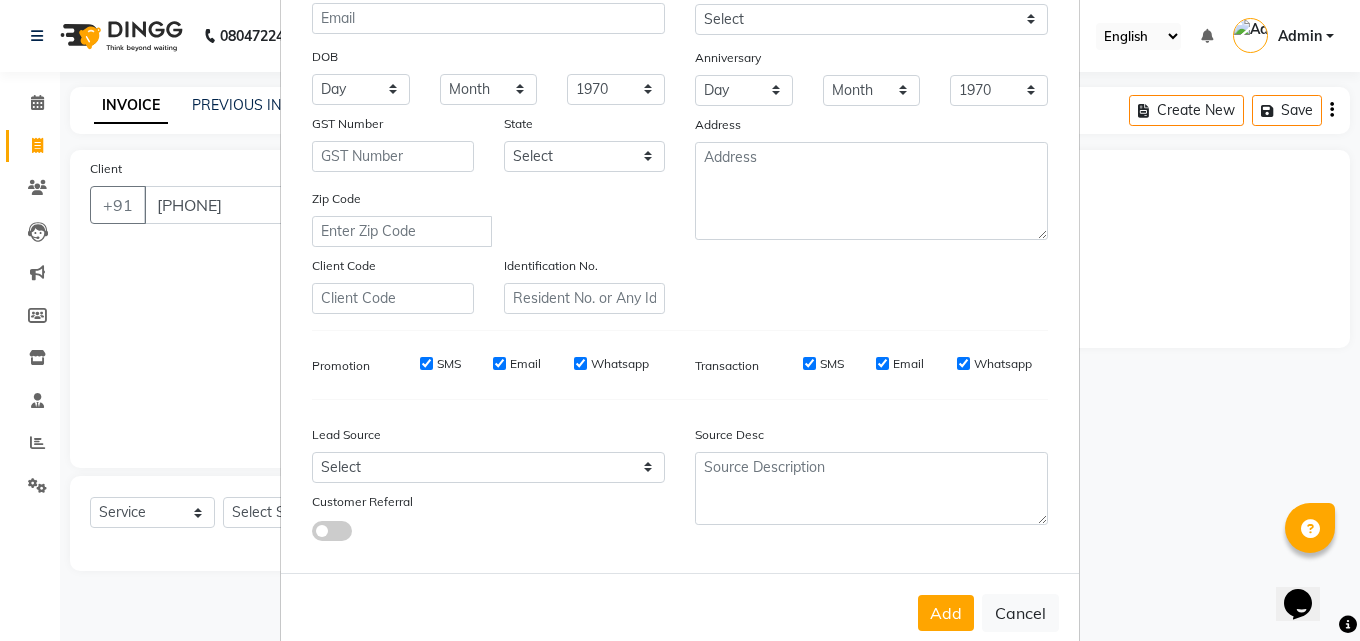 scroll, scrollTop: 282, scrollLeft: 0, axis: vertical 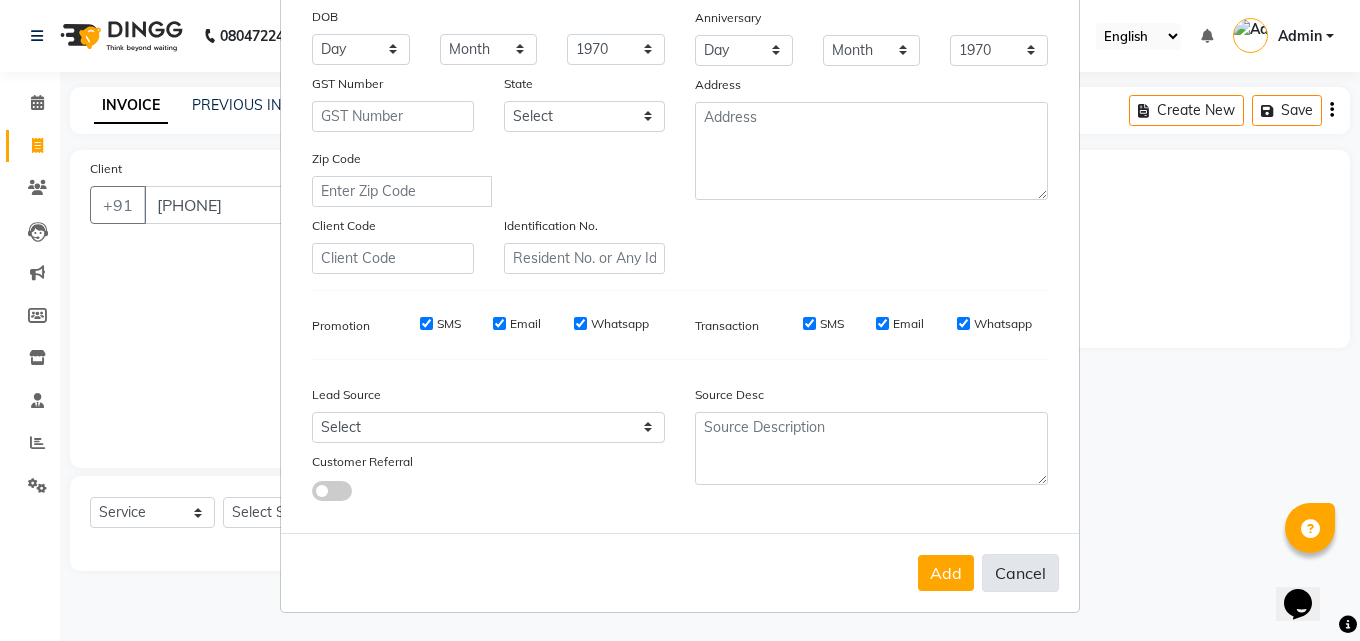 type on "RIS" 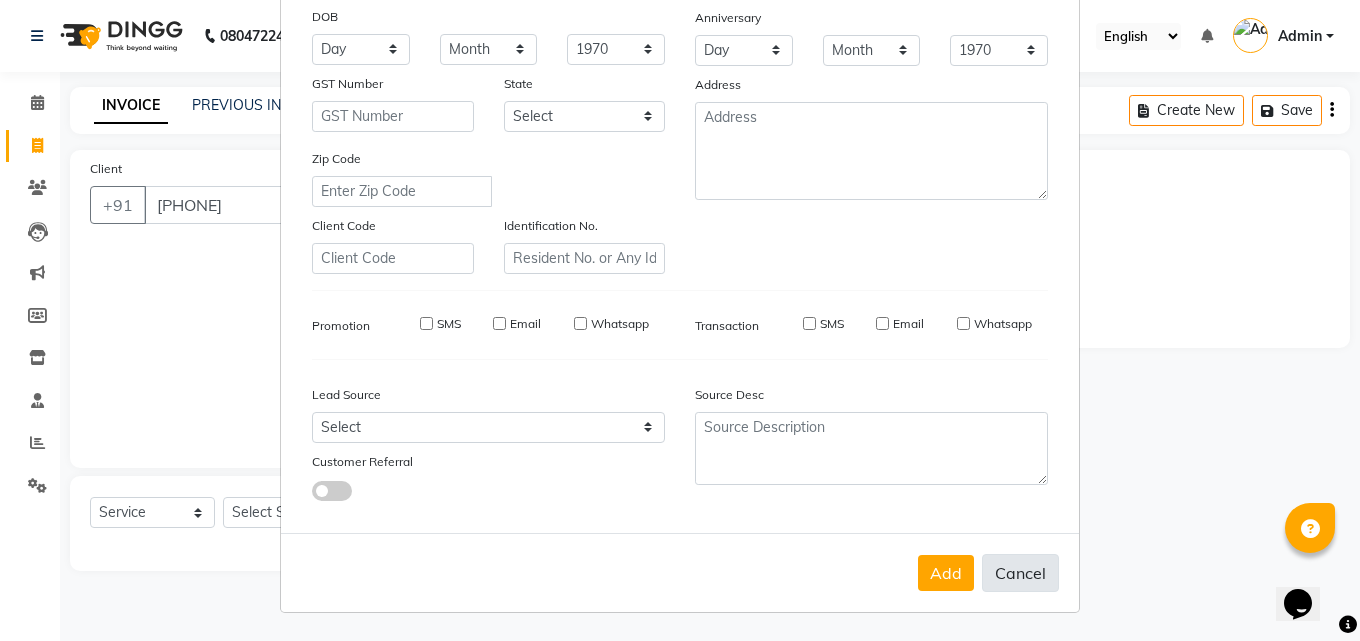 type 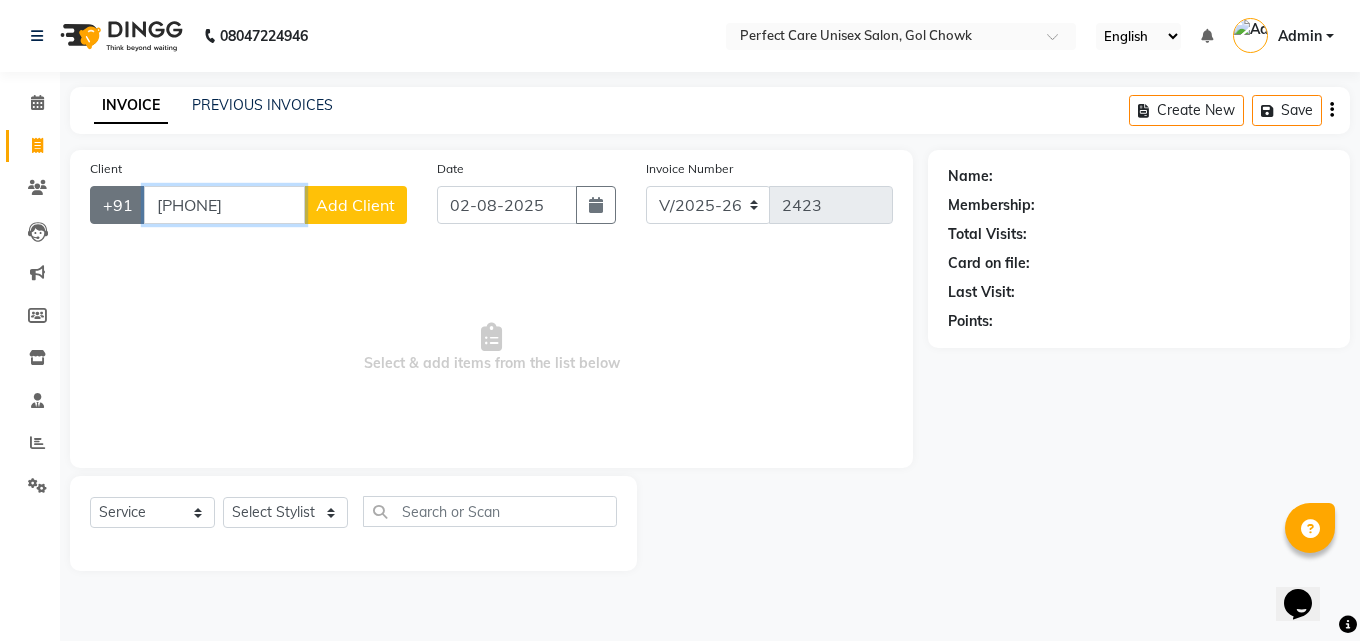 drag, startPoint x: 269, startPoint y: 212, endPoint x: 99, endPoint y: 216, distance: 170.04706 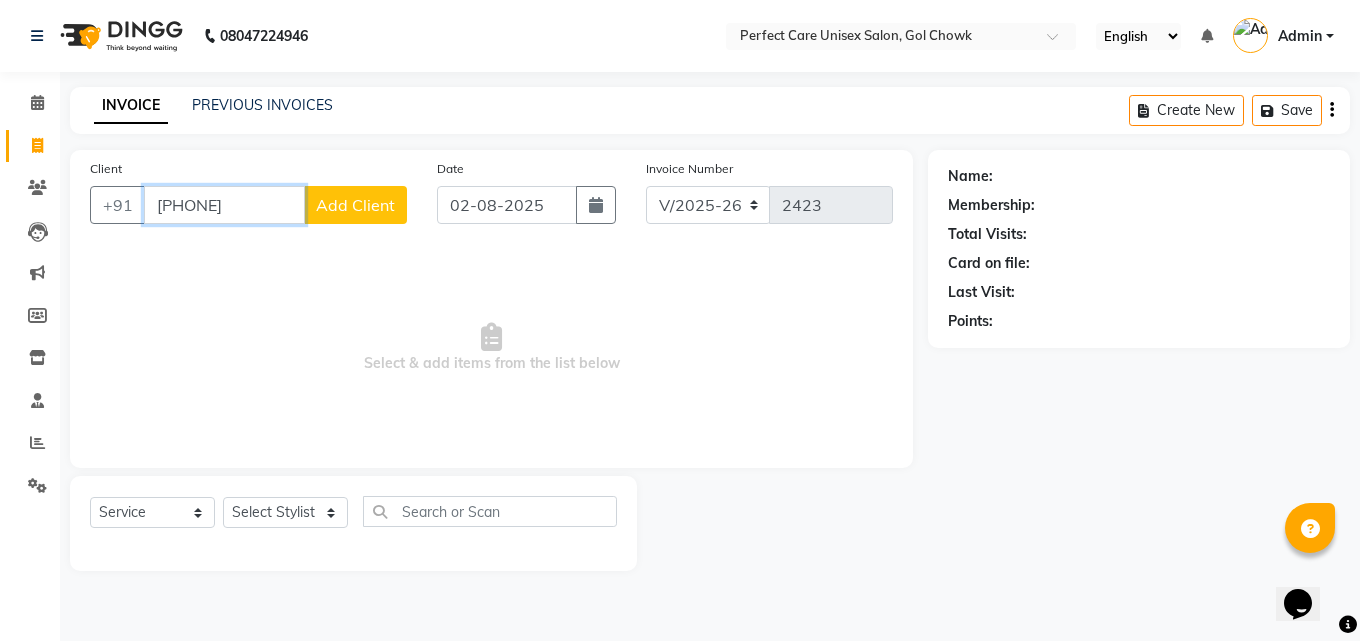 type on "9691847582" 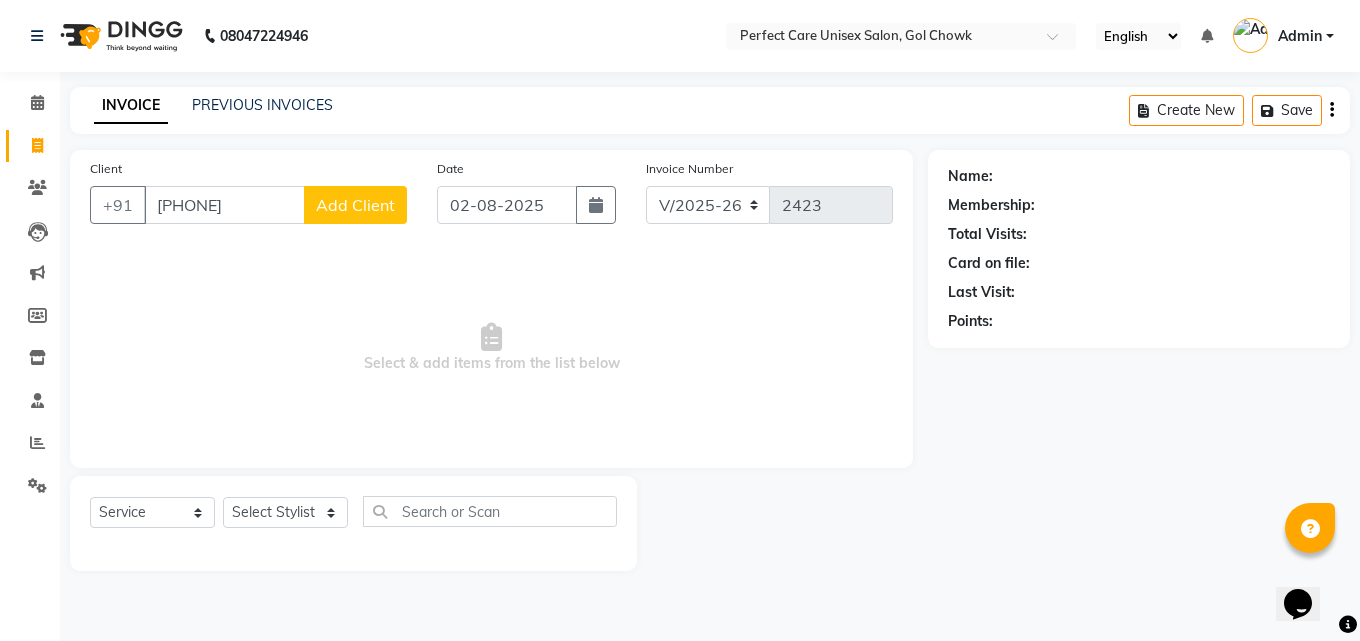click on "Add Client" 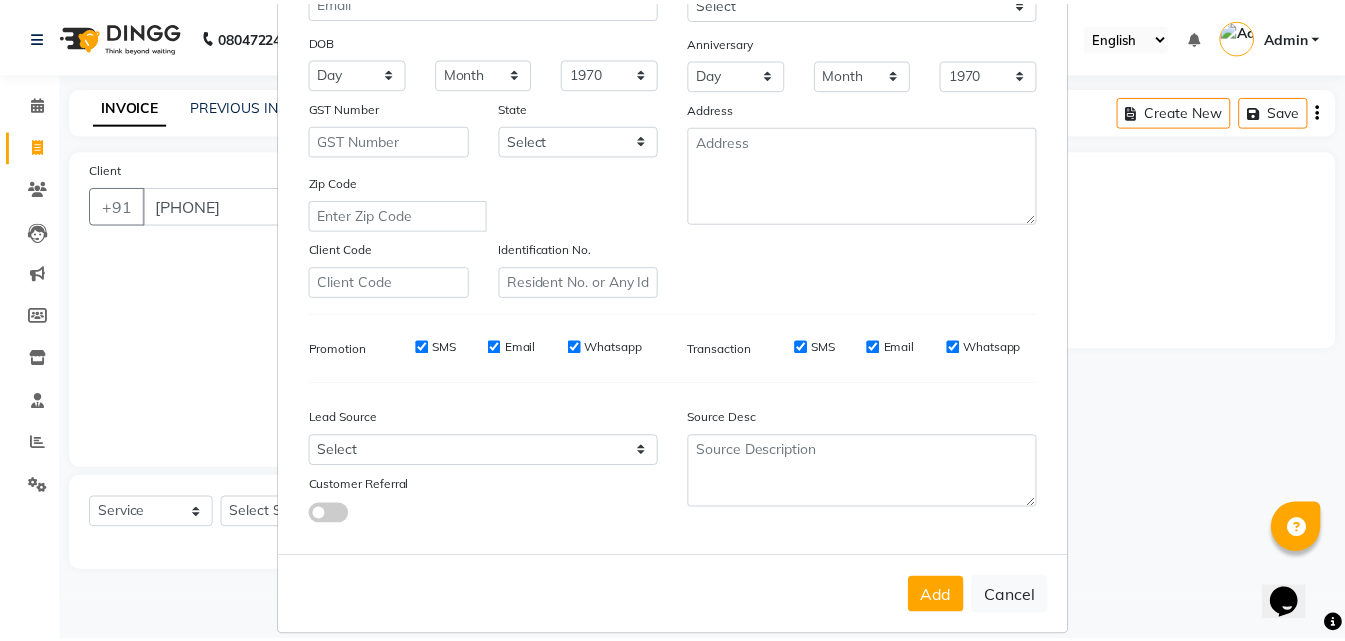 scroll, scrollTop: 282, scrollLeft: 0, axis: vertical 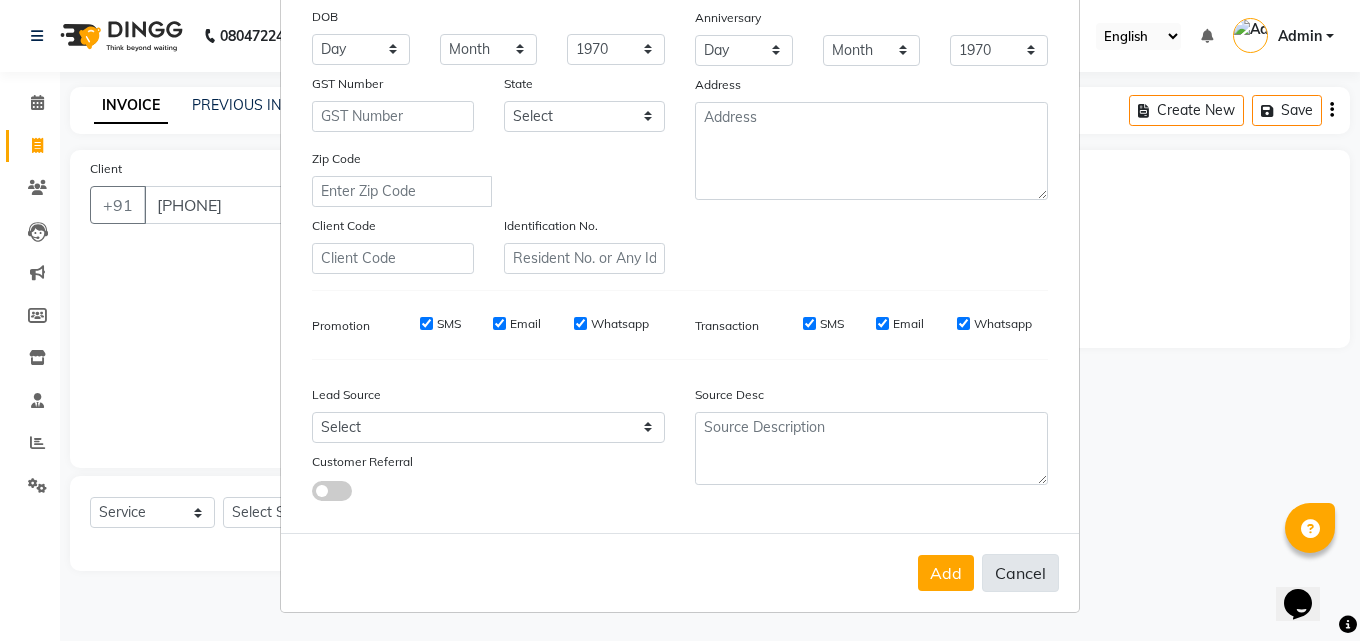 click on "Cancel" at bounding box center [1020, 573] 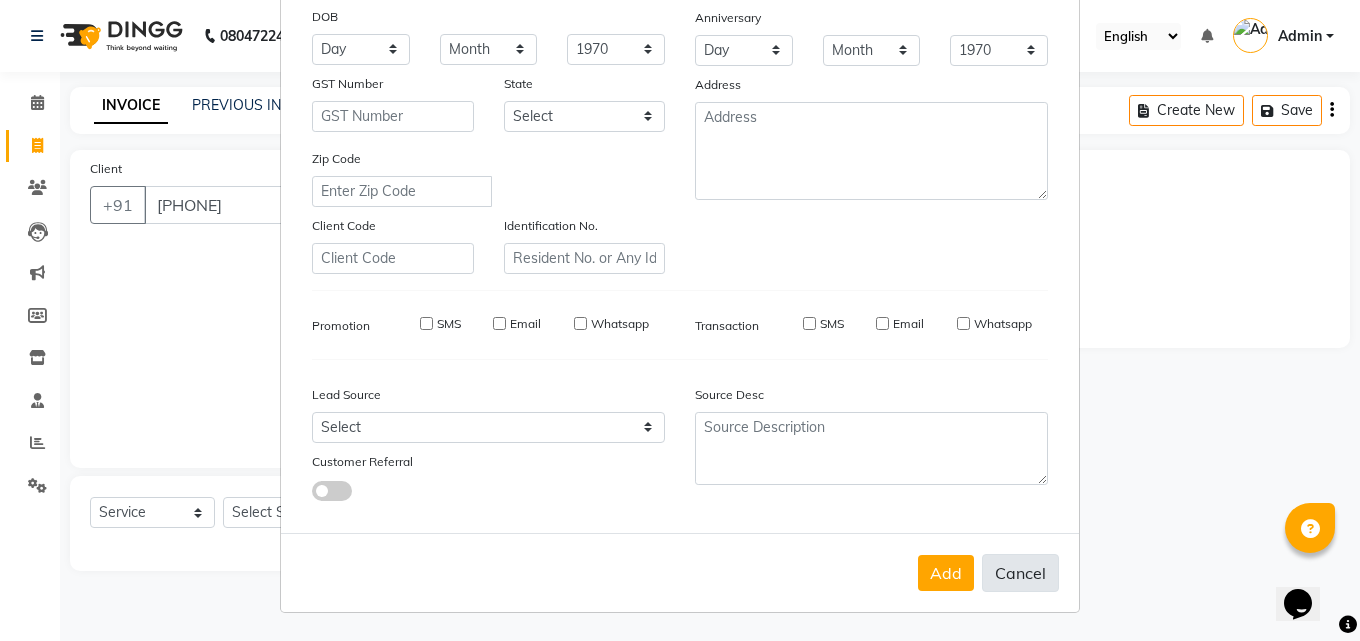 select 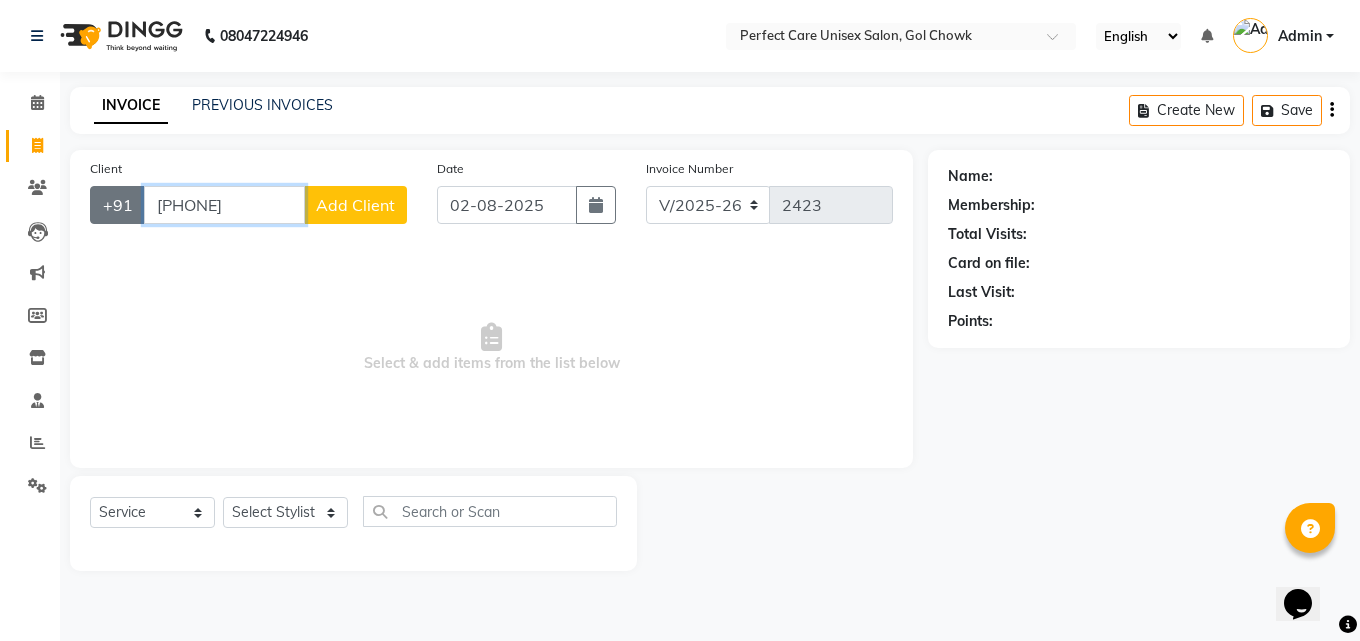 drag, startPoint x: 259, startPoint y: 200, endPoint x: 131, endPoint y: 199, distance: 128.0039 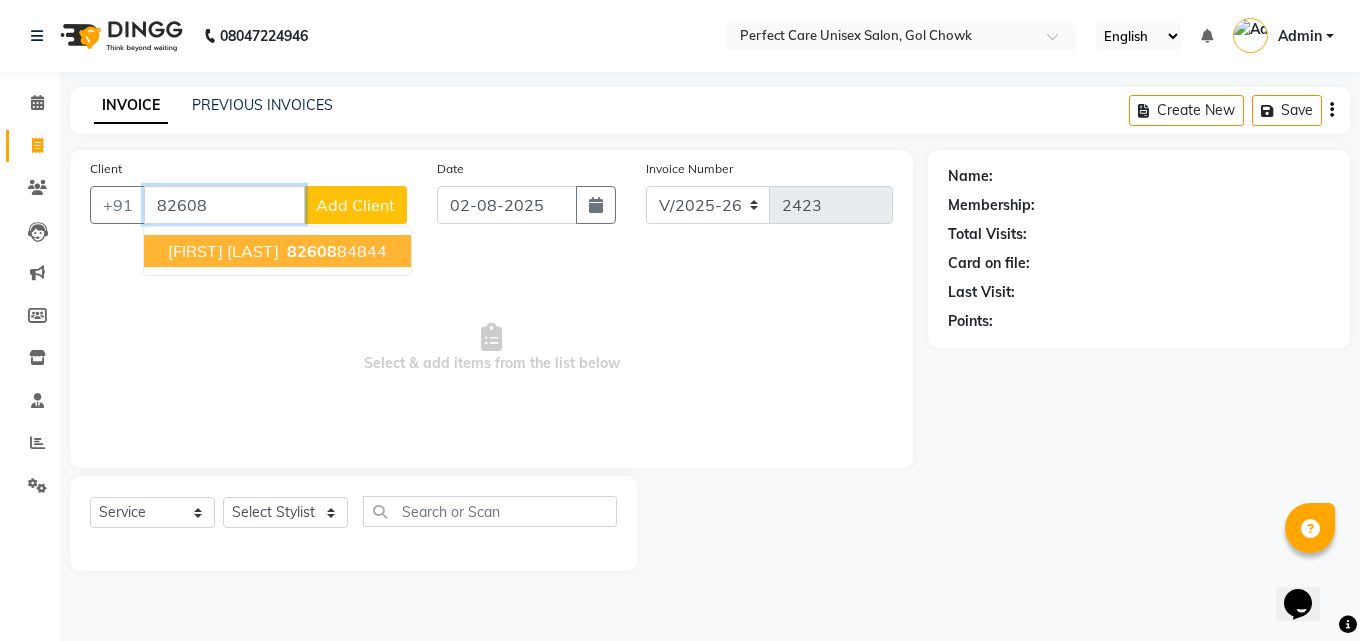 click on "82608" at bounding box center [312, 251] 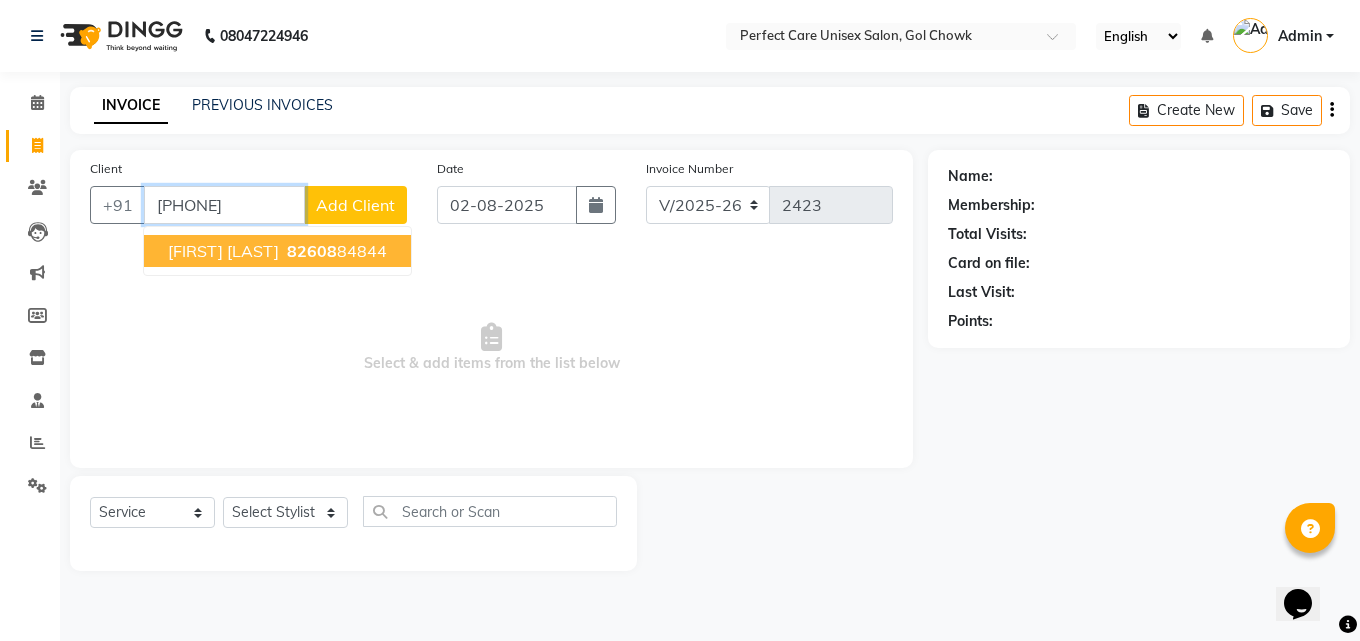 type on "8260884844" 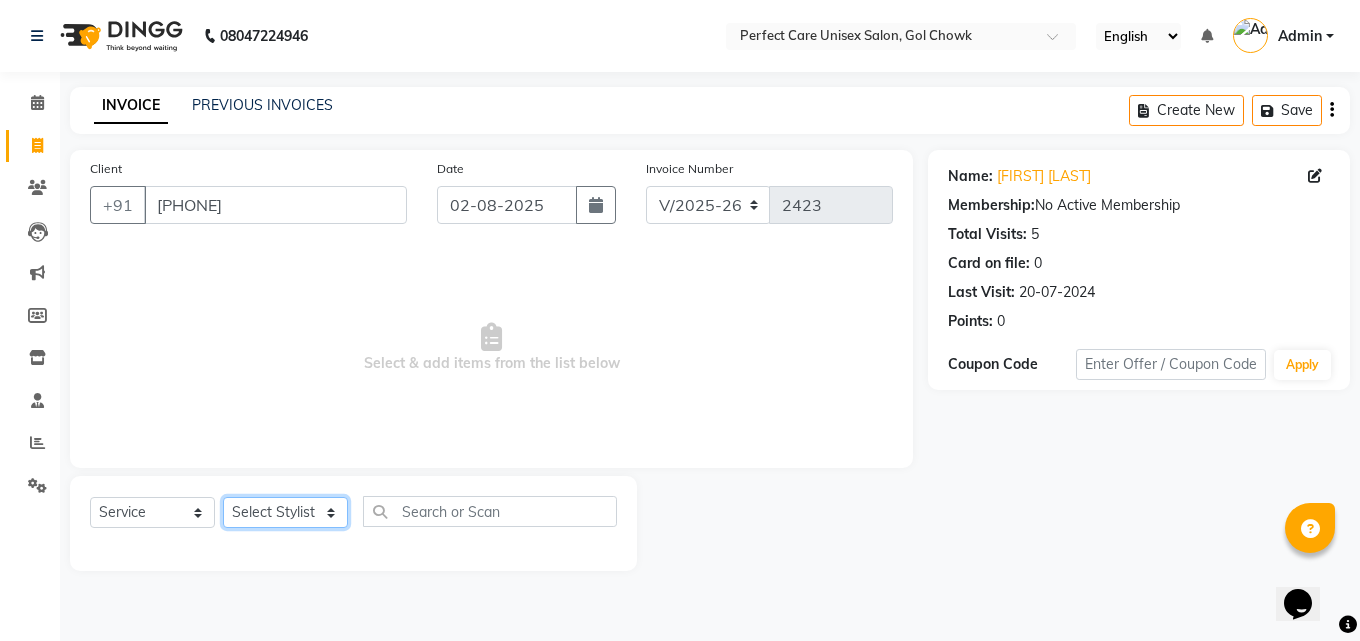 click on "Select Stylist MISS CHANDA MISS KAYNAT MISS KRITIKA MISS PIHU MISS POOJA MISS.SHRADDHA MISS.SHREYA MISS SUDHA MISS. USHA MISS YAMINI mohbat MR. AARIF MR.ANGAD MR. ARBAZ MR. ARUN MR ARYAN MR. AVINASH MR. FARMAN MR.KARAN MR.KASIM MR. NAUSHAD MR.NAZIM MR. SAM MR.SAMEER MR.VIKASH MR.VISHAL MS RAMCHARAN NONE rashmi" 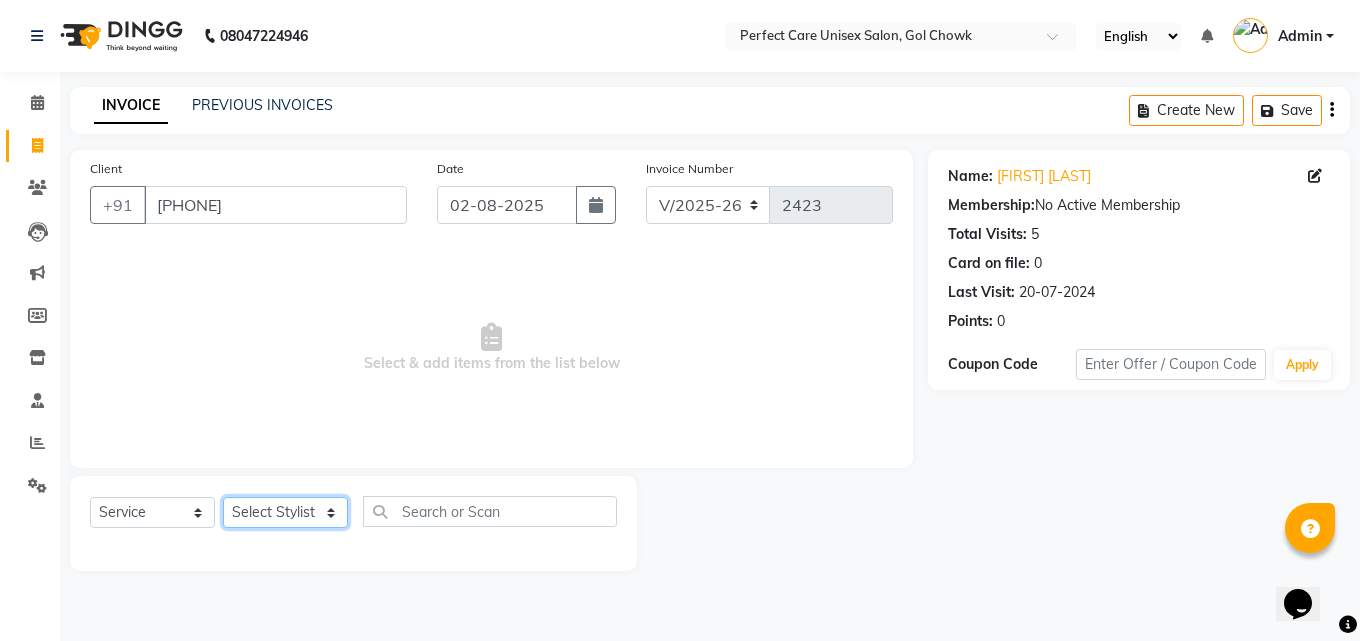 select on "86125" 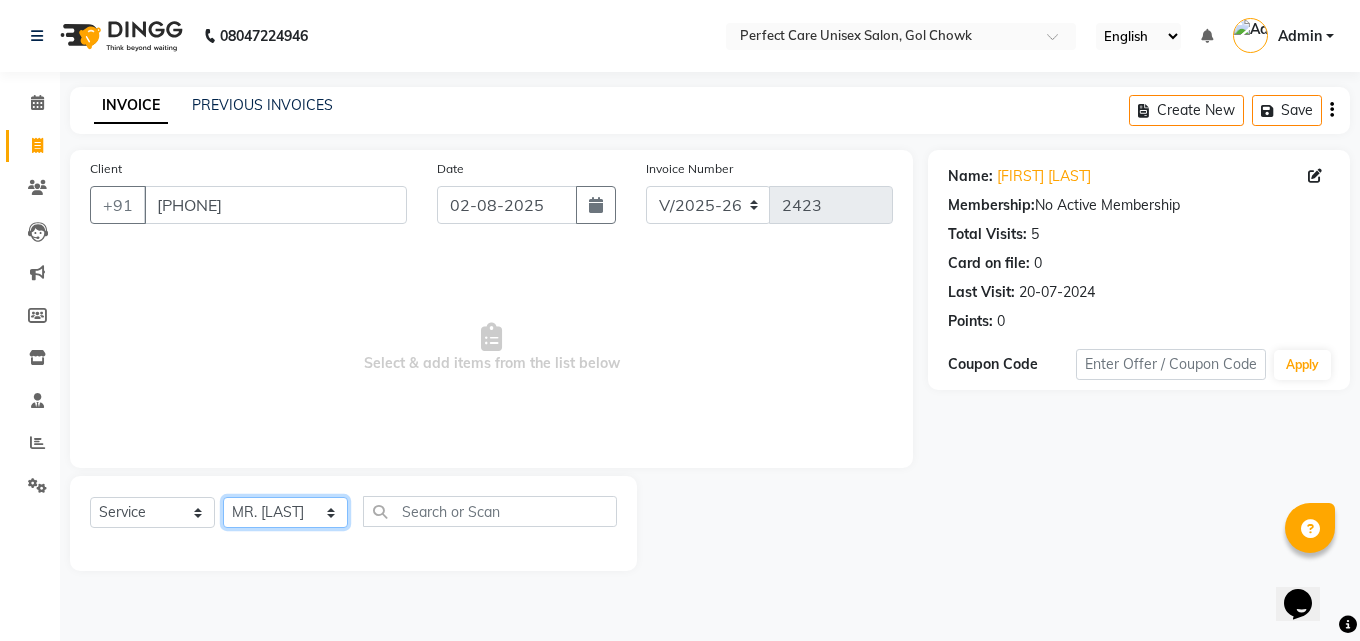 click on "Select Stylist MISS CHANDA MISS KAYNAT MISS KRITIKA MISS PIHU MISS POOJA MISS.SHRADDHA MISS.SHREYA MISS SUDHA MISS. USHA MISS YAMINI mohbat MR. AARIF MR.ANGAD MR. ARBAZ MR. ARUN MR ARYAN MR. AVINASH MR. FARMAN MR.KARAN MR.KASIM MR. NAUSHAD MR.NAZIM MR. SAM MR.SAMEER MR.VIKASH MR.VISHAL MS RAMCHARAN NONE rashmi" 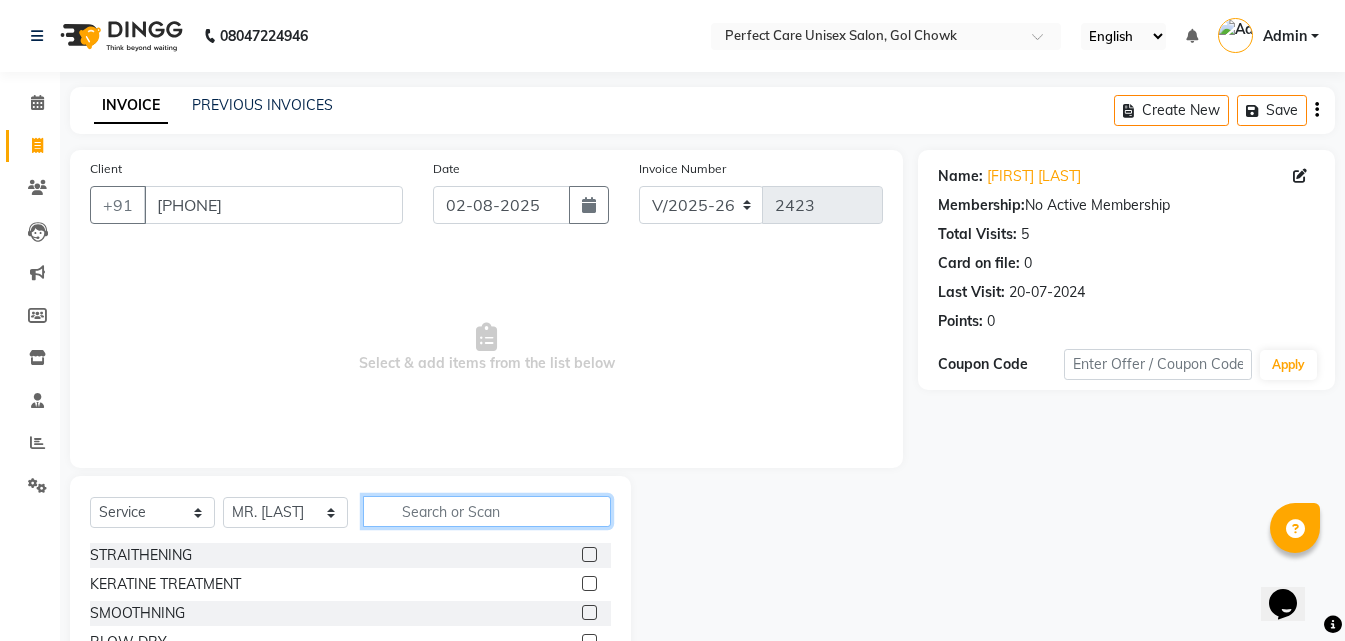 click 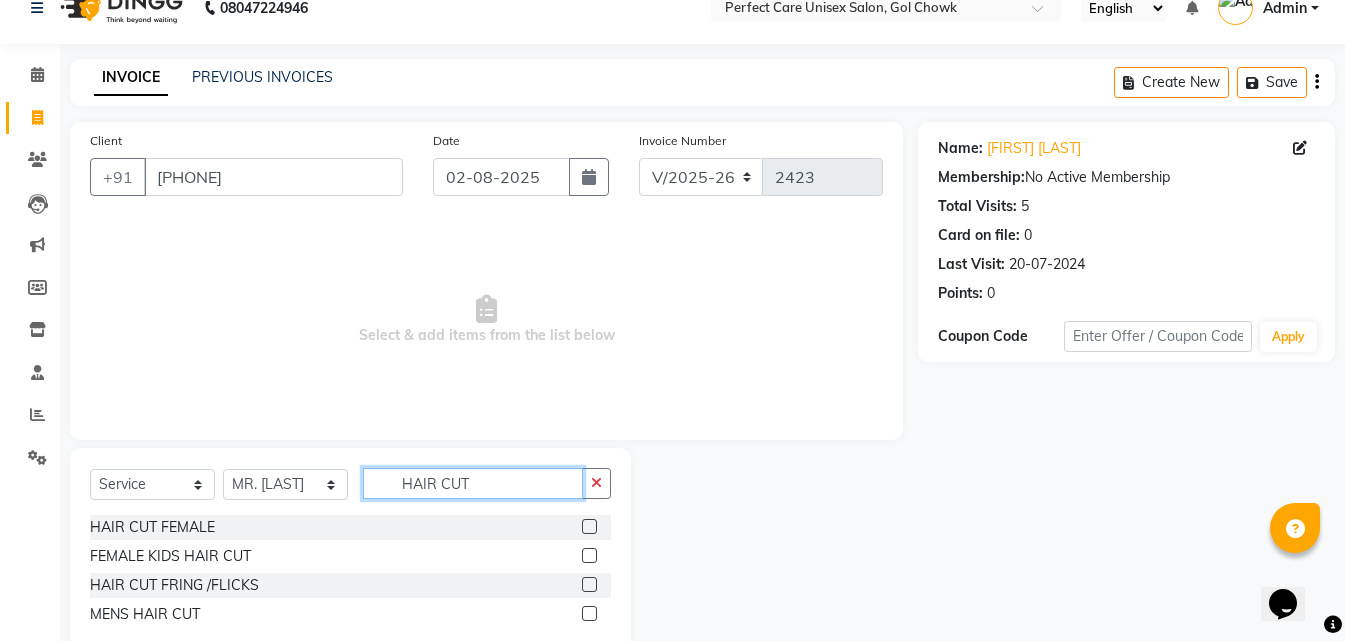 scroll, scrollTop: 76, scrollLeft: 0, axis: vertical 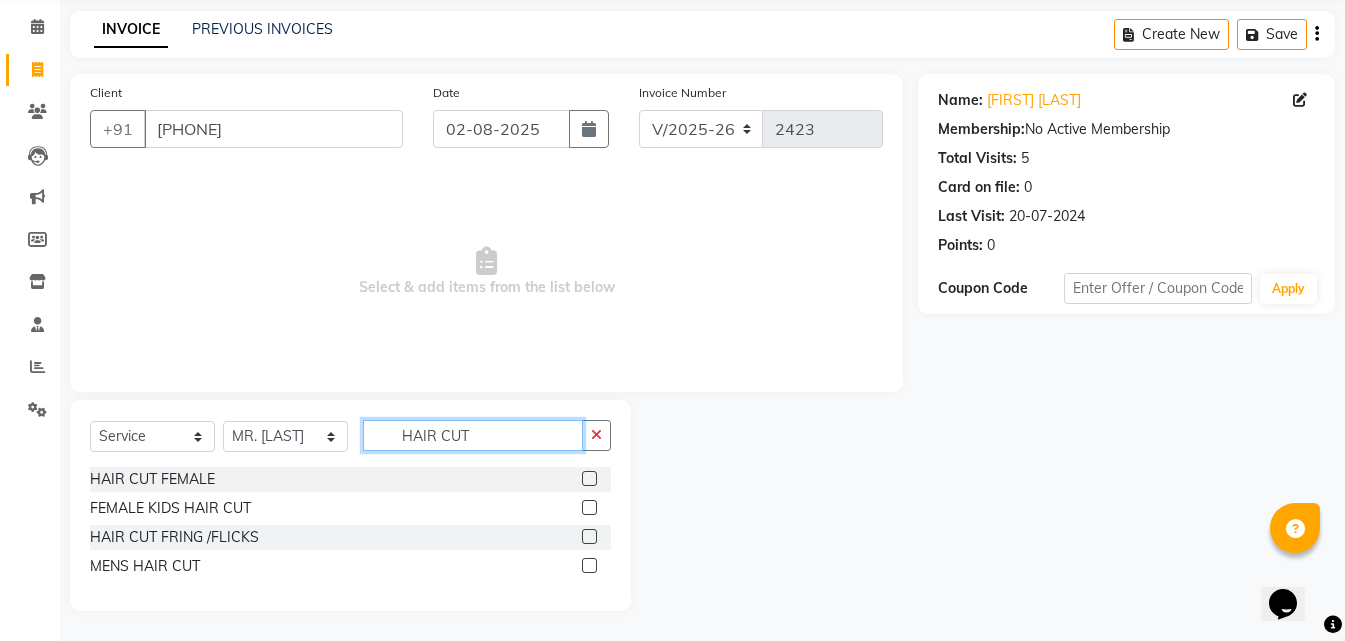 type on "HAIR CUT" 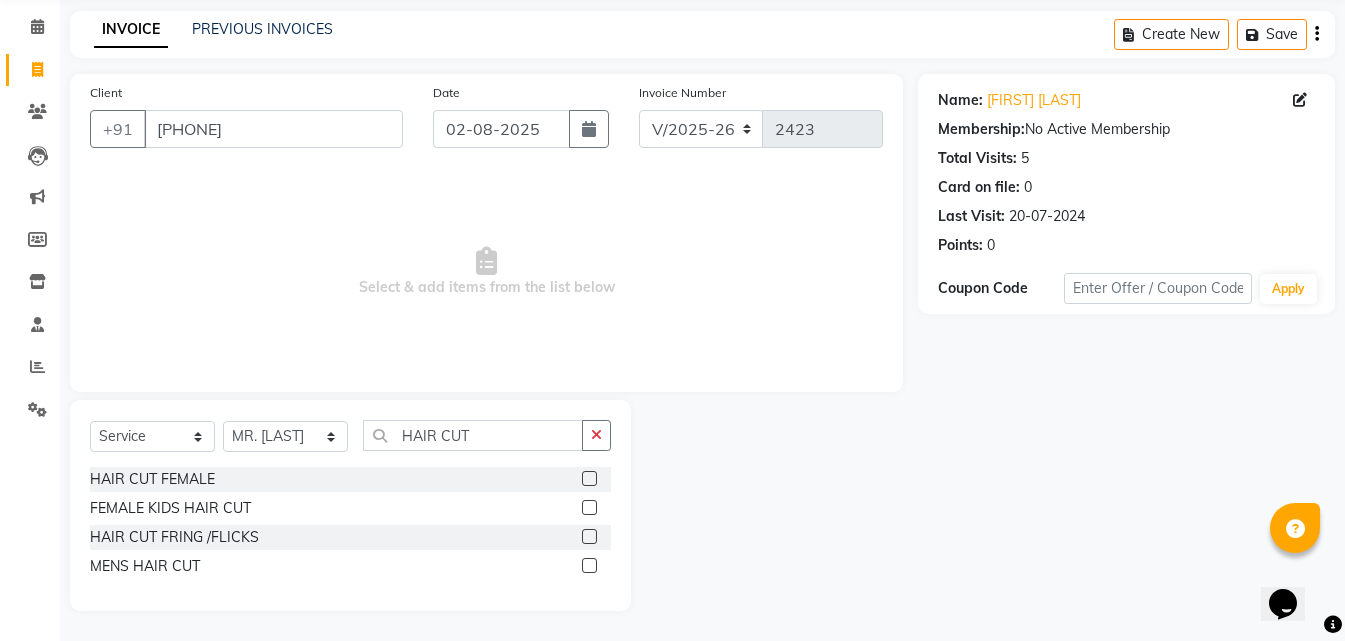click 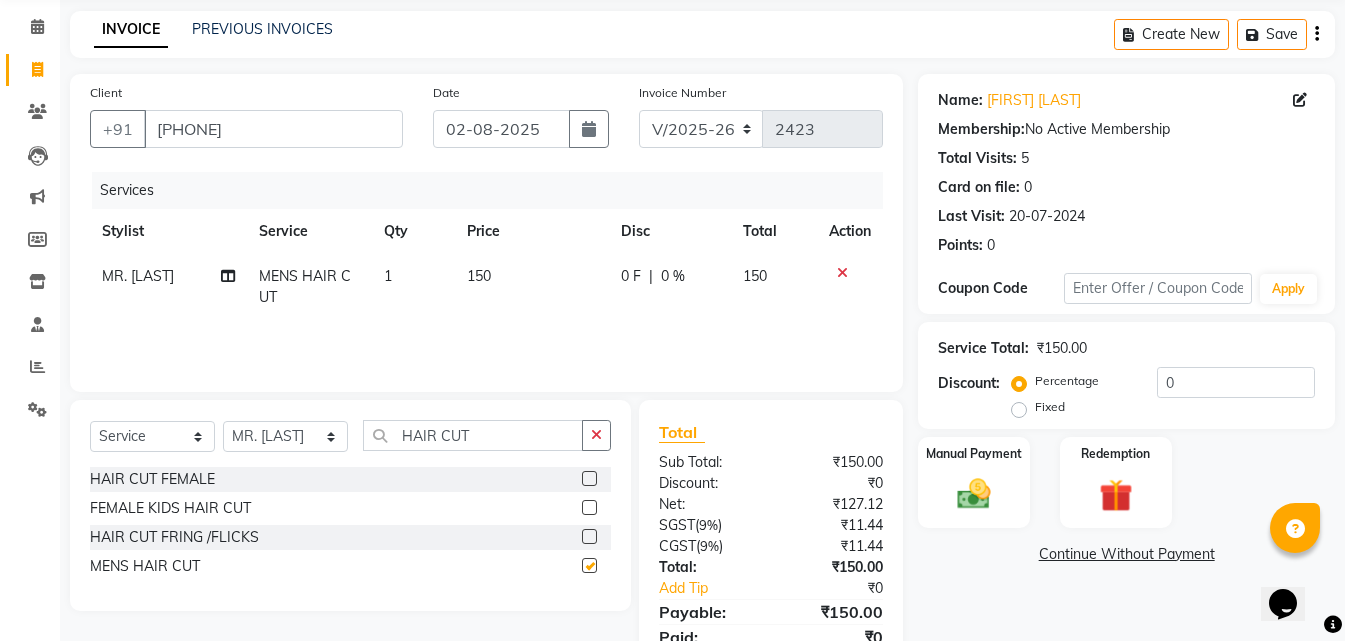 checkbox on "false" 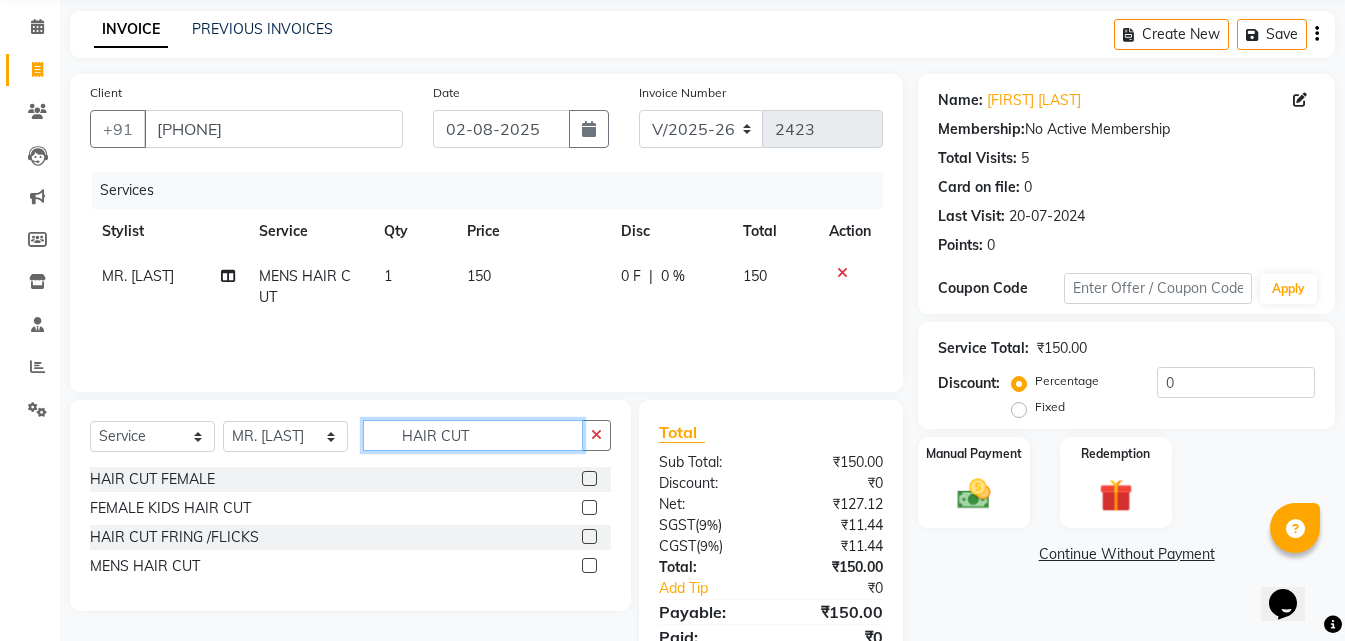 drag, startPoint x: 482, startPoint y: 429, endPoint x: 319, endPoint y: 427, distance: 163.01227 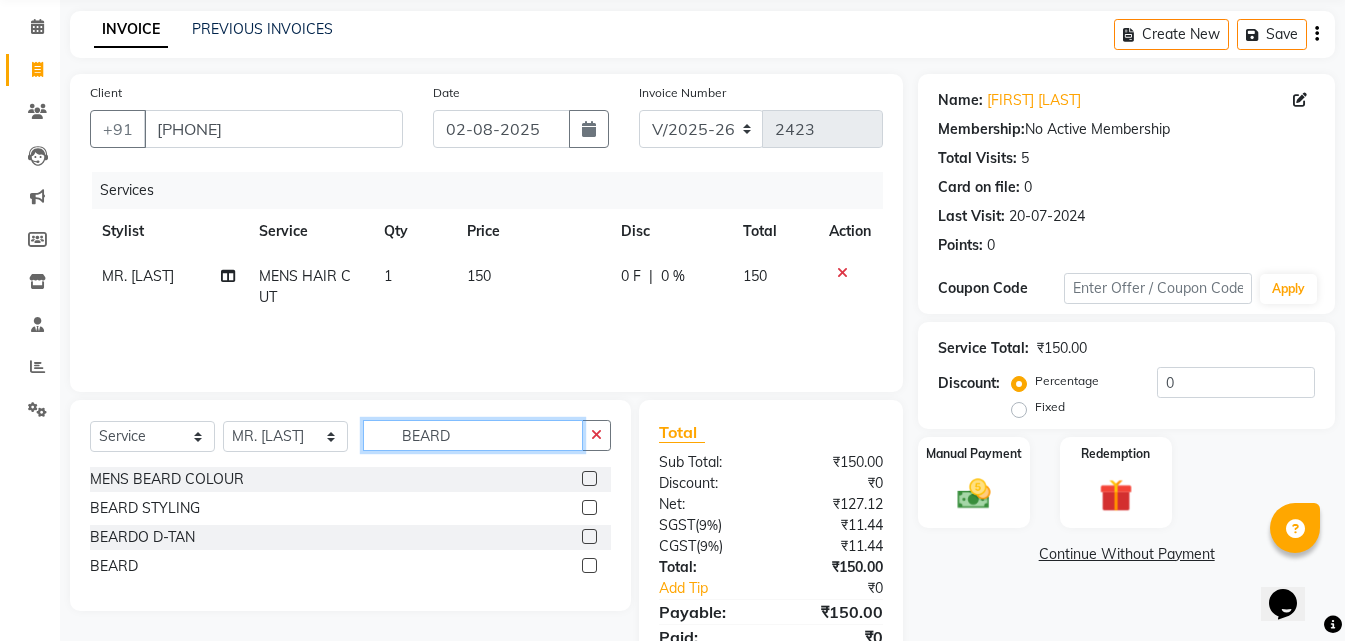 type on "BEARD" 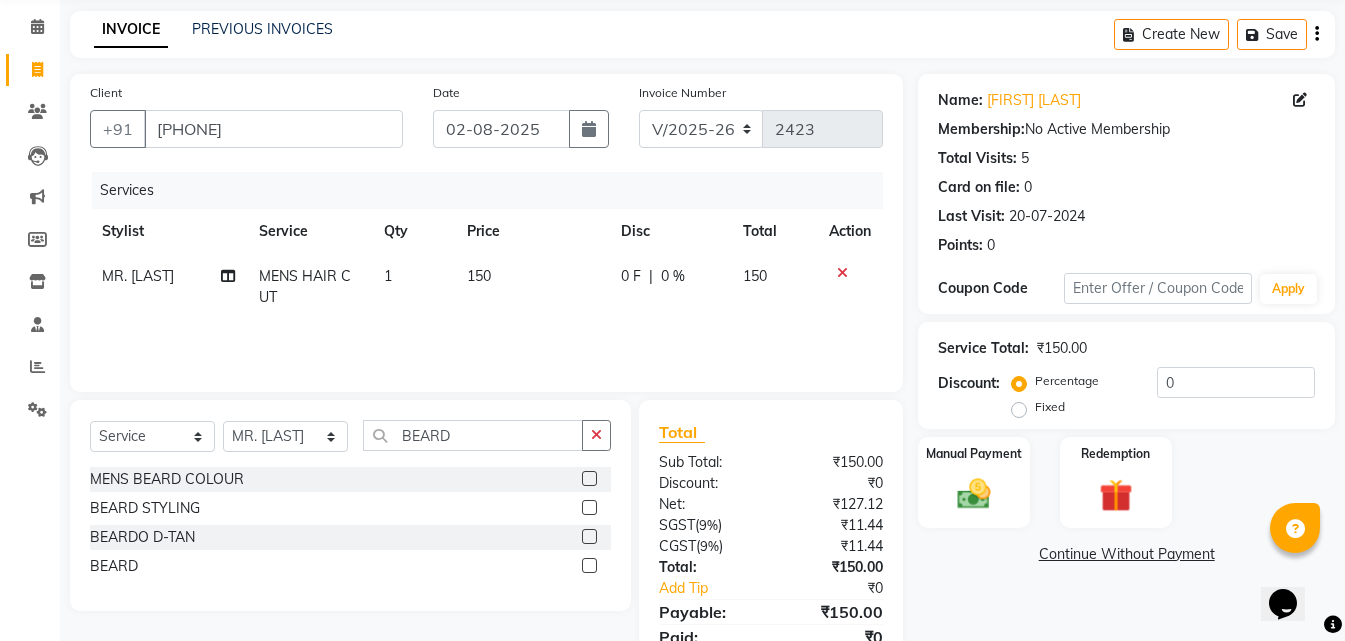 click 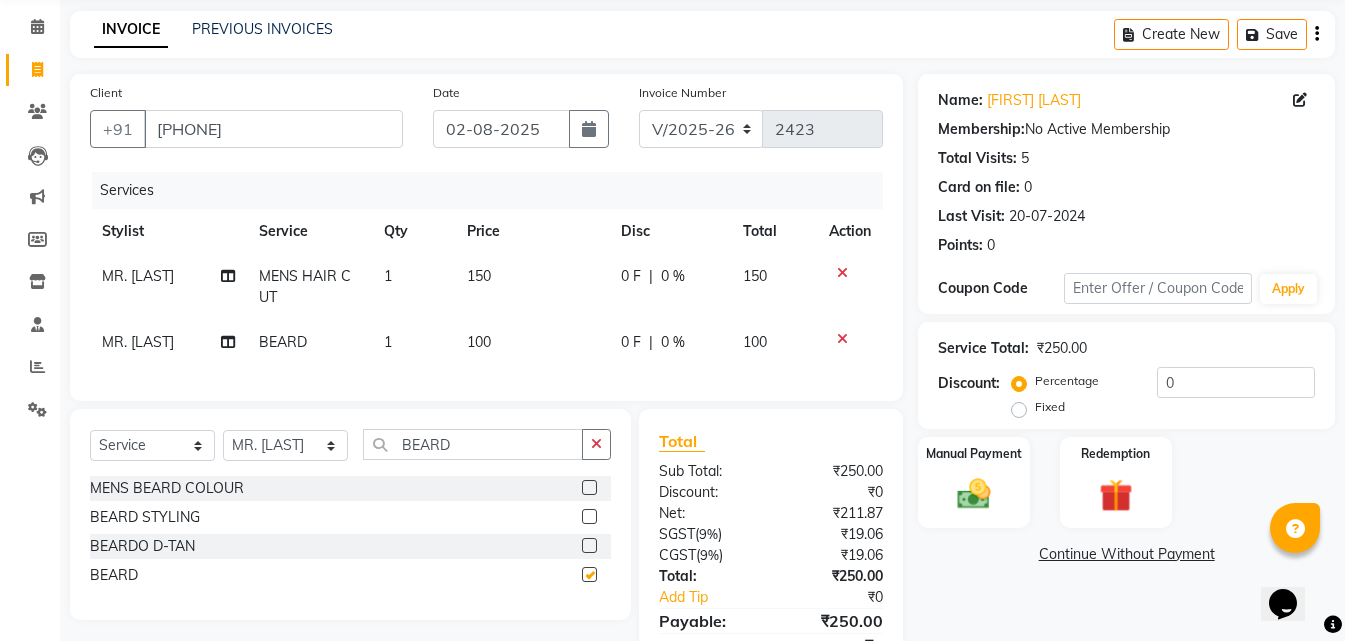 click 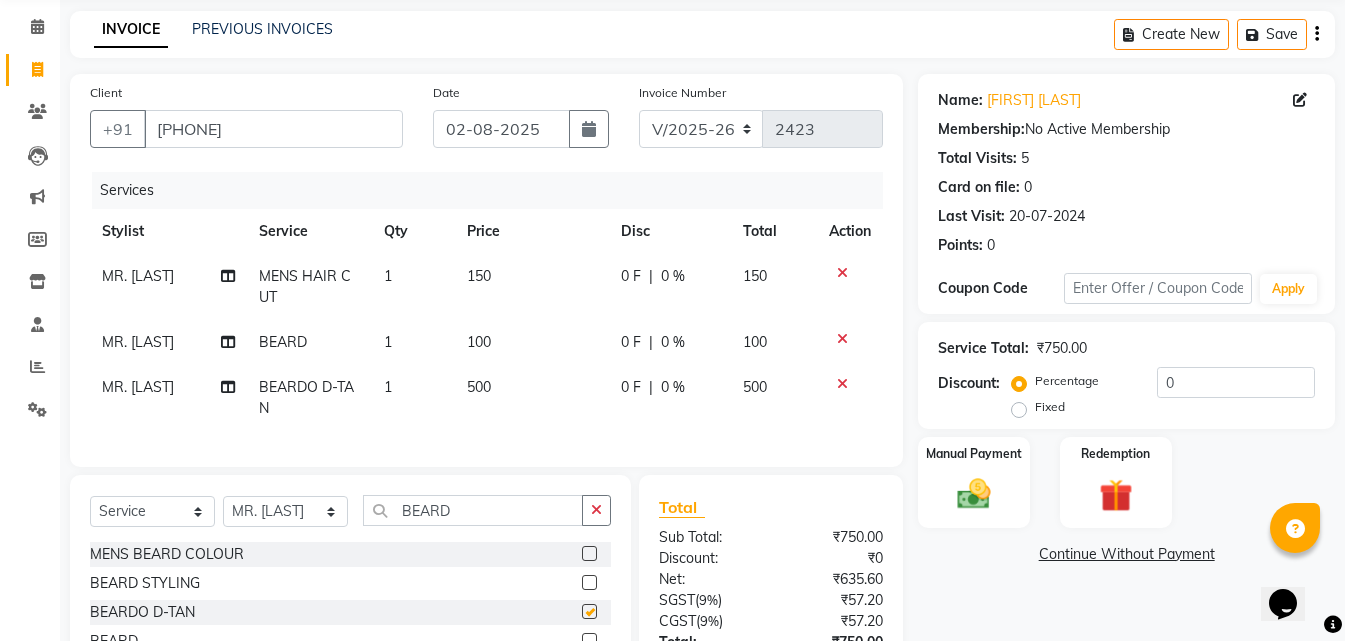 checkbox on "false" 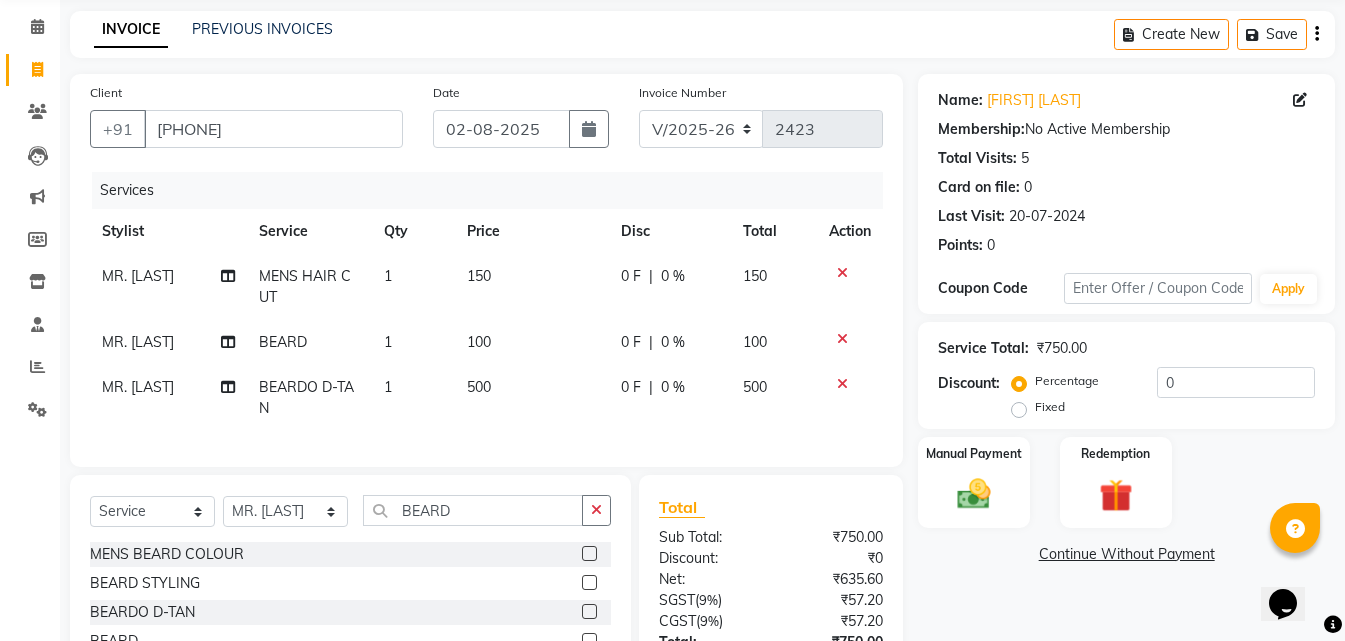 checkbox on "false" 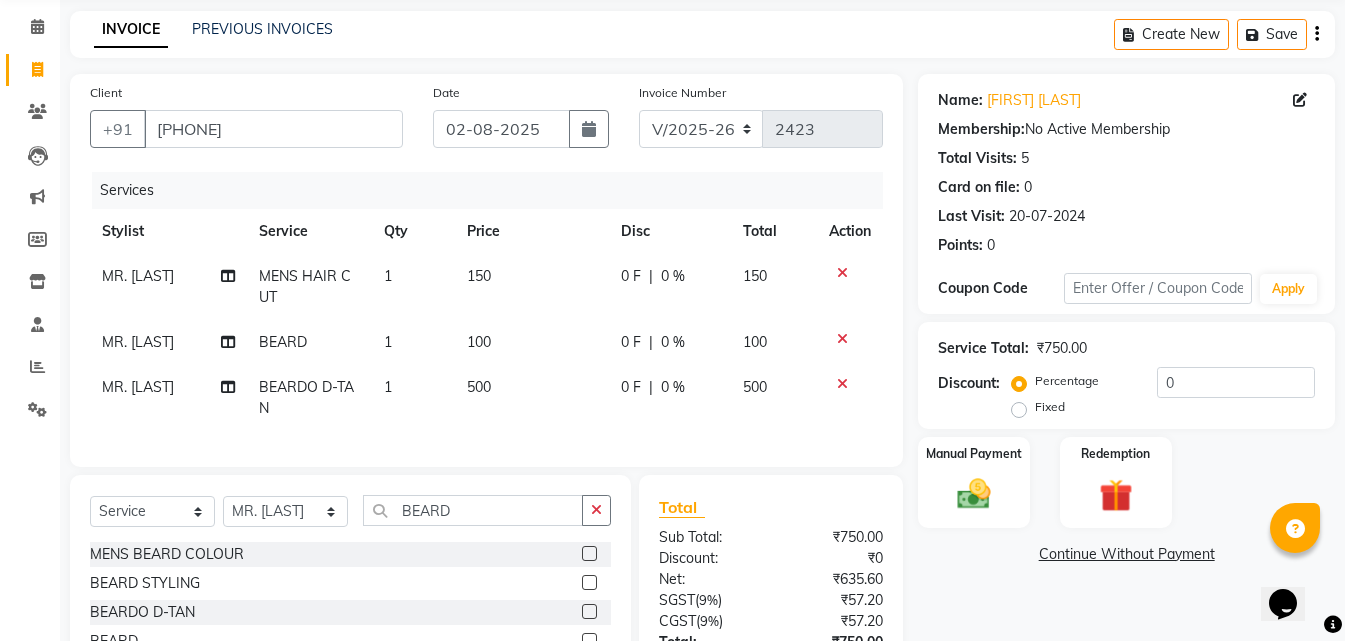 click 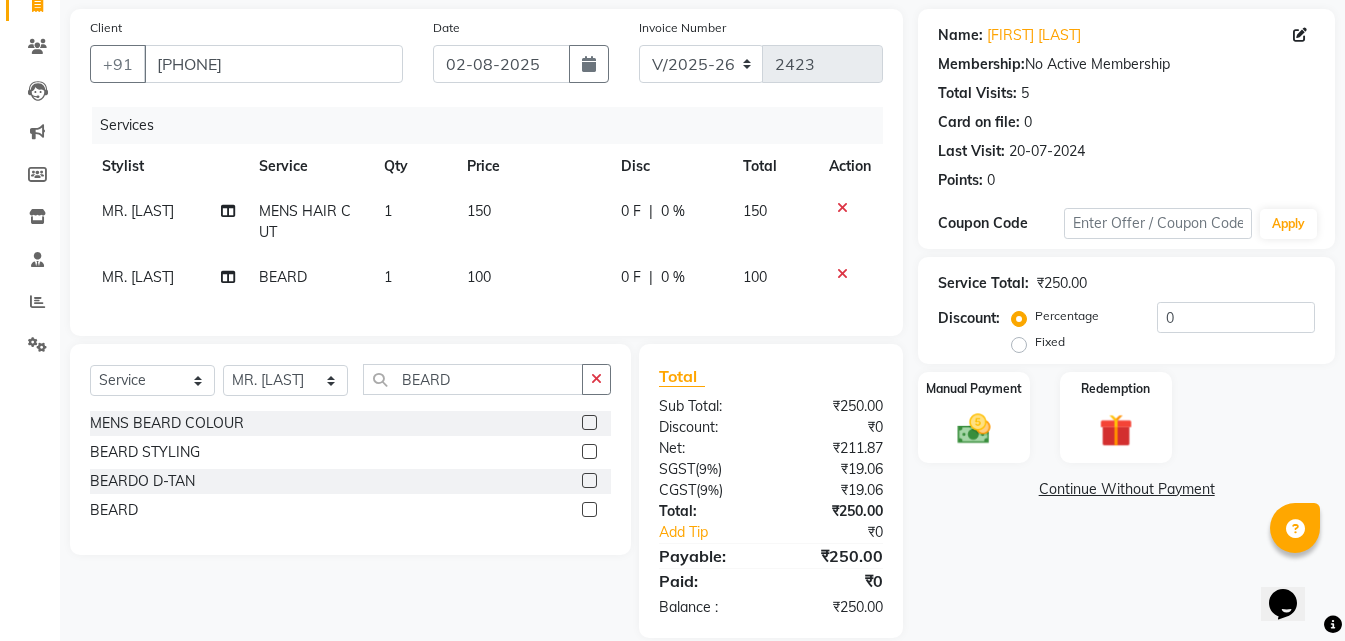 scroll, scrollTop: 183, scrollLeft: 0, axis: vertical 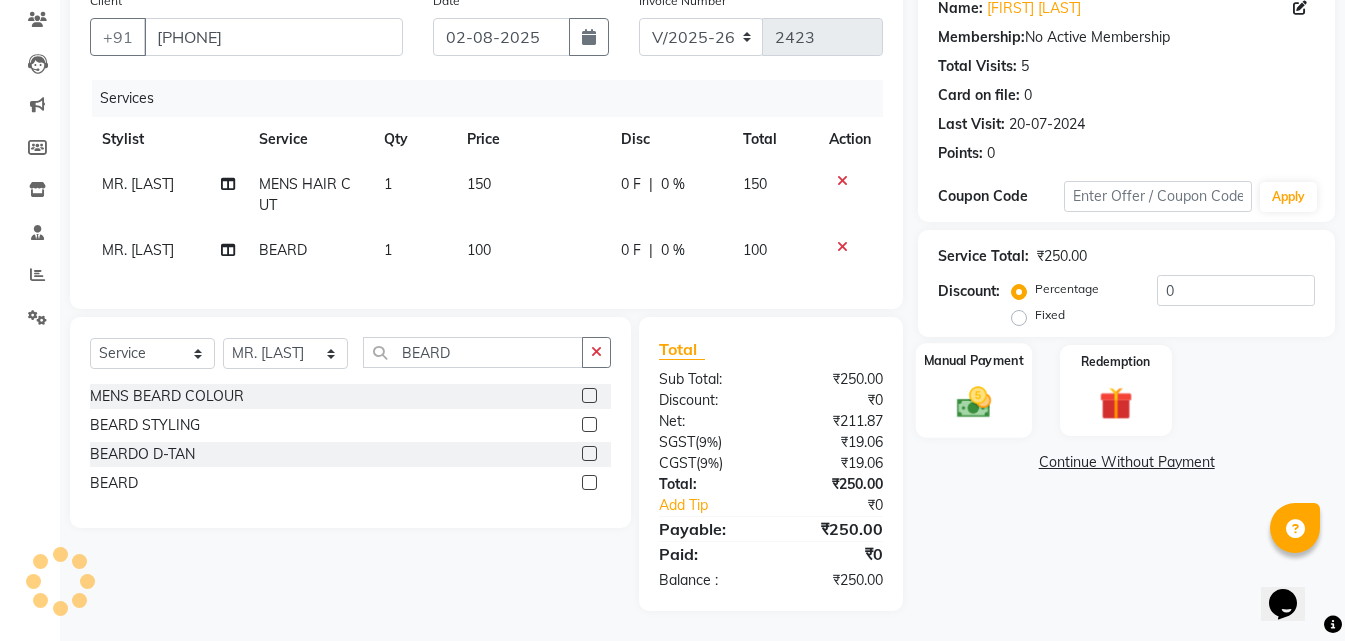 click 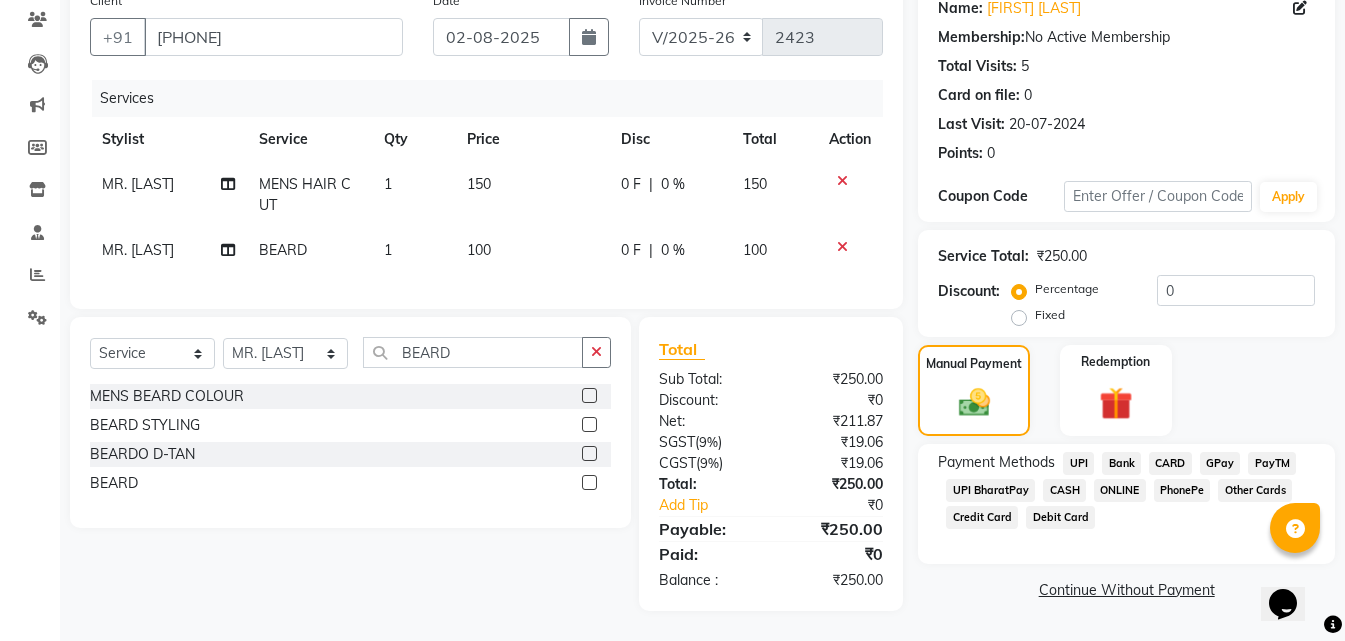 click on "ONLINE" 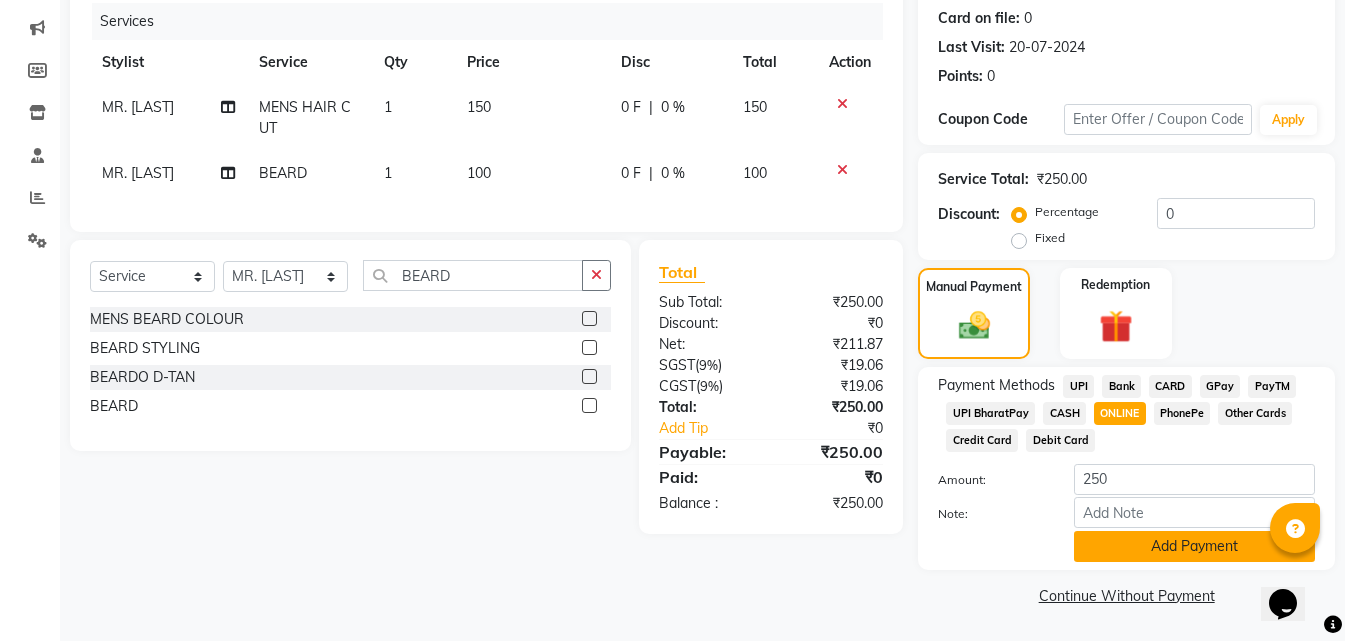 click on "Add Payment" 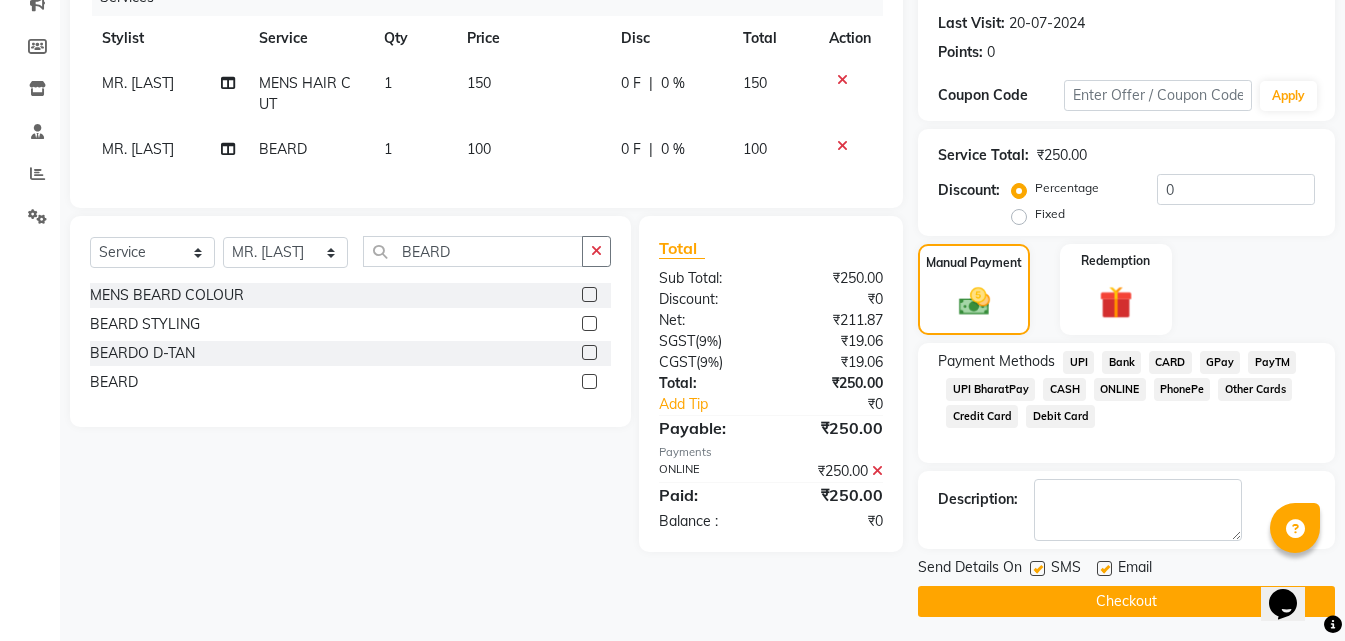 scroll, scrollTop: 275, scrollLeft: 0, axis: vertical 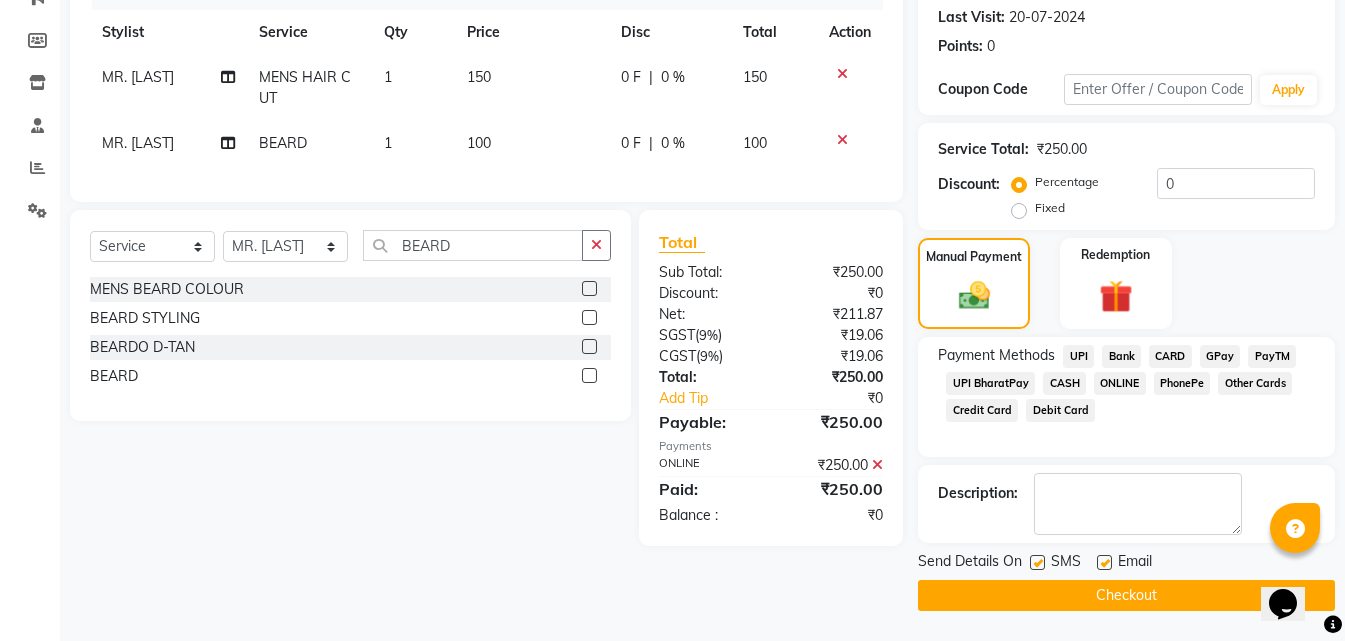 click on "Checkout" 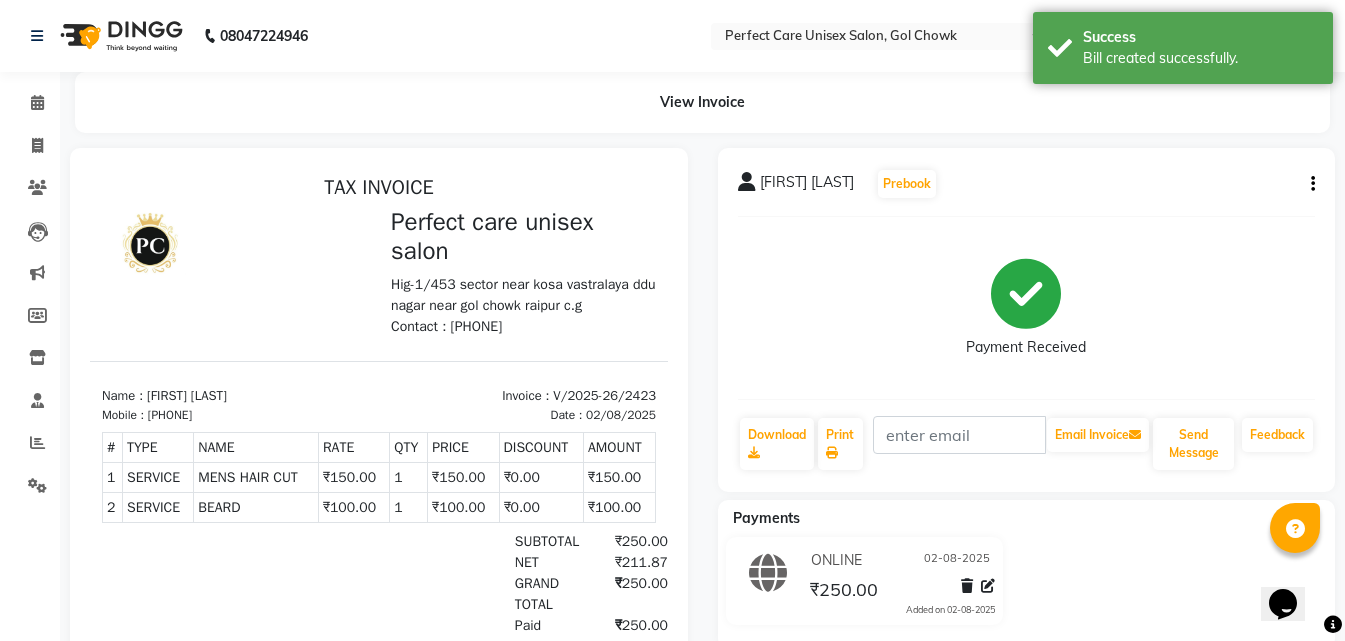 scroll, scrollTop: 0, scrollLeft: 0, axis: both 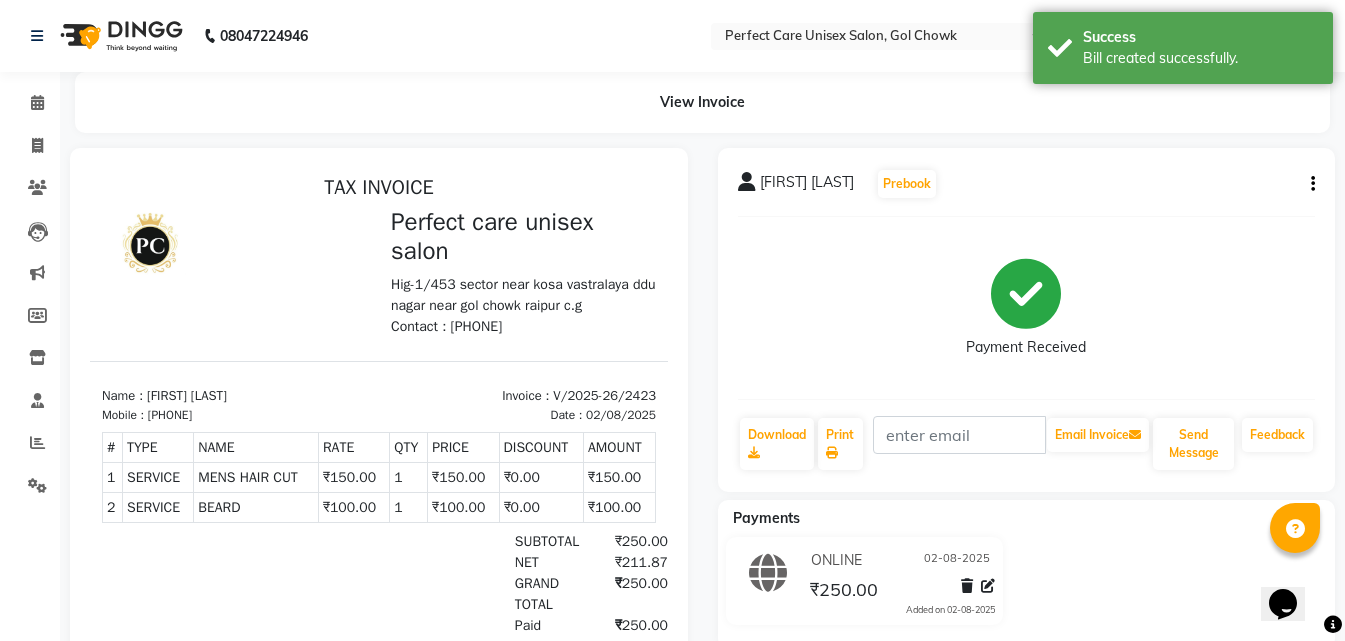 select on "service" 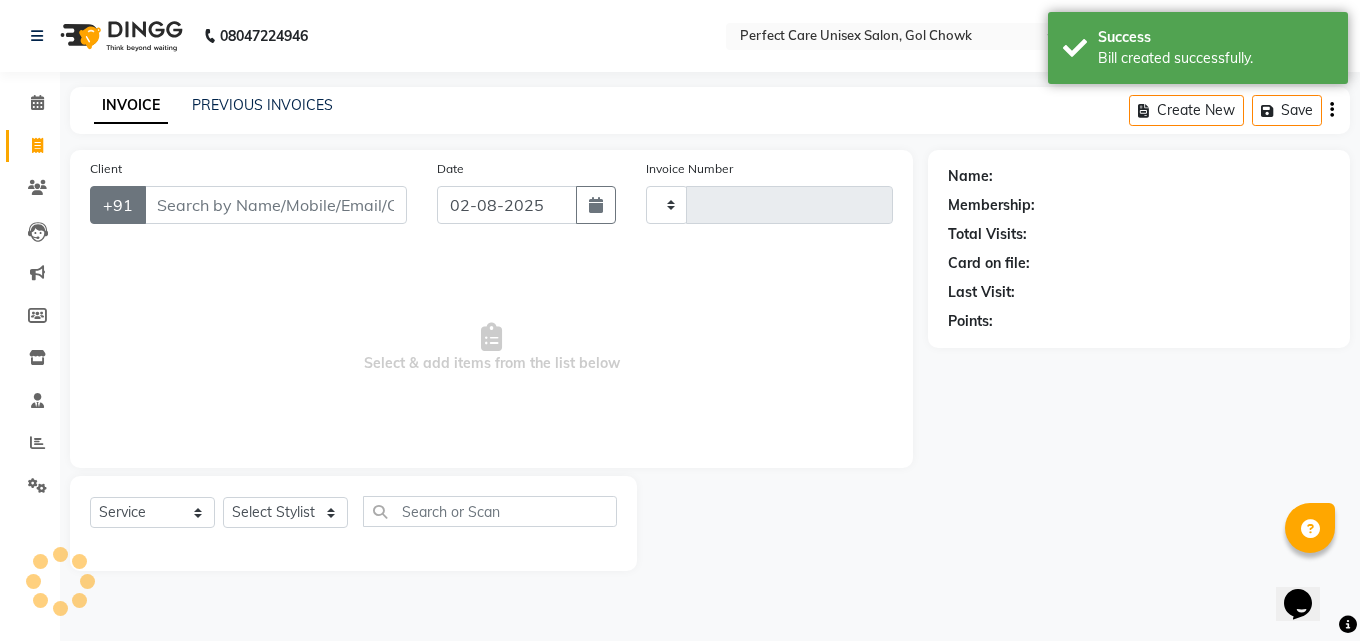 type on "2424" 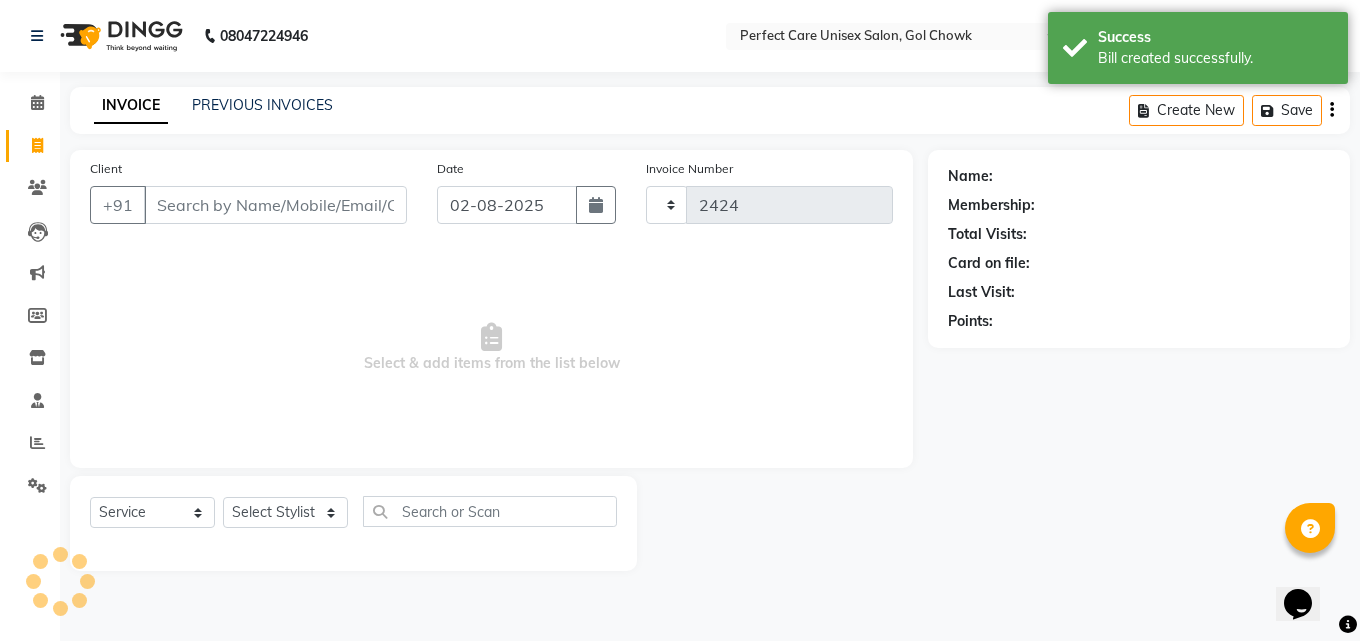 select on "4751" 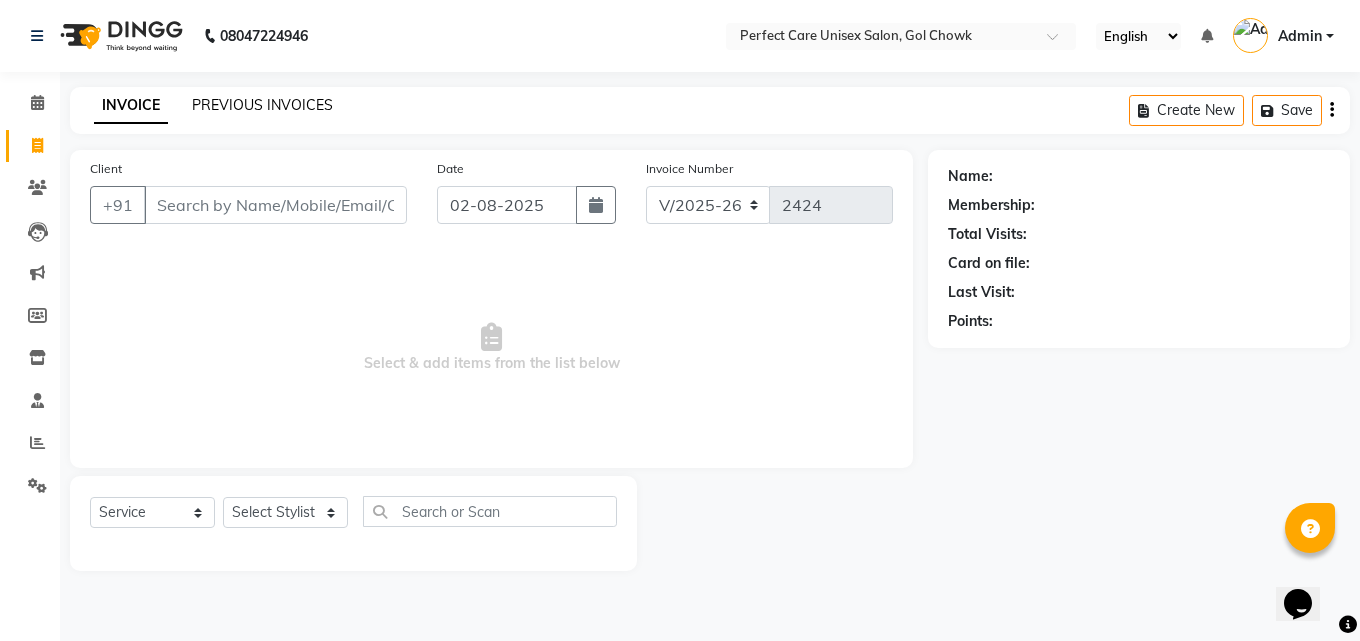 click on "PREVIOUS INVOICES" 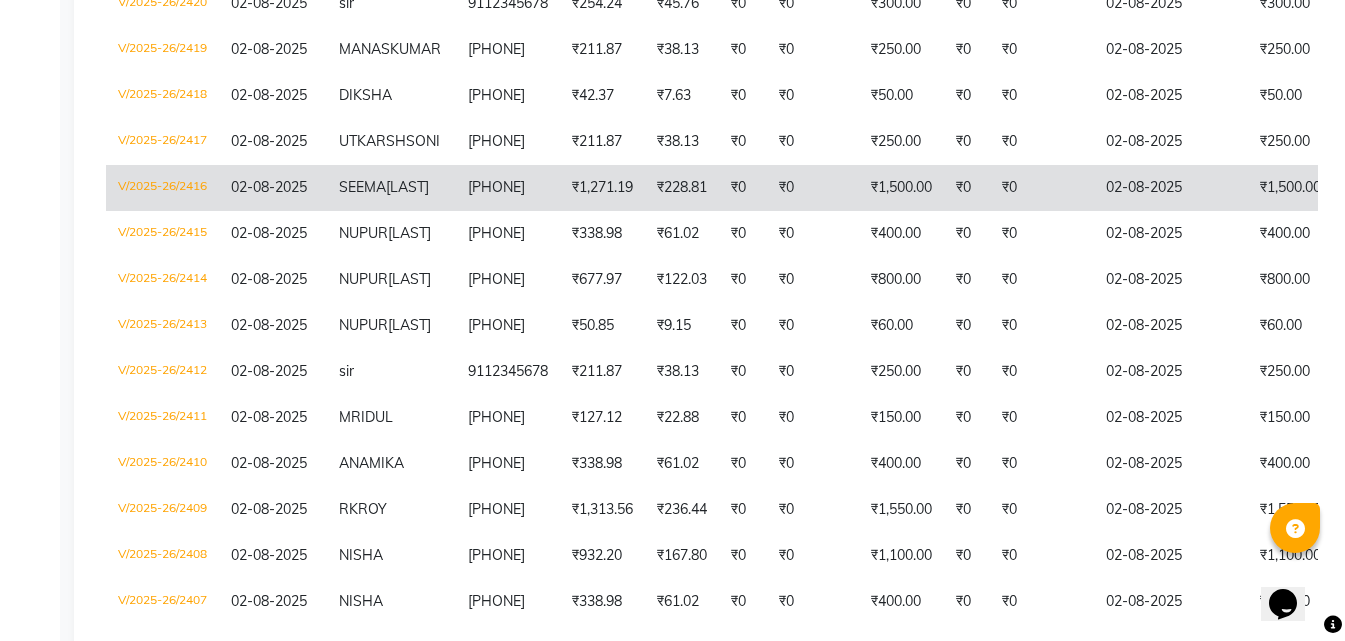 scroll, scrollTop: 0, scrollLeft: 0, axis: both 